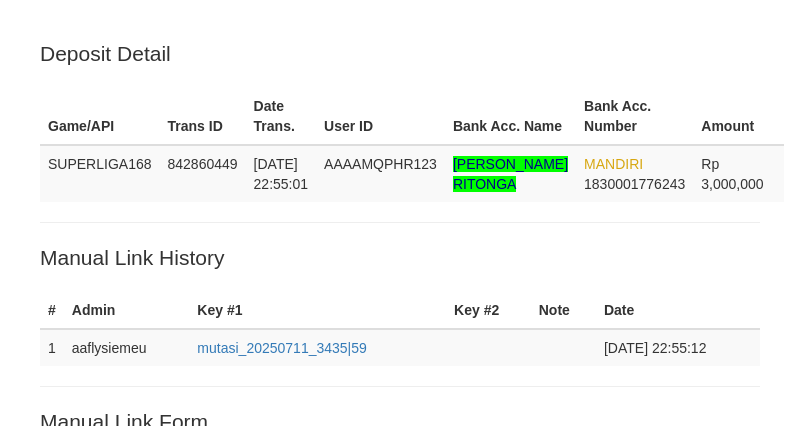 scroll, scrollTop: 520, scrollLeft: 0, axis: vertical 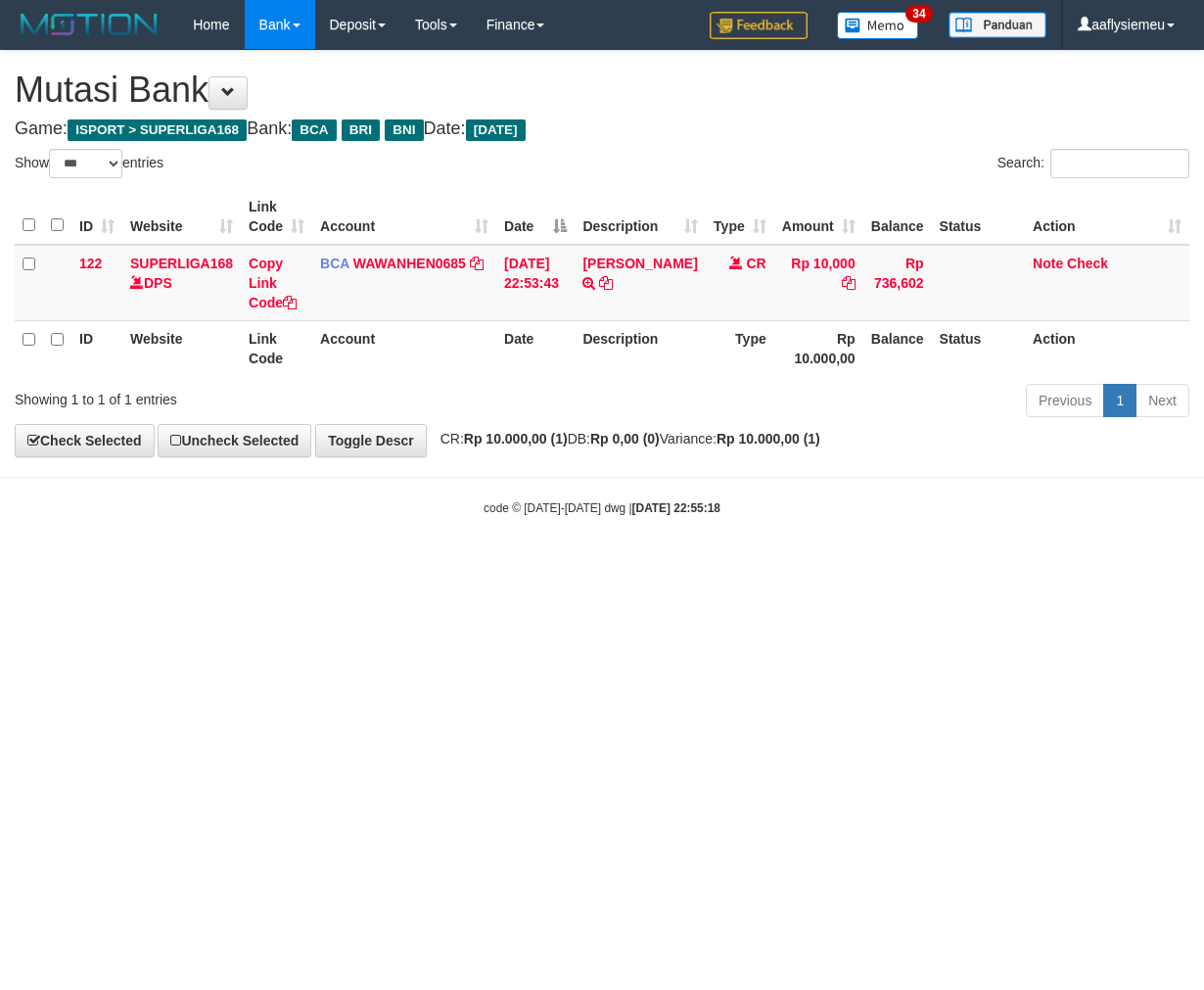 select on "***" 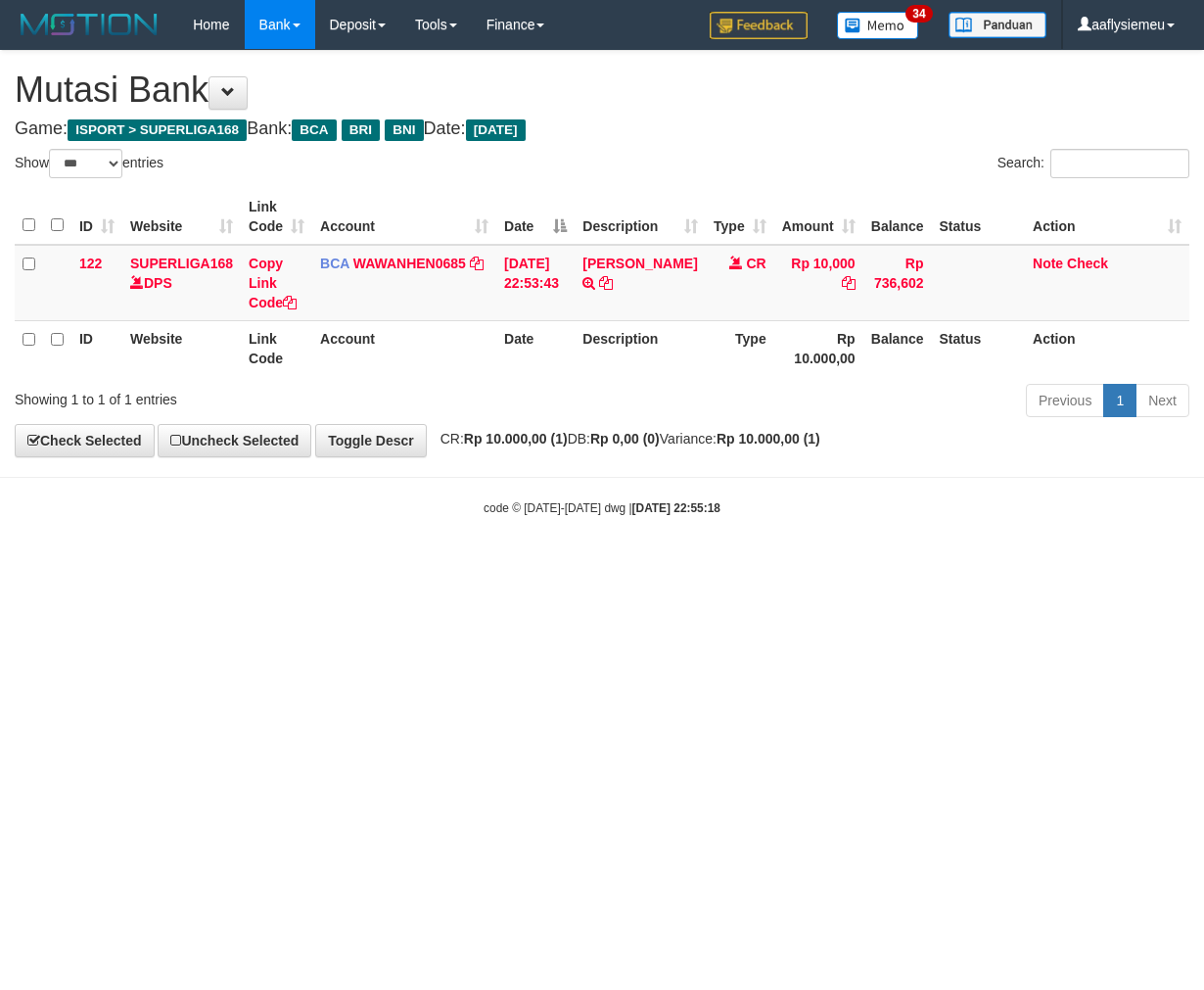 scroll, scrollTop: 0, scrollLeft: 0, axis: both 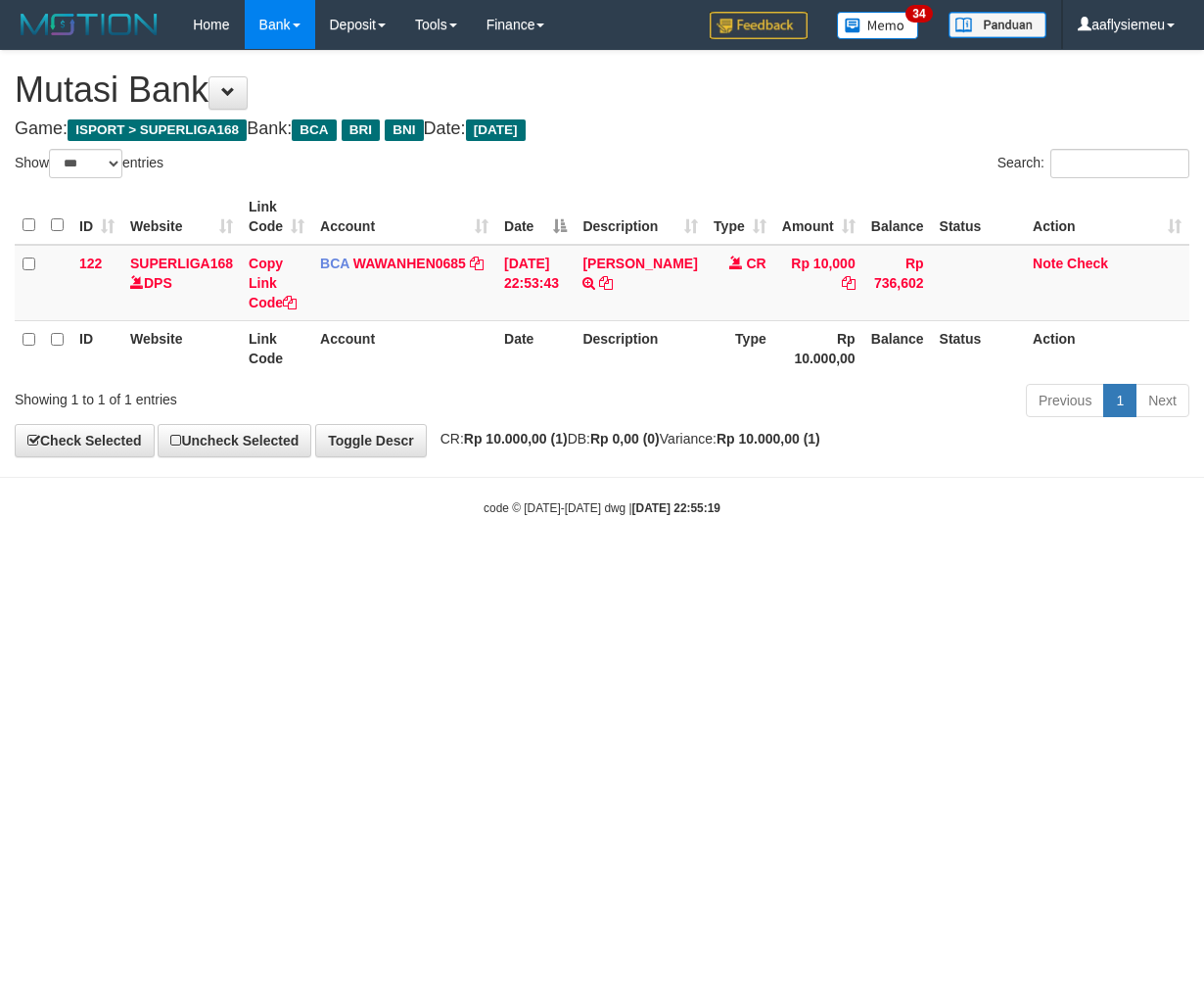 select on "***" 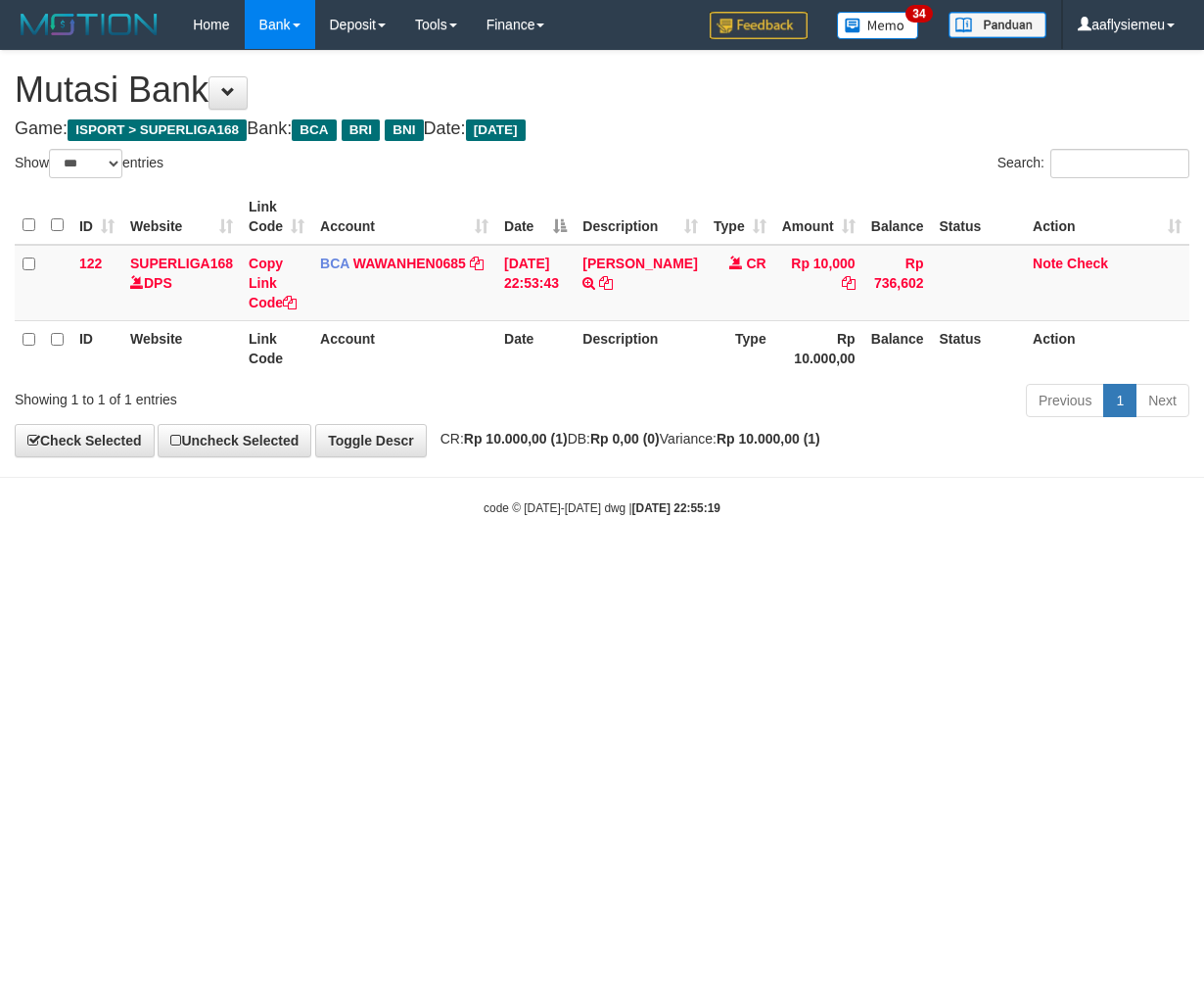 scroll, scrollTop: 0, scrollLeft: 0, axis: both 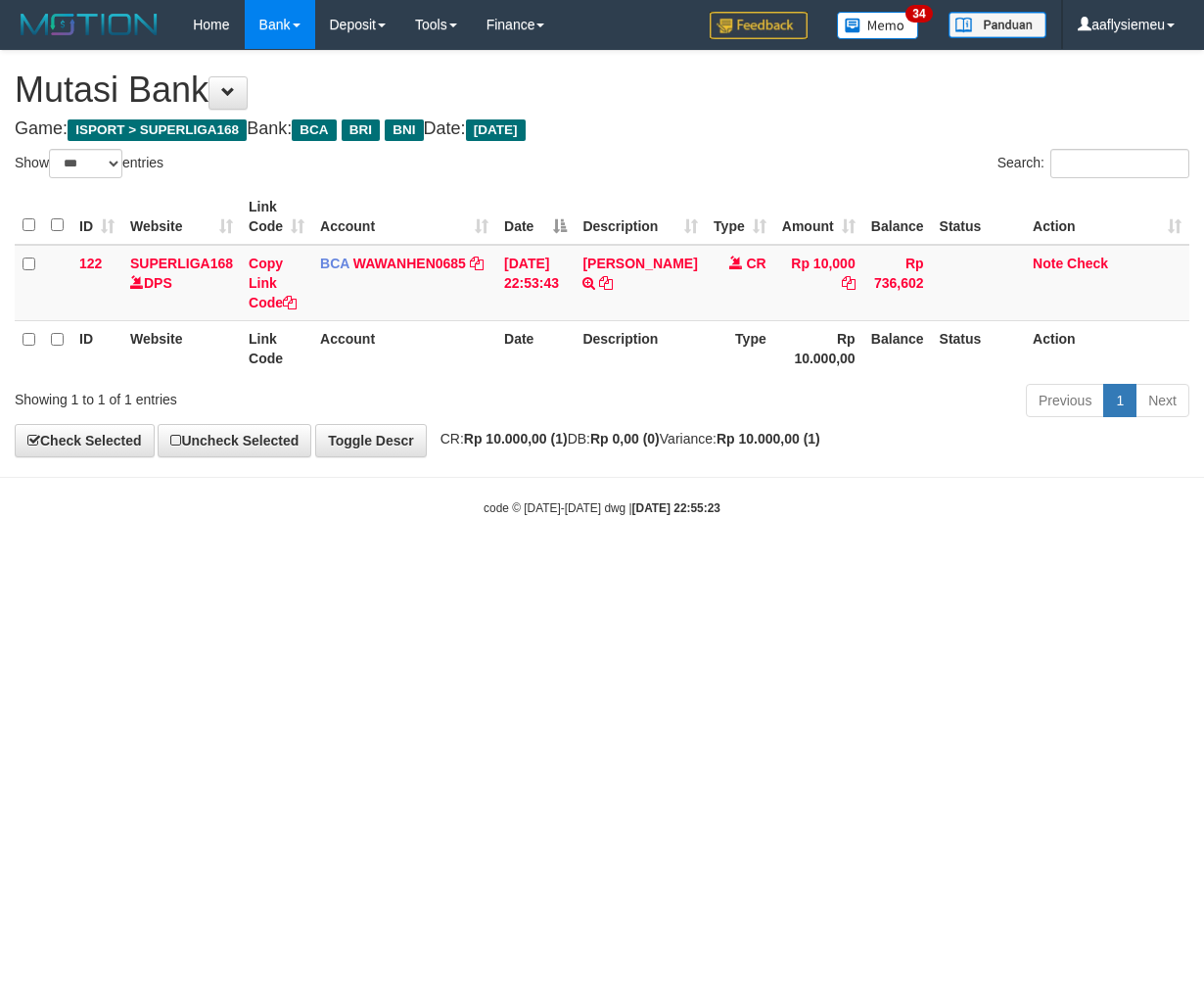 select on "***" 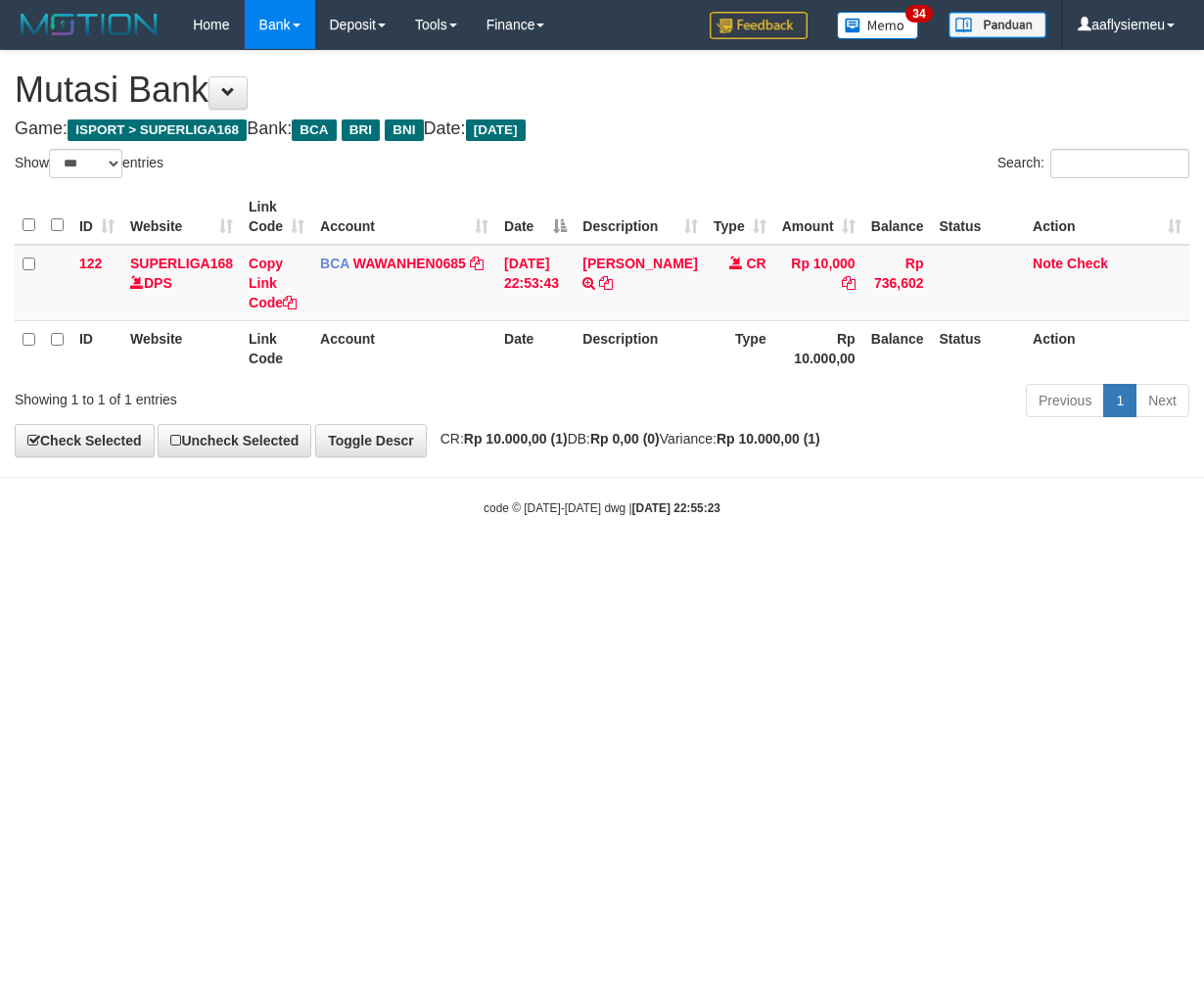 scroll, scrollTop: 0, scrollLeft: 0, axis: both 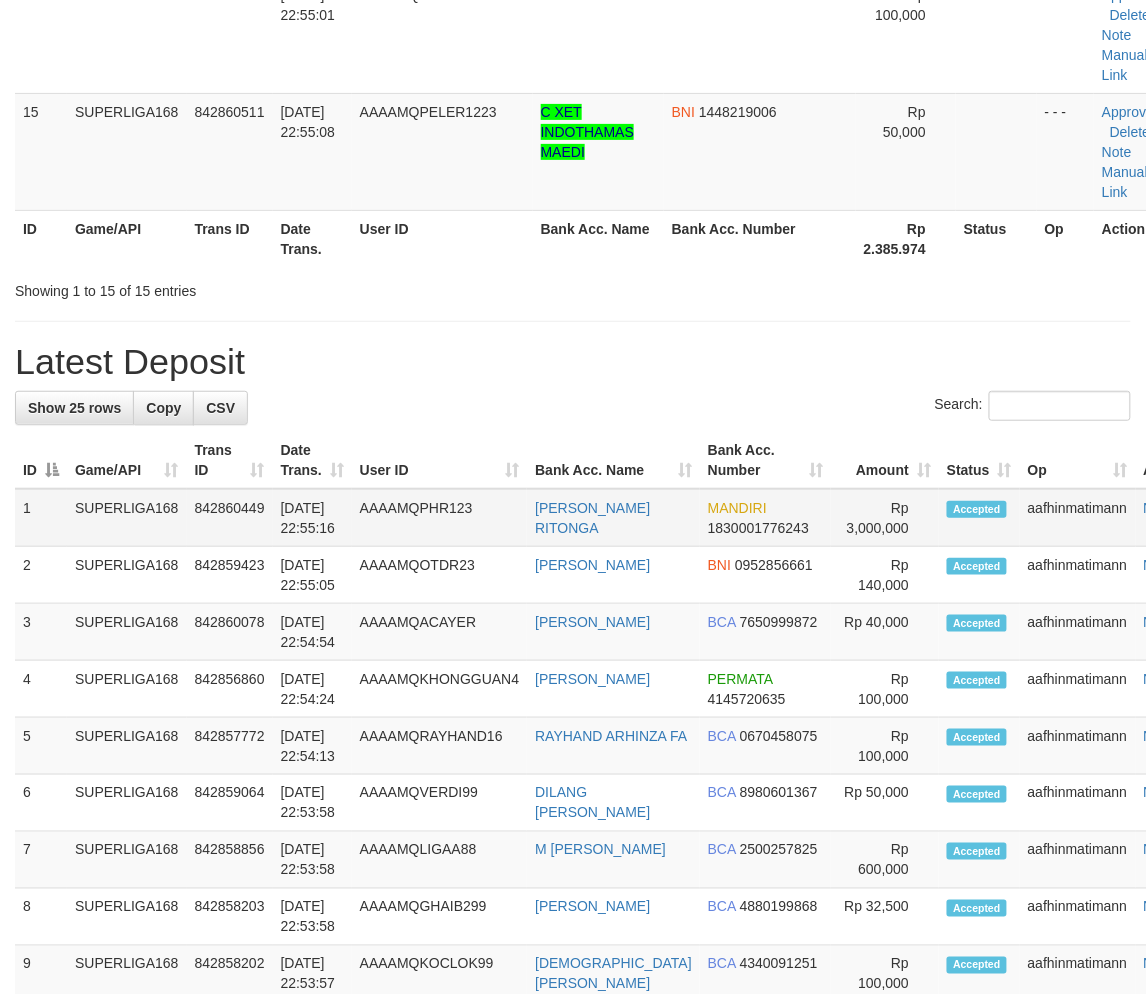 drag, startPoint x: 0, startPoint y: 0, endPoint x: 315, endPoint y: 517, distance: 605.404 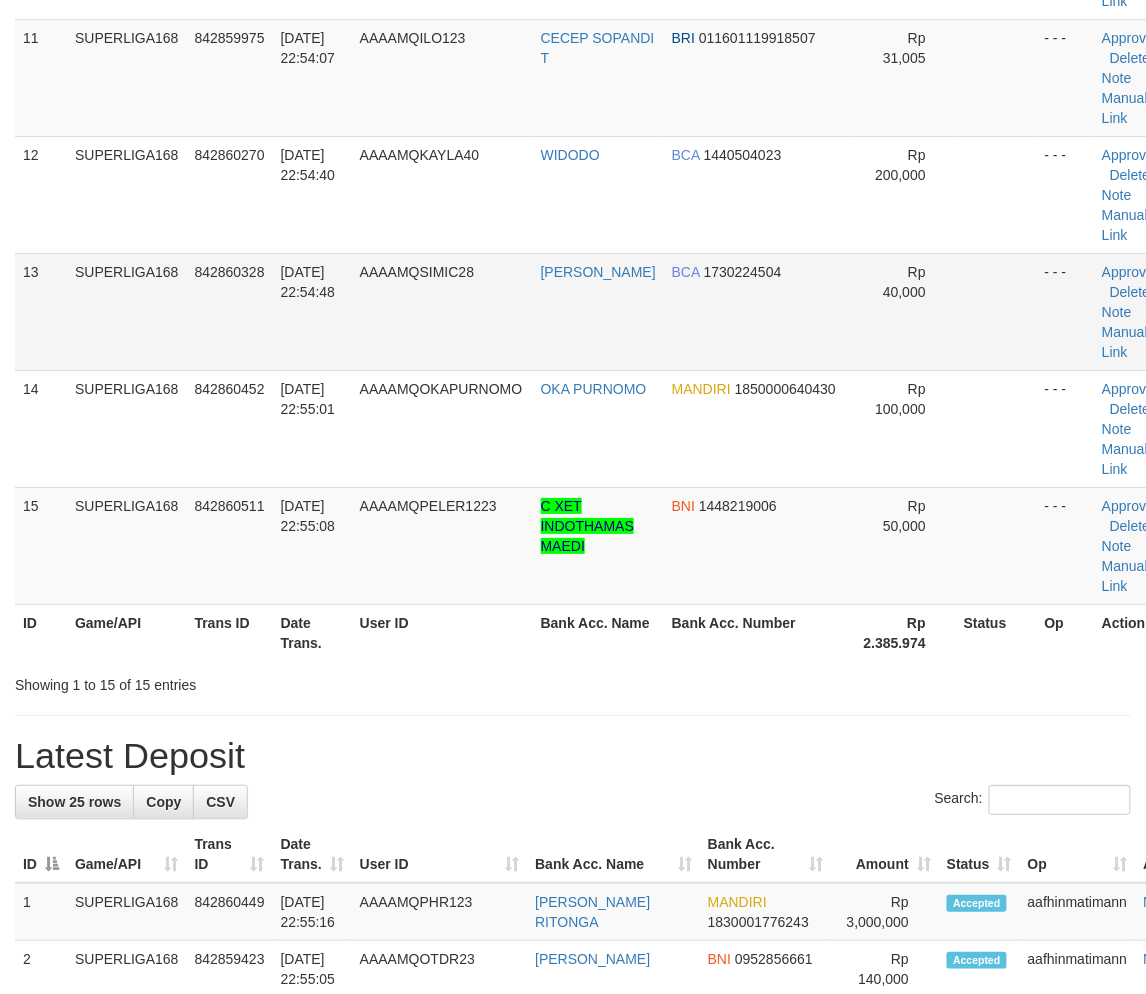 scroll, scrollTop: 1260, scrollLeft: 0, axis: vertical 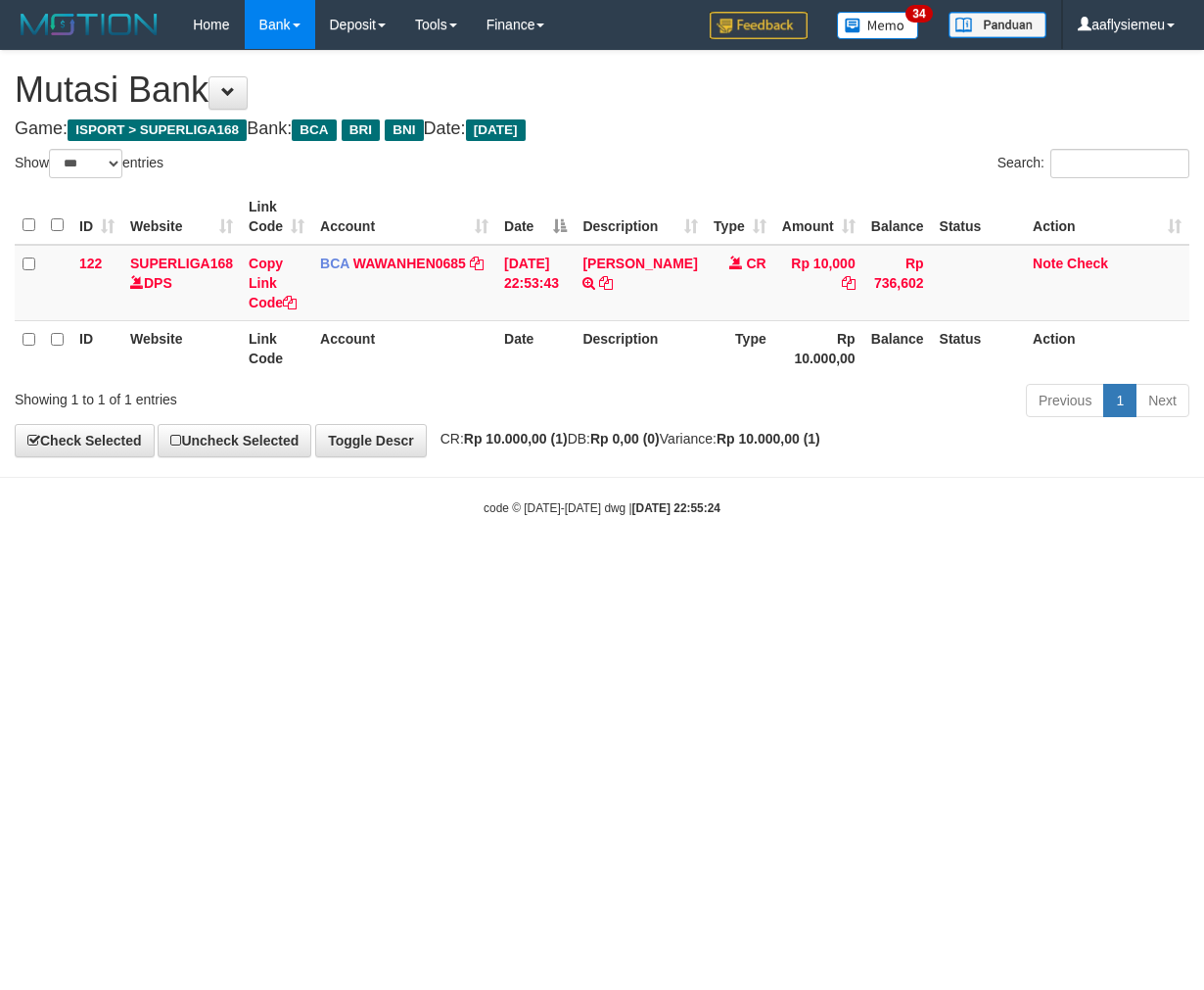 select on "***" 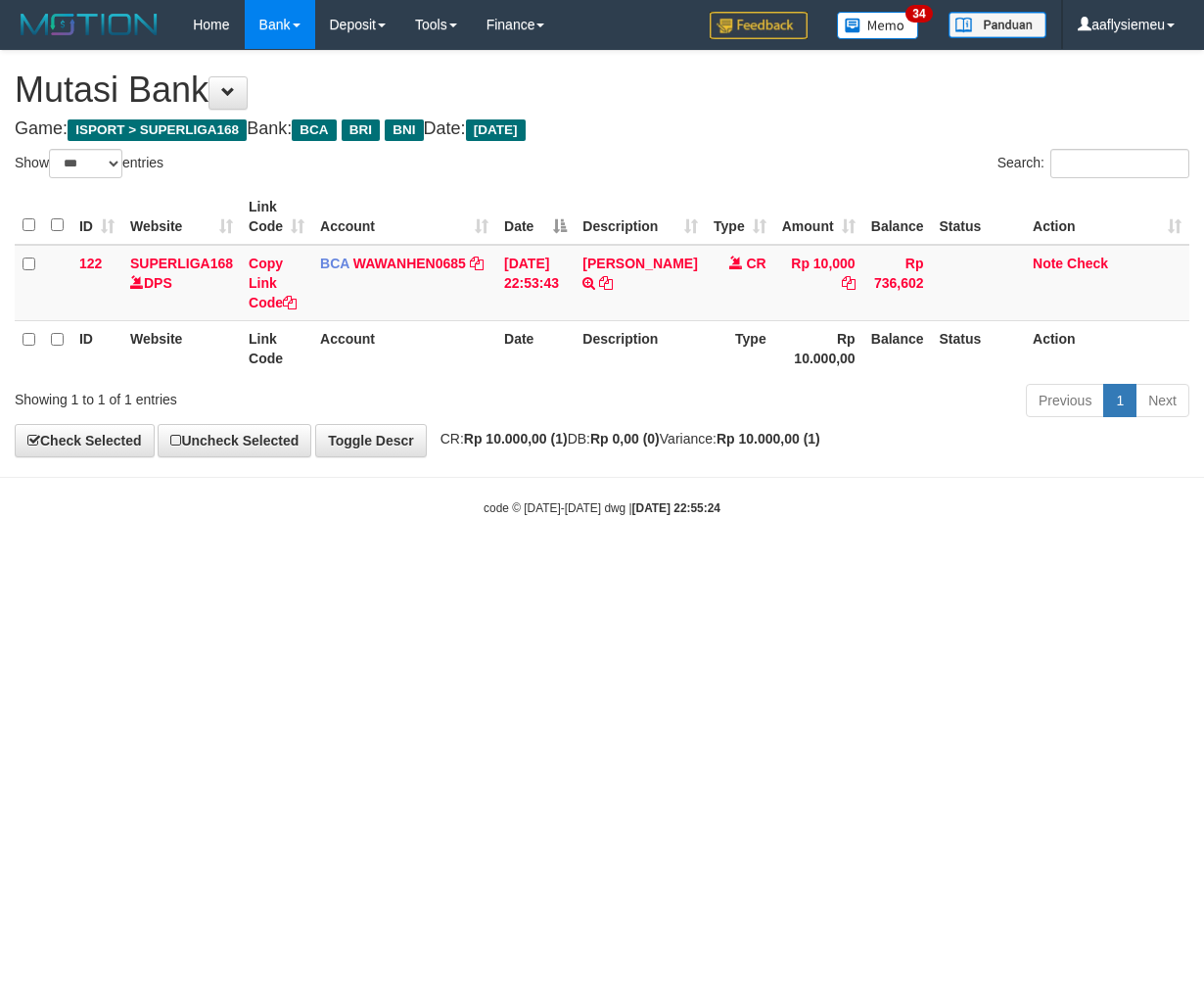 scroll, scrollTop: 0, scrollLeft: 0, axis: both 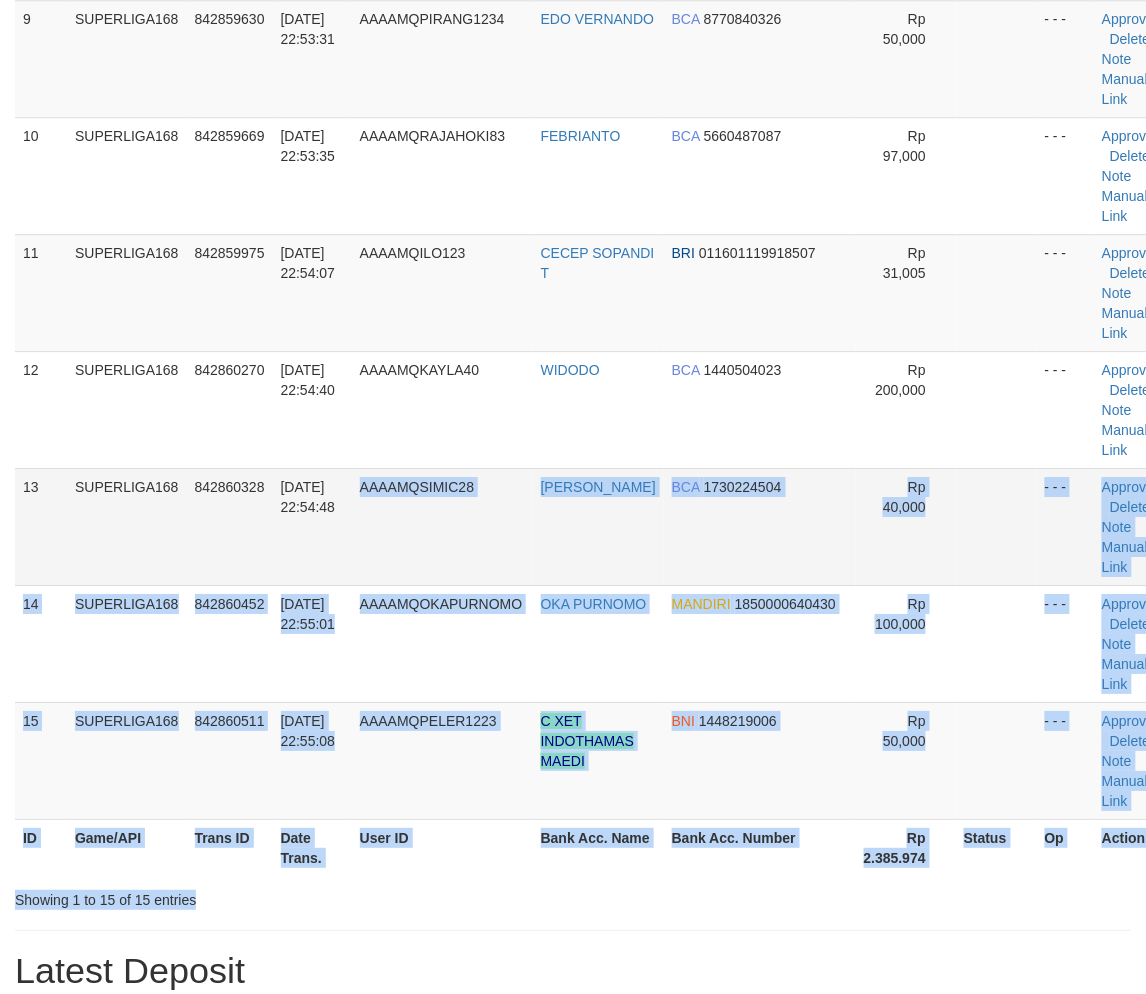 drag, startPoint x: 348, startPoint y: 513, endPoint x: 220, endPoint y: 566, distance: 138.5388 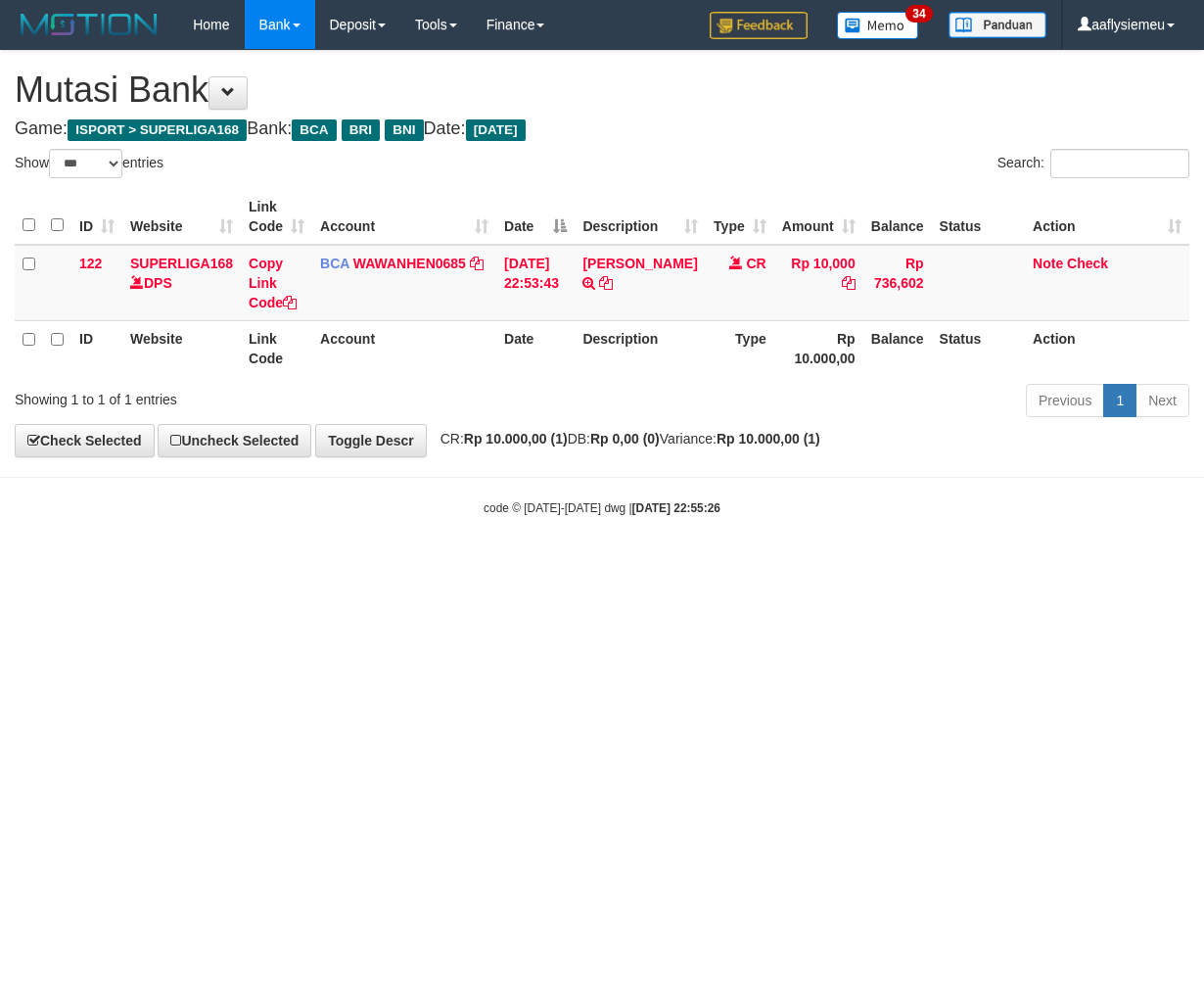 select on "***" 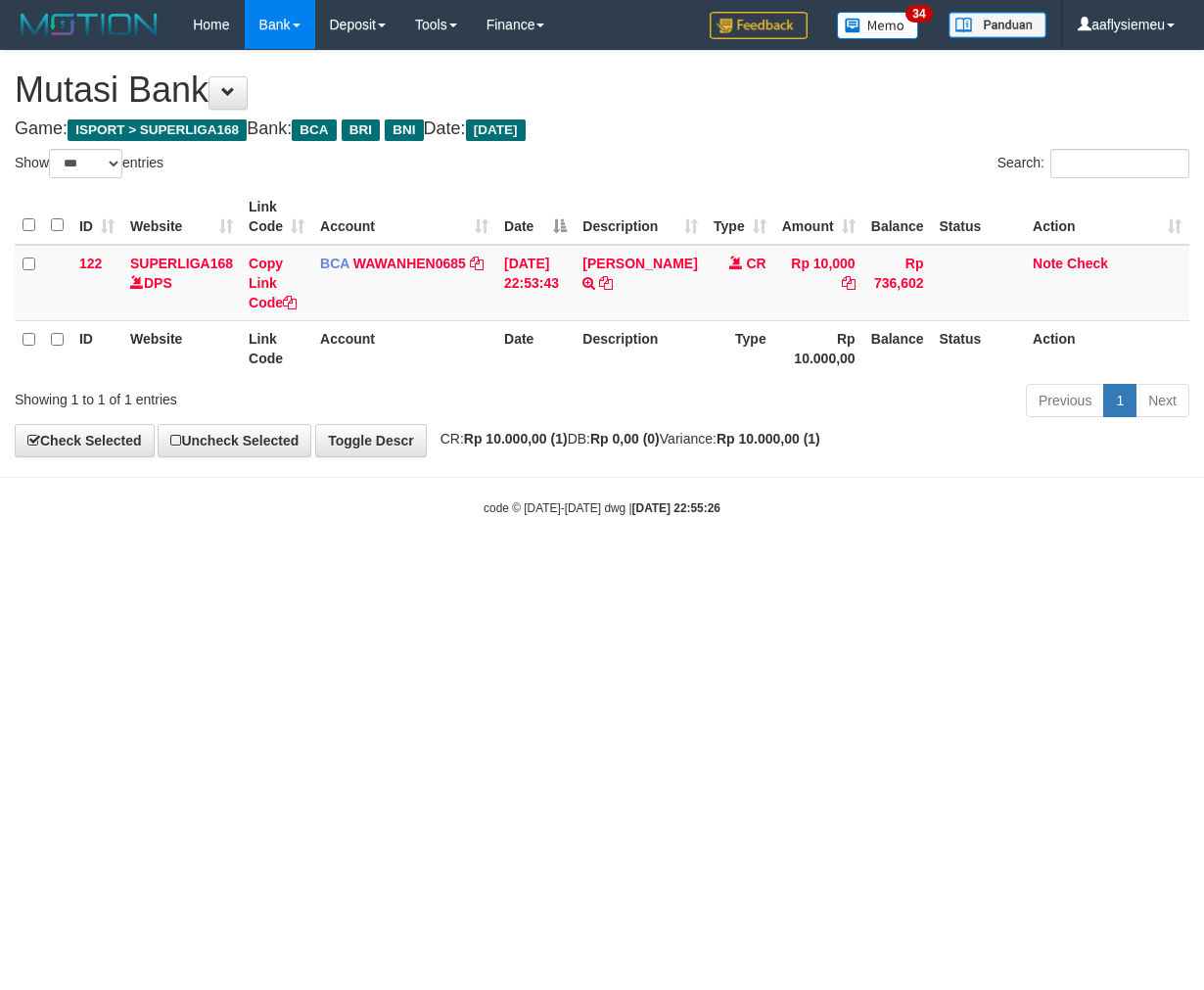 scroll, scrollTop: 0, scrollLeft: 0, axis: both 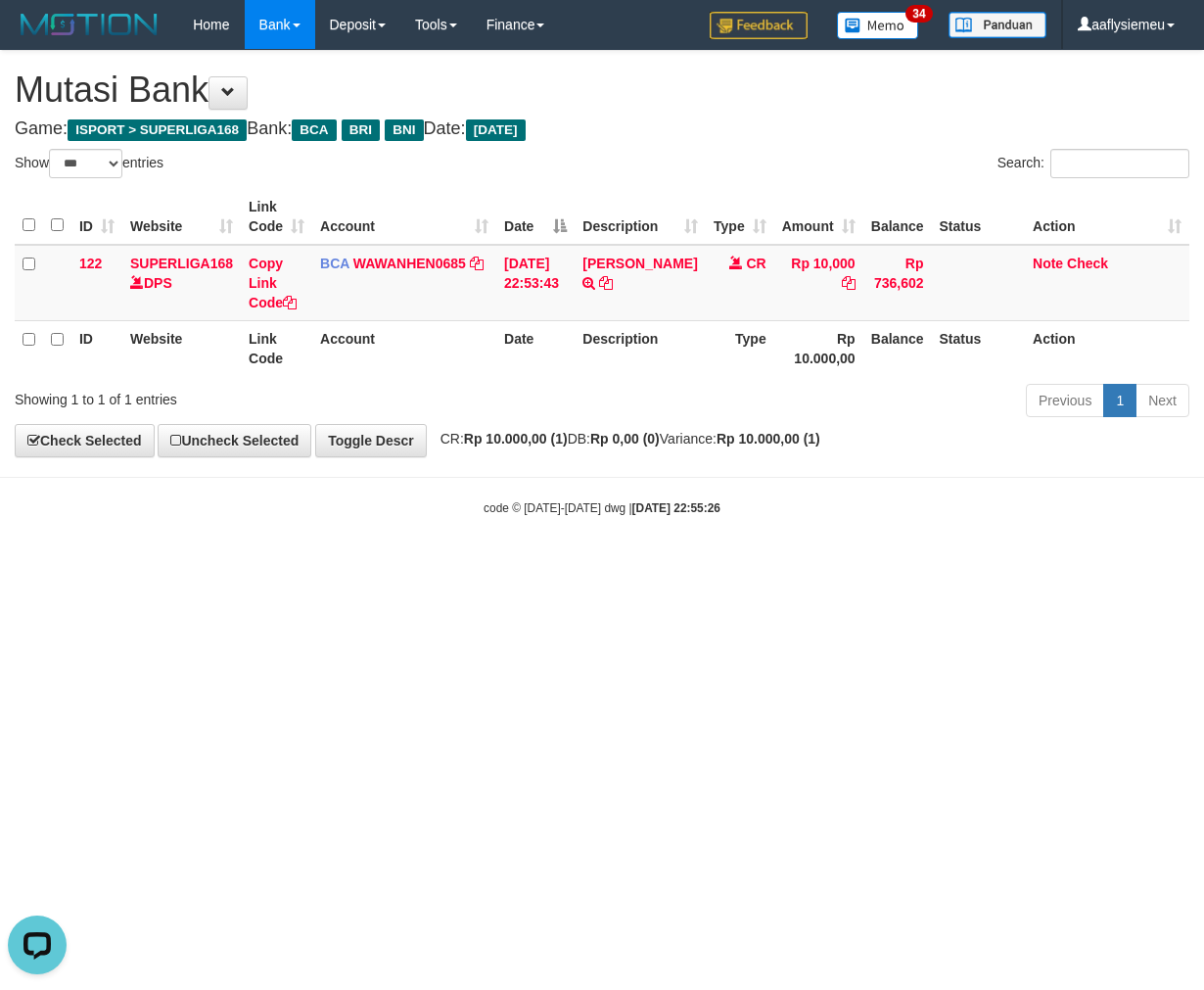 click on "Toggle navigation
Home
Bank
Account List
Load
By Website
Group
[ISPORT]													SUPERLIGA168
By Load Group (DPS)" at bounding box center (602, 283) 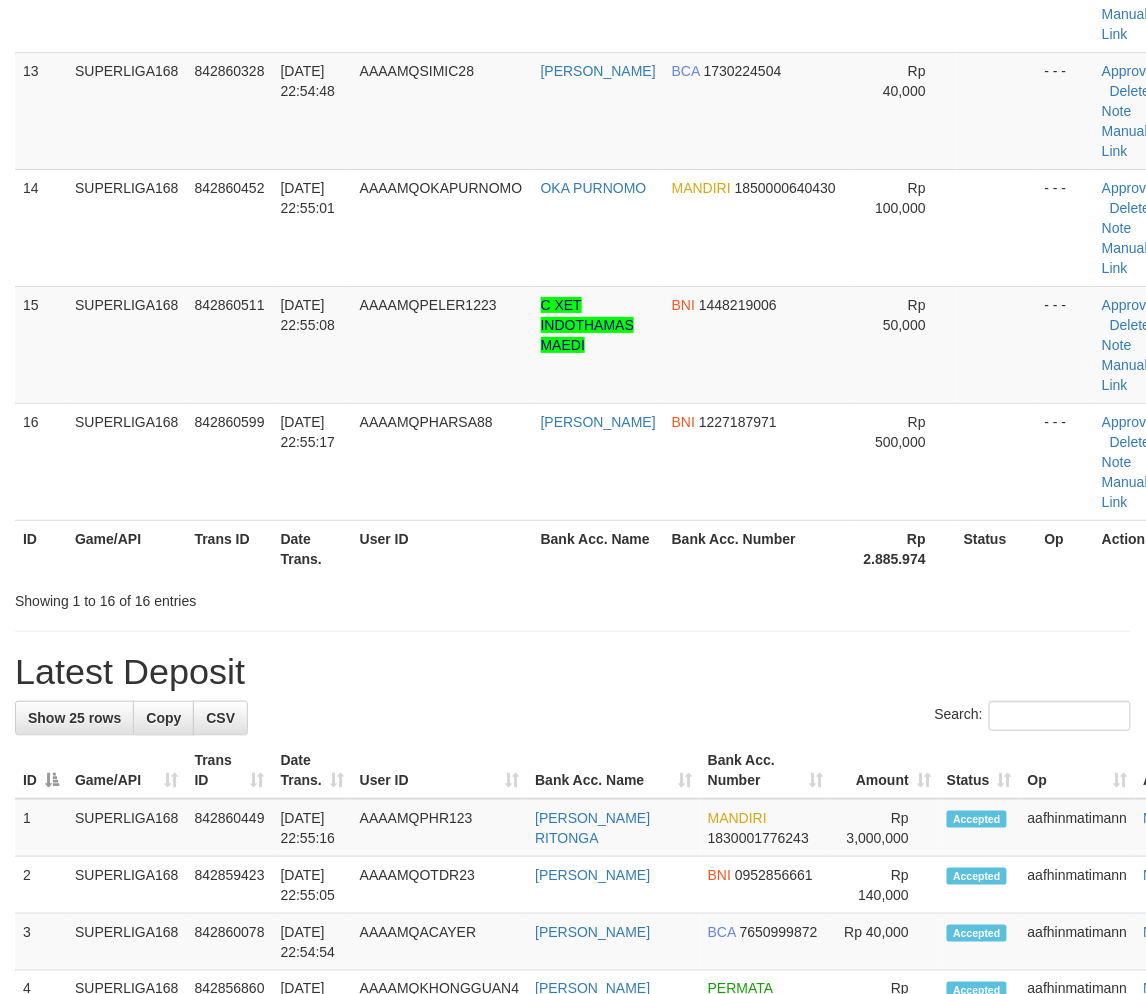 drag, startPoint x: 256, startPoint y: 537, endPoint x: 201, endPoint y: 554, distance: 57.567352 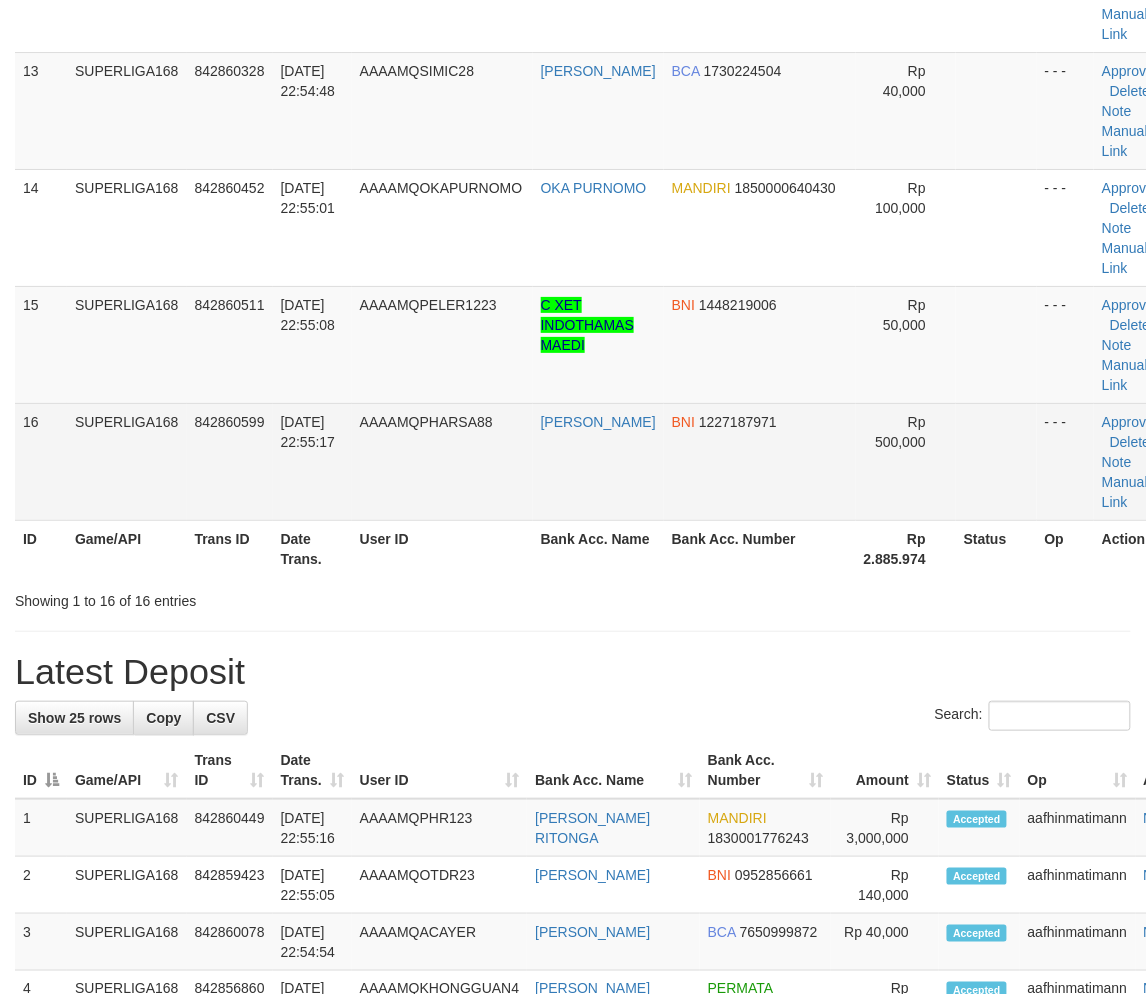 click on "11/07/2025 22:55:17" at bounding box center (312, 461) 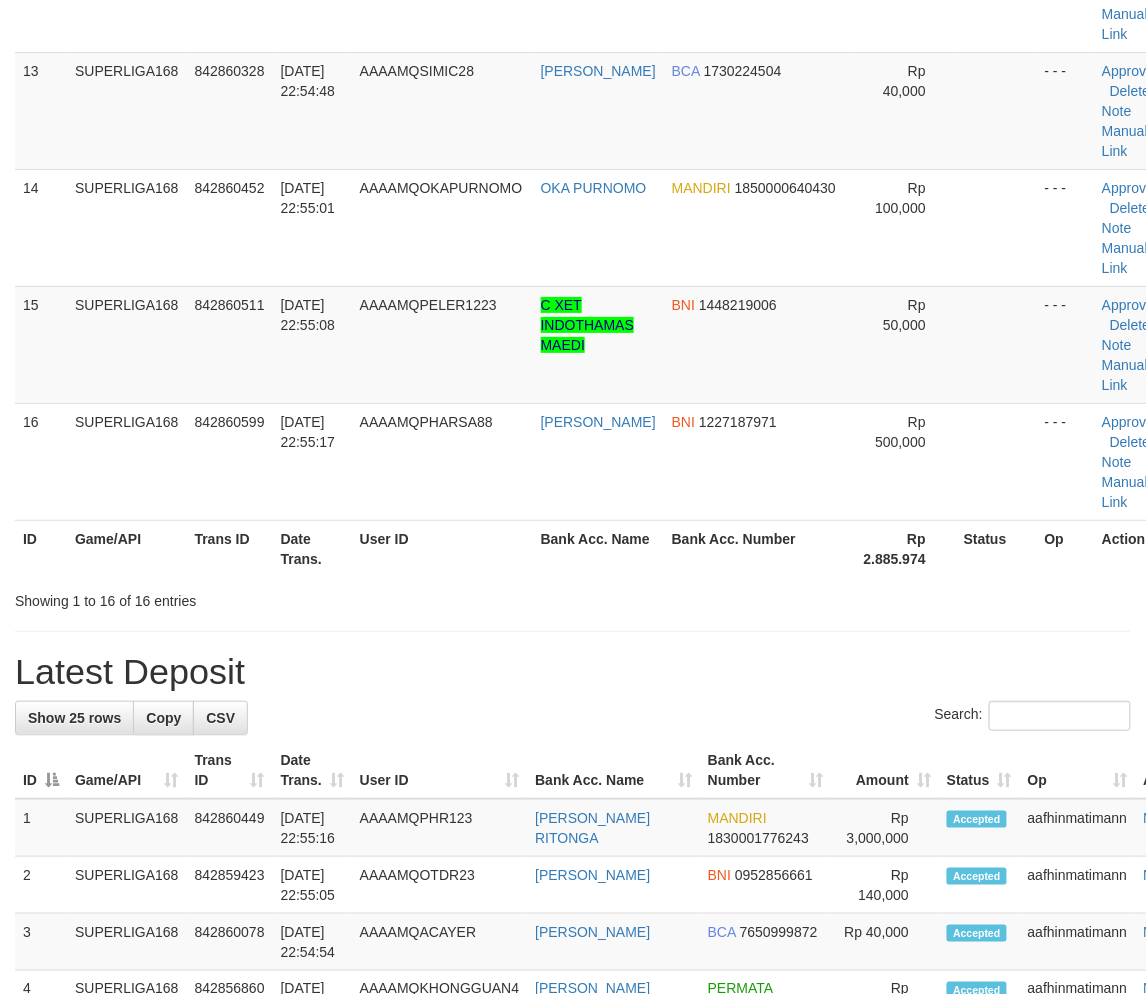 scroll, scrollTop: 1186, scrollLeft: 0, axis: vertical 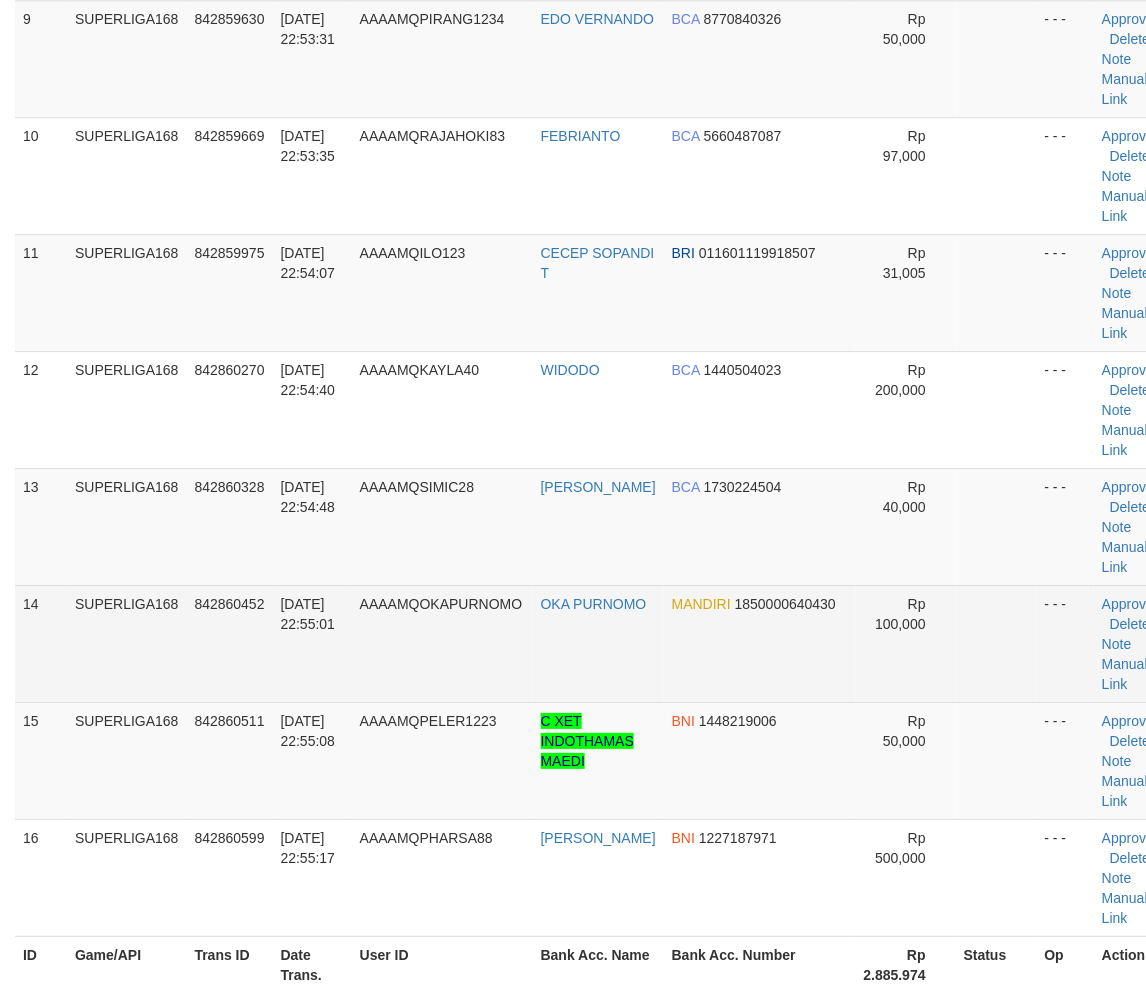 click on "SUPERLIGA168" at bounding box center [127, 643] 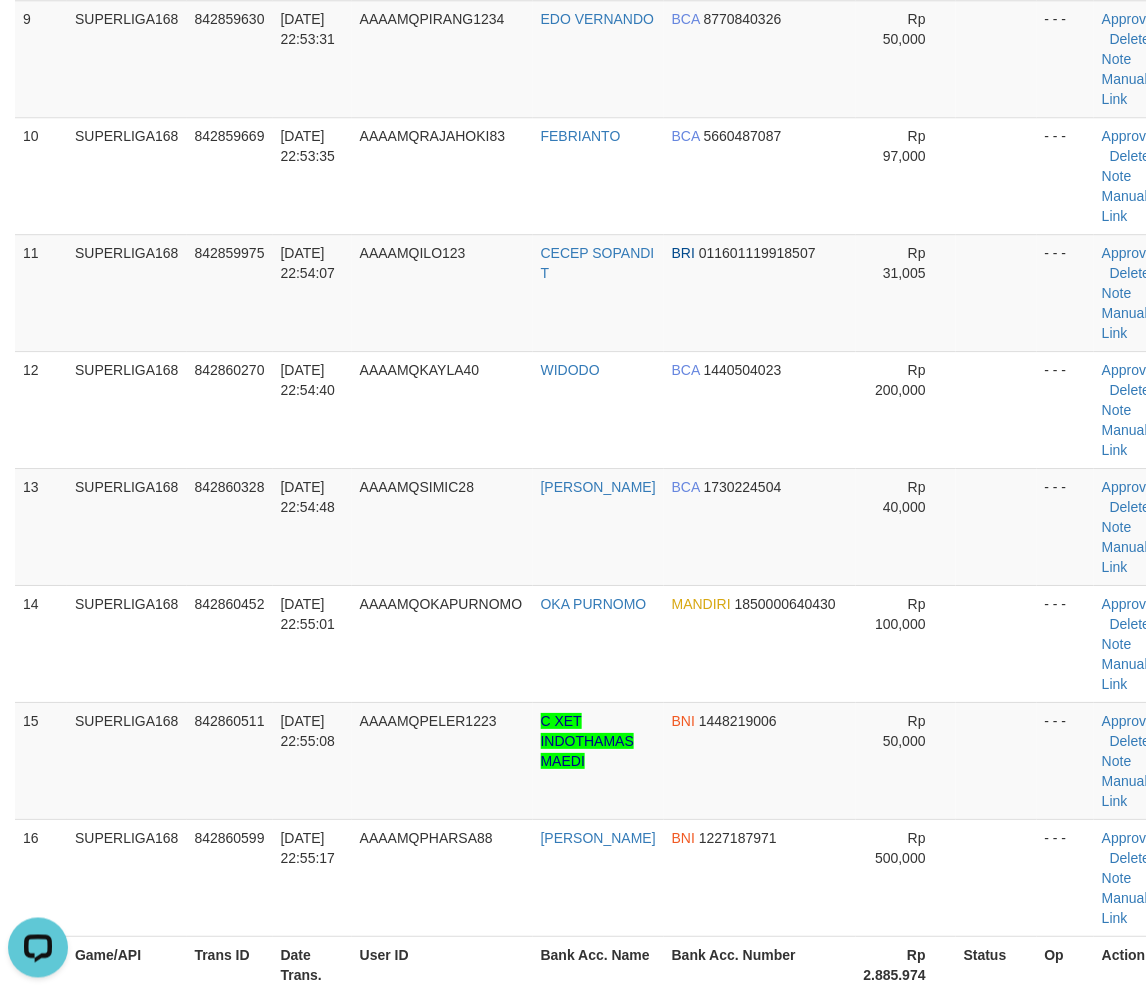 scroll, scrollTop: 0, scrollLeft: 0, axis: both 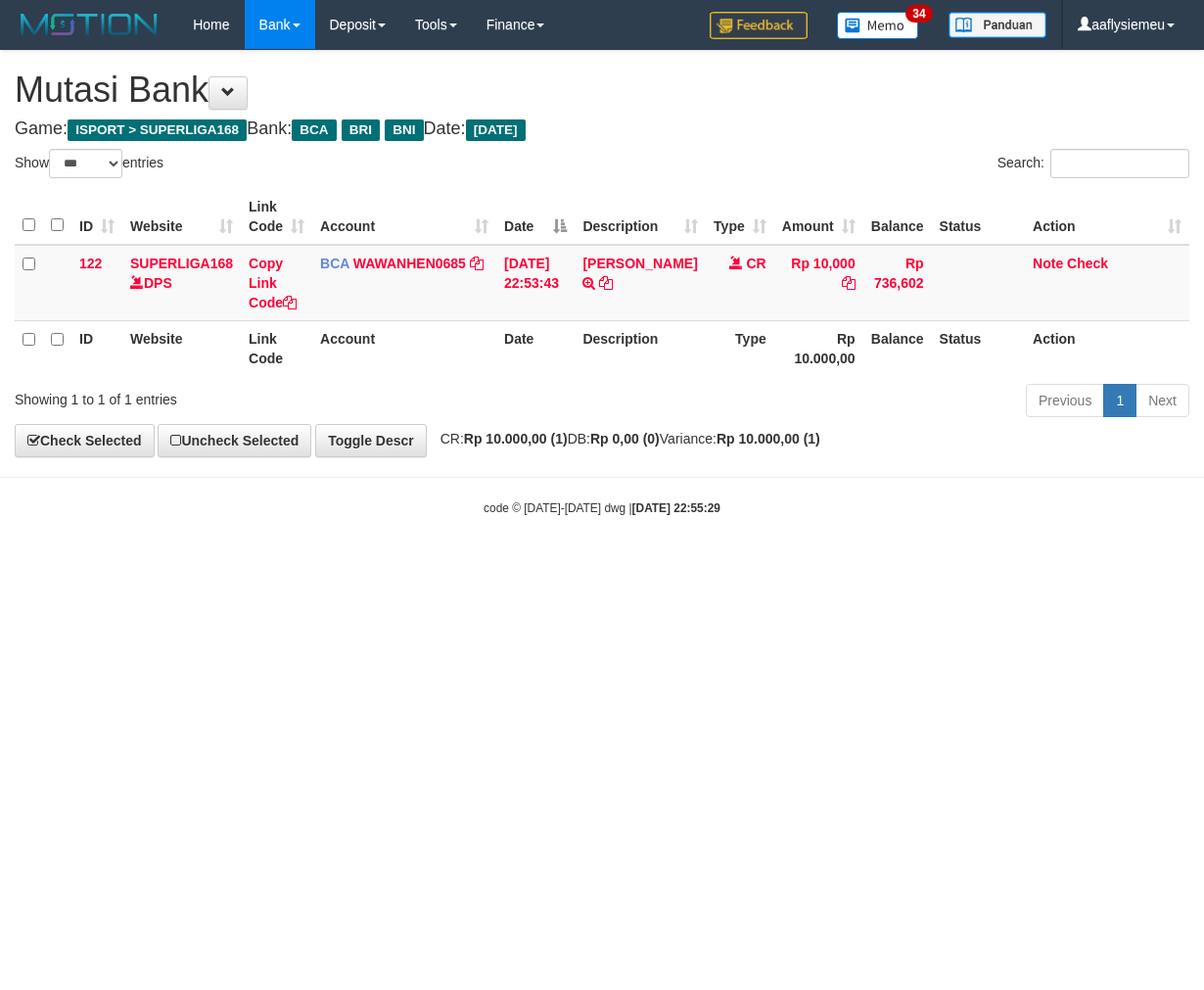 select on "***" 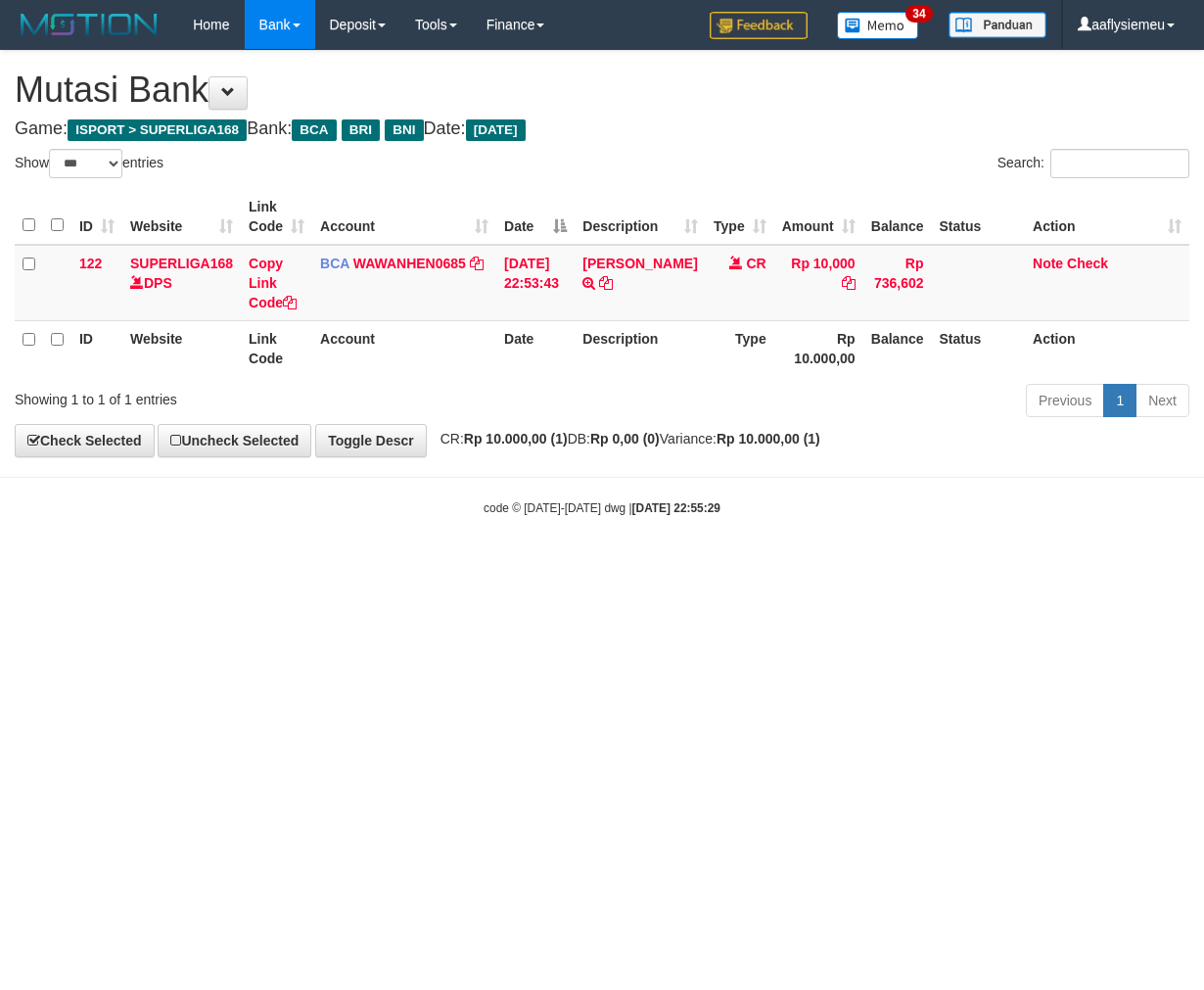 scroll, scrollTop: 0, scrollLeft: 0, axis: both 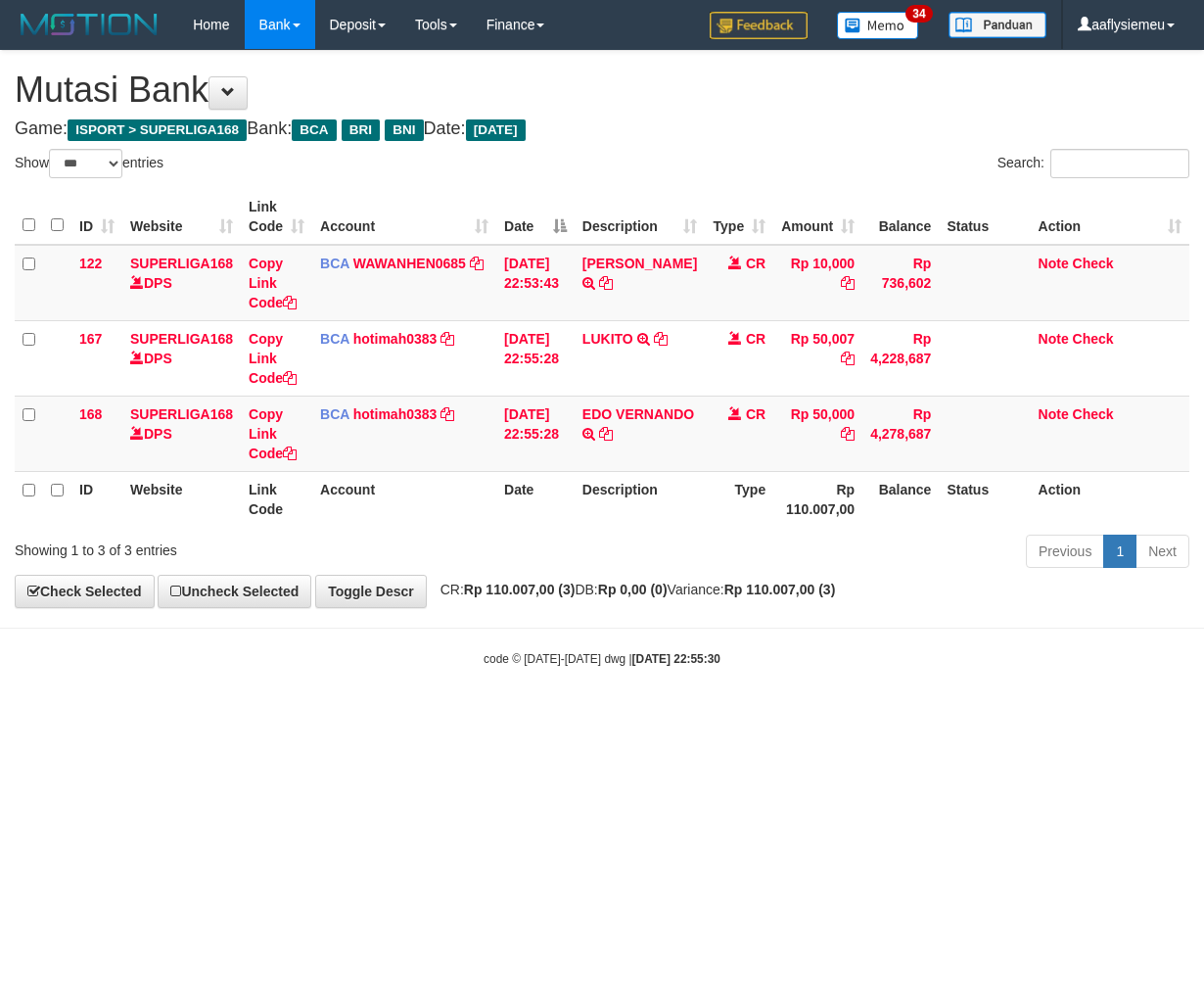 select on "***" 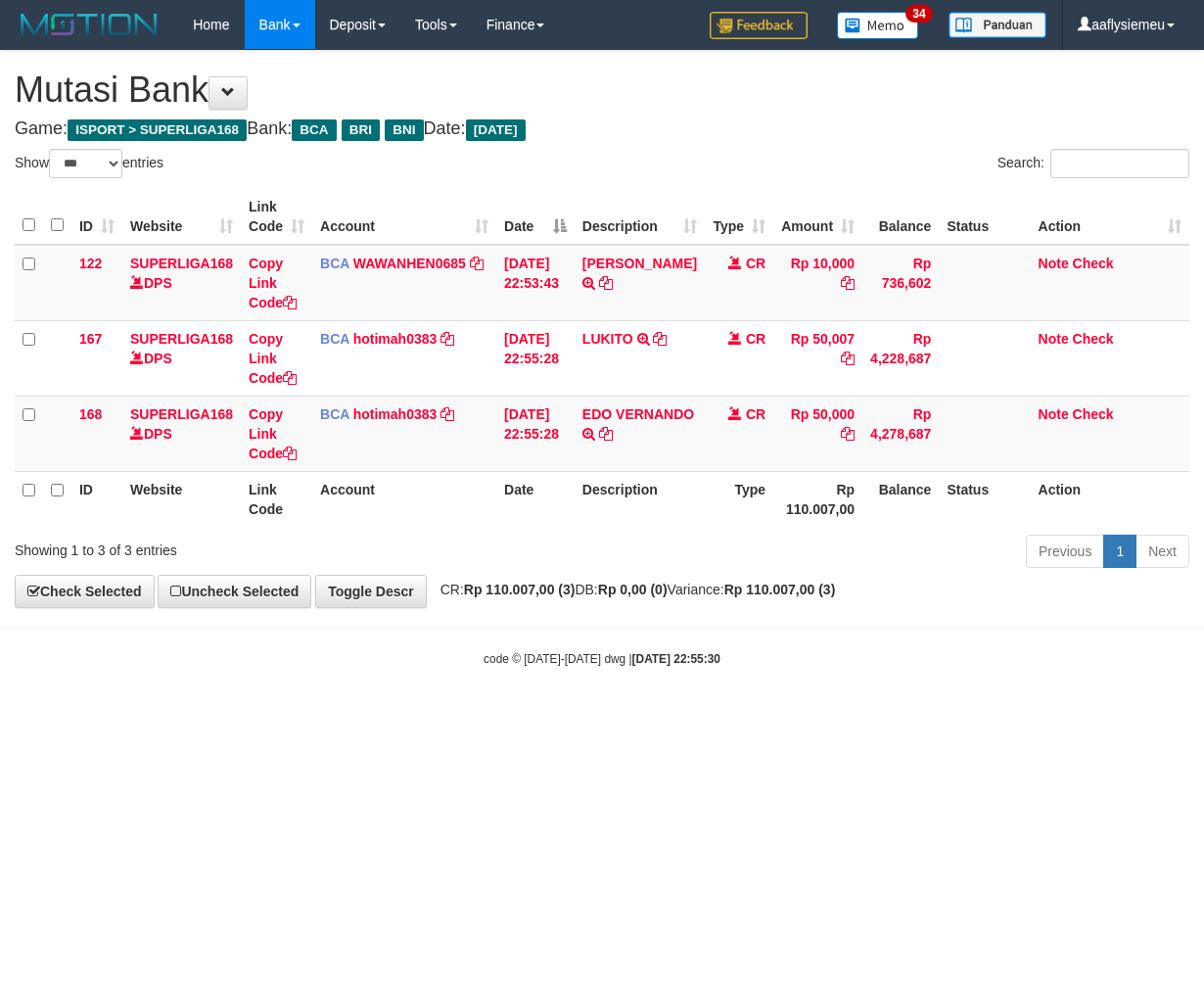 scroll, scrollTop: 0, scrollLeft: 0, axis: both 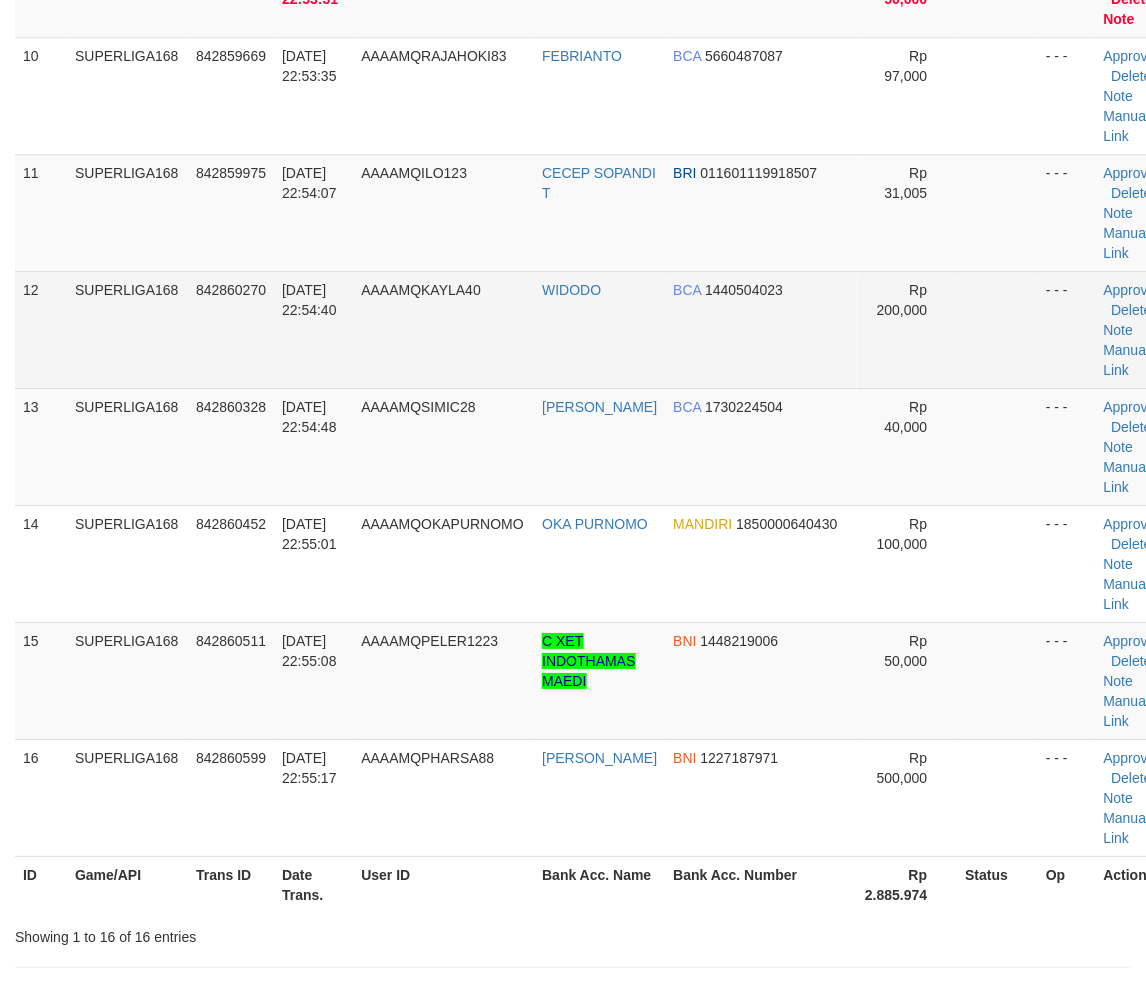 click on "[DATE] 22:54:40" at bounding box center (313, 329) 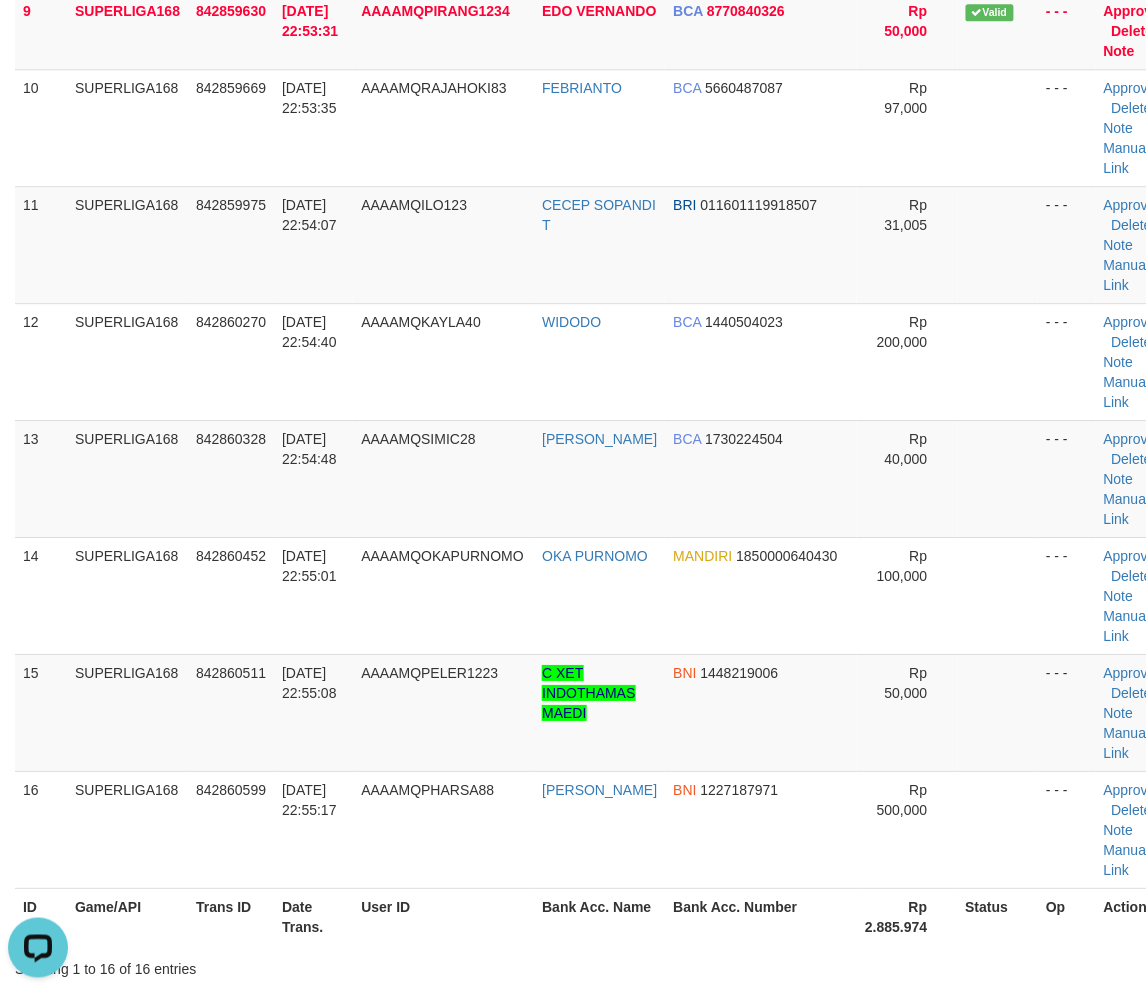 scroll, scrollTop: 0, scrollLeft: 0, axis: both 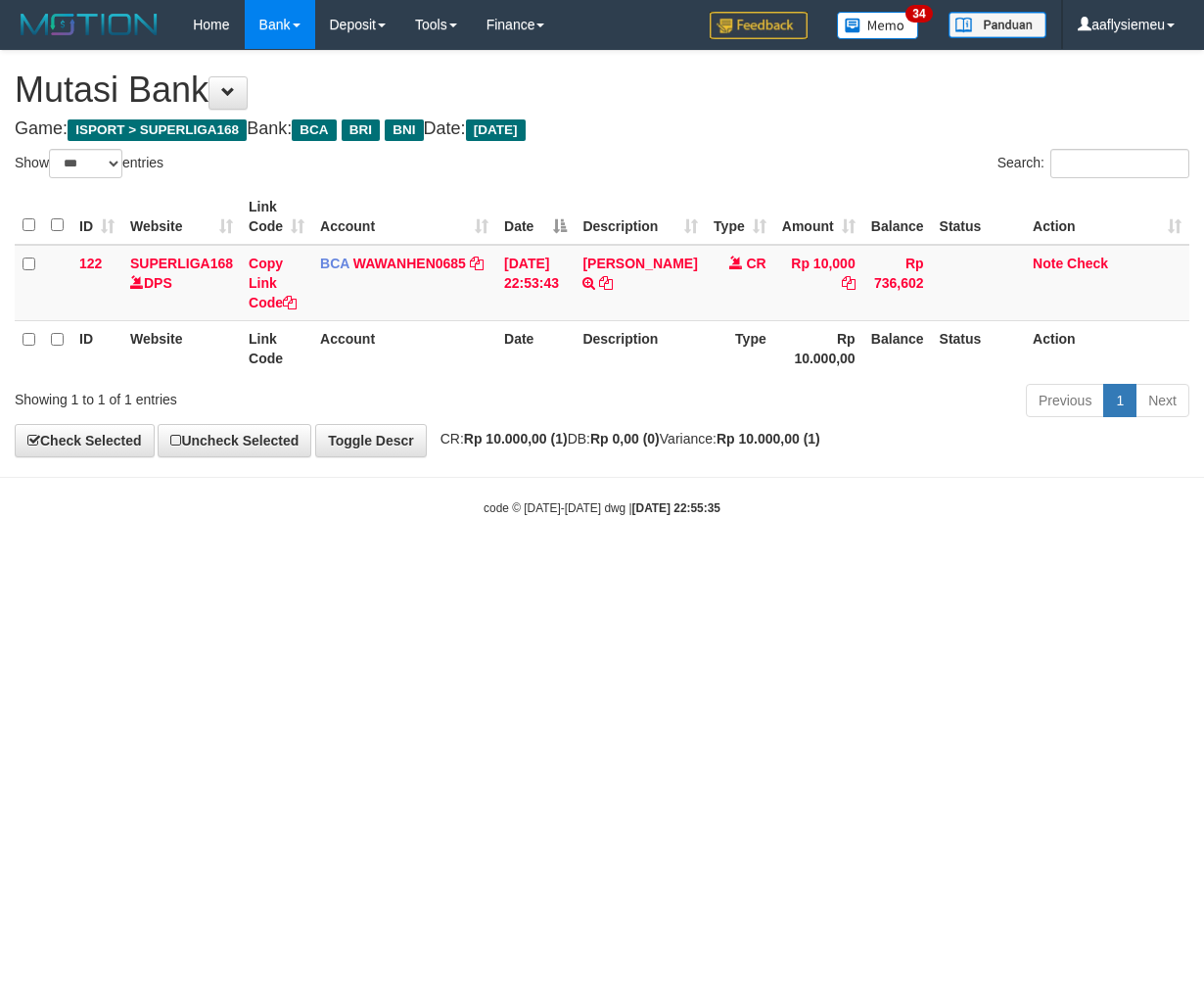 select on "***" 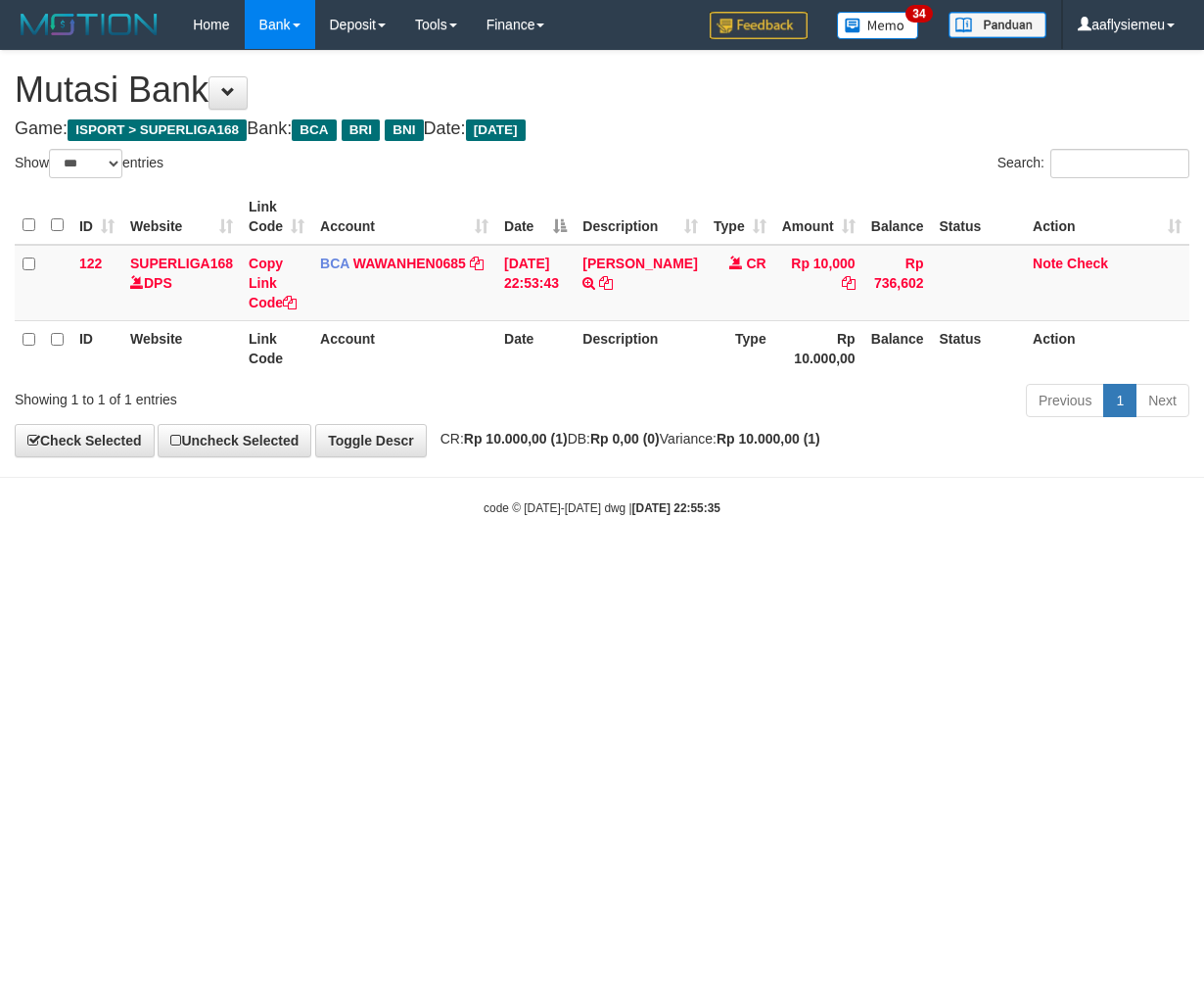 scroll, scrollTop: 0, scrollLeft: 0, axis: both 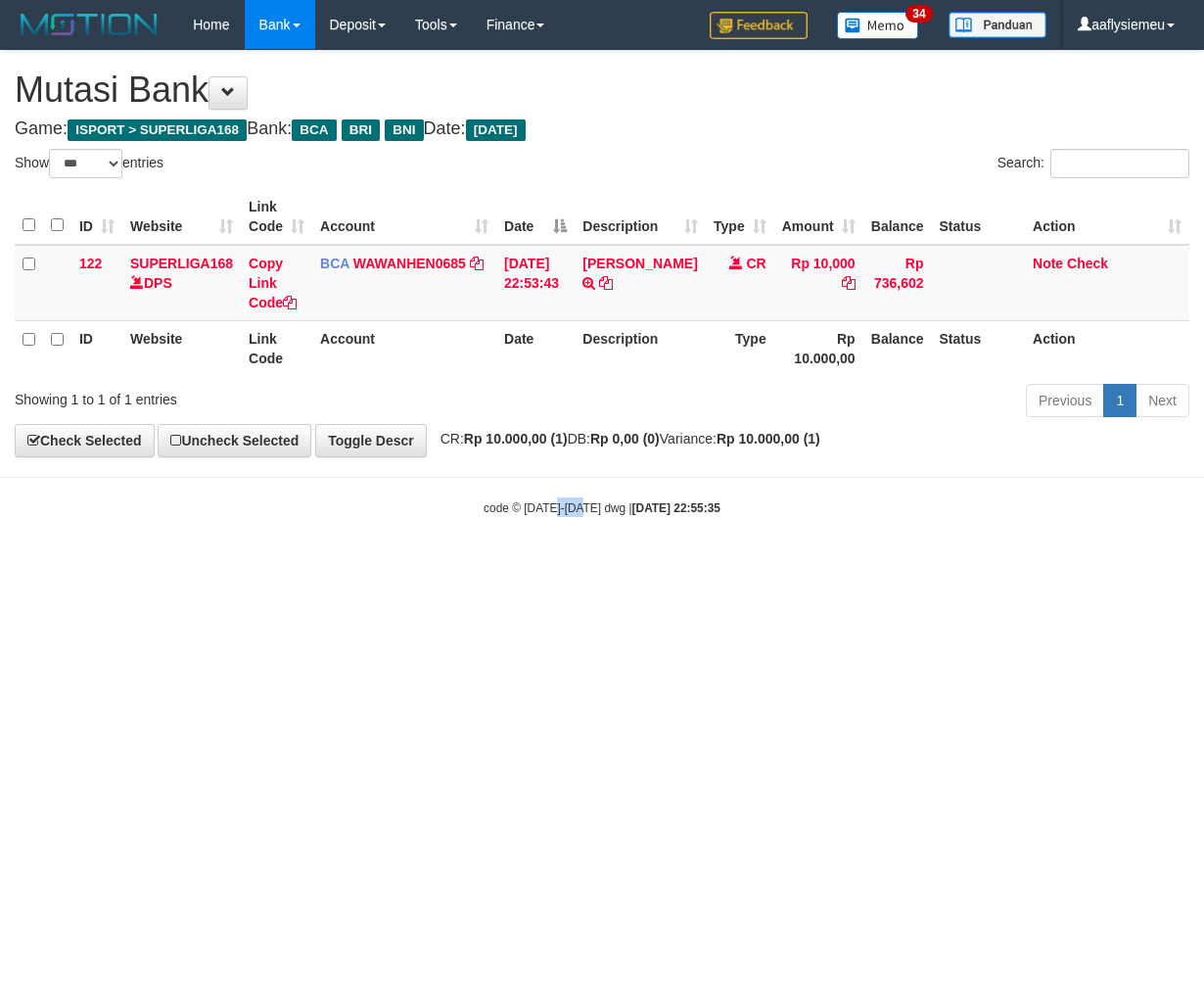 drag, startPoint x: 553, startPoint y: 813, endPoint x: 536, endPoint y: 860, distance: 49.98 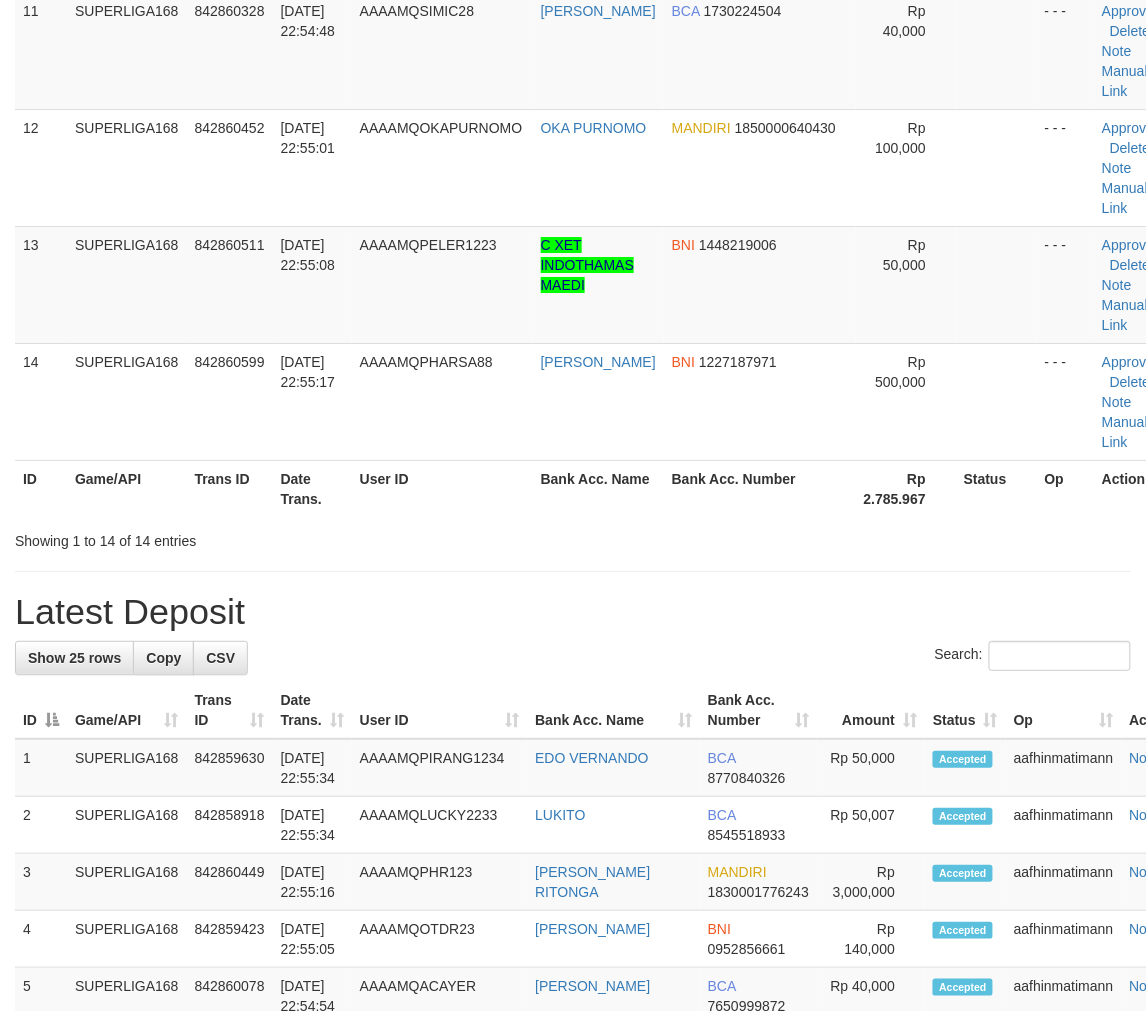 scroll, scrollTop: 1054, scrollLeft: 0, axis: vertical 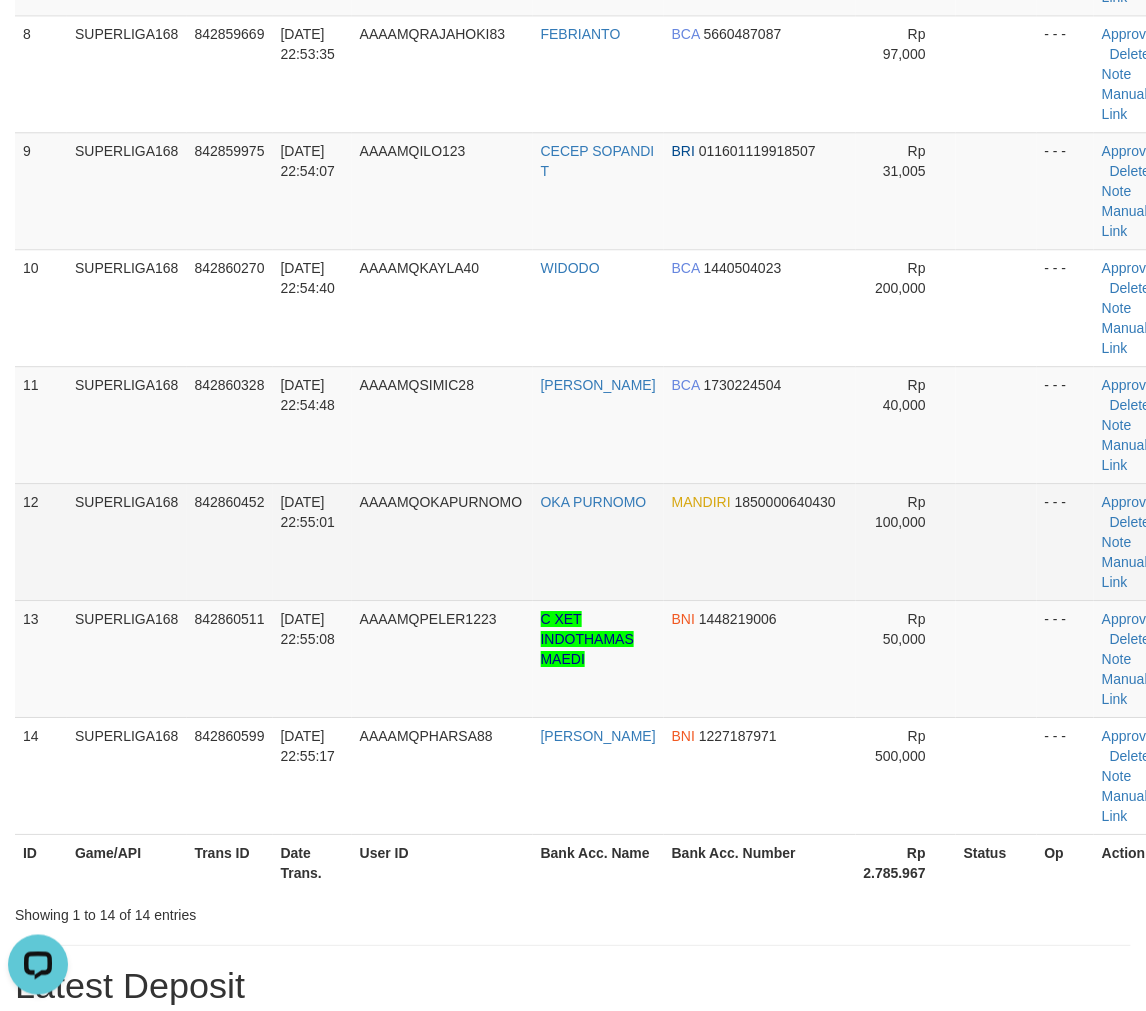 drag, startPoint x: 283, startPoint y: 550, endPoint x: 258, endPoint y: 575, distance: 35.35534 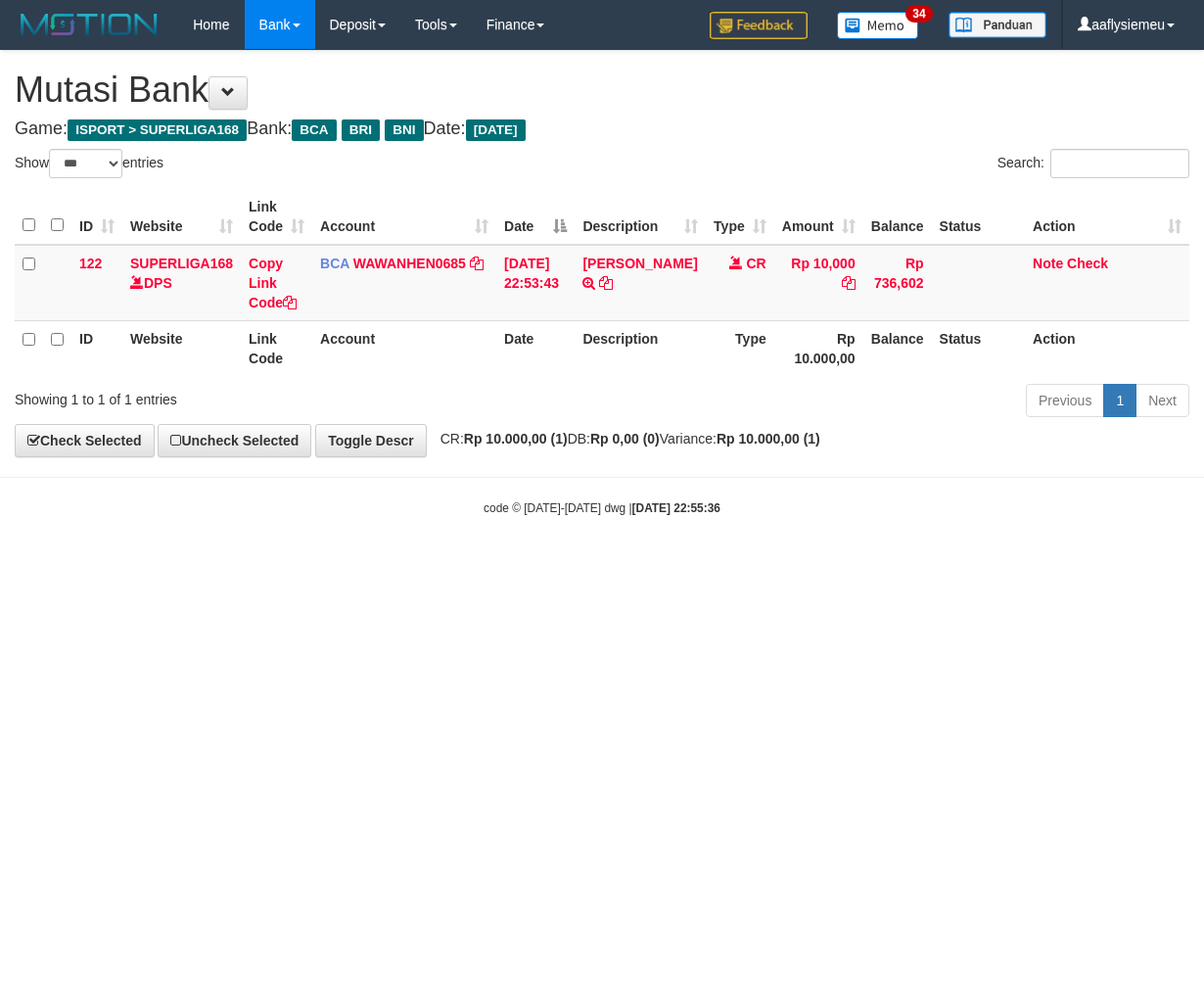 select on "***" 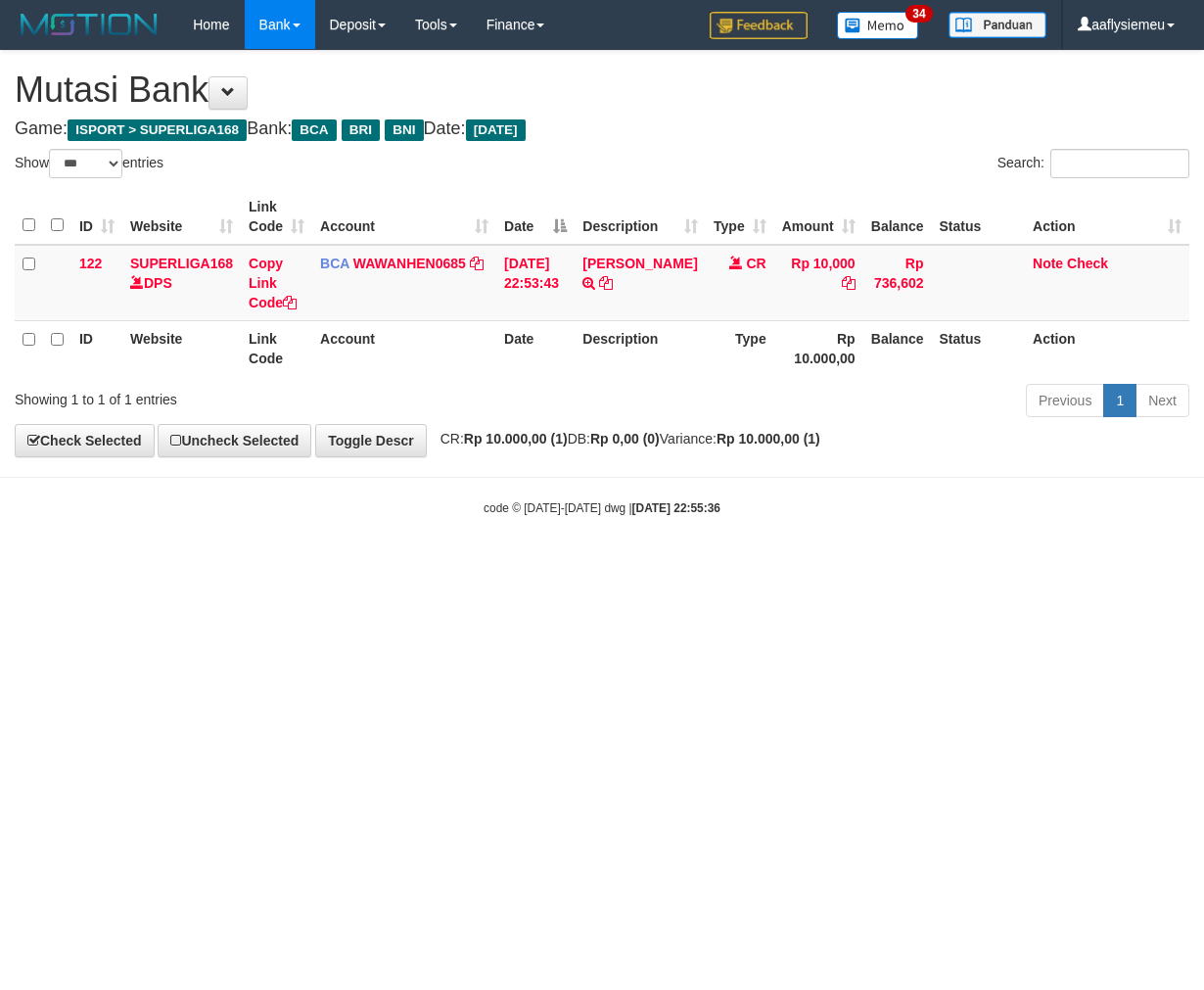 scroll, scrollTop: 0, scrollLeft: 0, axis: both 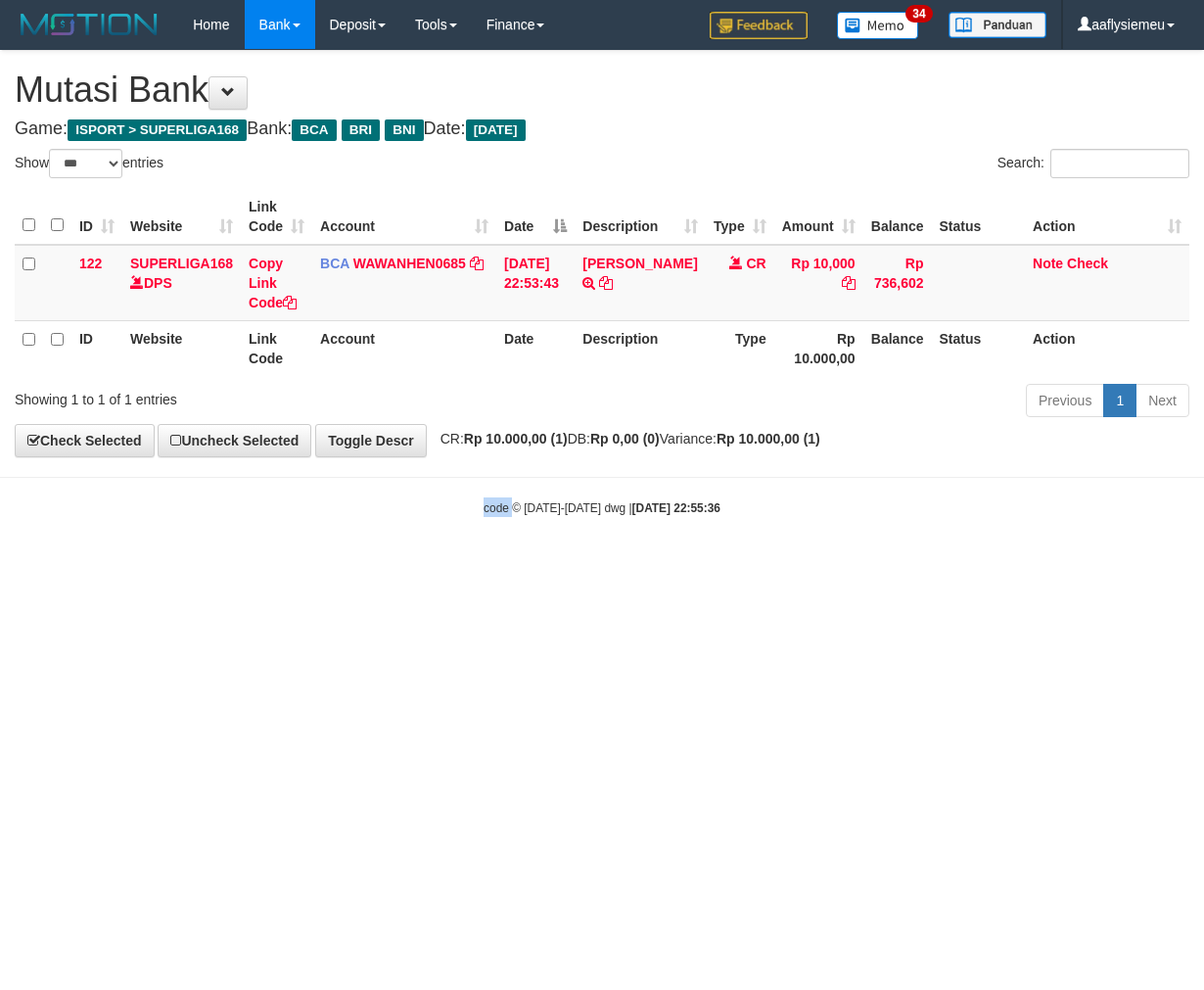 click on "Toggle navigation
Home
Bank
Account List
Load
By Website
Group
[ISPORT]													SUPERLIGA168
By Load Group (DPS)" at bounding box center [602, 283] 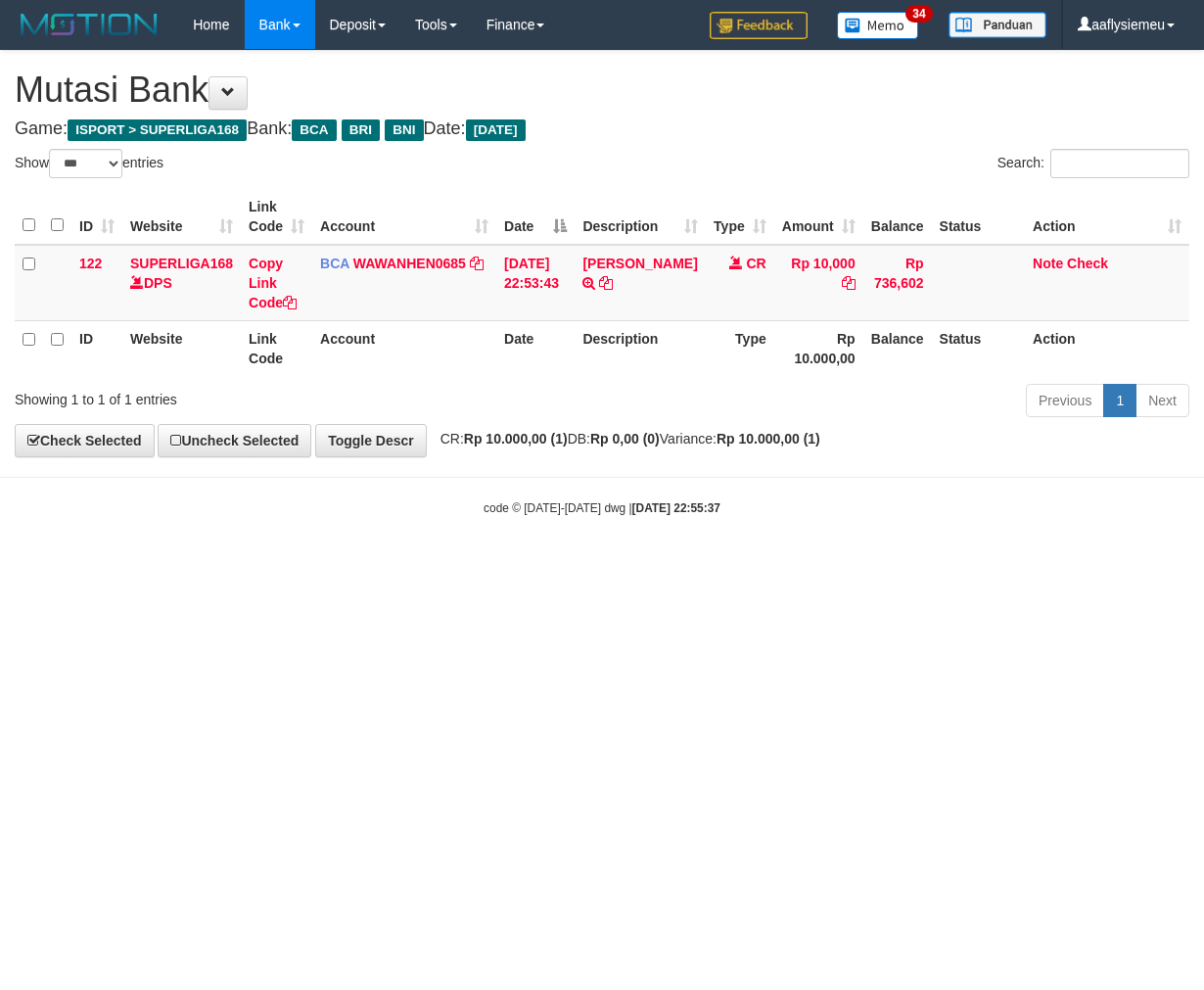 select on "***" 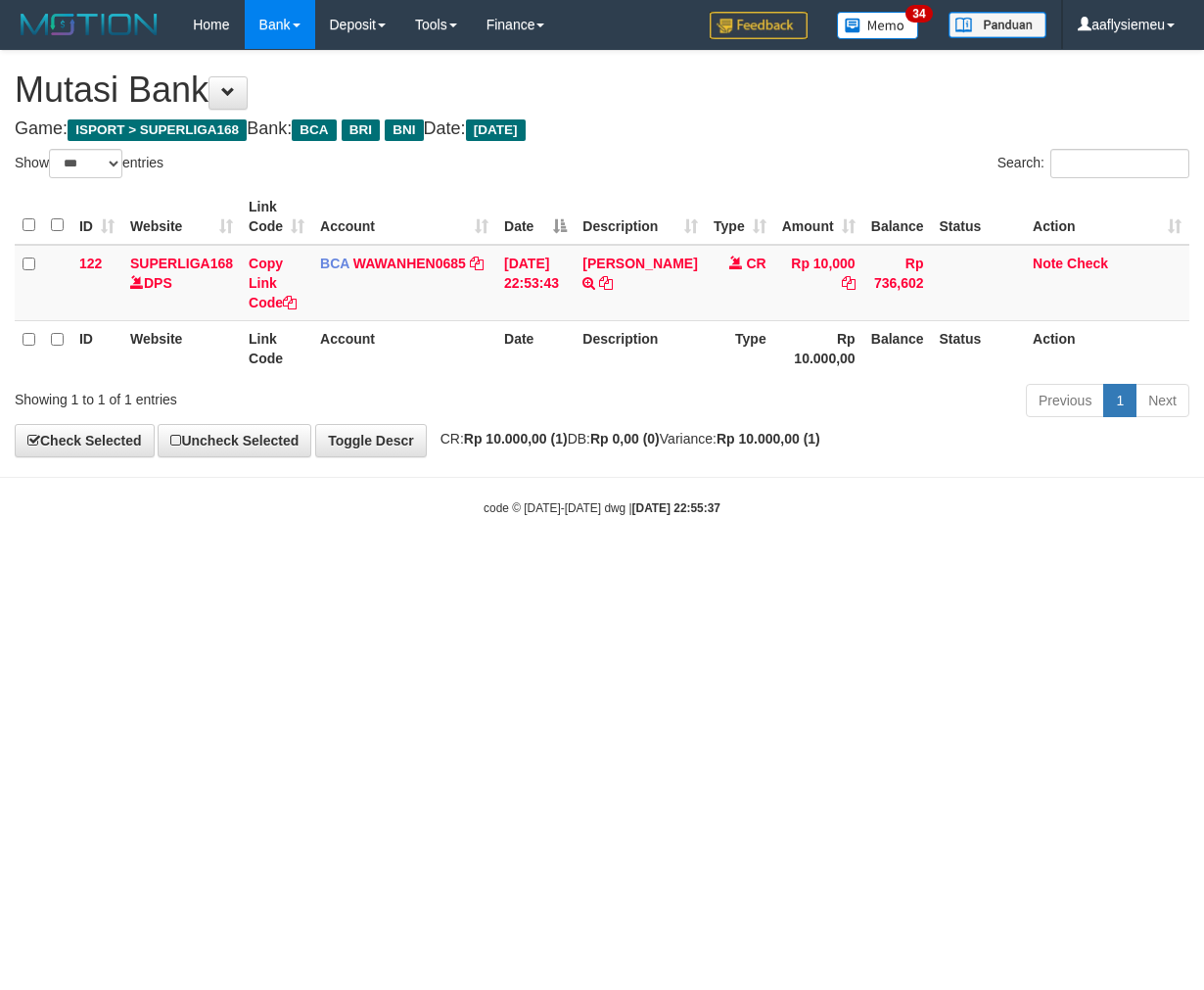 scroll, scrollTop: 0, scrollLeft: 0, axis: both 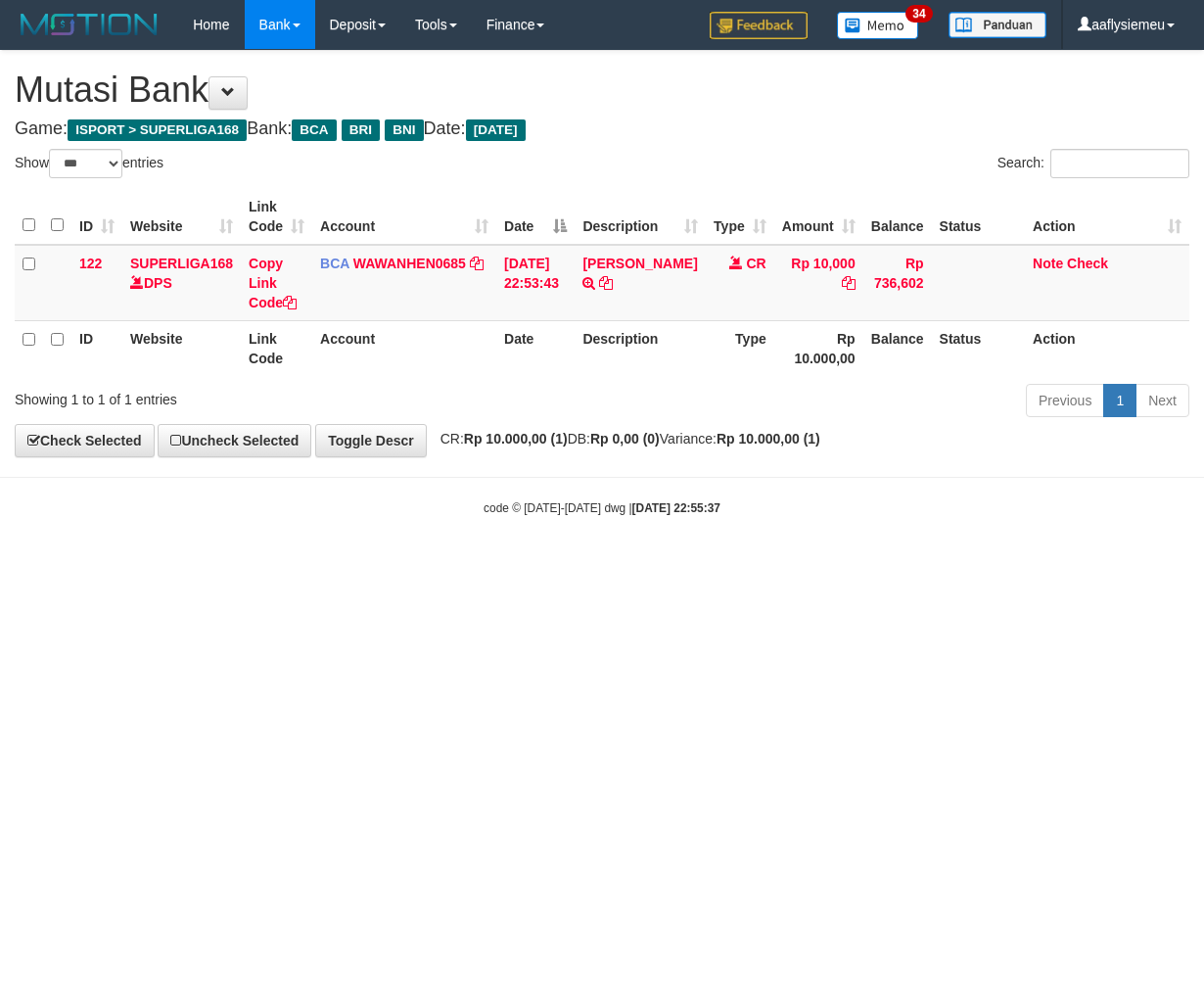 select on "***" 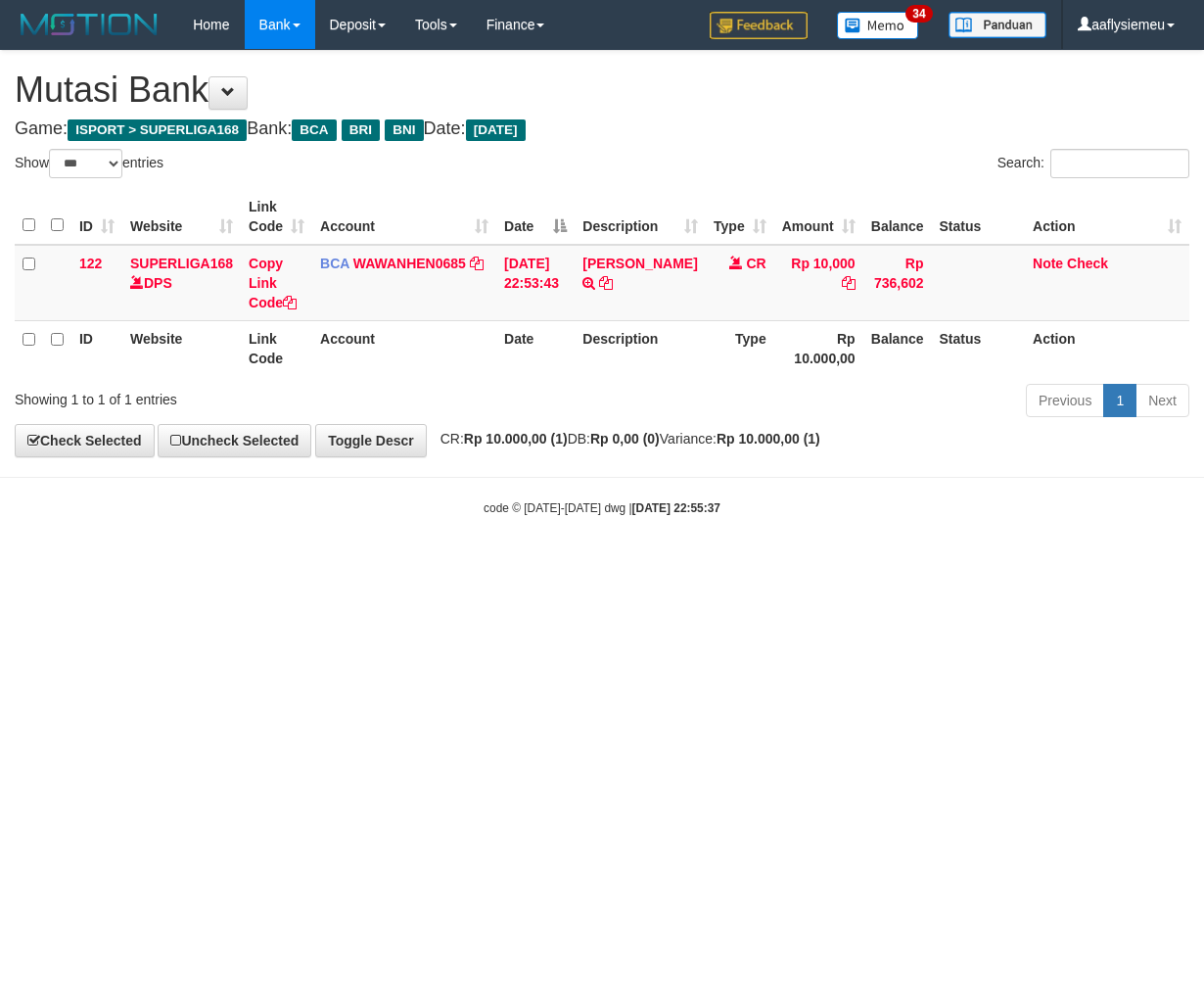 scroll, scrollTop: 0, scrollLeft: 0, axis: both 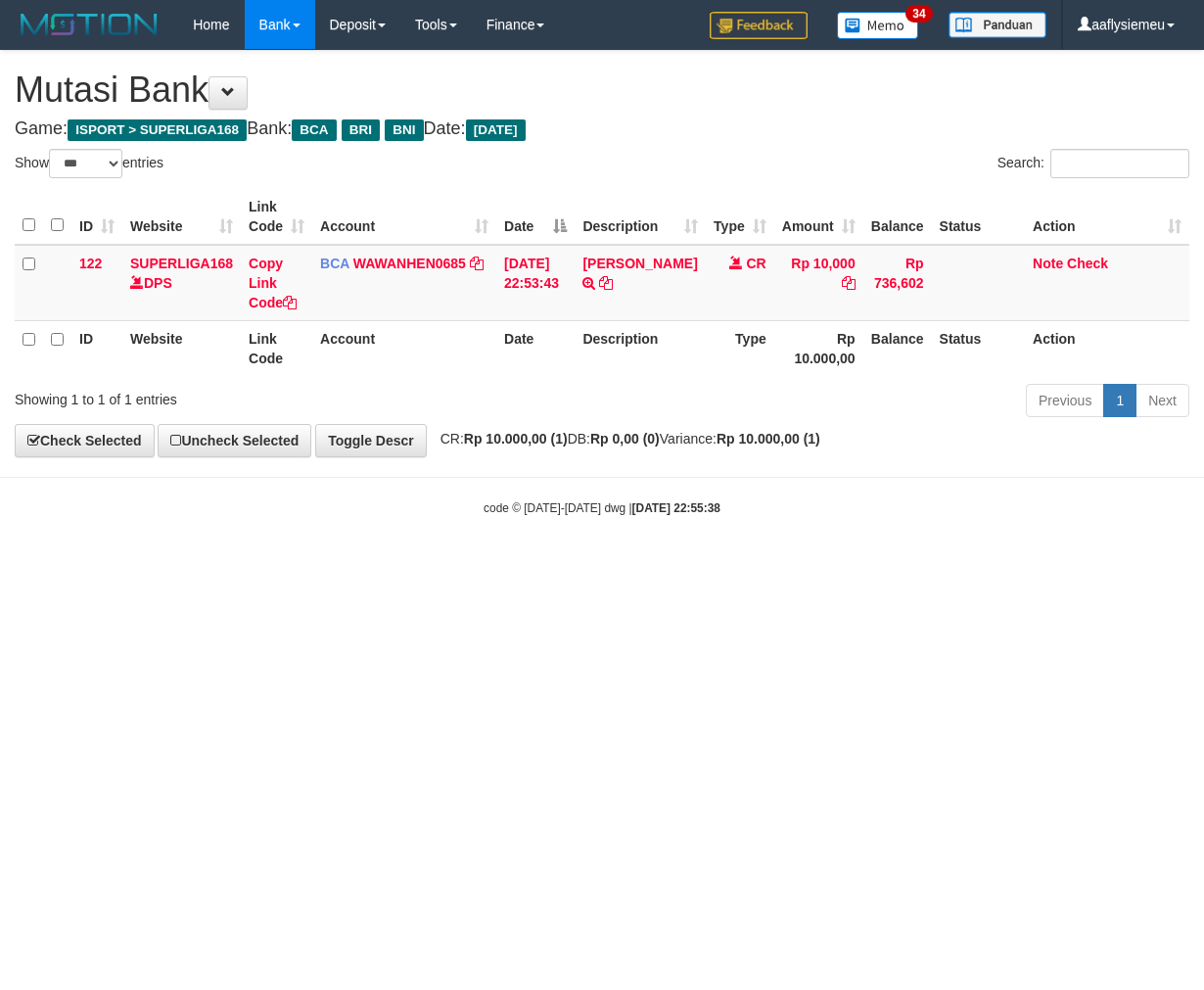 select on "***" 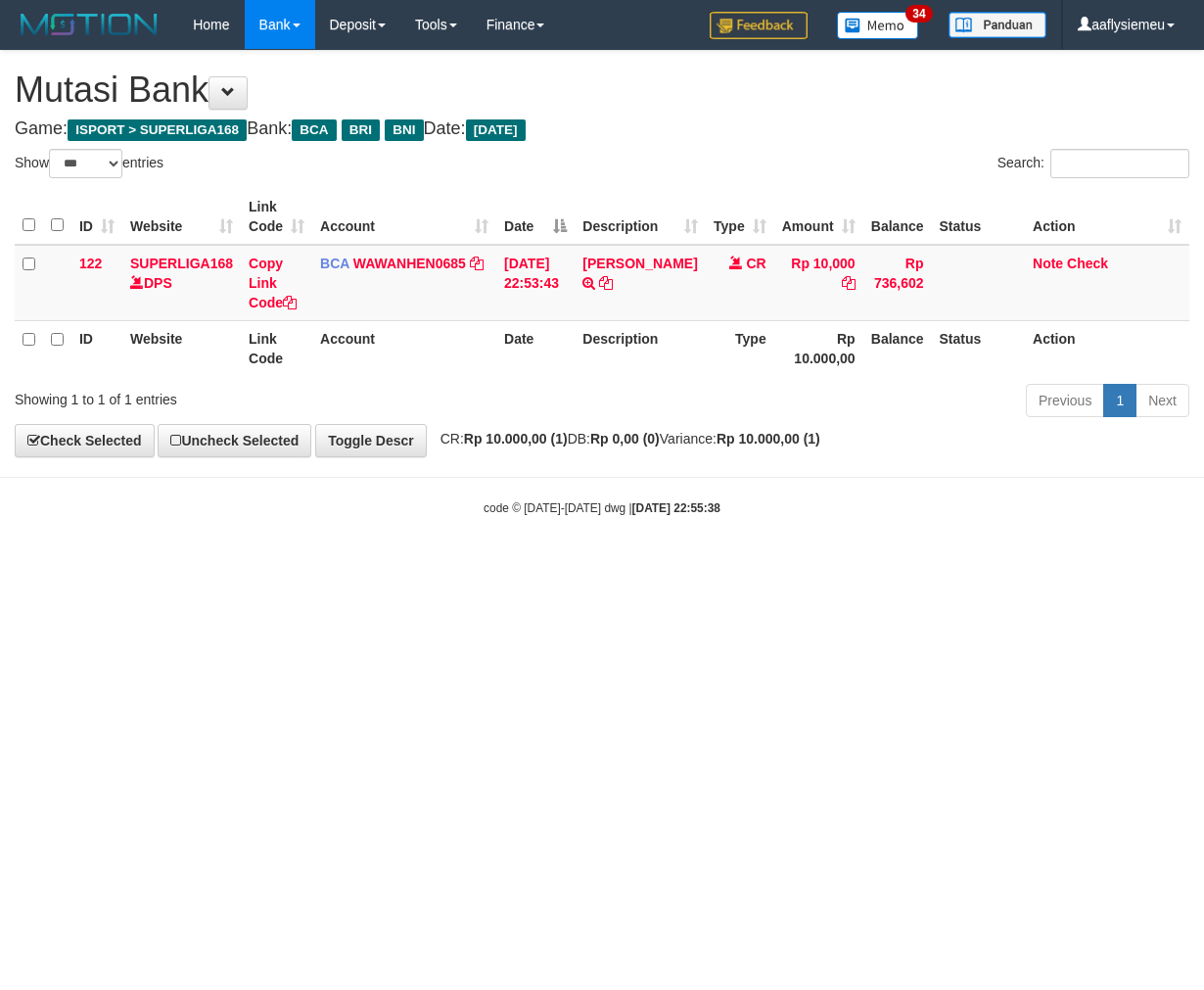 scroll, scrollTop: 0, scrollLeft: 0, axis: both 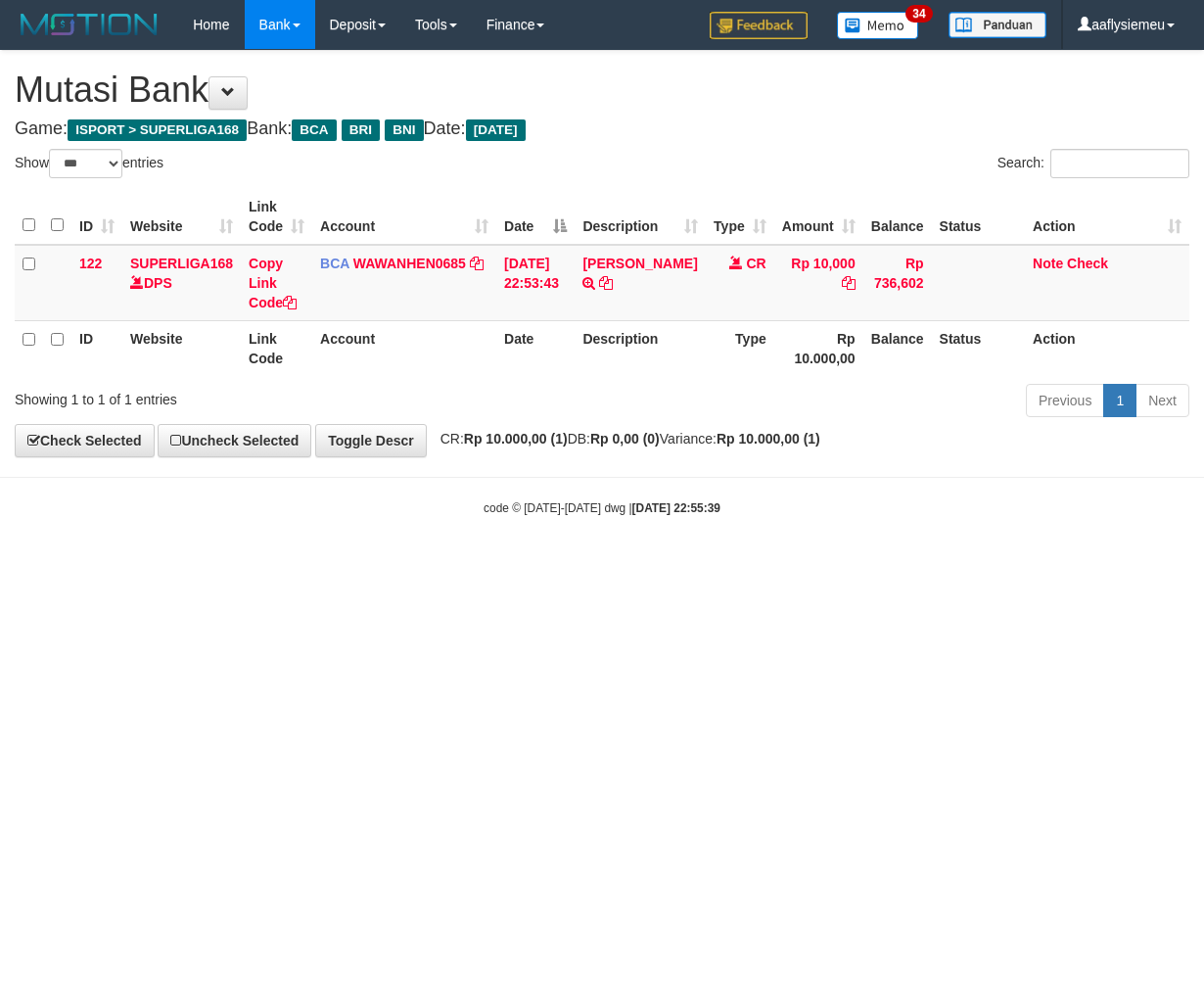 select on "***" 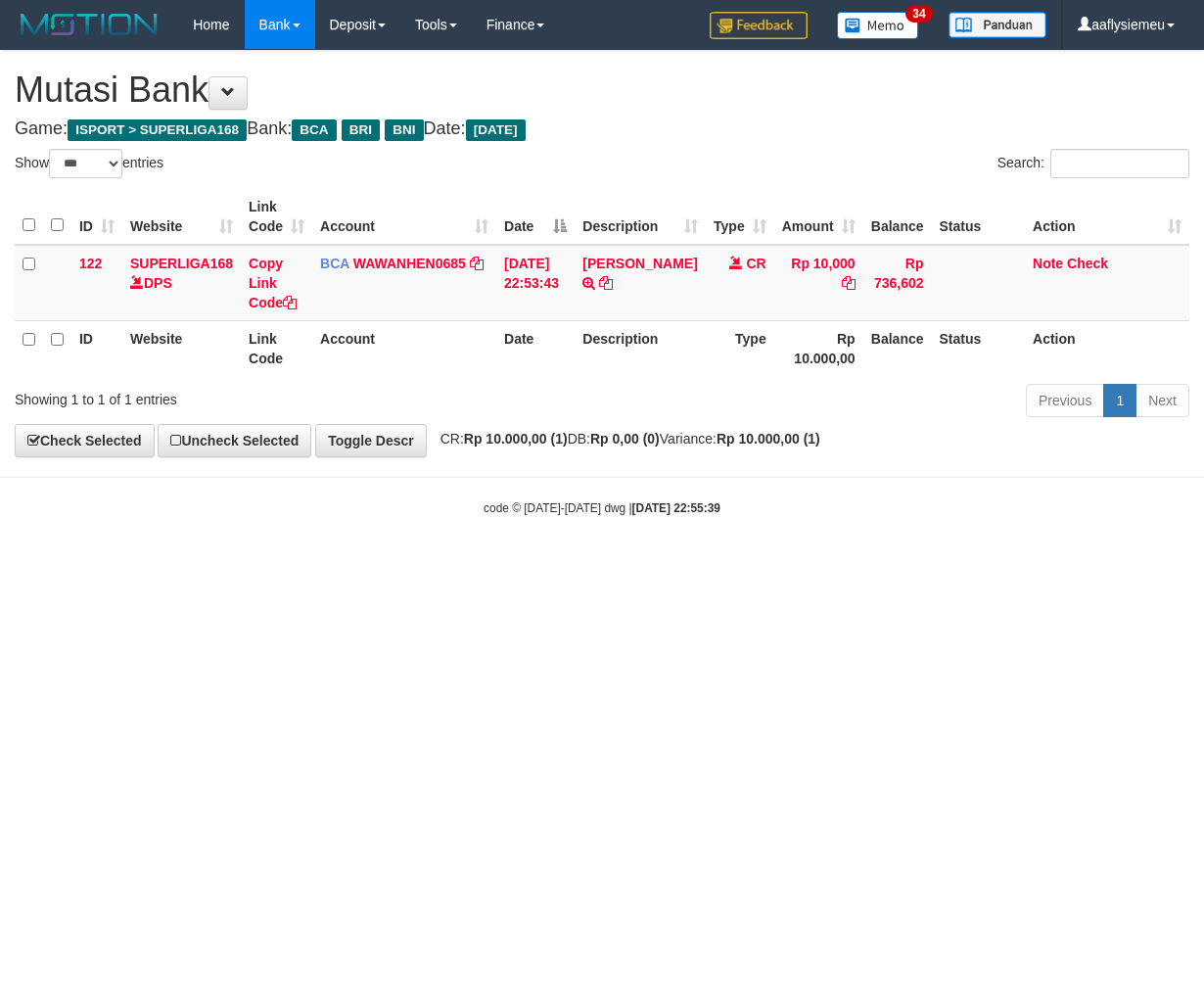 scroll, scrollTop: 0, scrollLeft: 0, axis: both 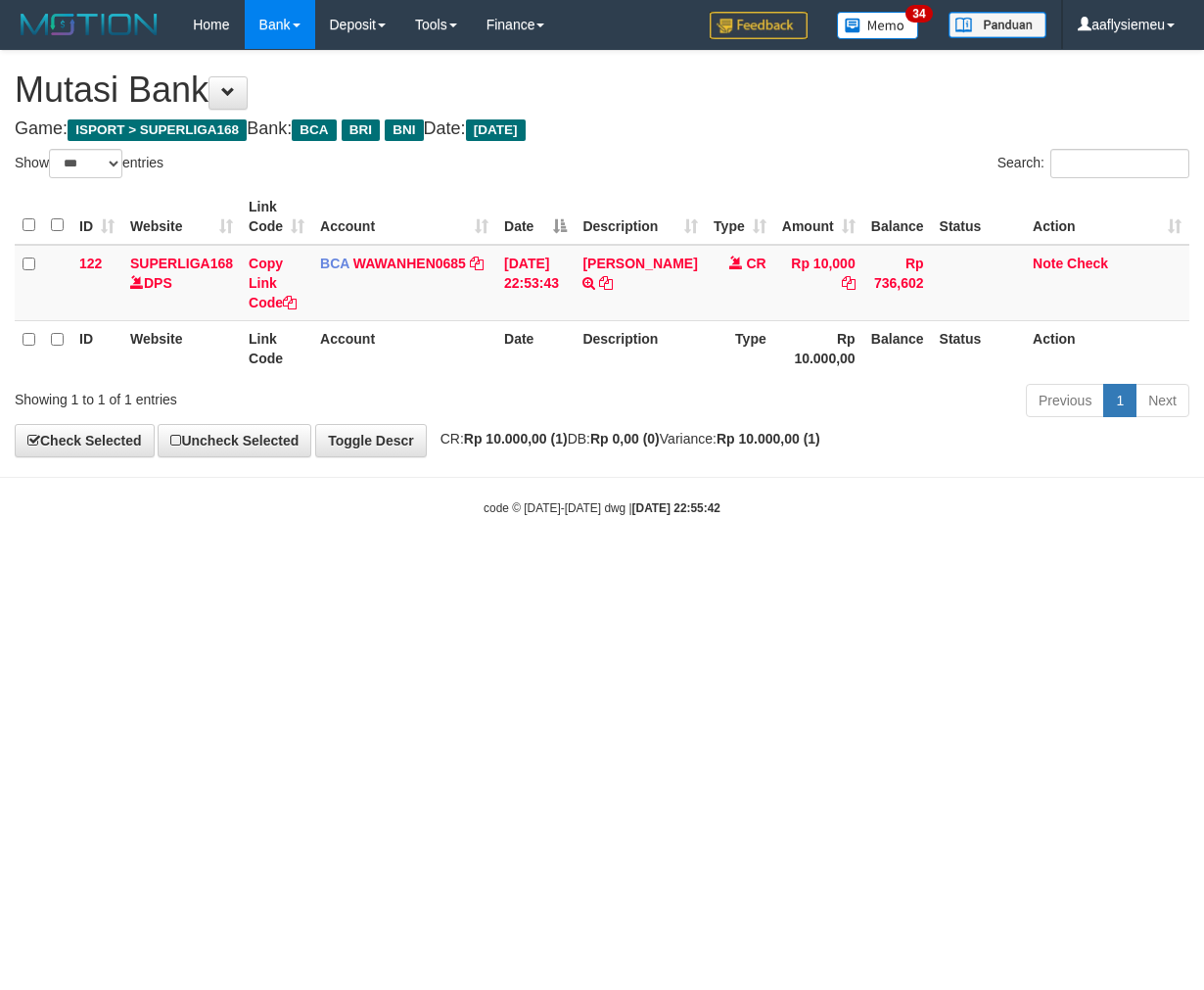 select on "***" 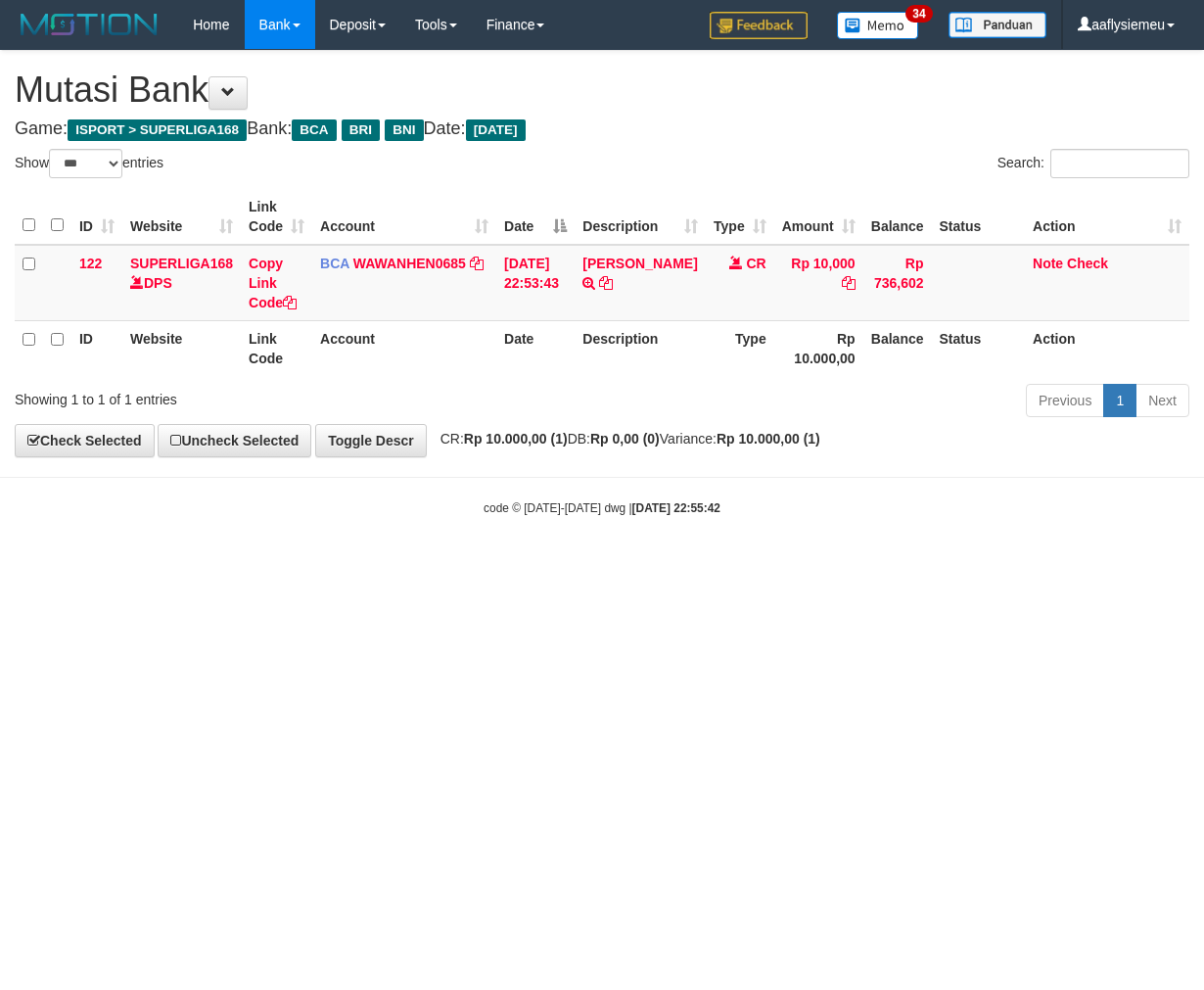 scroll, scrollTop: 0, scrollLeft: 0, axis: both 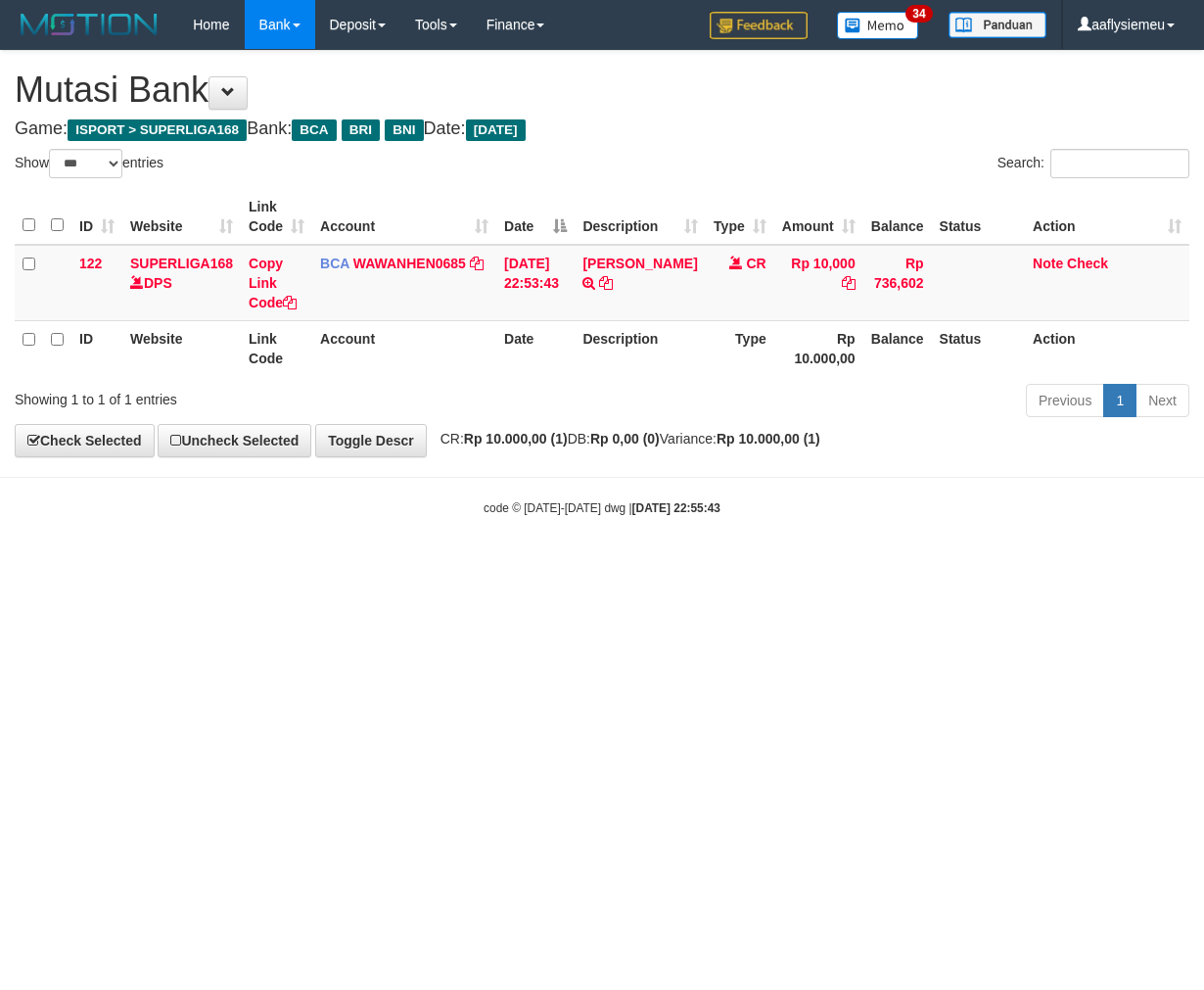 select on "***" 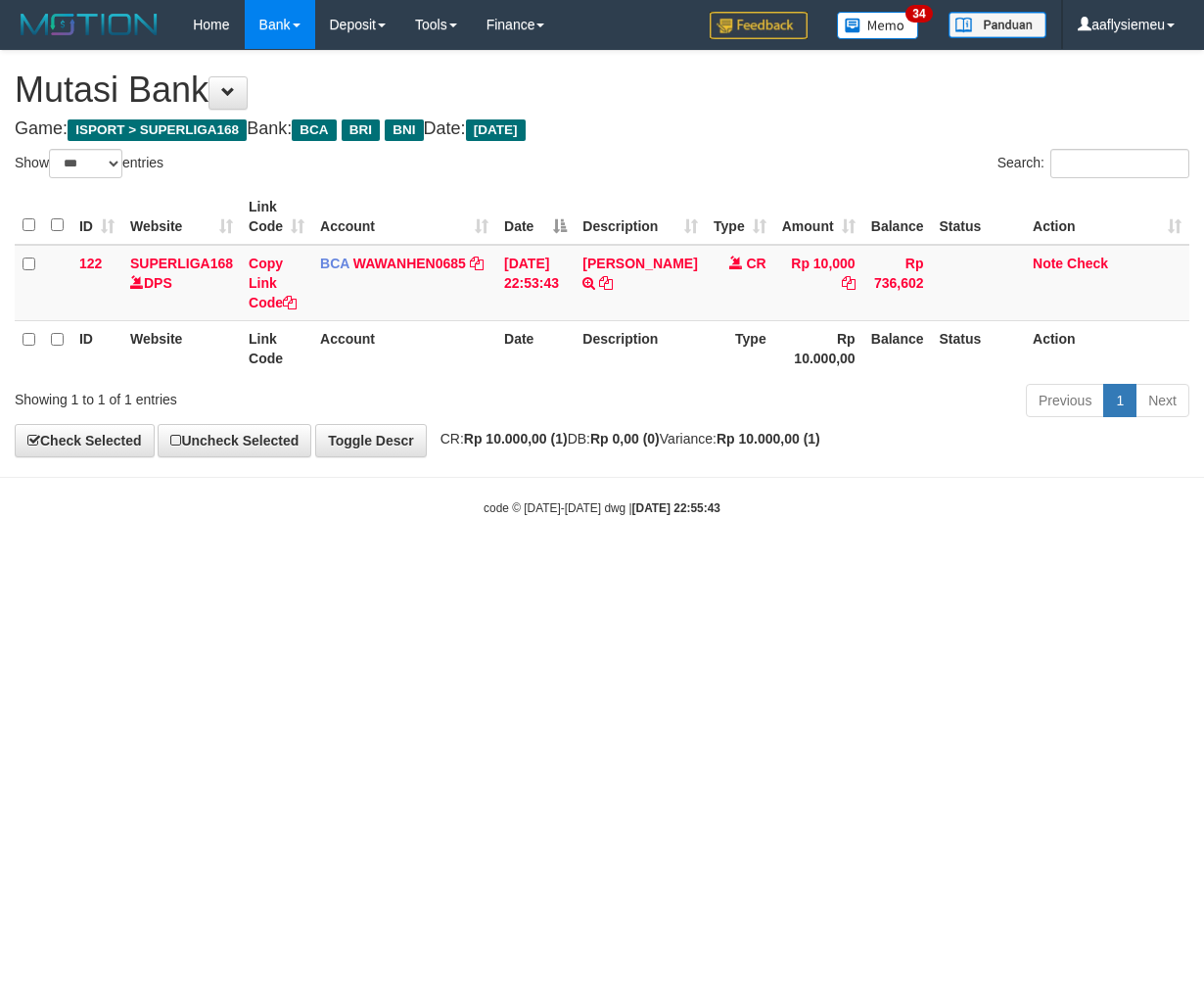 scroll, scrollTop: 0, scrollLeft: 0, axis: both 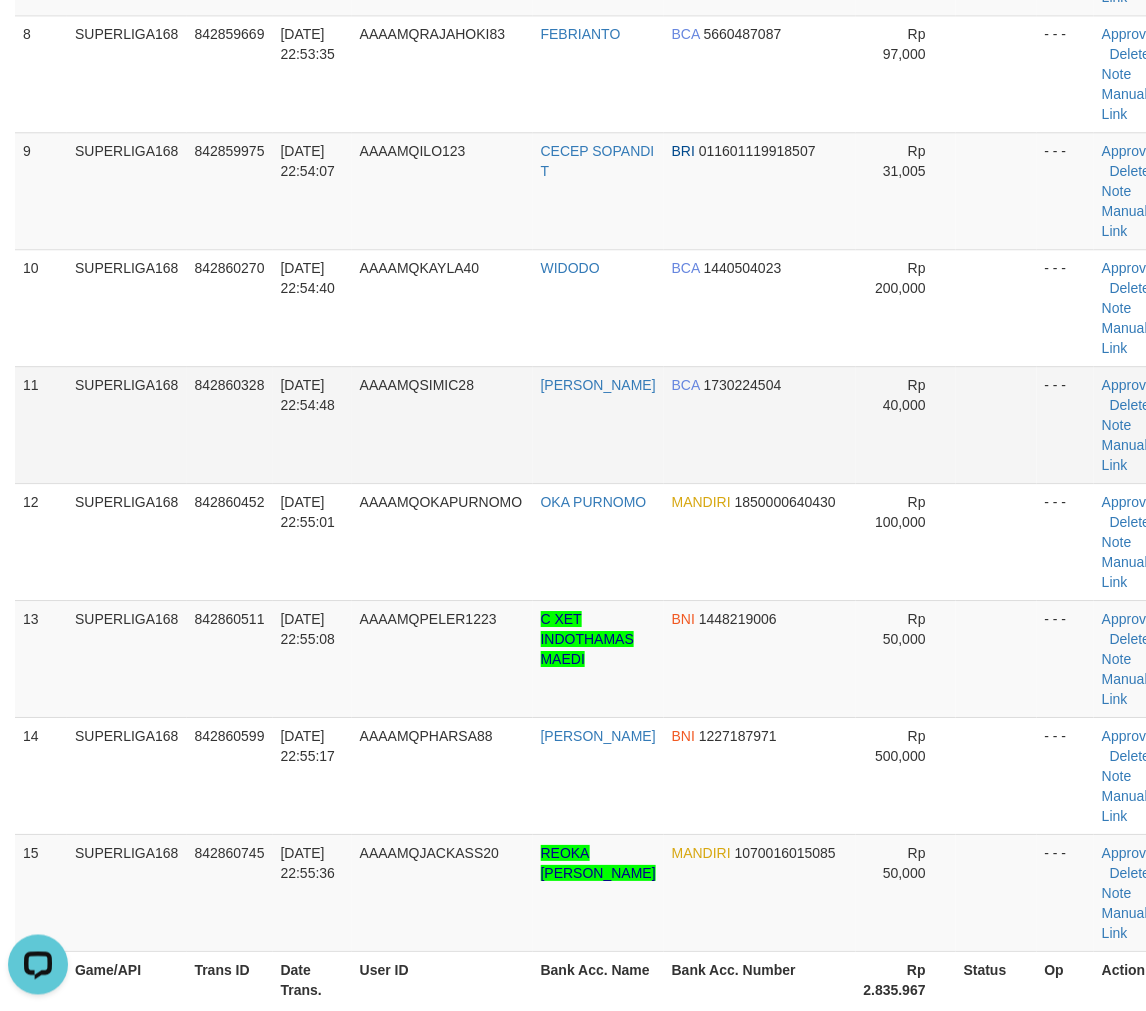 click on "SUPERLIGA168" at bounding box center (127, 424) 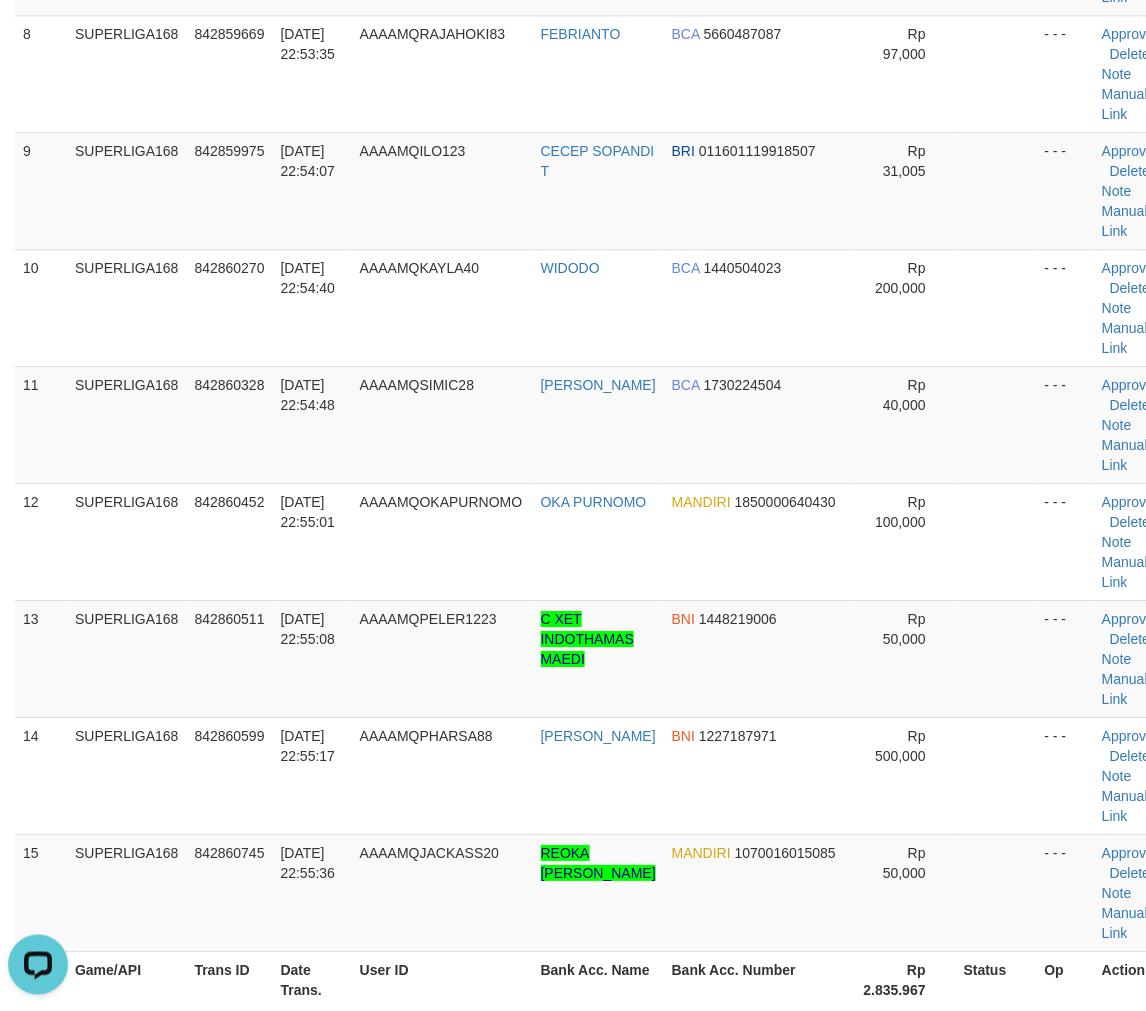 scroll, scrollTop: 356, scrollLeft: 0, axis: vertical 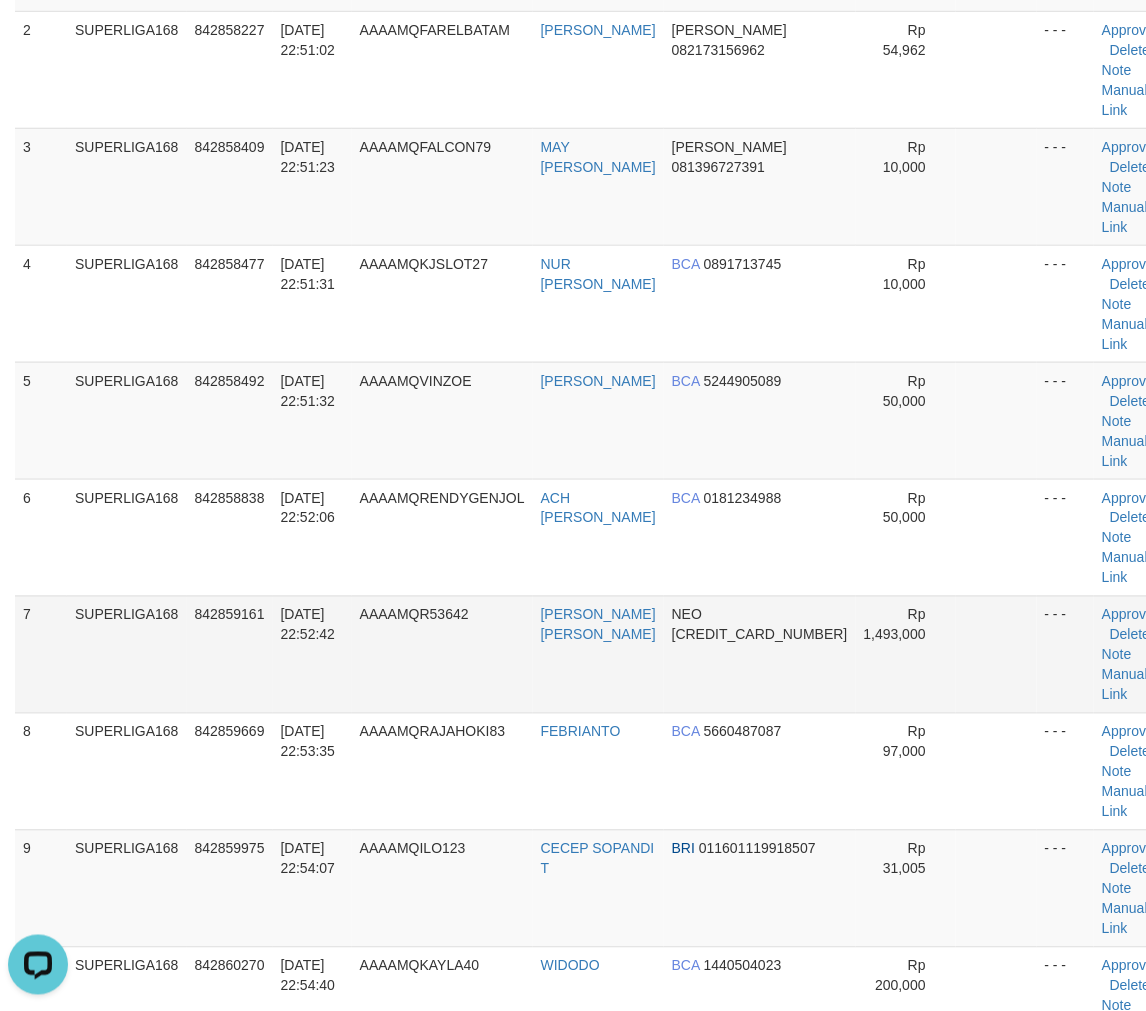 drag, startPoint x: 218, startPoint y: 547, endPoint x: 41, endPoint y: 641, distance: 200.41208 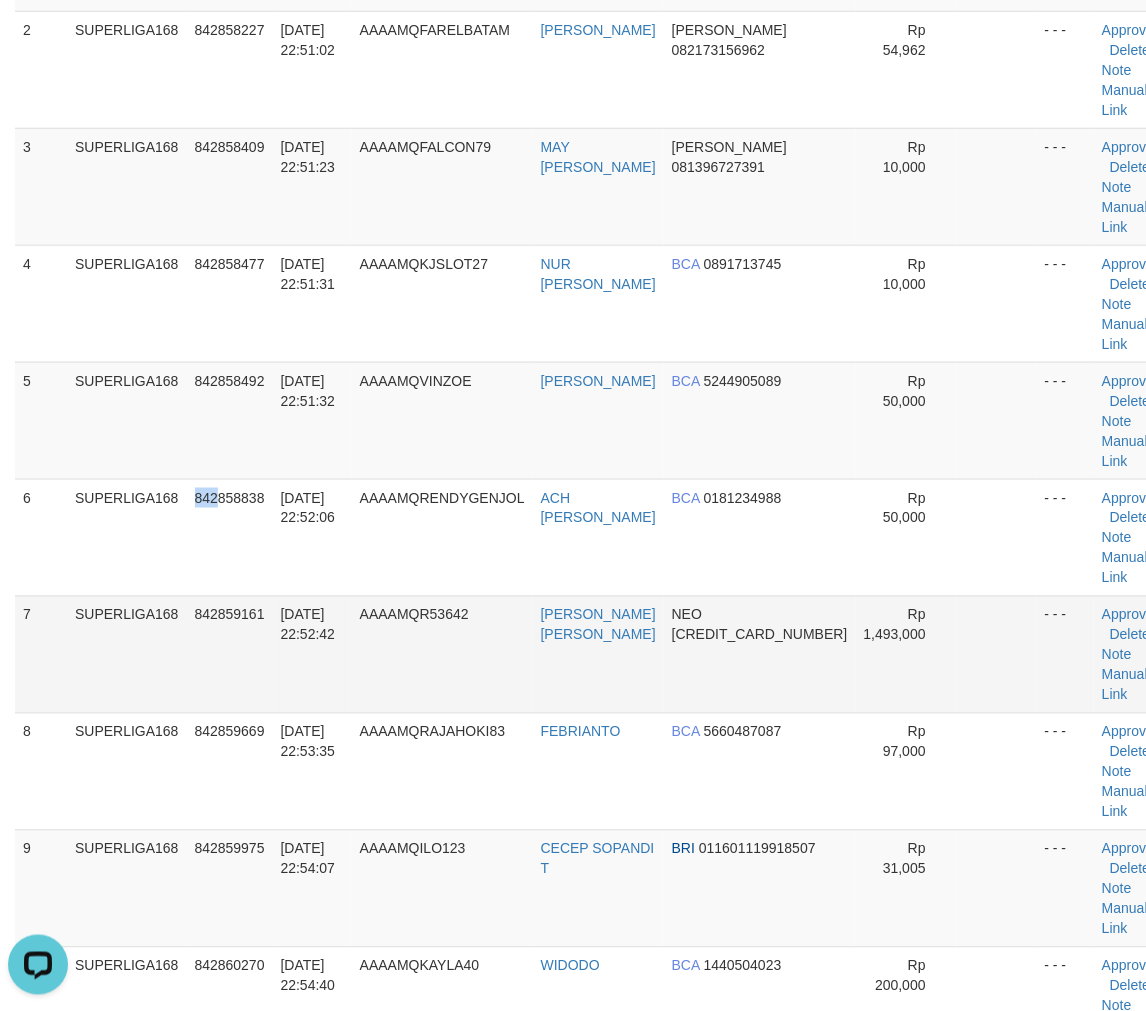 click on "7
SUPERLIGA168
842859161
11/07/2025 22:52:42
AAAAMQR53642
RIKI ADI SUTIKNO
NEO
5859458200905355
Rp 1,493,000
- - -
Approve
Delete
Note
Manual Link" at bounding box center [595, 654] 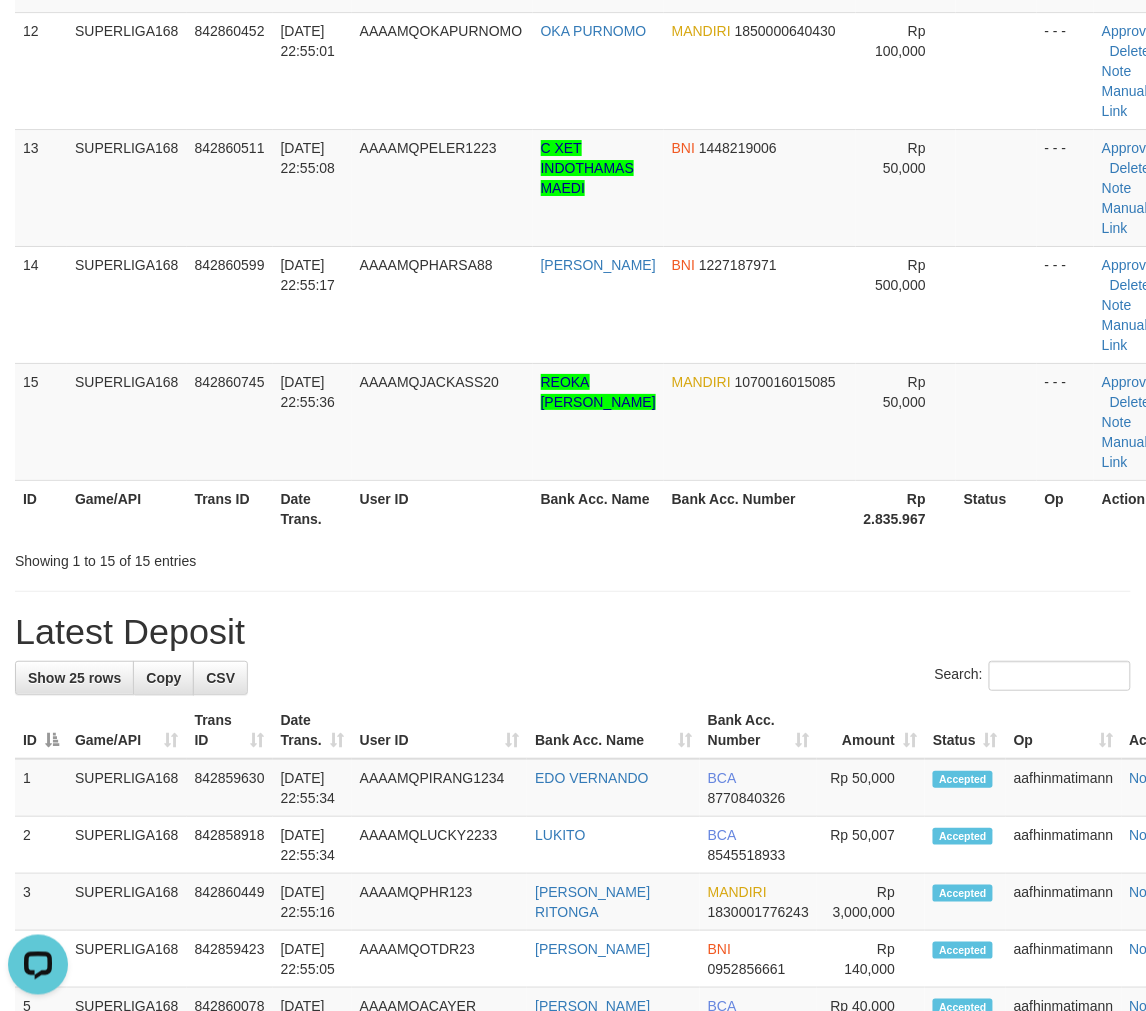scroll, scrollTop: 1690, scrollLeft: 0, axis: vertical 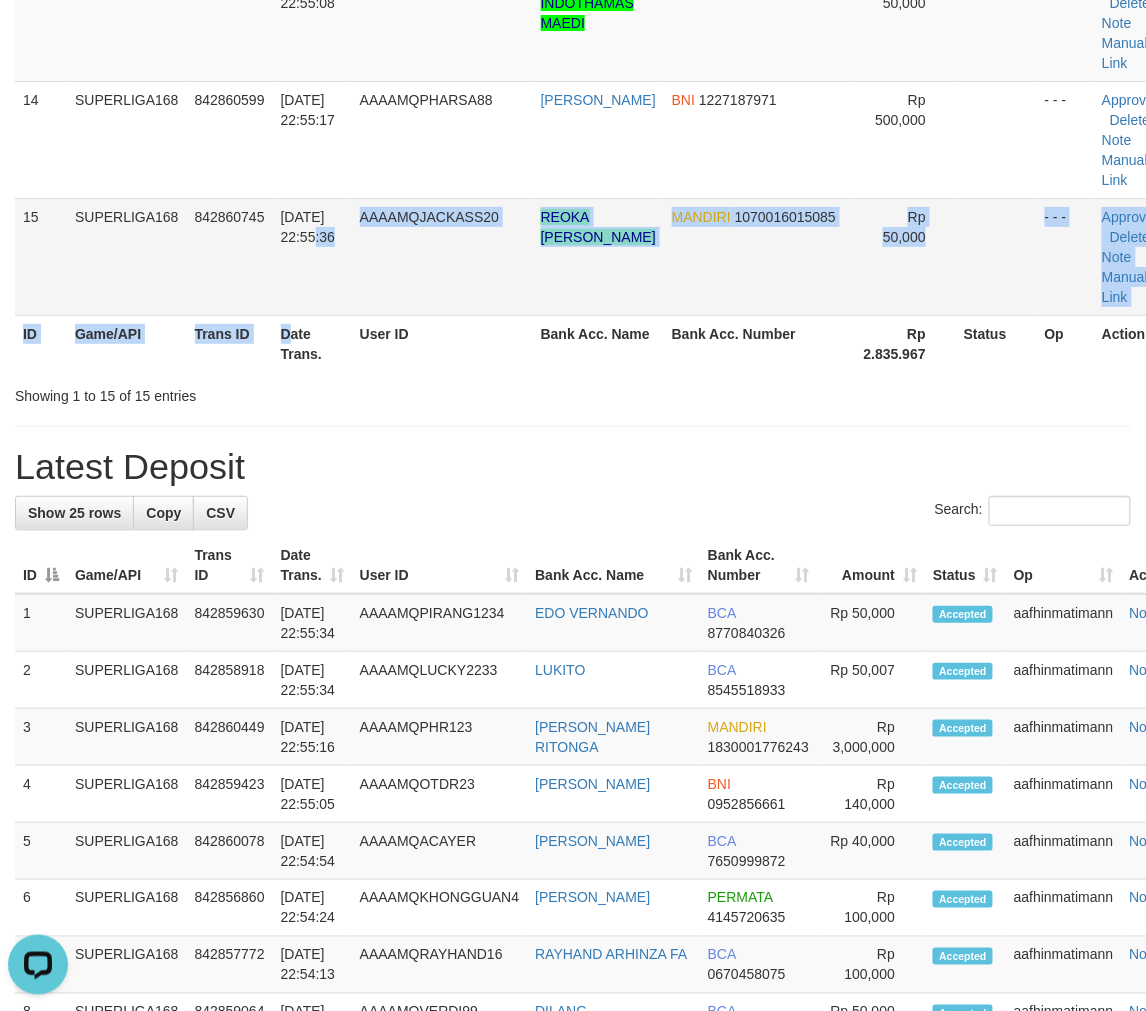 click on "ID Game/API Trans ID Date Trans. User ID Bank Acc. Name Bank Acc. Number Amount Status Op Action
1
SUPERLIGA168
842855866
11/07/2025 22:46:50
AAAAMQJEBRED6666
SANDI ANGRIAWAN
BNI
0428735123
Rp 100,000
- - -
Approve
Delete
Note
Manual Link
2
SUPERLIGA168
842858227
11/07/2025 22:51:02
AAAAMQFARELBATAM
KIKI WAHYUDI" at bounding box center [595, -563] 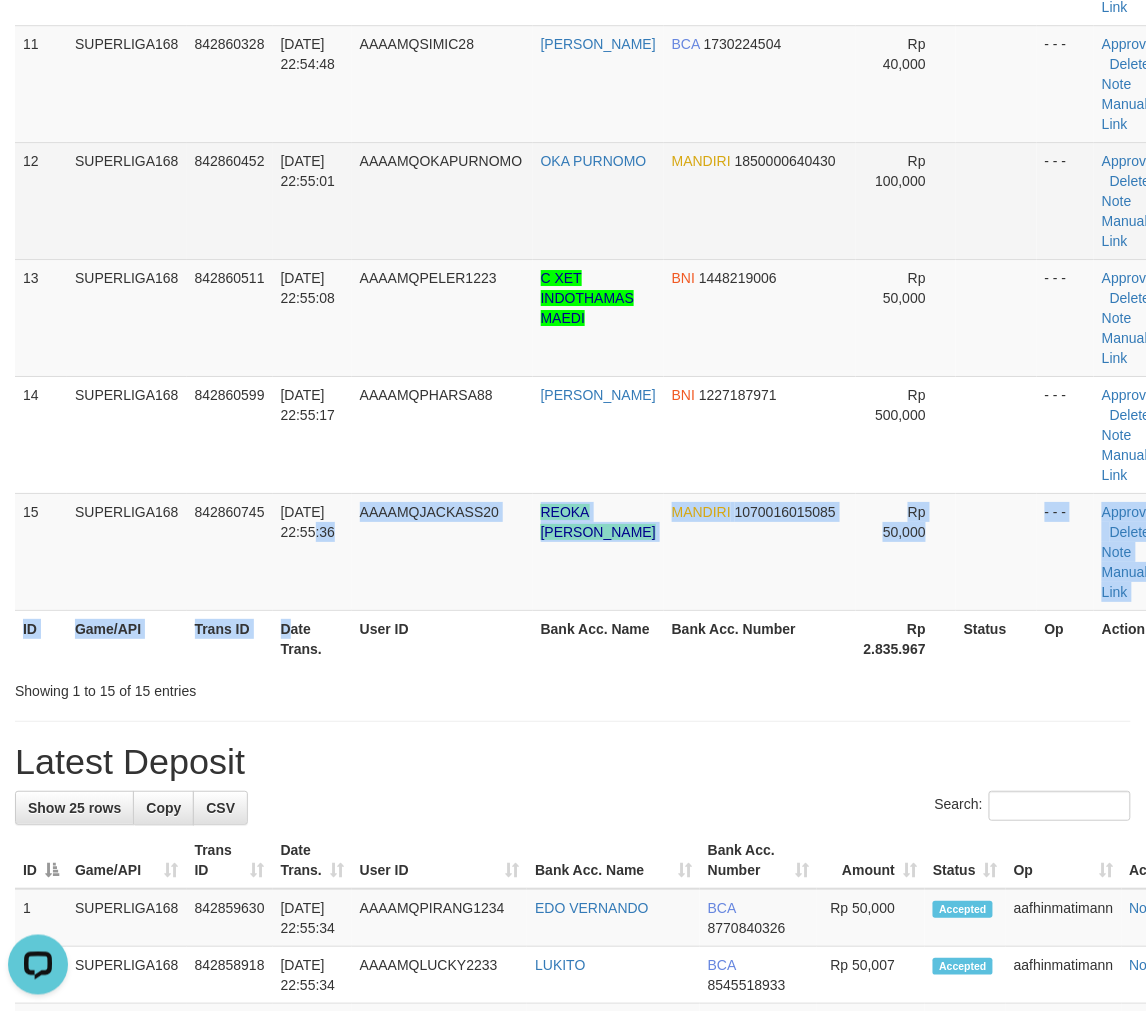 scroll, scrollTop: 1134, scrollLeft: 0, axis: vertical 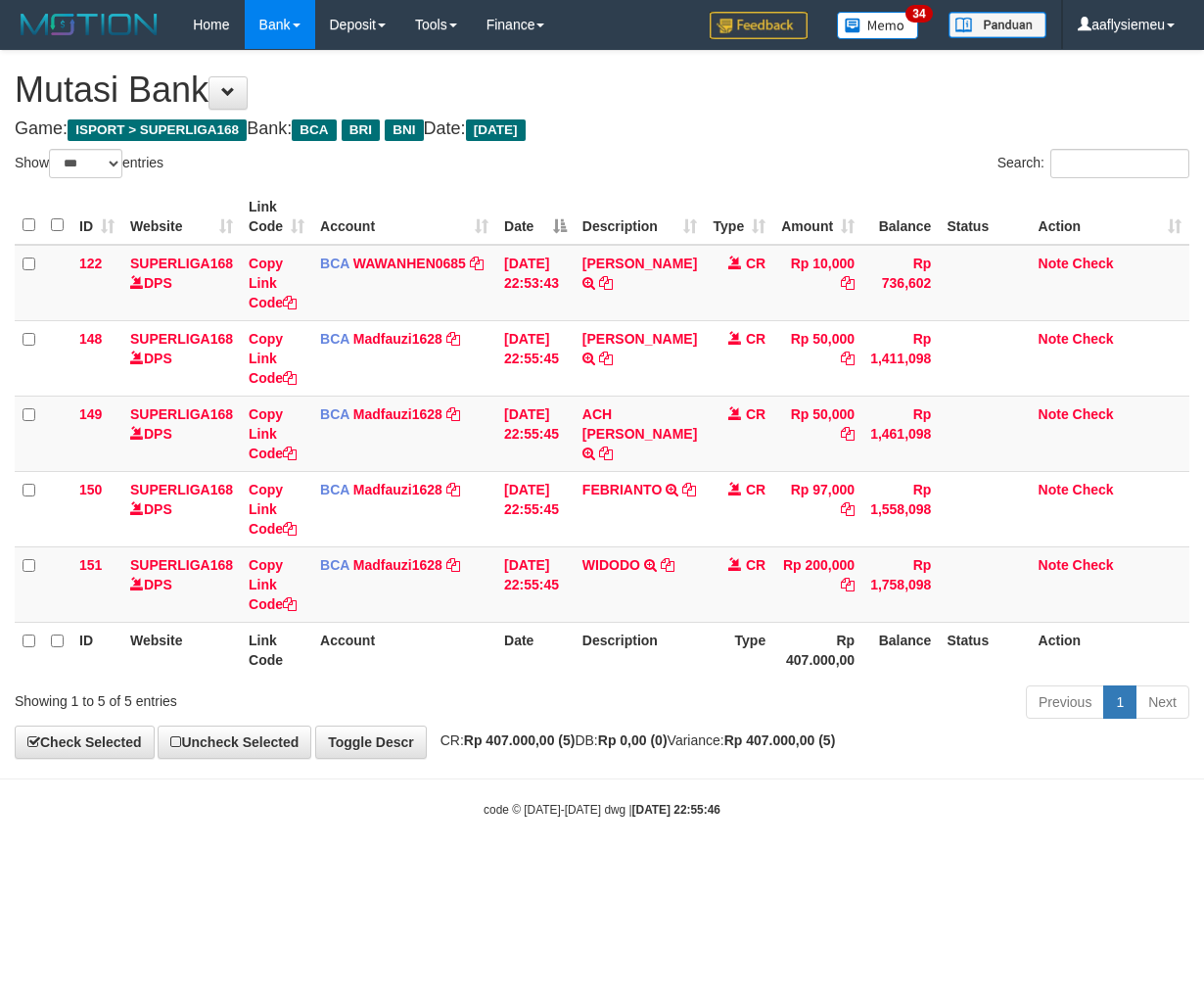 select on "***" 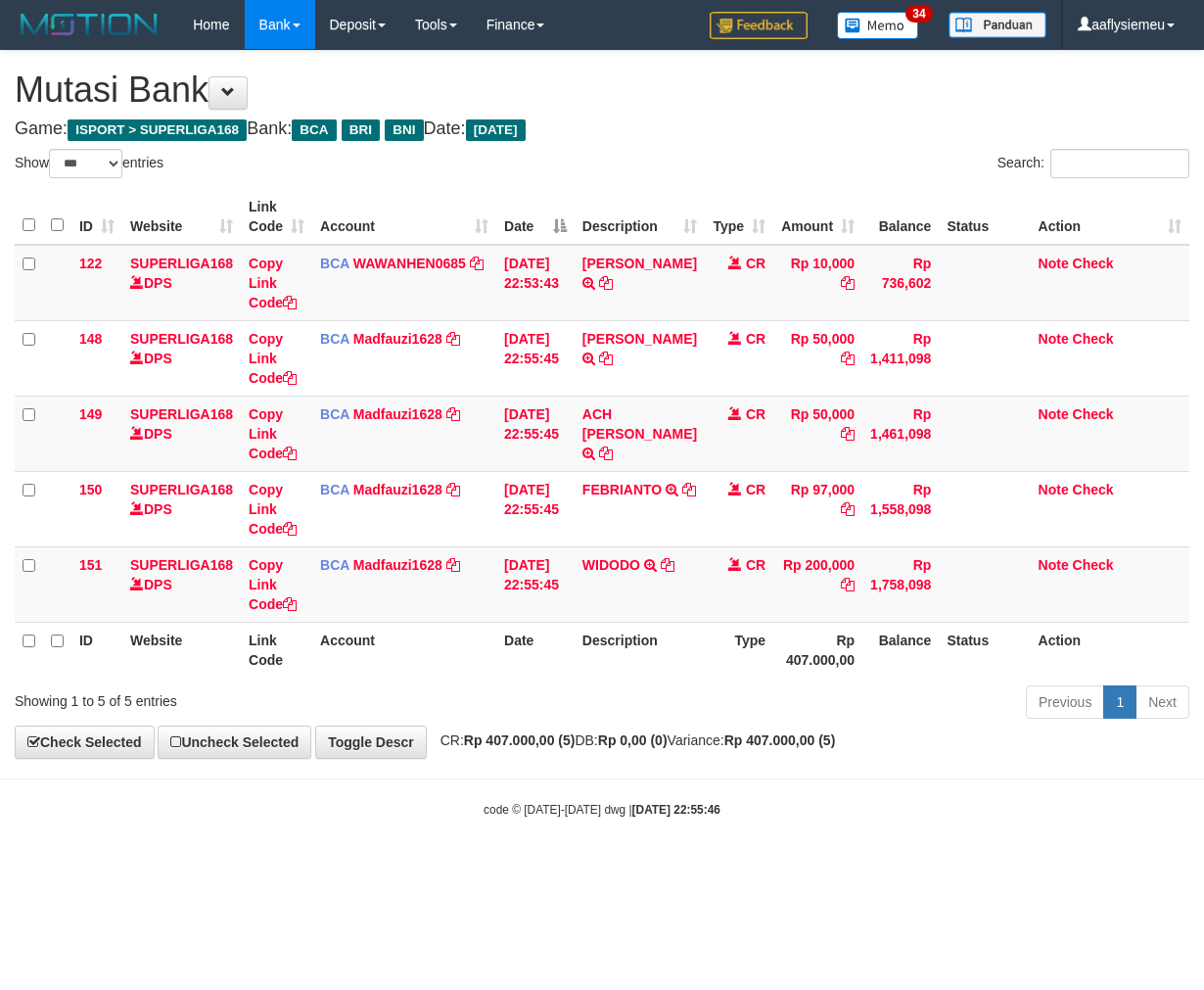 scroll, scrollTop: 0, scrollLeft: 0, axis: both 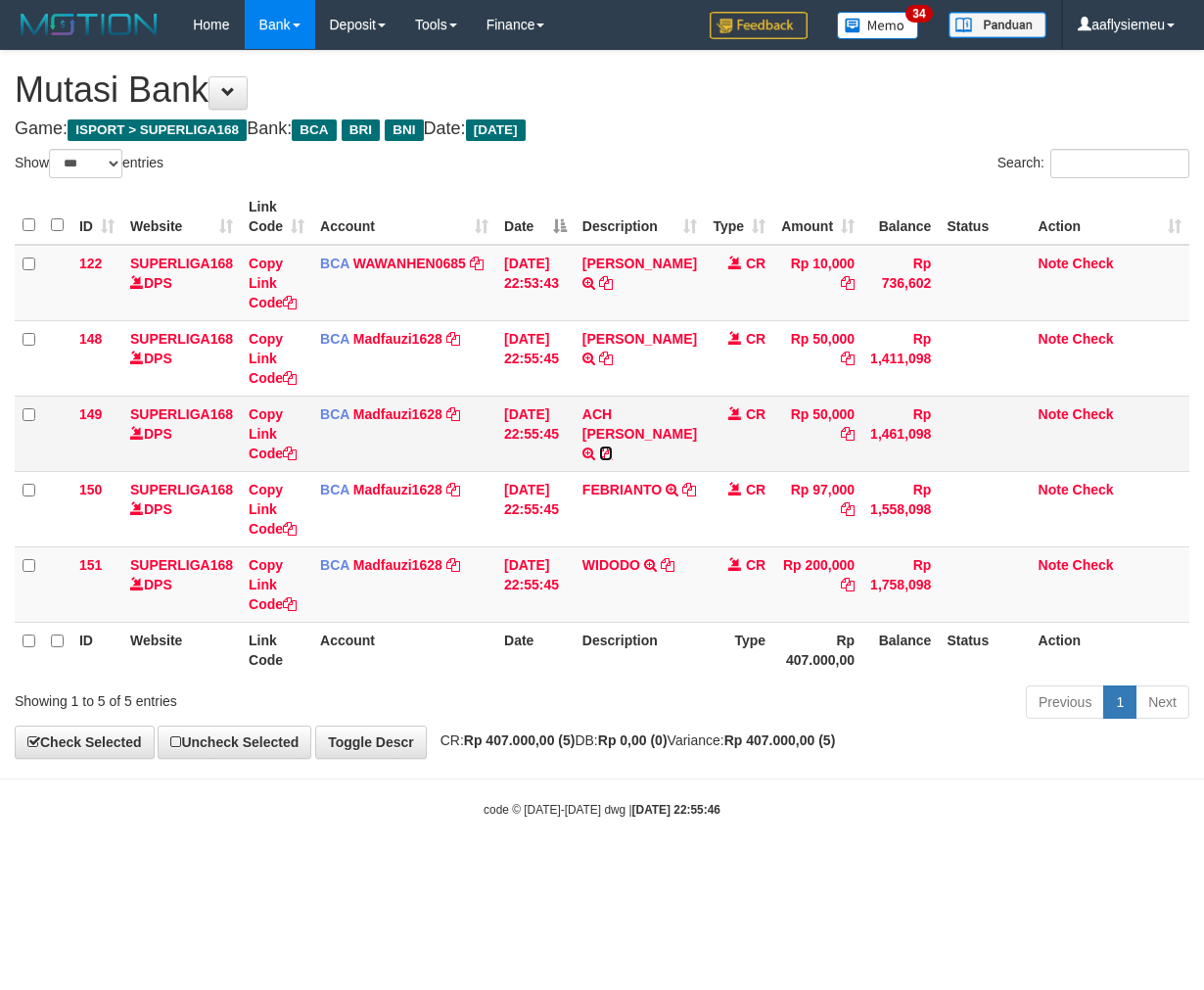 click at bounding box center [606, 453] 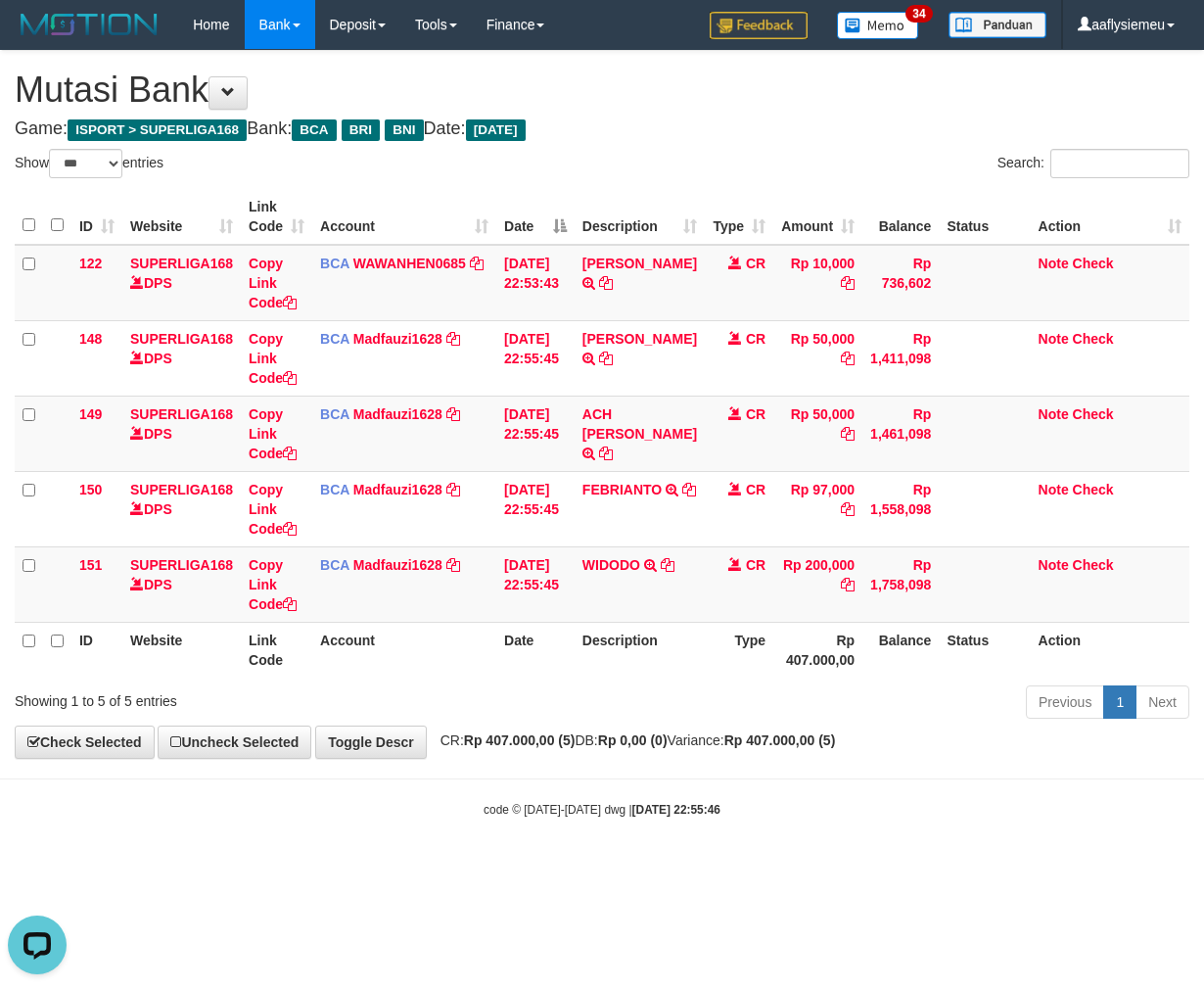 scroll, scrollTop: 0, scrollLeft: 0, axis: both 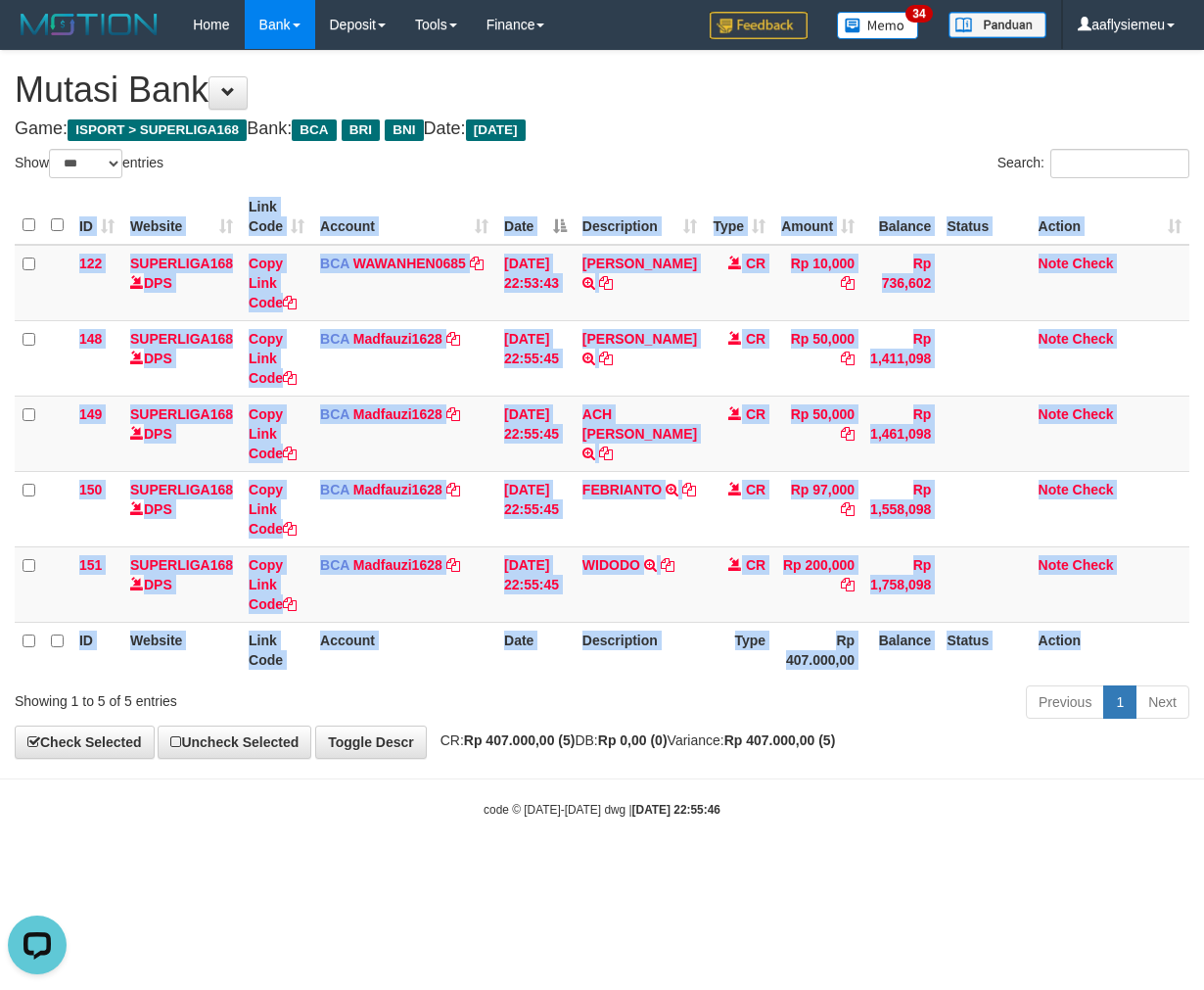 drag, startPoint x: 1102, startPoint y: 677, endPoint x: 1200, endPoint y: 673, distance: 98.0816 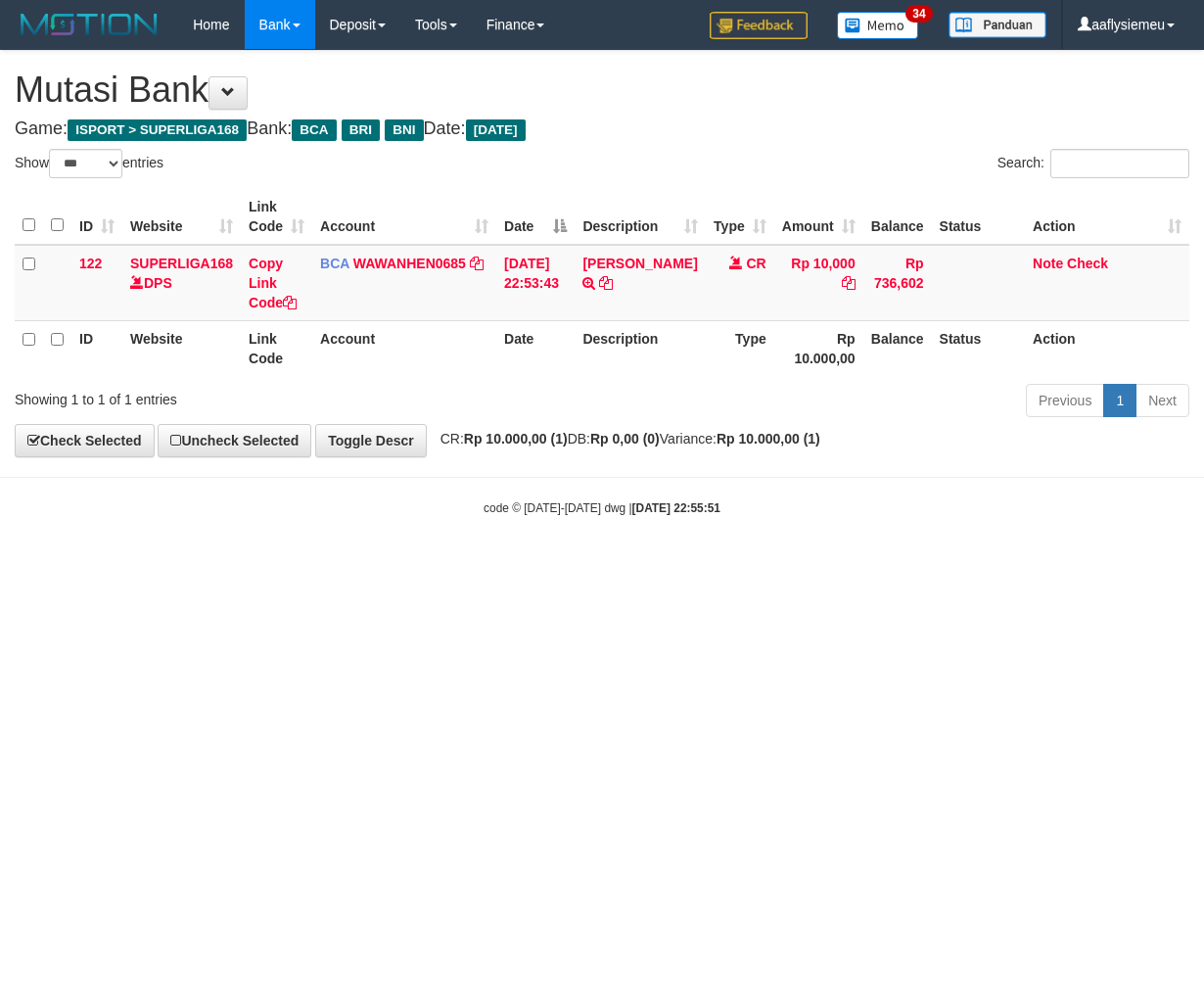 select on "***" 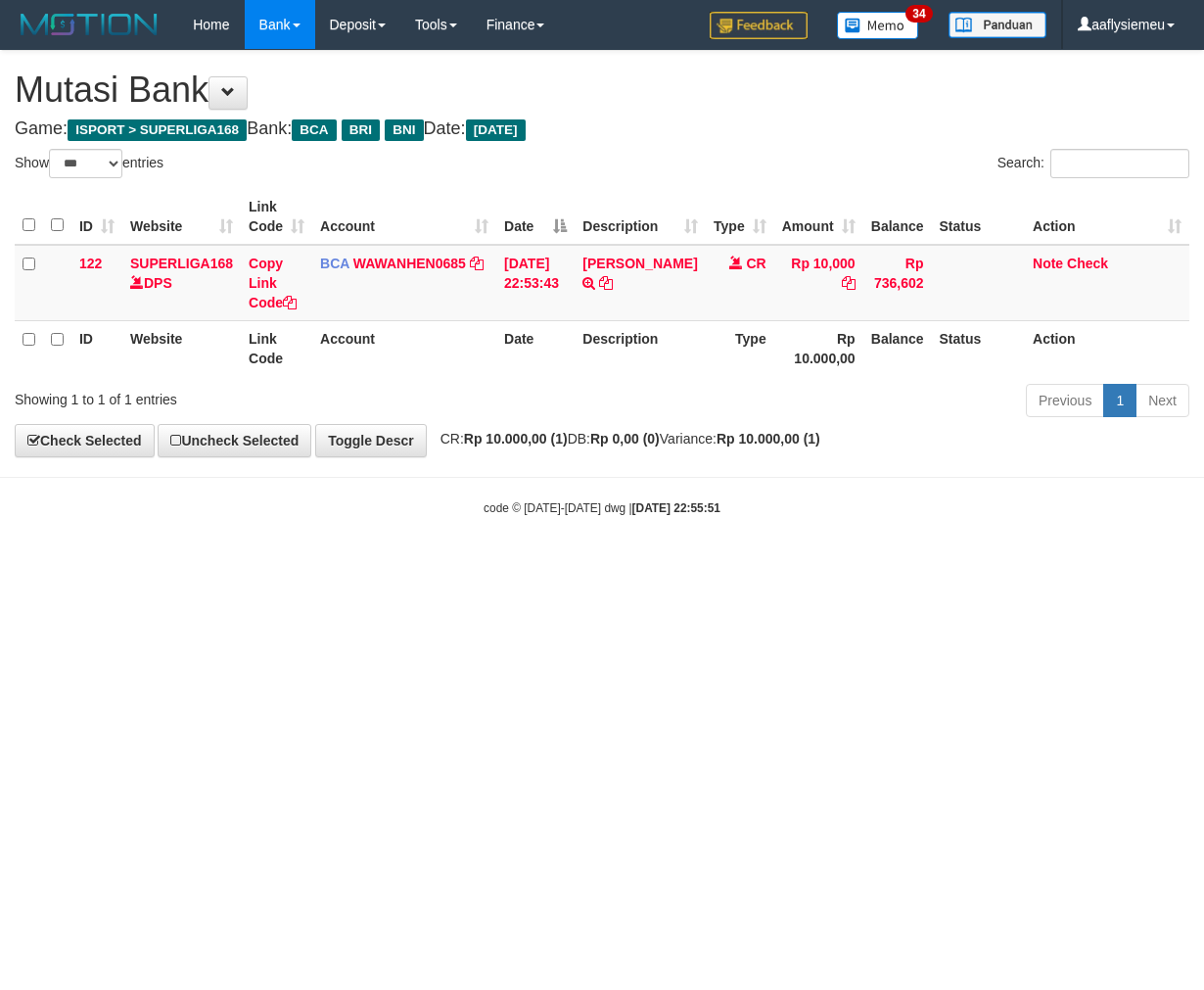 scroll, scrollTop: 0, scrollLeft: 0, axis: both 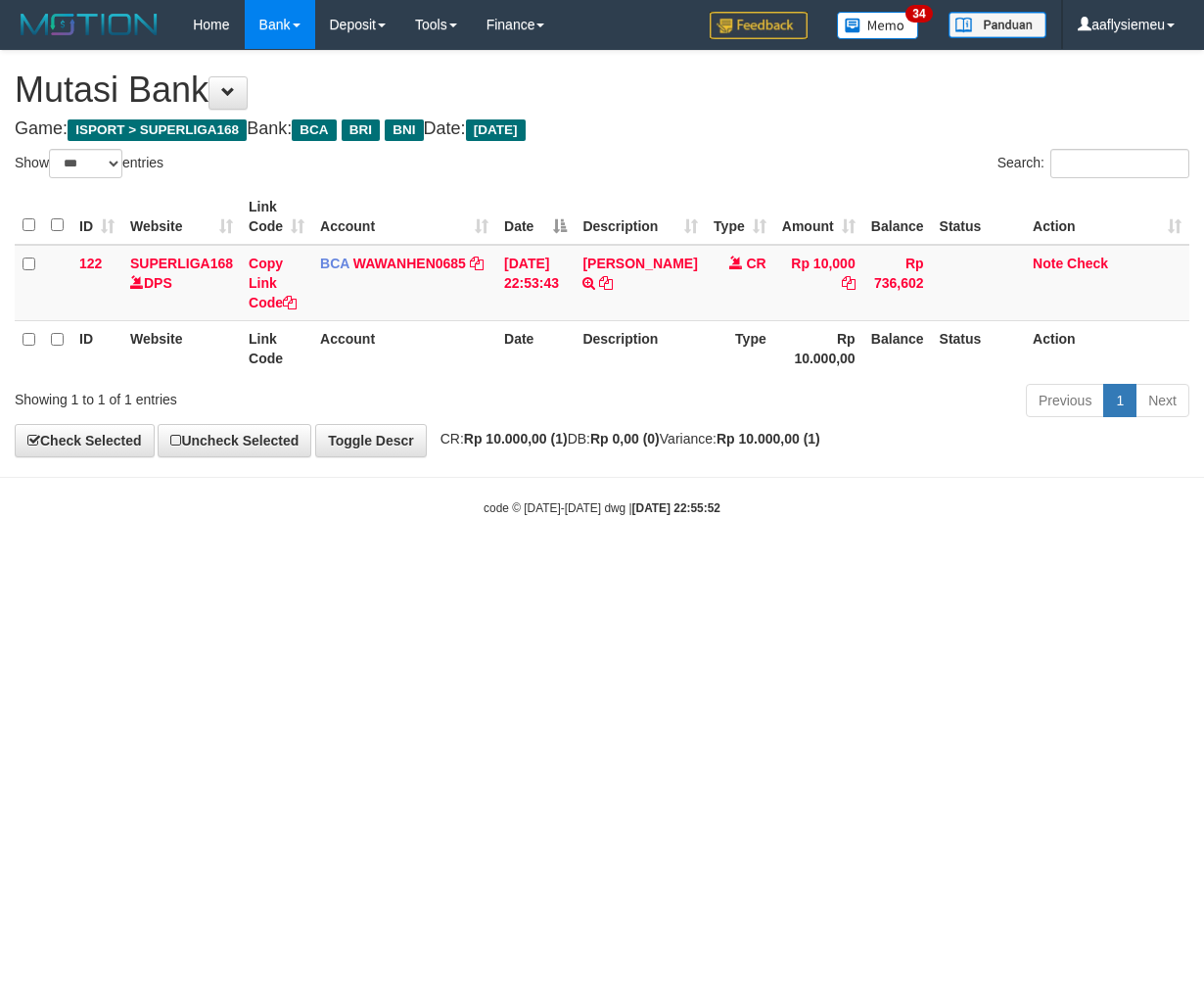 select on "***" 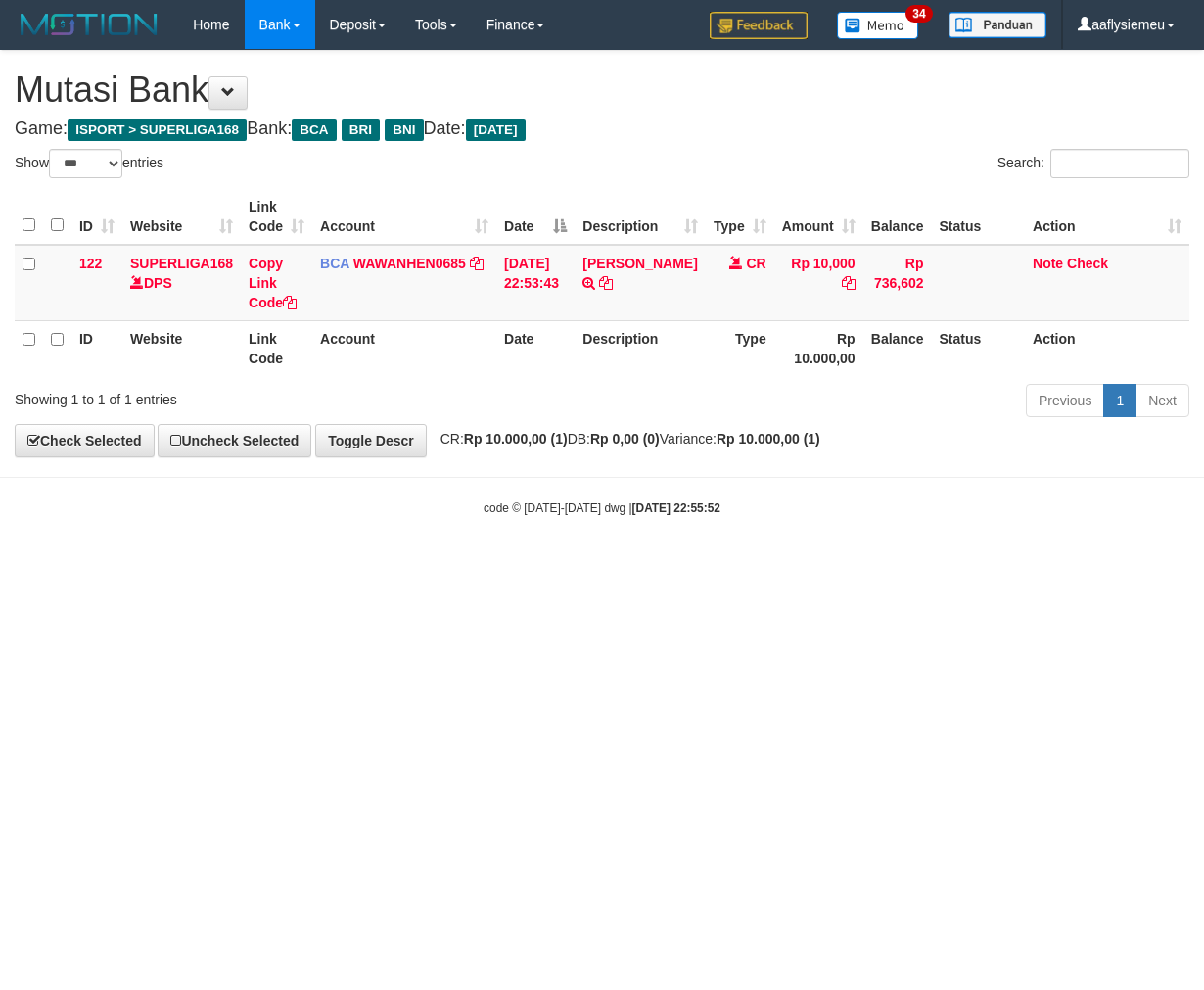 scroll, scrollTop: 0, scrollLeft: 0, axis: both 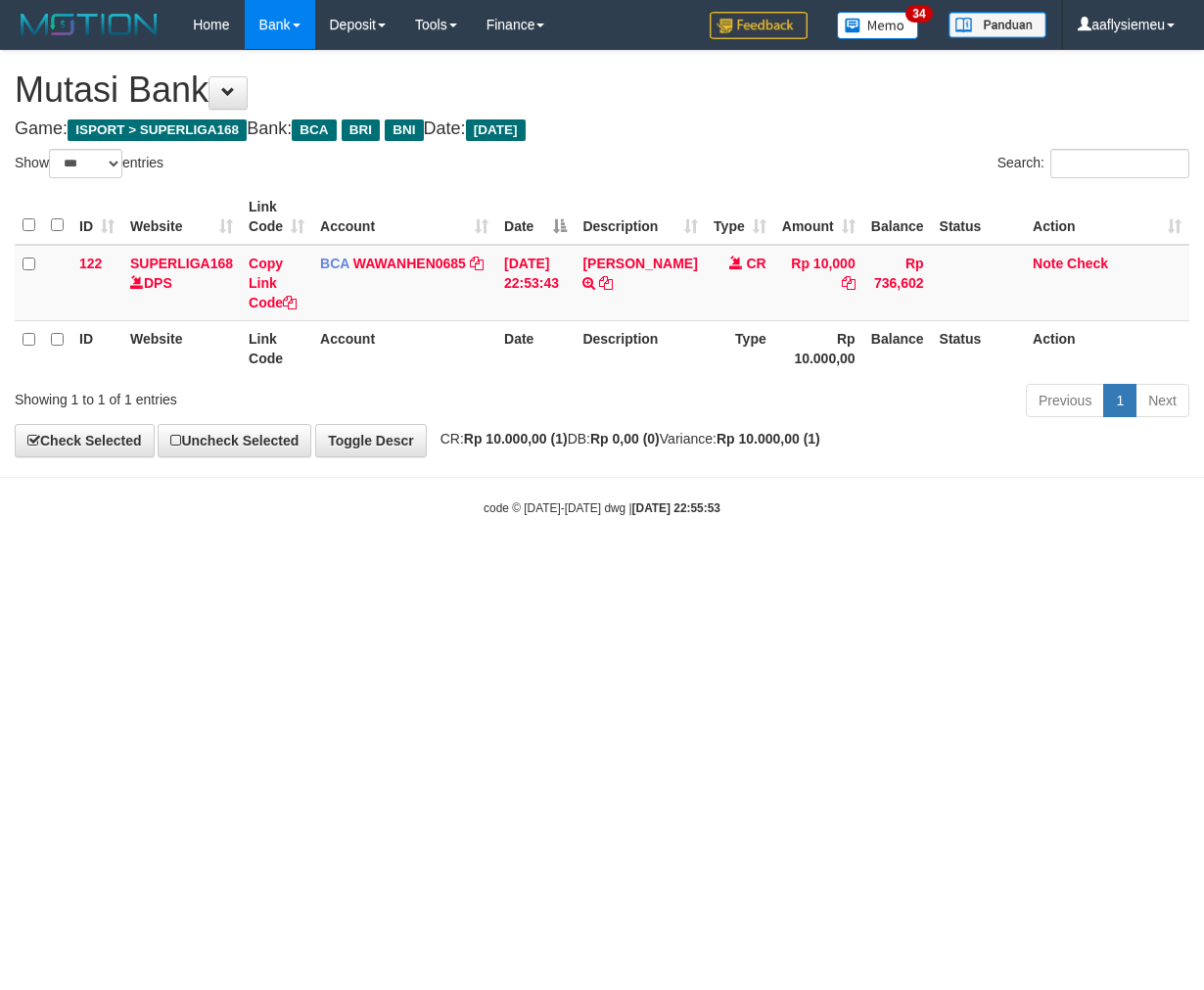 select on "***" 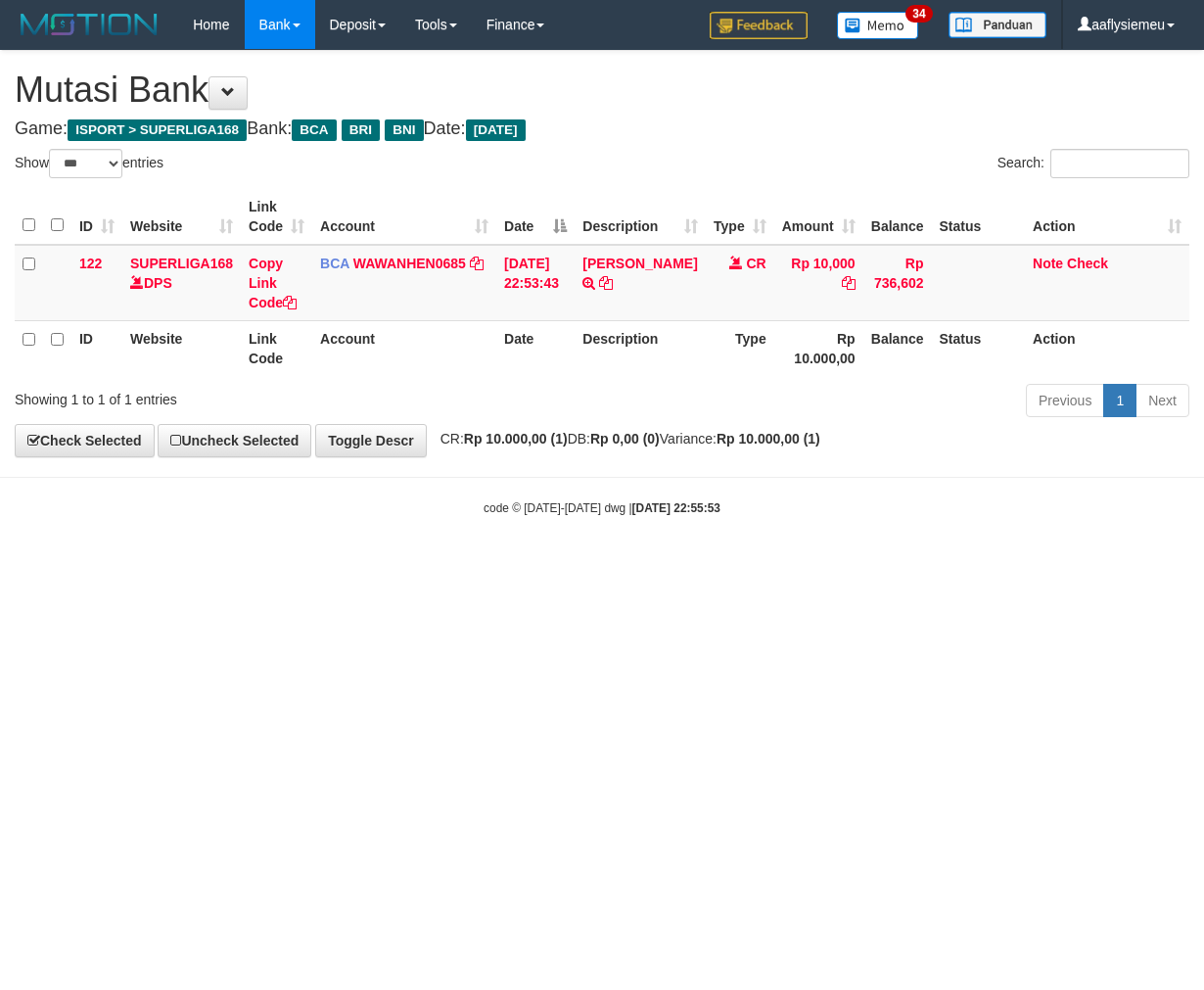 scroll, scrollTop: 0, scrollLeft: 0, axis: both 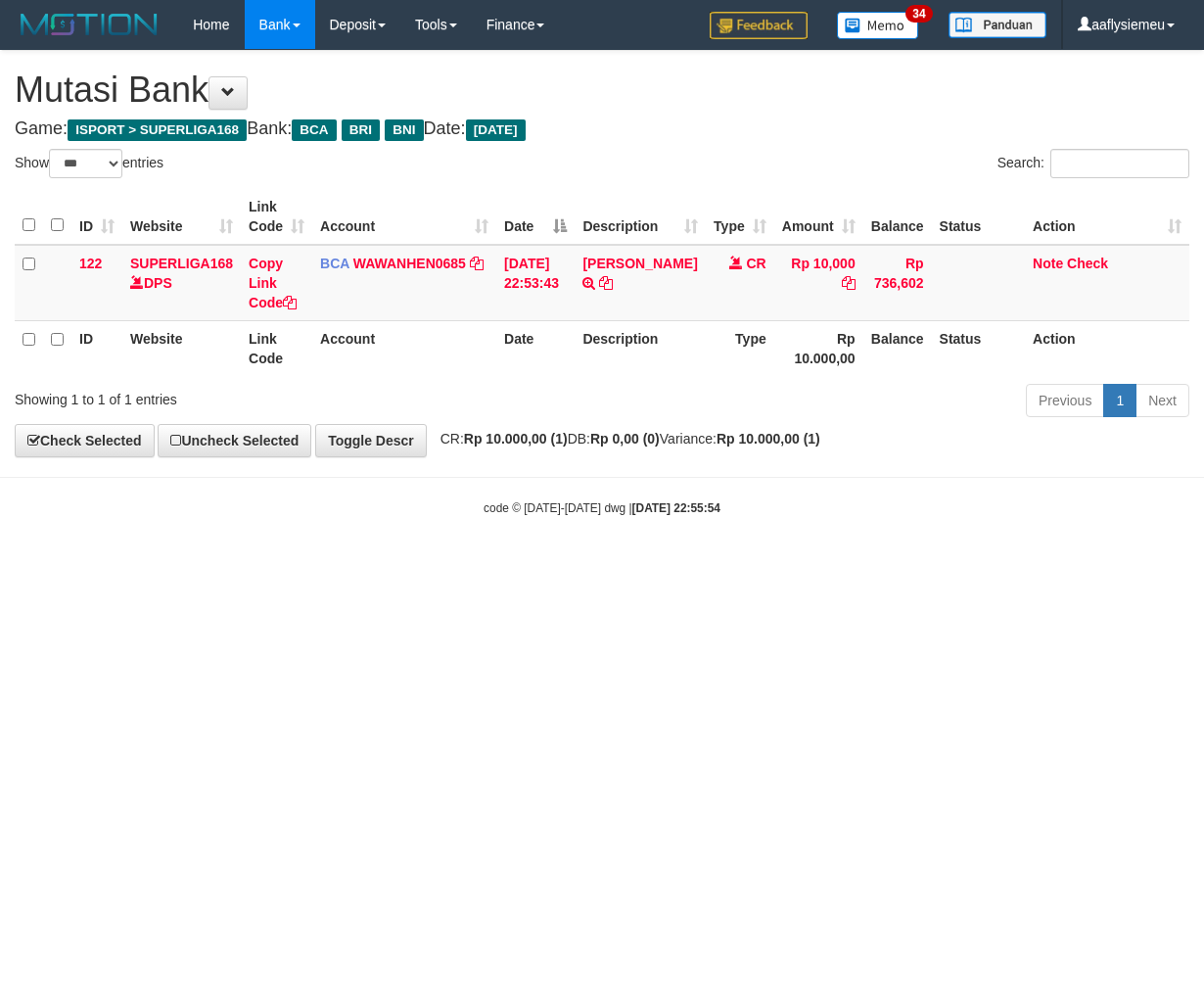 select on "***" 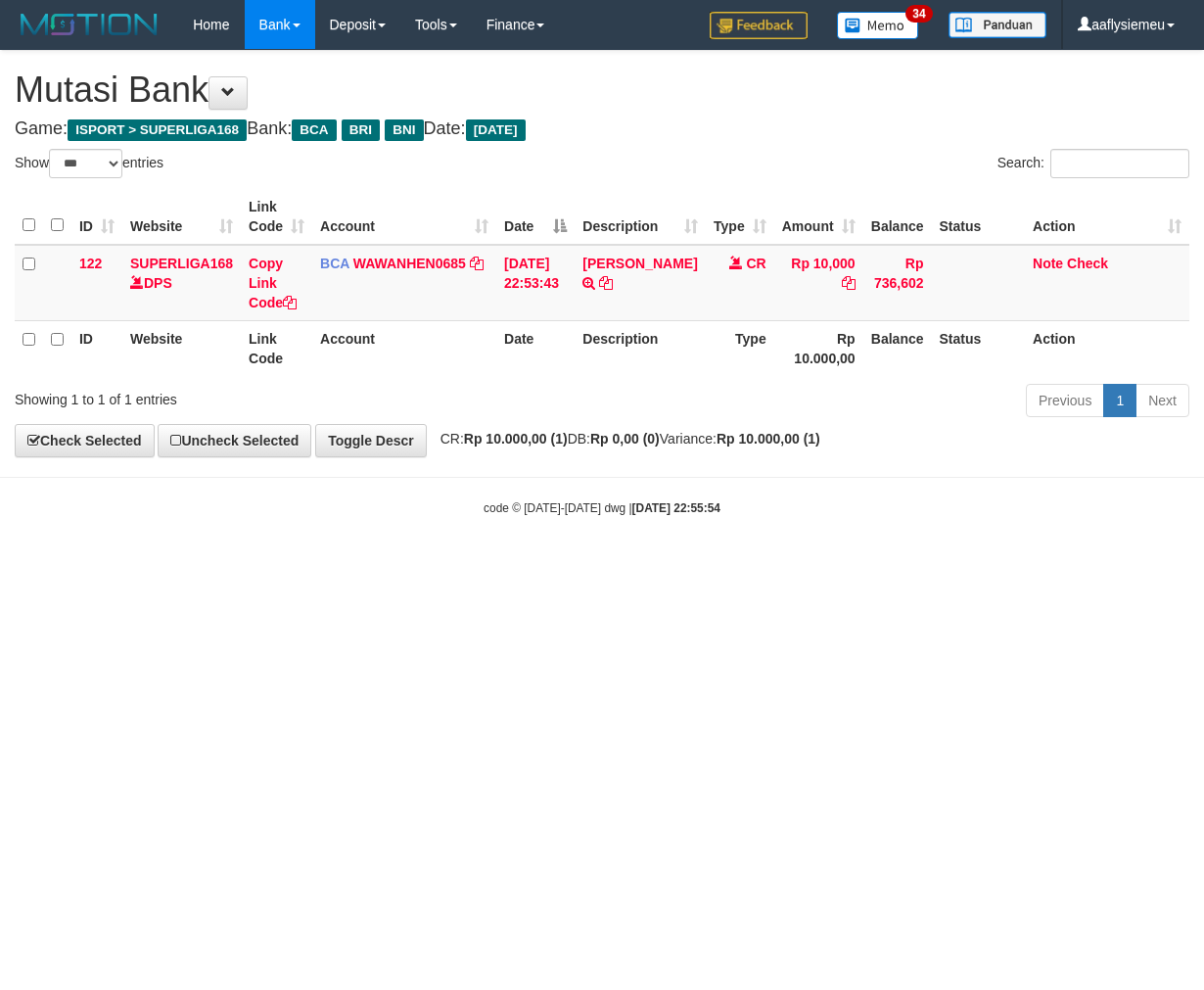 scroll, scrollTop: 0, scrollLeft: 0, axis: both 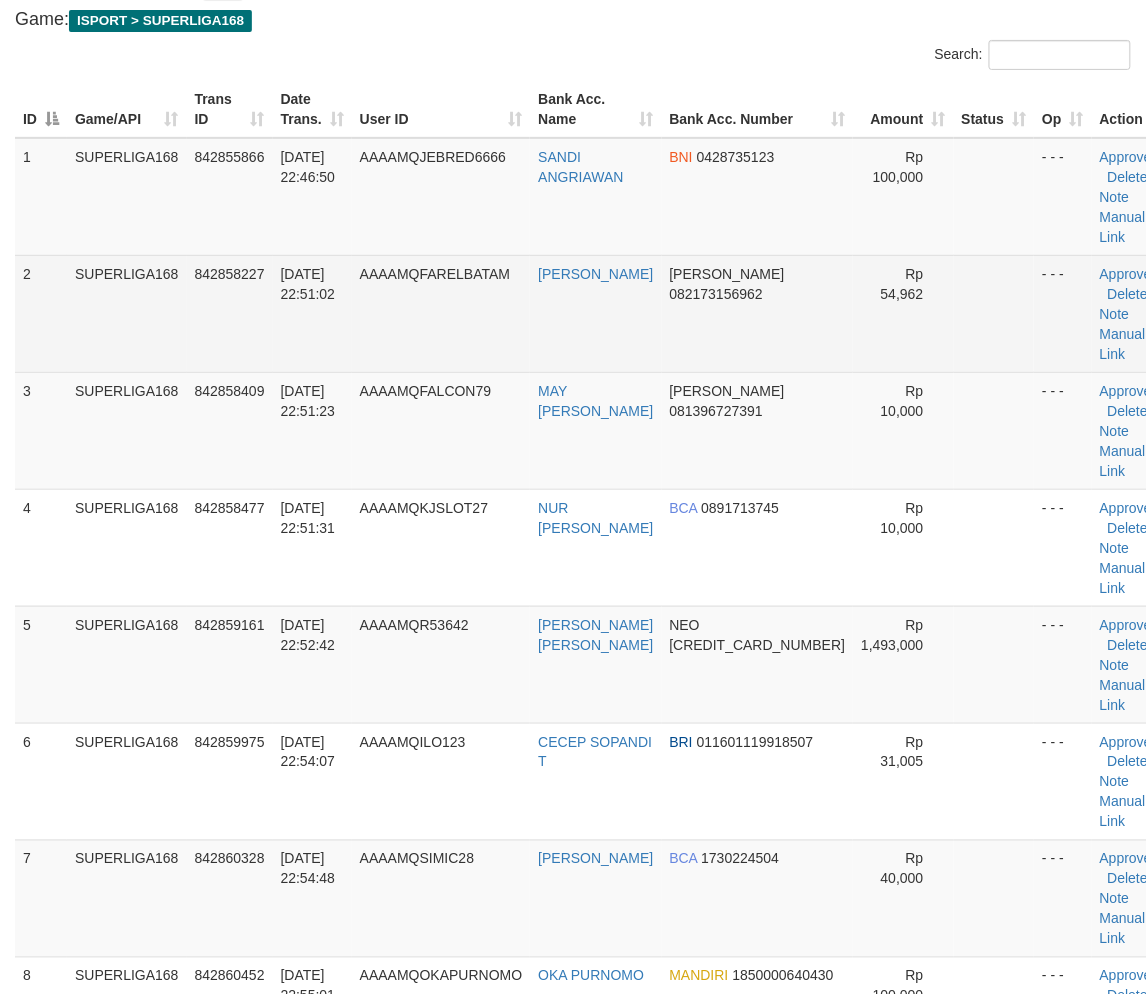 click on "[DATE] 22:51:02" at bounding box center [312, 313] 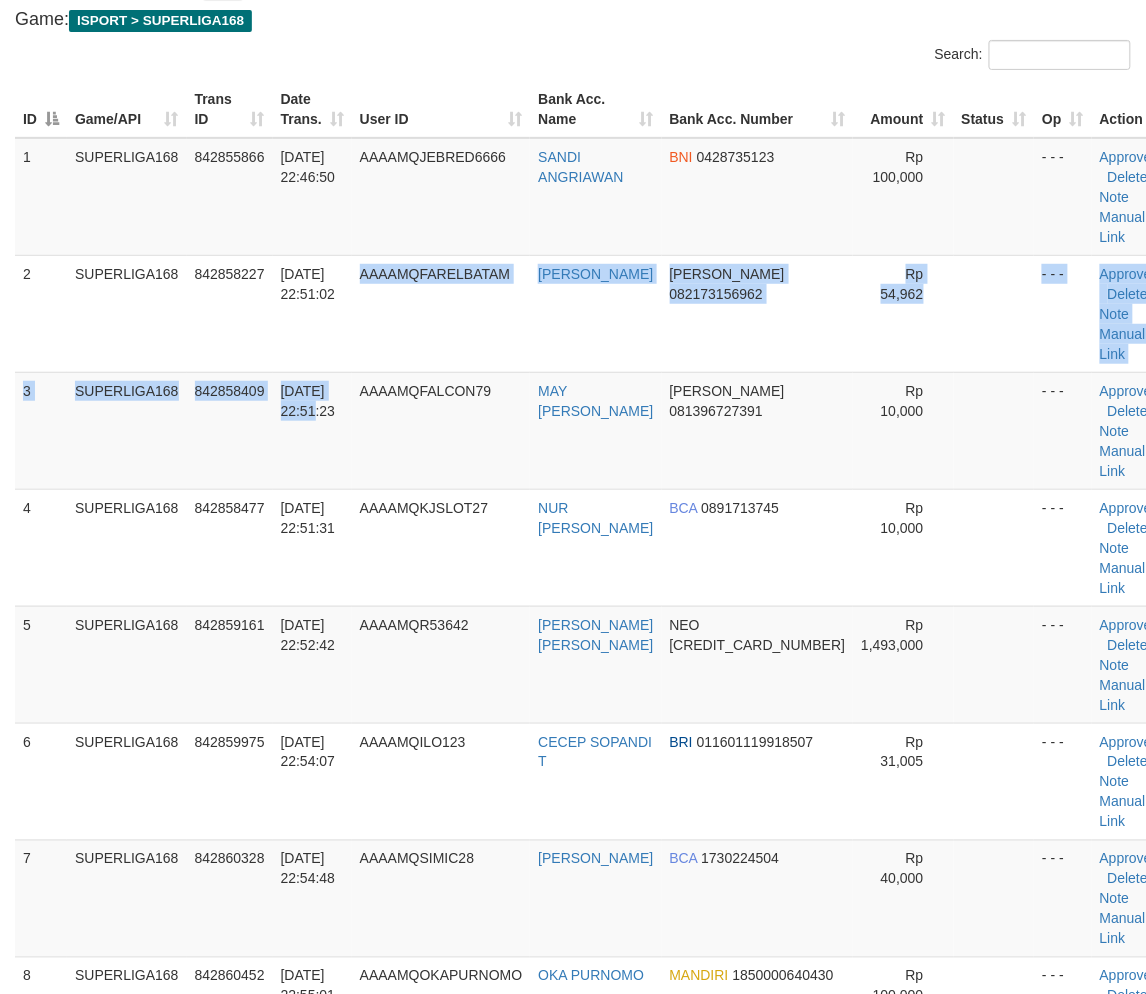 click on "1
SUPERLIGA168
842855866
[DATE] 22:46:50
AAAAMQJEBRED6666
[PERSON_NAME]
BNI
0428735123
Rp 100,000
- - -
Approve
[GEOGRAPHIC_DATA]
Note
Manual Link
2
SUPERLIGA168
842858227
[DATE] 22:51:02
AAAAMQFARELBATAM
[PERSON_NAME]
082173156962
Rp 54,962" at bounding box center (594, 840) 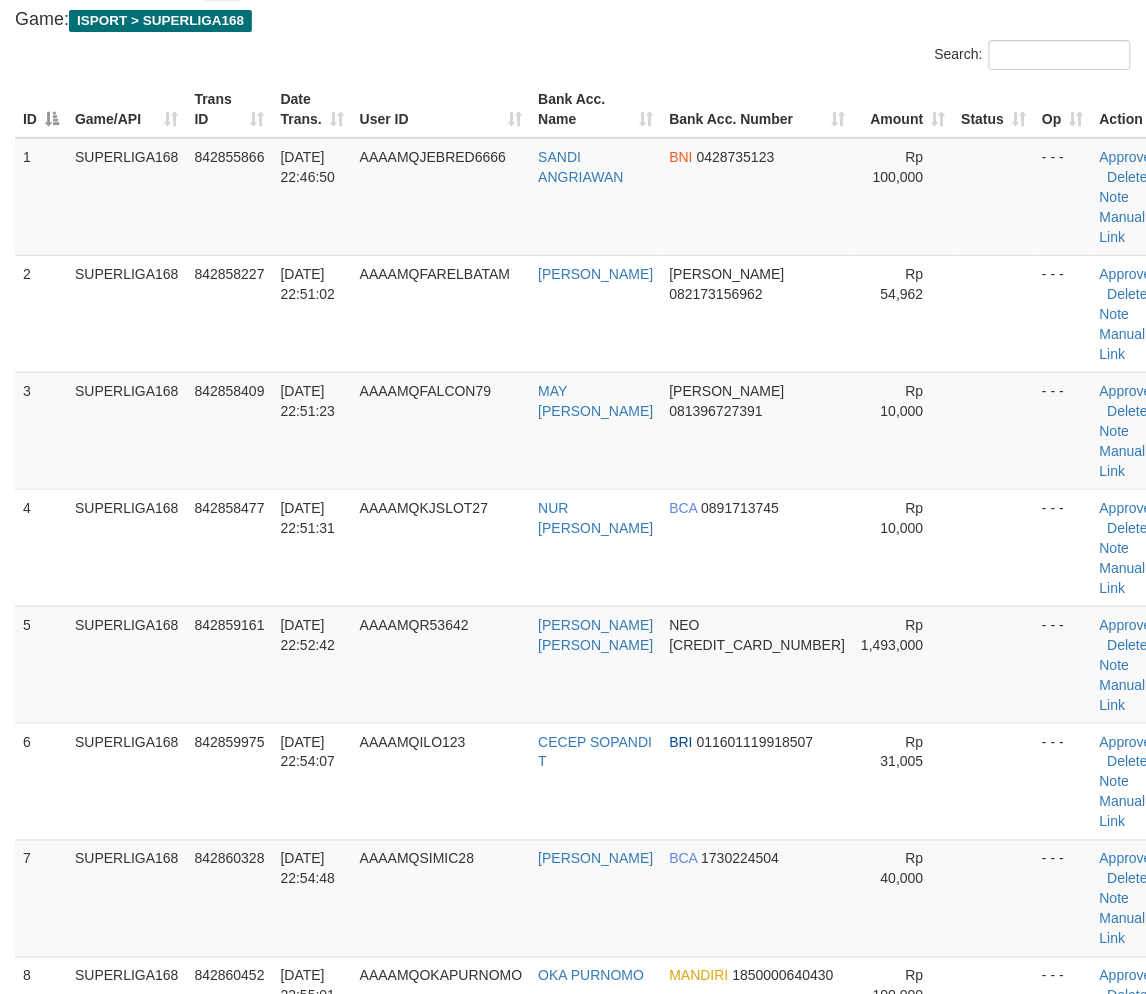 drag, startPoint x: 272, startPoint y: 433, endPoint x: 4, endPoint y: 507, distance: 278.02878 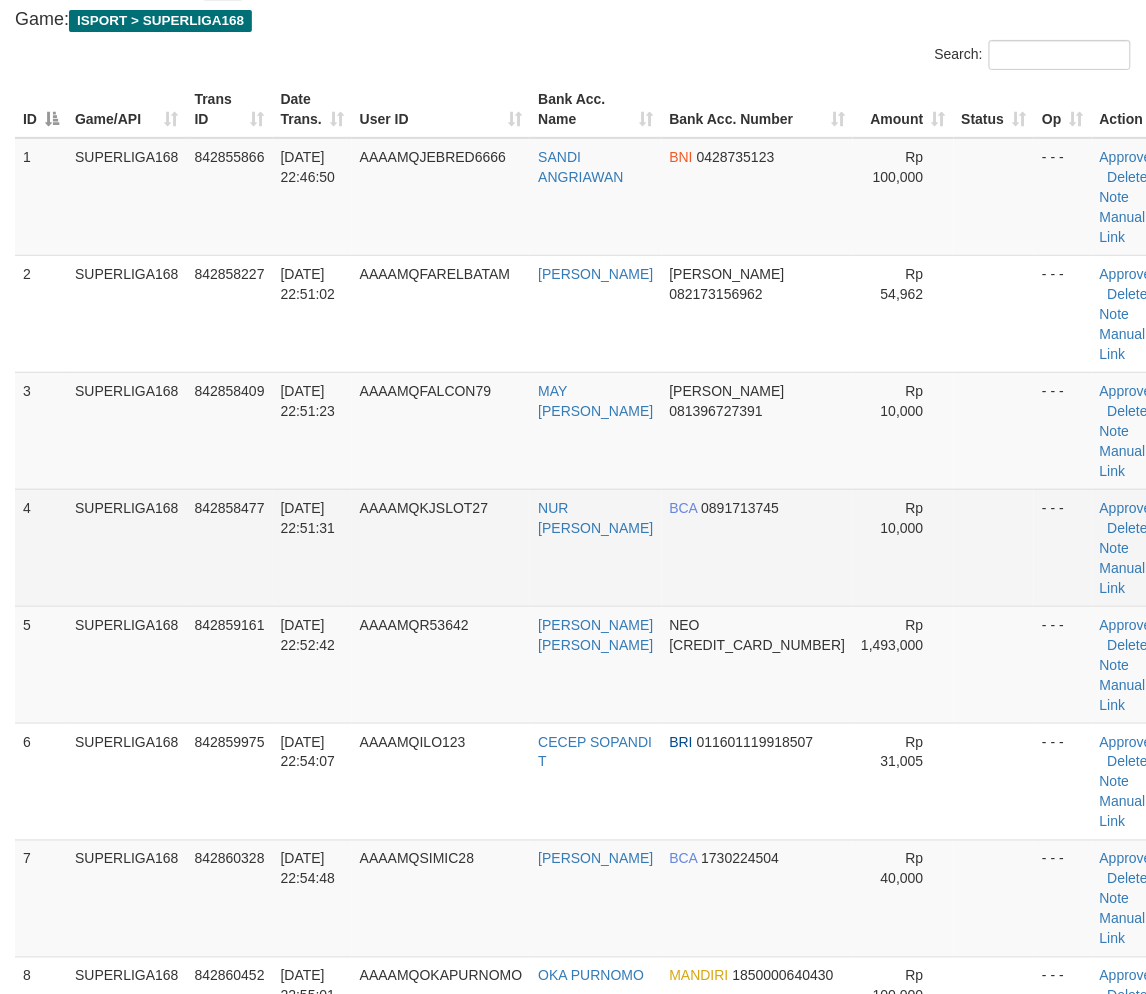 drag, startPoint x: 177, startPoint y: 441, endPoint x: 75, endPoint y: 487, distance: 111.89281 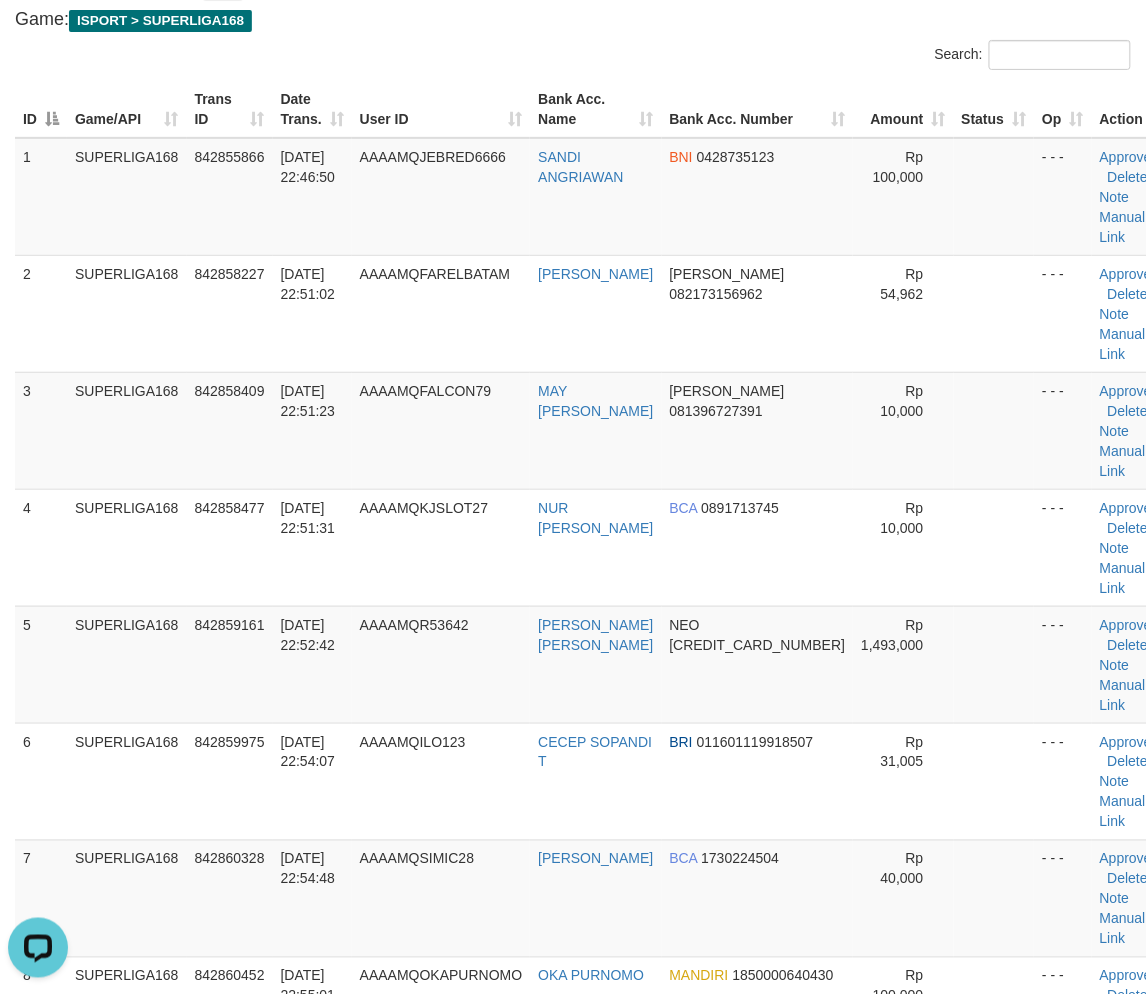 scroll, scrollTop: 0, scrollLeft: 0, axis: both 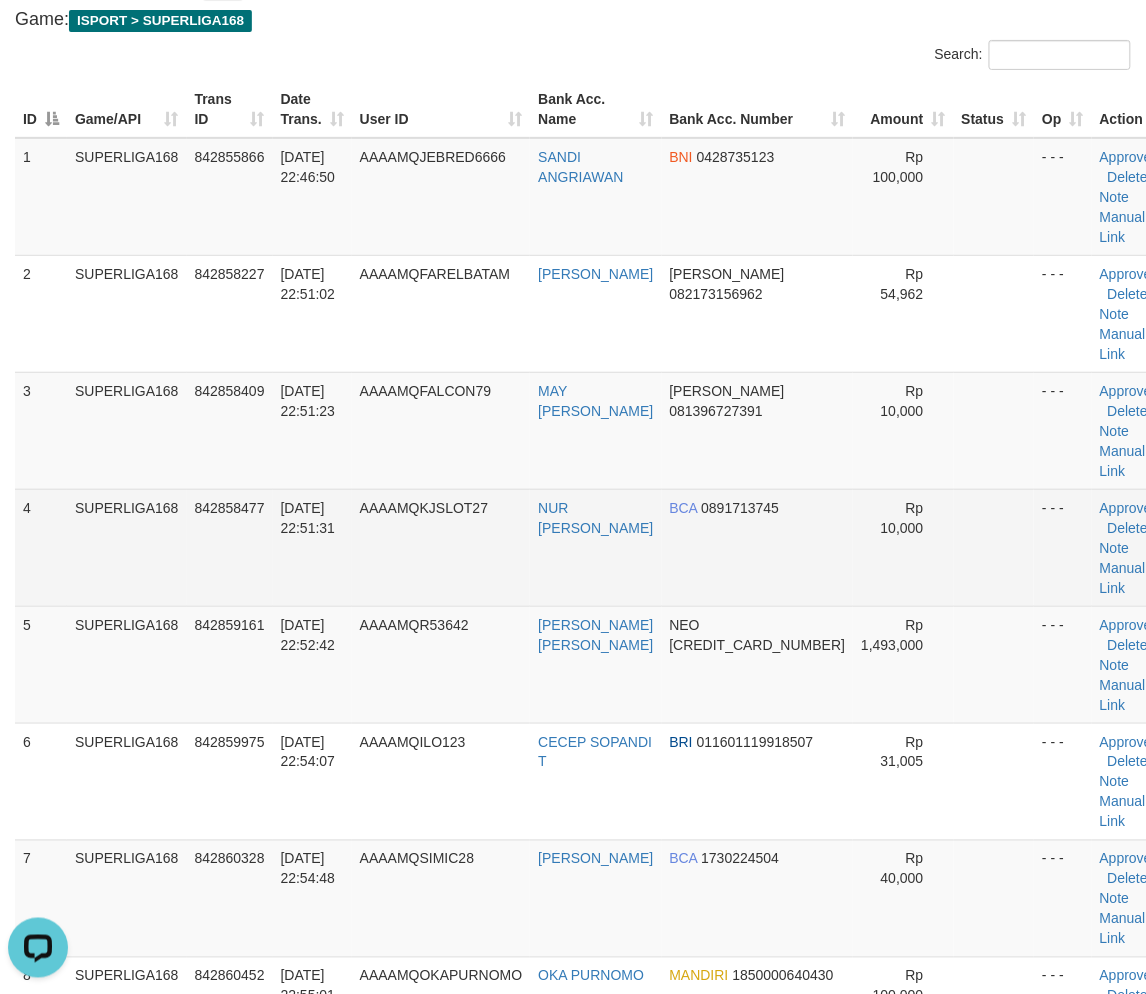 drag, startPoint x: 327, startPoint y: 460, endPoint x: 226, endPoint y: 490, distance: 105.36128 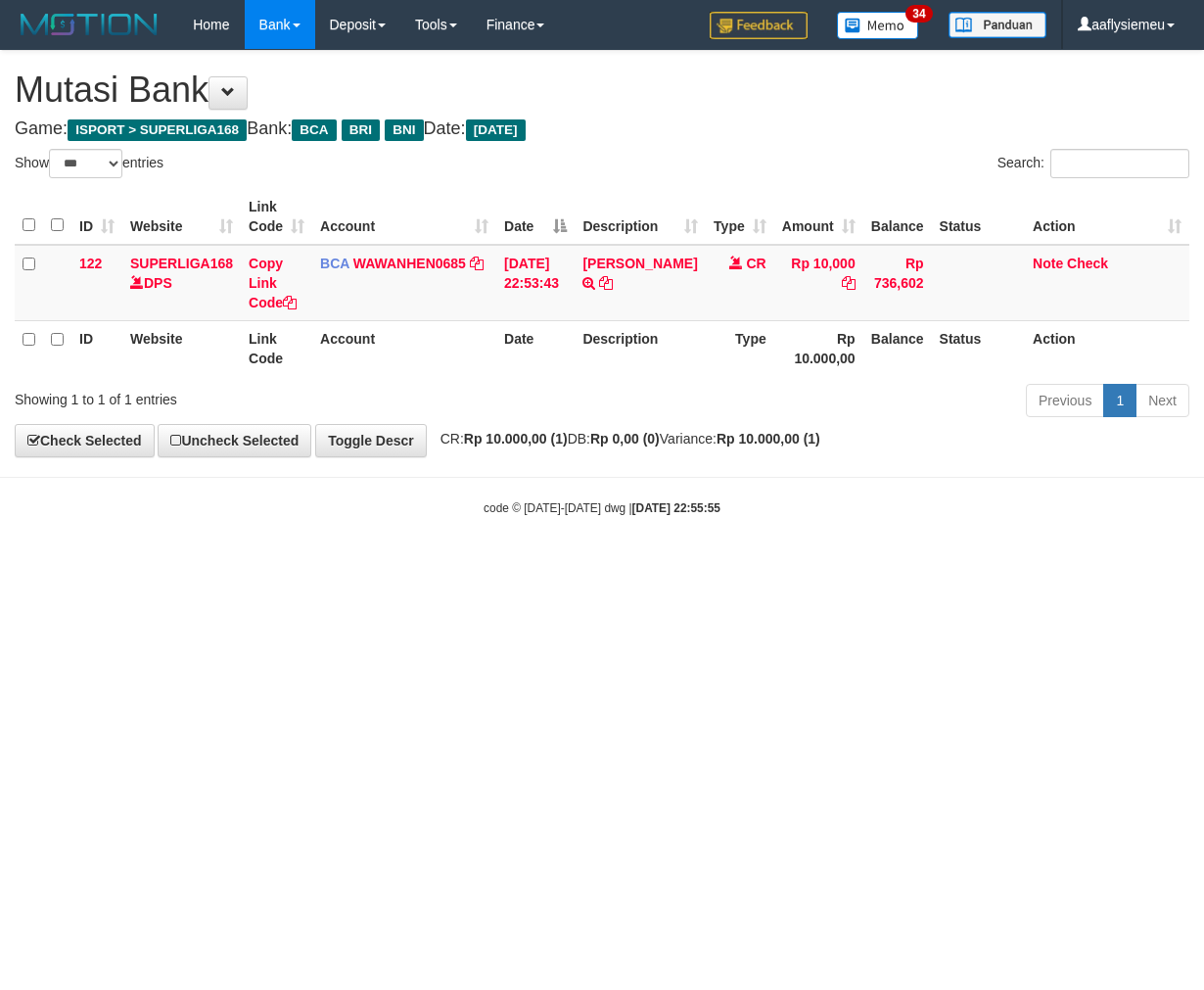 select on "***" 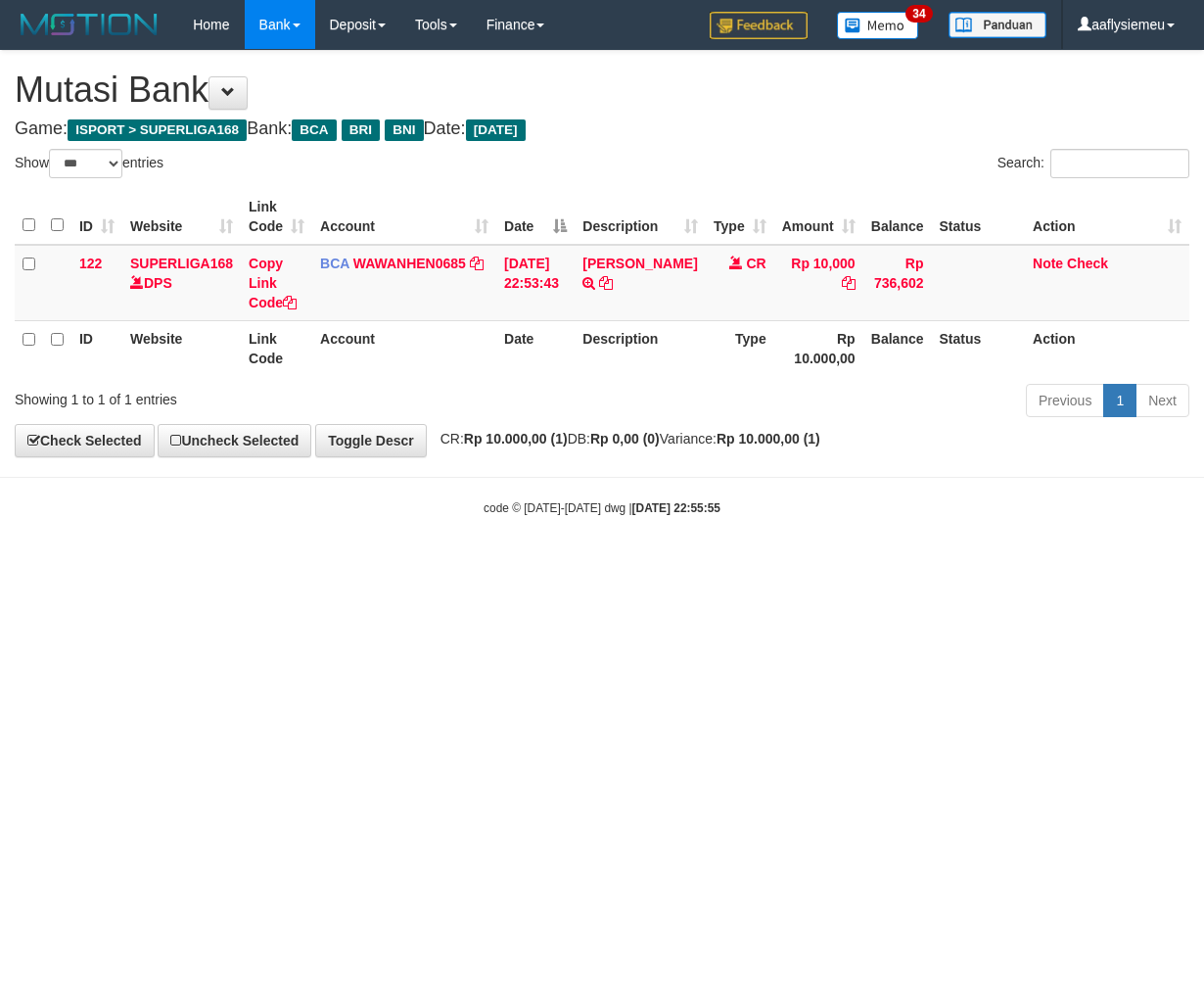 scroll, scrollTop: 0, scrollLeft: 0, axis: both 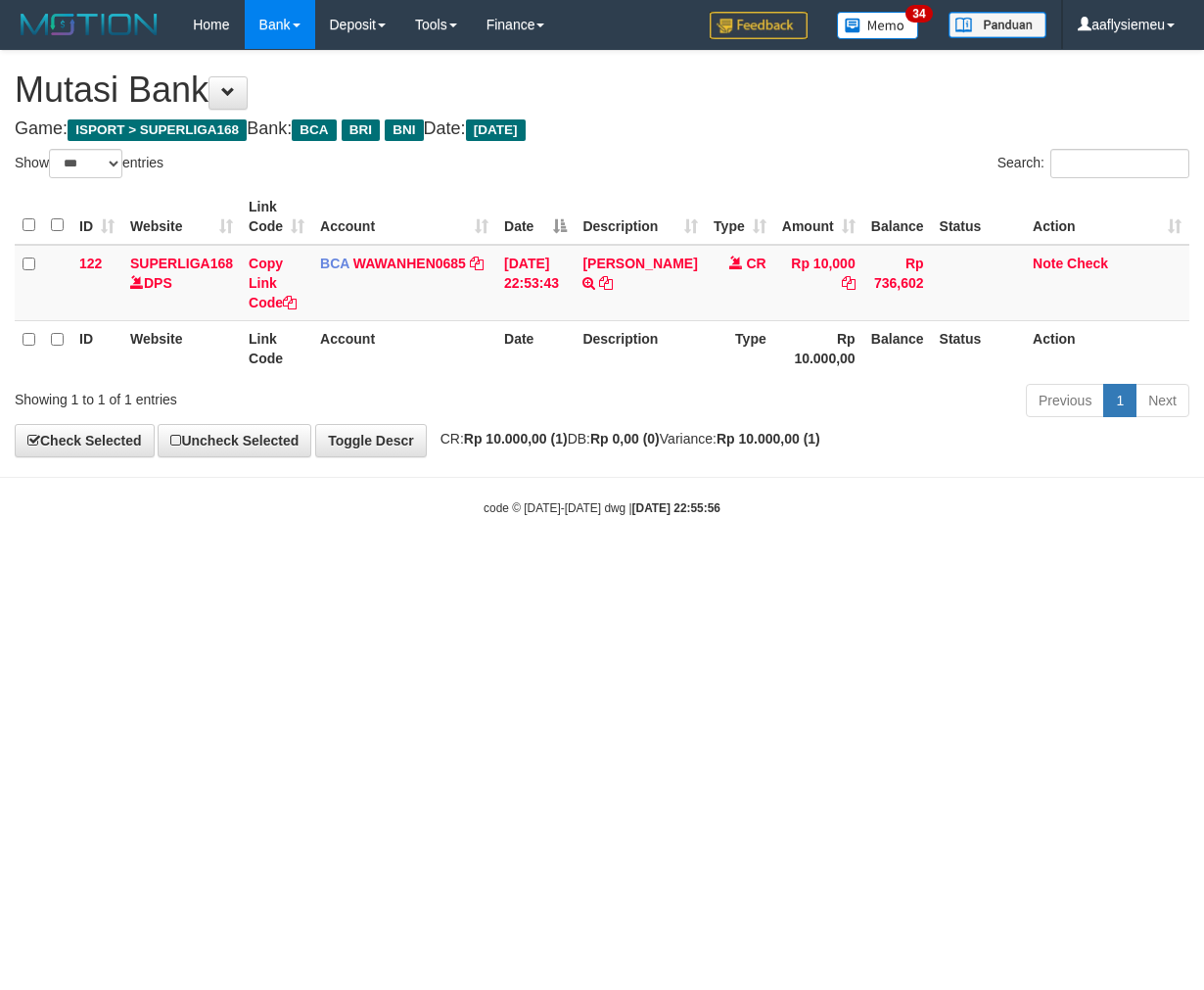 select on "***" 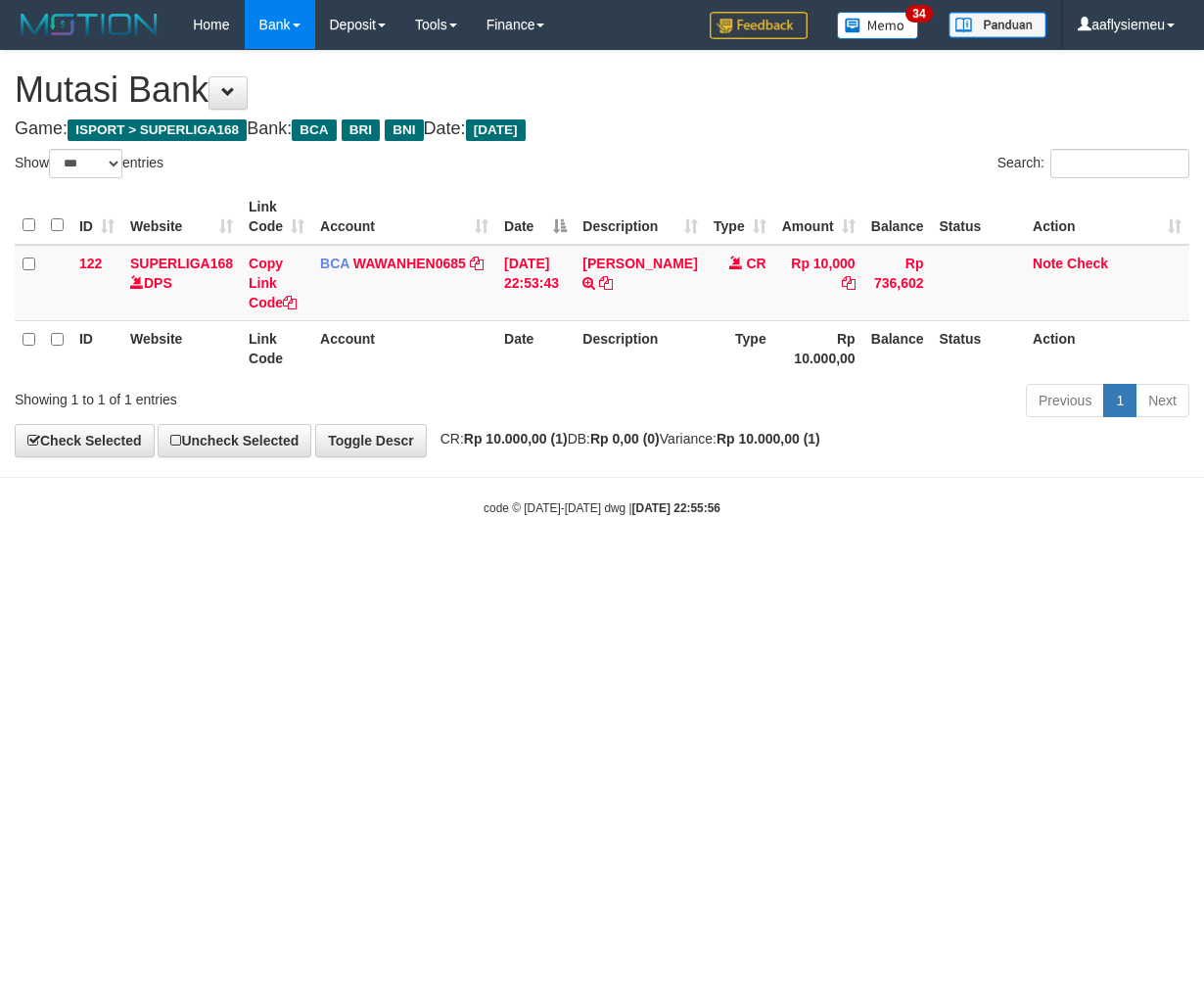 scroll, scrollTop: 0, scrollLeft: 0, axis: both 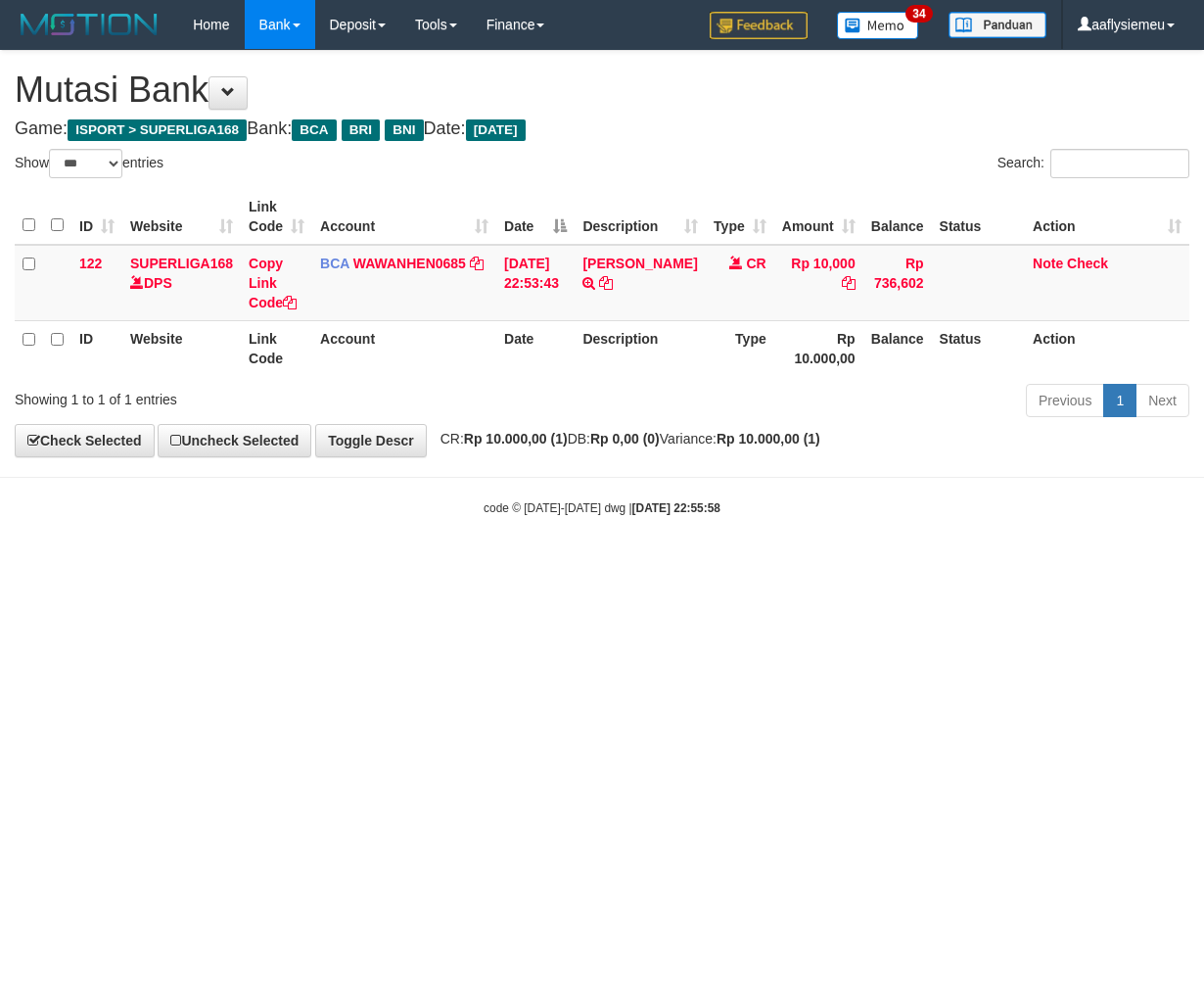 select on "***" 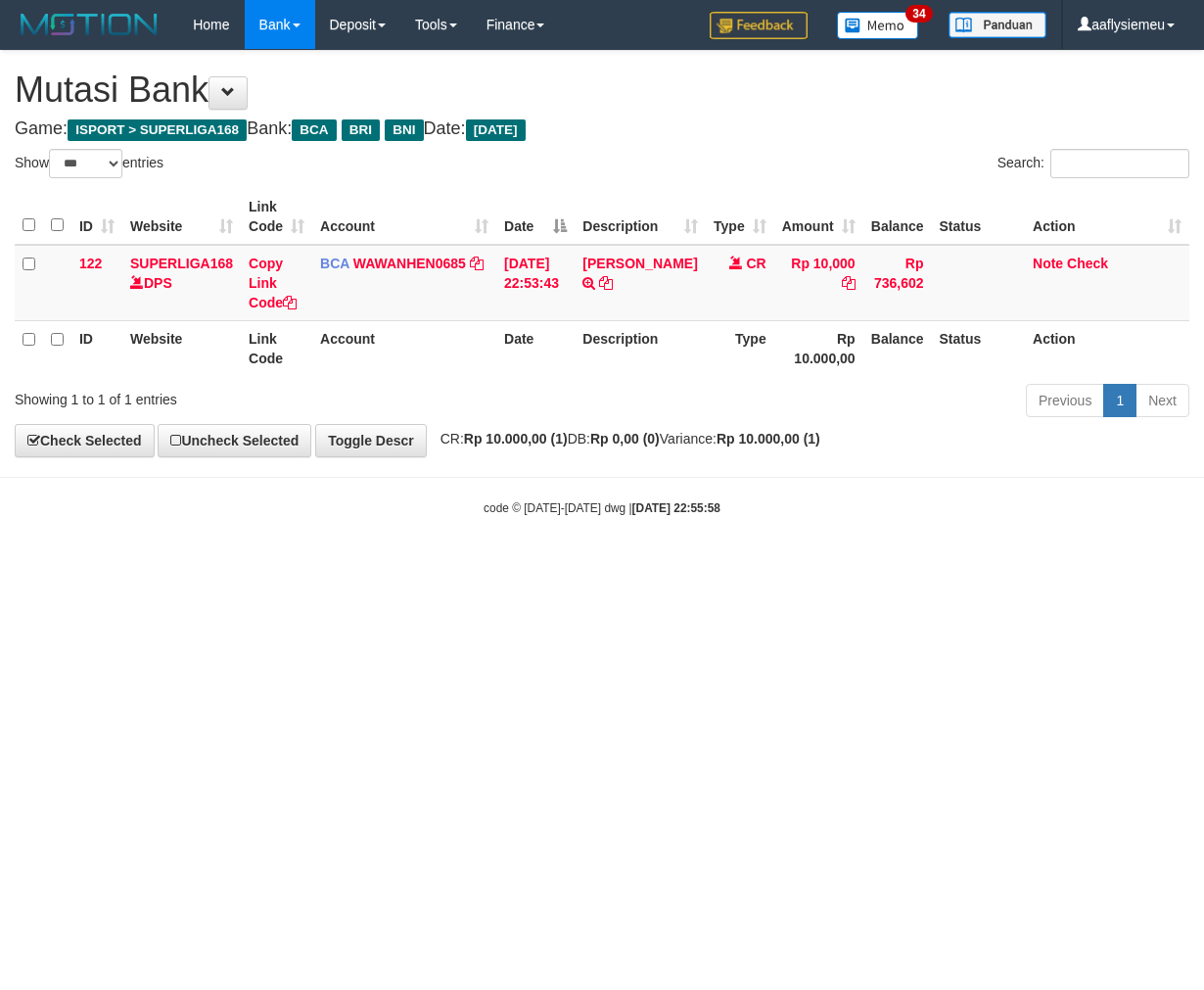 scroll, scrollTop: 0, scrollLeft: 0, axis: both 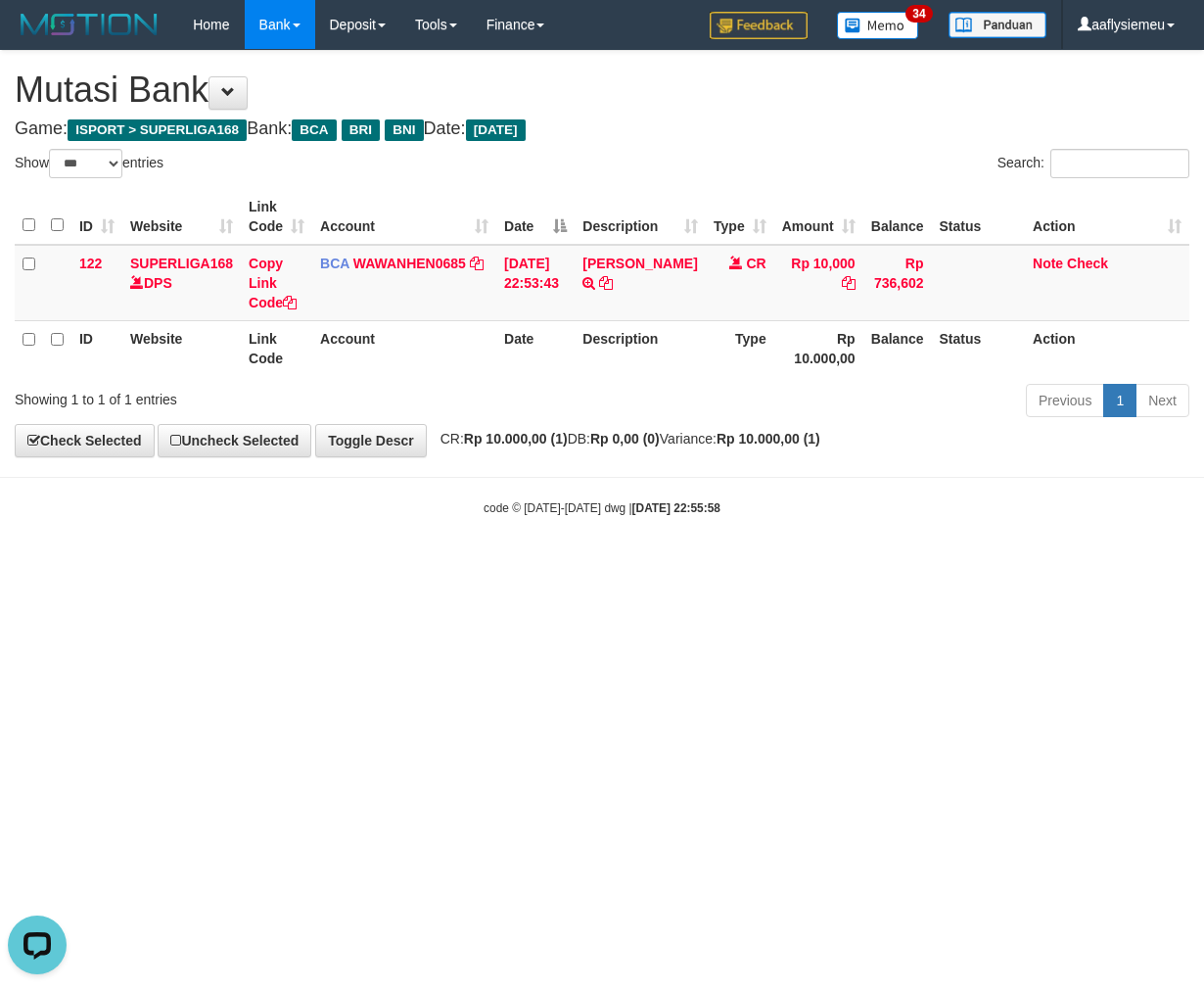 click on "Toggle navigation
Home
Bank
Account List
Load
By Website
Group
[ISPORT]													SUPERLIGA168
By Load Group (DPS)" at bounding box center [602, 283] 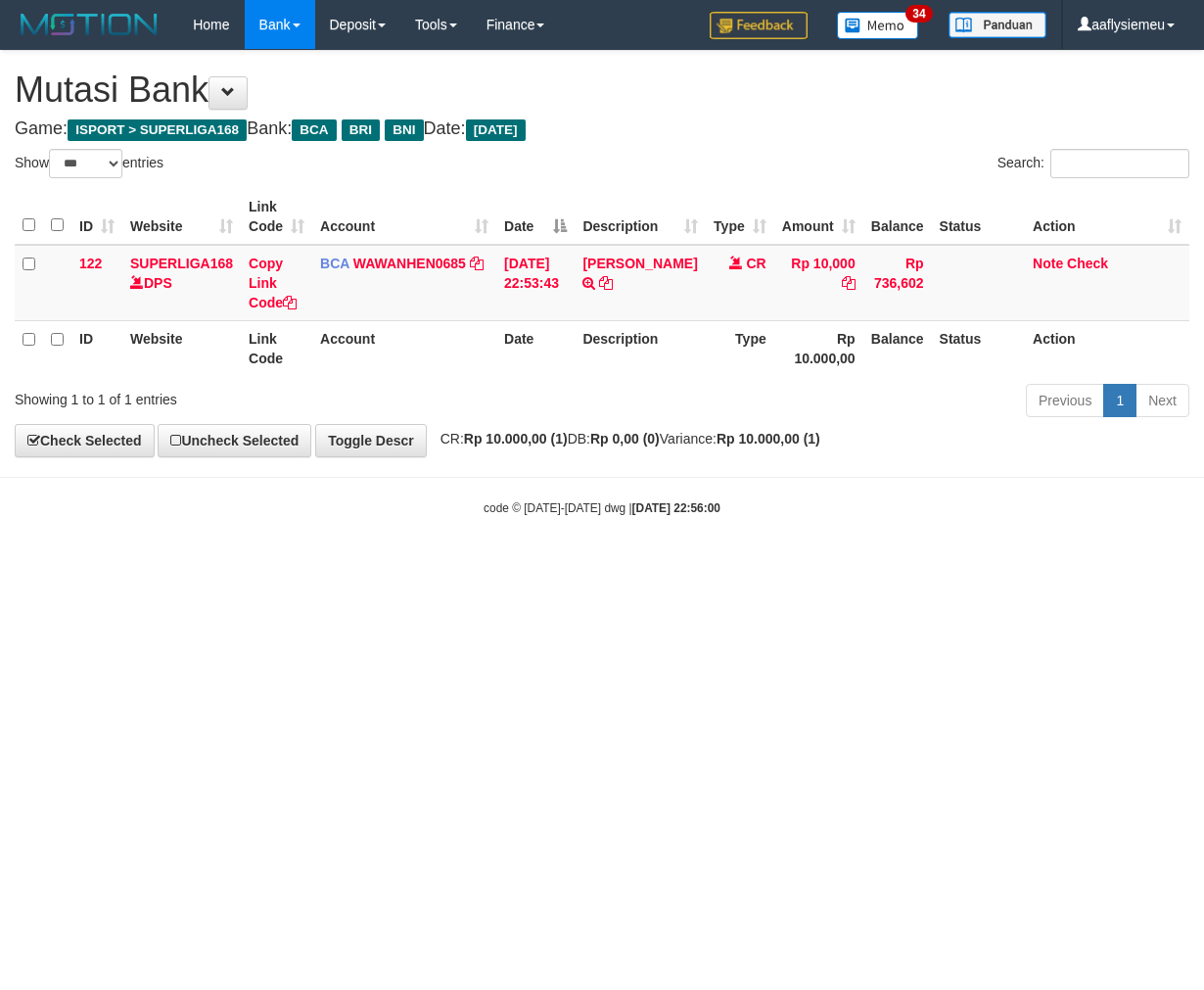 select on "***" 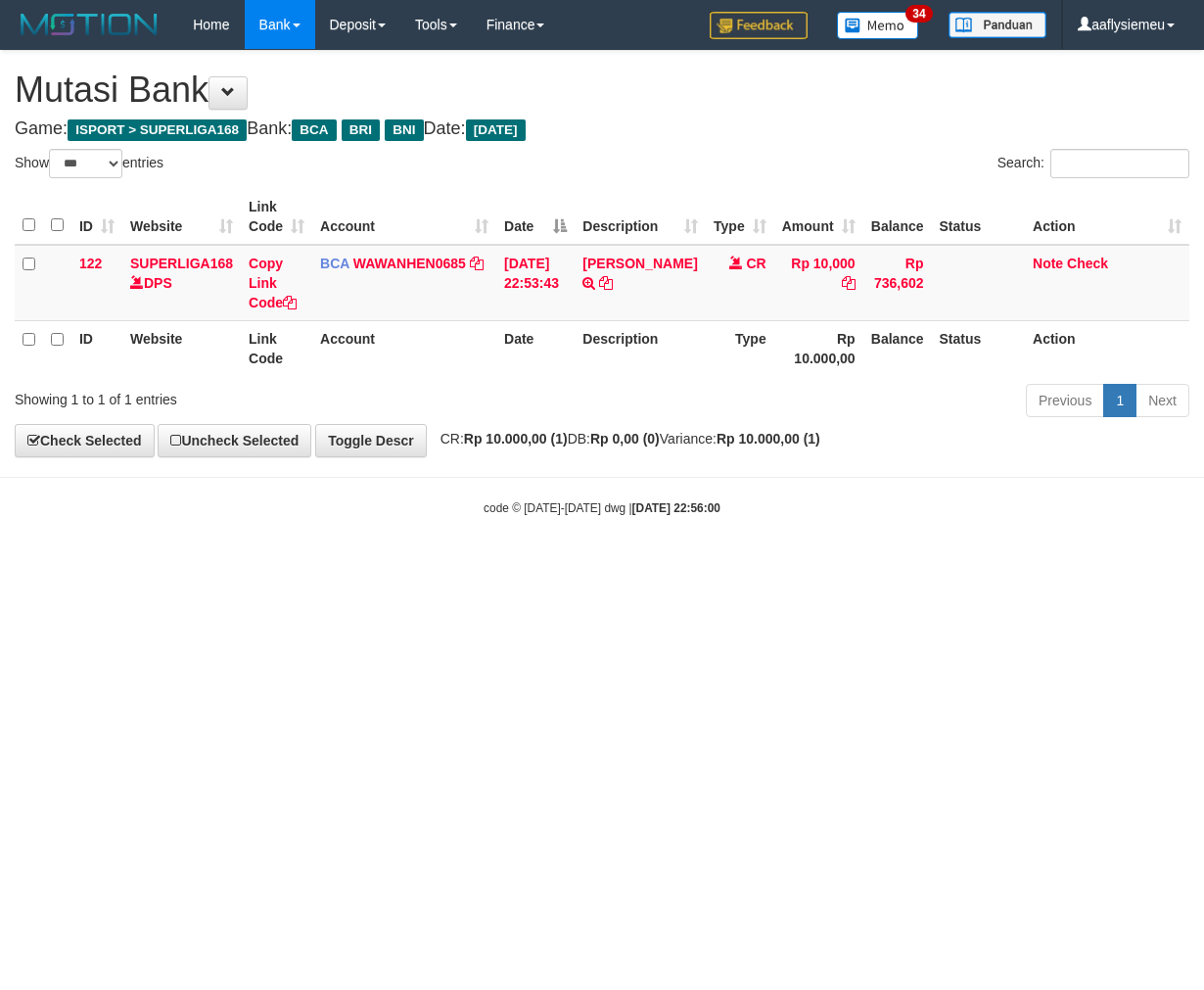 scroll, scrollTop: 0, scrollLeft: 0, axis: both 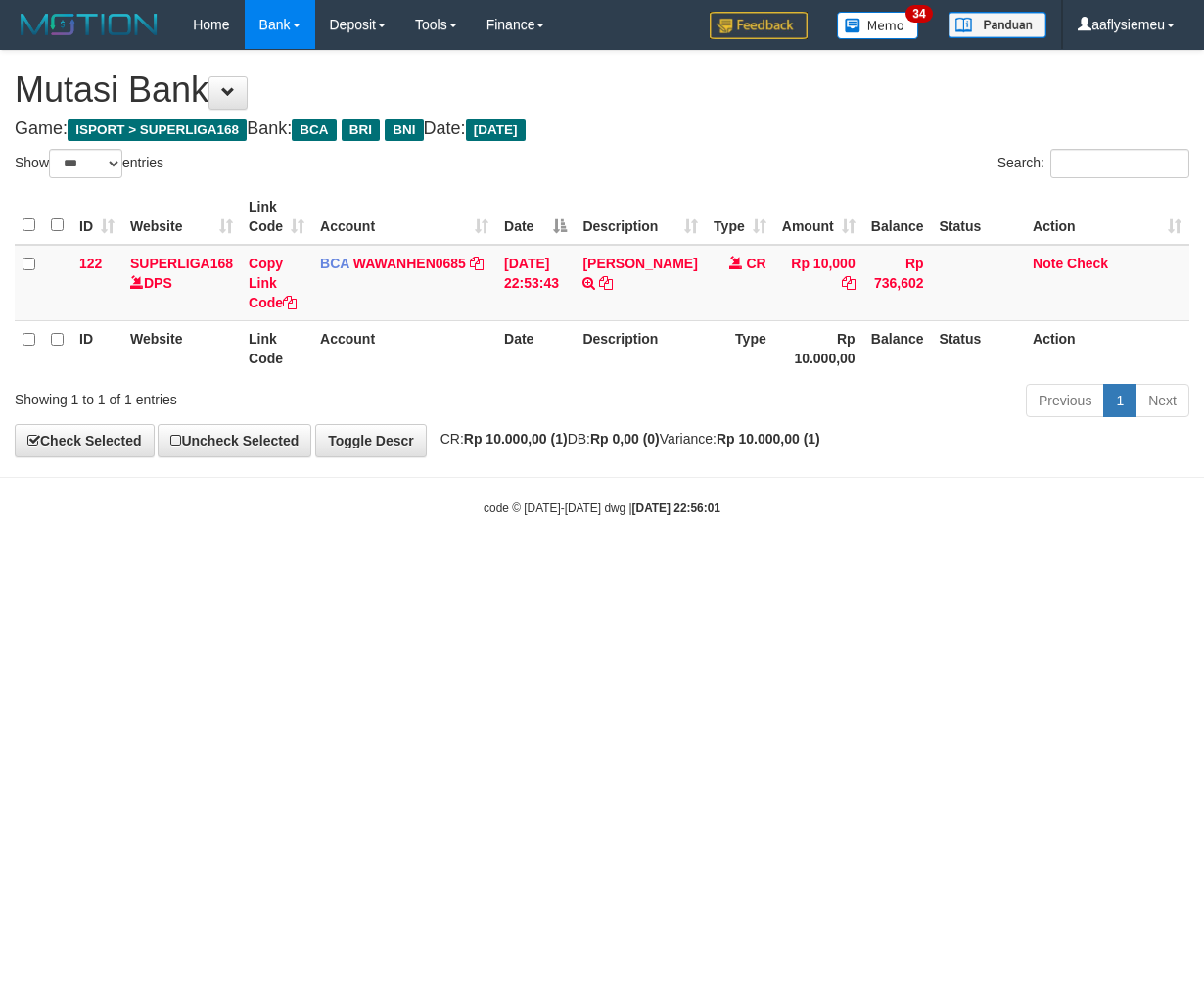 select on "***" 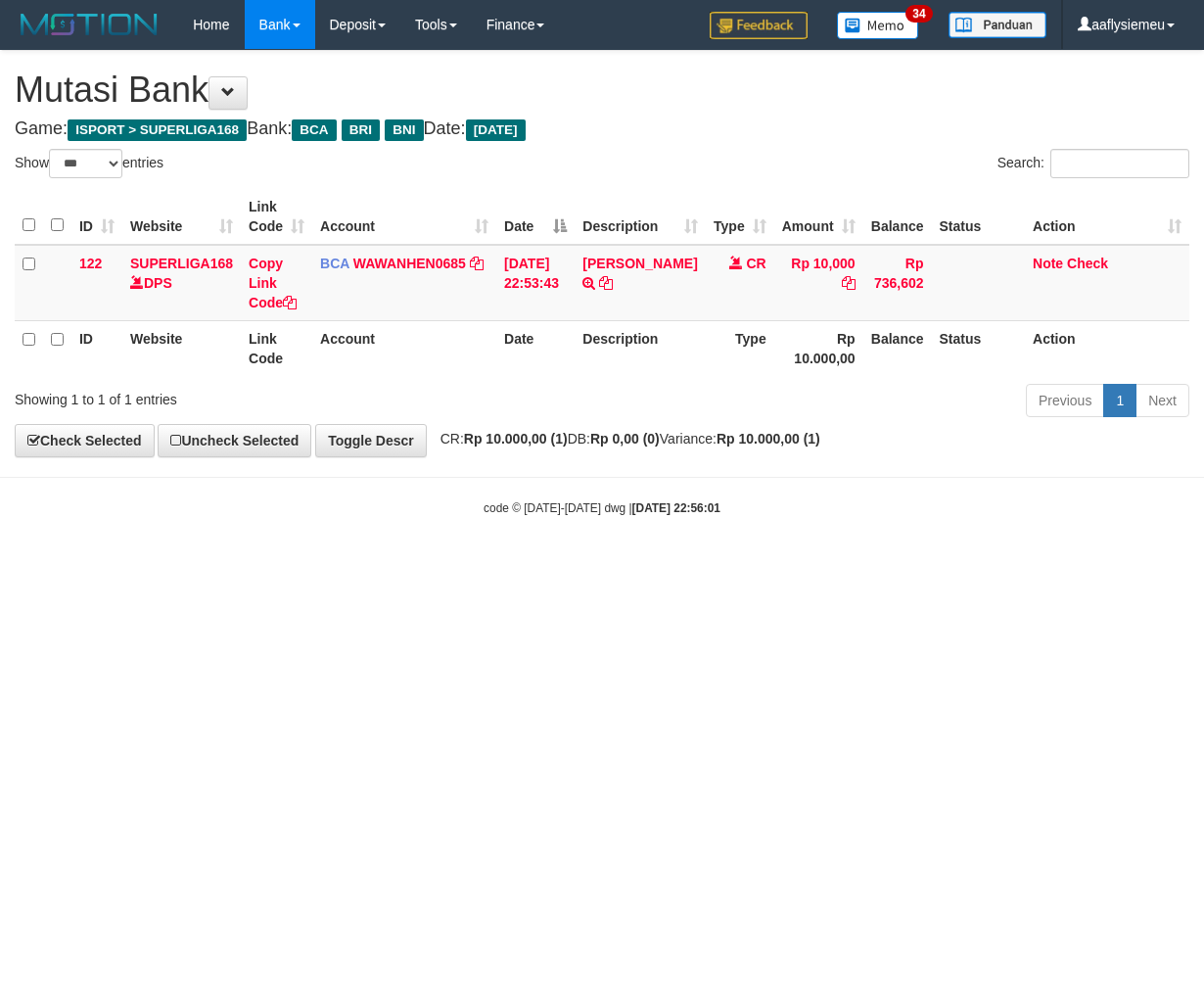 scroll, scrollTop: 0, scrollLeft: 0, axis: both 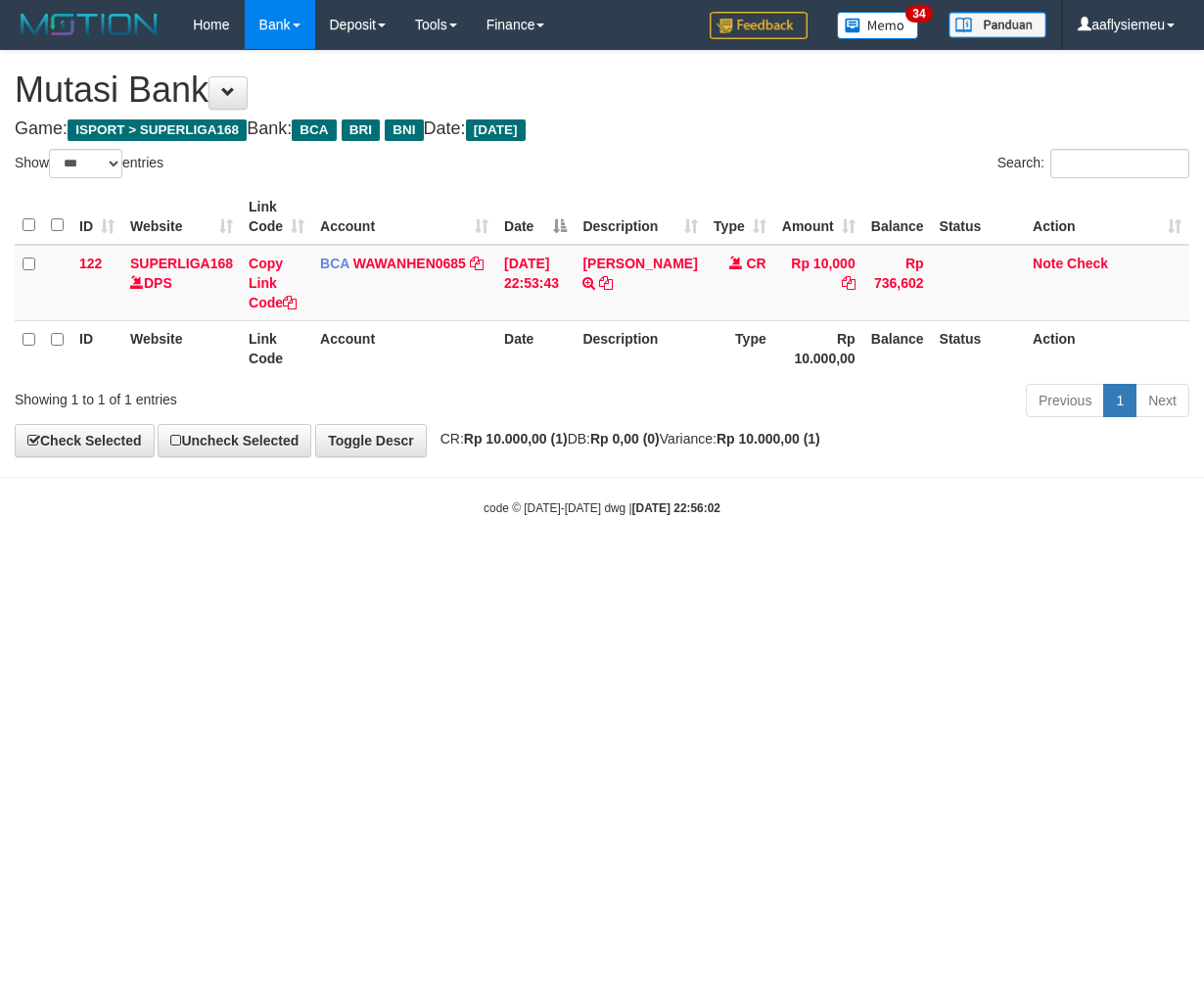 select on "***" 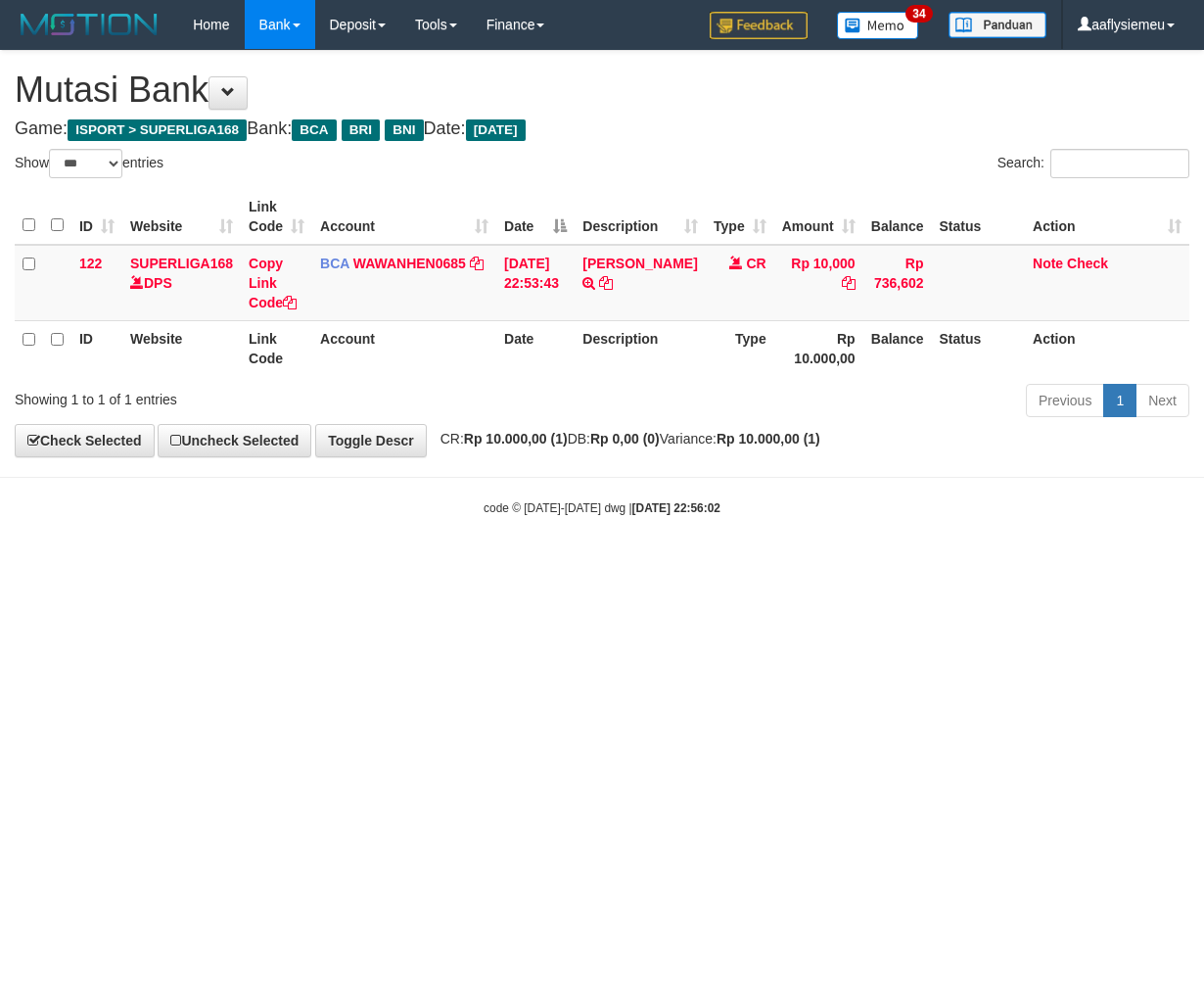 scroll, scrollTop: 0, scrollLeft: 0, axis: both 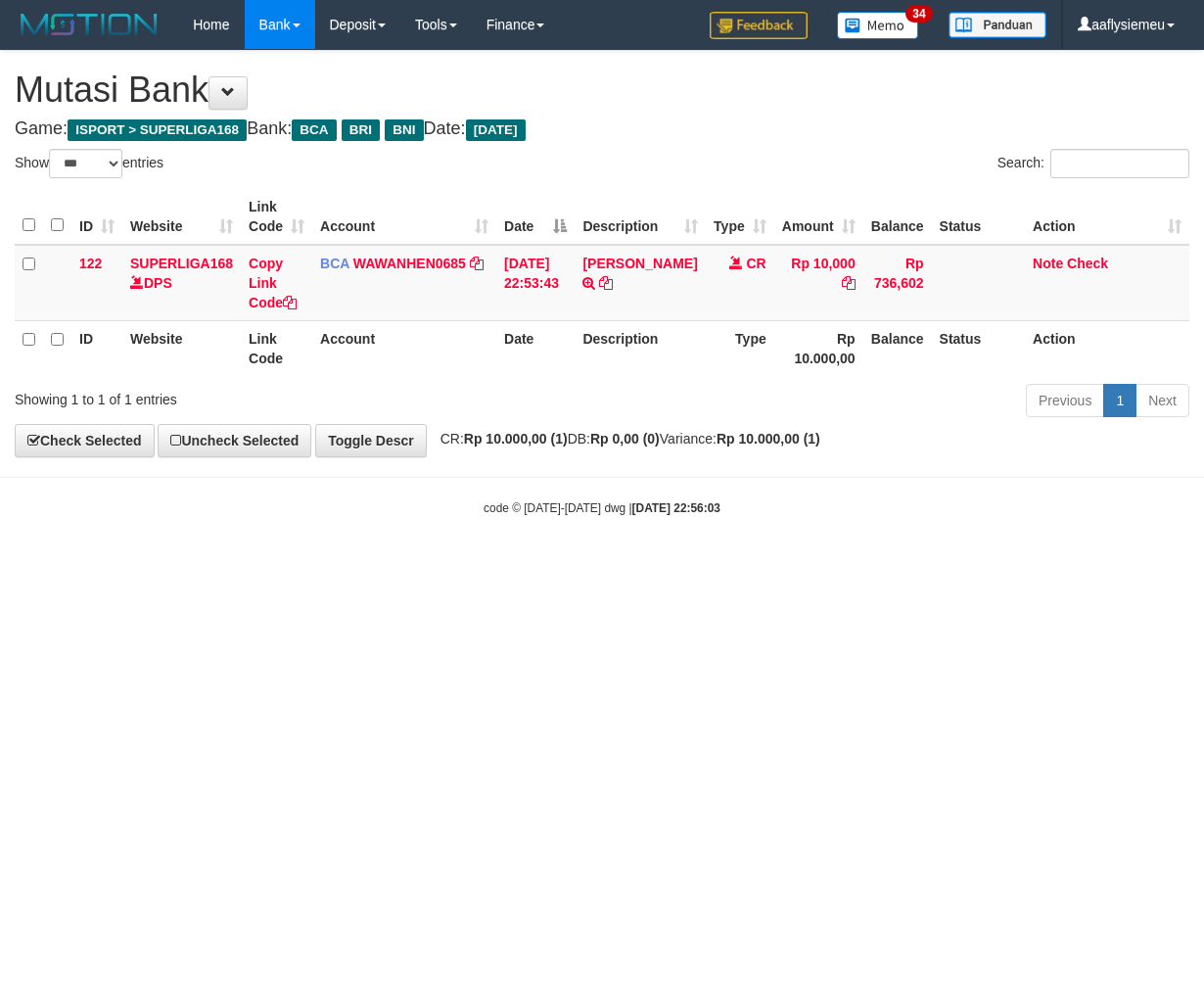 select on "***" 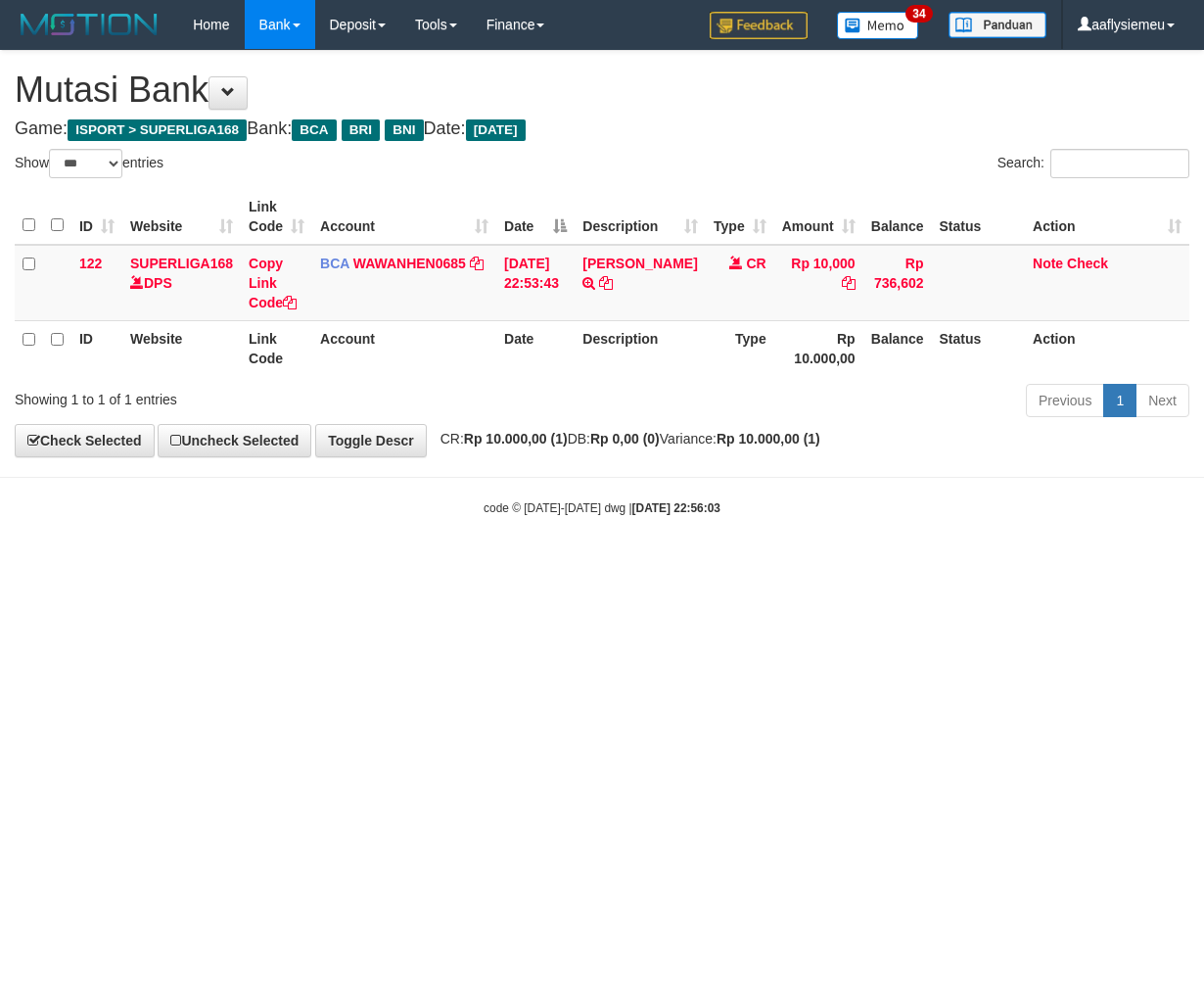 scroll, scrollTop: 0, scrollLeft: 0, axis: both 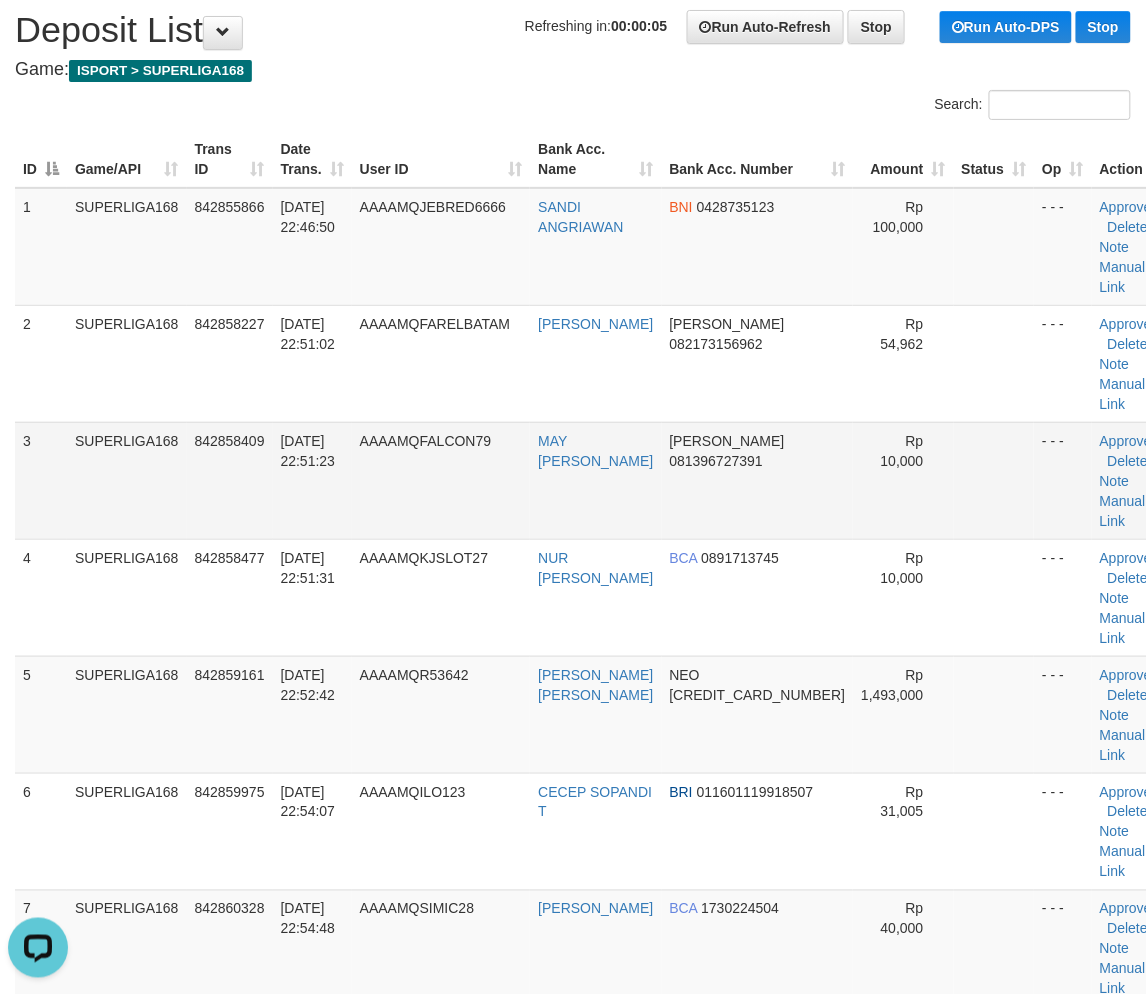 click on "SUPERLIGA168" at bounding box center (127, 480) 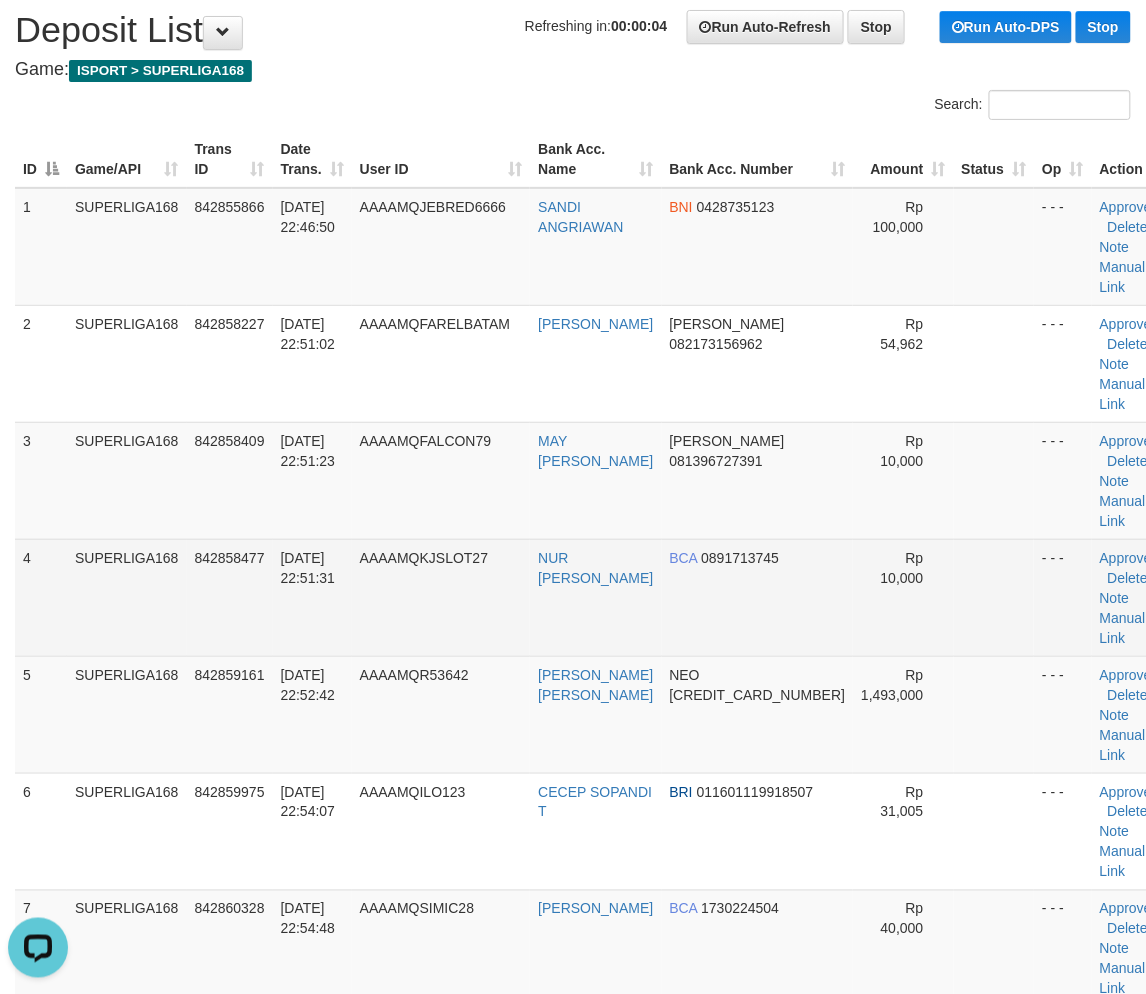 drag, startPoint x: 402, startPoint y: 527, endPoint x: 355, endPoint y: 546, distance: 50.695168 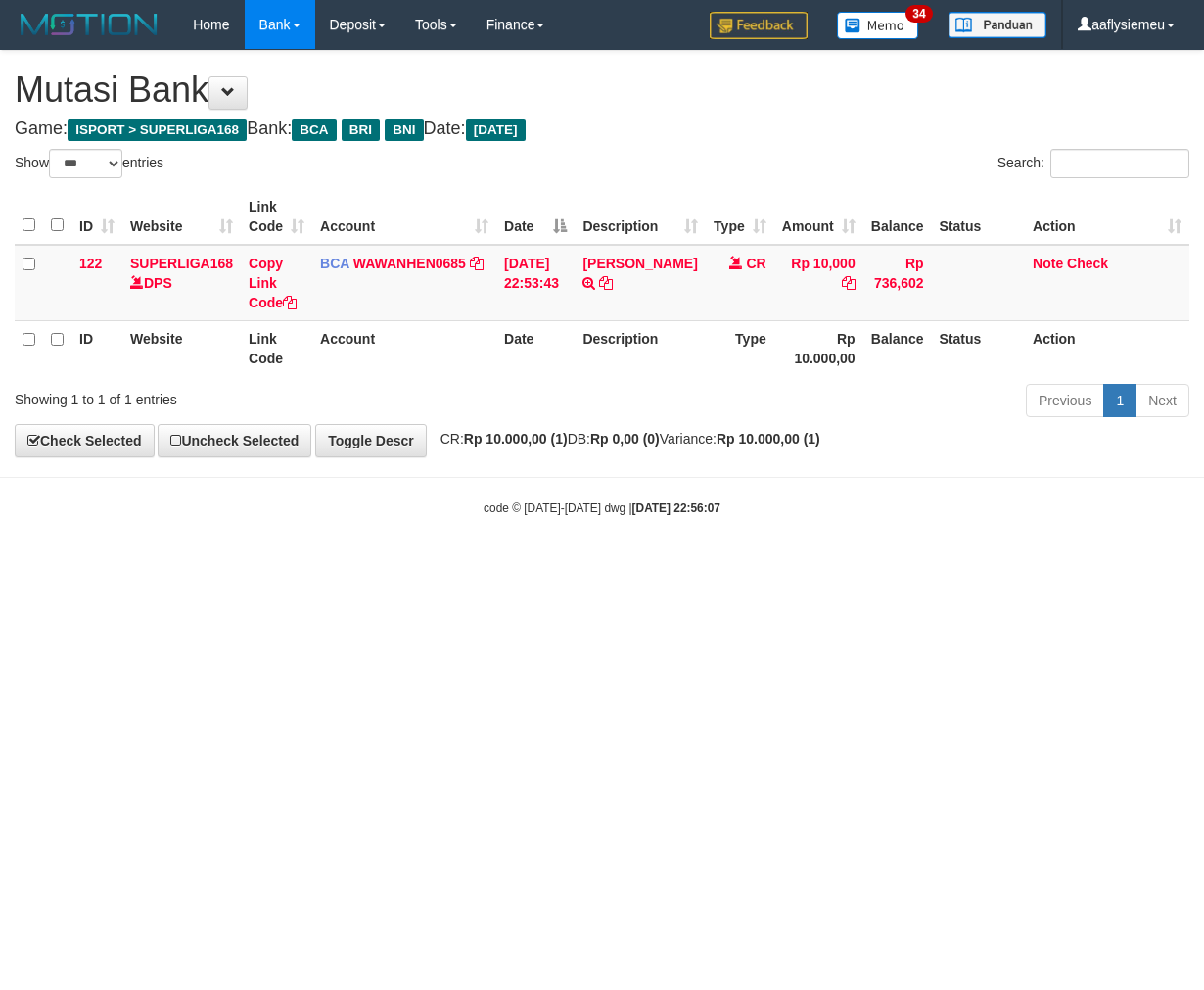 select on "***" 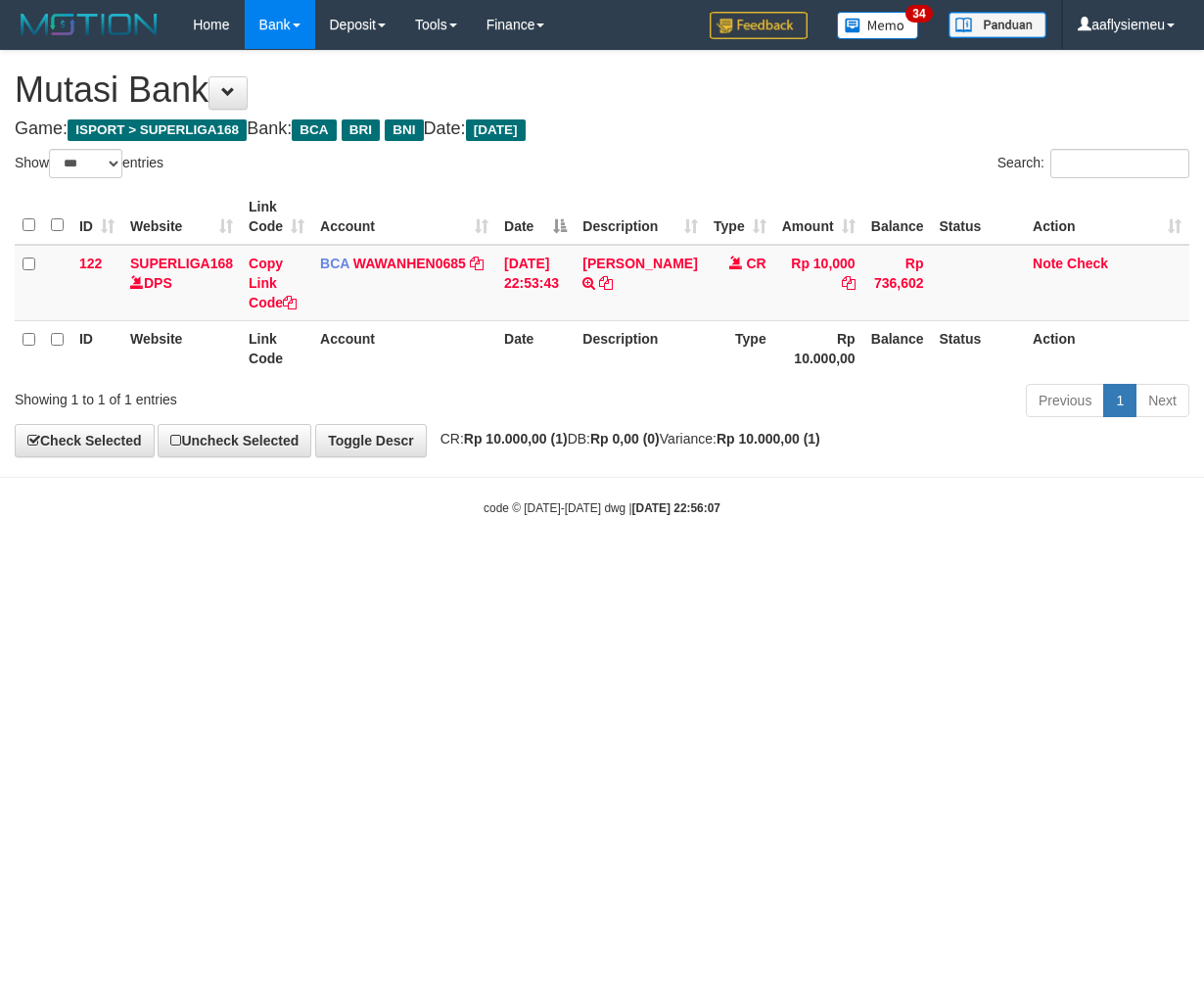 scroll, scrollTop: 0, scrollLeft: 0, axis: both 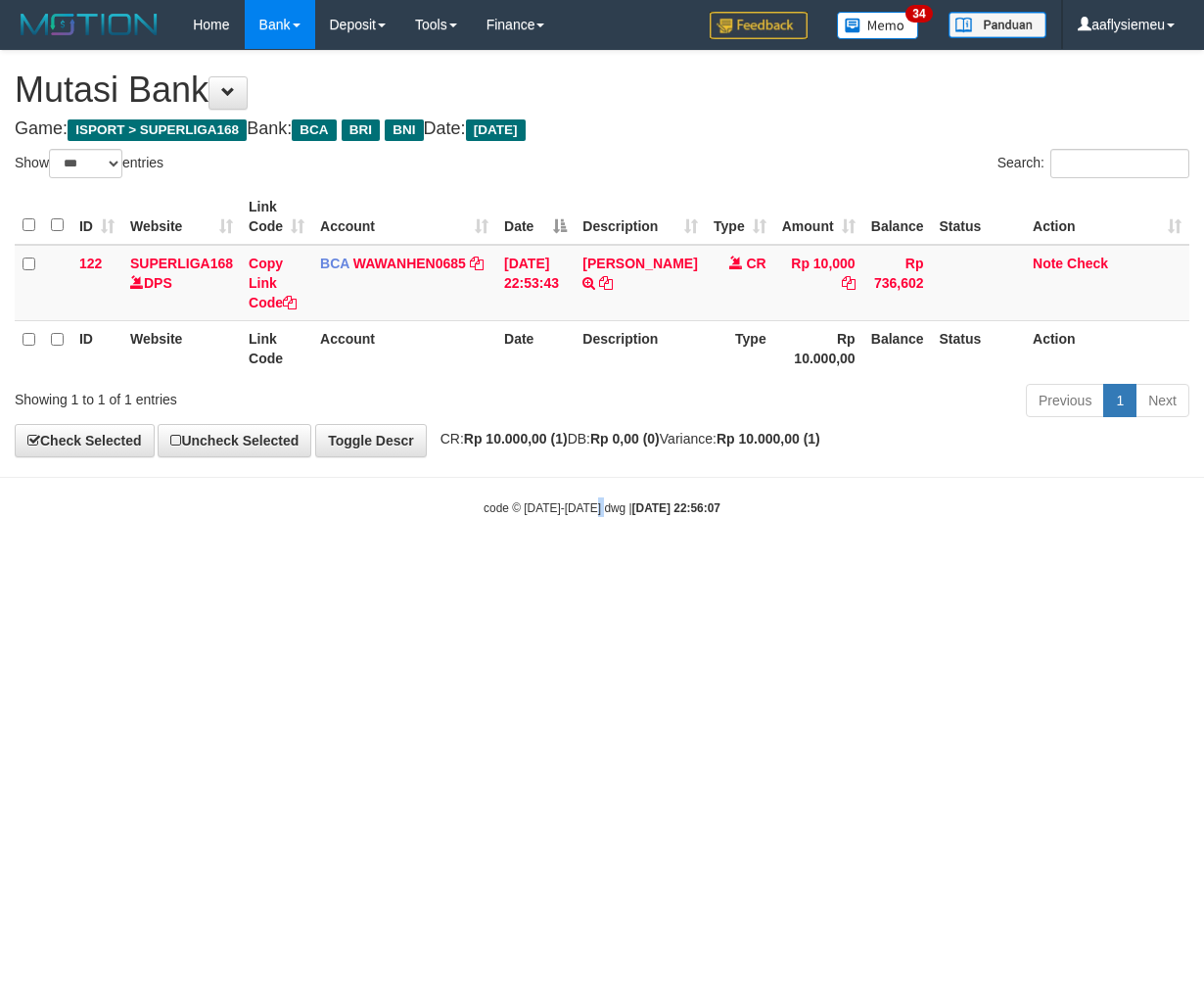 click on "Toggle navigation
Home
Bank
Account List
Load
By Website
Group
[ISPORT]													SUPERLIGA168
By Load Group (DPS)
34" at bounding box center [602, 283] 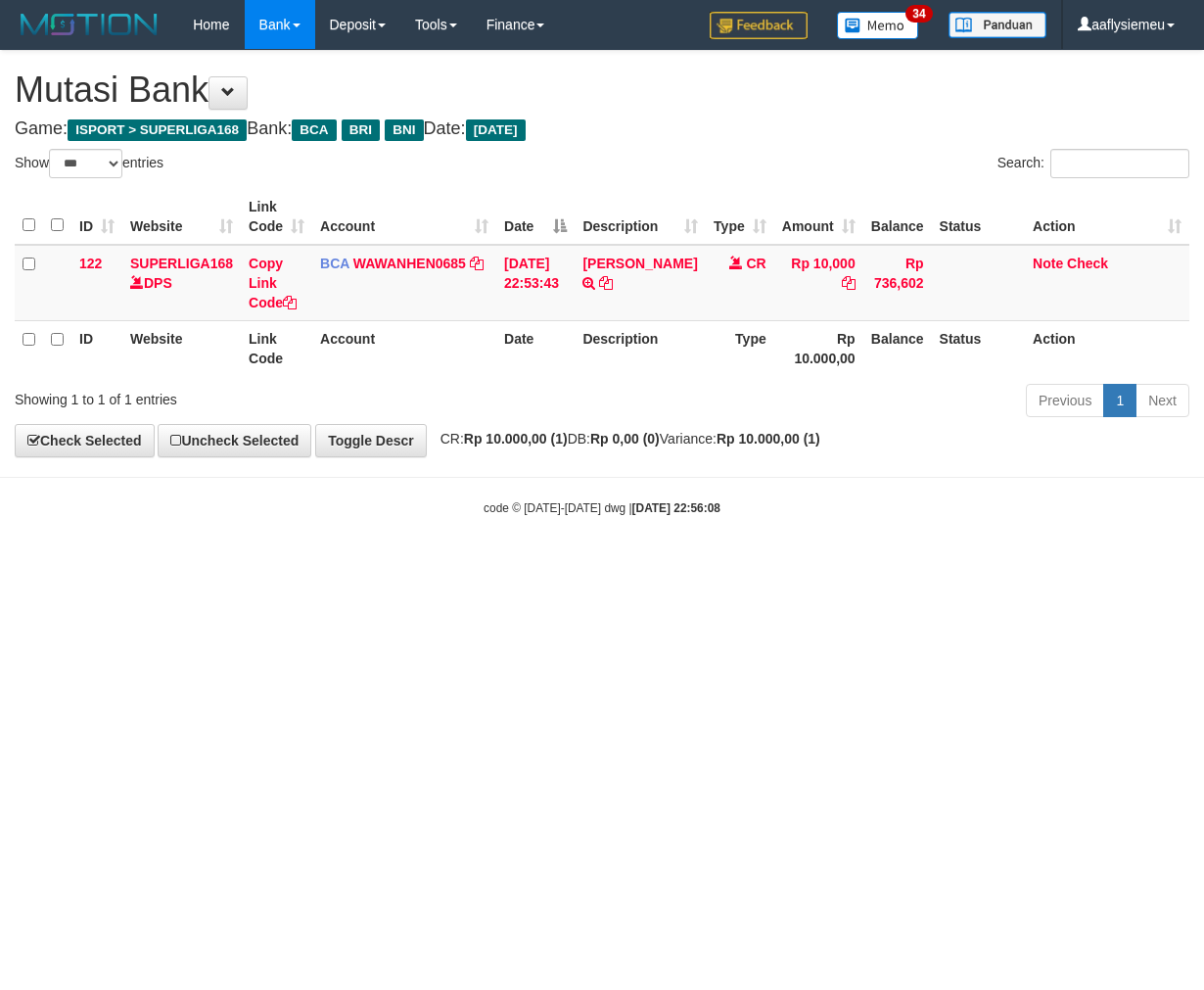 select on "***" 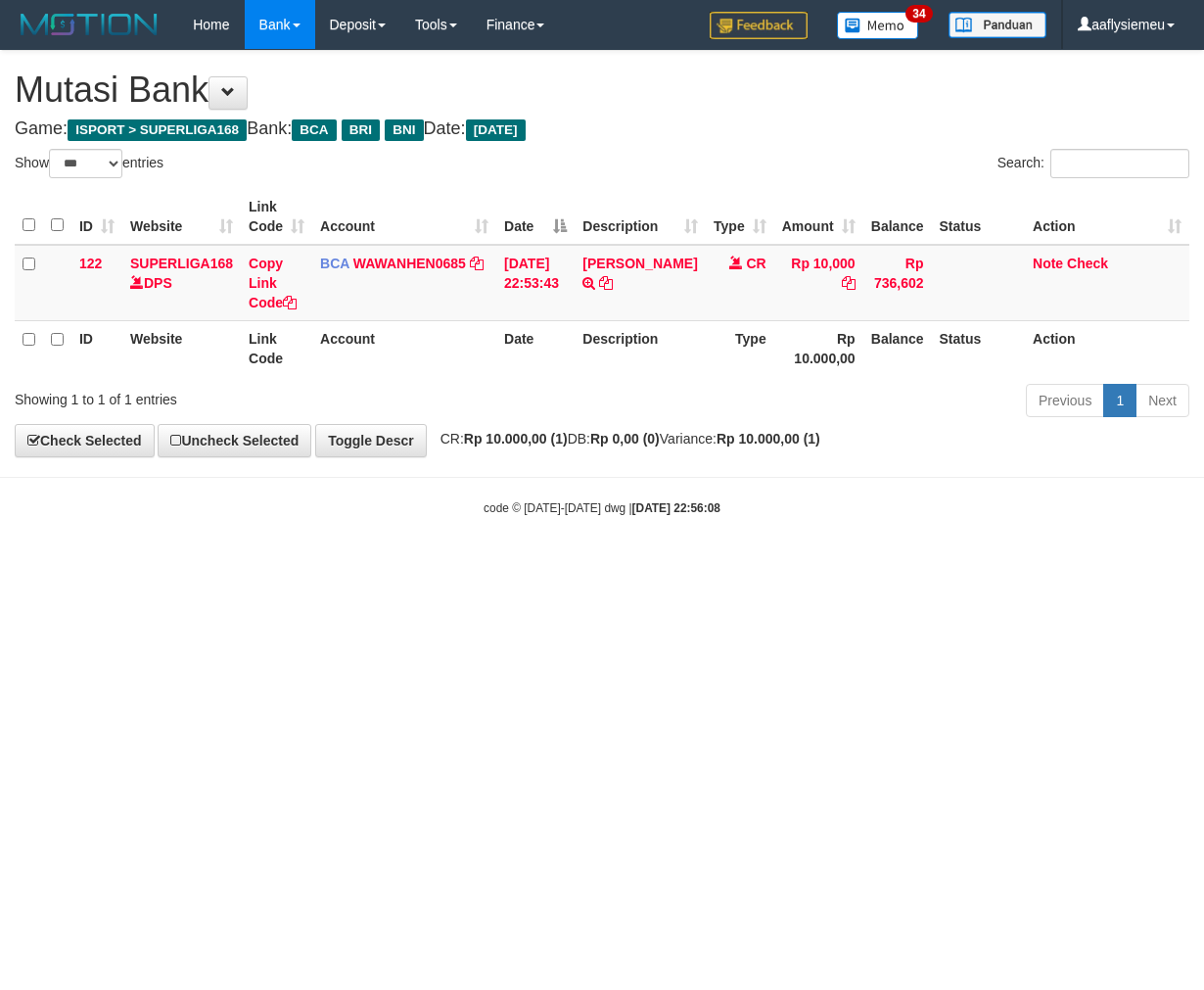 scroll, scrollTop: 0, scrollLeft: 0, axis: both 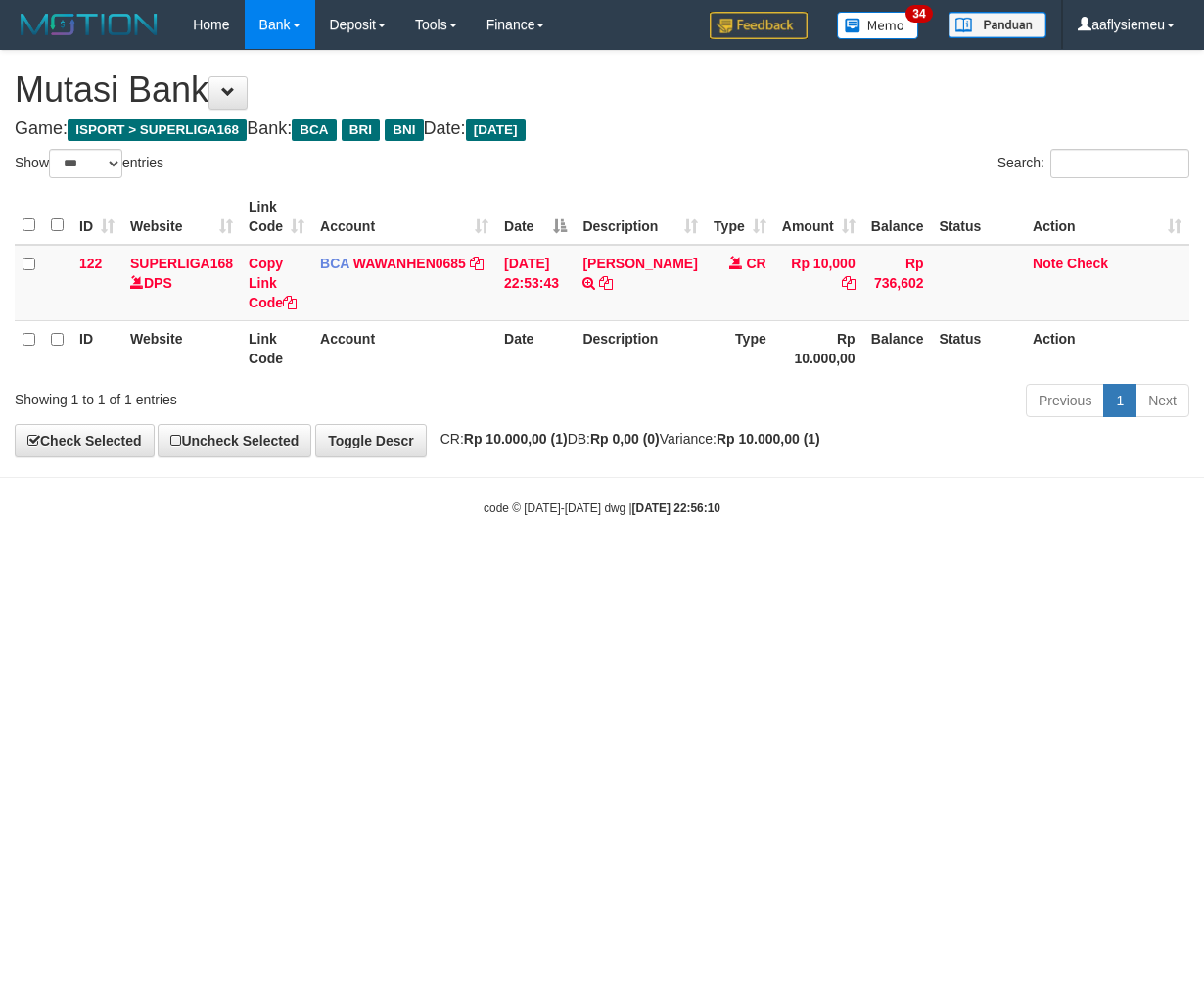 select on "***" 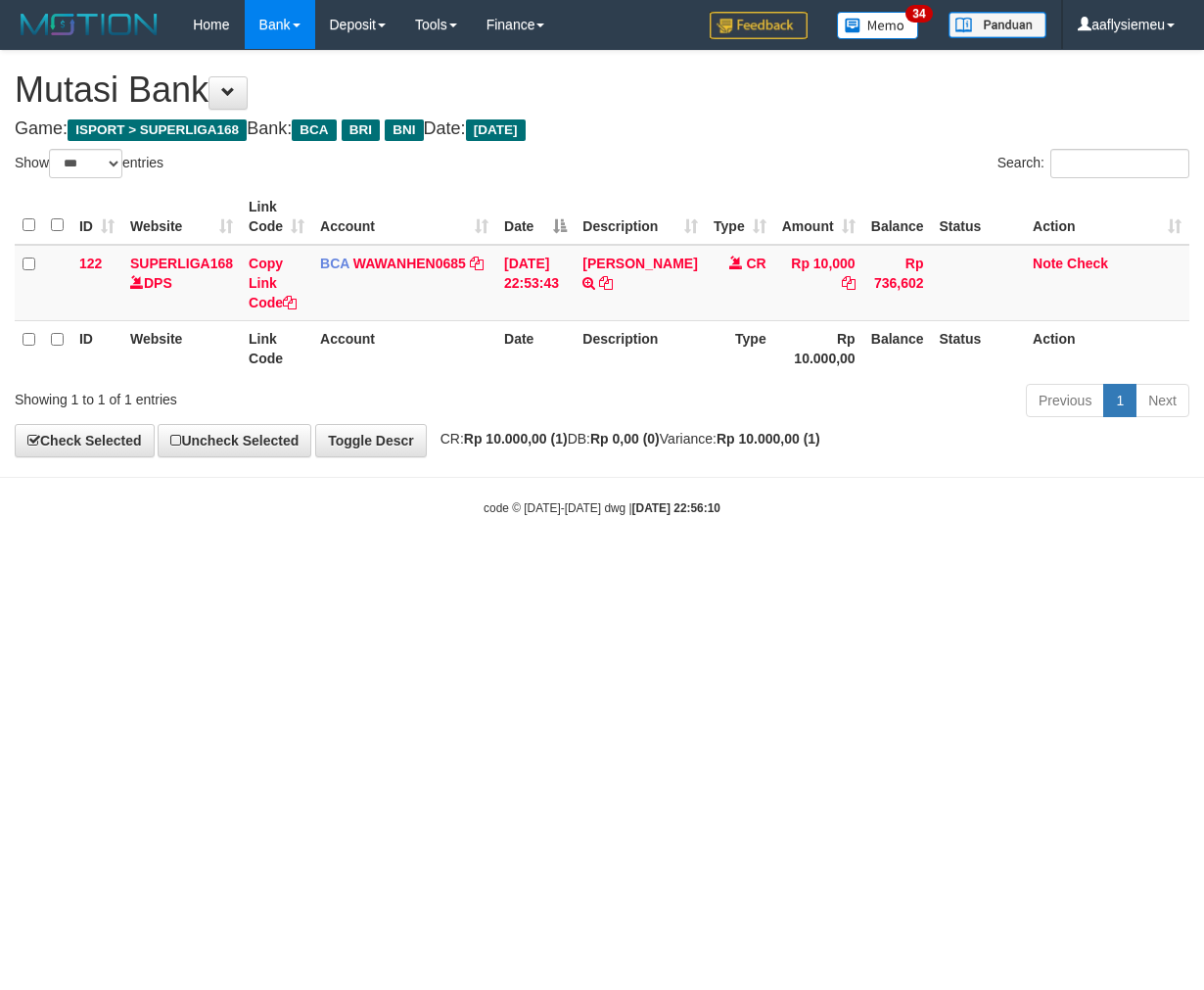 scroll, scrollTop: 0, scrollLeft: 0, axis: both 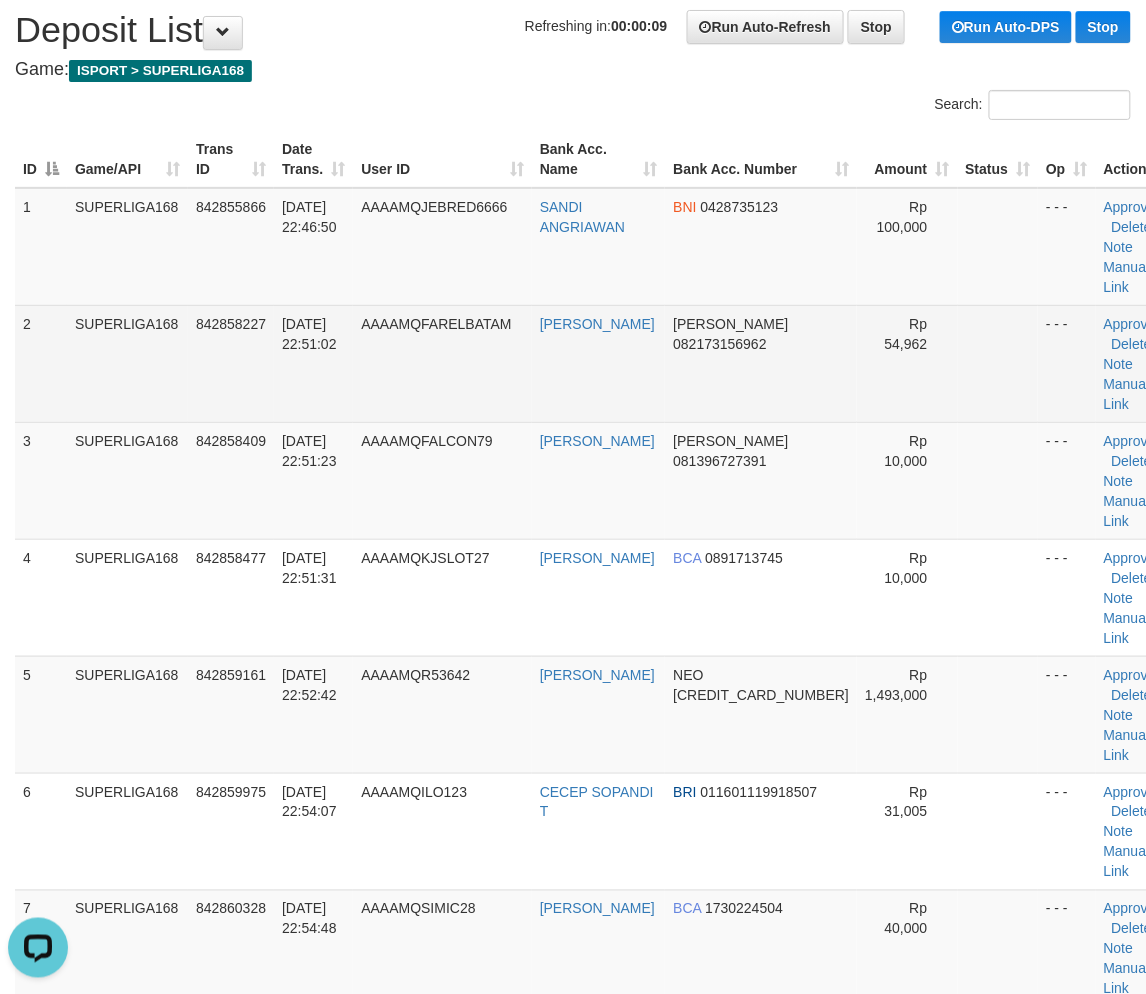 click on "SUPERLIGA168" at bounding box center (127, 363) 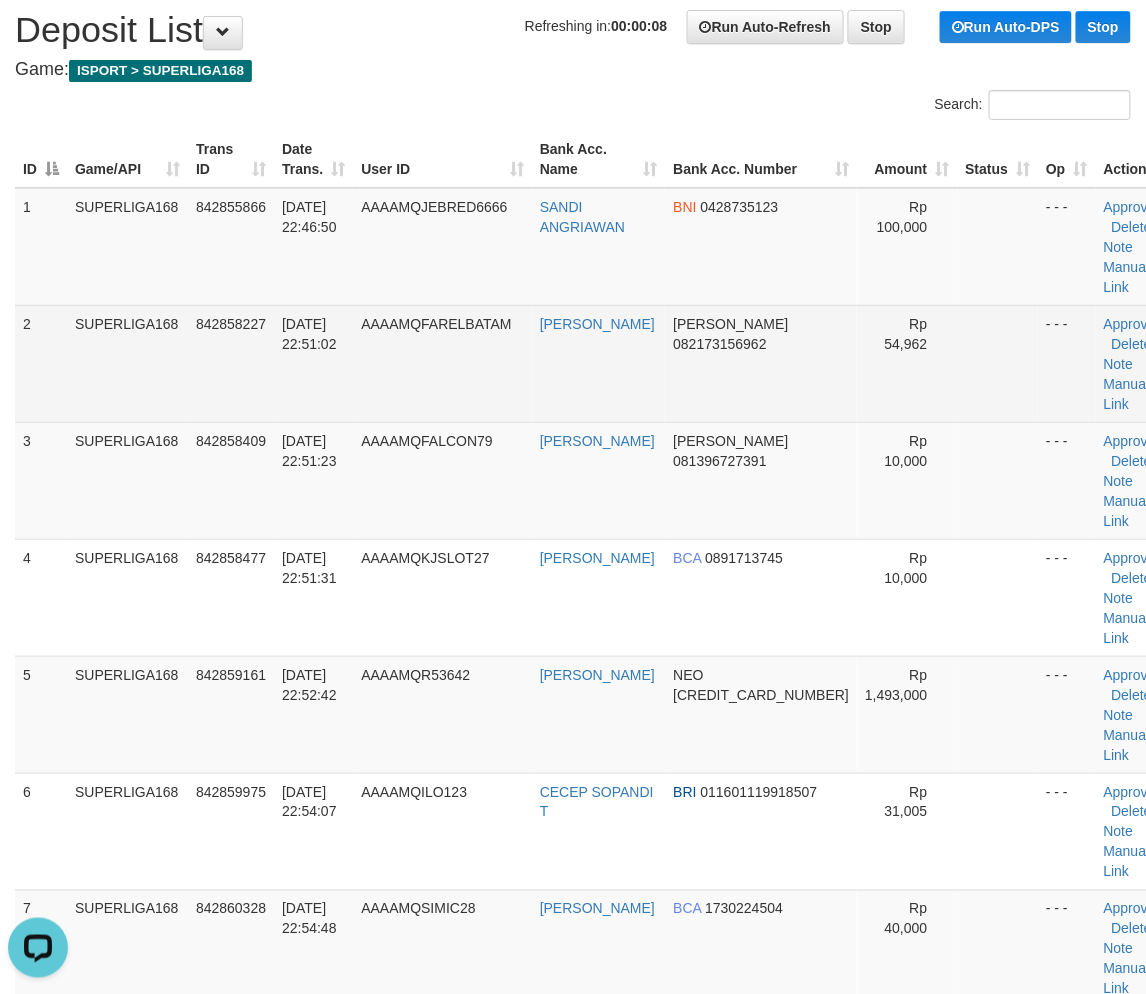 scroll, scrollTop: 940, scrollLeft: 0, axis: vertical 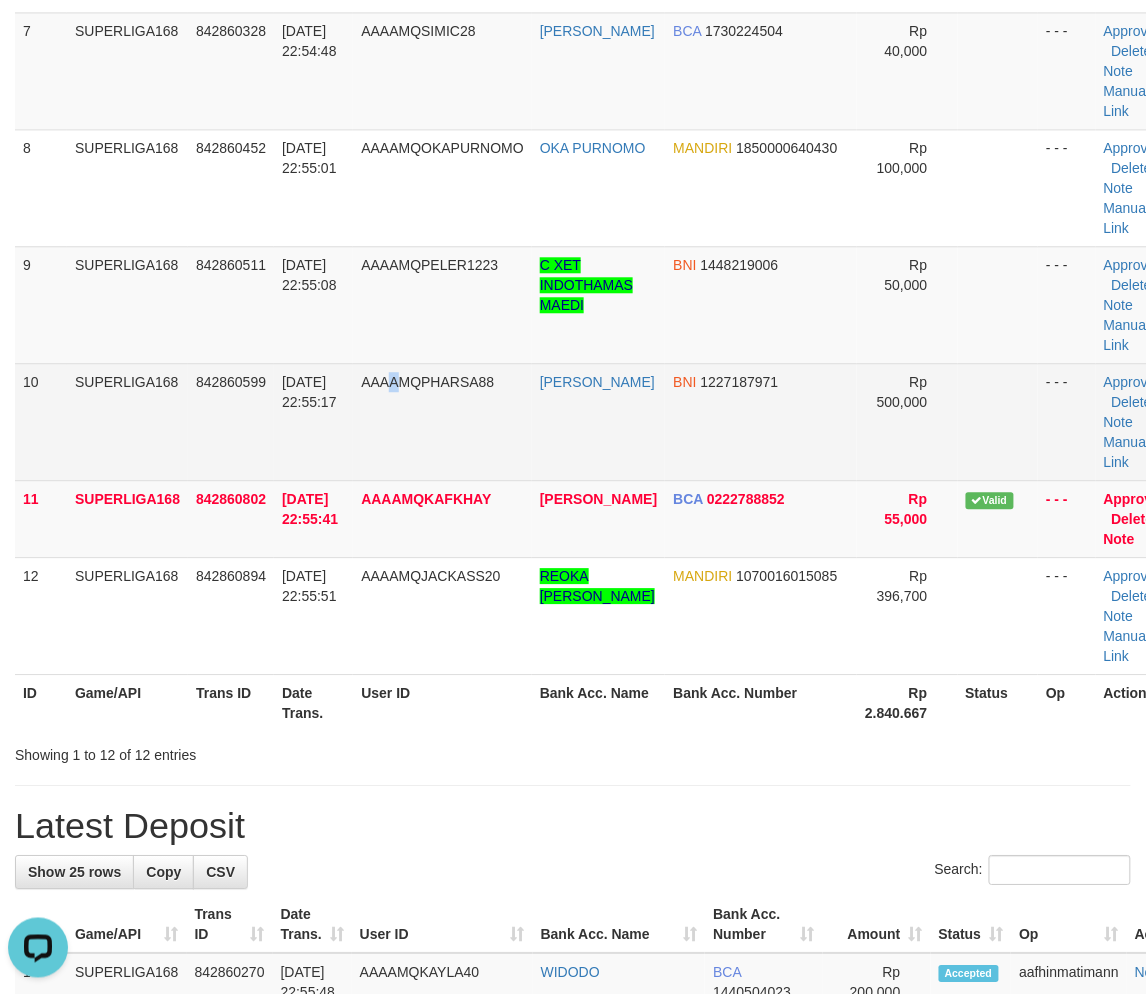 click on "AAAAMQPHARSA88" at bounding box center (442, 421) 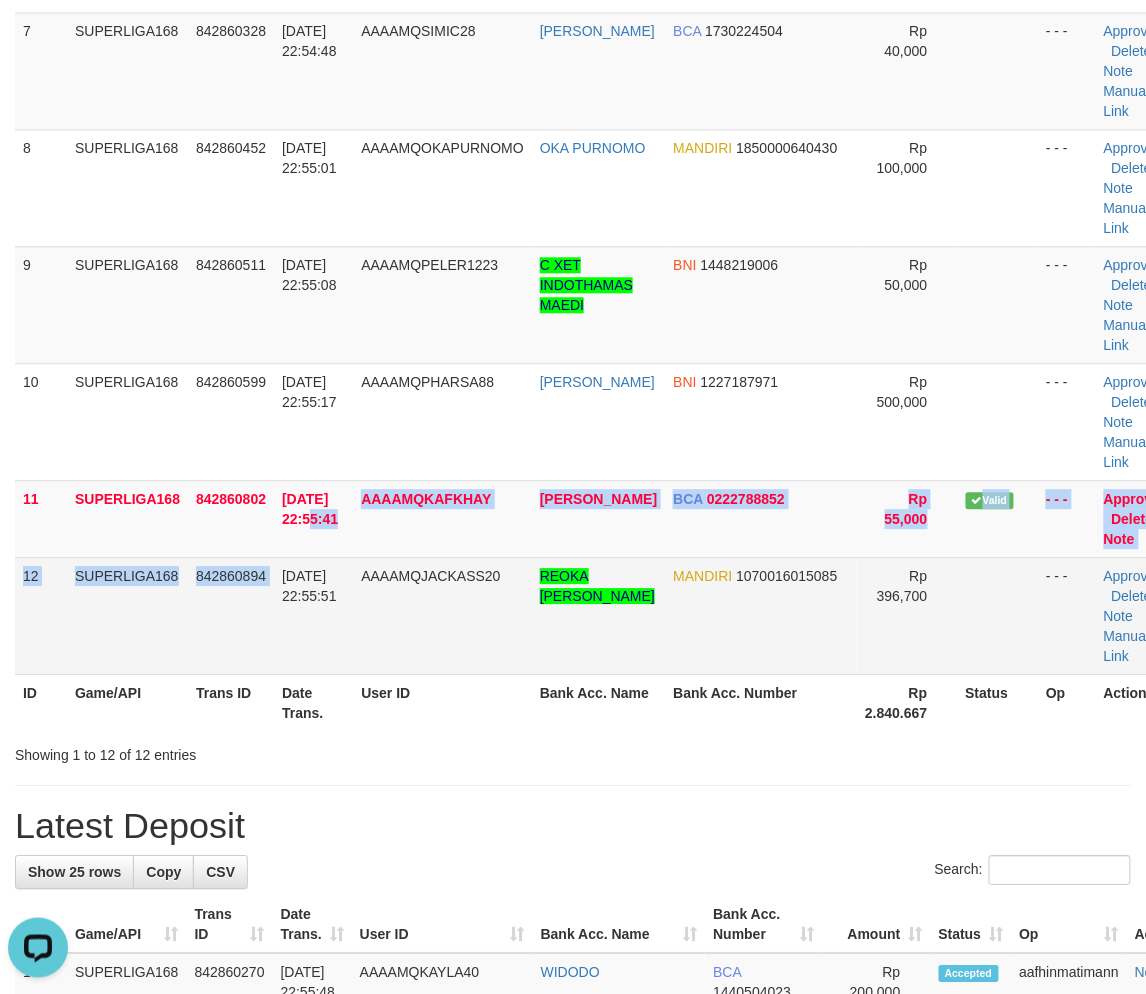 click on "1
SUPERLIGA168
842855866
11/07/2025 22:46:50
AAAAMQJEBRED6666
SANDI ANGRIAWAN
BNI
0428735123
Rp 100,000
- - -
Approve
Delete
Note
Manual Link
2
SUPERLIGA168
842858227
11/07/2025 22:51:02
AAAAMQFARELBATAM
KIKI WAHYUDI
DANA
082173156962
Rp 54,962" at bounding box center [596, -8] 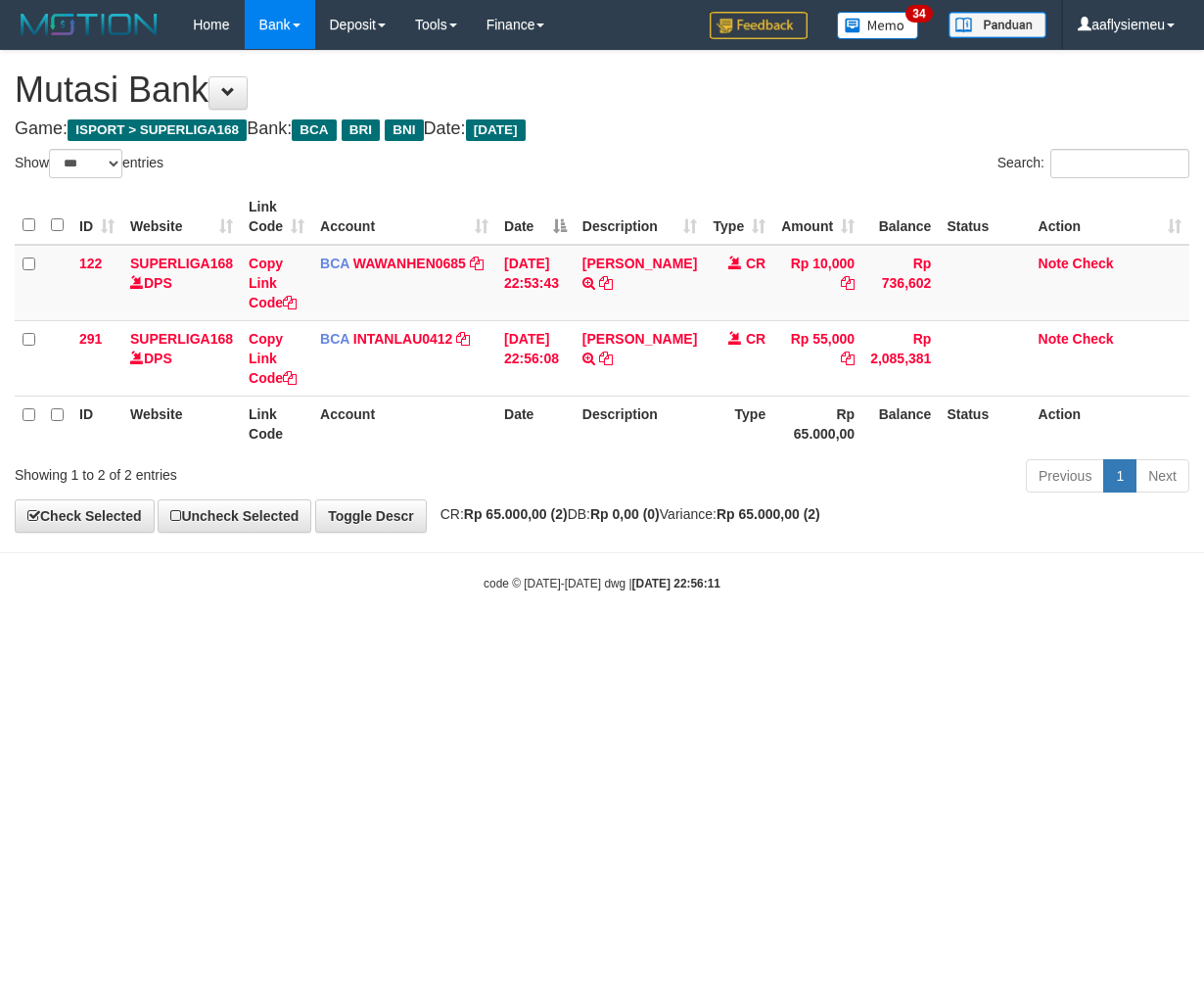select on "***" 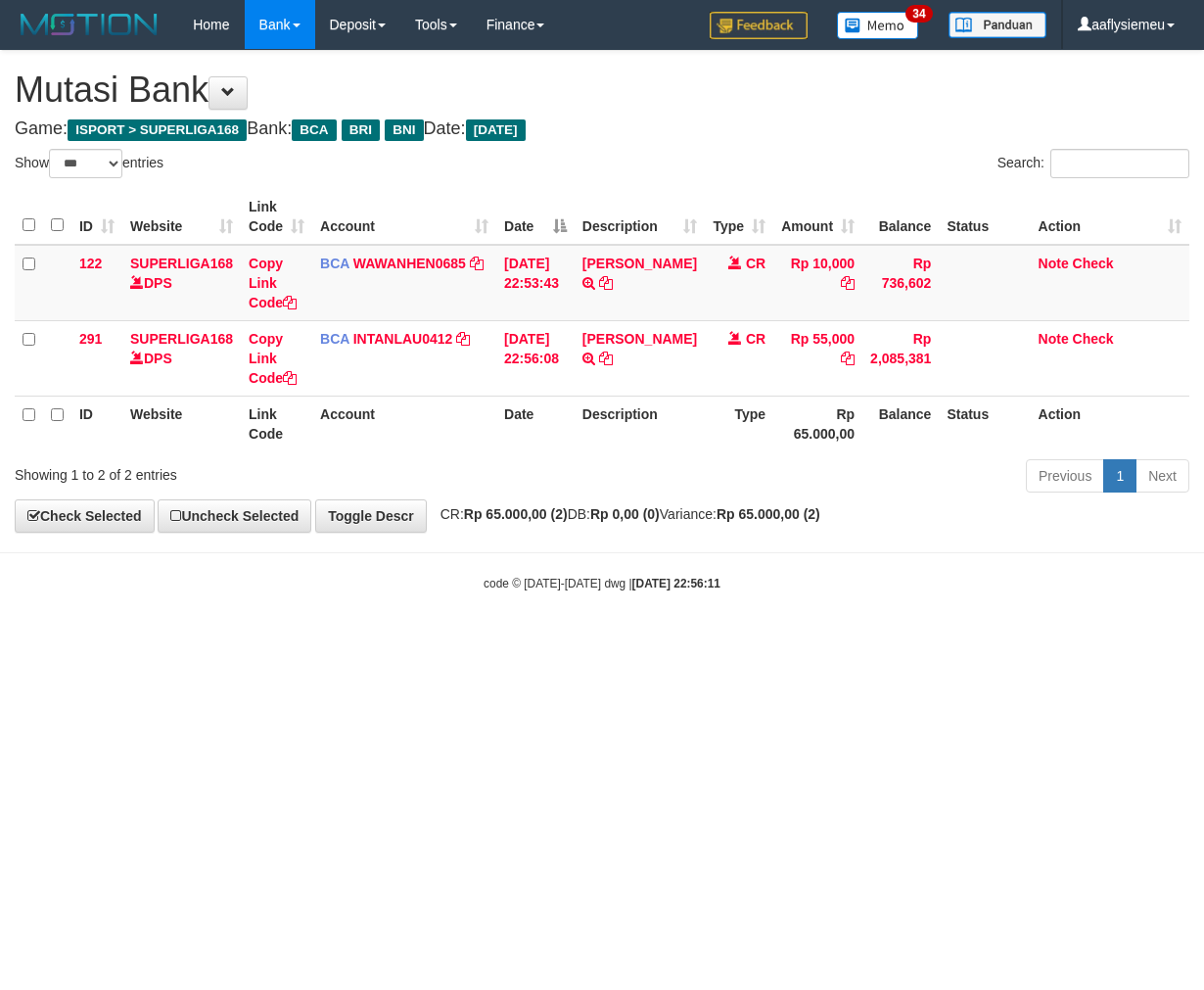 scroll, scrollTop: 0, scrollLeft: 0, axis: both 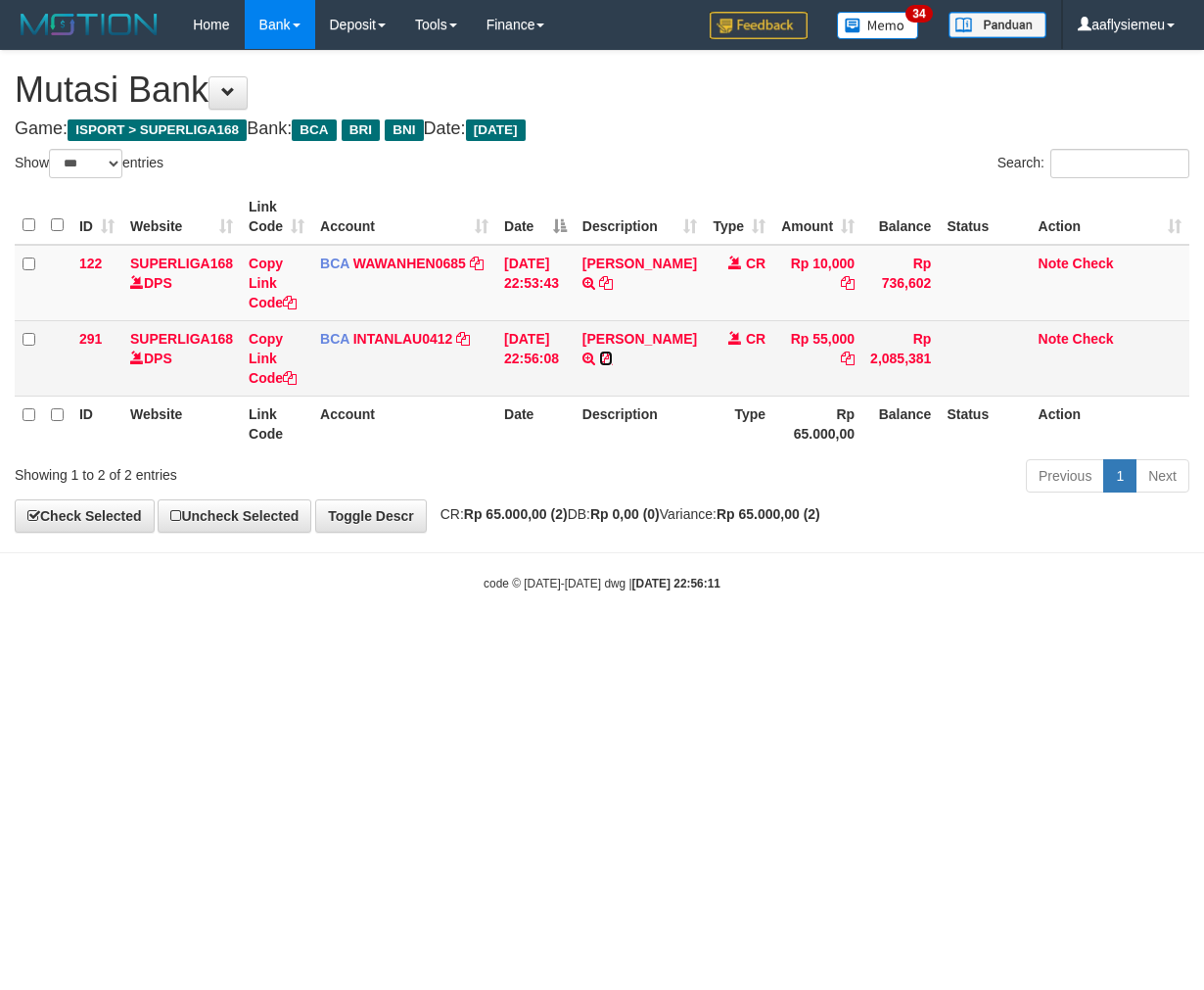 drag, startPoint x: 682, startPoint y: 354, endPoint x: 764, endPoint y: 363, distance: 82.49242 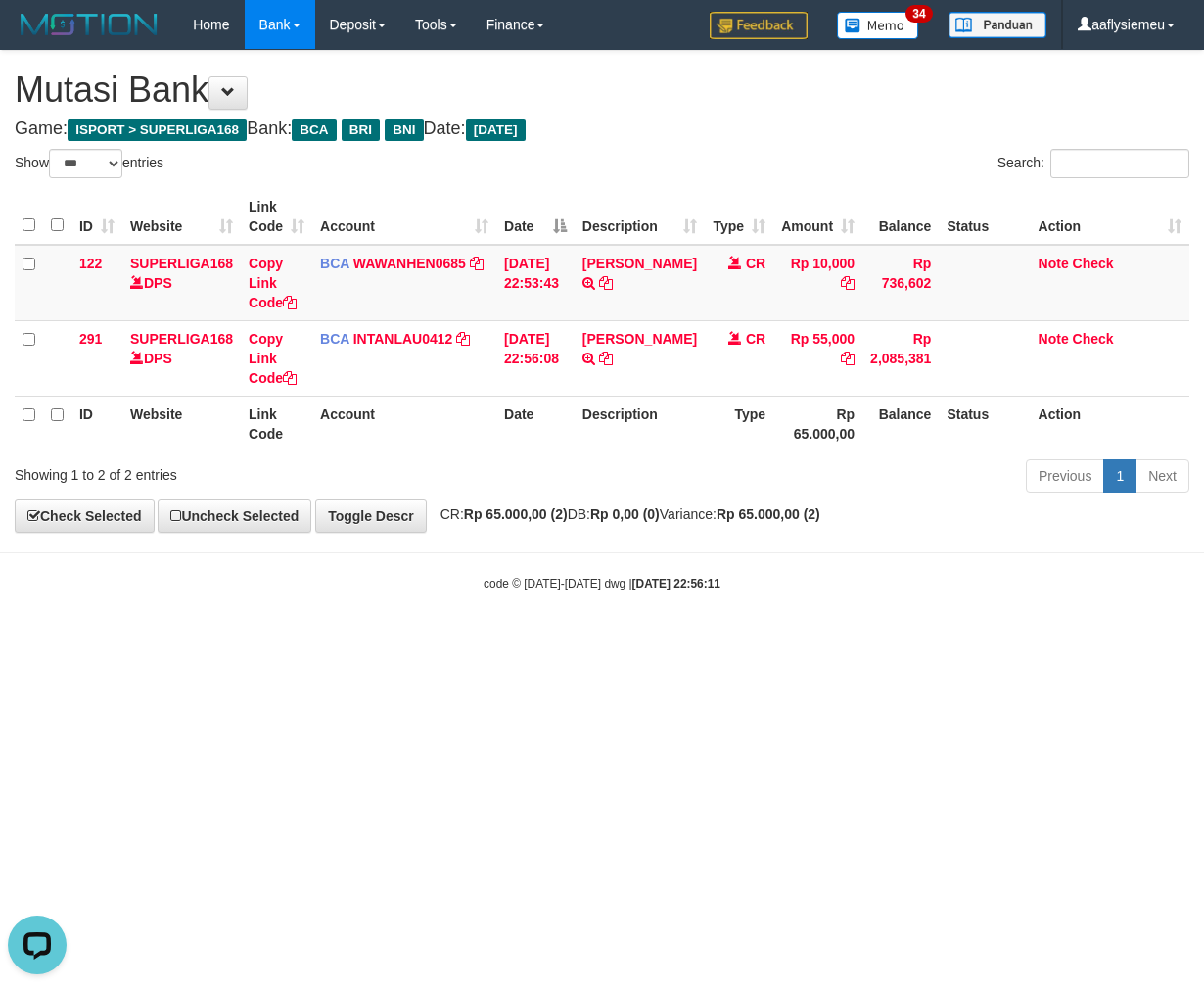 scroll, scrollTop: 0, scrollLeft: 0, axis: both 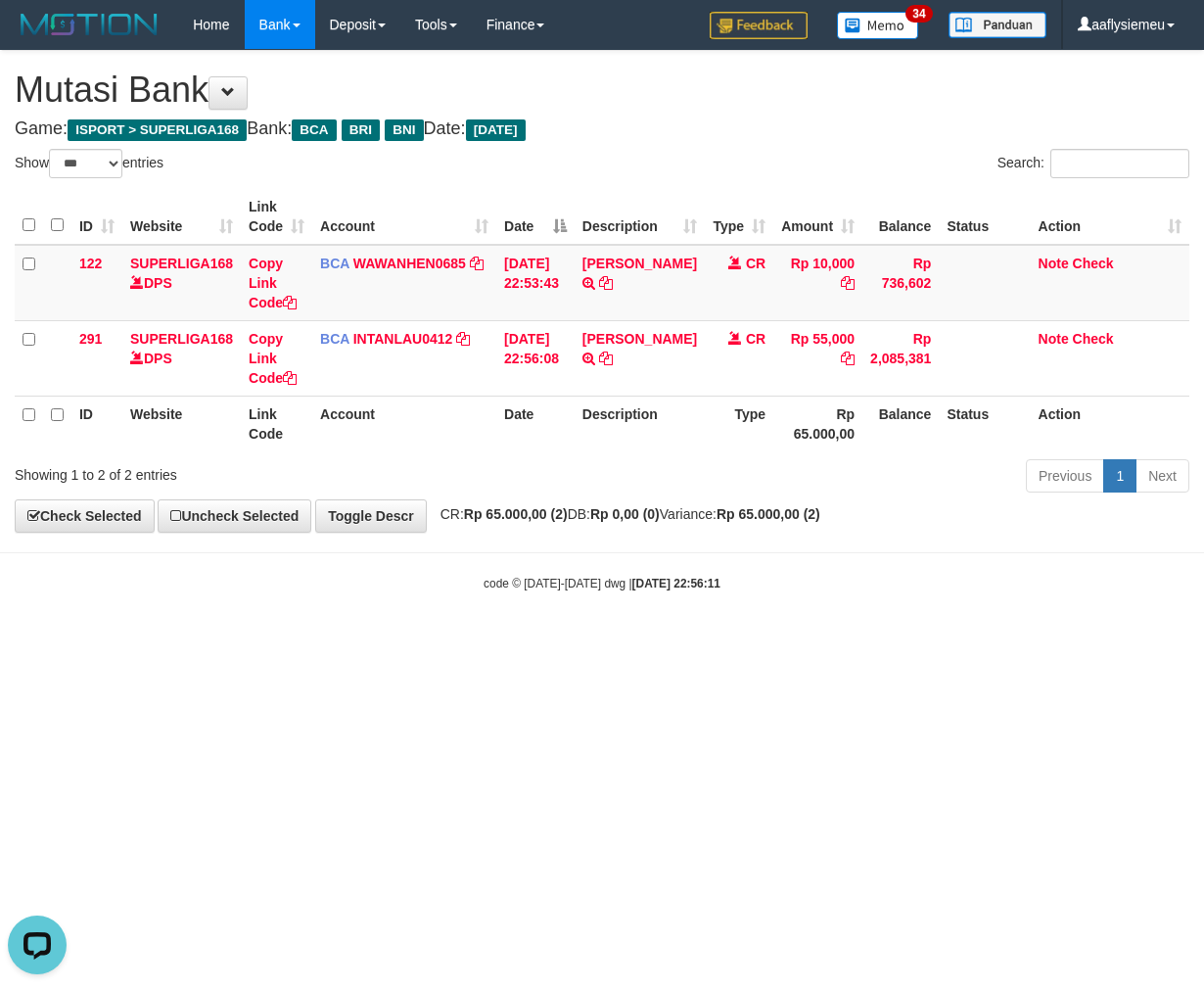 click on "Toggle navigation
Home
Bank
Account List
Load
By Website
Group
[ISPORT]													SUPERLIGA168
By Load Group (DPS)" at bounding box center [602, 320] 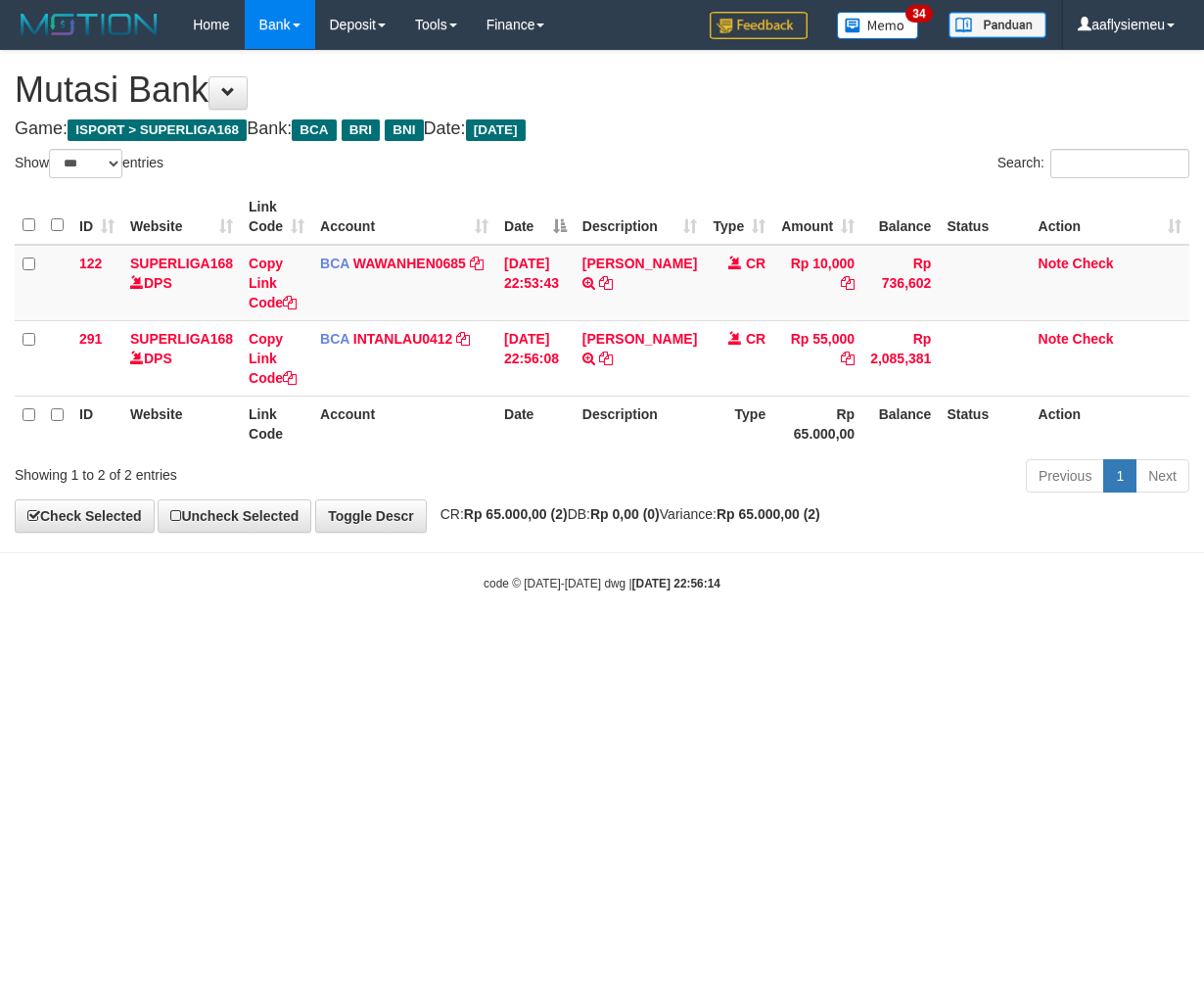 select on "***" 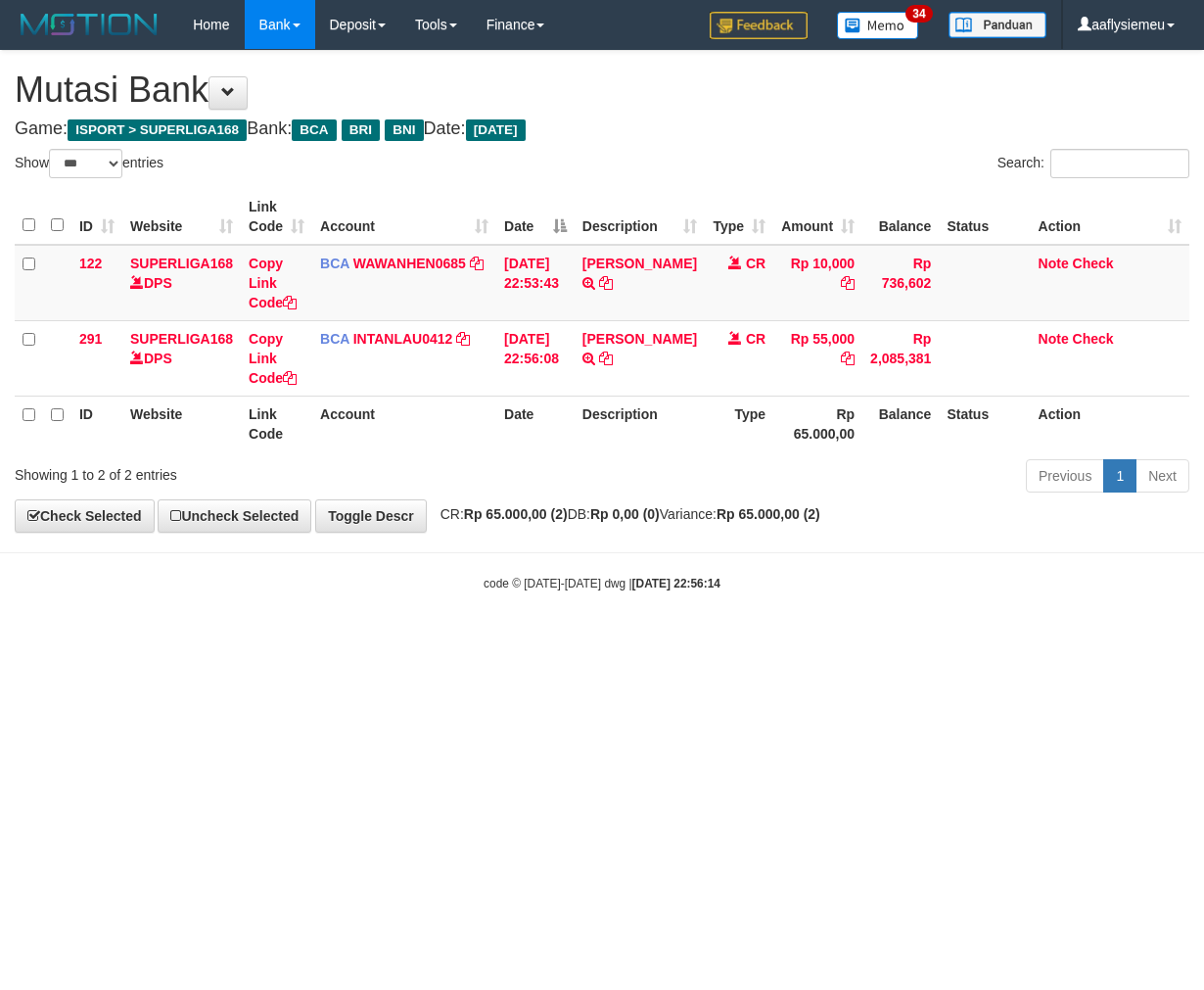 scroll, scrollTop: 0, scrollLeft: 0, axis: both 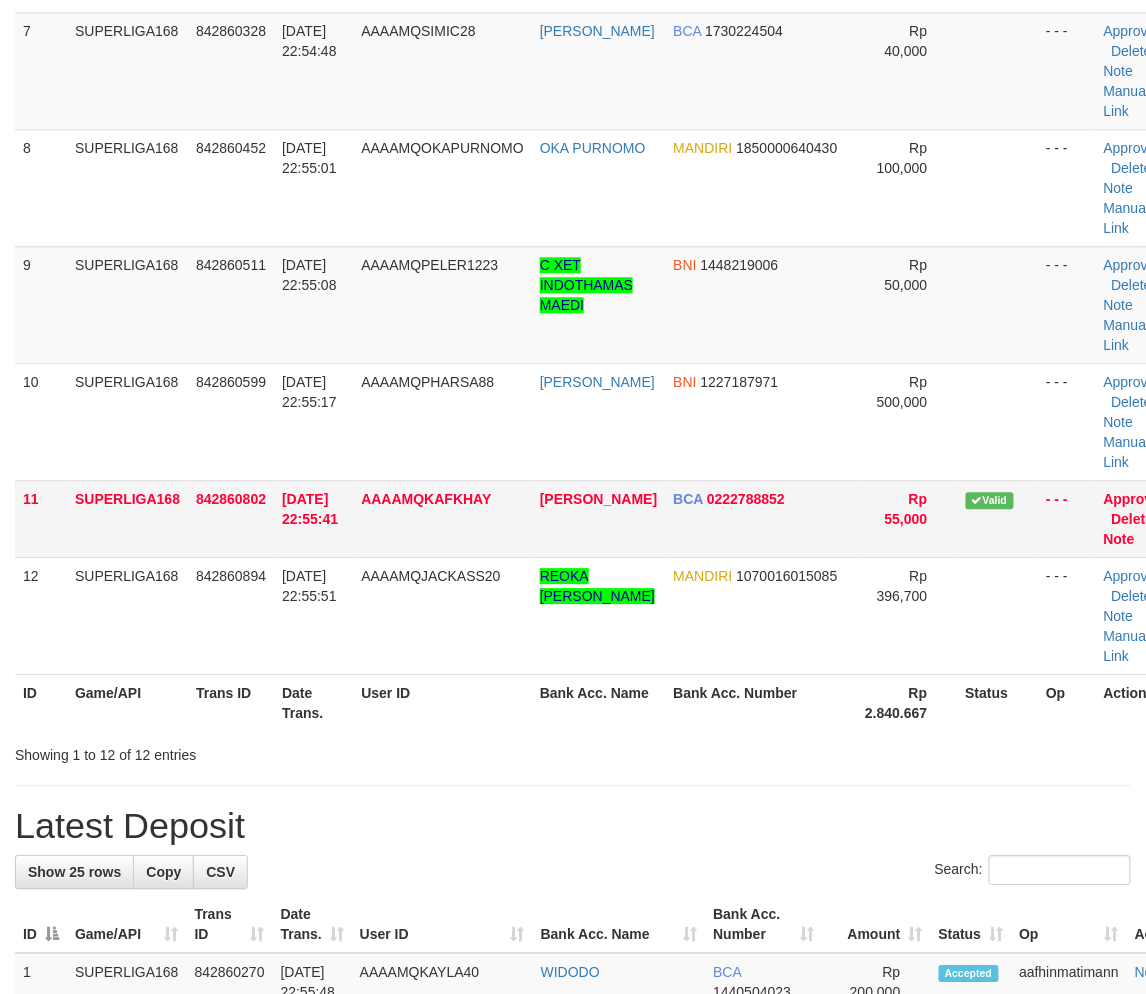 drag, startPoint x: 414, startPoint y: 446, endPoint x: 277, endPoint y: 505, distance: 149.16434 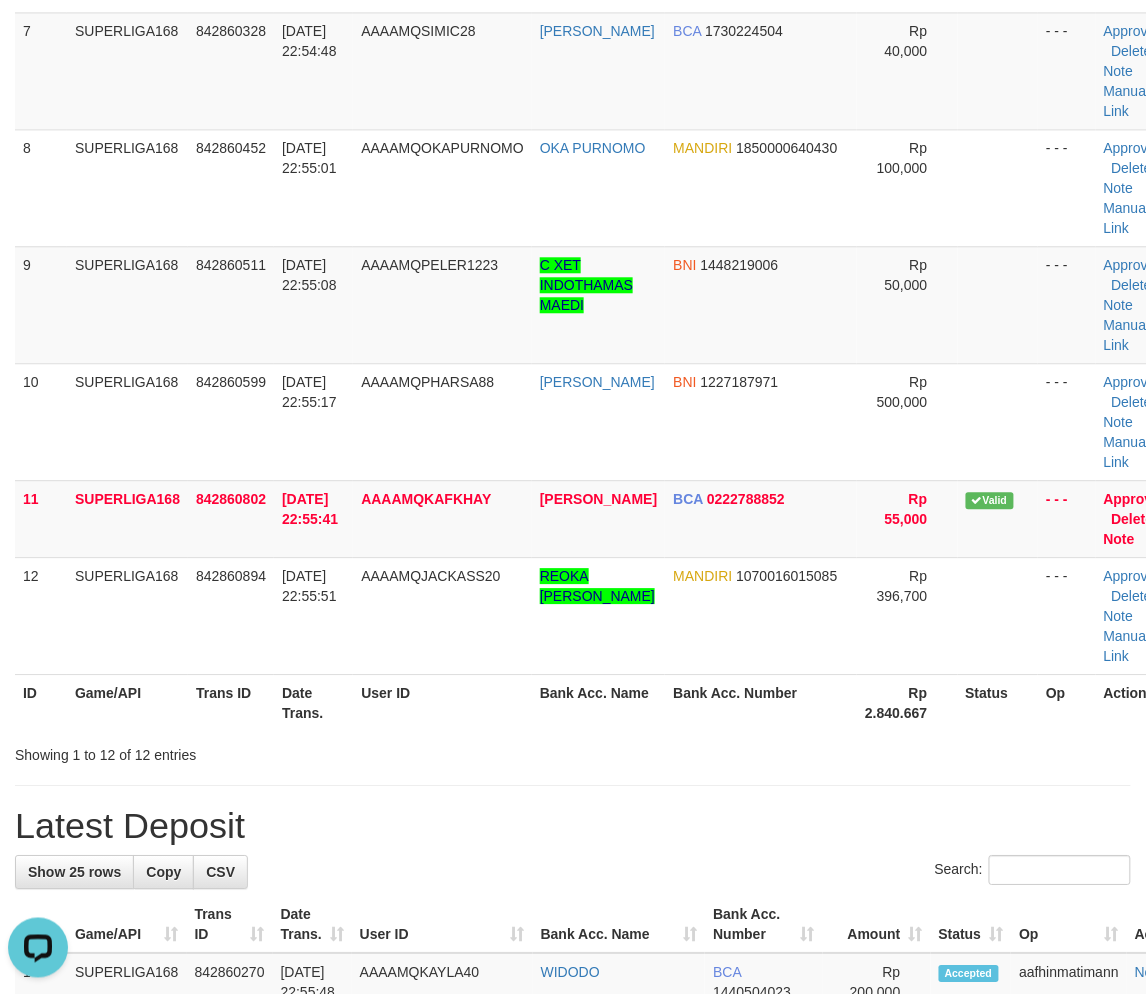 scroll, scrollTop: 0, scrollLeft: 0, axis: both 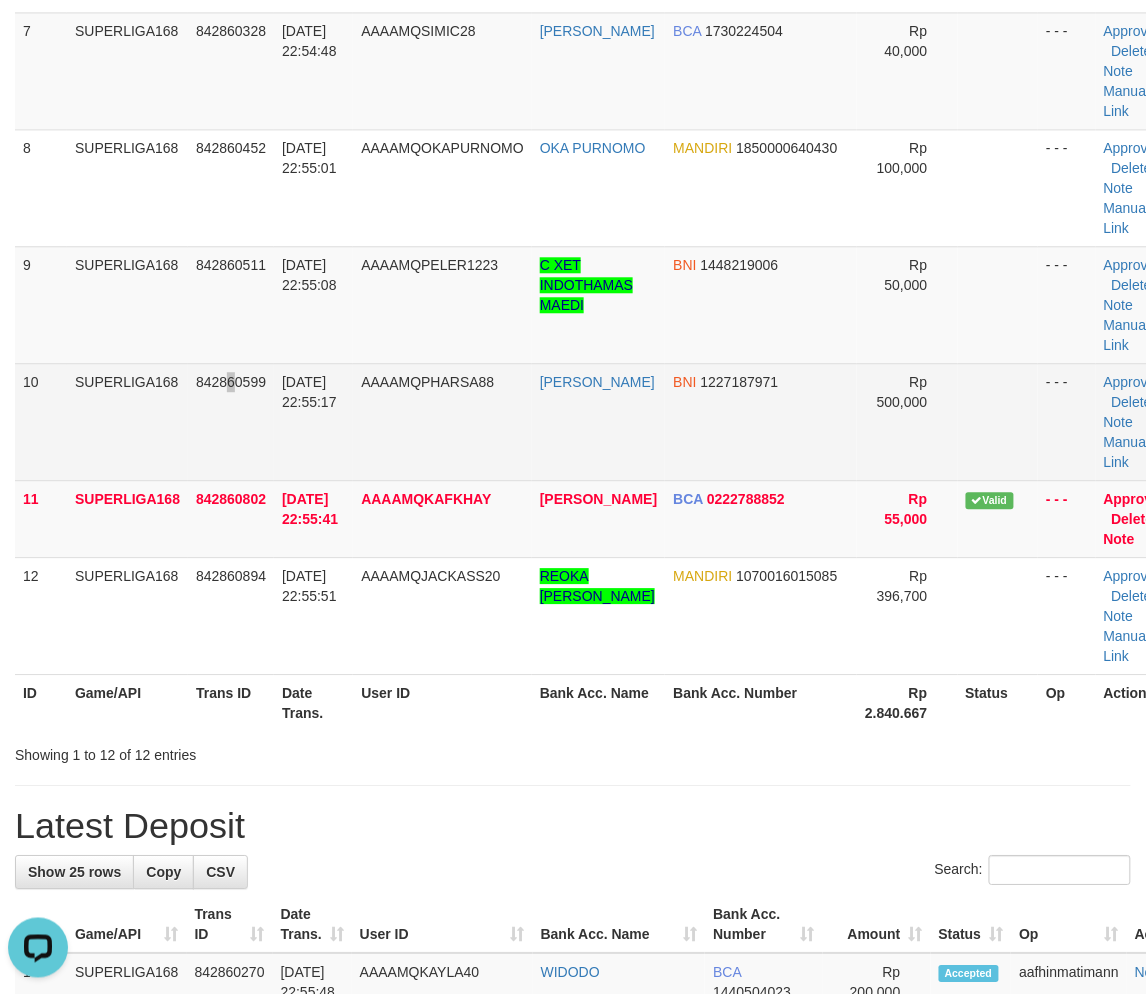 drag, startPoint x: 231, startPoint y: 412, endPoint x: 225, endPoint y: 434, distance: 22.803509 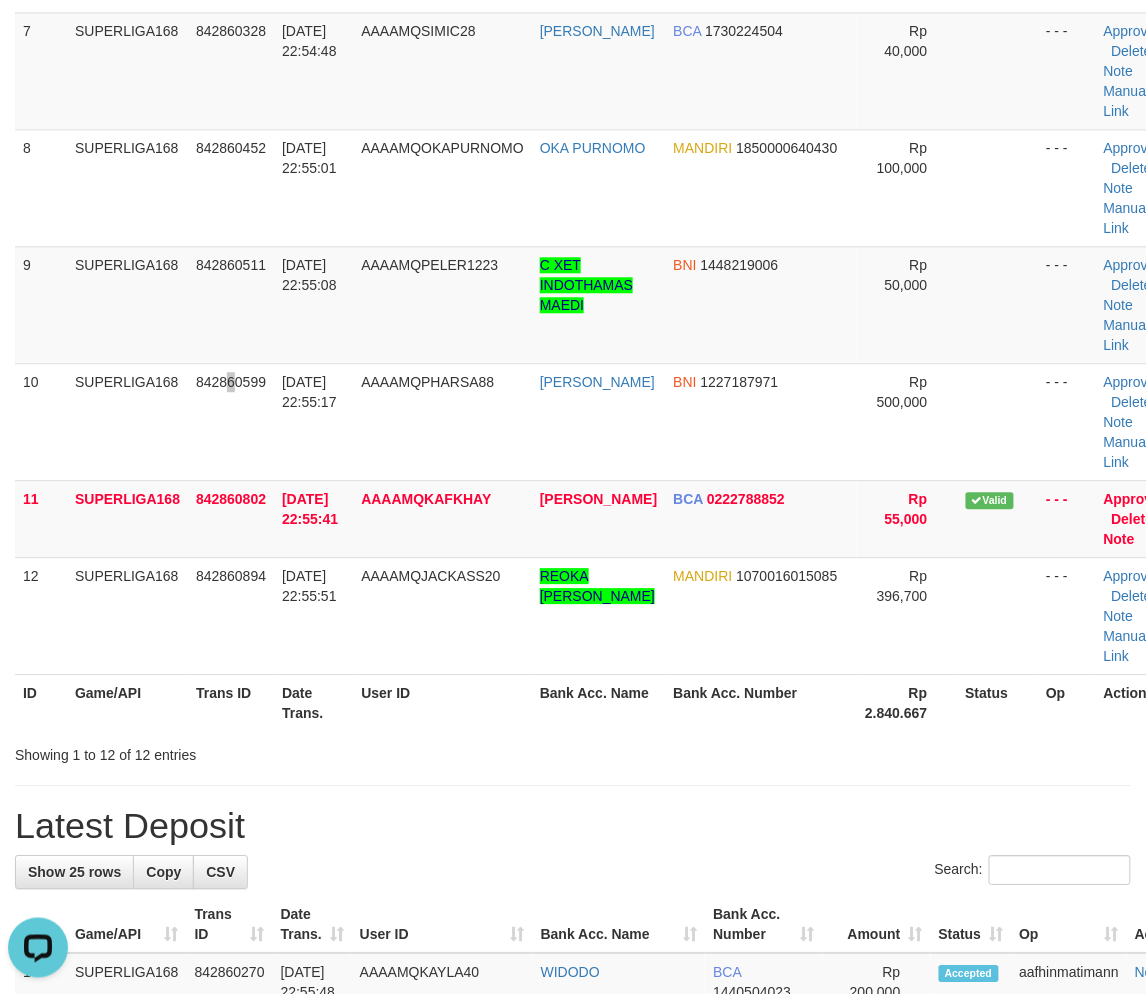 scroll, scrollTop: 364, scrollLeft: 0, axis: vertical 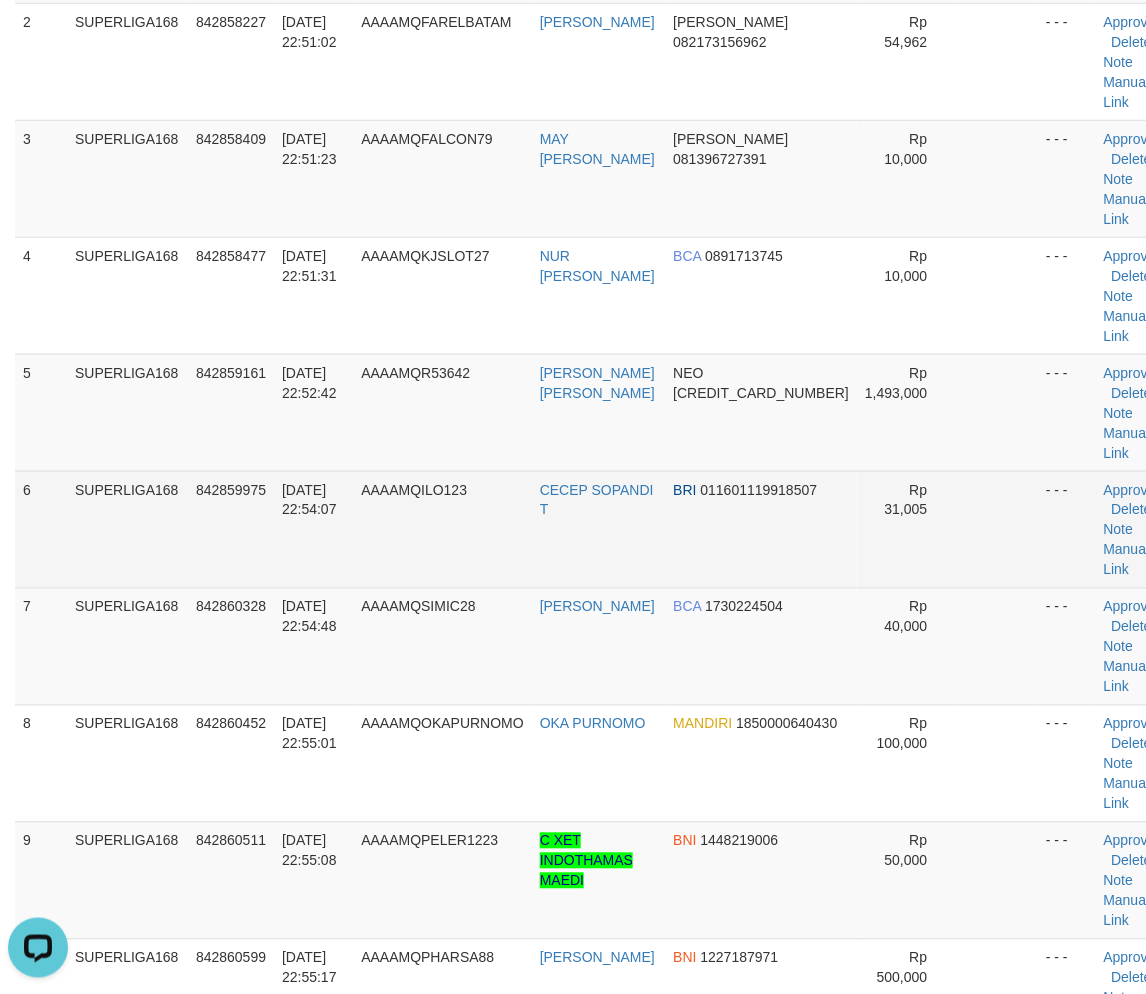 drag, startPoint x: 136, startPoint y: 504, endPoint x: 1, endPoint y: 584, distance: 156.92355 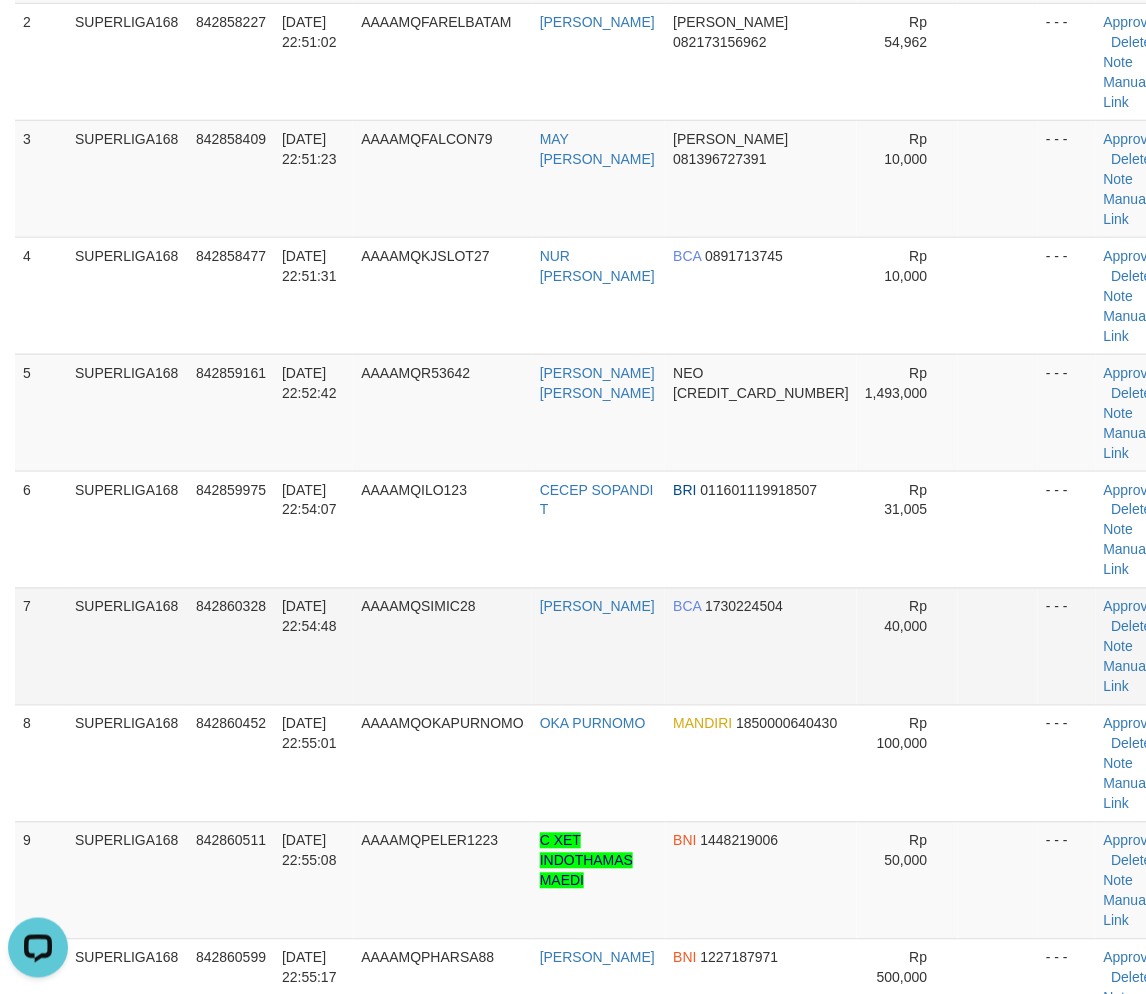 click on "7" at bounding box center [41, 646] 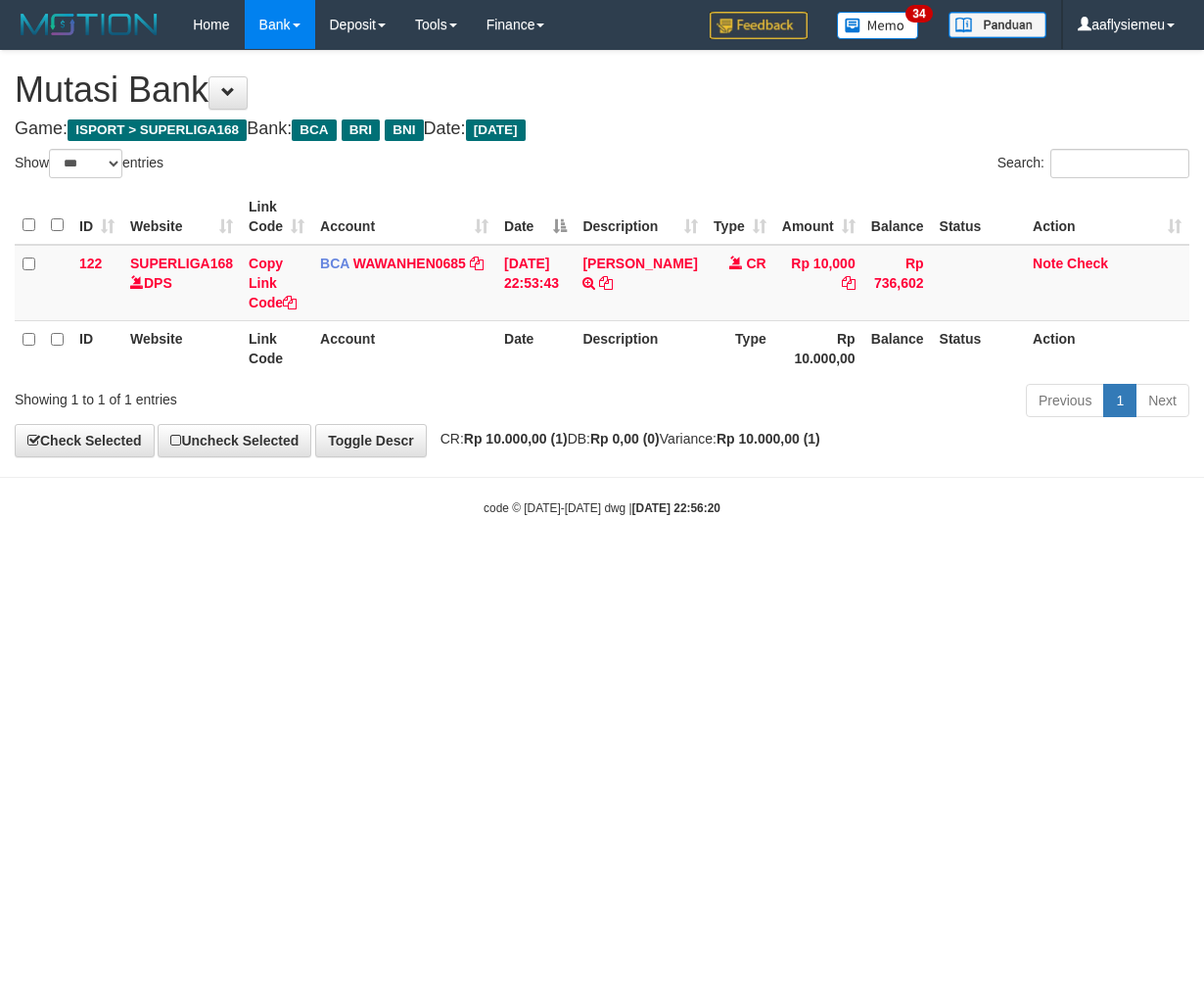 select on "***" 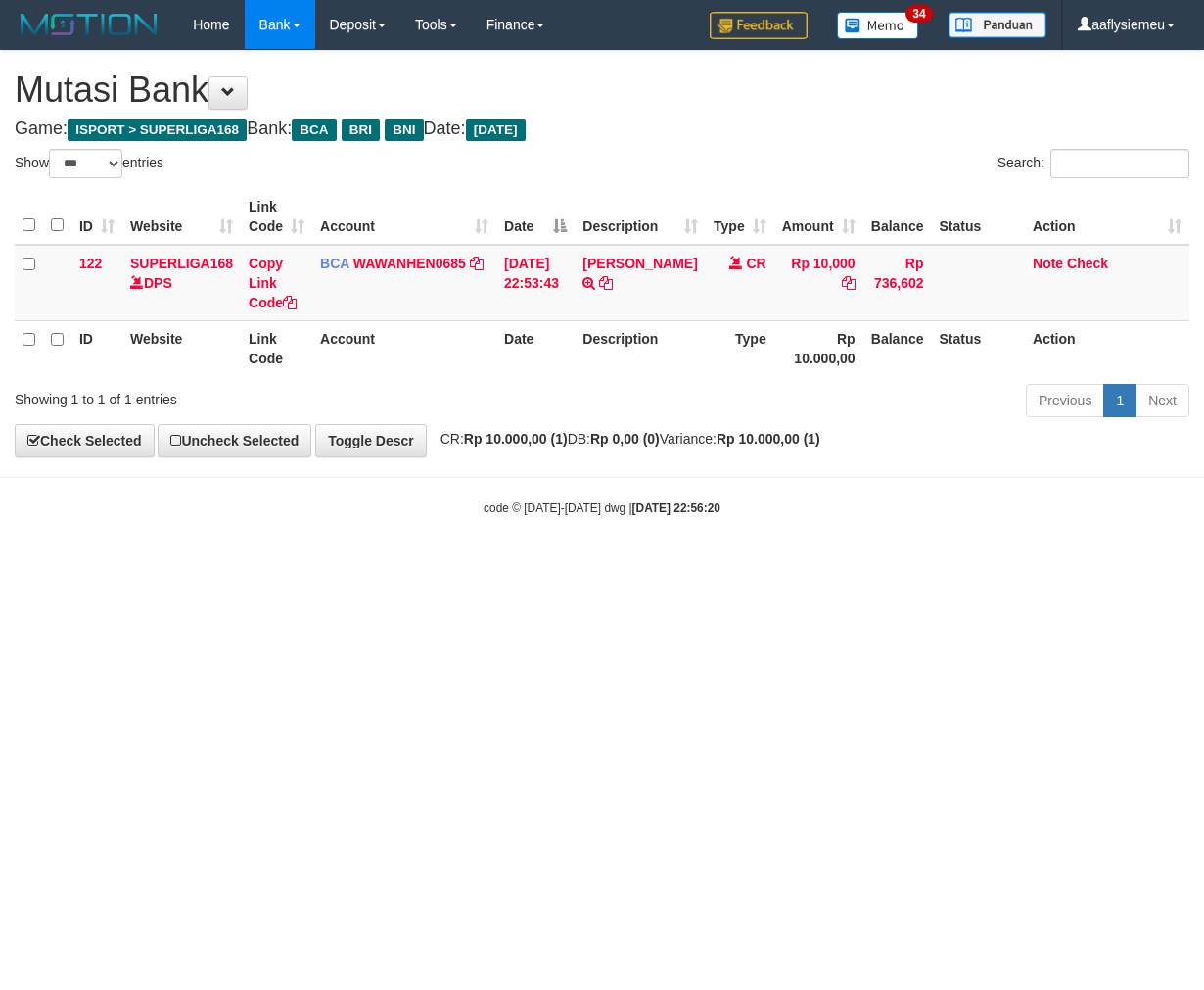 scroll, scrollTop: 0, scrollLeft: 0, axis: both 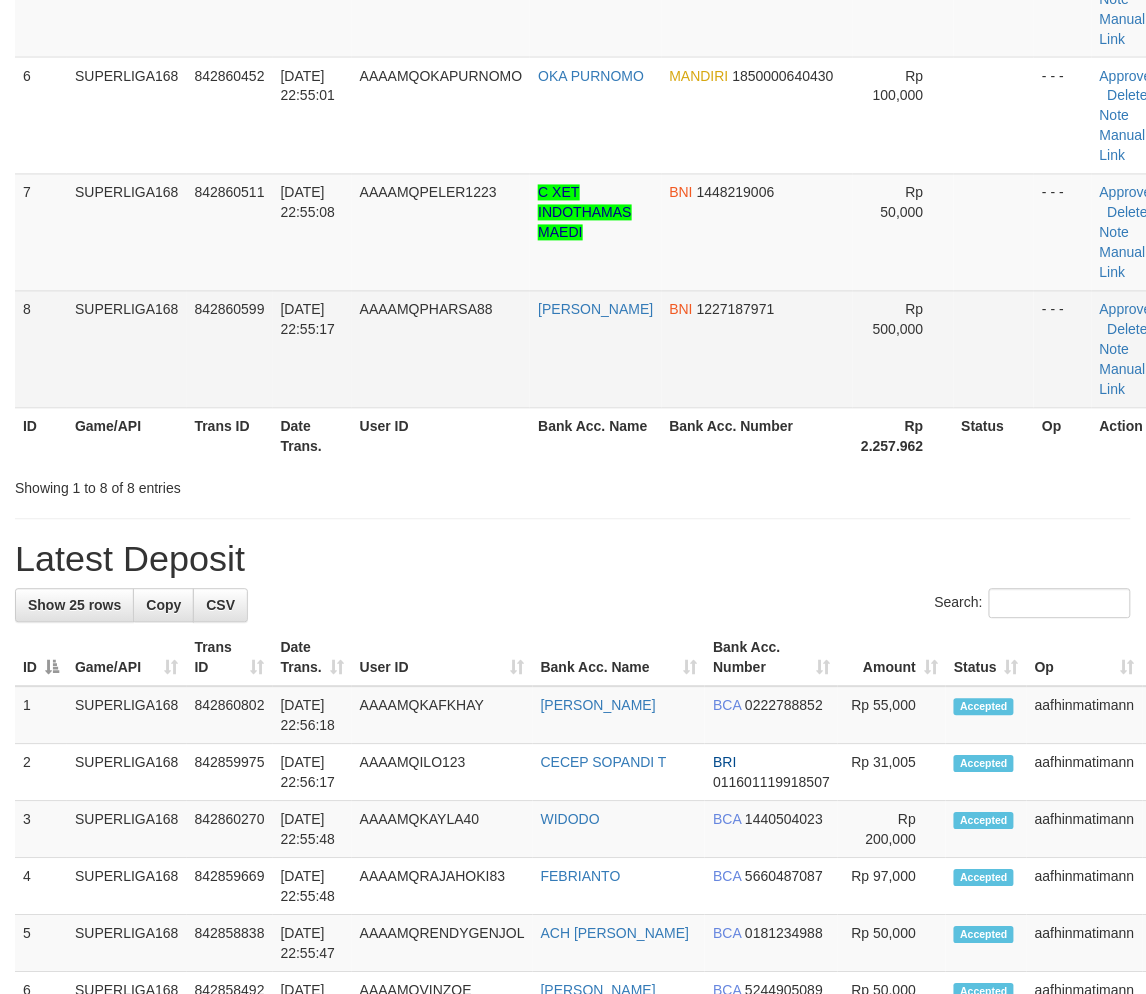 click on "SUPERLIGA168" at bounding box center (127, 349) 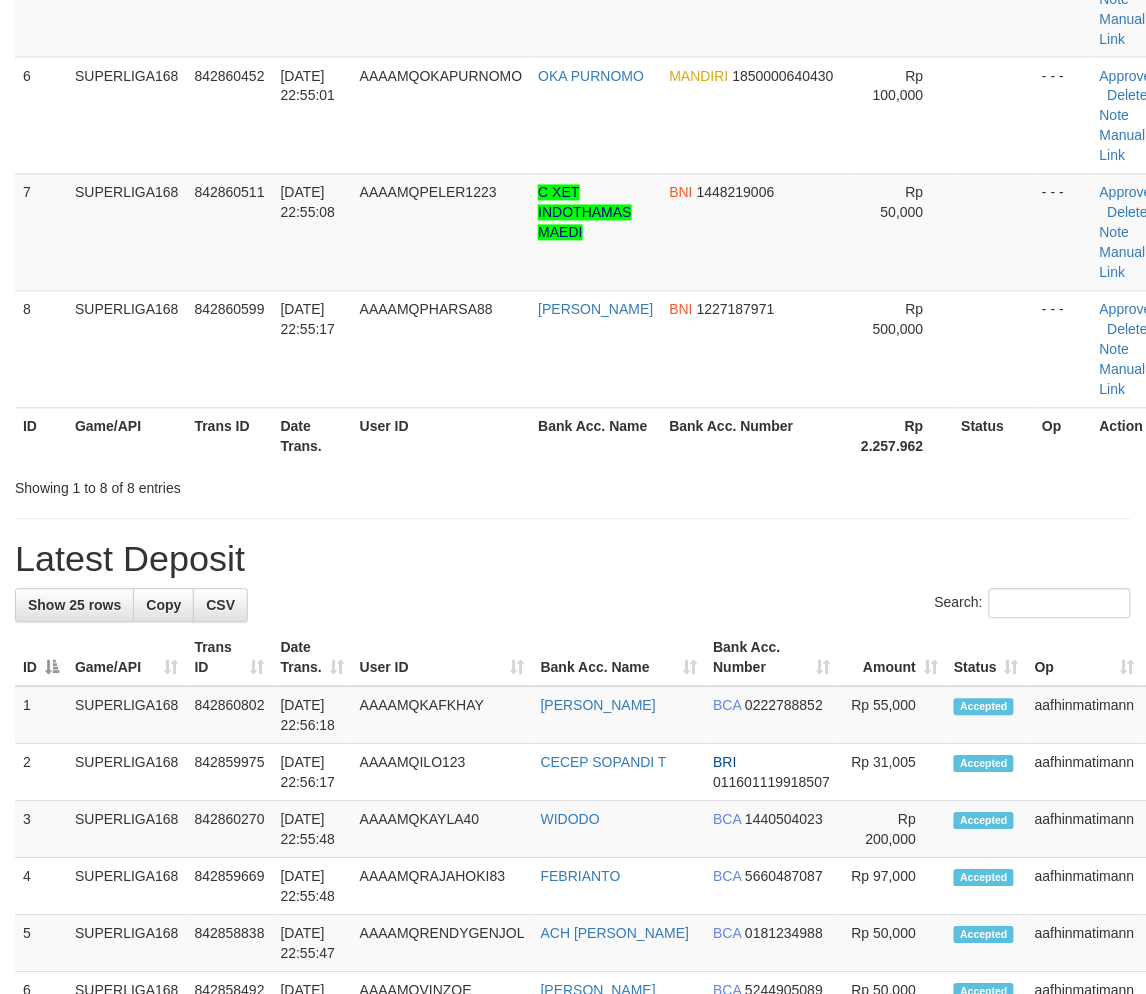 drag, startPoint x: 160, startPoint y: 346, endPoint x: 30, endPoint y: 412, distance: 145.79437 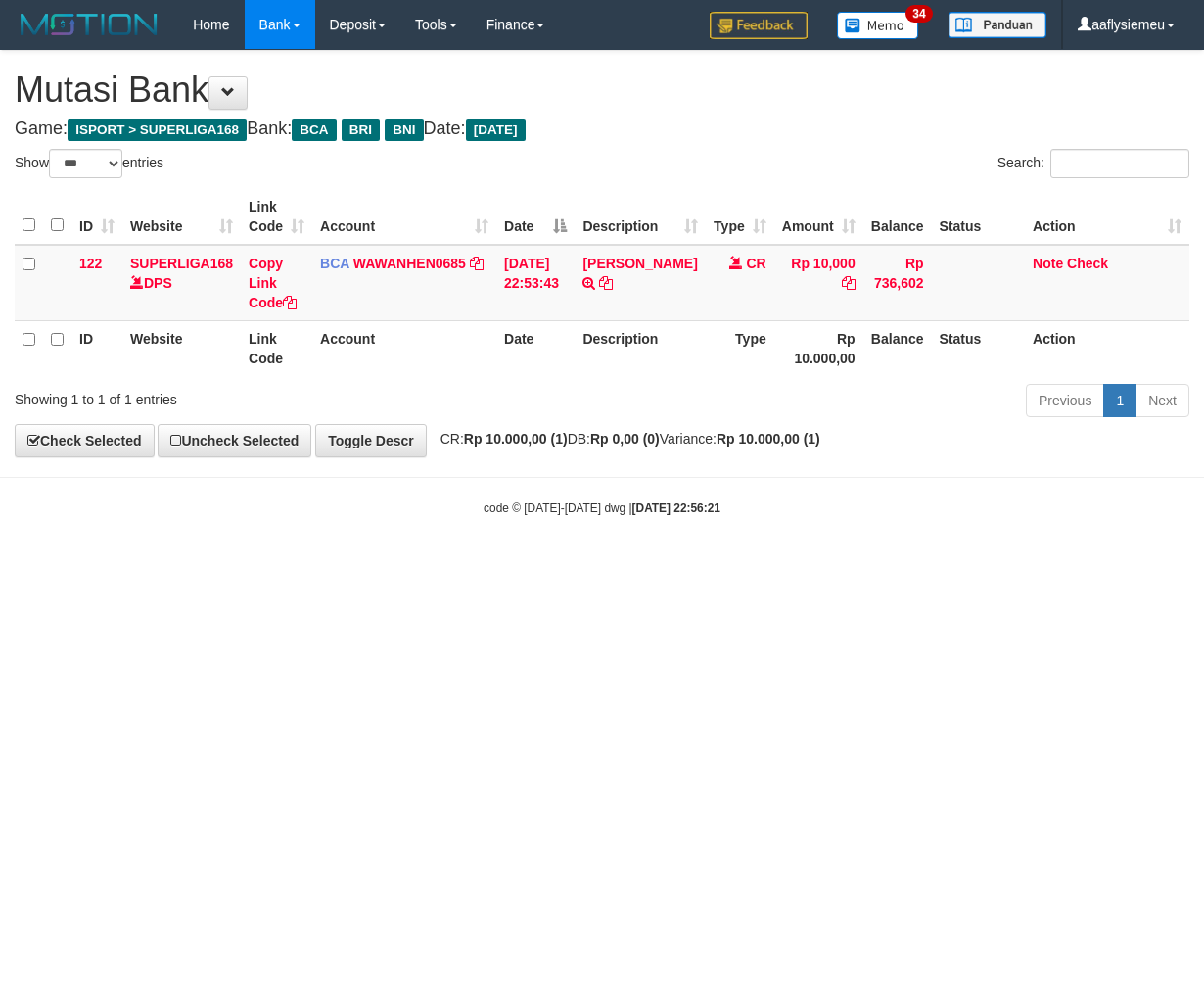 select on "***" 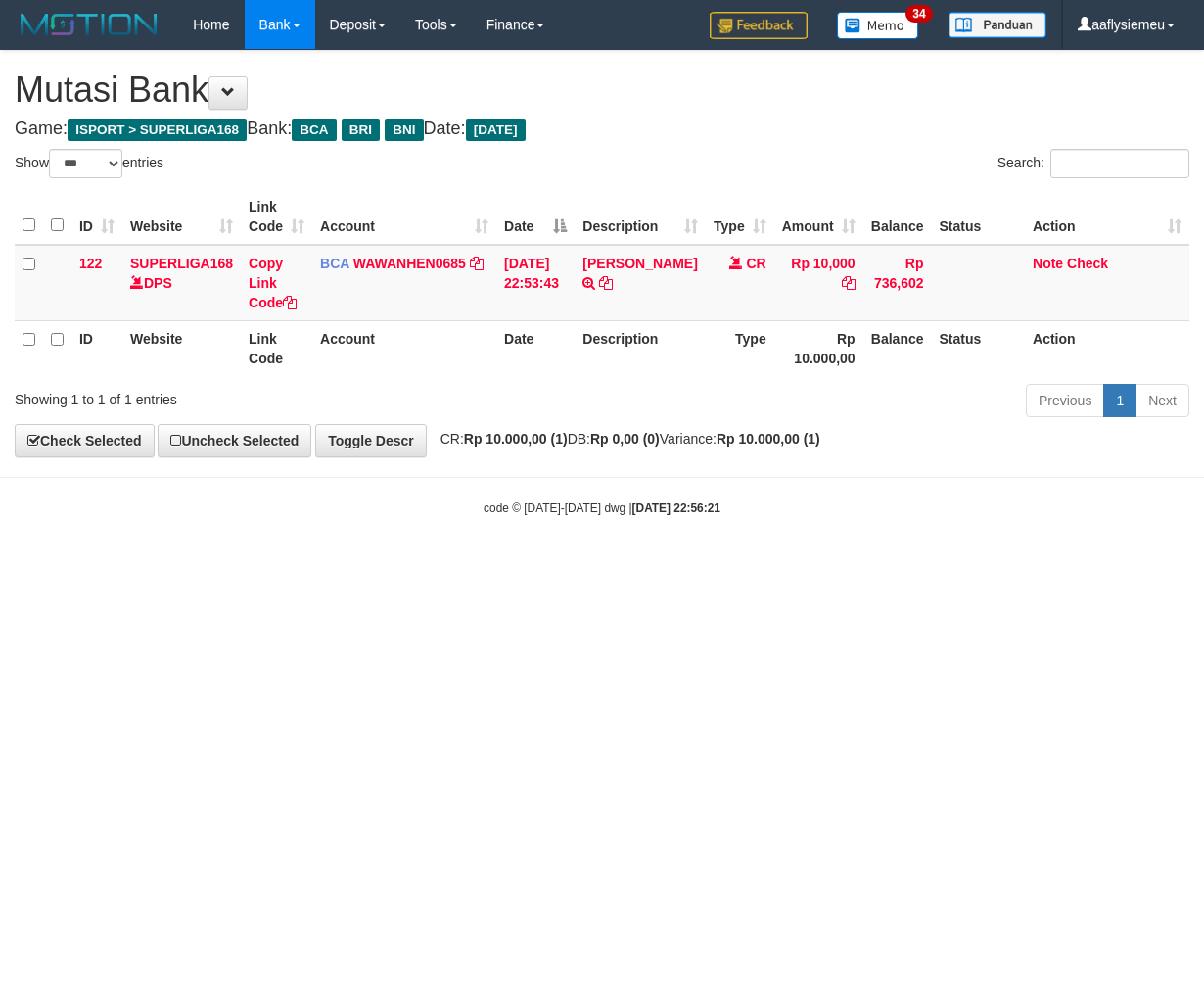 scroll, scrollTop: 0, scrollLeft: 0, axis: both 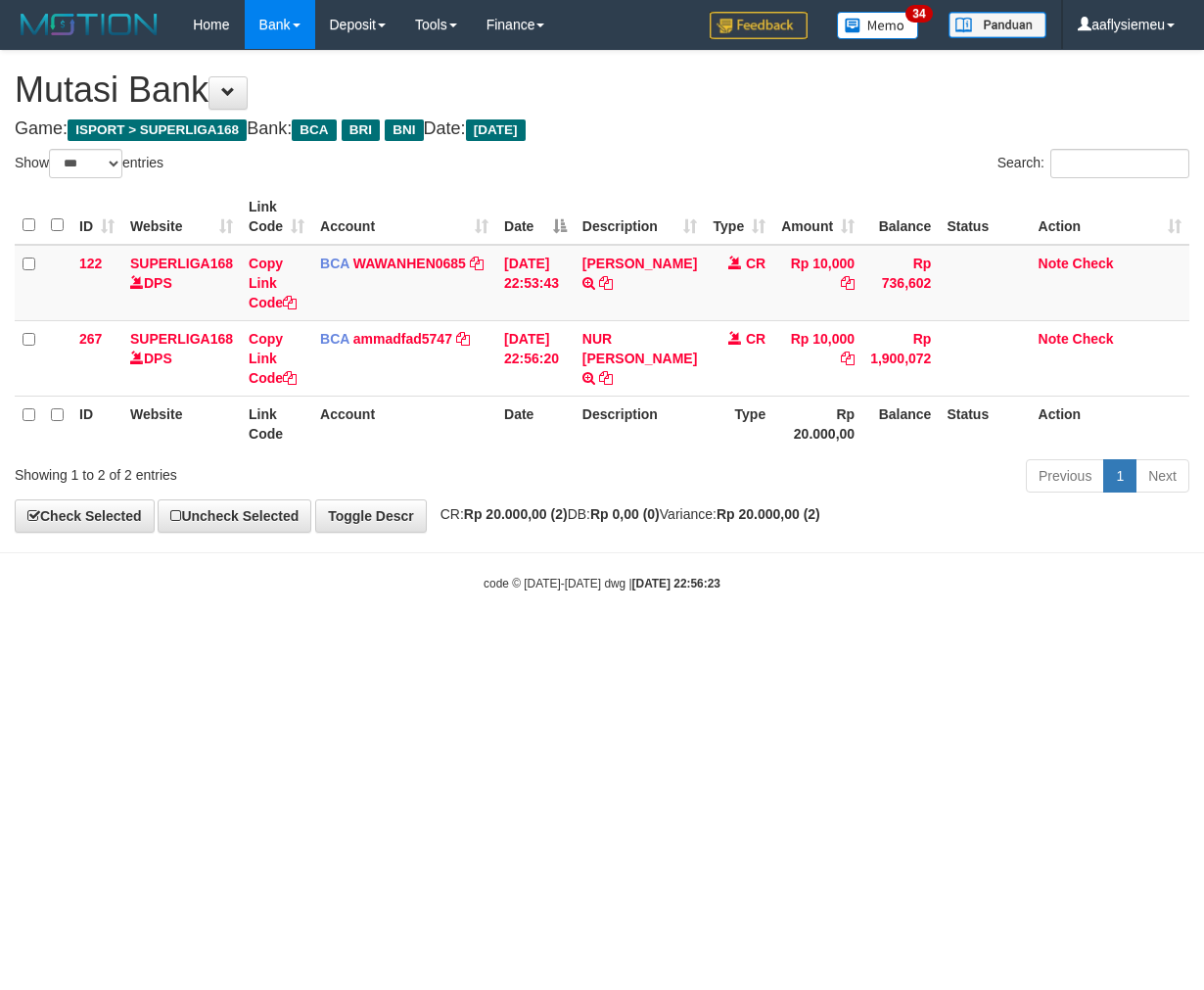 select on "***" 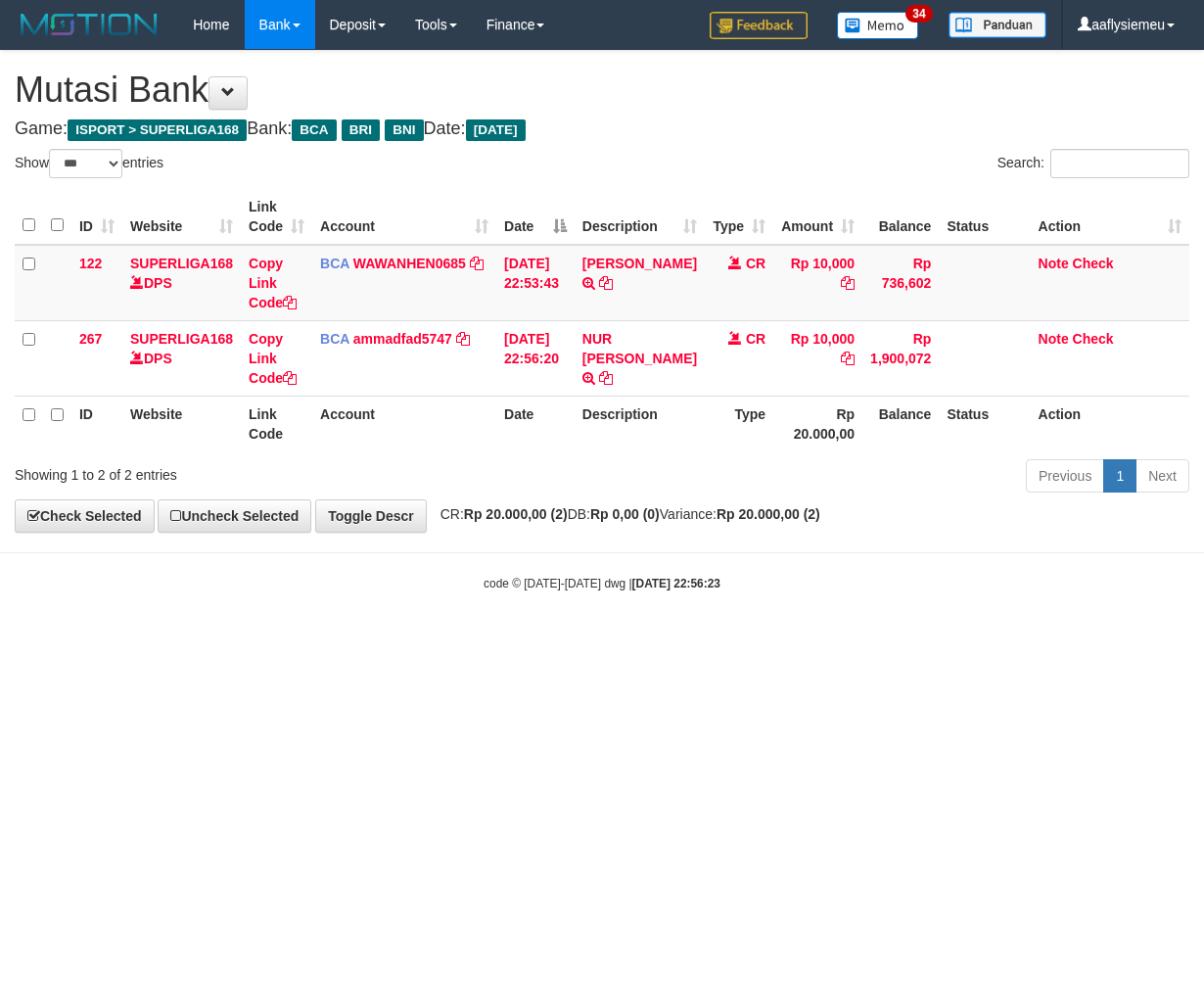 scroll, scrollTop: 0, scrollLeft: 0, axis: both 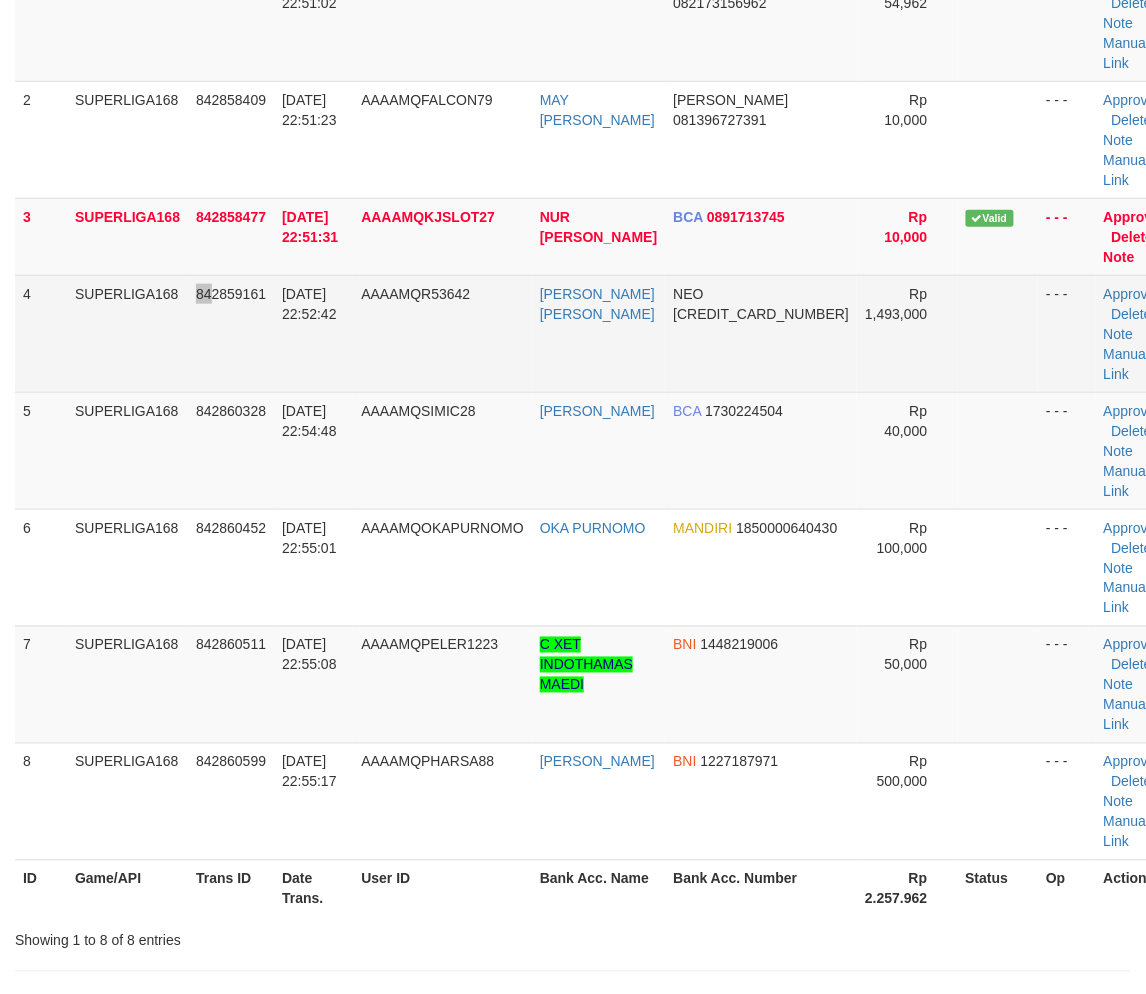 click on "842859161" at bounding box center [231, 333] 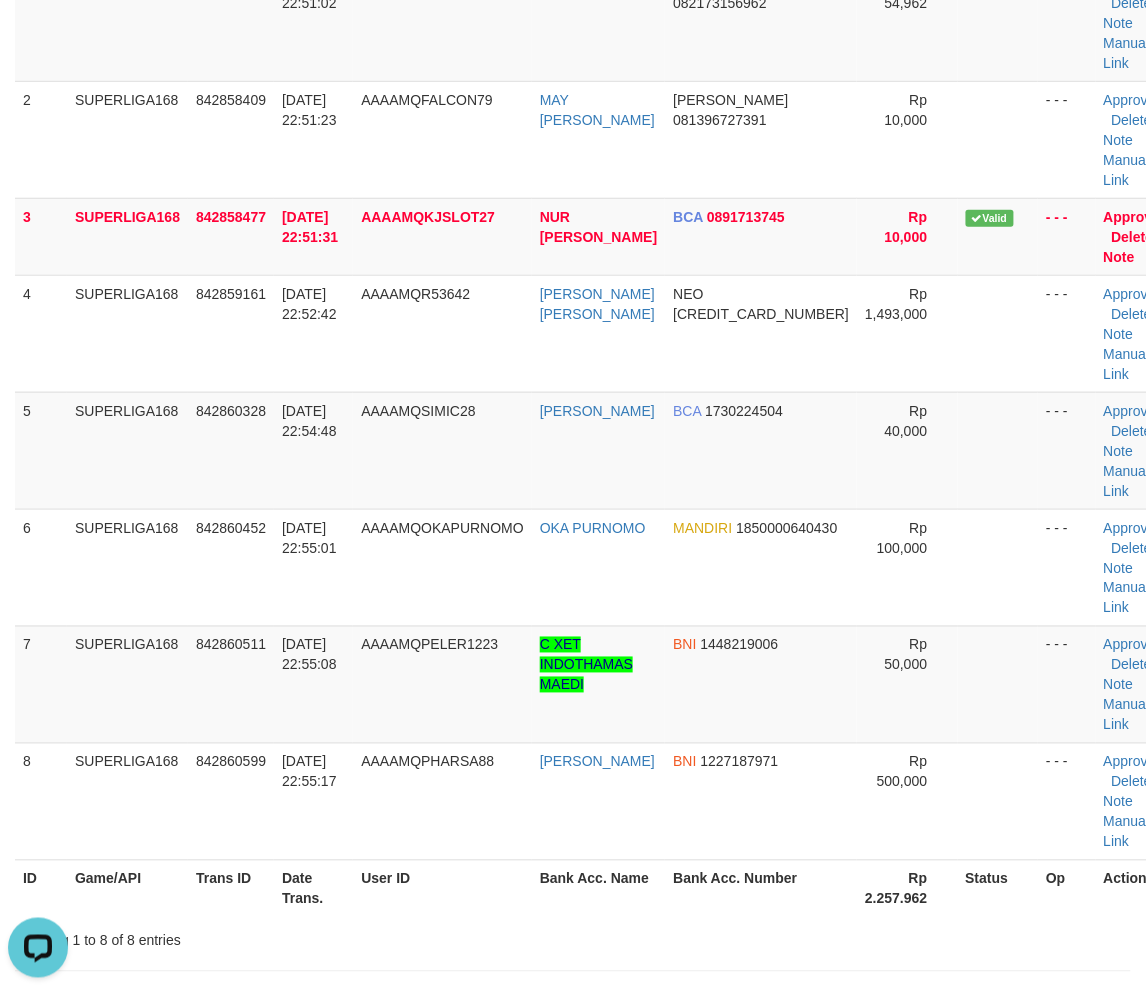 scroll, scrollTop: 0, scrollLeft: 0, axis: both 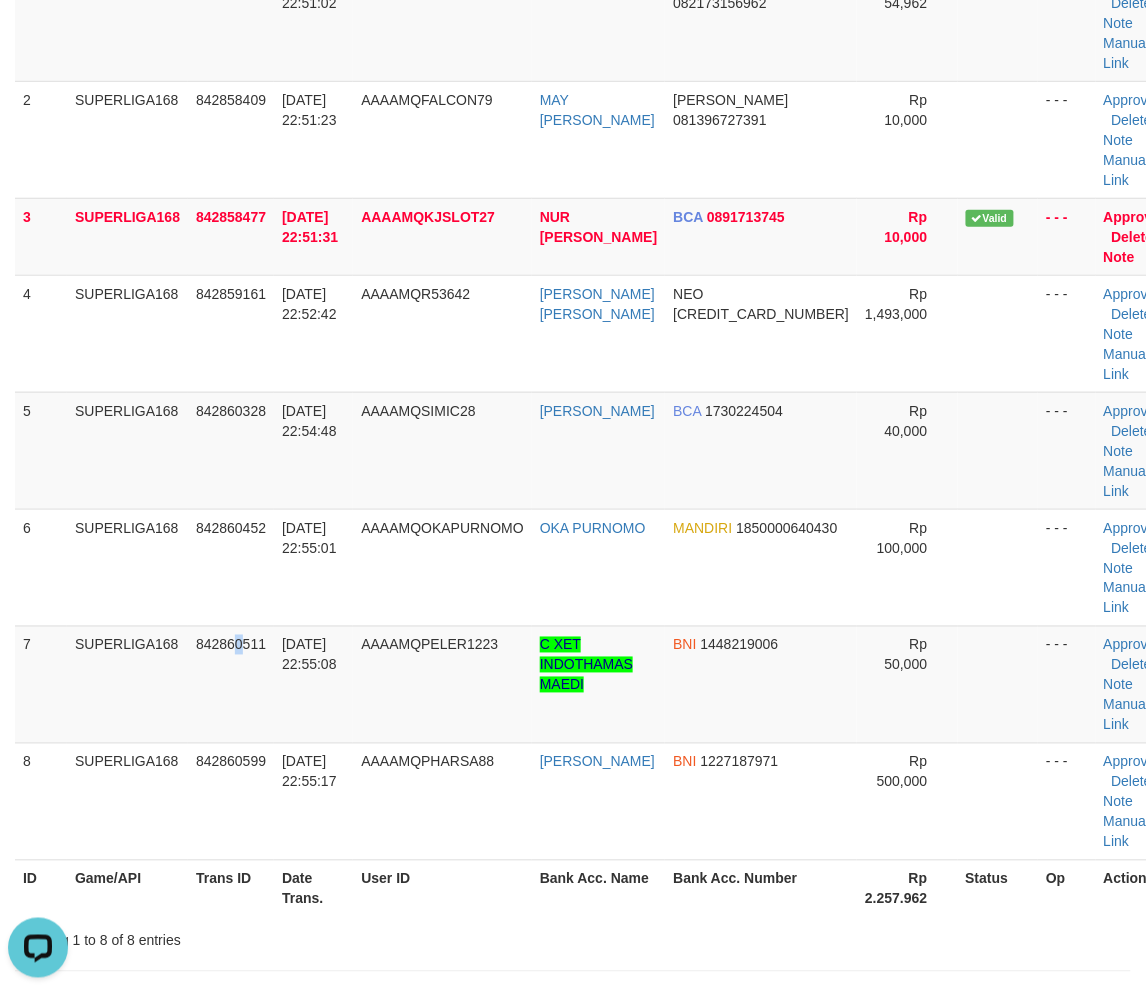 drag, startPoint x: 240, startPoint y: 642, endPoint x: 5, endPoint y: 700, distance: 242.05165 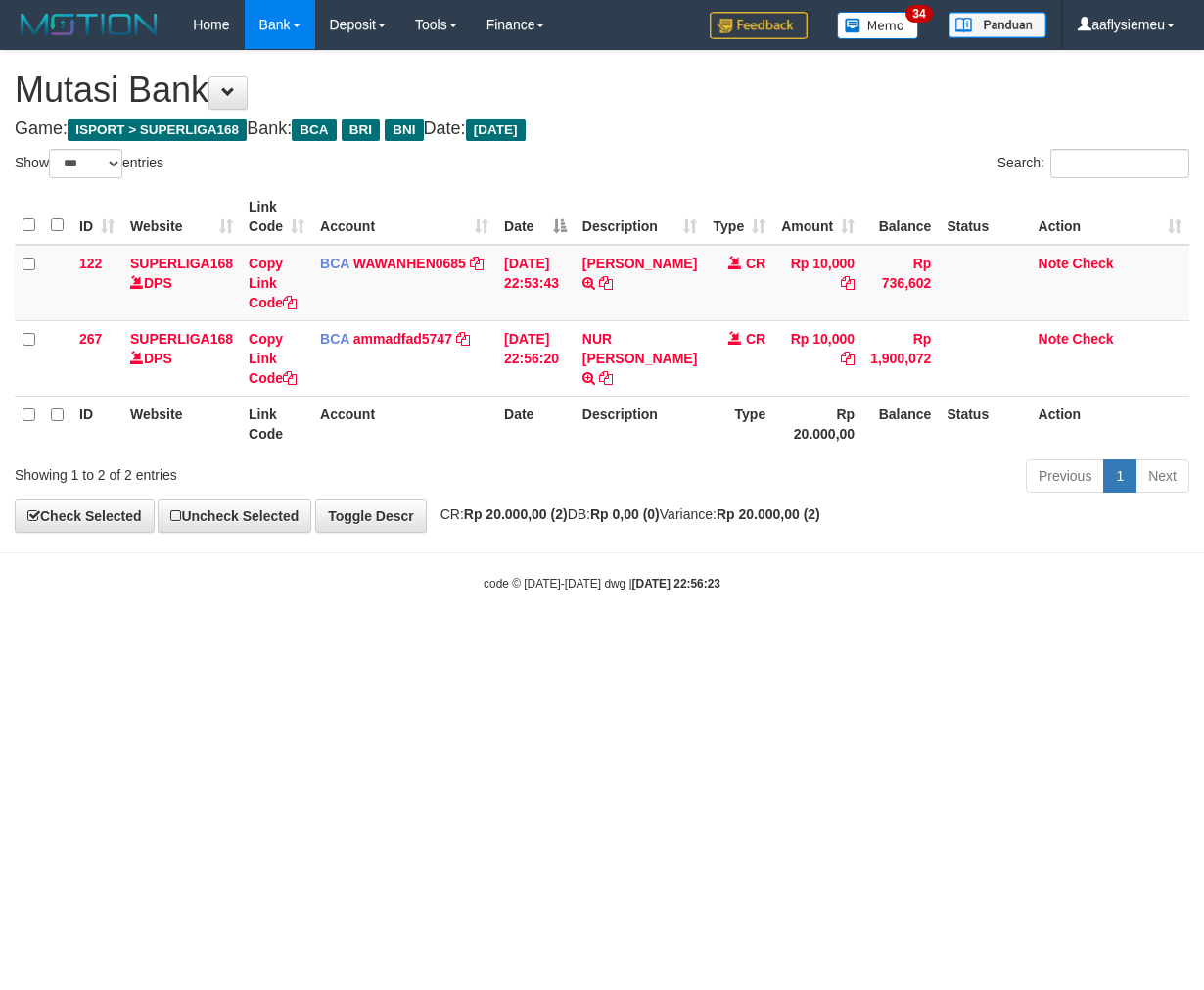select on "***" 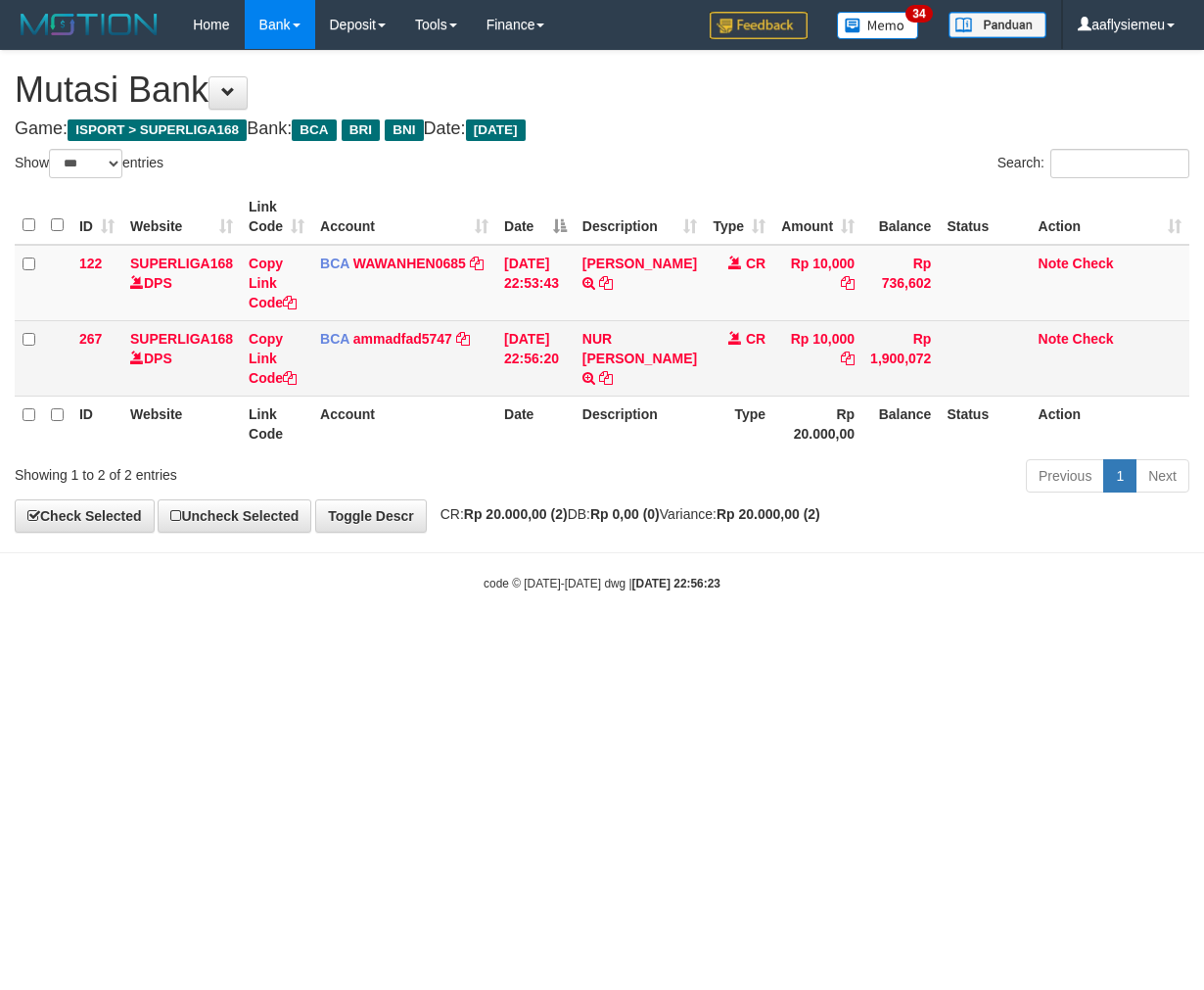 scroll, scrollTop: 0, scrollLeft: 0, axis: both 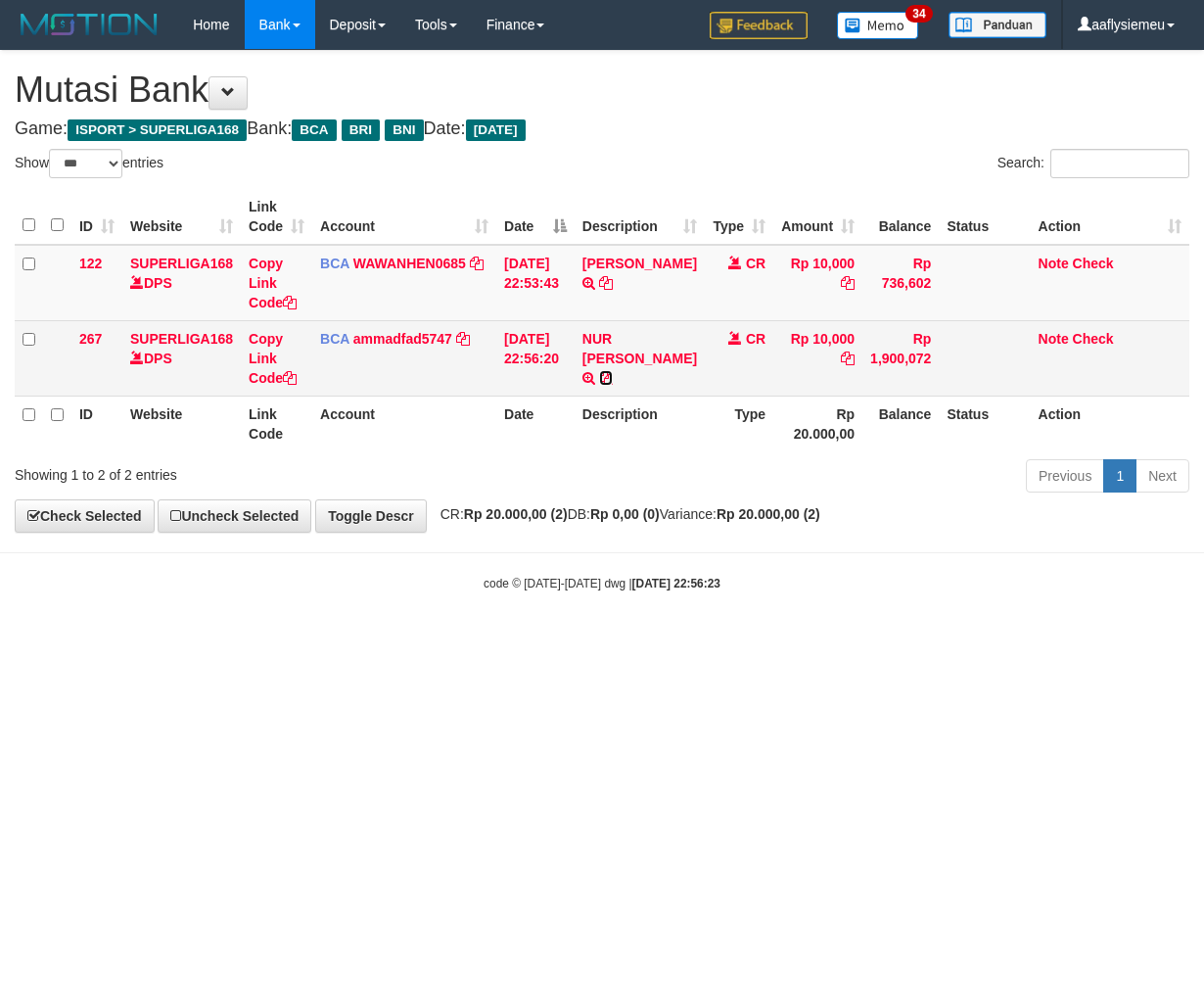 click at bounding box center (606, 378) 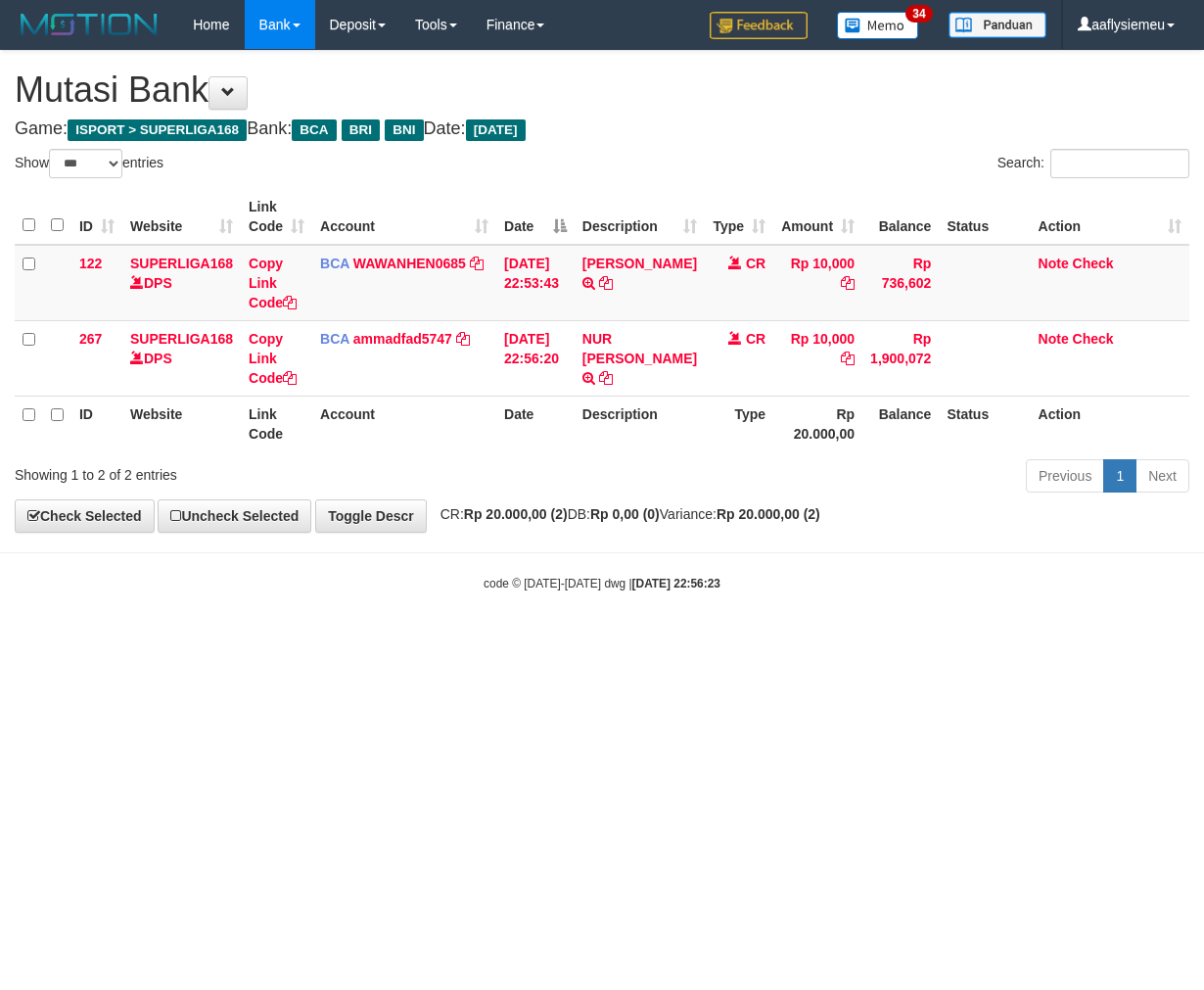 click on "Toggle navigation
Home
Bank
Account List
Load
By Website
Group
[ISPORT]													SUPERLIGA168
By Load Group (DPS)" at bounding box center [602, 320] 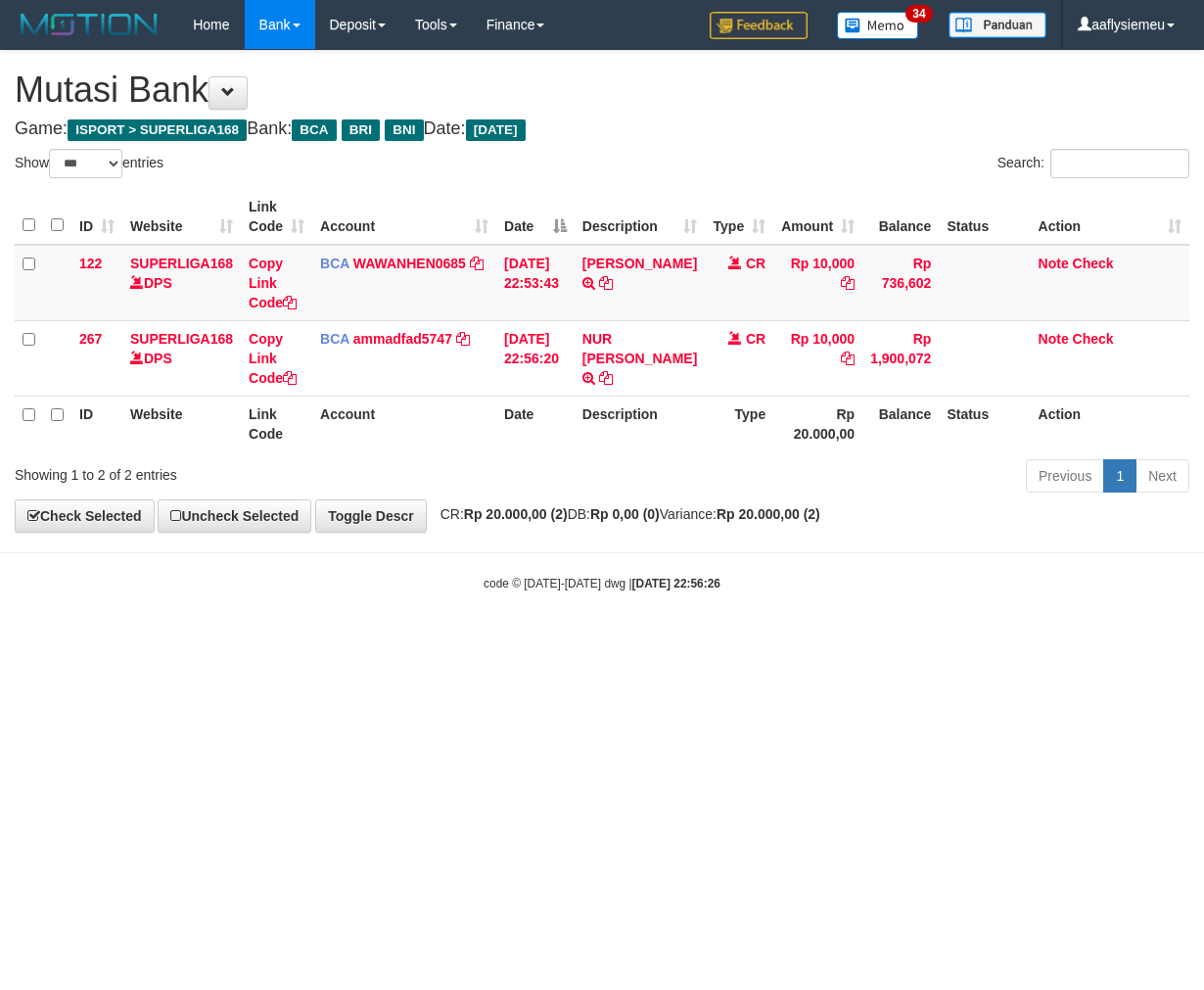 select on "***" 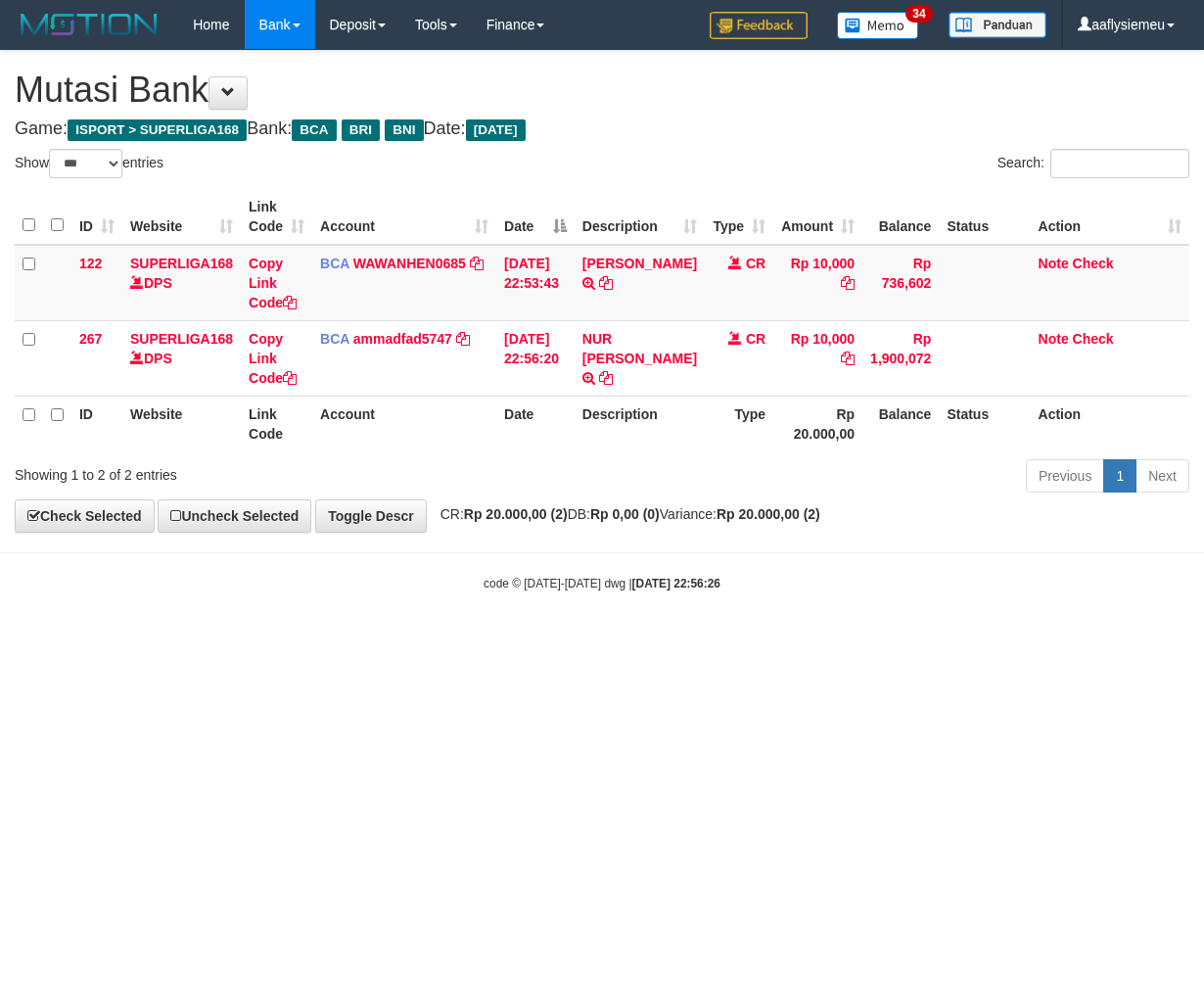 scroll, scrollTop: 0, scrollLeft: 0, axis: both 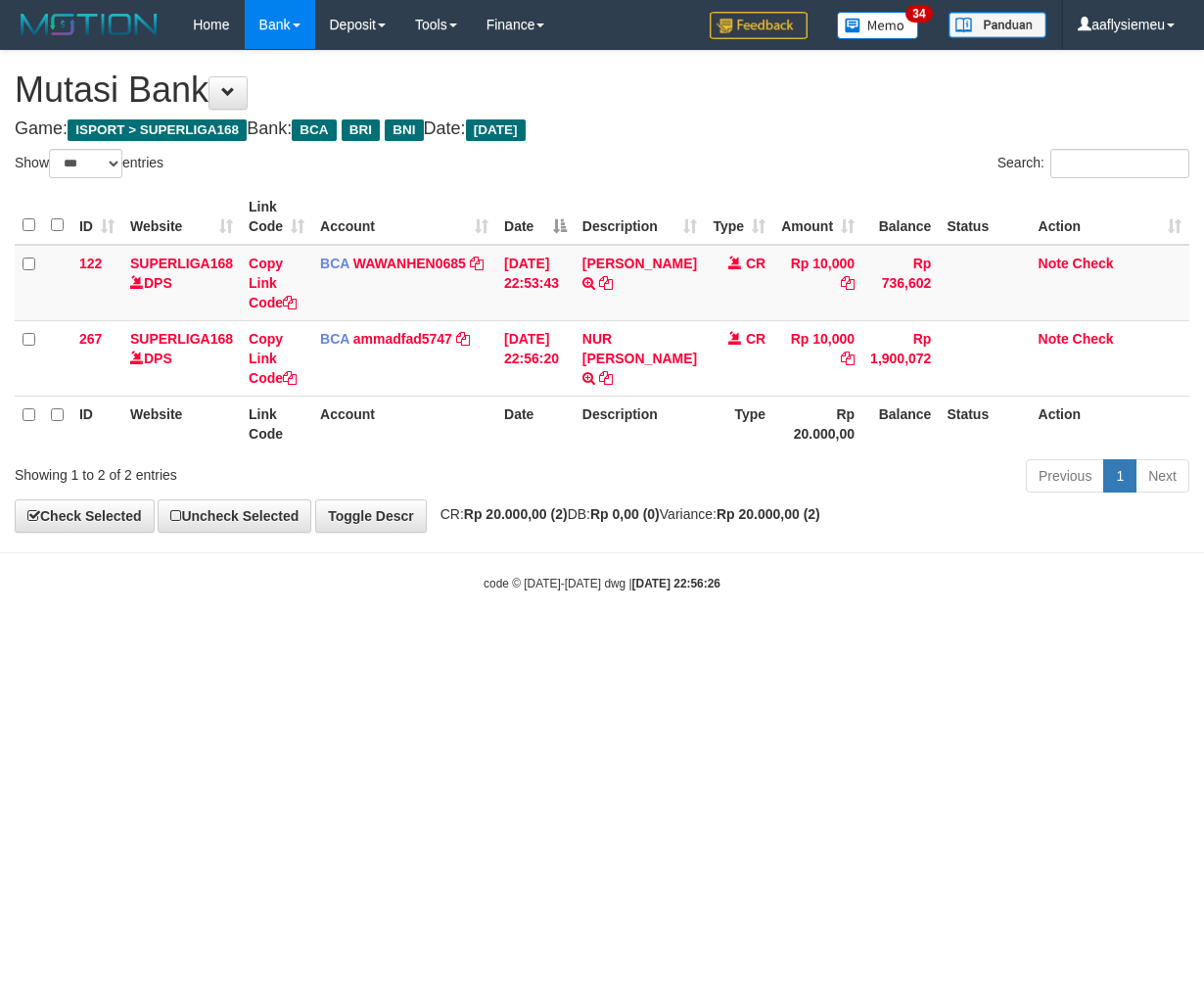 click on "Toggle navigation
Home
Bank
Account List
Load
By Website
Group
[ISPORT]													SUPERLIGA168
By Load Group (DPS)" at bounding box center [602, 320] 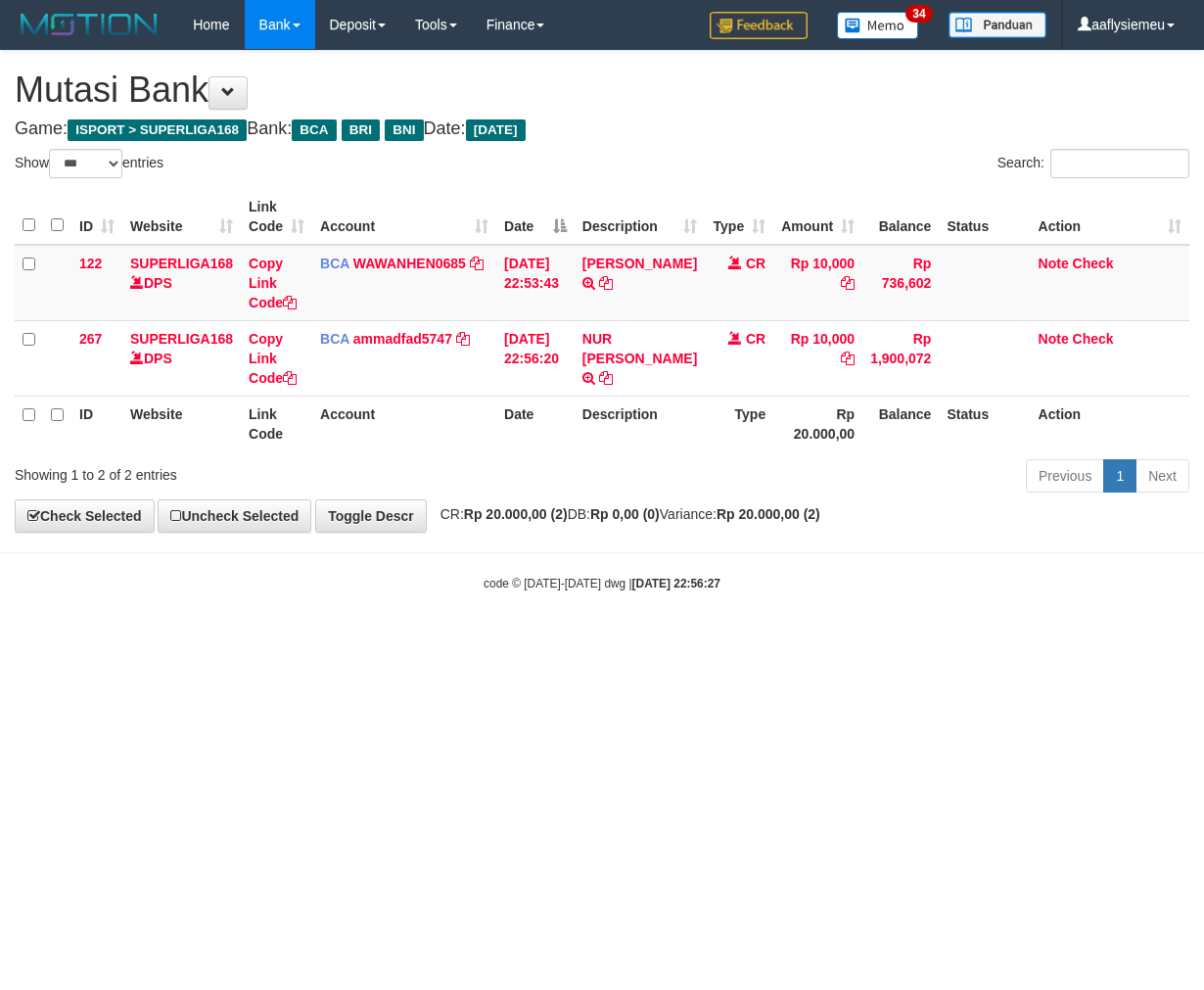 select on "***" 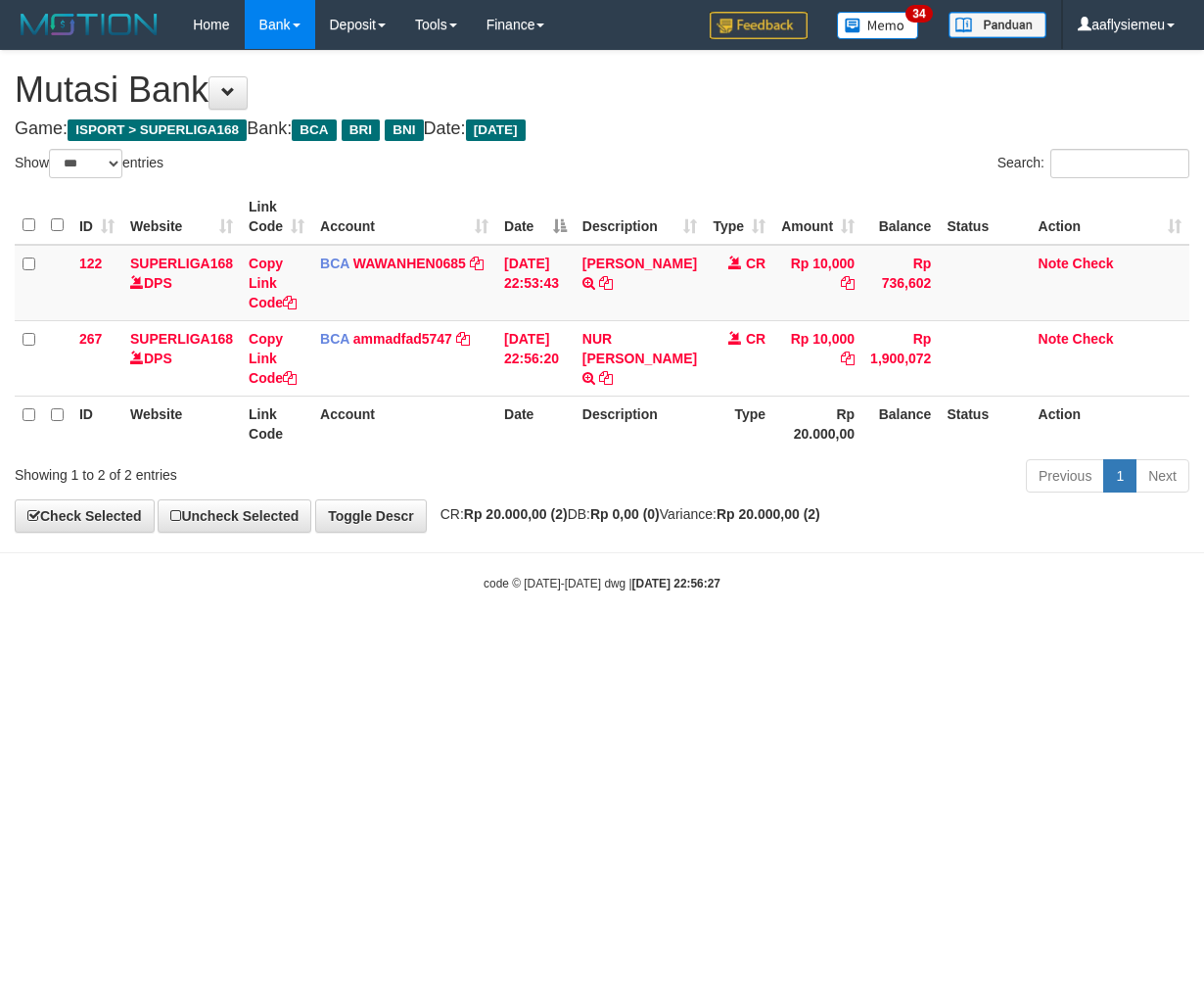 scroll, scrollTop: 0, scrollLeft: 0, axis: both 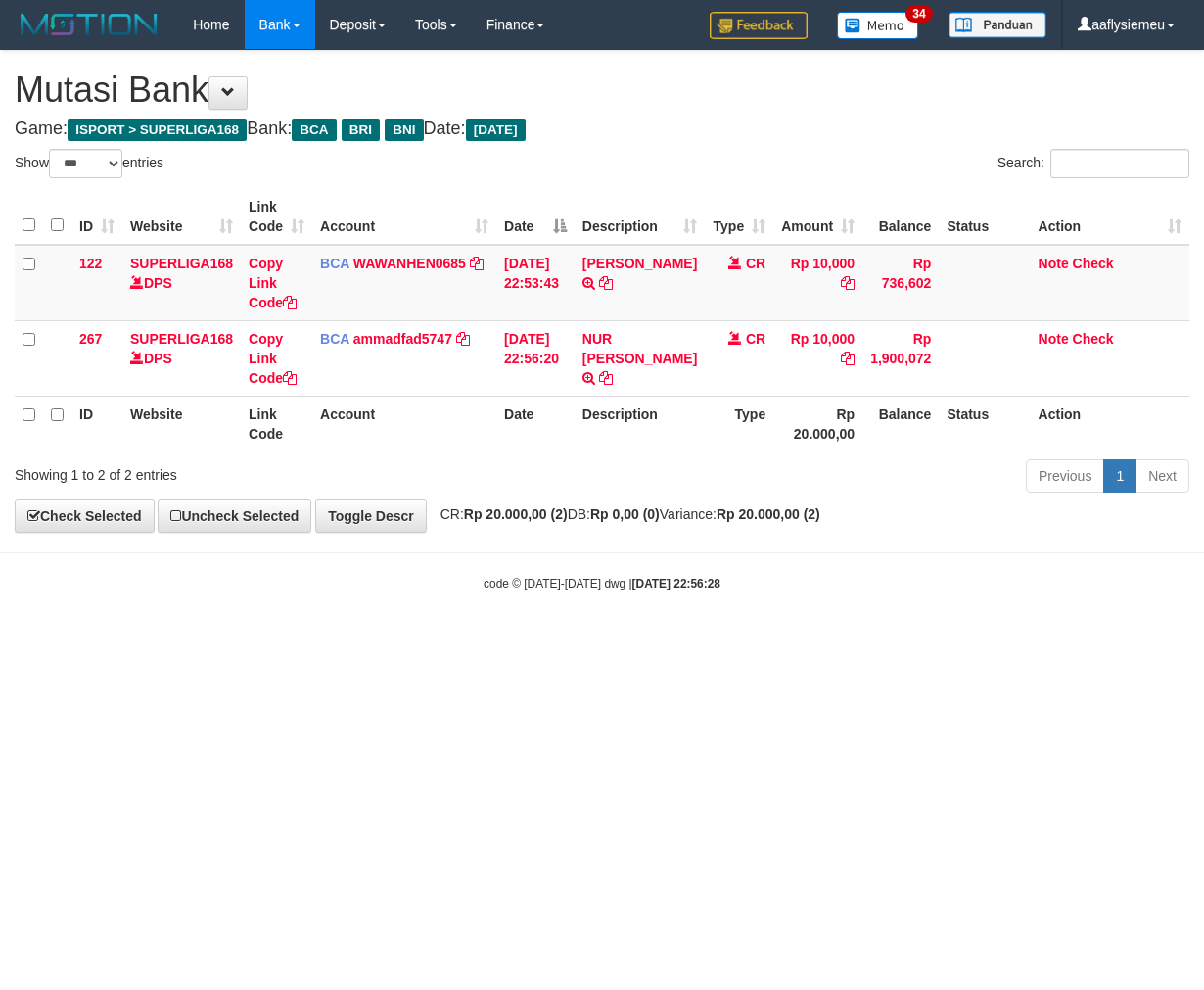 select on "***" 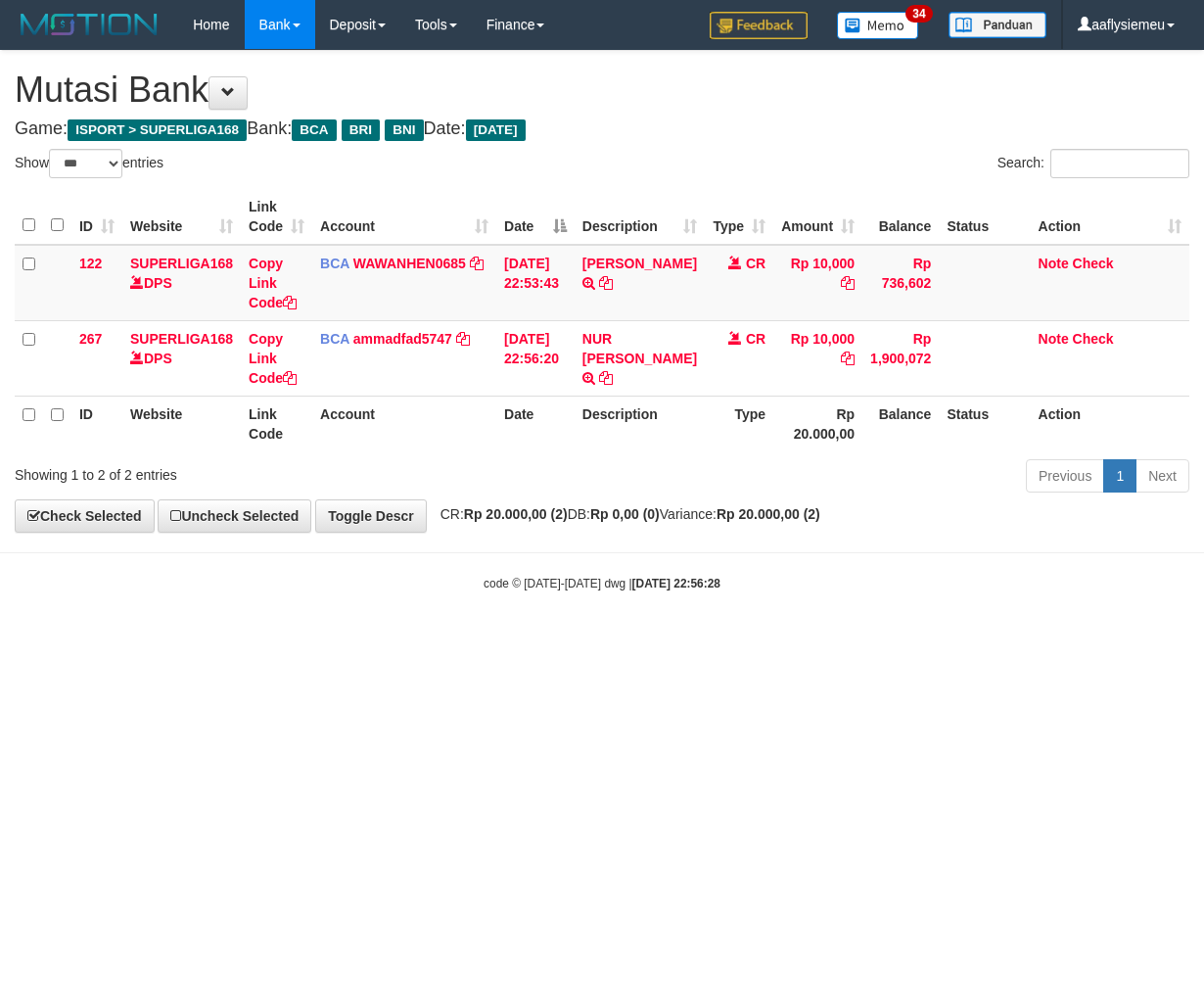 scroll, scrollTop: 0, scrollLeft: 0, axis: both 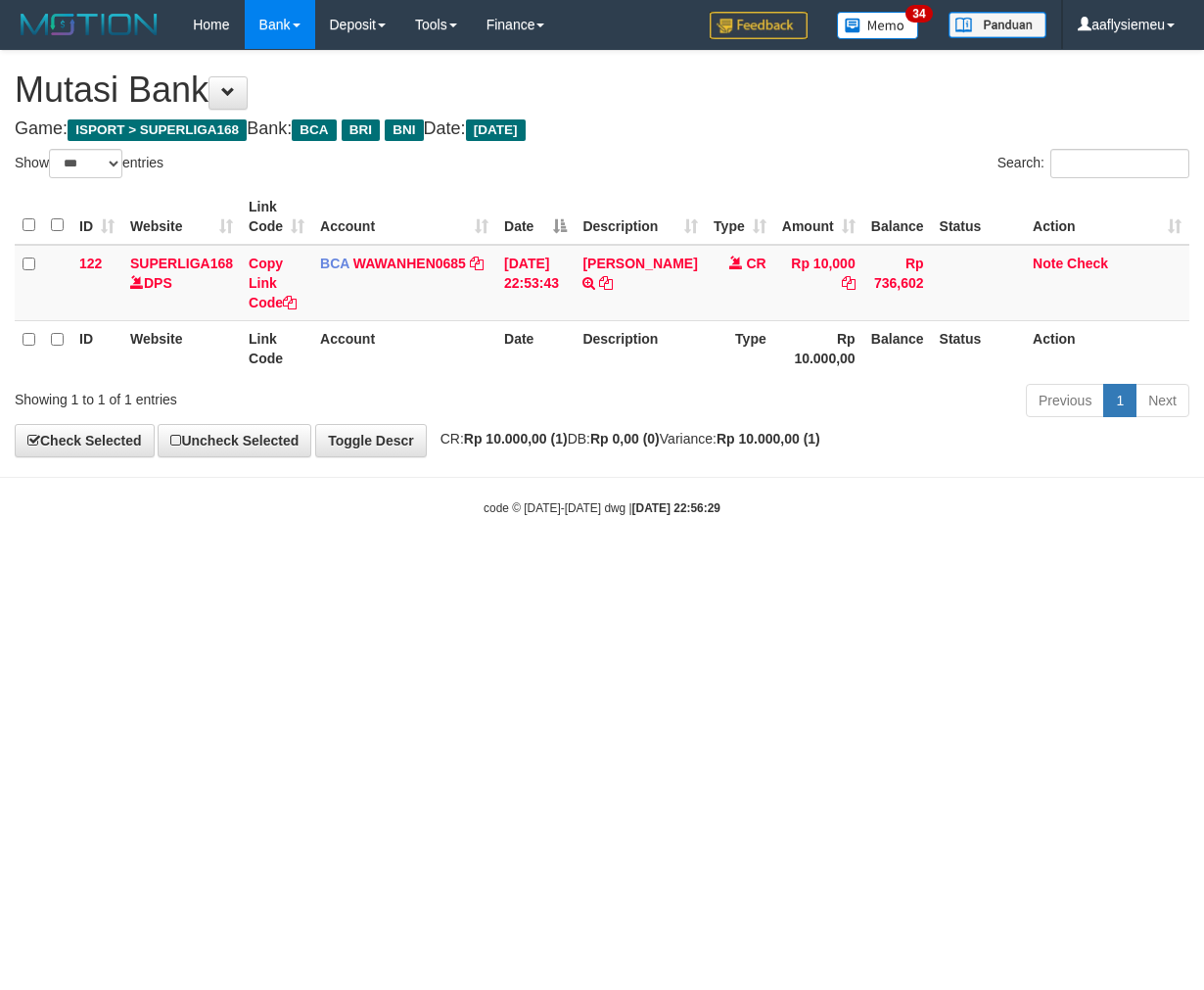 select on "***" 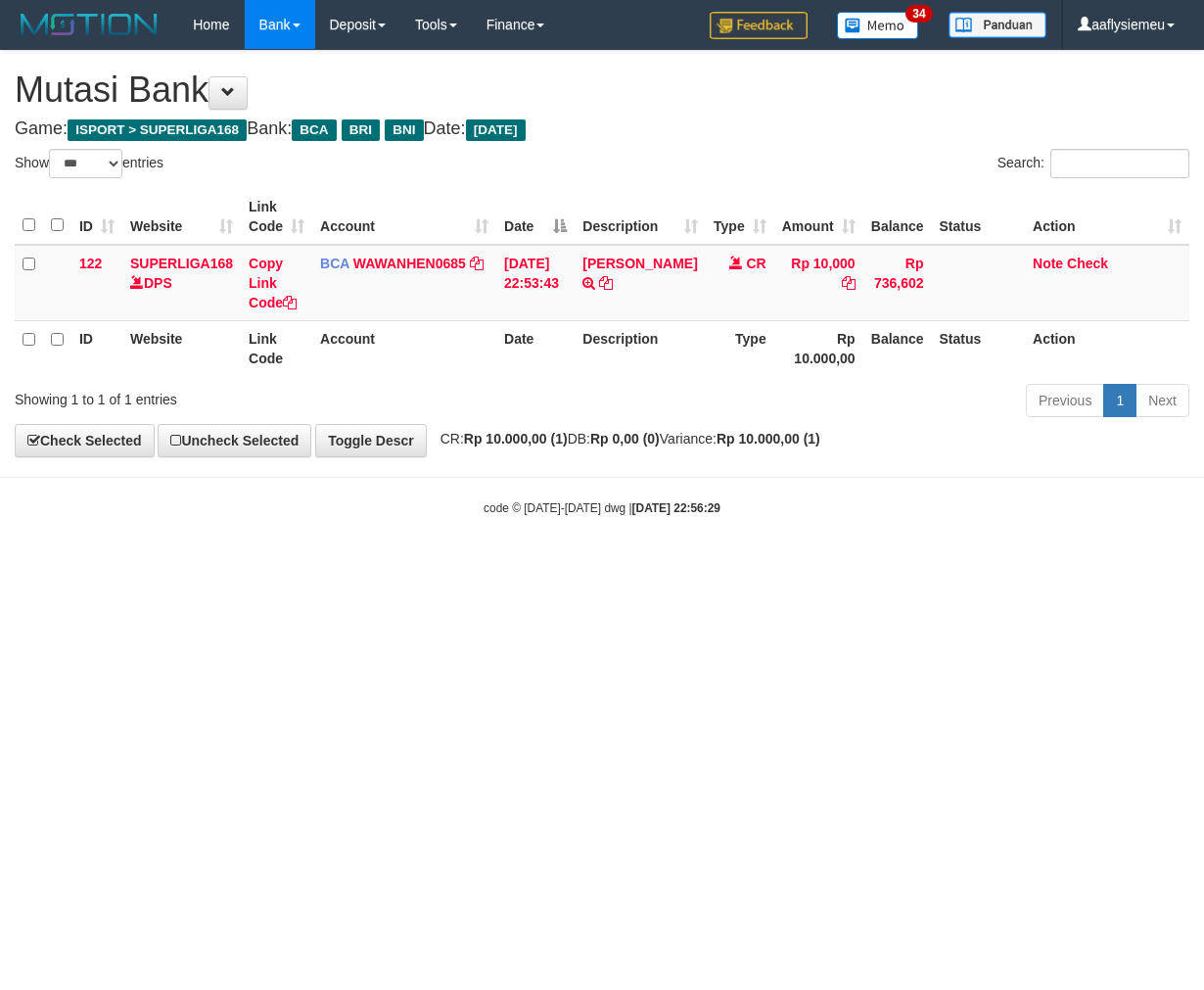 scroll, scrollTop: 0, scrollLeft: 0, axis: both 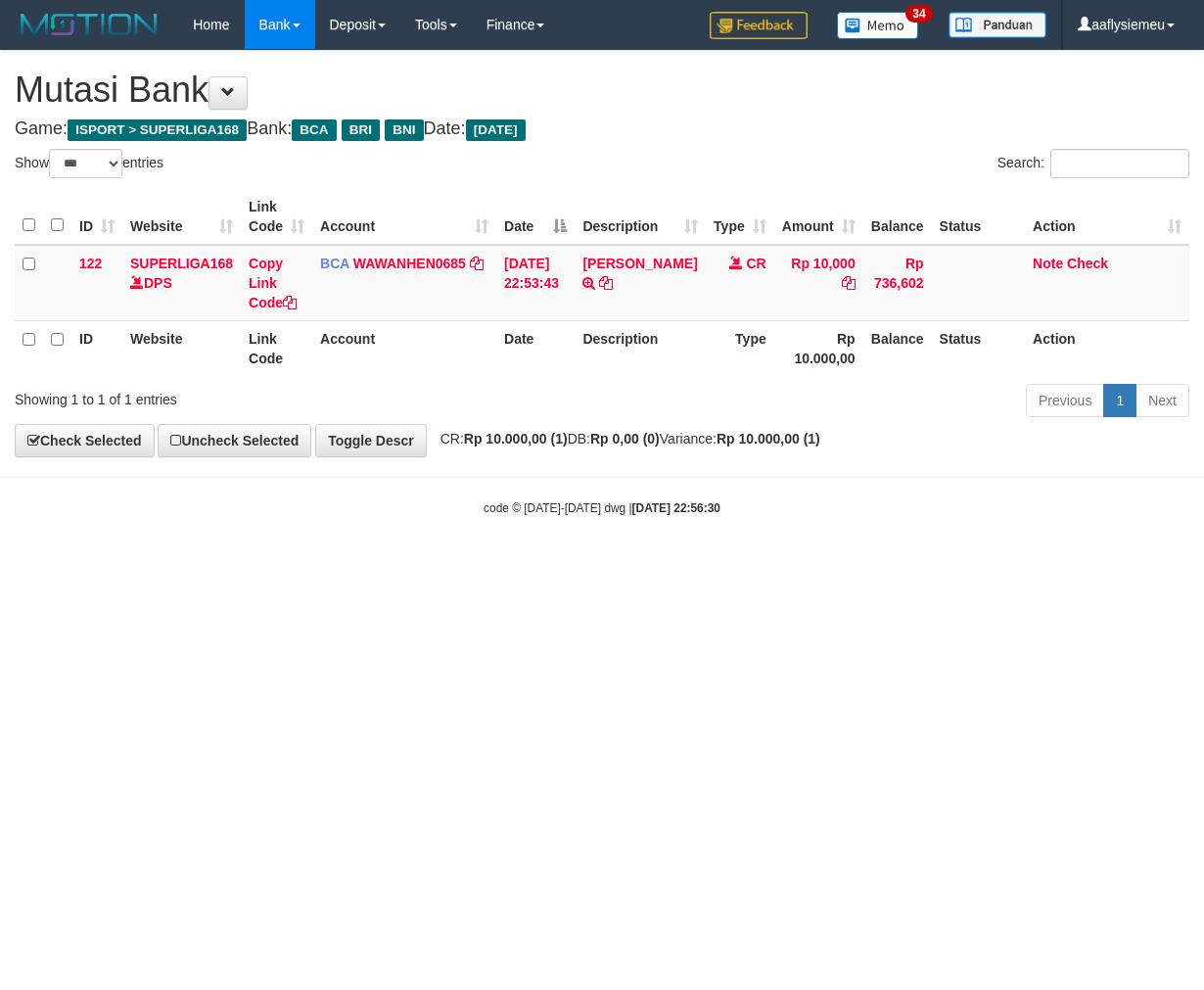 select on "***" 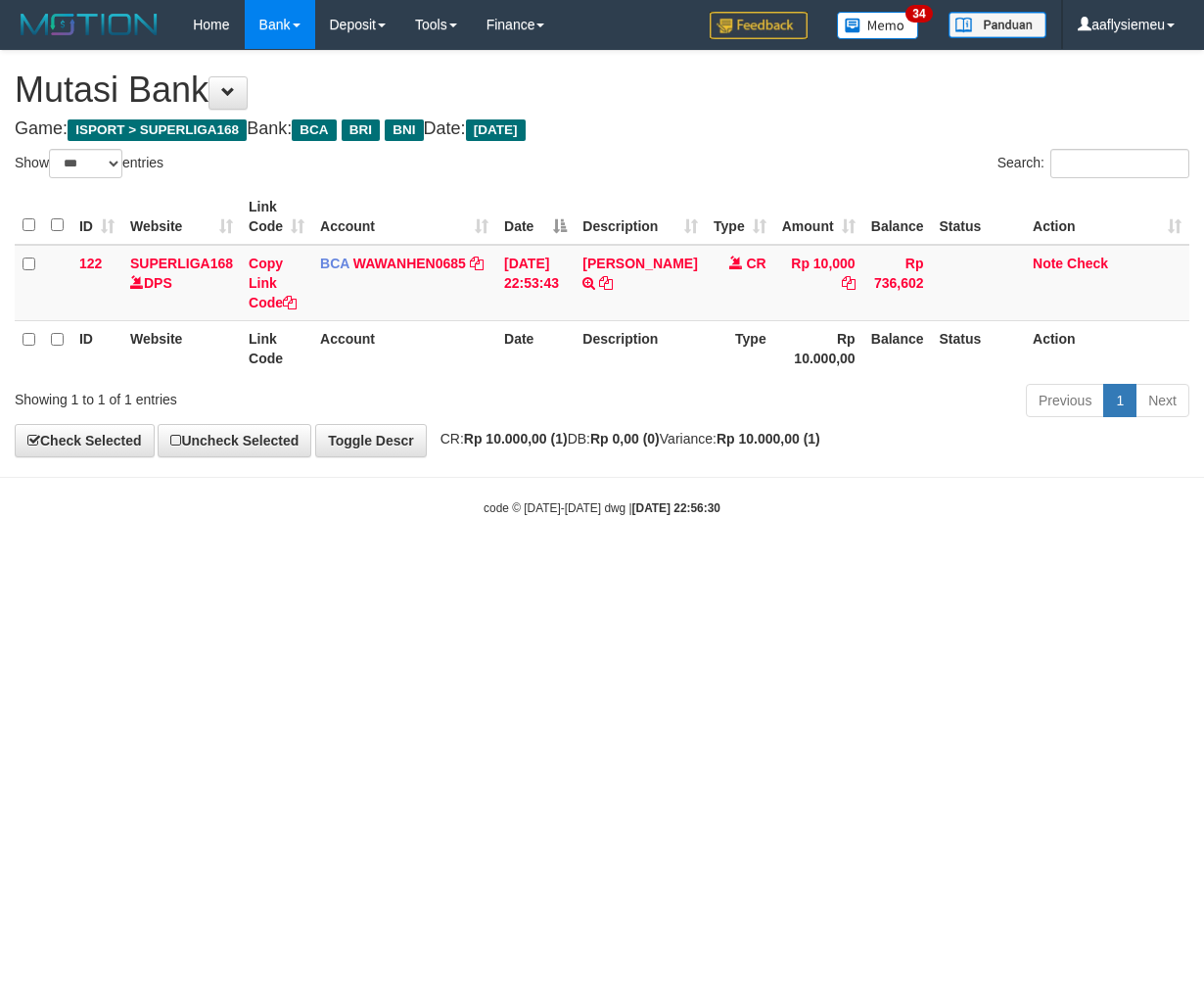 scroll, scrollTop: 0, scrollLeft: 0, axis: both 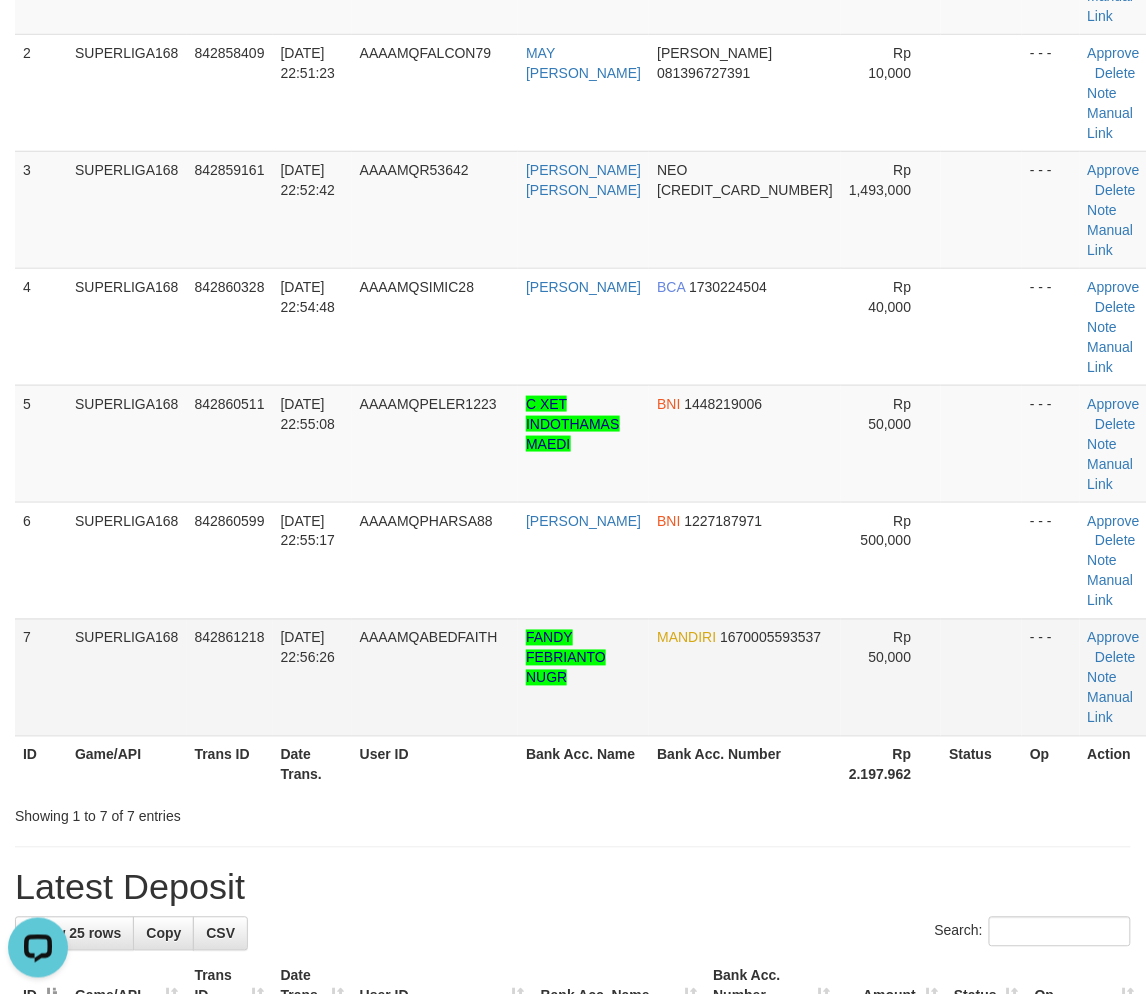 click on "842861218" at bounding box center (230, 638) 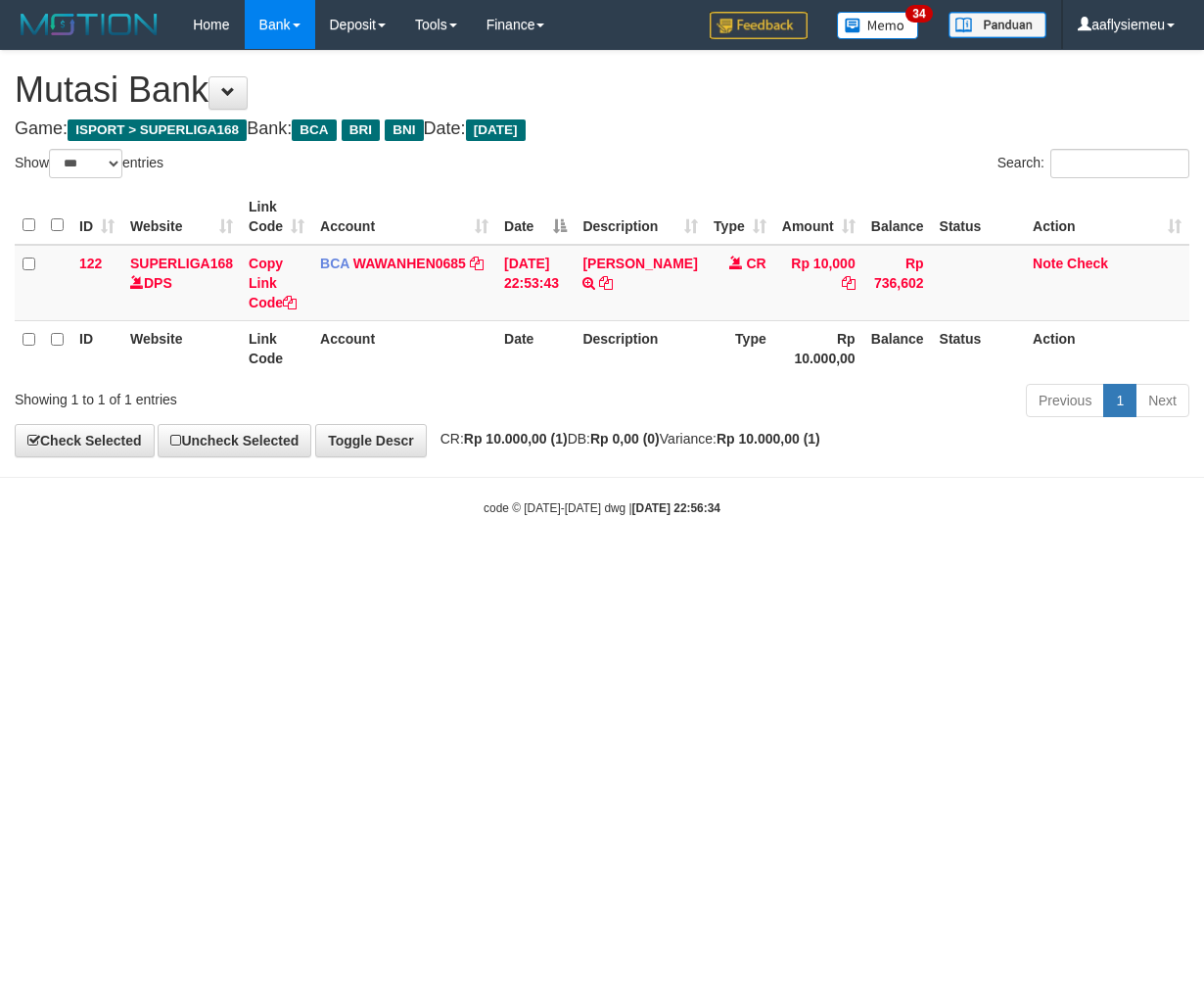 select on "***" 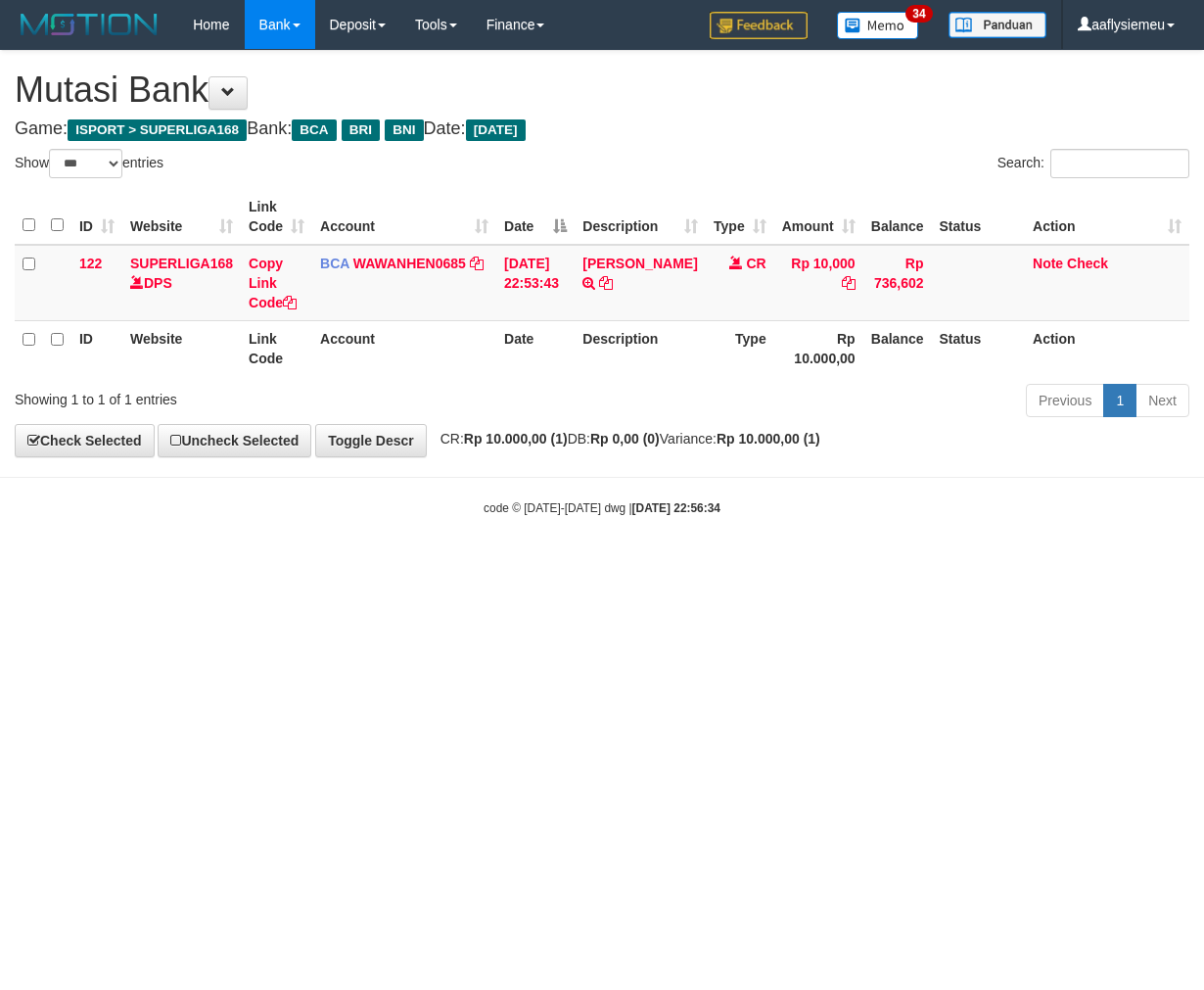 scroll, scrollTop: 0, scrollLeft: 0, axis: both 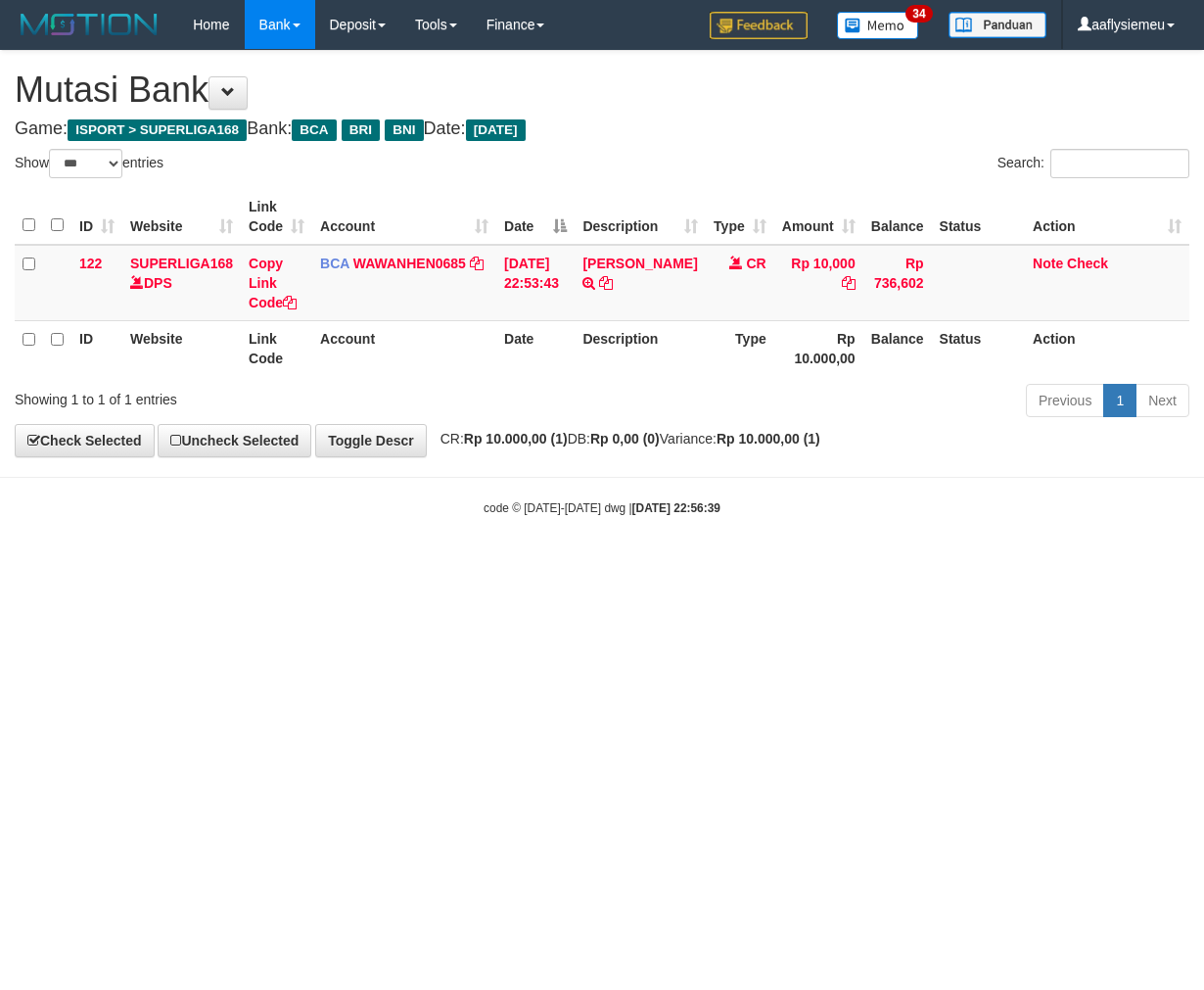select on "***" 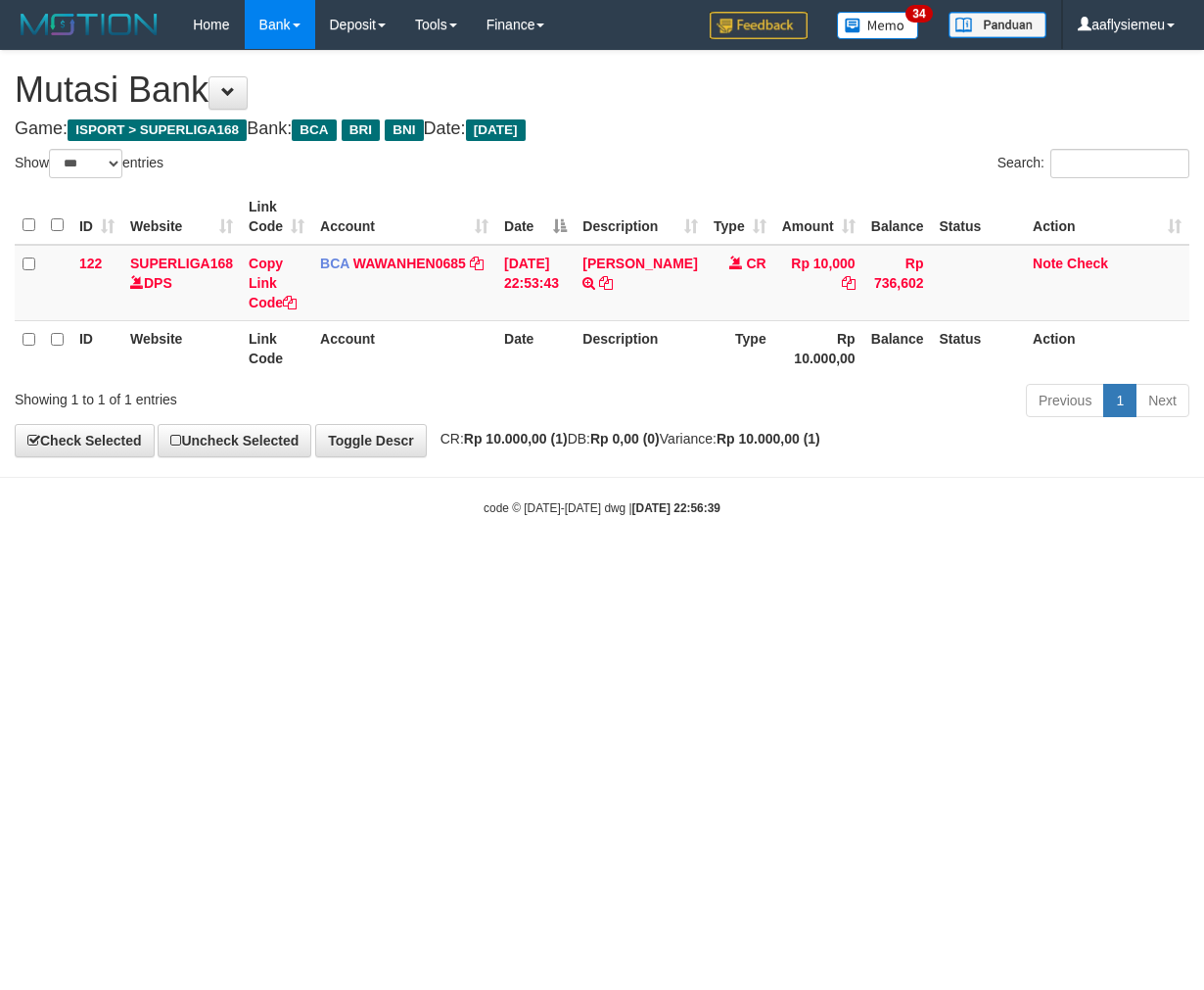 scroll, scrollTop: 0, scrollLeft: 0, axis: both 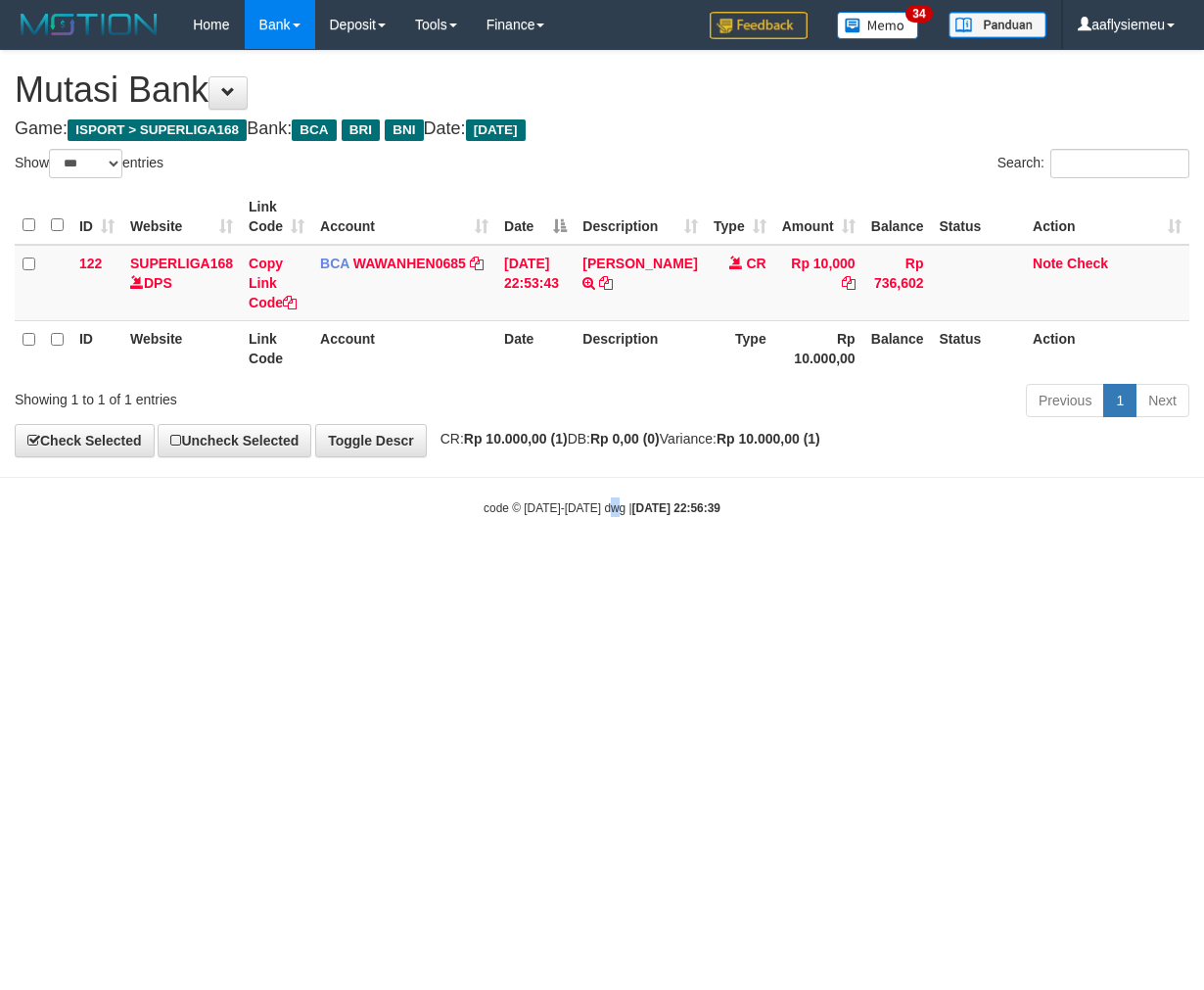 drag, startPoint x: 0, startPoint y: 0, endPoint x: 614, endPoint y: 783, distance: 995.03015 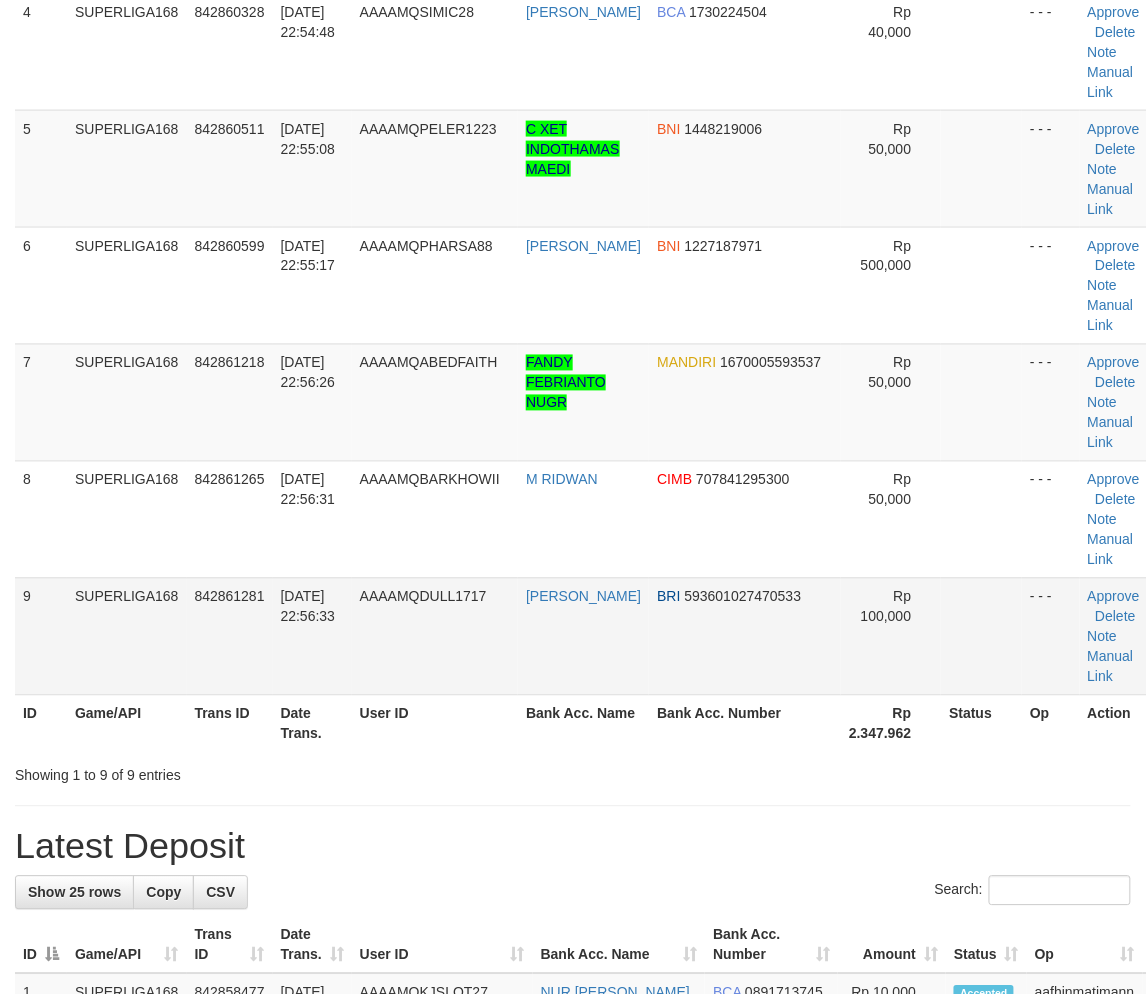 click on "SUPERLIGA168" at bounding box center (127, 636) 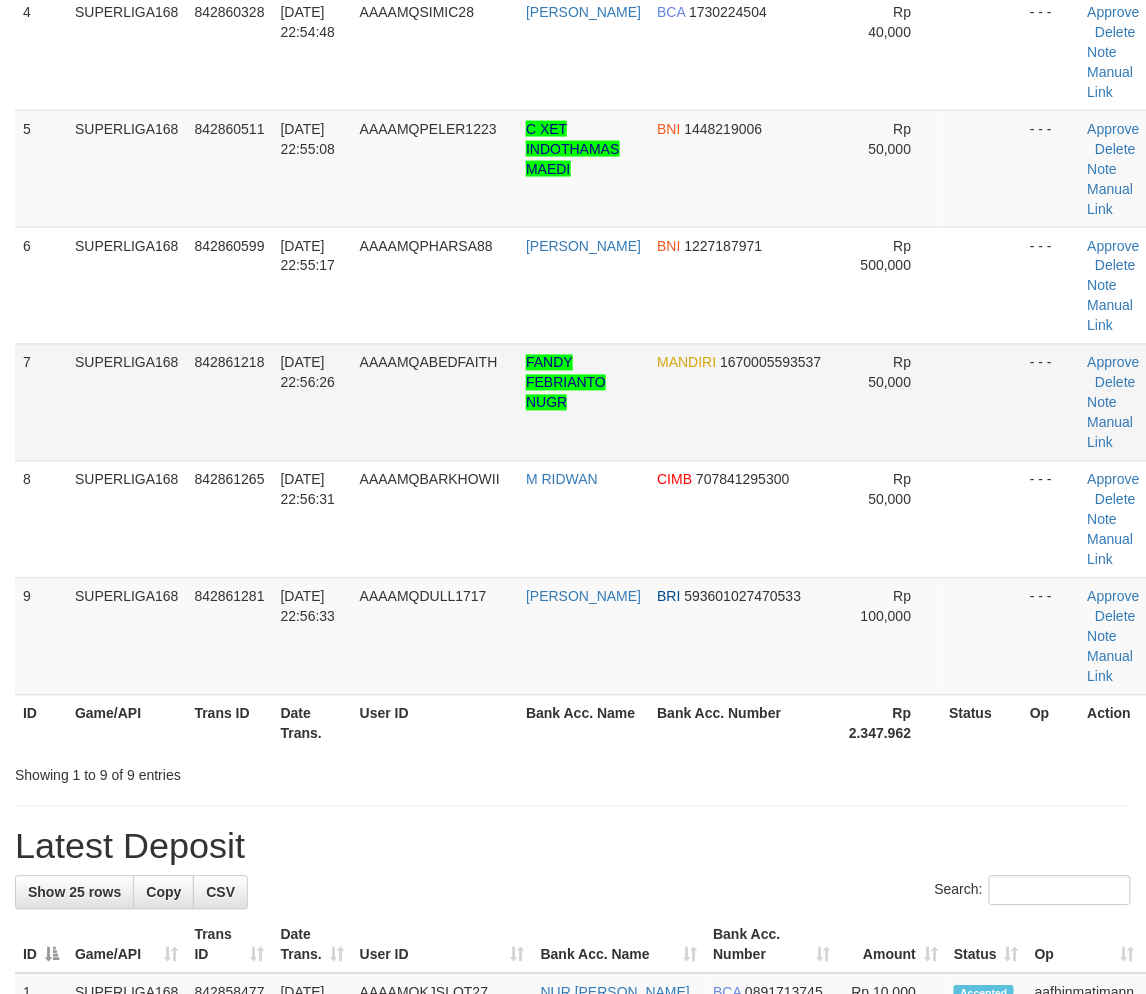 scroll, scrollTop: 333, scrollLeft: 0, axis: vertical 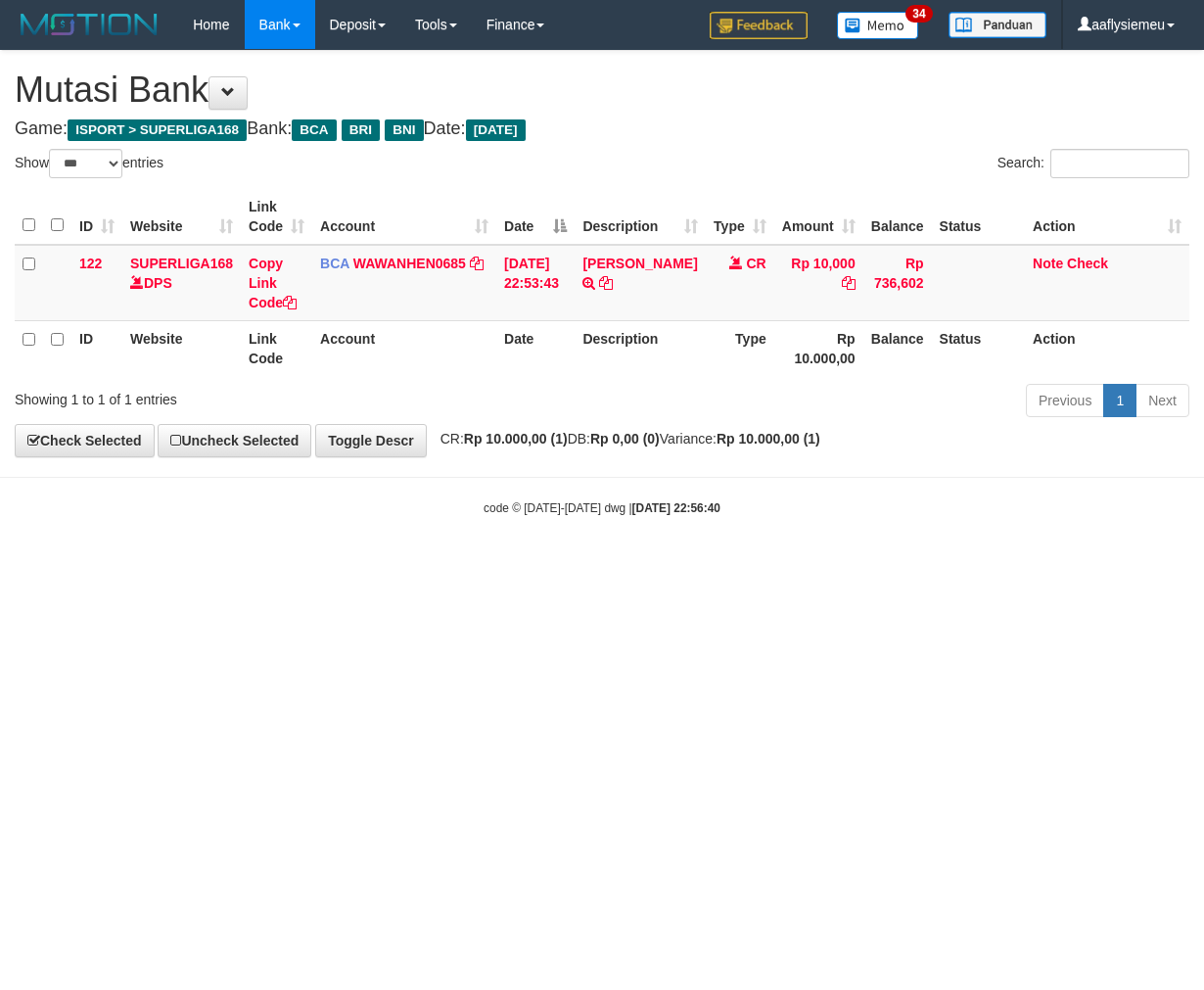 select on "***" 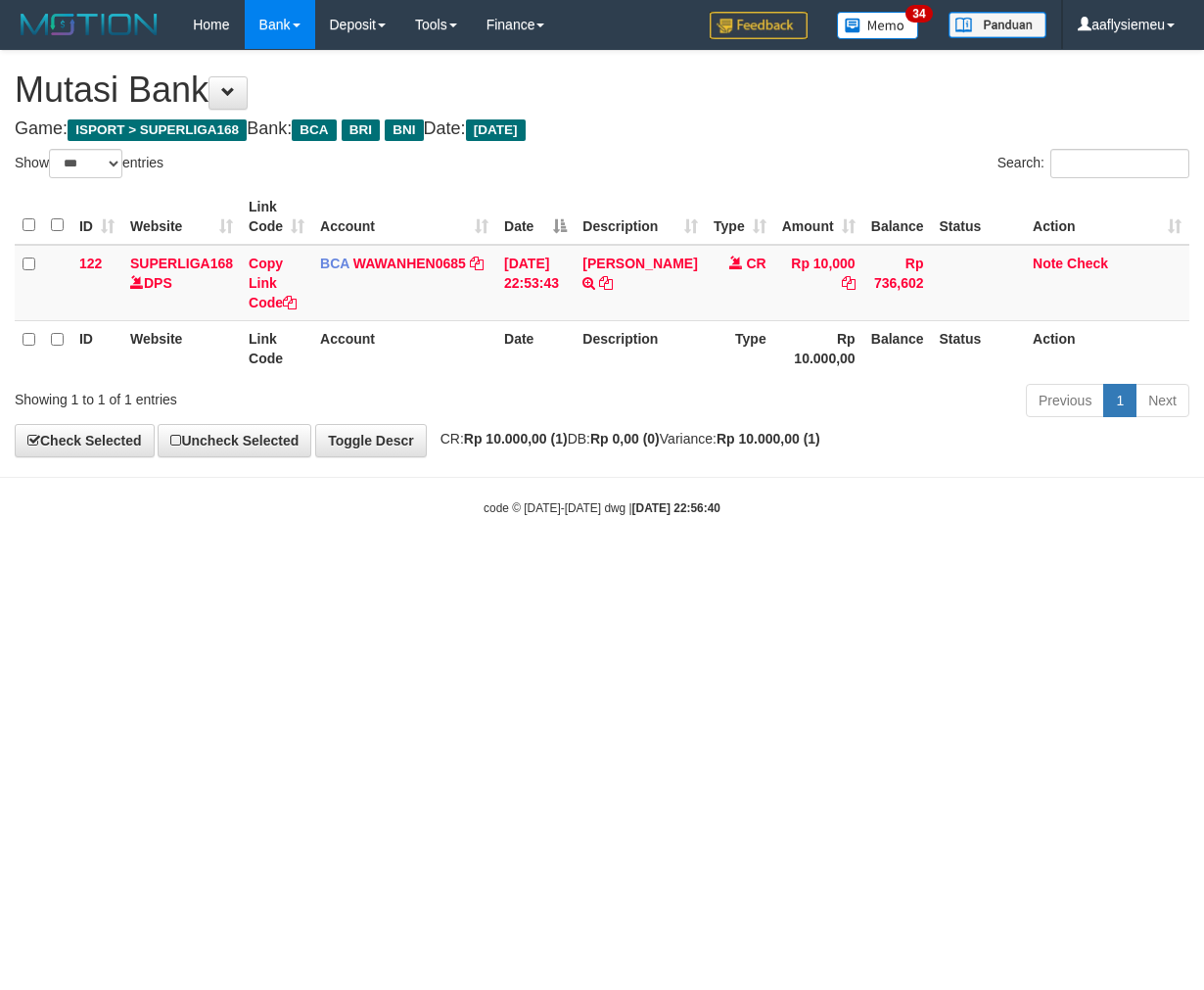 scroll, scrollTop: 0, scrollLeft: 0, axis: both 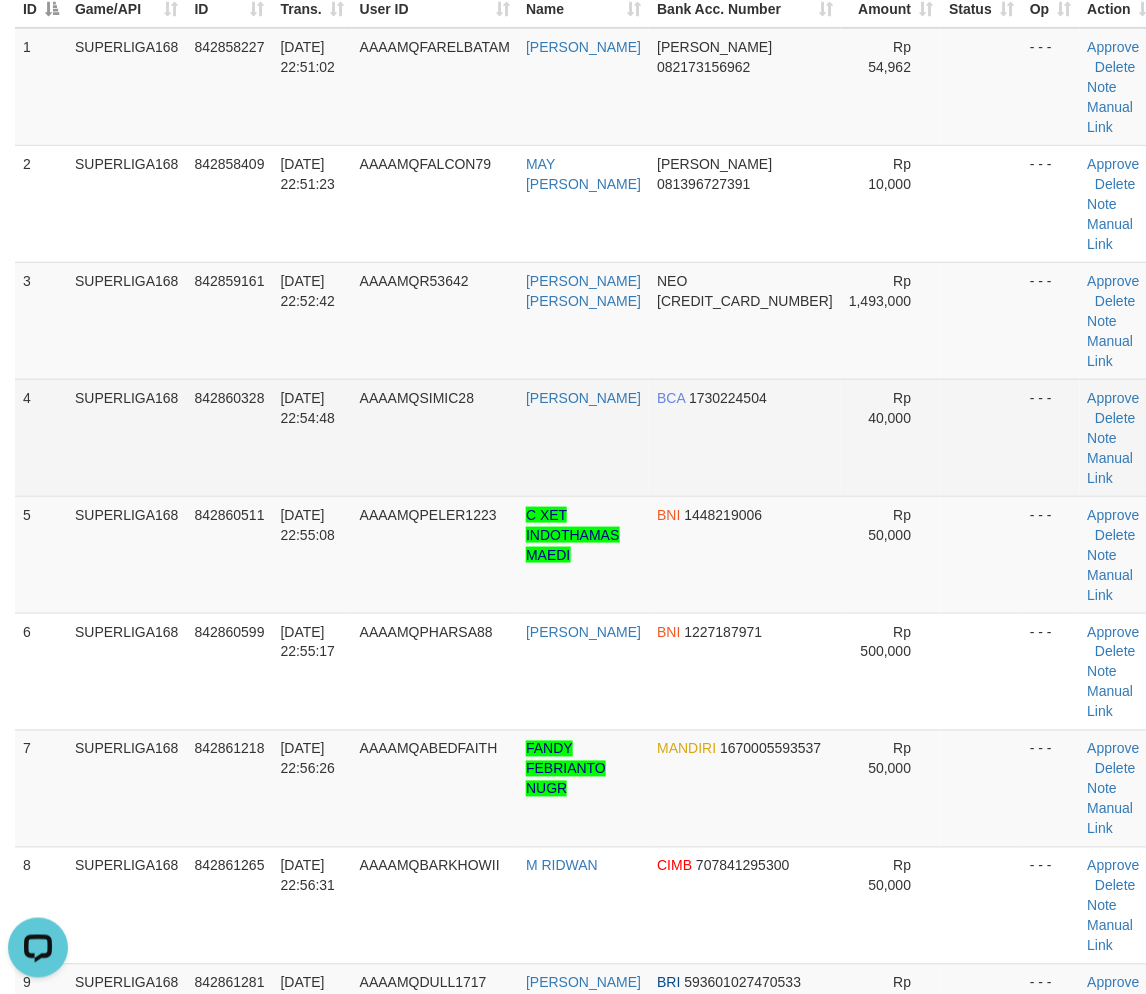 click on "SUPERLIGA168" at bounding box center [127, 437] 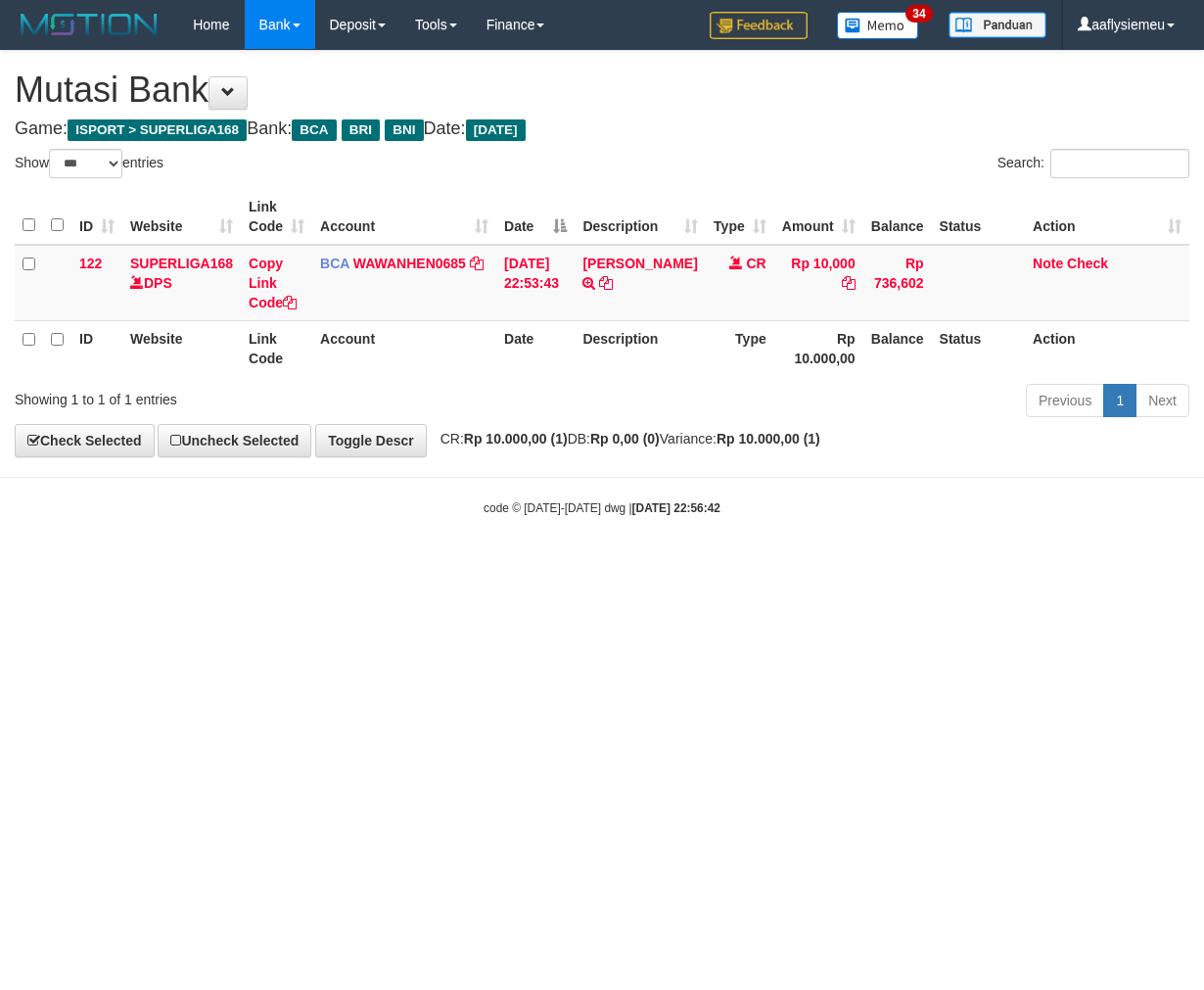 select on "***" 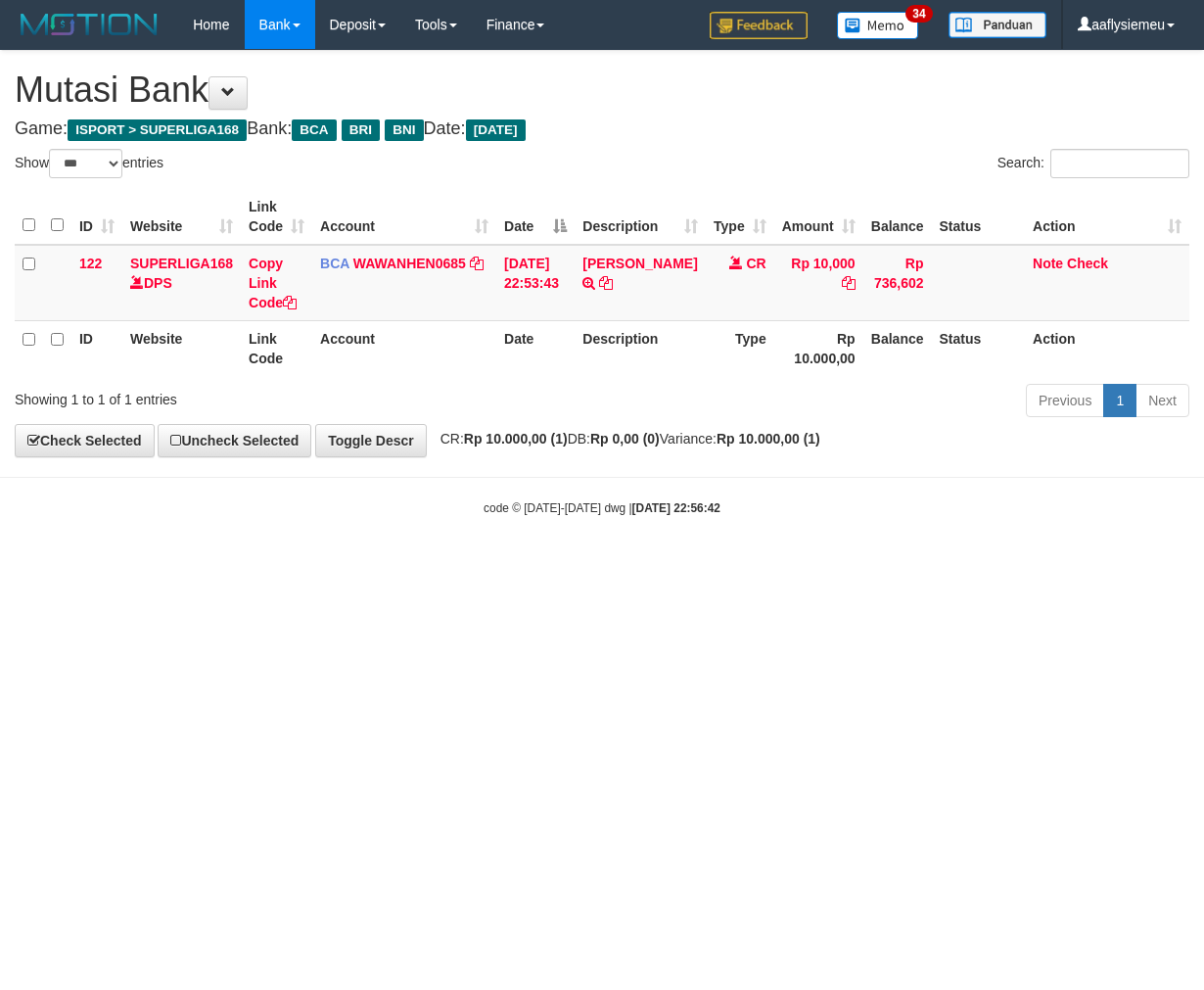scroll, scrollTop: 0, scrollLeft: 0, axis: both 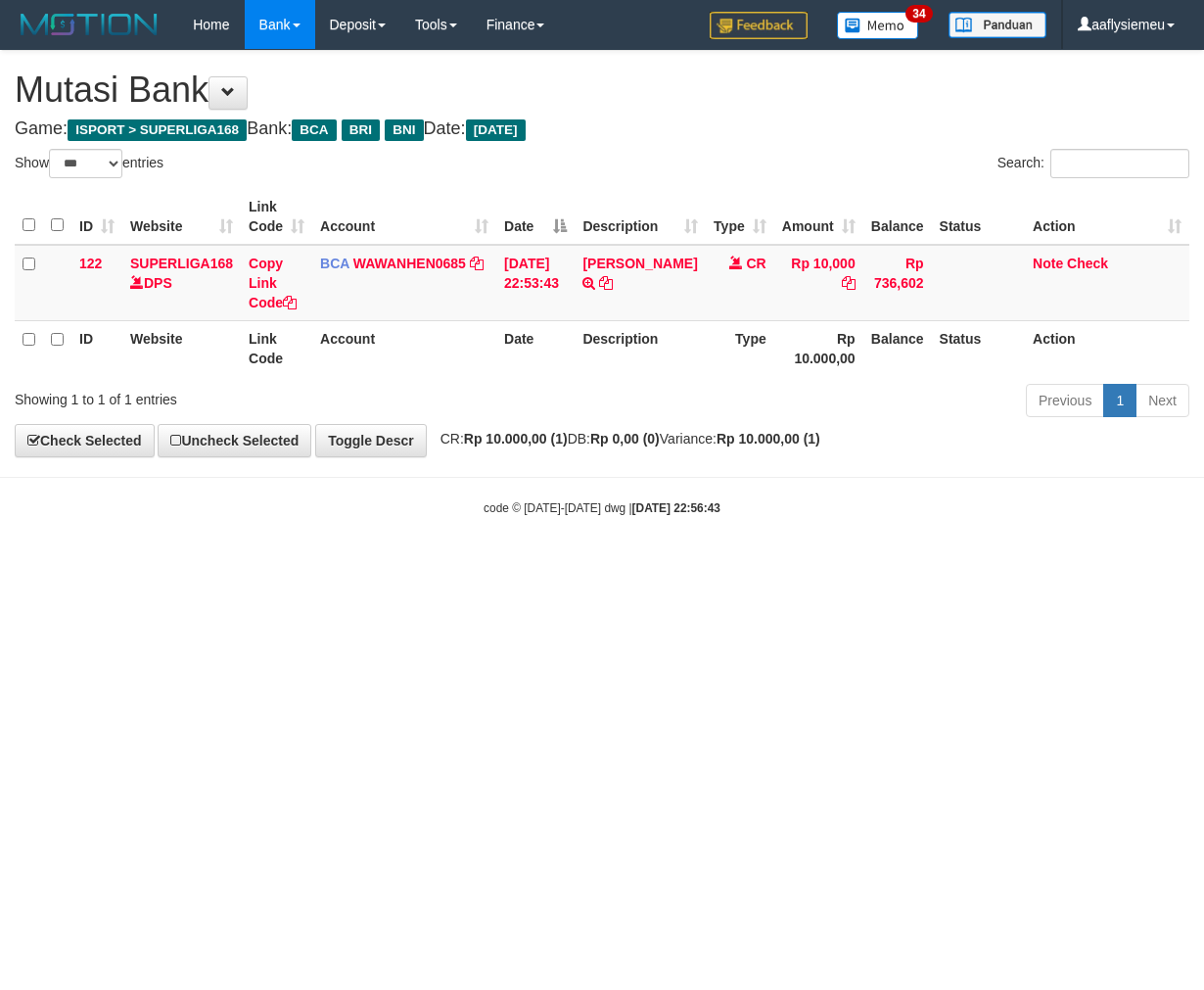 select on "***" 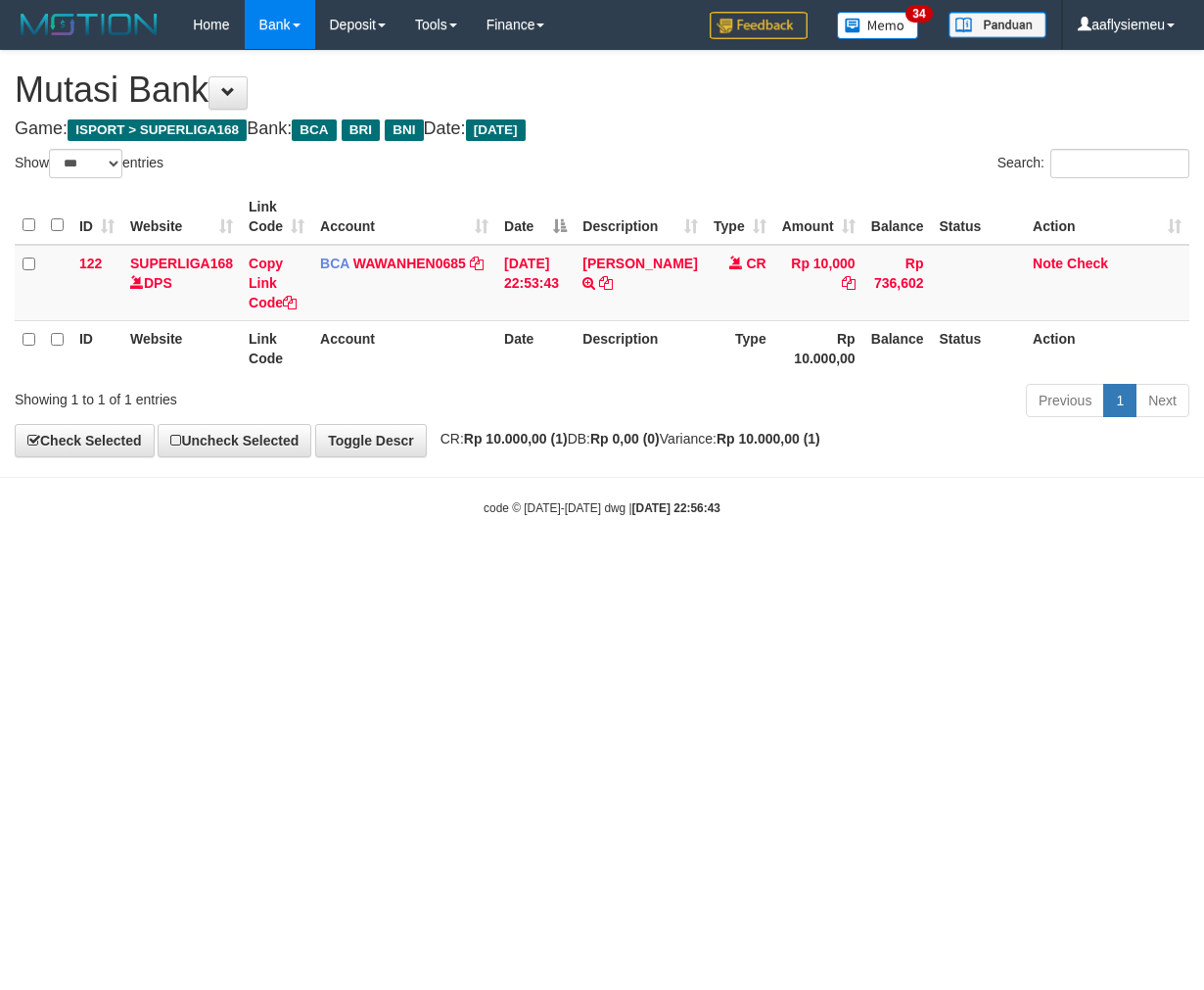 scroll, scrollTop: 0, scrollLeft: 0, axis: both 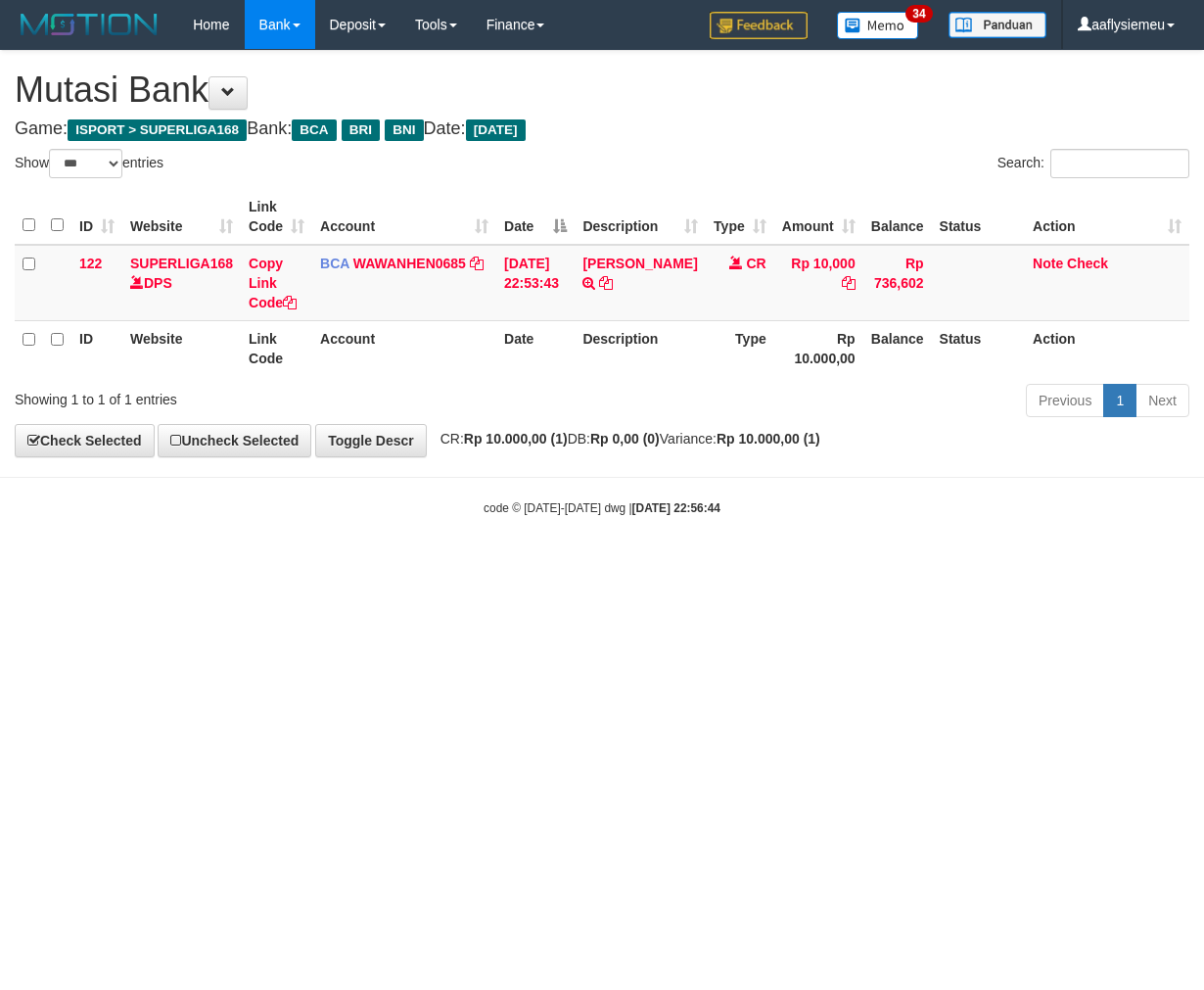 select on "***" 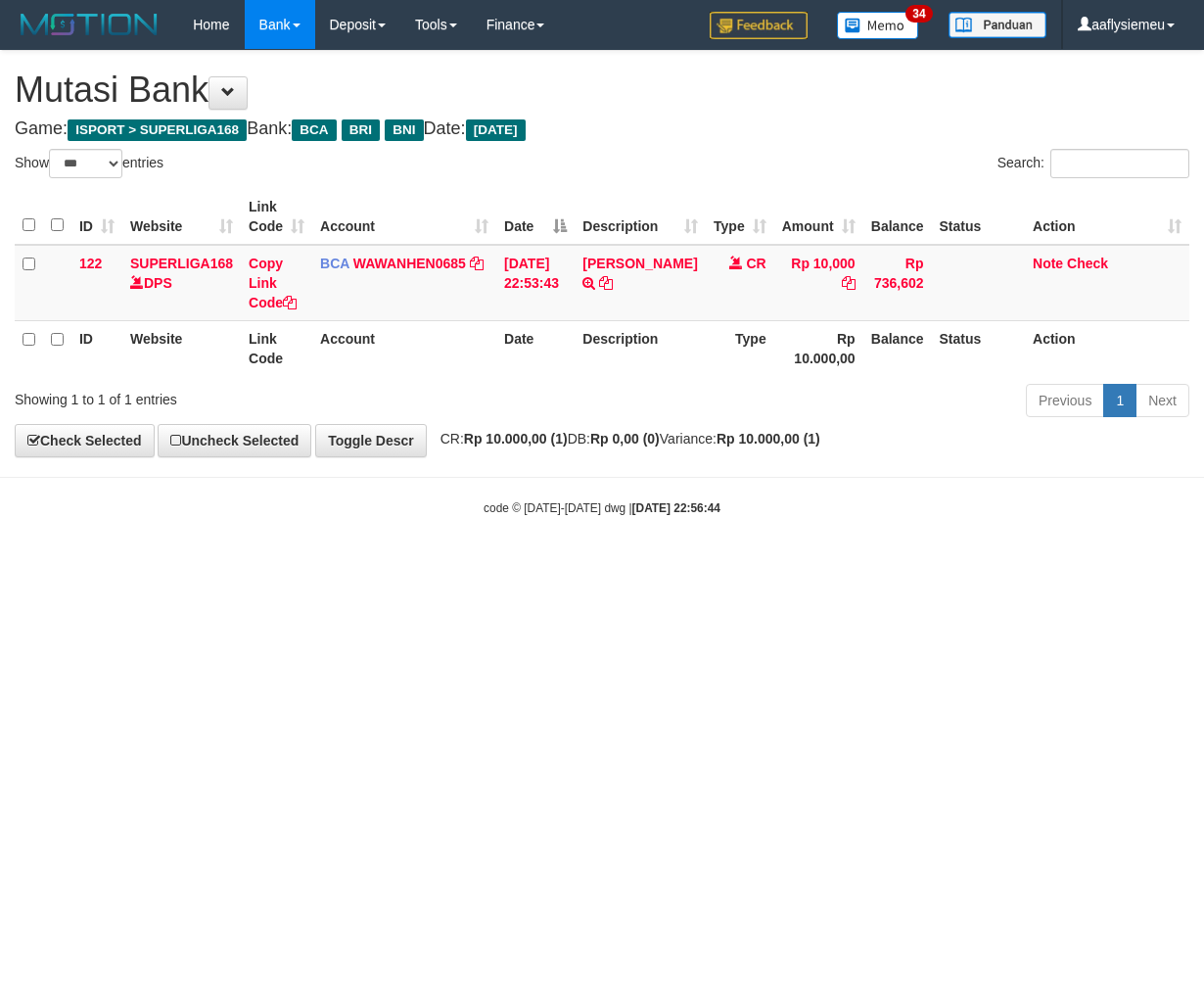 scroll, scrollTop: 0, scrollLeft: 0, axis: both 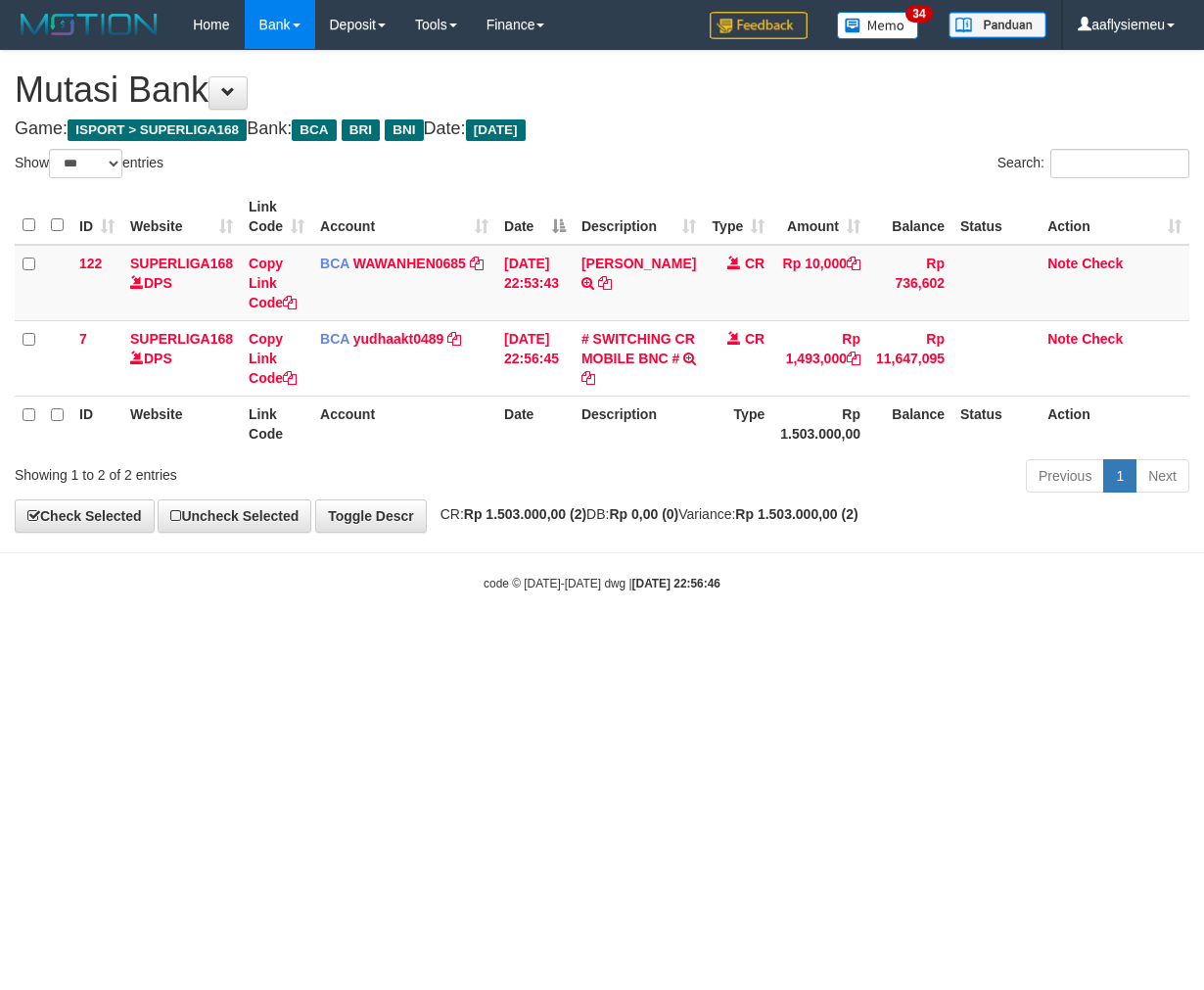 select on "***" 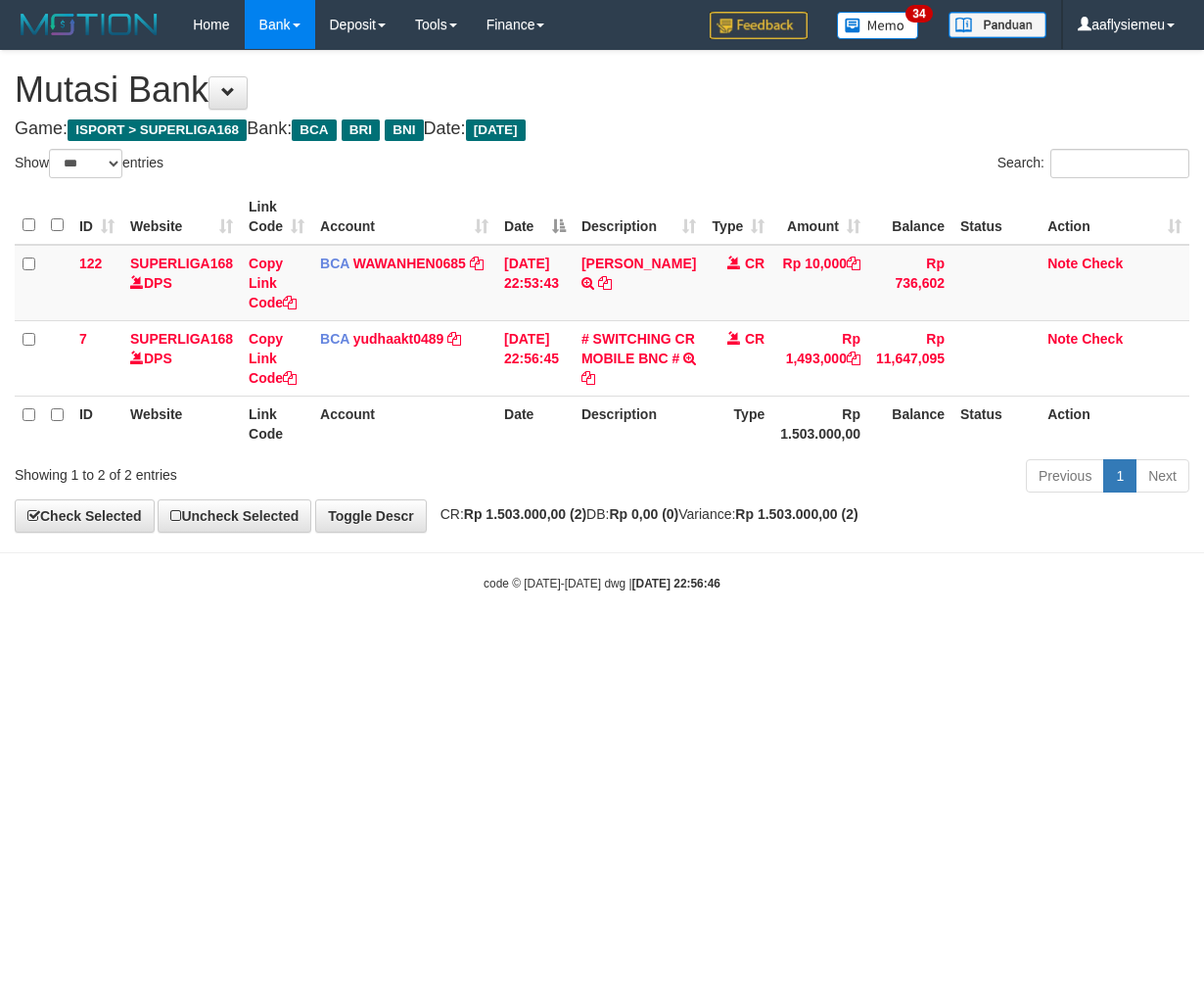 scroll, scrollTop: 0, scrollLeft: 0, axis: both 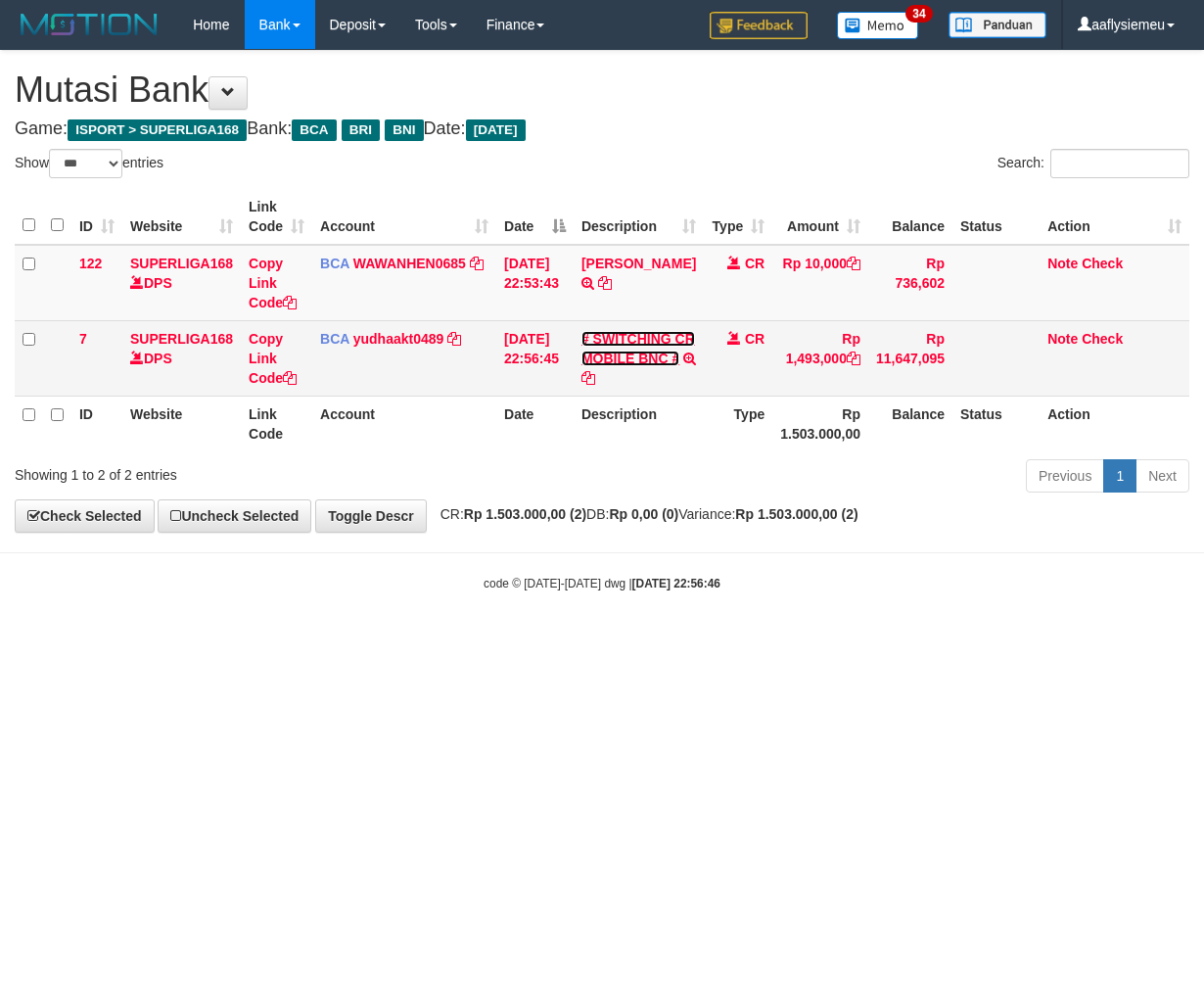 click on "# SWITCHING CR MOBILE BNC #" at bounding box center (638, 349) 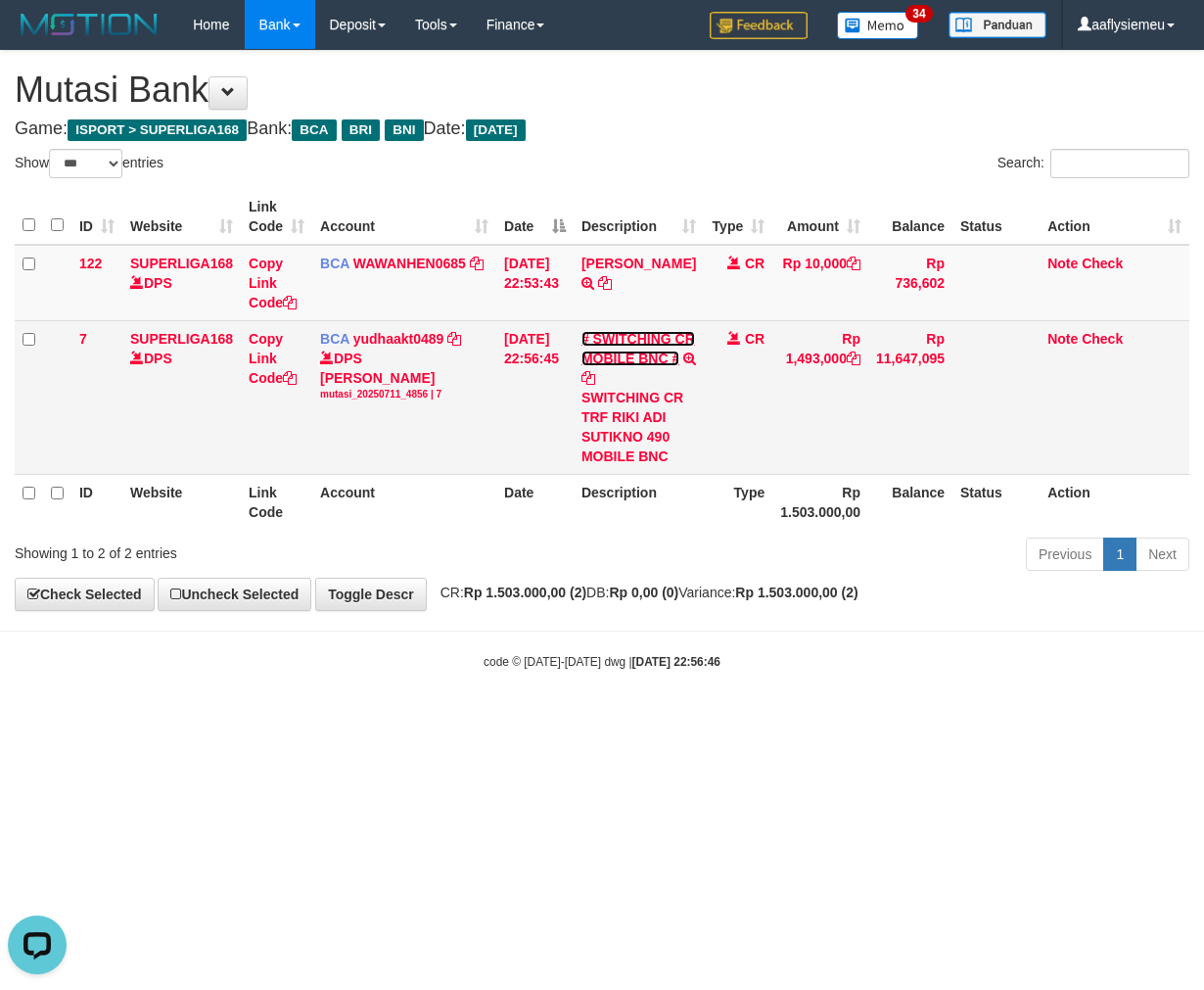 scroll, scrollTop: 0, scrollLeft: 0, axis: both 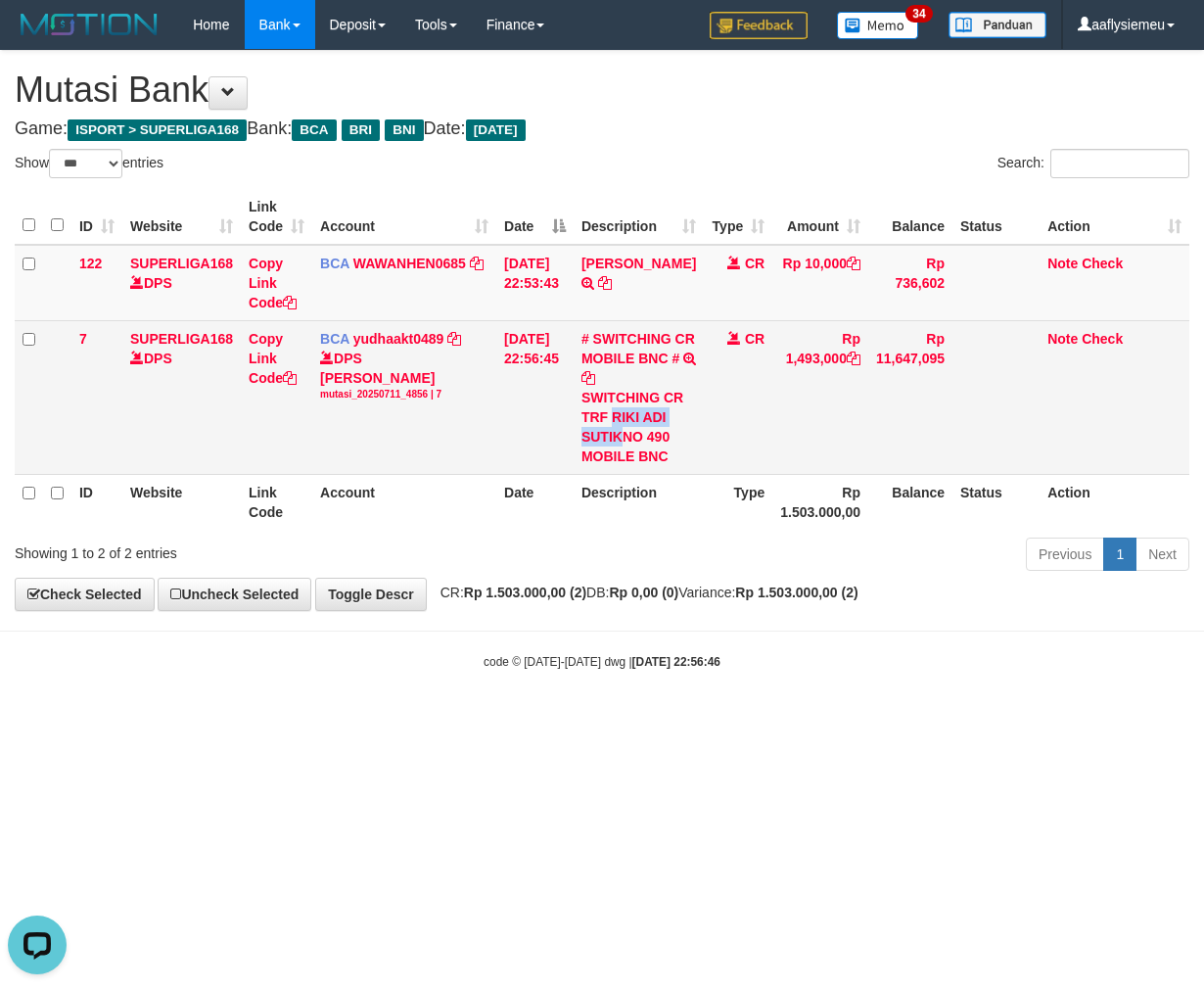 drag, startPoint x: 644, startPoint y: 413, endPoint x: 660, endPoint y: 426, distance: 20.615528 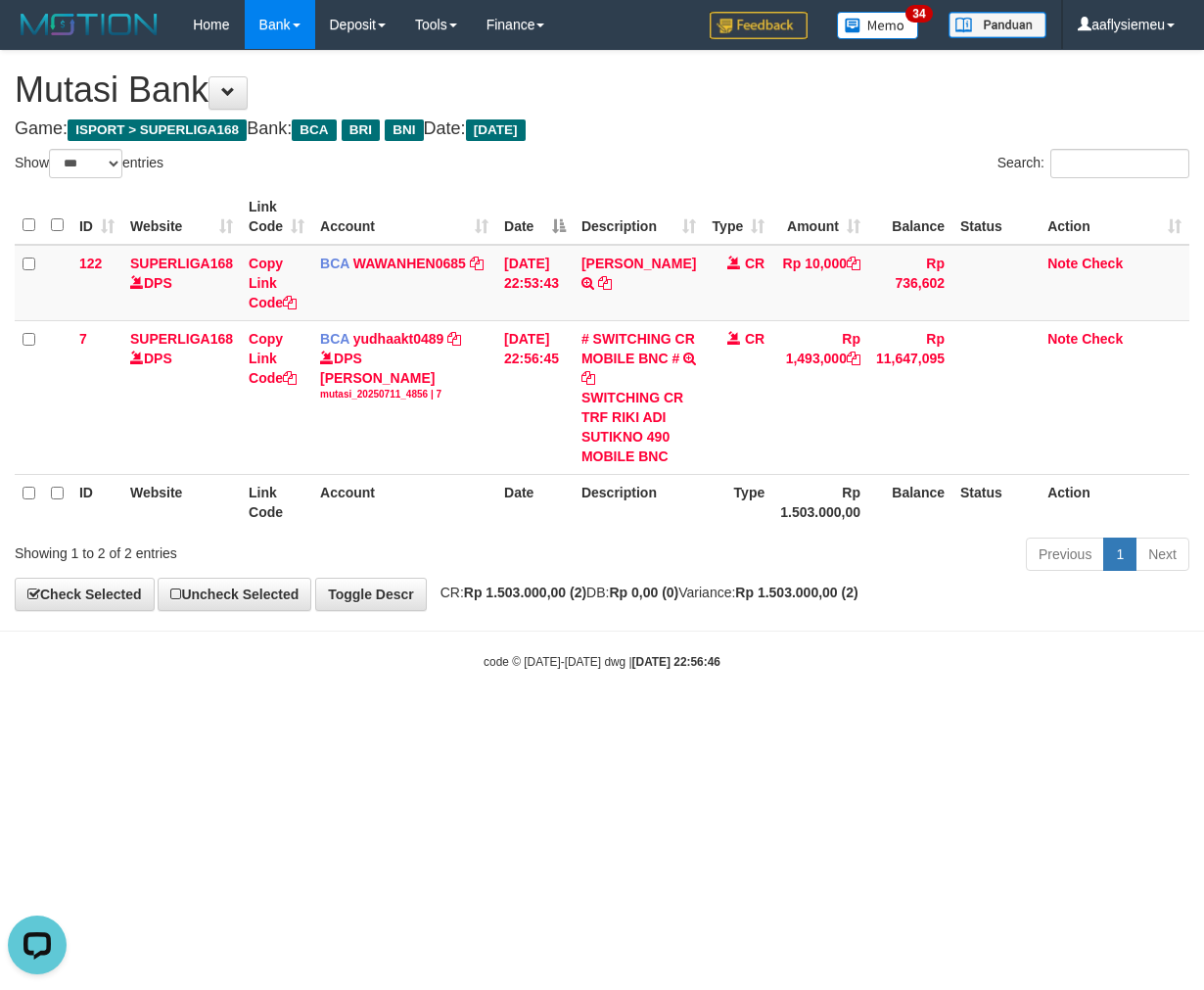 click on "Toggle navigation
Home
Bank
Account List
Load
By Website
Group
[ISPORT]													SUPERLIGA168
By Load Group (DPS)
34" at bounding box center (602, 359) 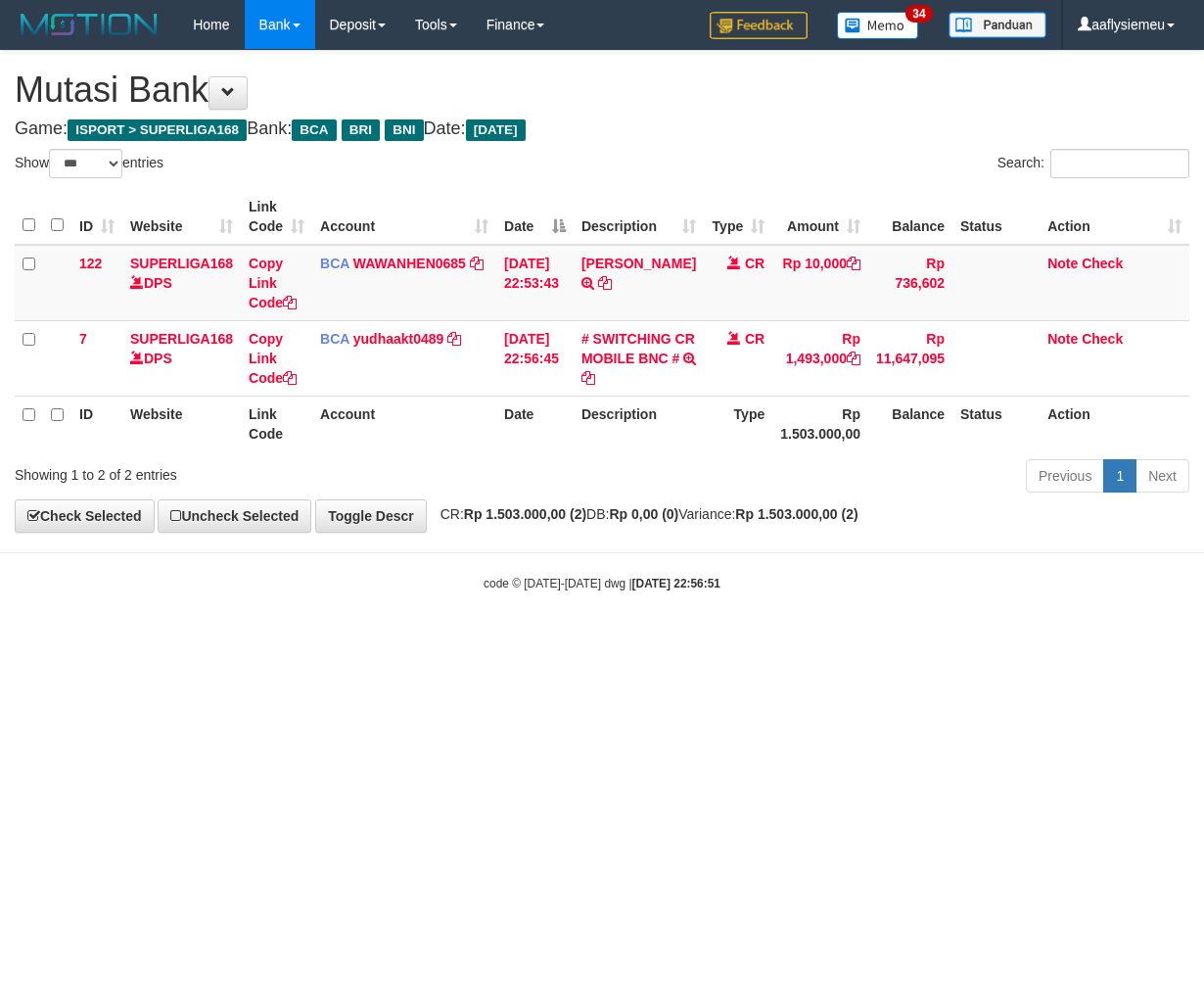 select on "***" 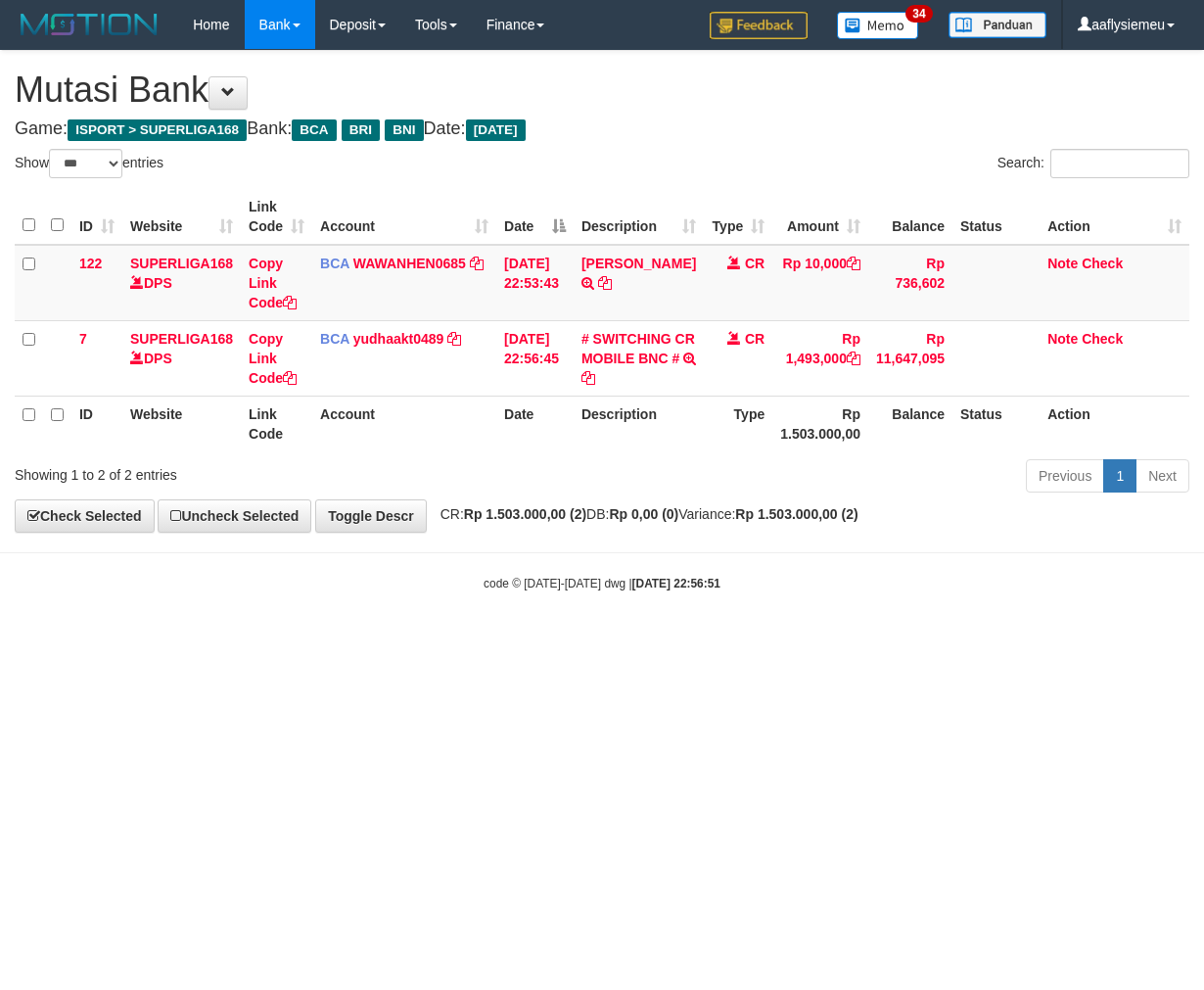 scroll, scrollTop: 0, scrollLeft: 0, axis: both 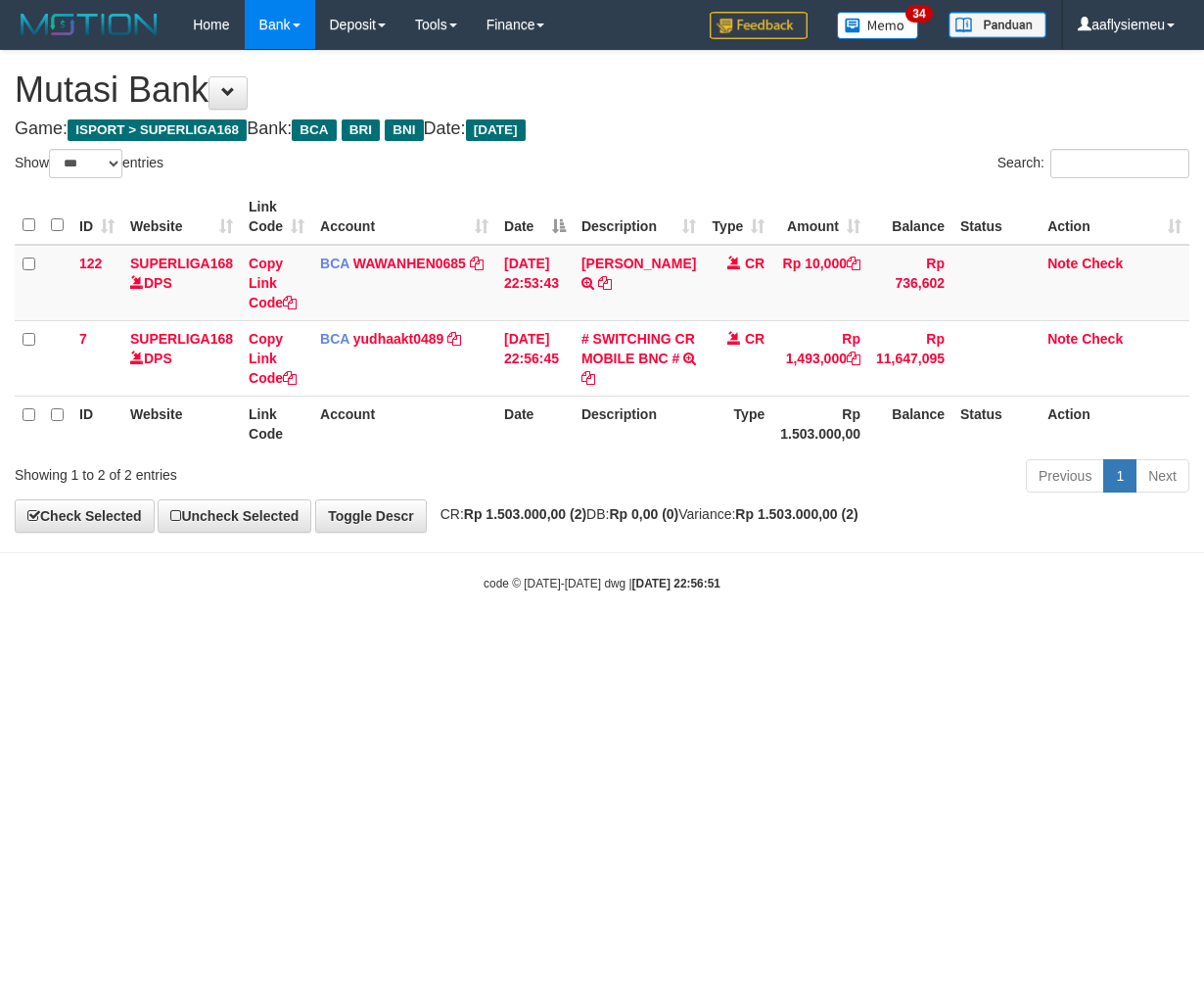 select on "***" 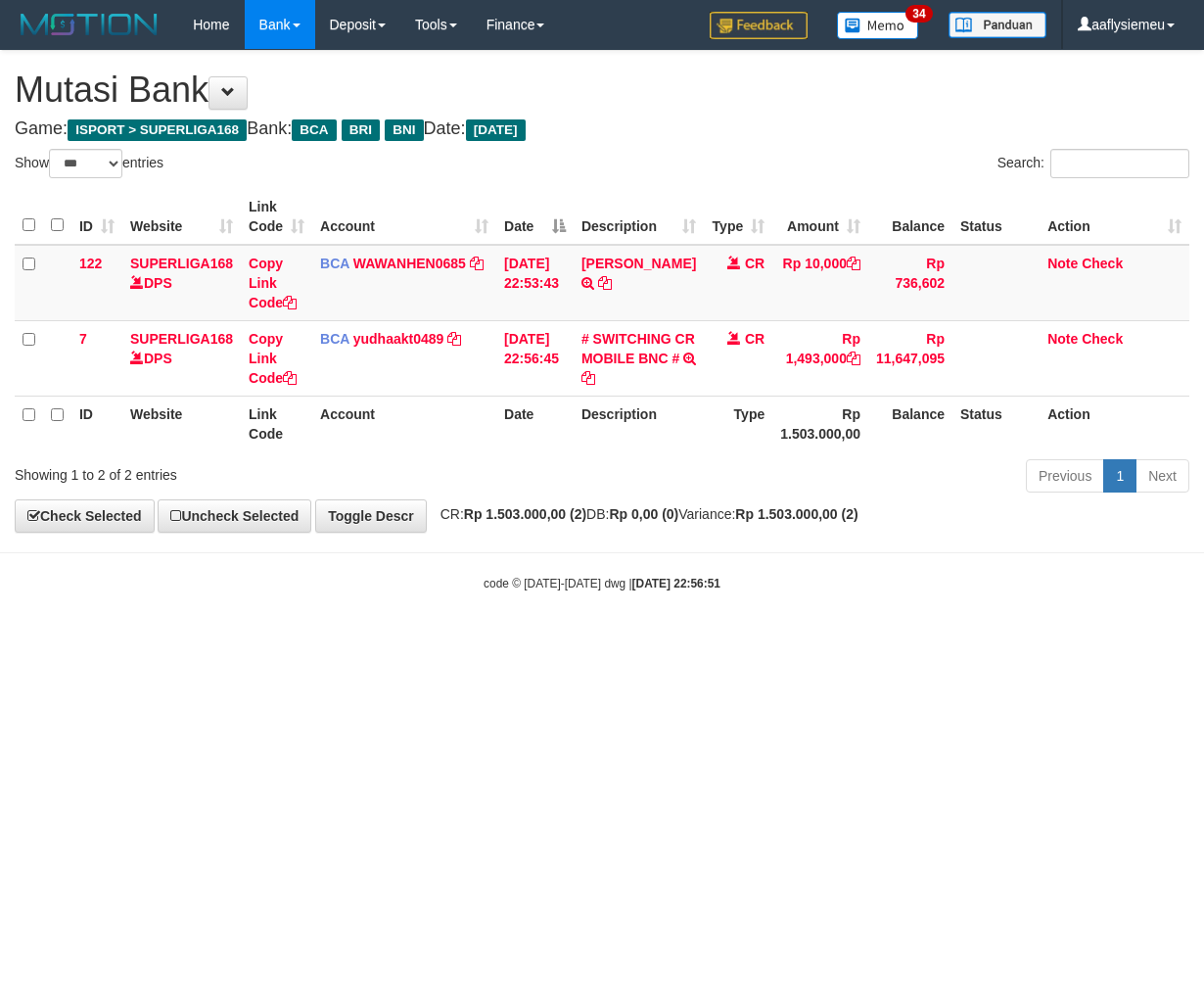 scroll, scrollTop: 0, scrollLeft: 0, axis: both 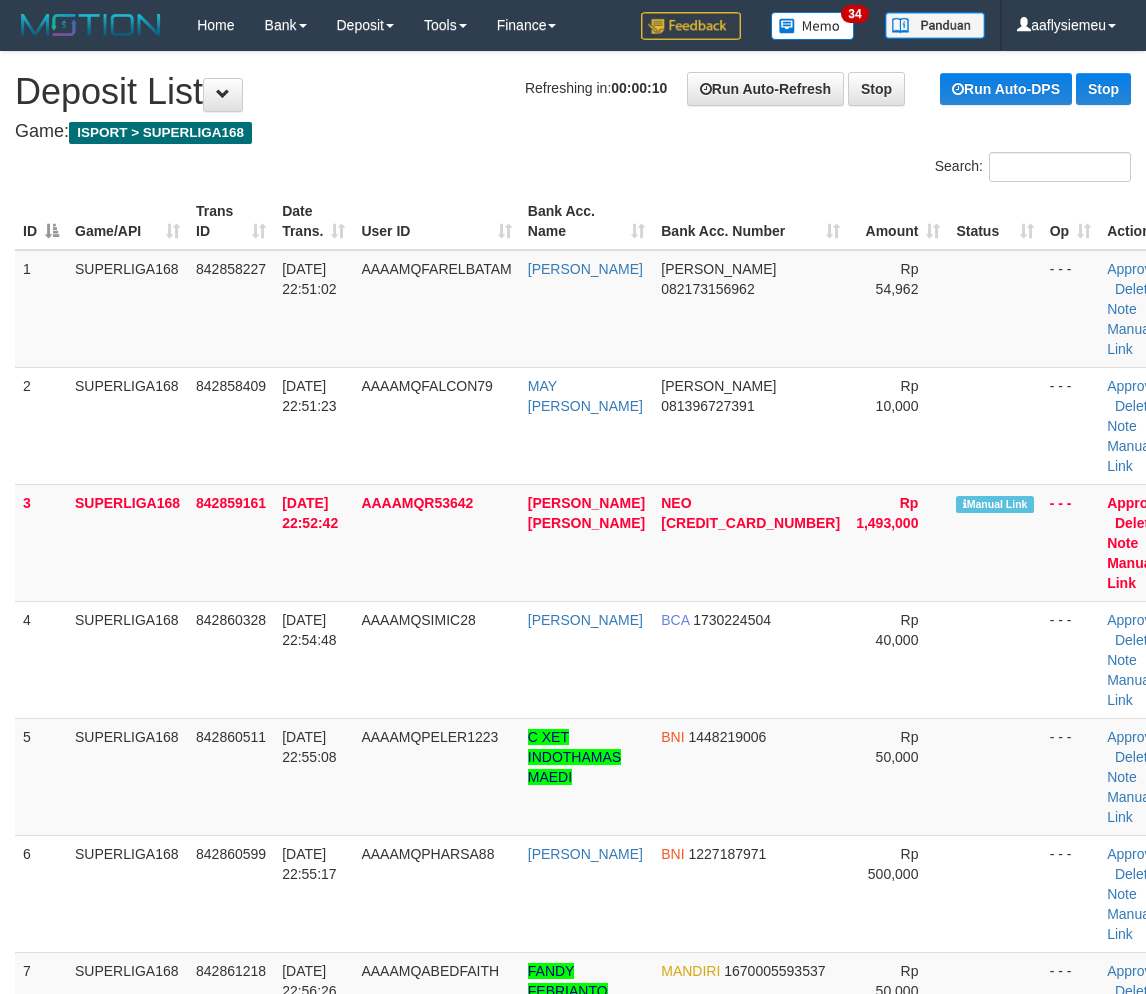 click on "11/07/2025 22:52:42" at bounding box center [313, 542] 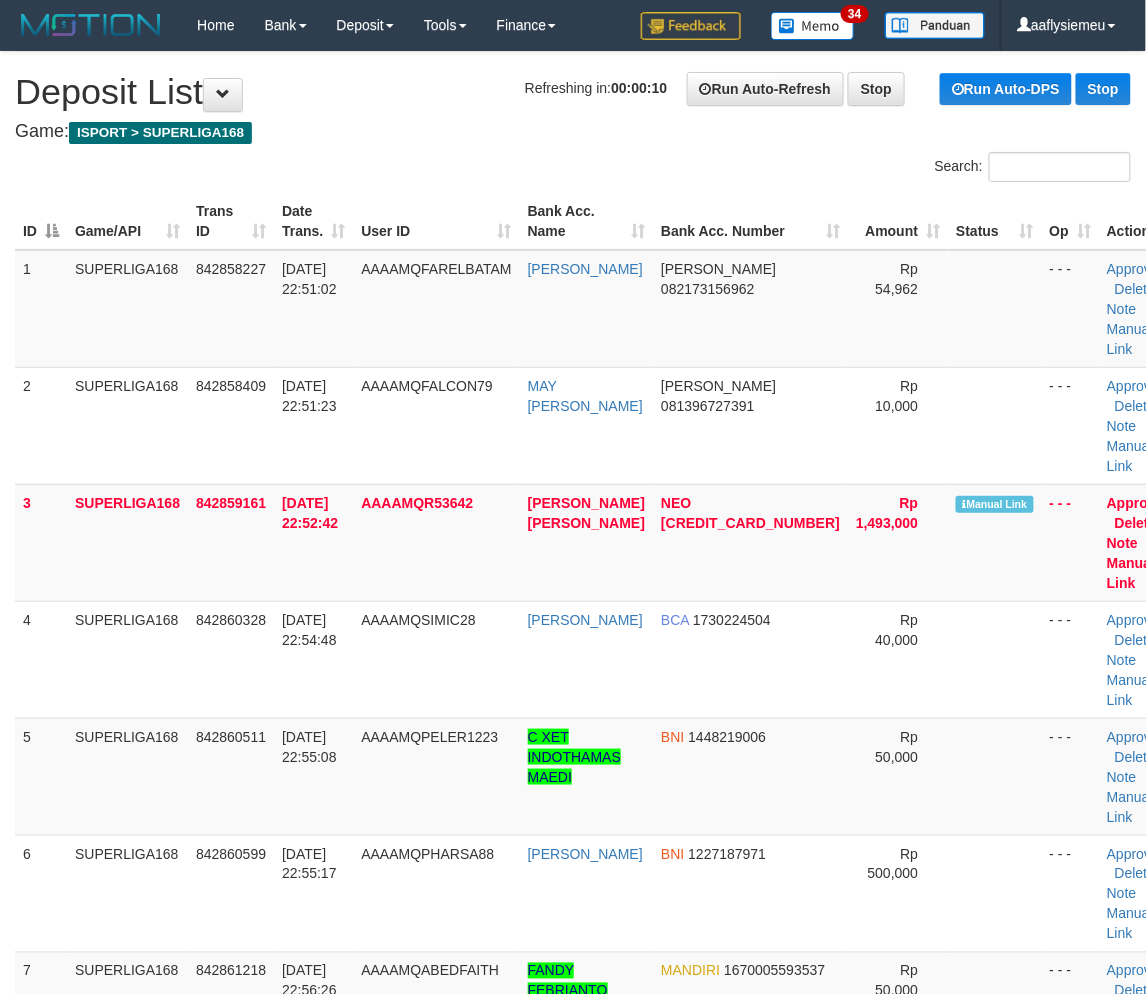 drag, startPoint x: 0, startPoint y: 0, endPoint x: 1, endPoint y: 672, distance: 672.00073 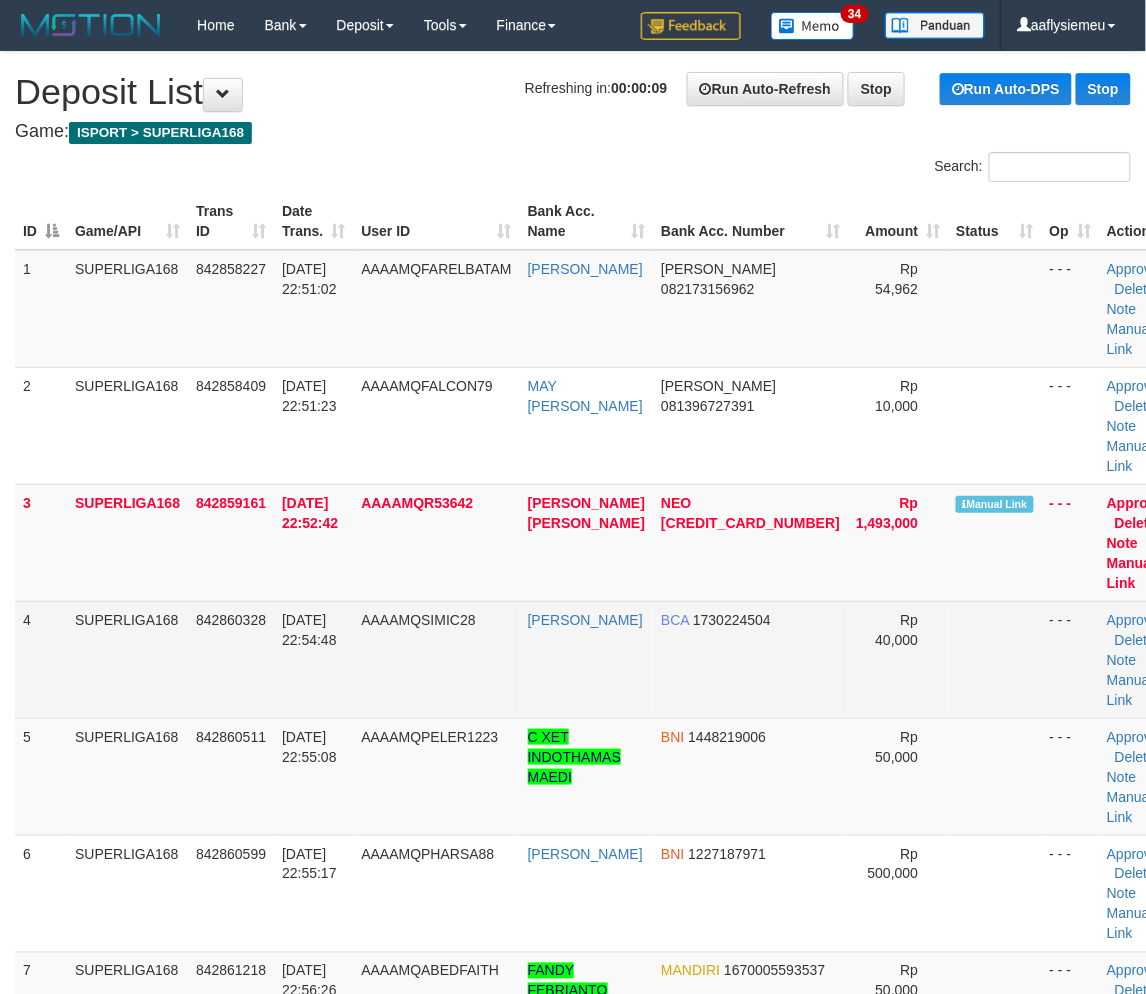 click on "842860328" at bounding box center [231, 659] 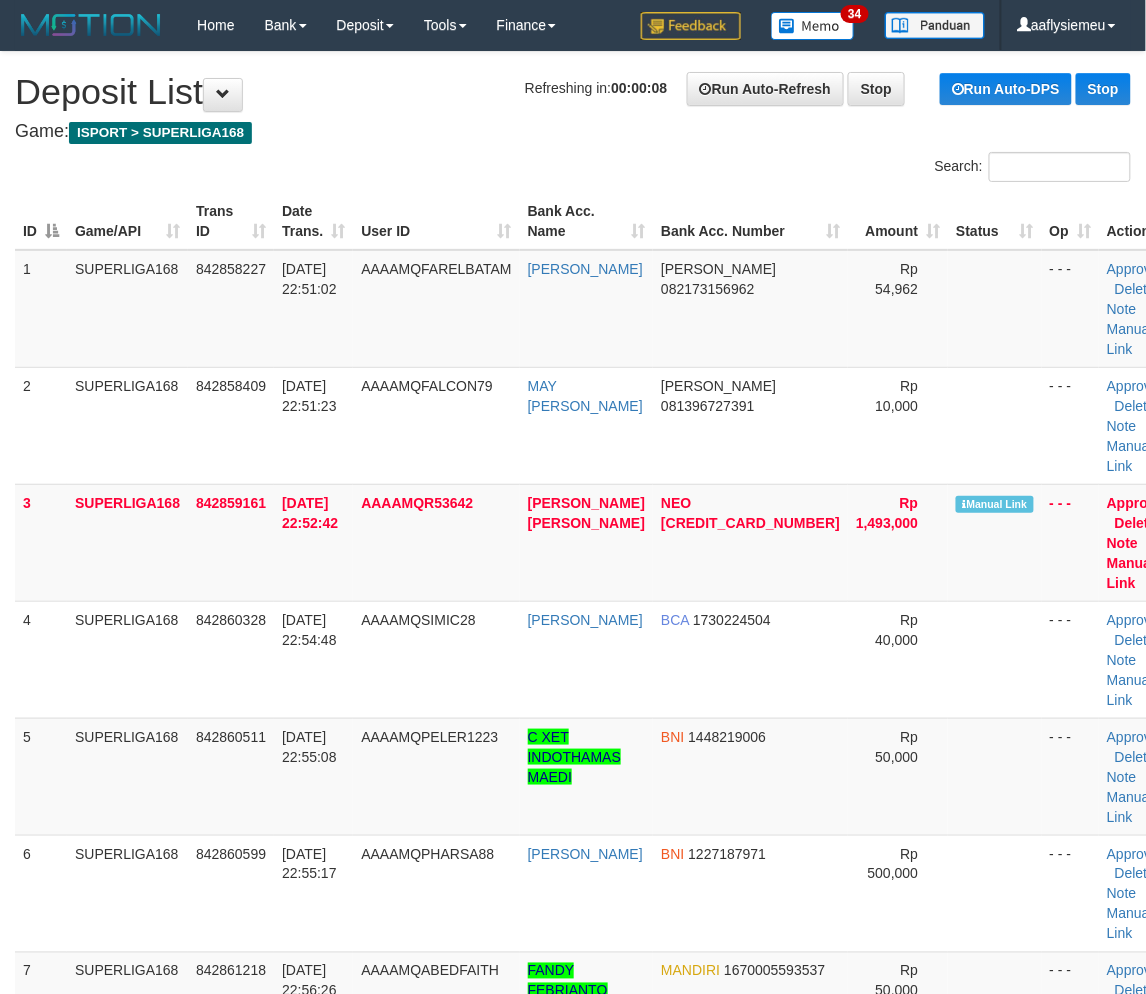 scroll, scrollTop: 42, scrollLeft: 0, axis: vertical 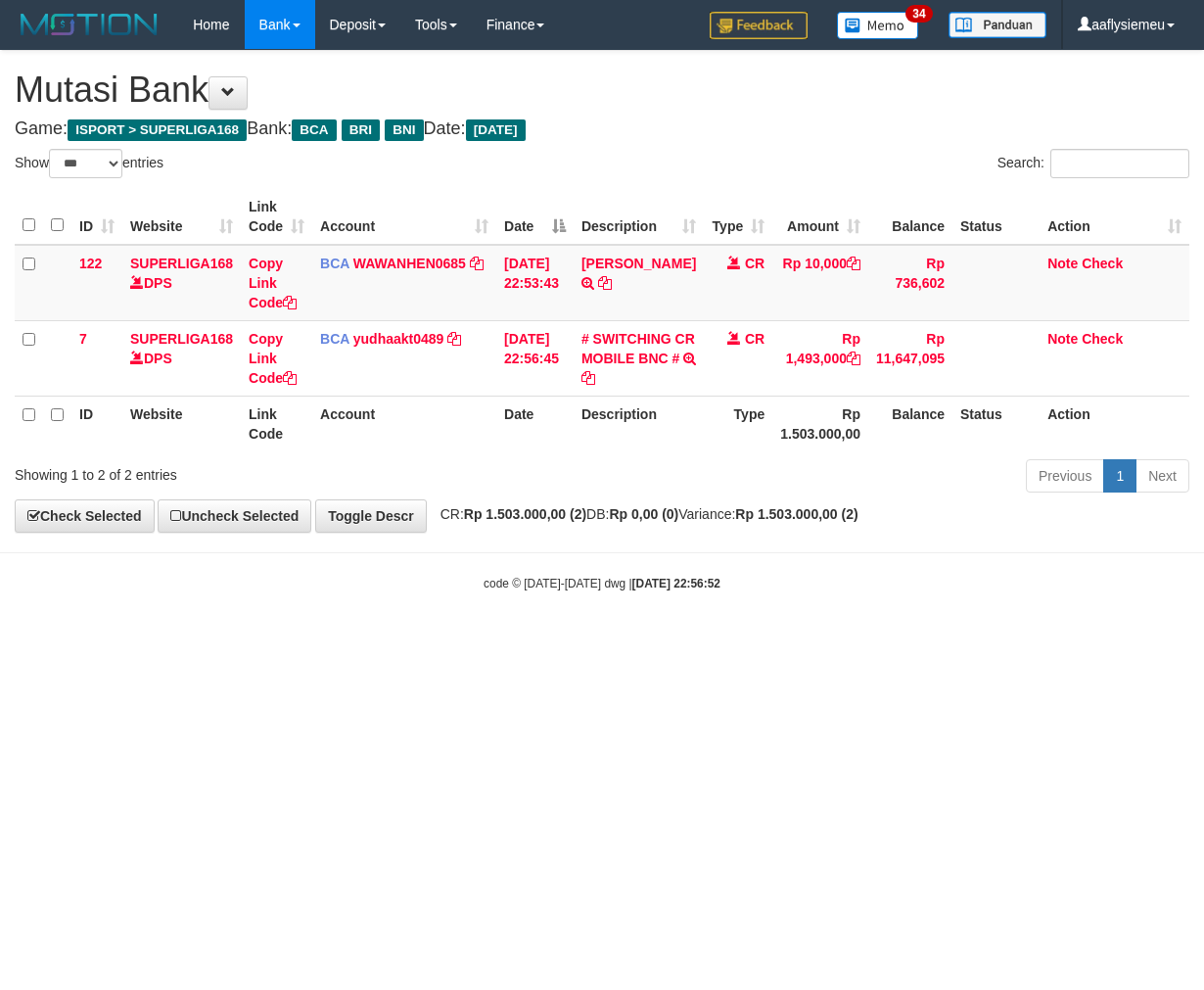 select on "***" 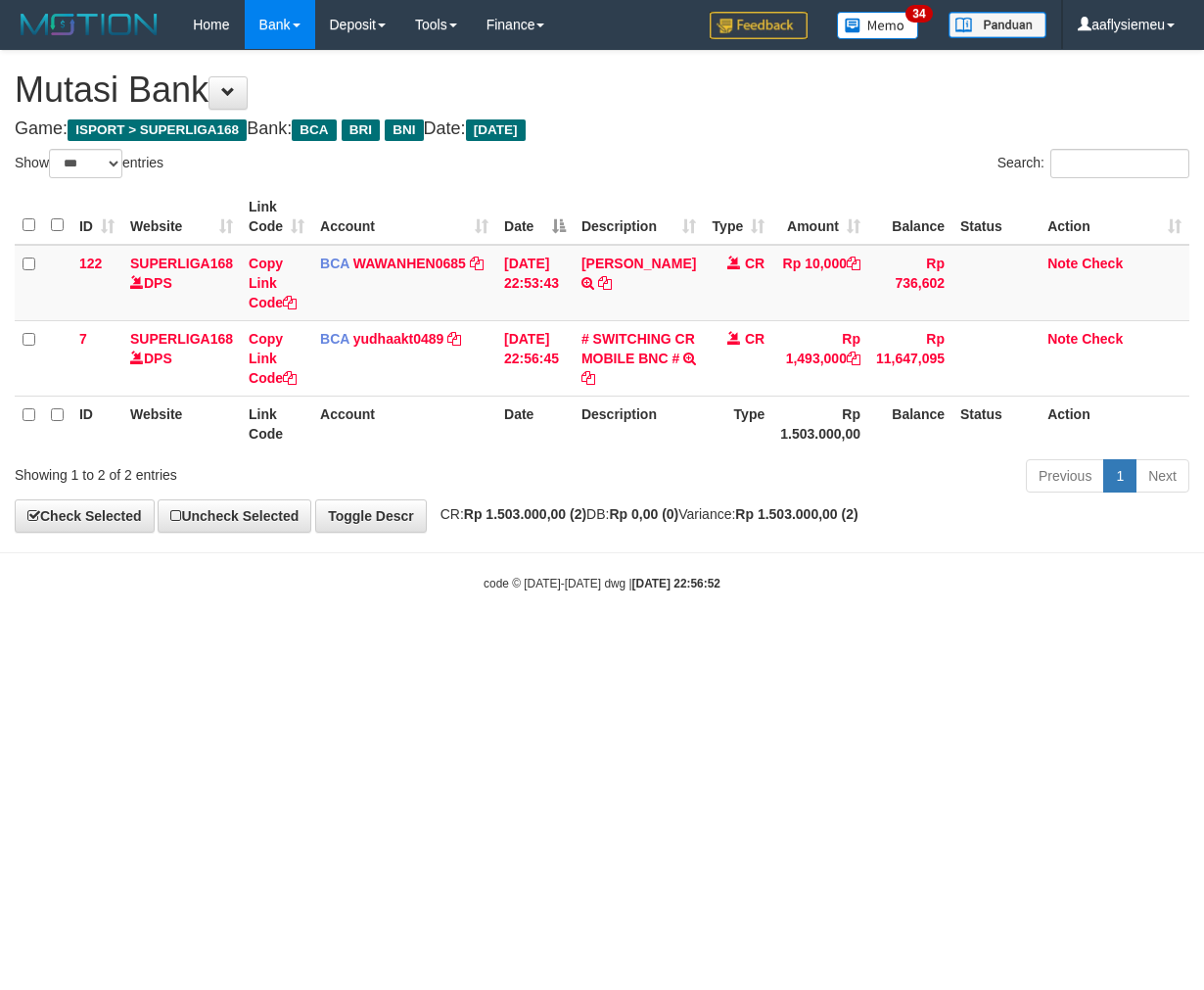 scroll, scrollTop: 0, scrollLeft: 0, axis: both 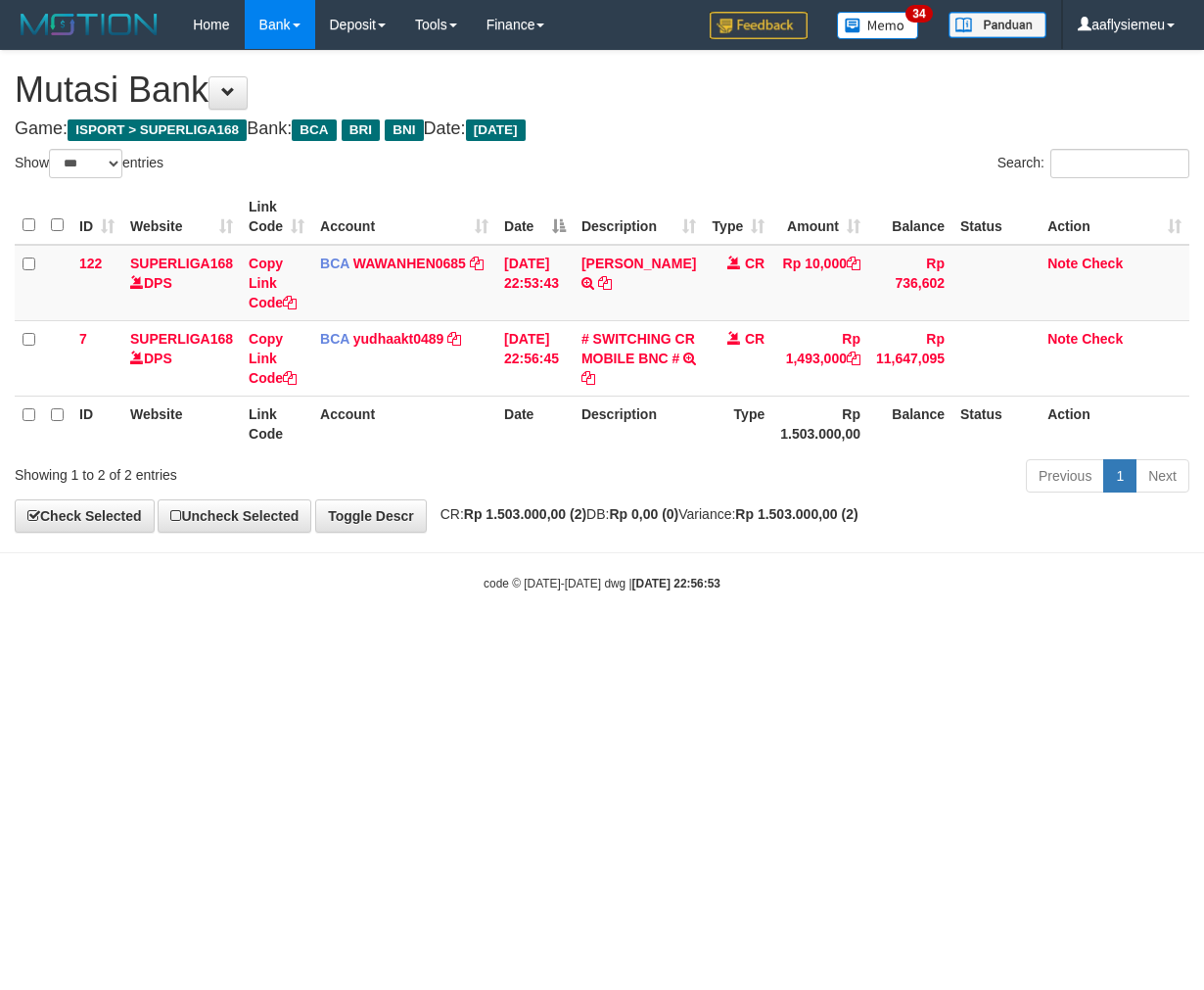 select on "***" 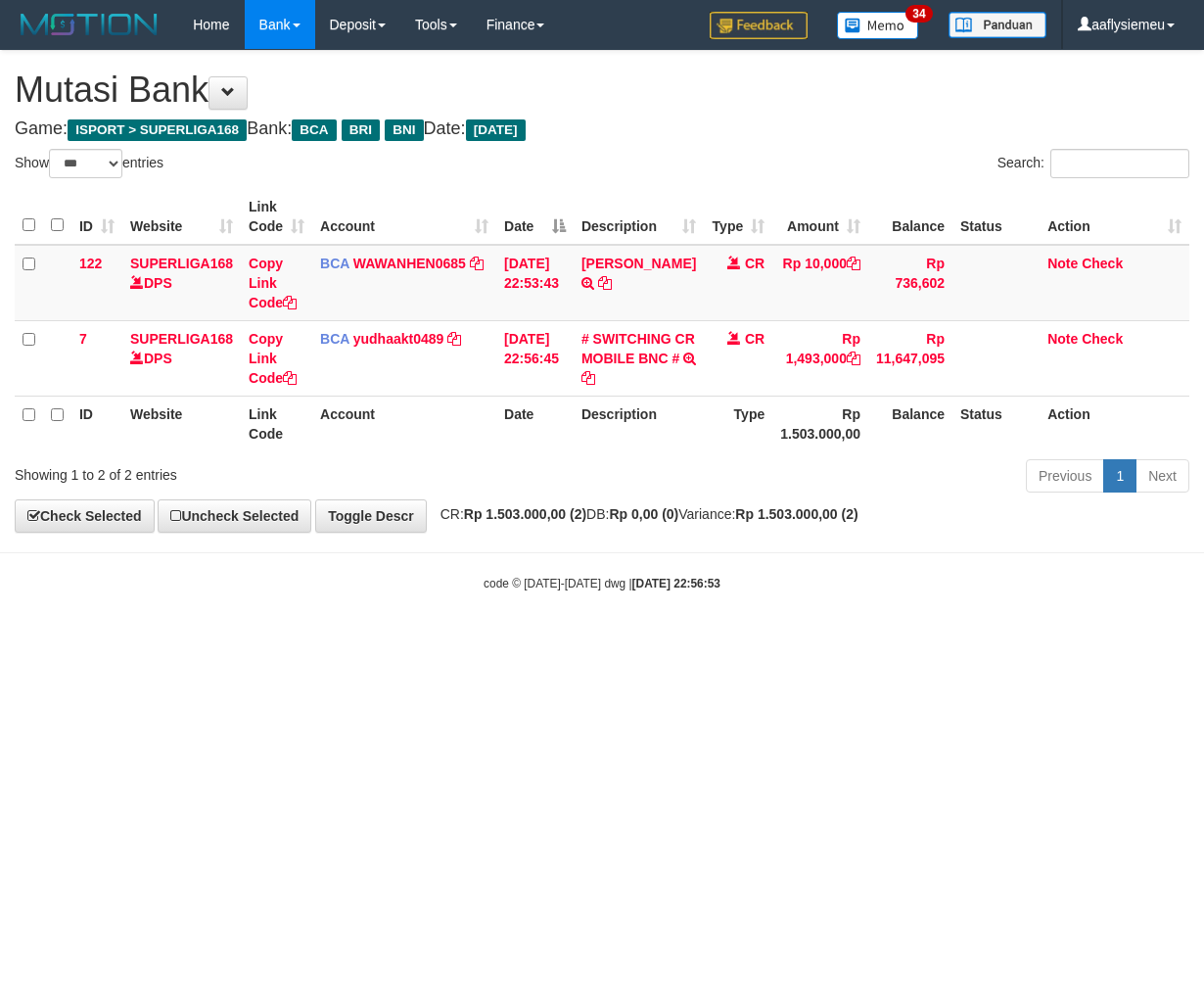 scroll, scrollTop: 0, scrollLeft: 0, axis: both 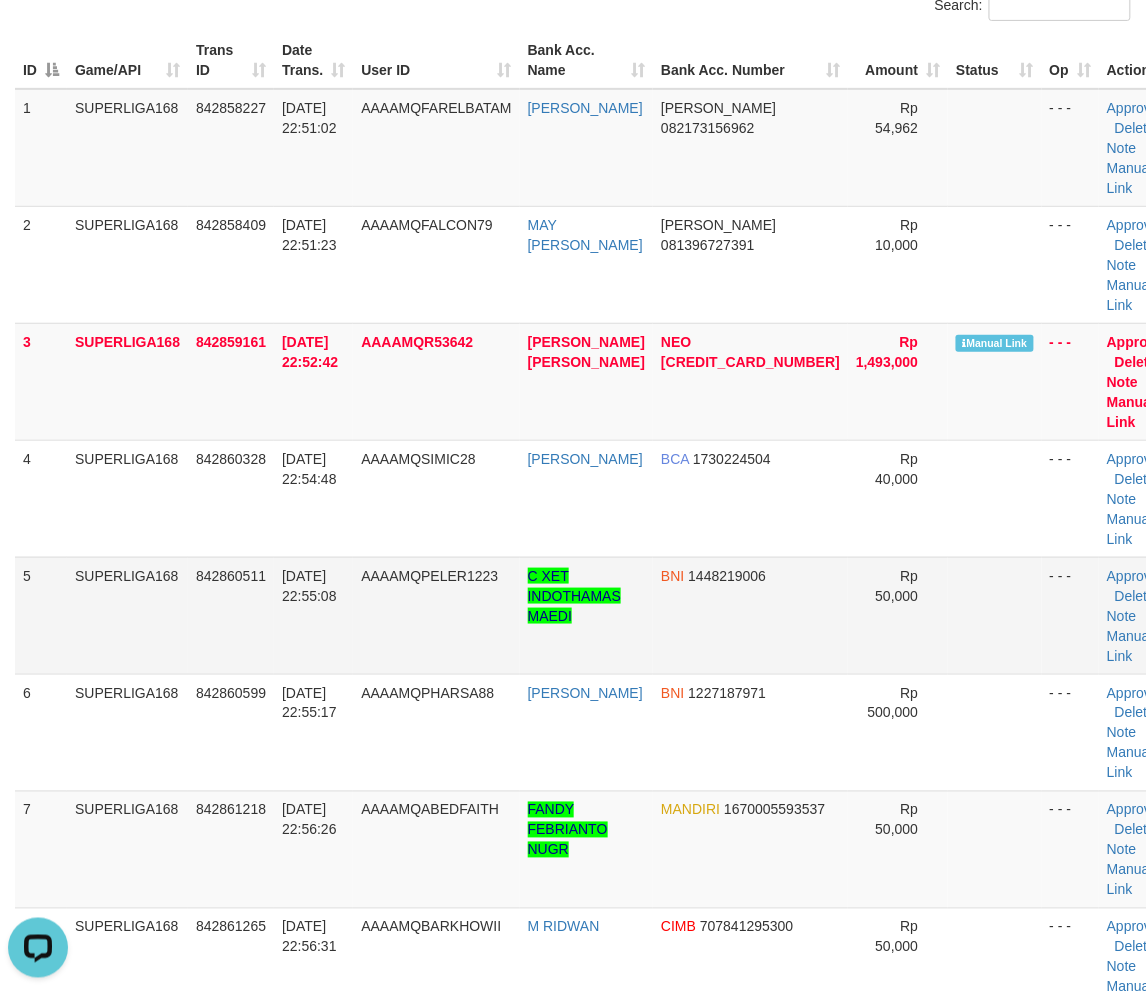 click on "842860511" at bounding box center [231, 615] 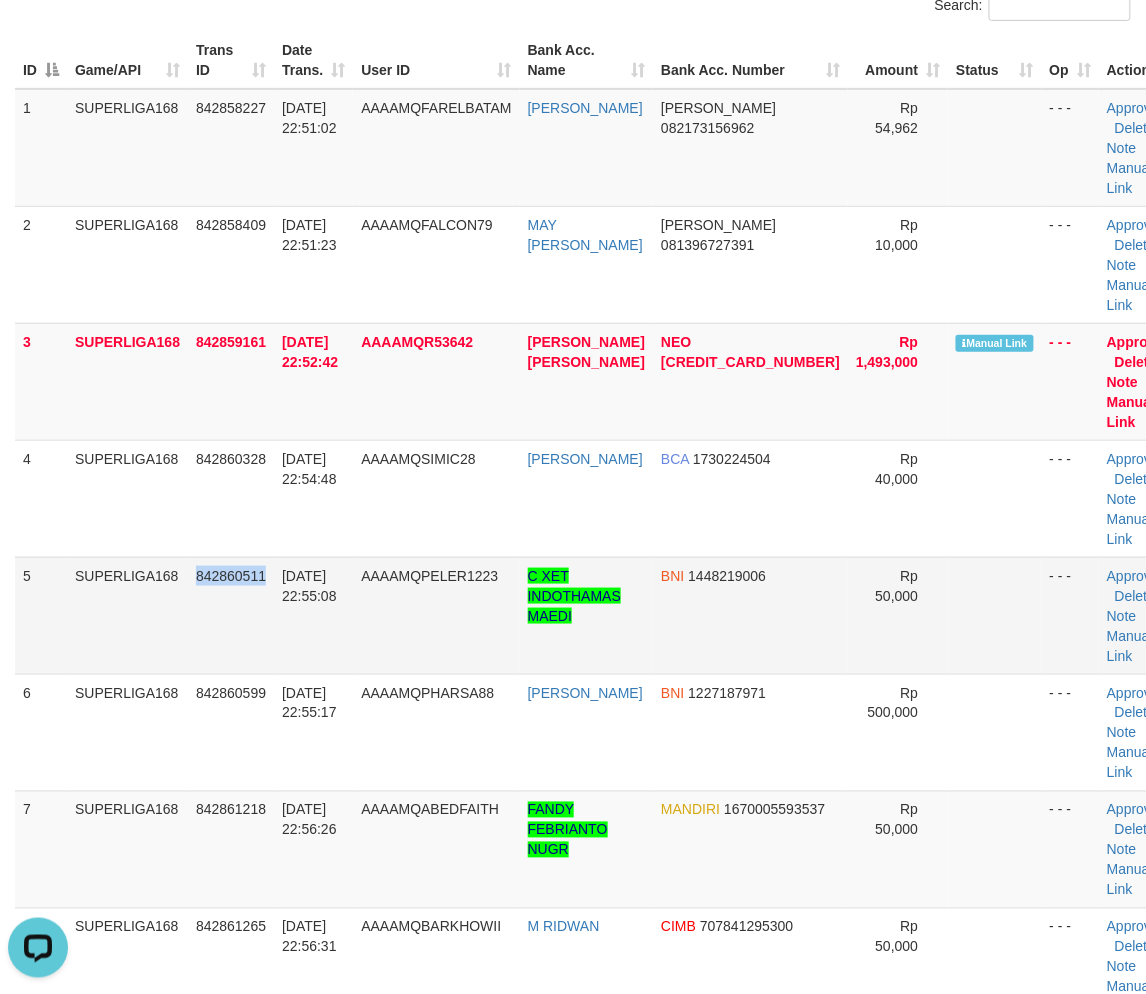 click on "842860511" at bounding box center (231, 615) 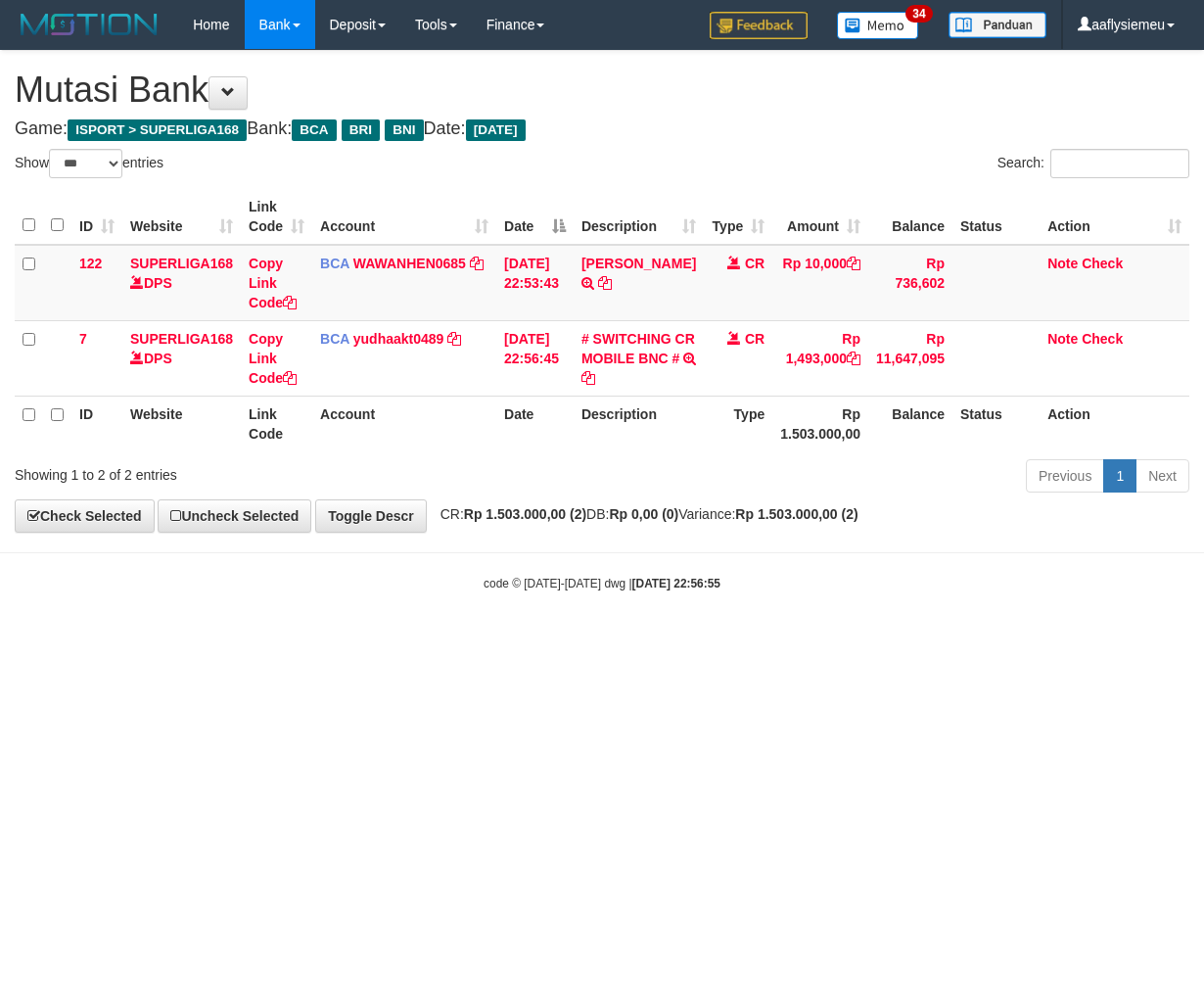 select on "***" 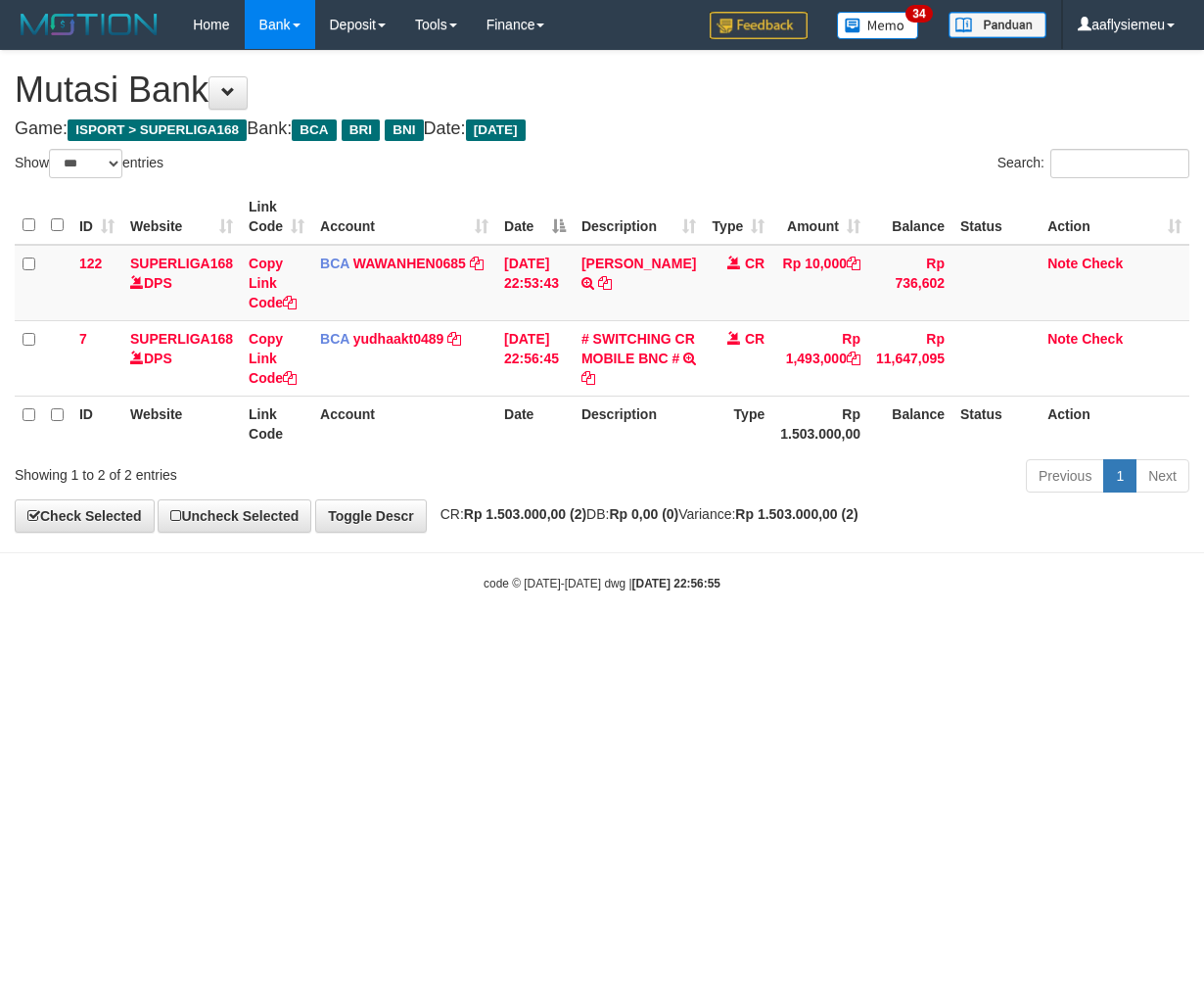 scroll, scrollTop: 0, scrollLeft: 0, axis: both 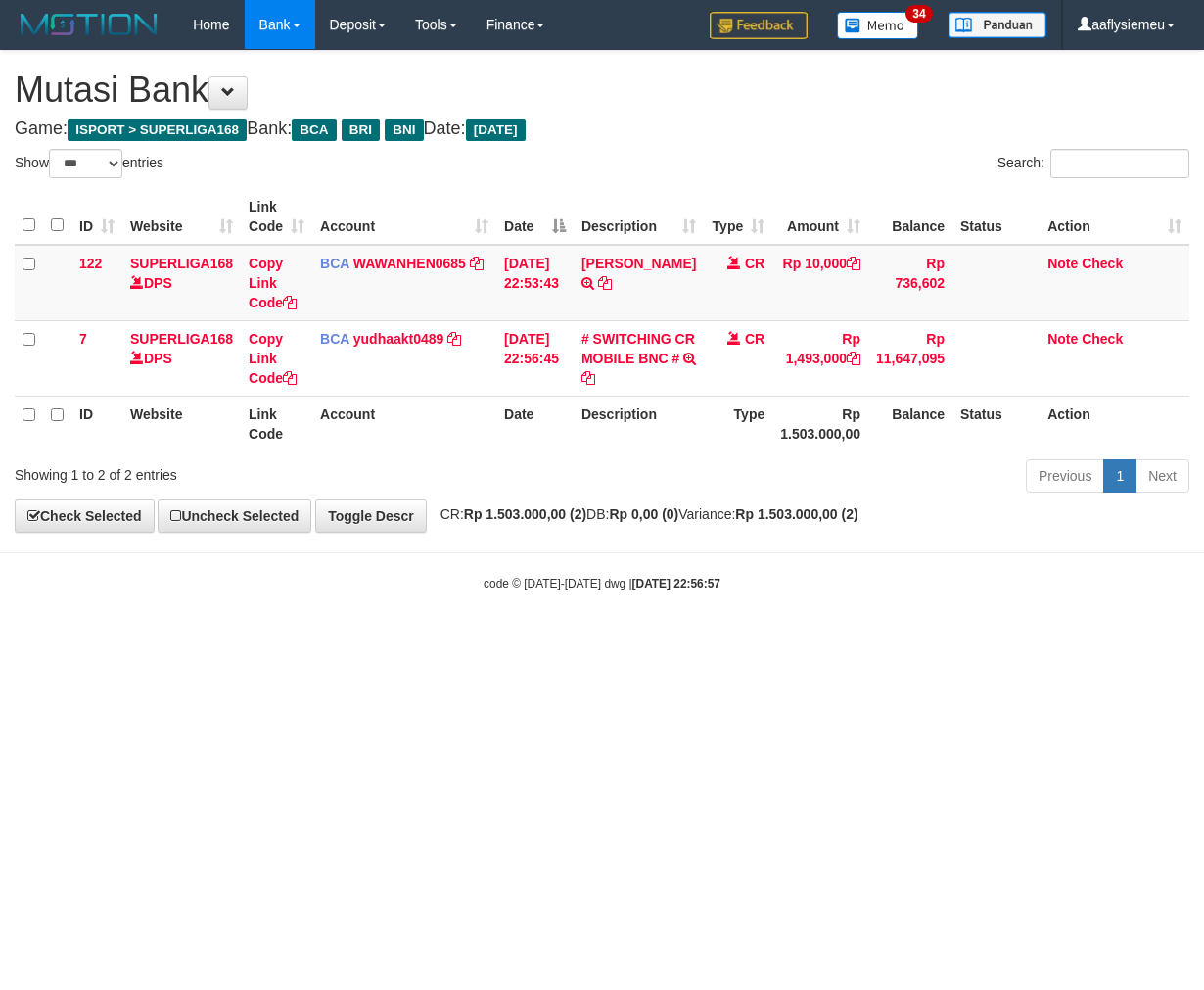 select on "***" 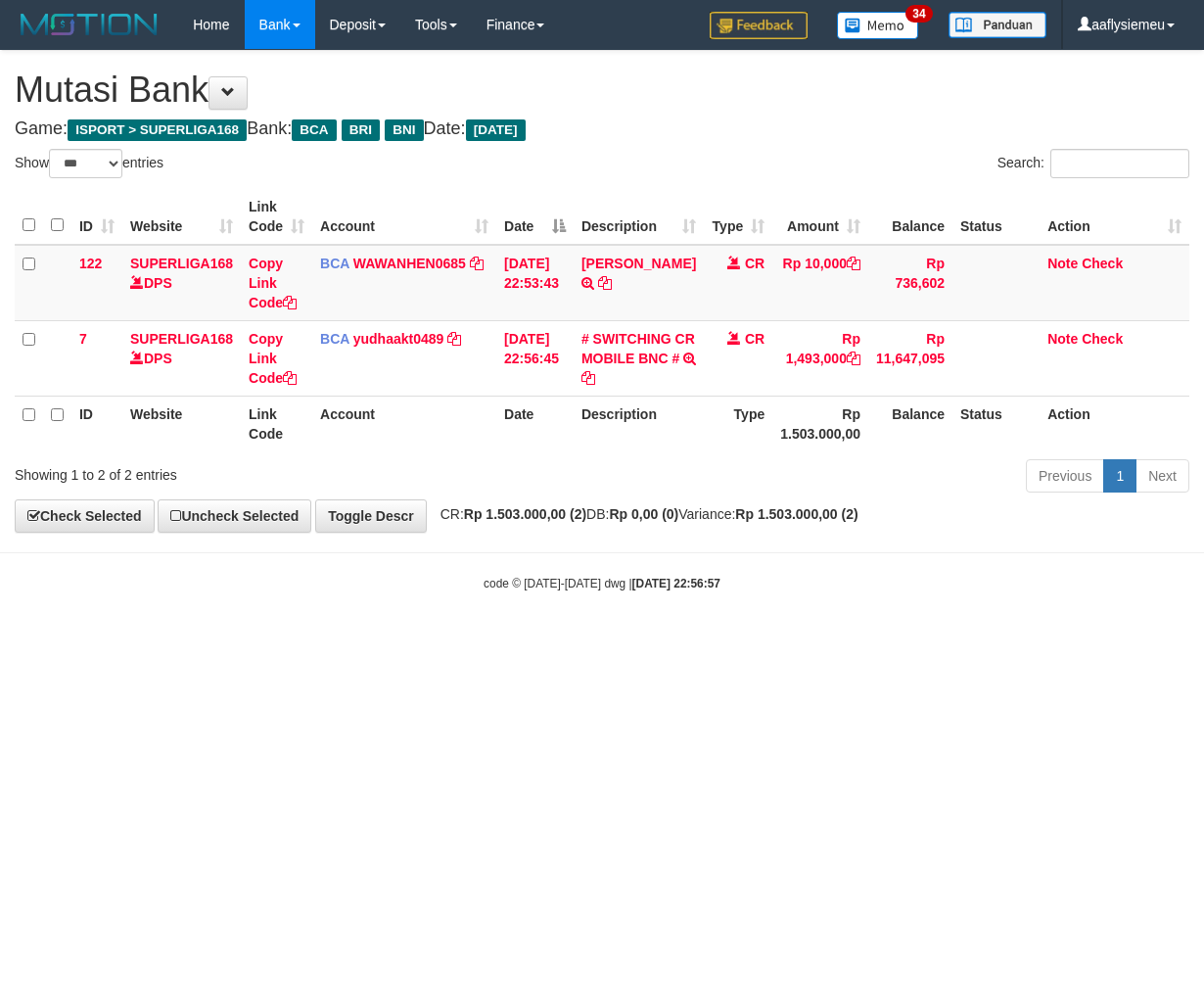 scroll, scrollTop: 0, scrollLeft: 0, axis: both 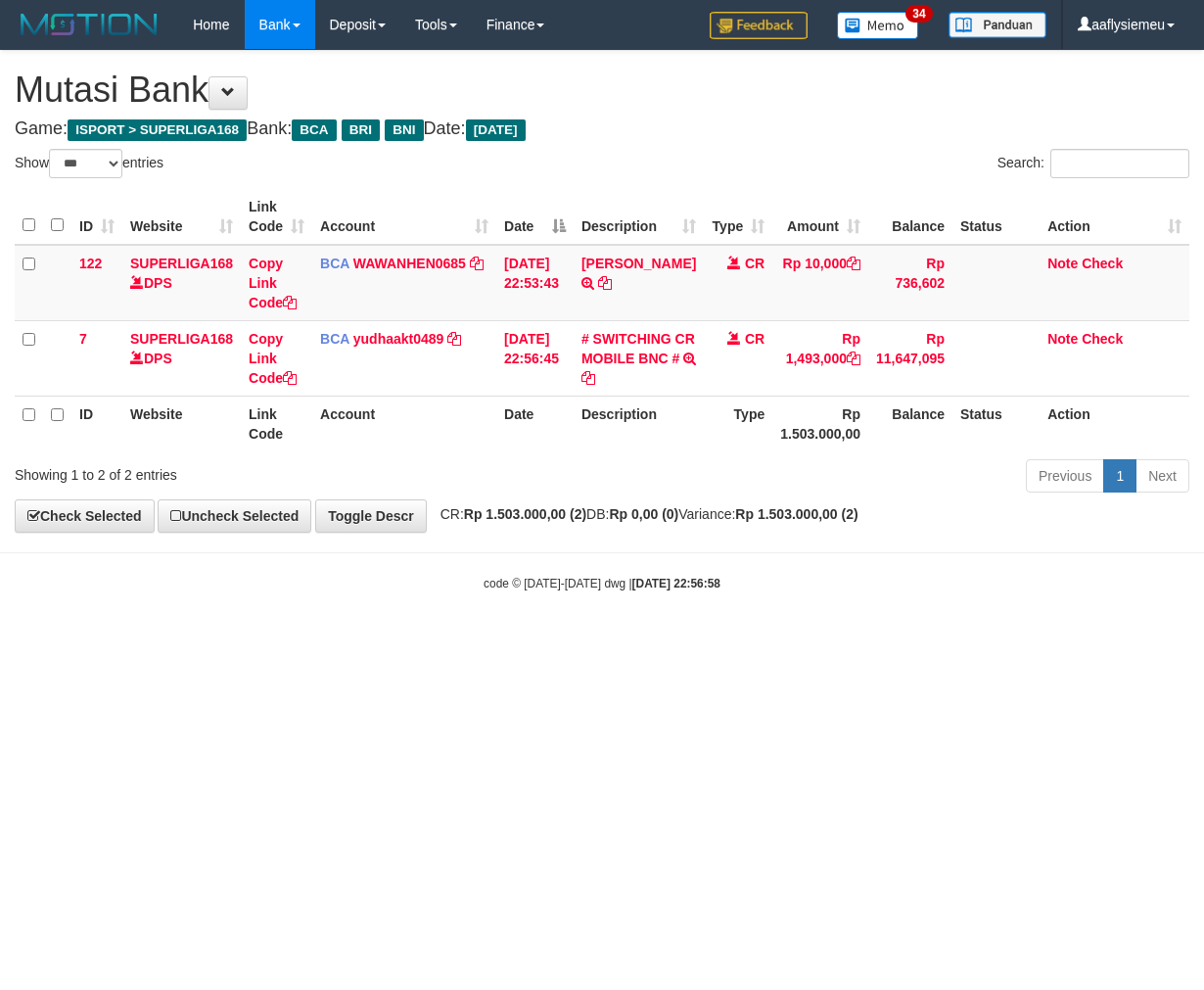 select on "***" 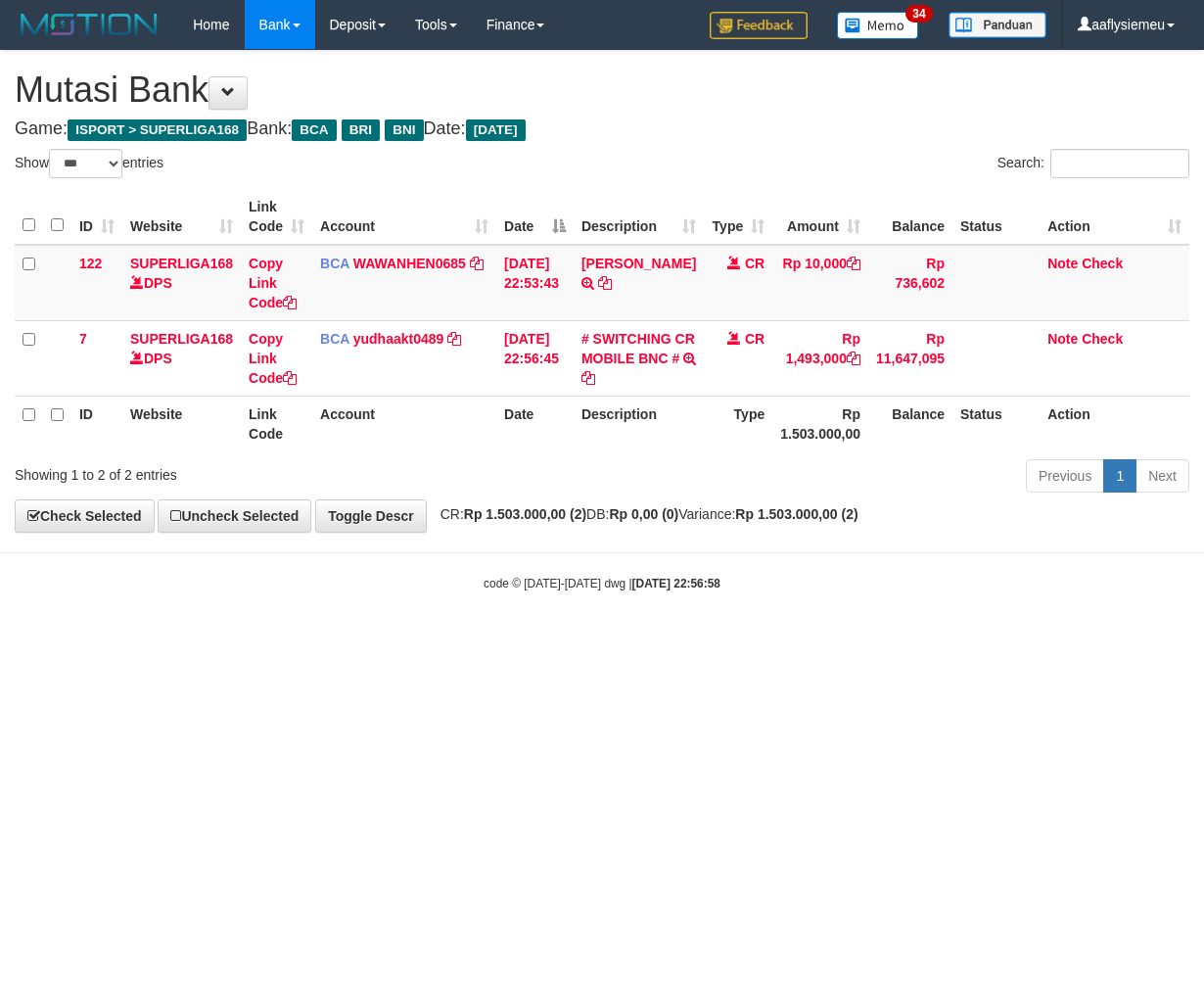 scroll, scrollTop: 0, scrollLeft: 0, axis: both 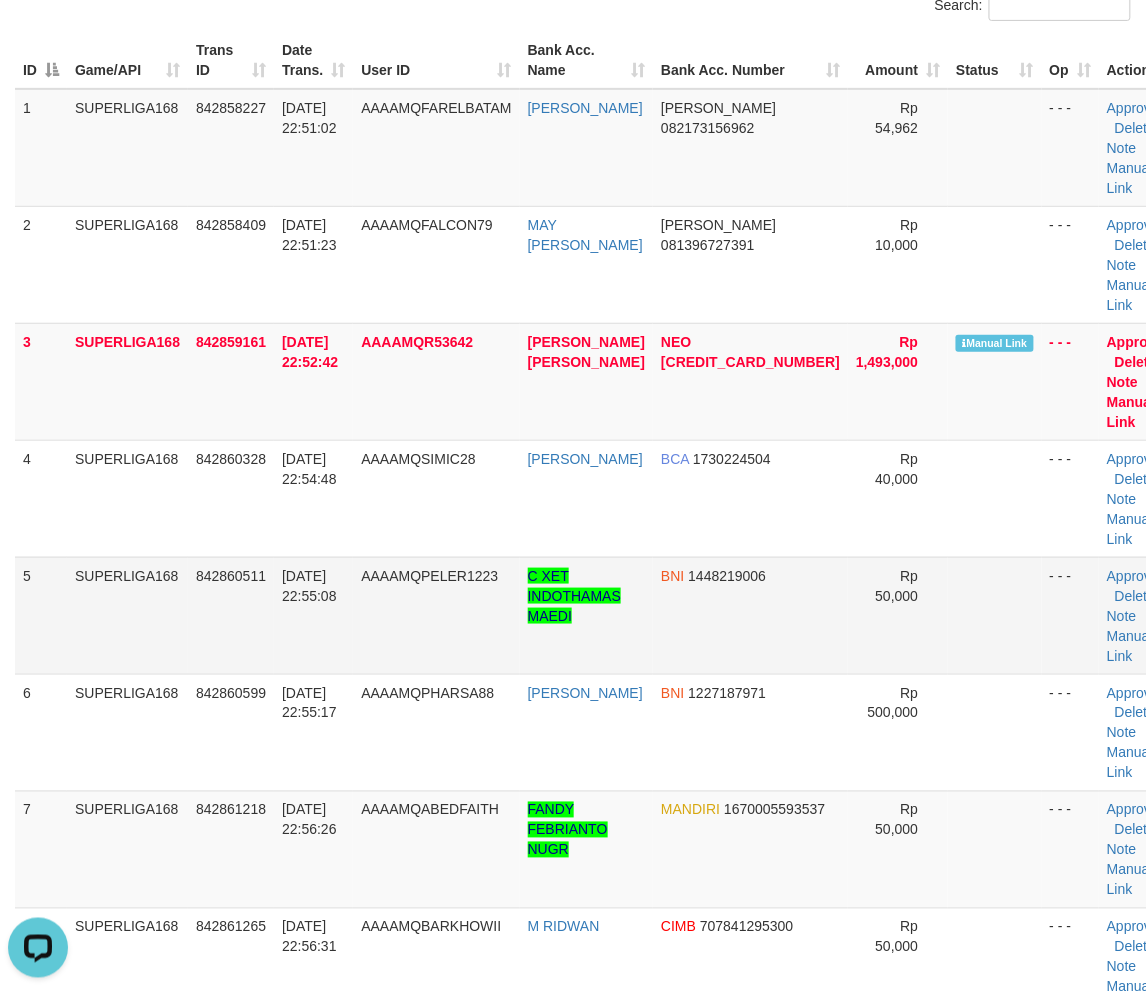 click on "842860511" at bounding box center [231, 615] 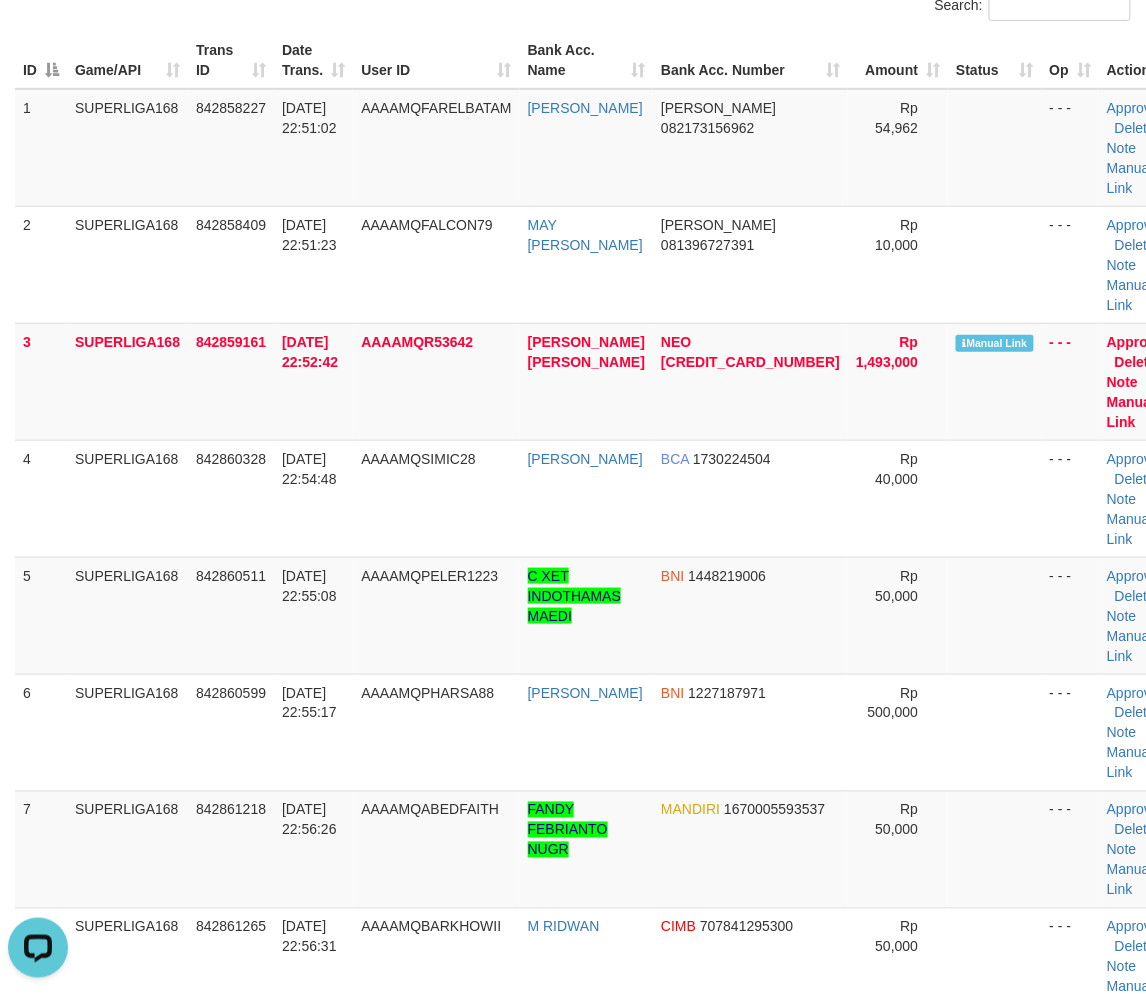 drag, startPoint x: 190, startPoint y: 648, endPoint x: 2, endPoint y: 691, distance: 192.85487 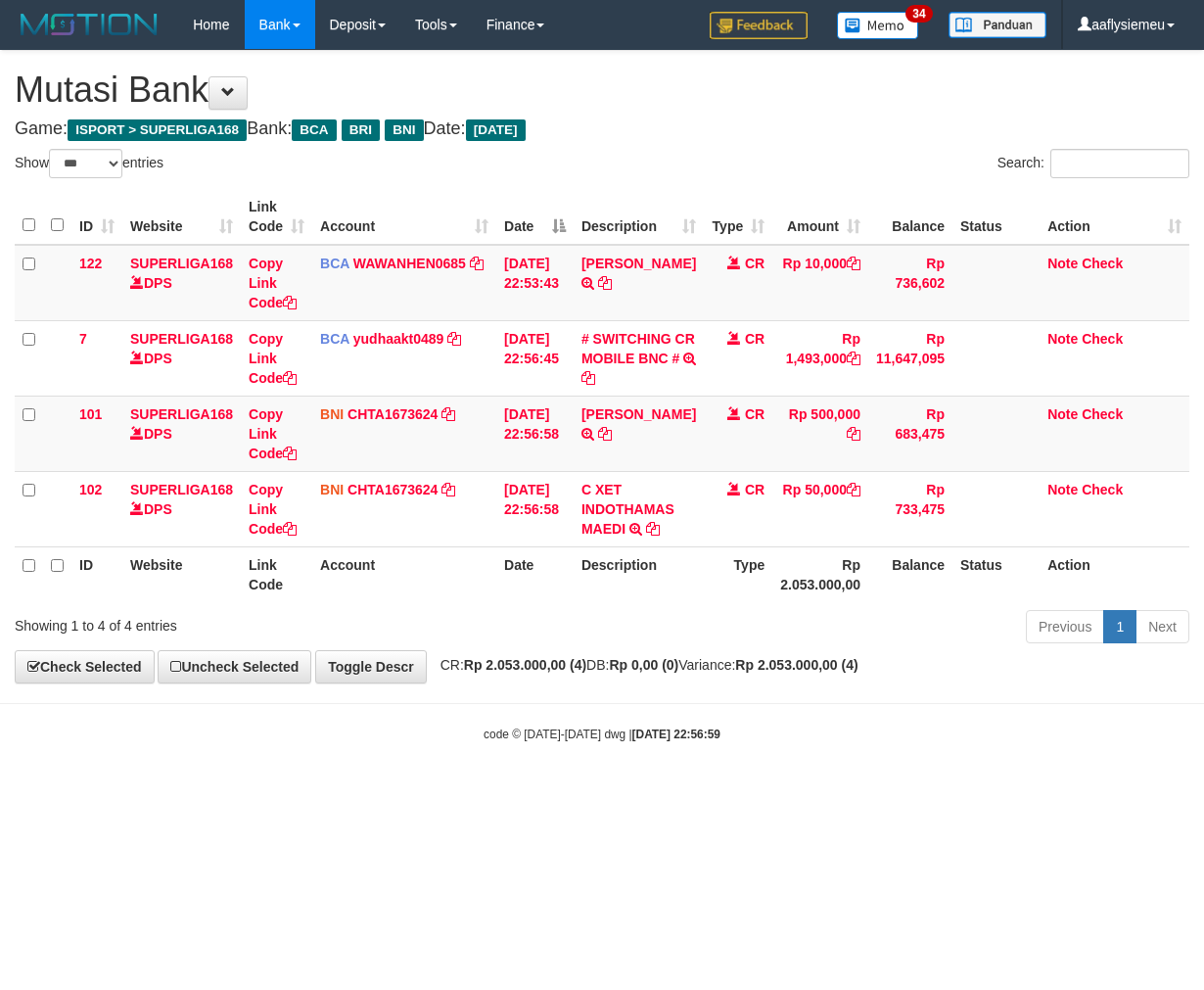 select on "***" 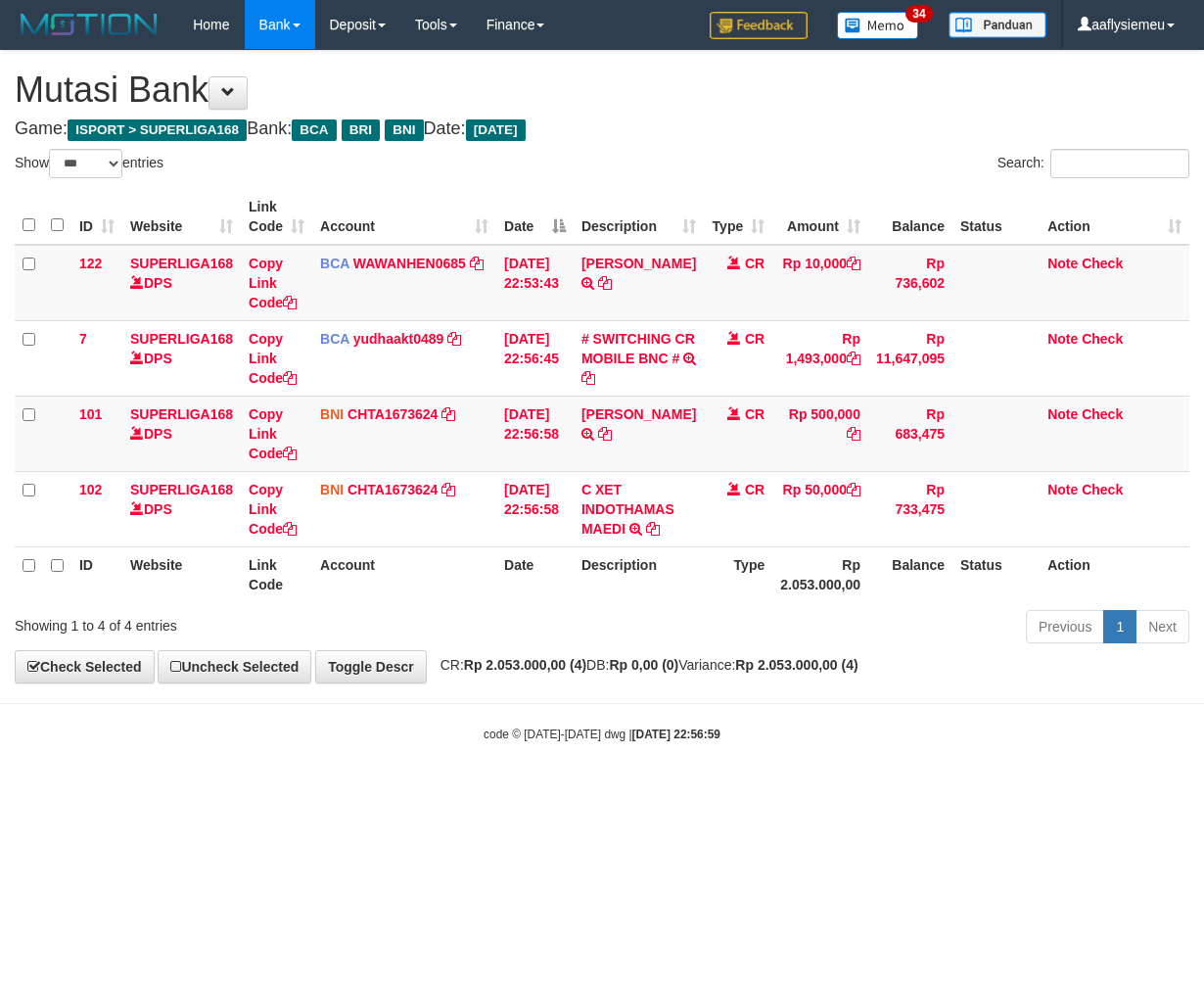 scroll, scrollTop: 0, scrollLeft: 0, axis: both 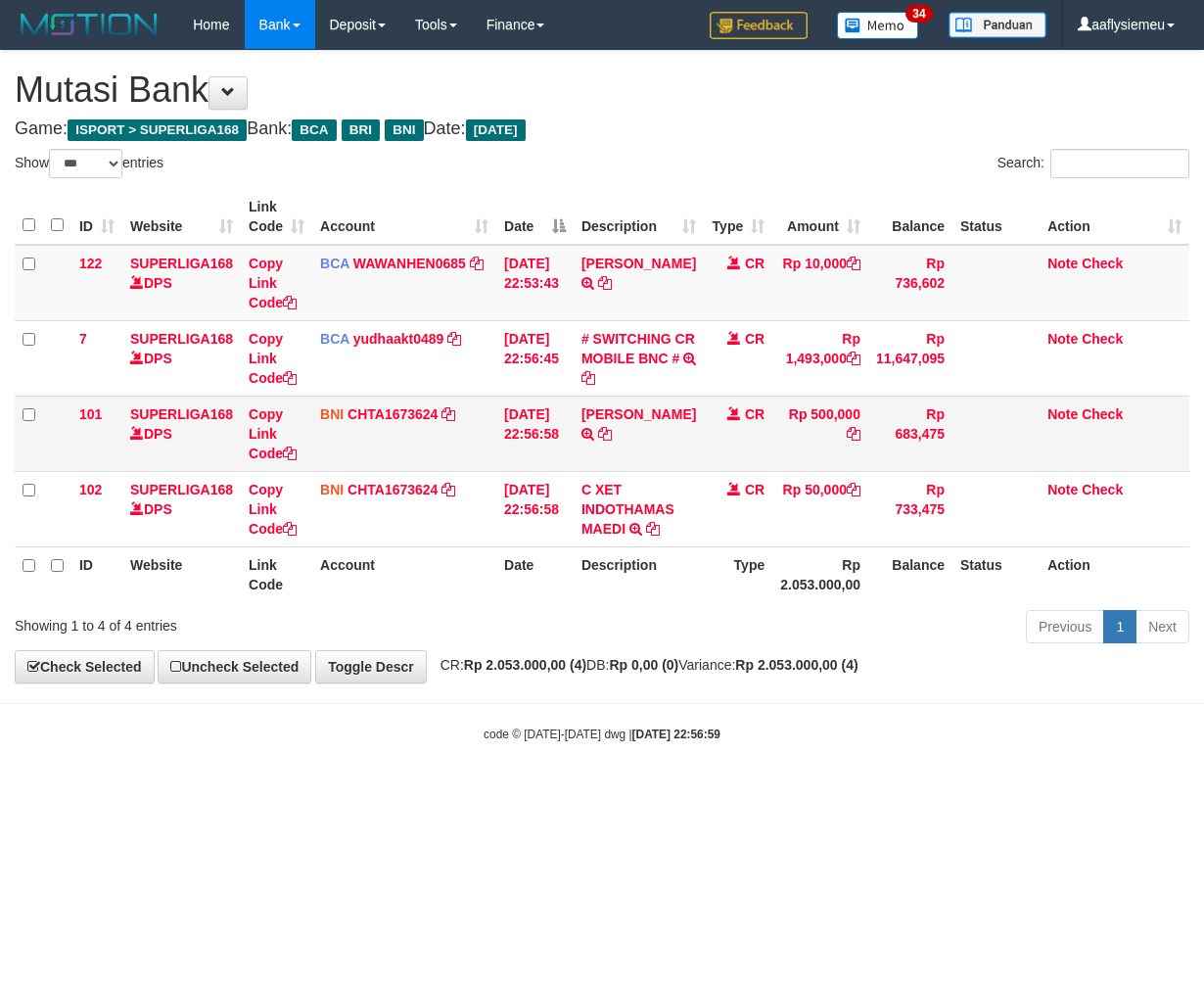 click on "AHMAD ALIUDIN JAYA         TRANSFER DARI SDR AHMAD ALIUDIN JAYA" at bounding box center [638, 433] 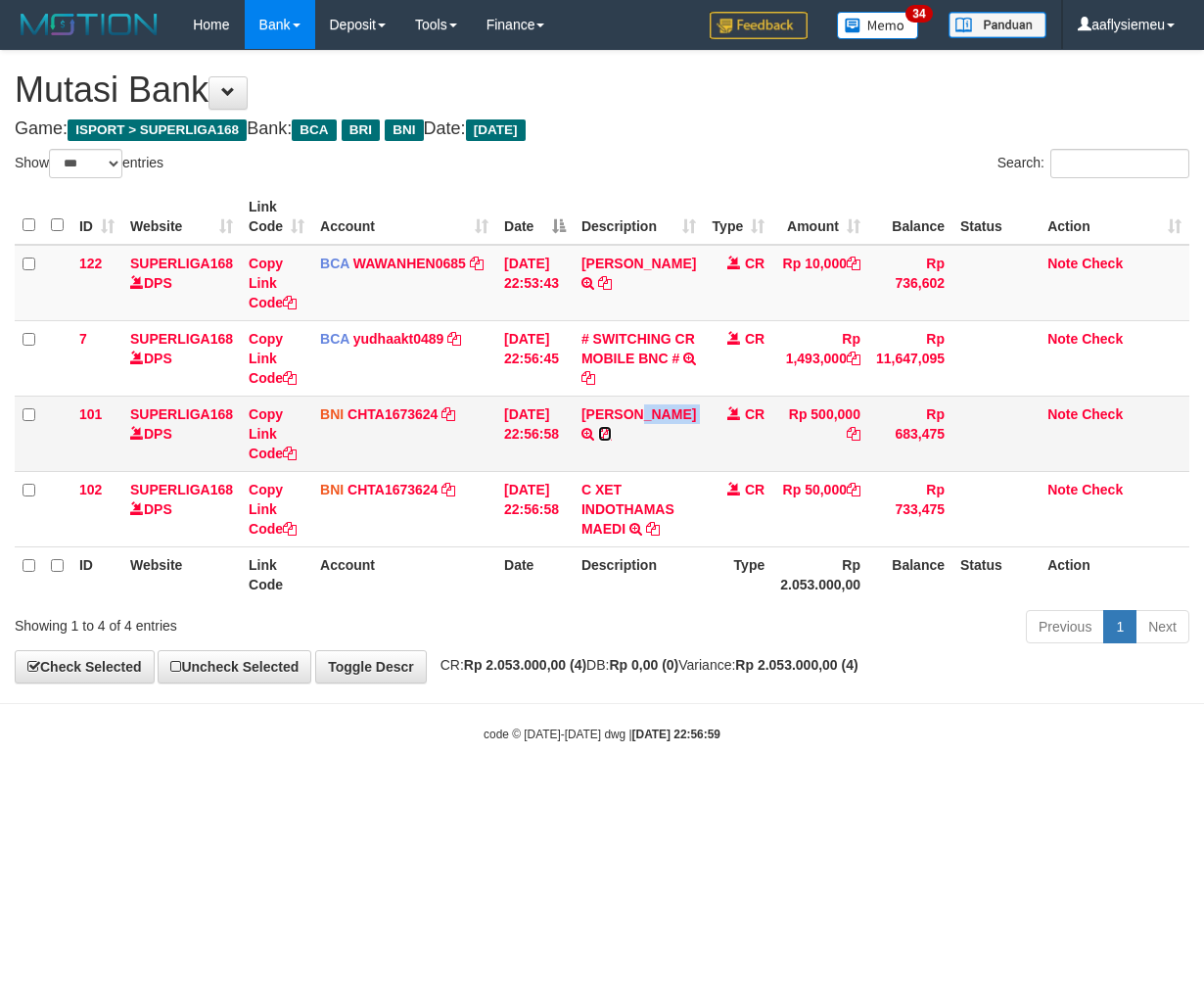 click at bounding box center (605, 434) 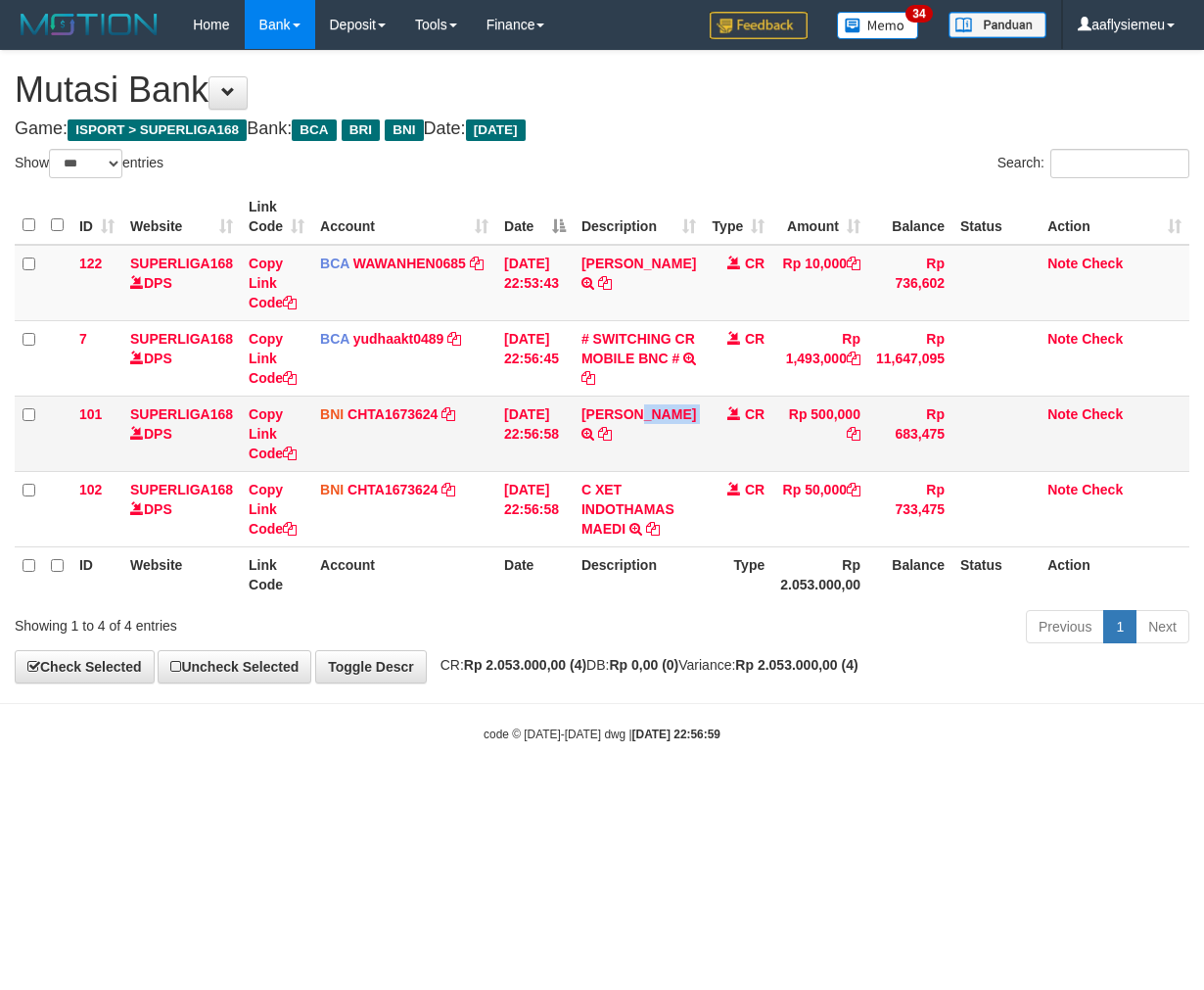 copy on "LIUDIN JAYA" 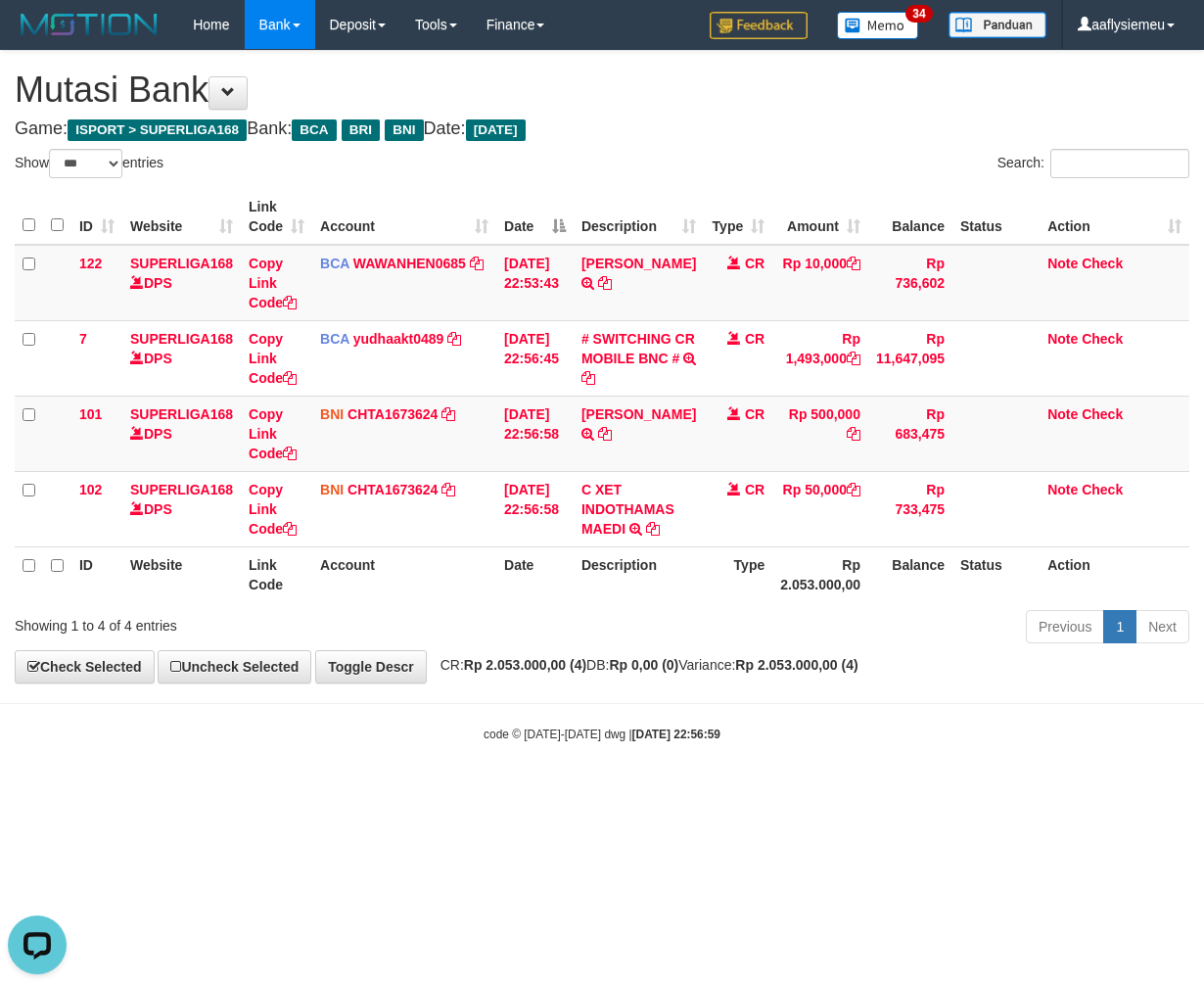 scroll, scrollTop: 0, scrollLeft: 0, axis: both 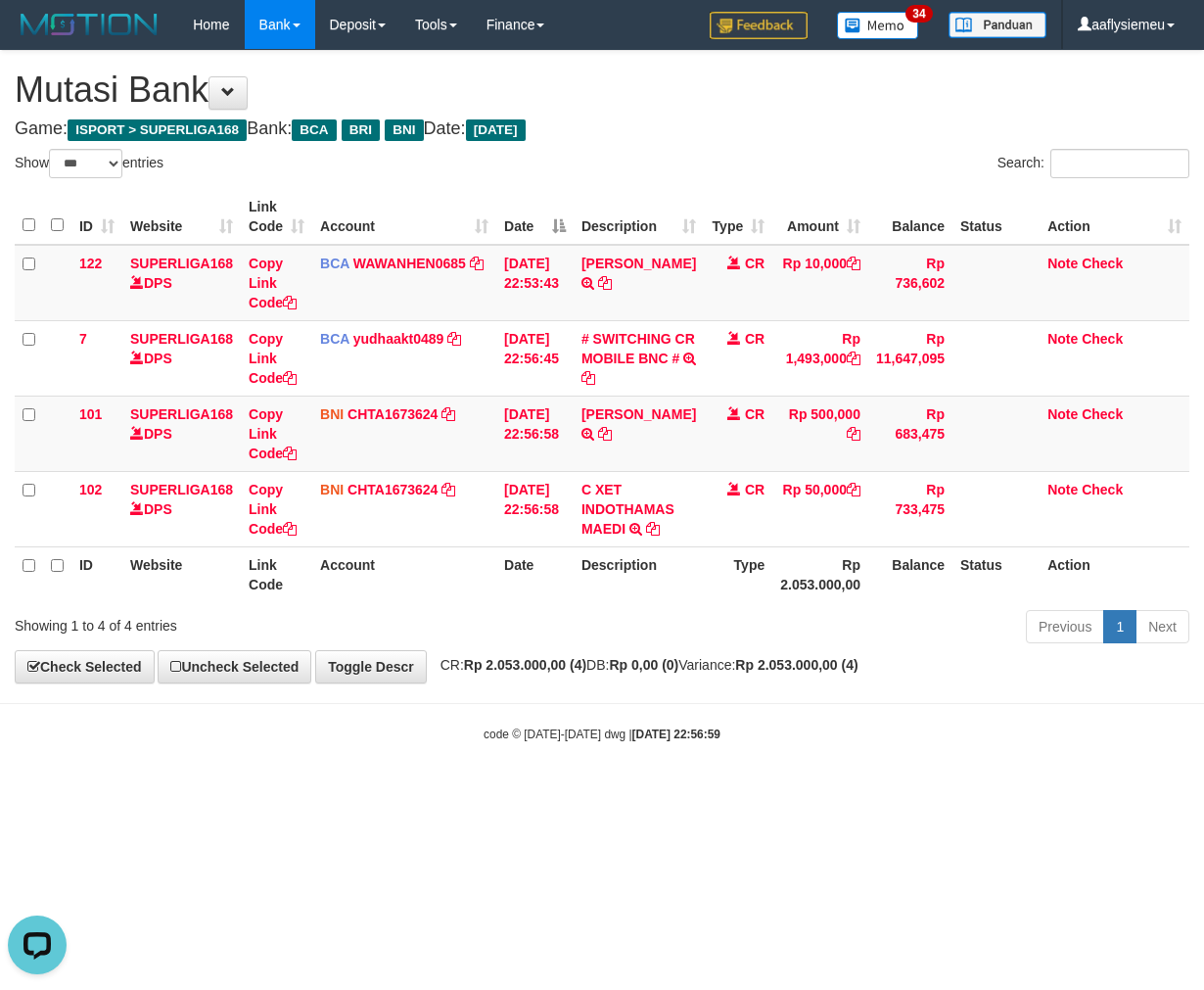 click on "Toggle navigation
Home
Bank
Account List
Load
By Website
Group
[ISPORT]													SUPERLIGA168
By Load Group (DPS)" at bounding box center [602, 396] 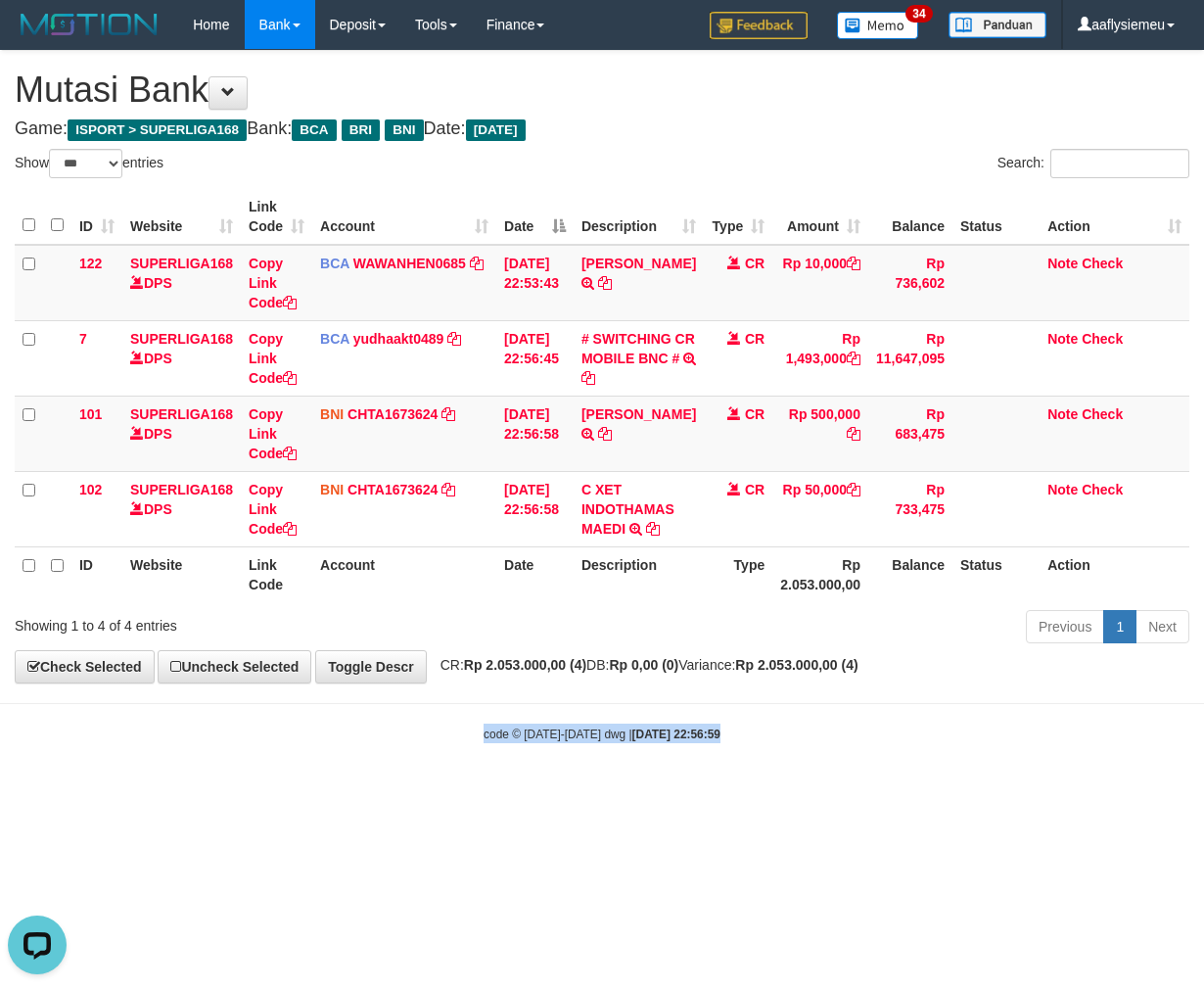 click on "Toggle navigation
Home
Bank
Account List
Load
By Website
Group
[ISPORT]													SUPERLIGA168
By Load Group (DPS)" at bounding box center [602, 396] 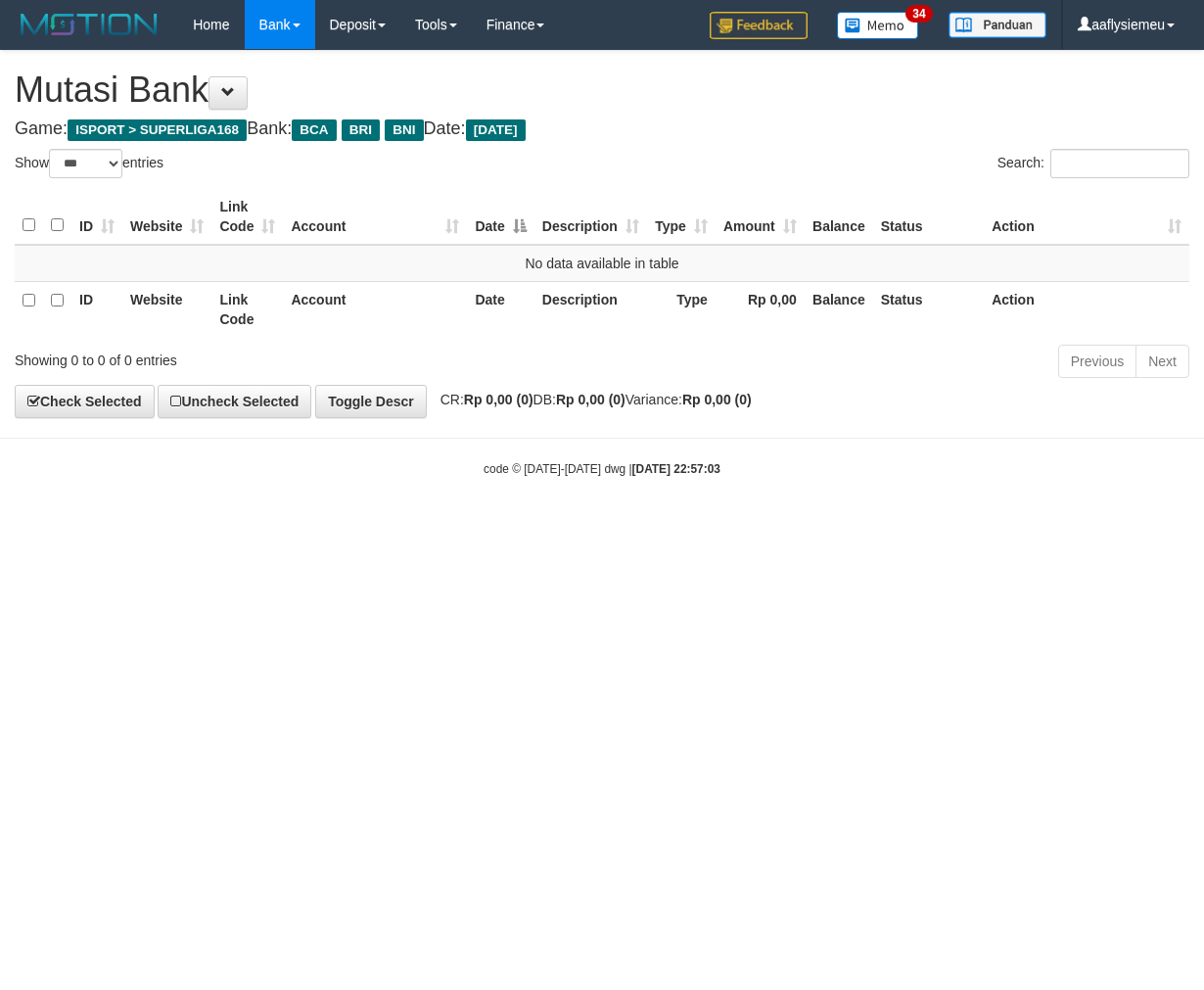 select on "***" 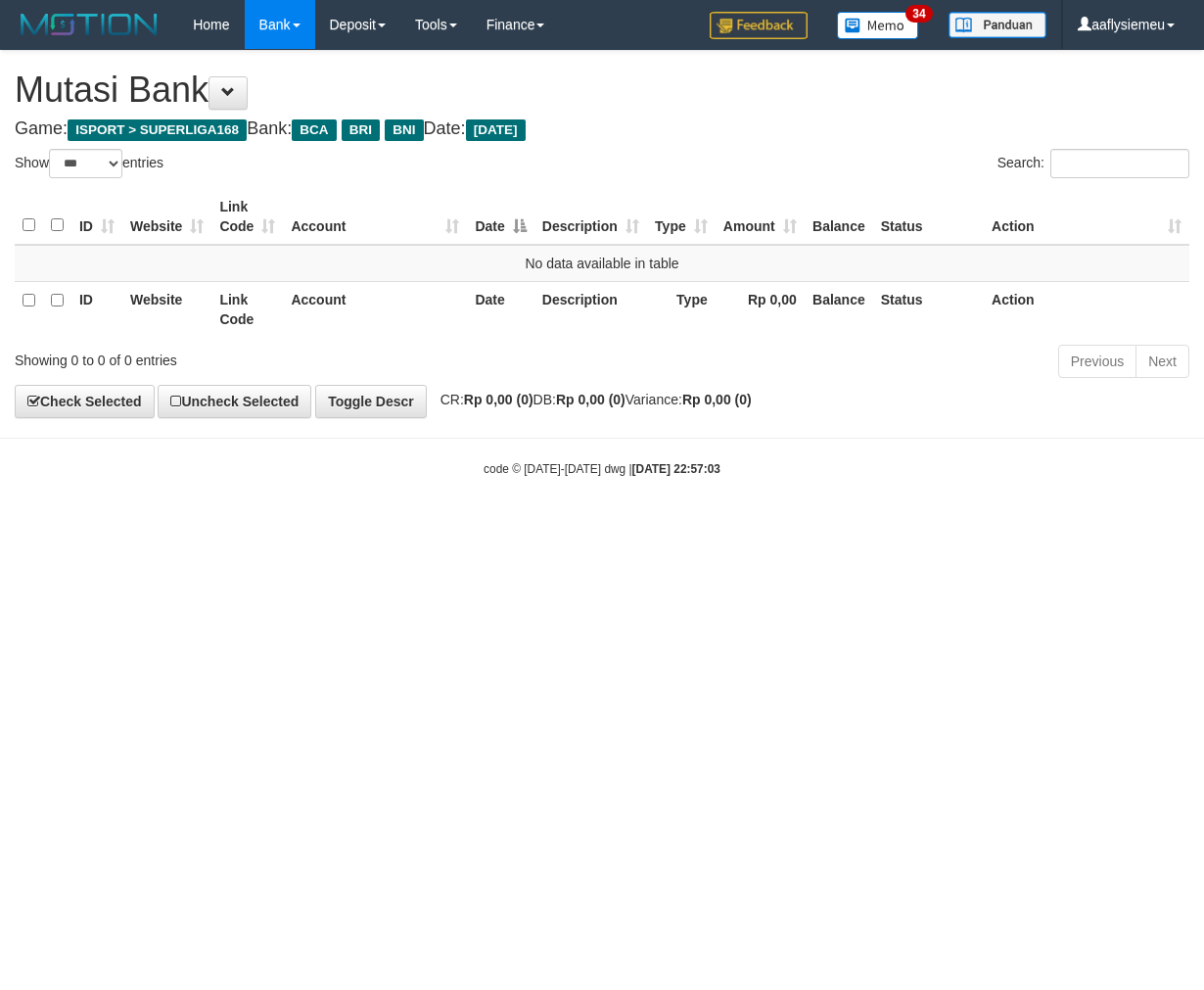 scroll, scrollTop: 0, scrollLeft: 0, axis: both 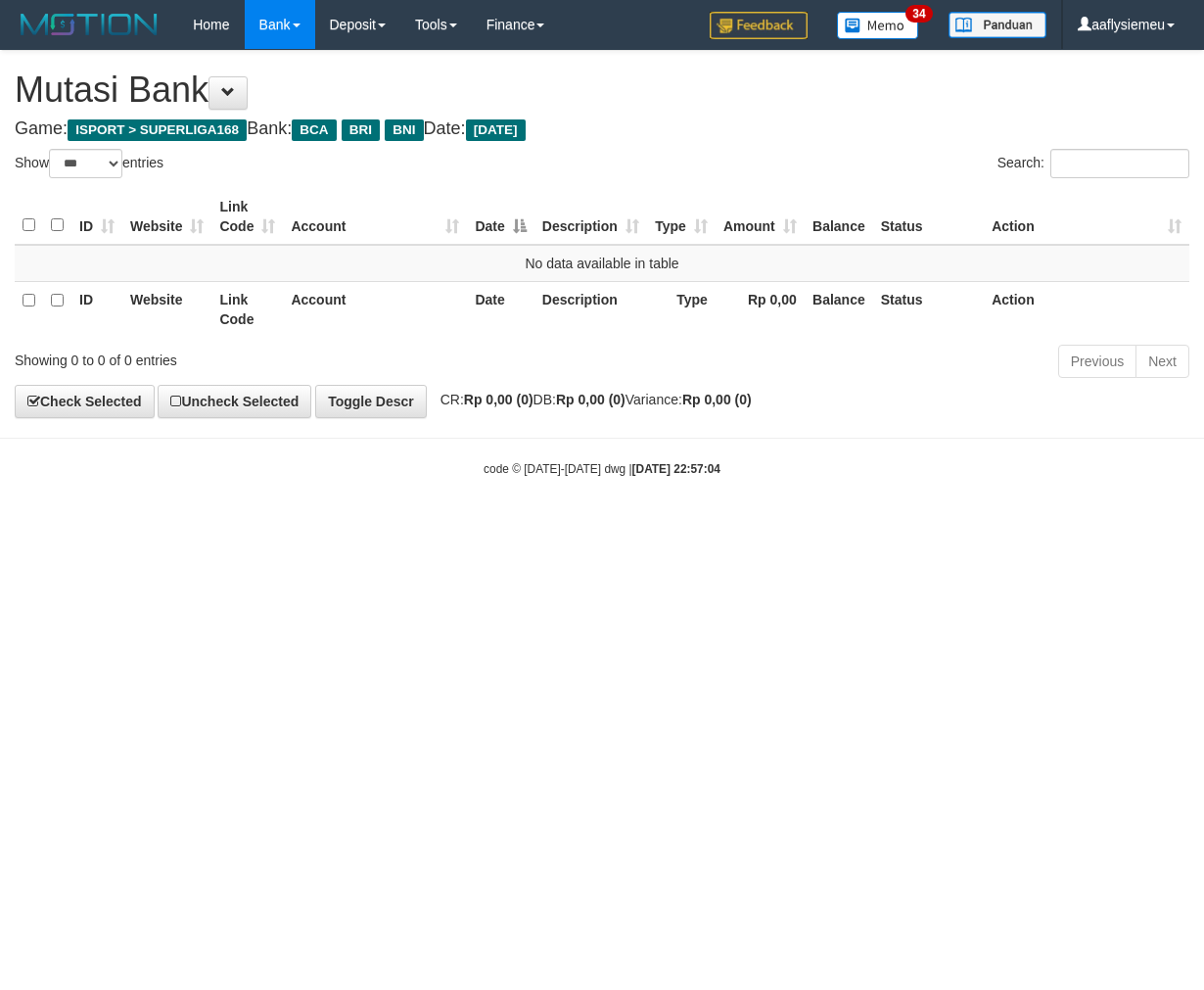 select on "***" 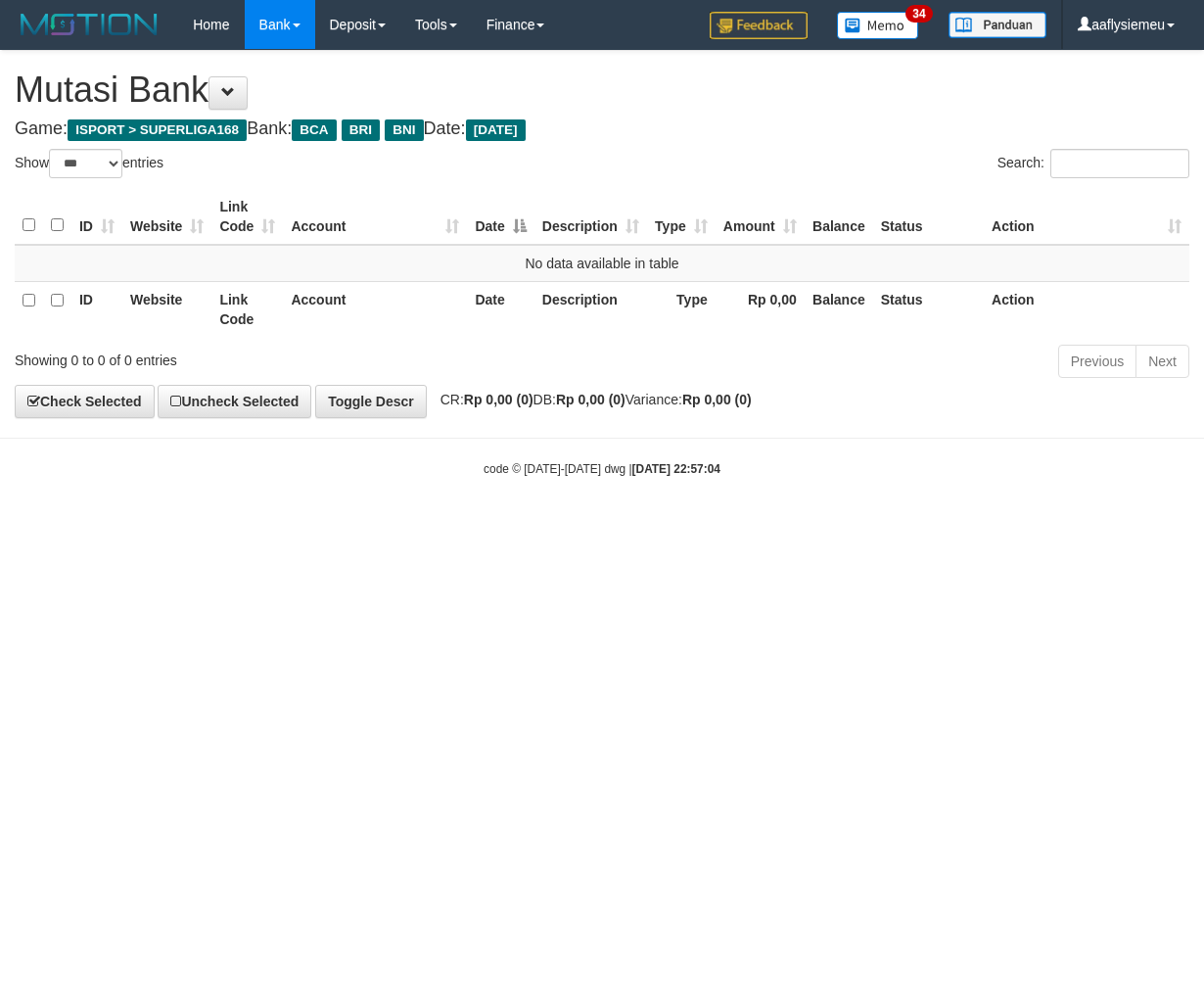 scroll, scrollTop: 0, scrollLeft: 0, axis: both 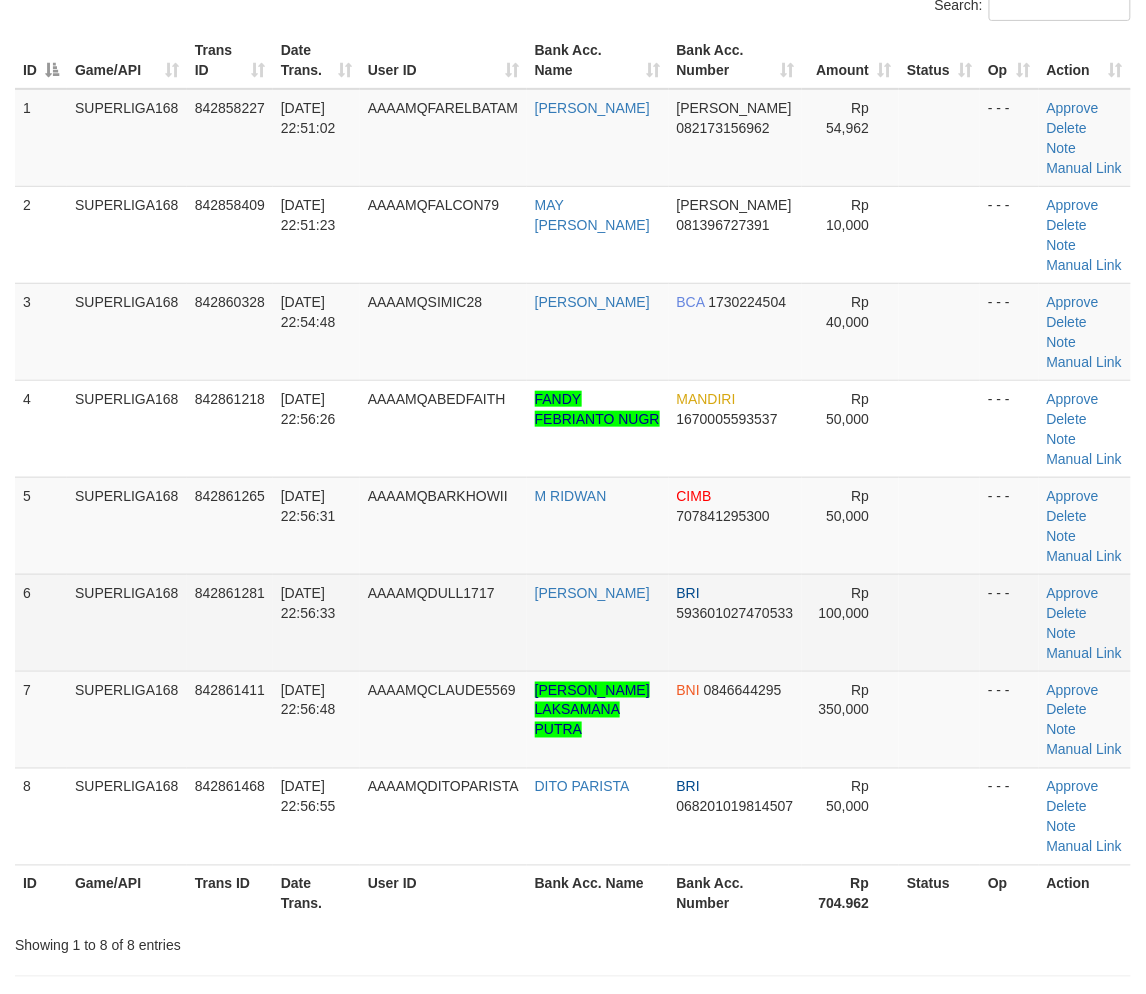 drag, startPoint x: 337, startPoint y: 554, endPoint x: 116, endPoint y: 623, distance: 231.52106 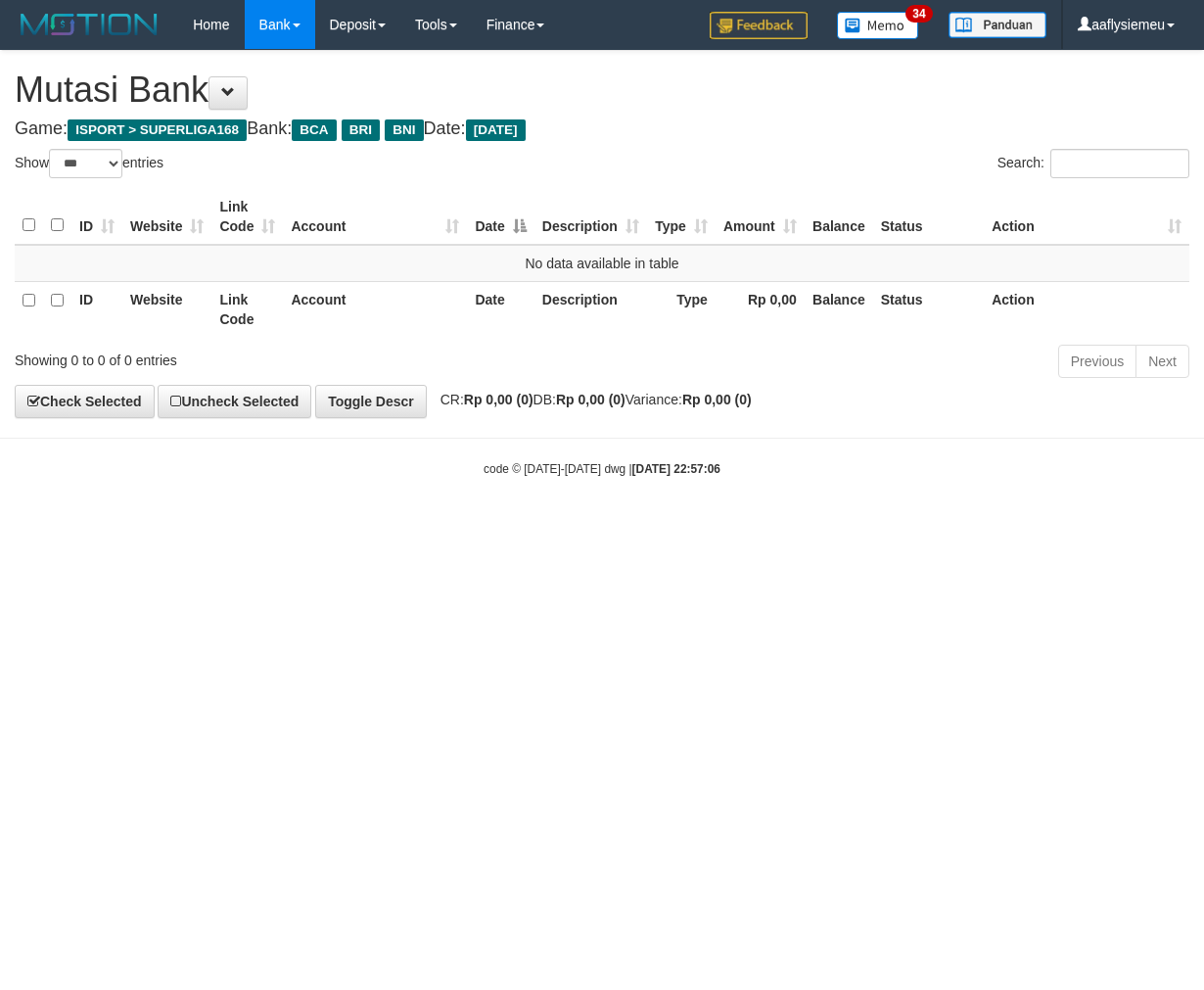 select on "***" 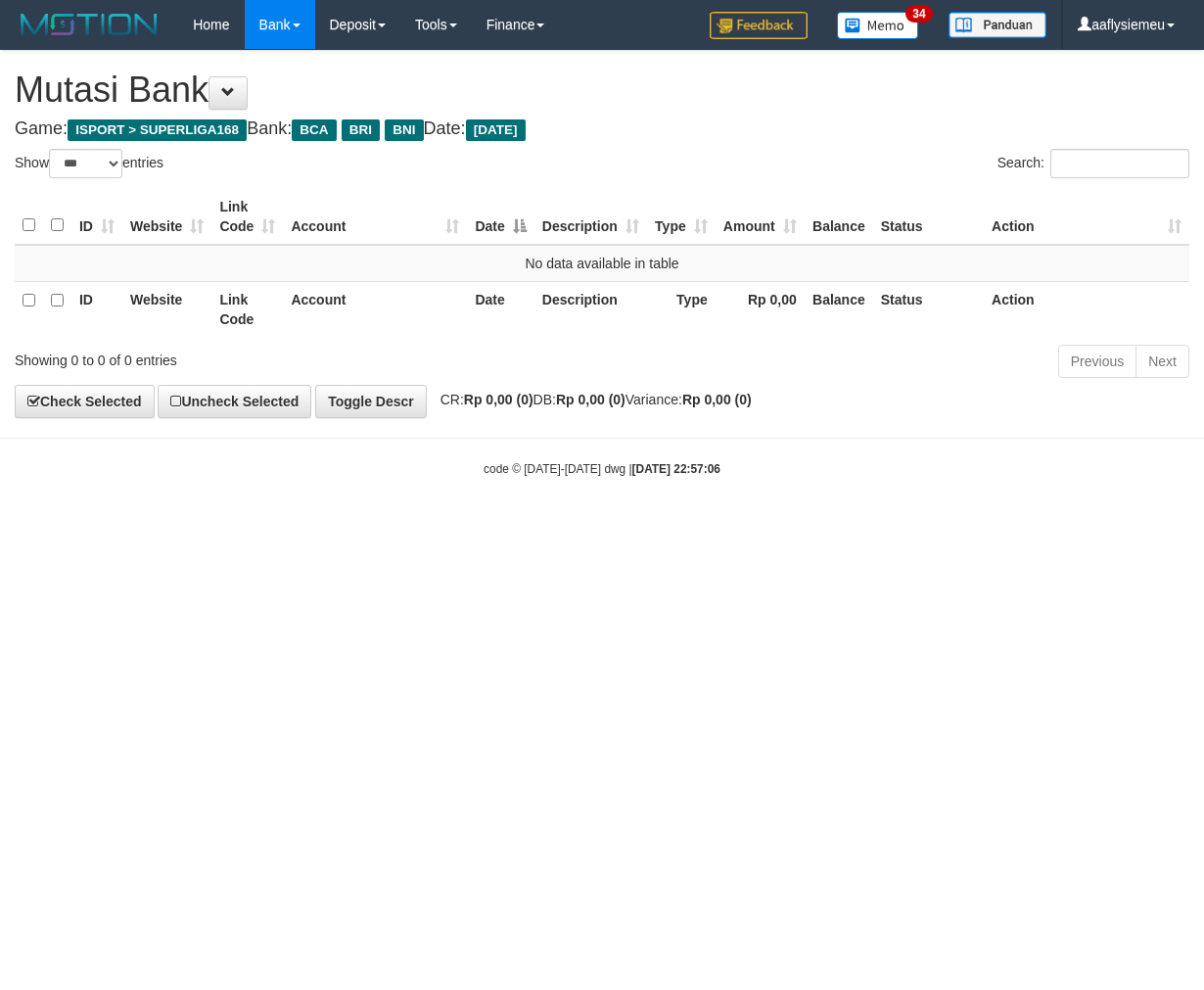scroll, scrollTop: 0, scrollLeft: 0, axis: both 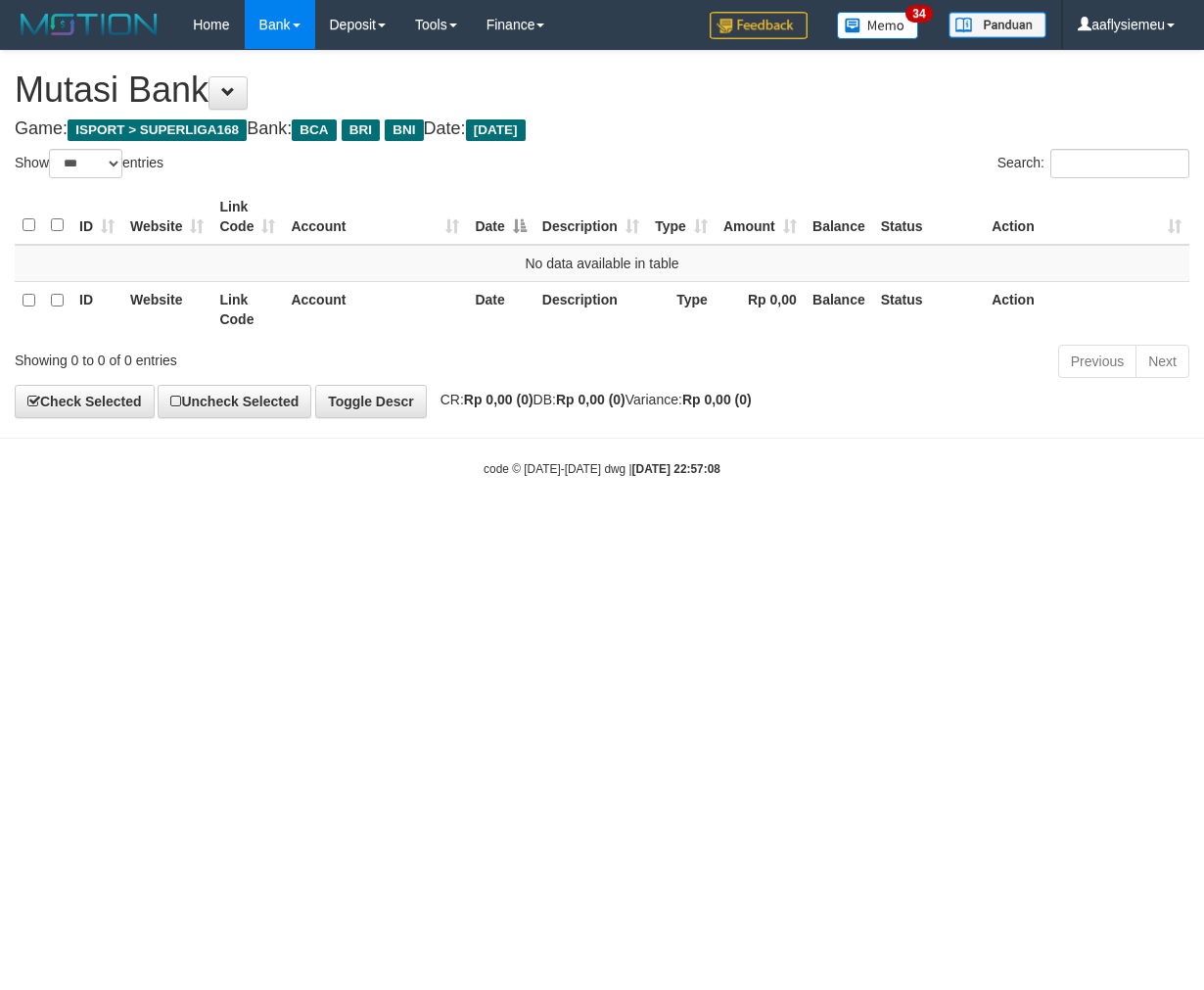 select on "***" 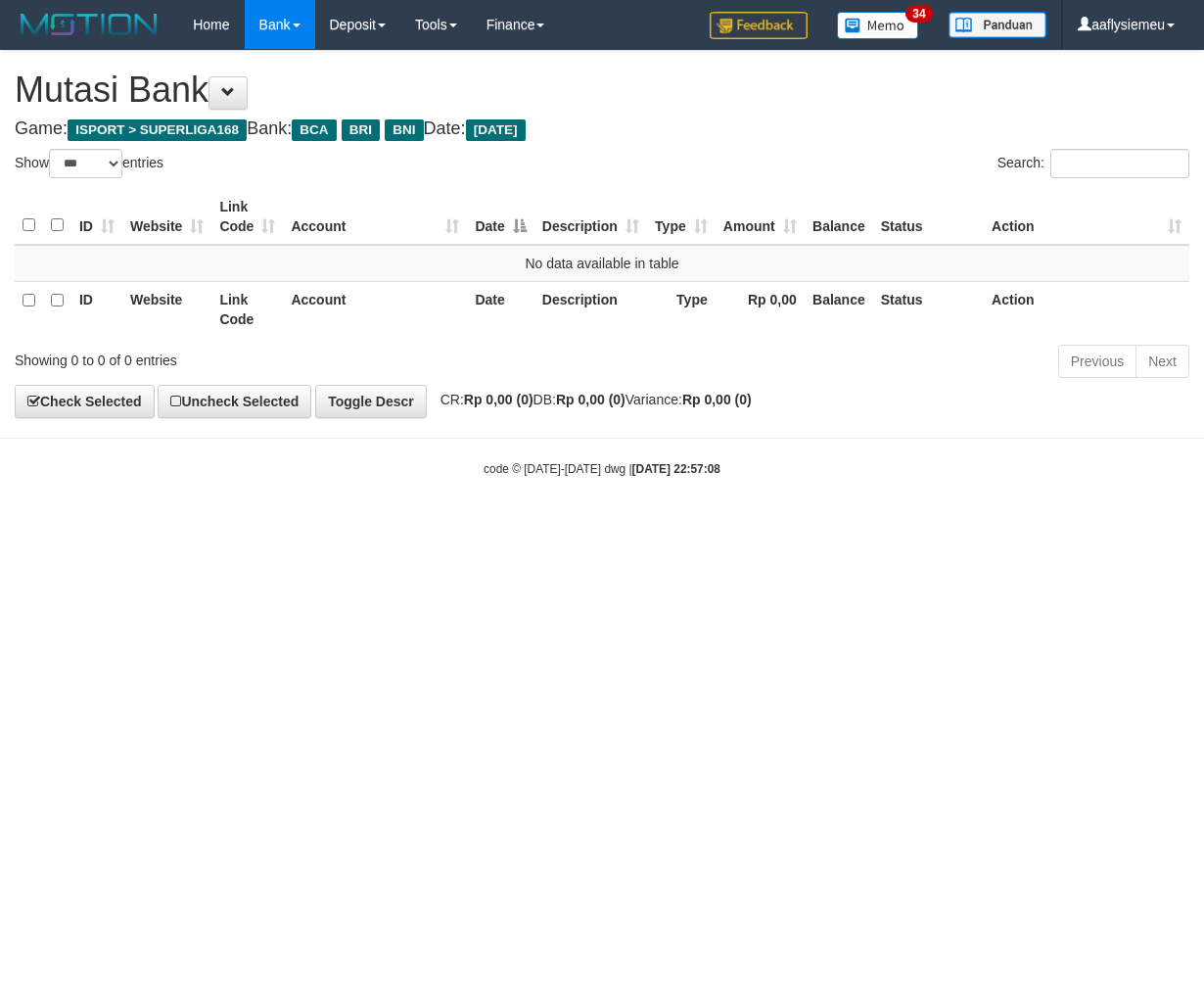 scroll, scrollTop: 0, scrollLeft: 0, axis: both 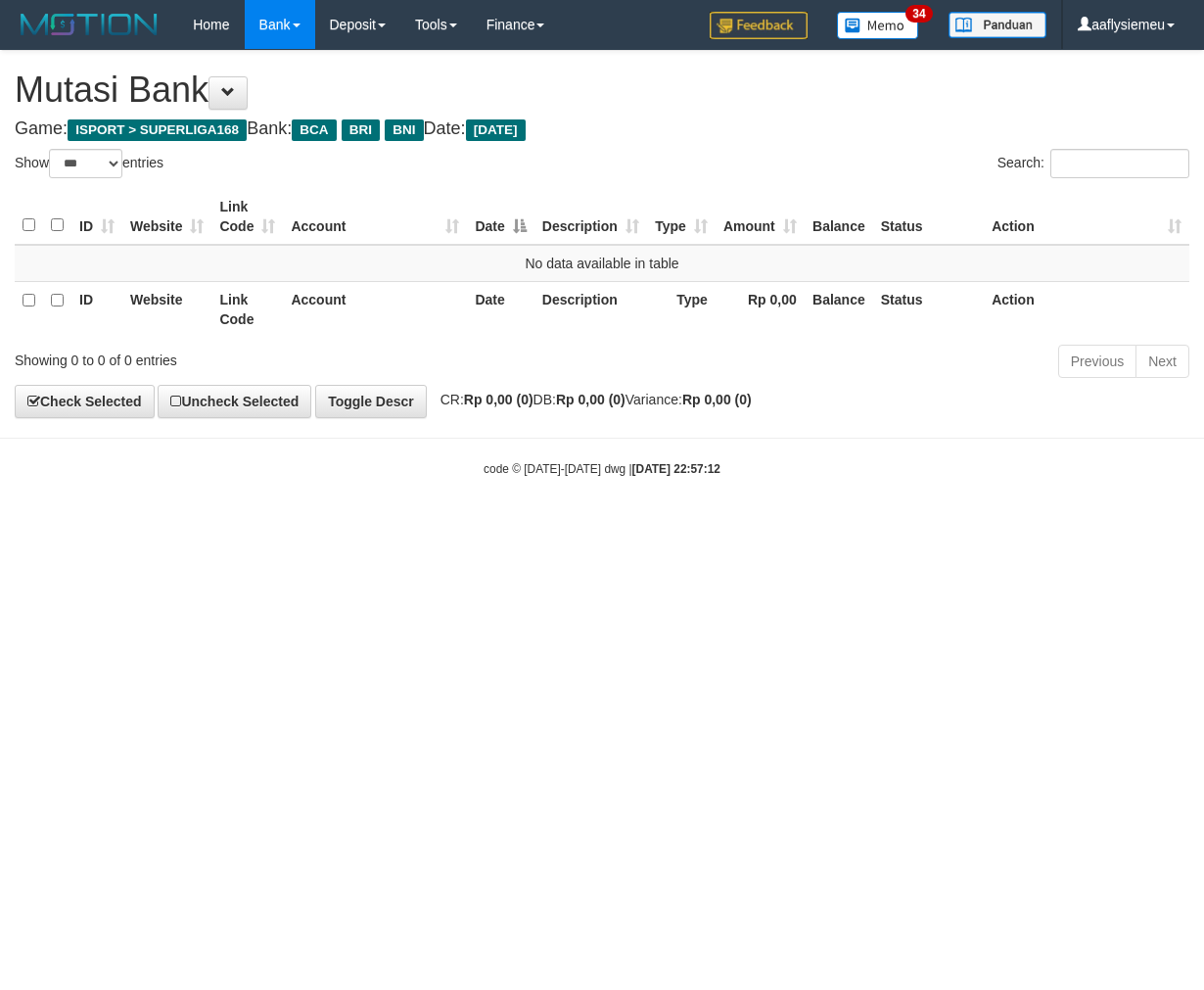 select on "***" 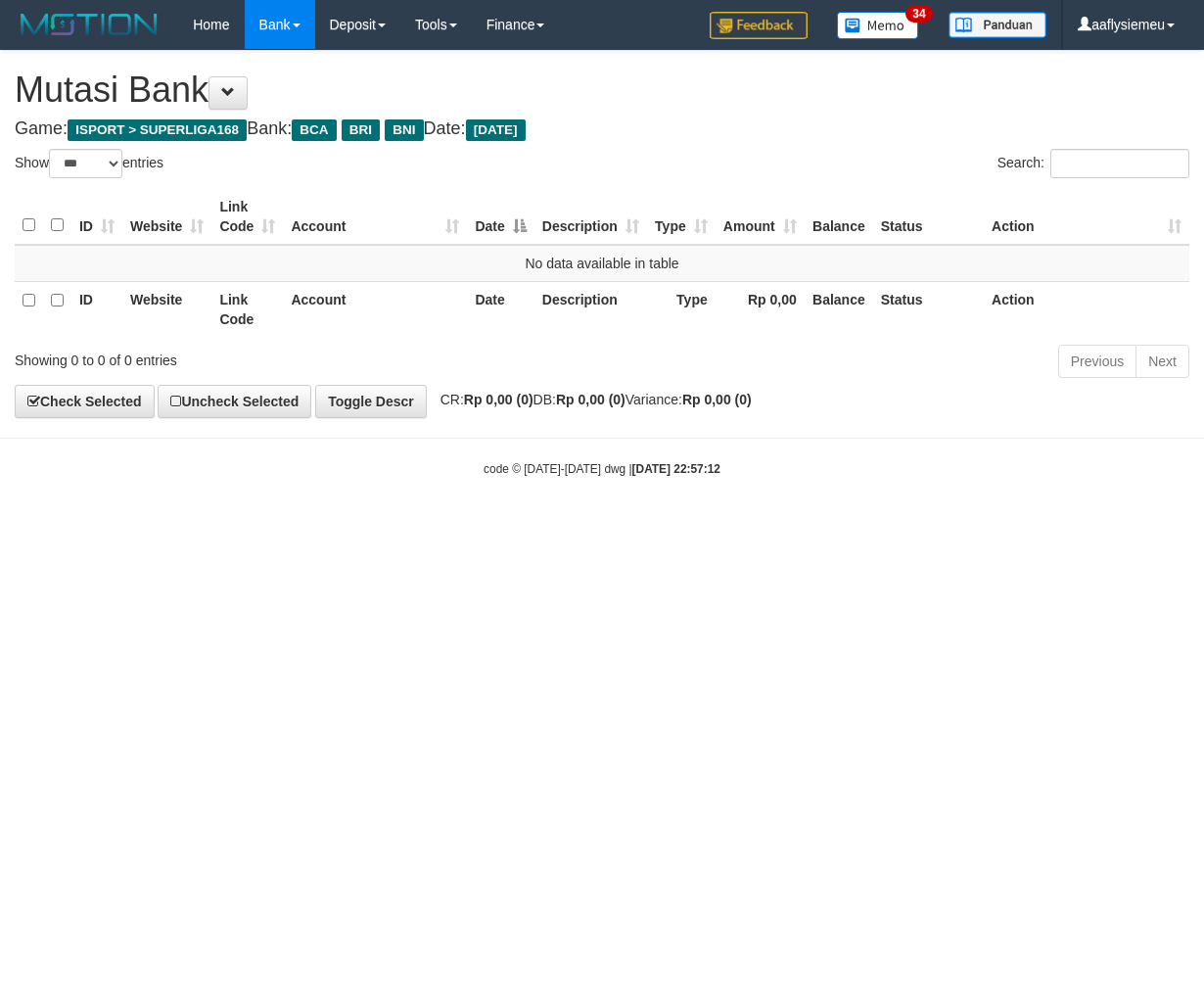 scroll, scrollTop: 0, scrollLeft: 0, axis: both 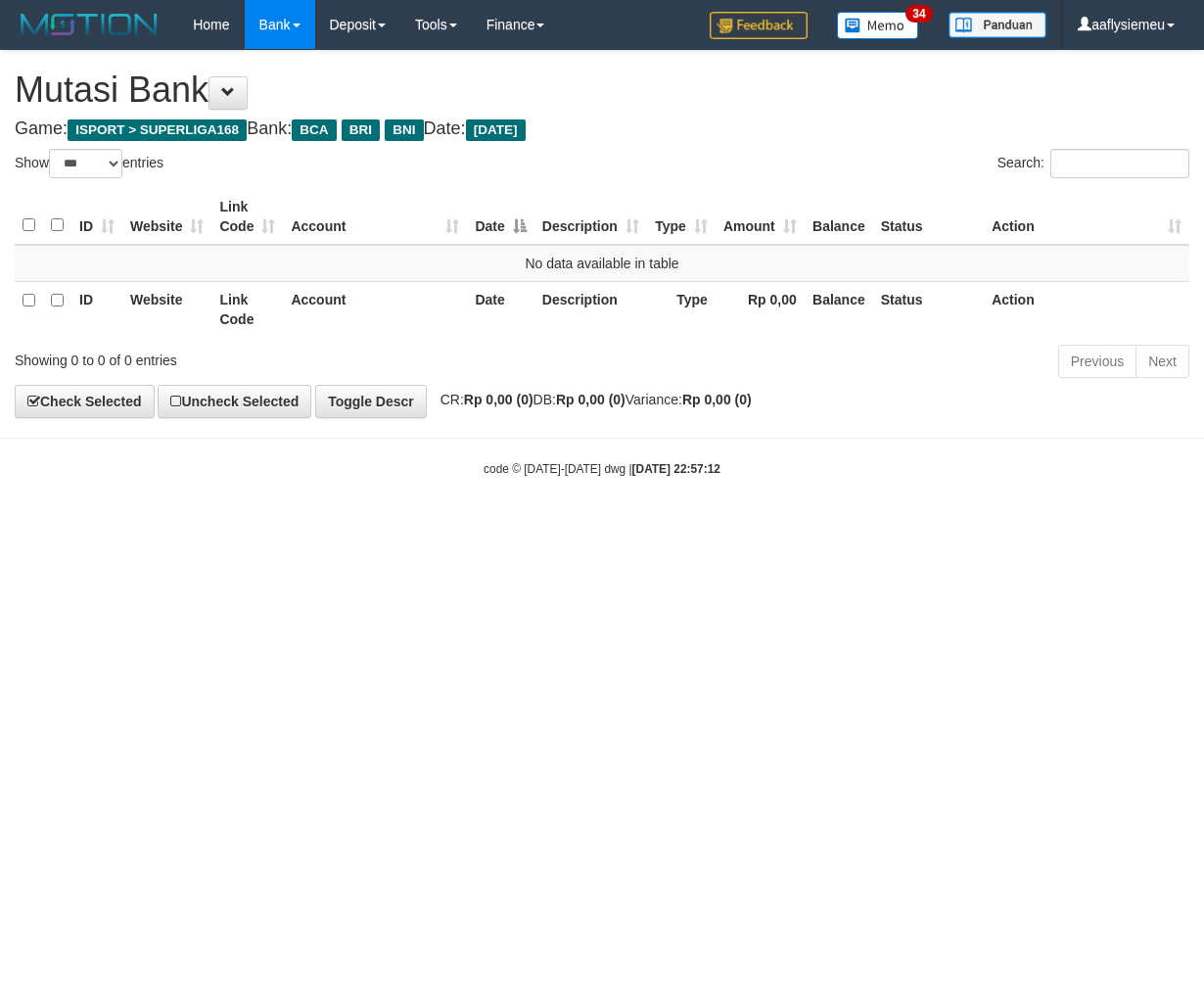 select on "***" 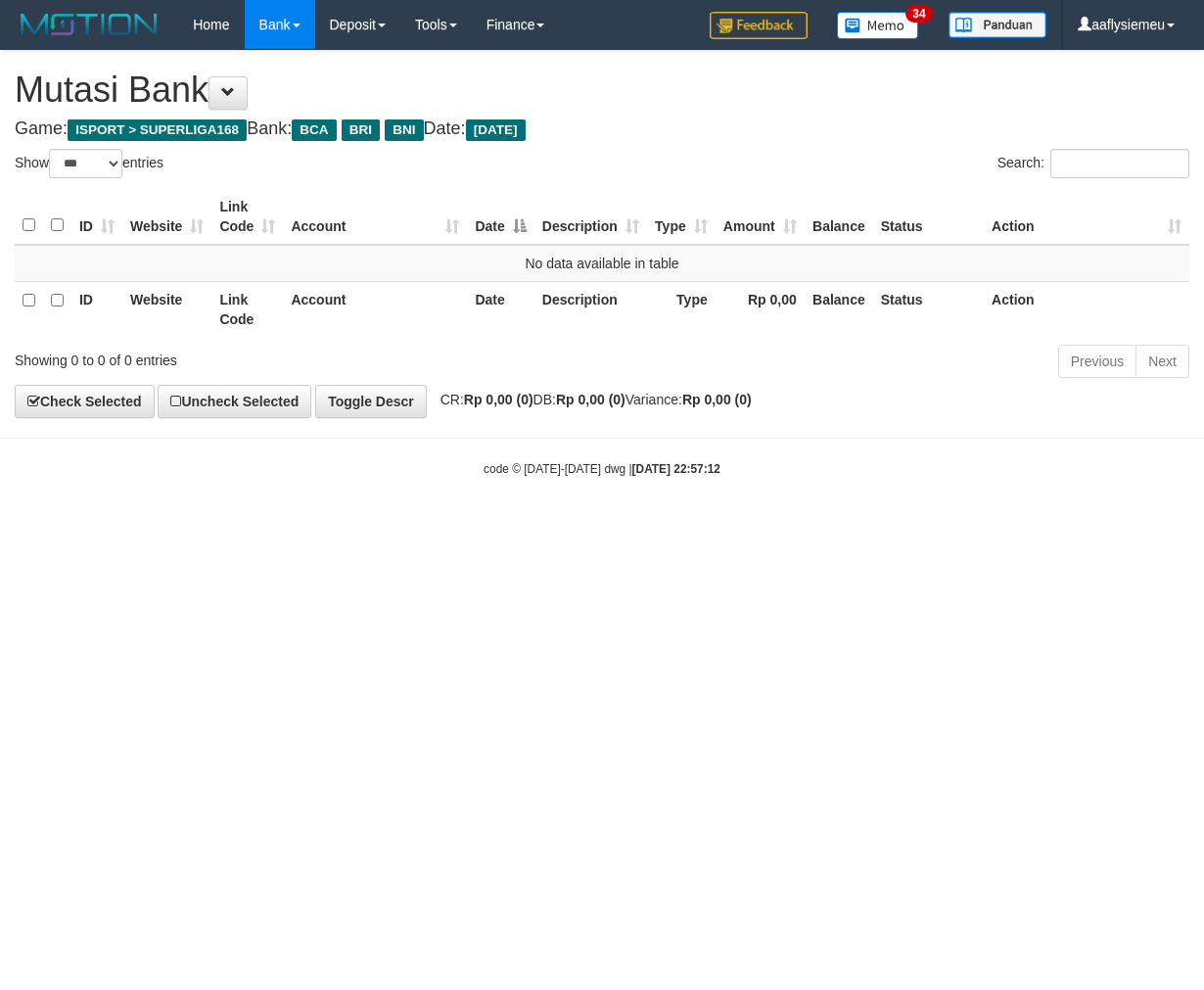 scroll, scrollTop: 0, scrollLeft: 0, axis: both 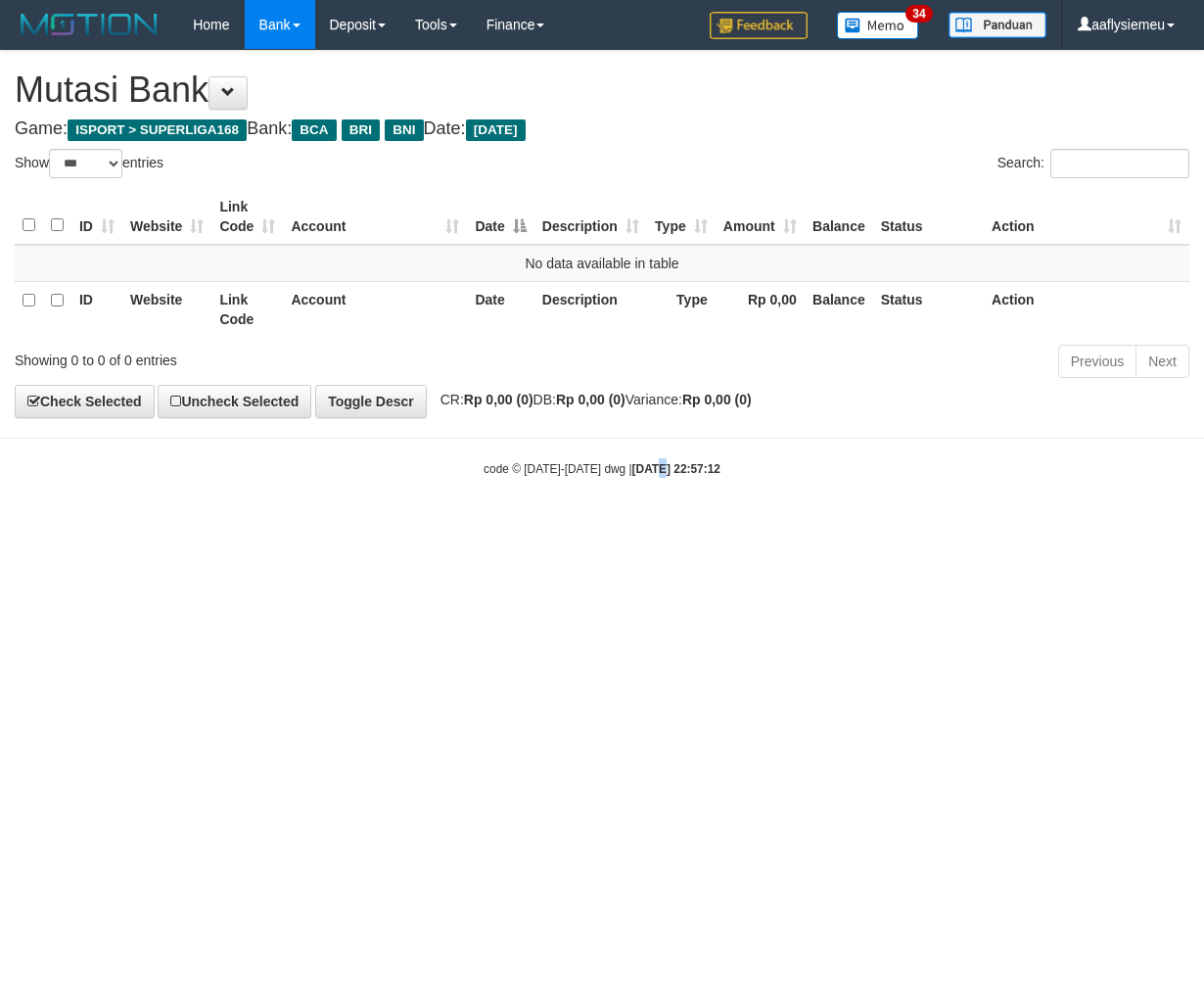 click on "2025/07/11 22:57:12" at bounding box center [676, 469] 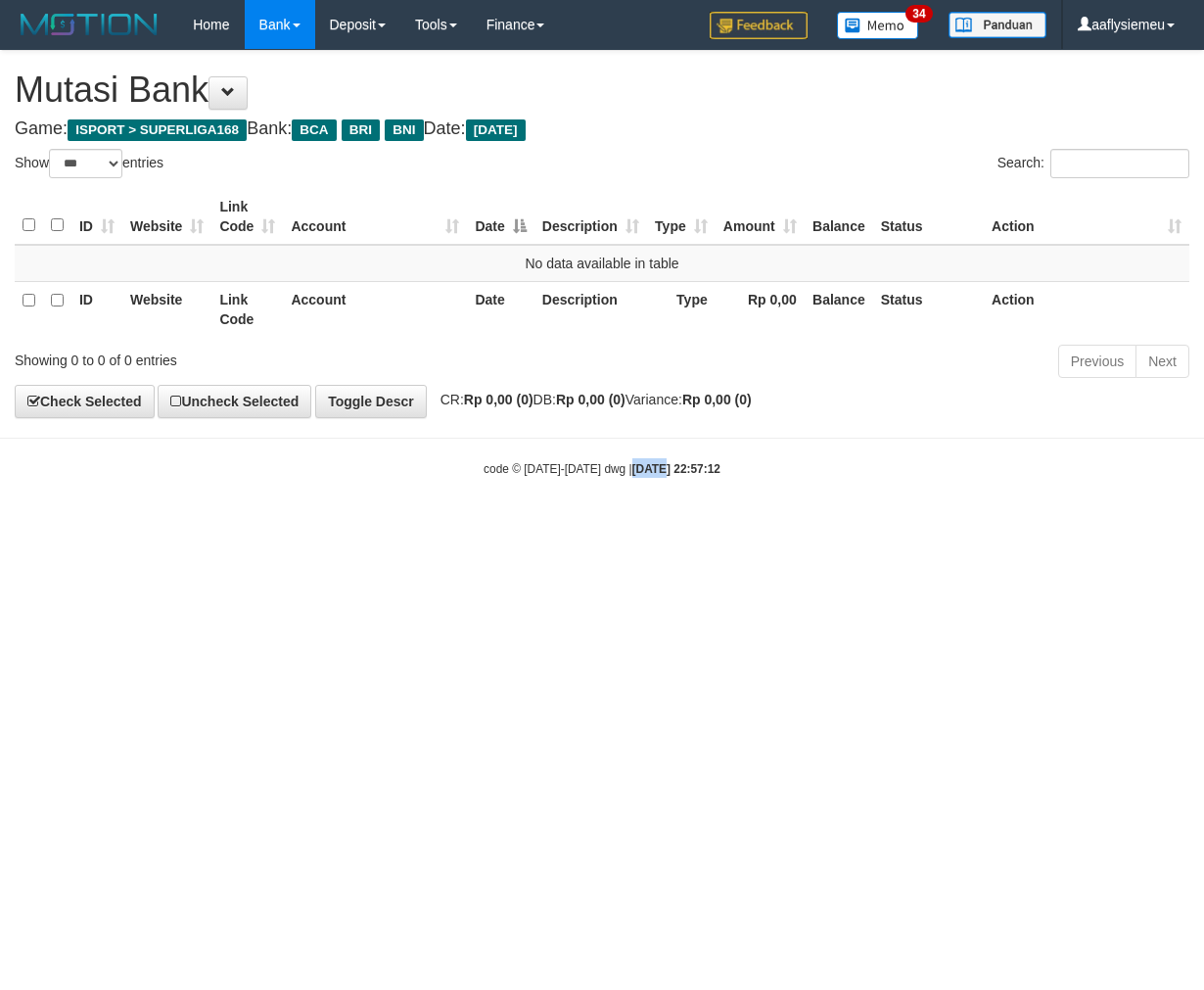 click on "2025/07/11 22:57:12" at bounding box center [676, 469] 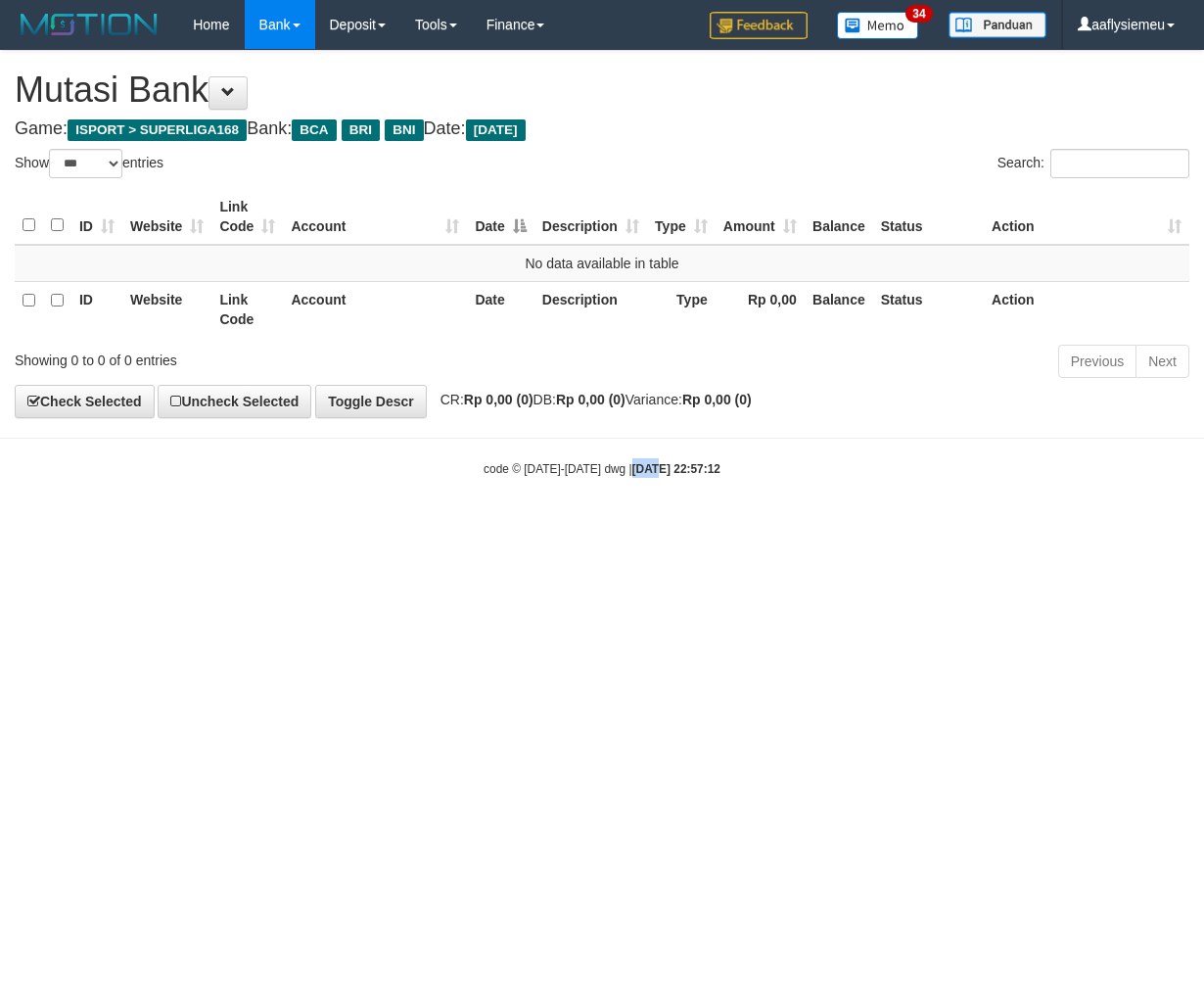 click on "2025/07/11 22:57:12" at bounding box center (676, 469) 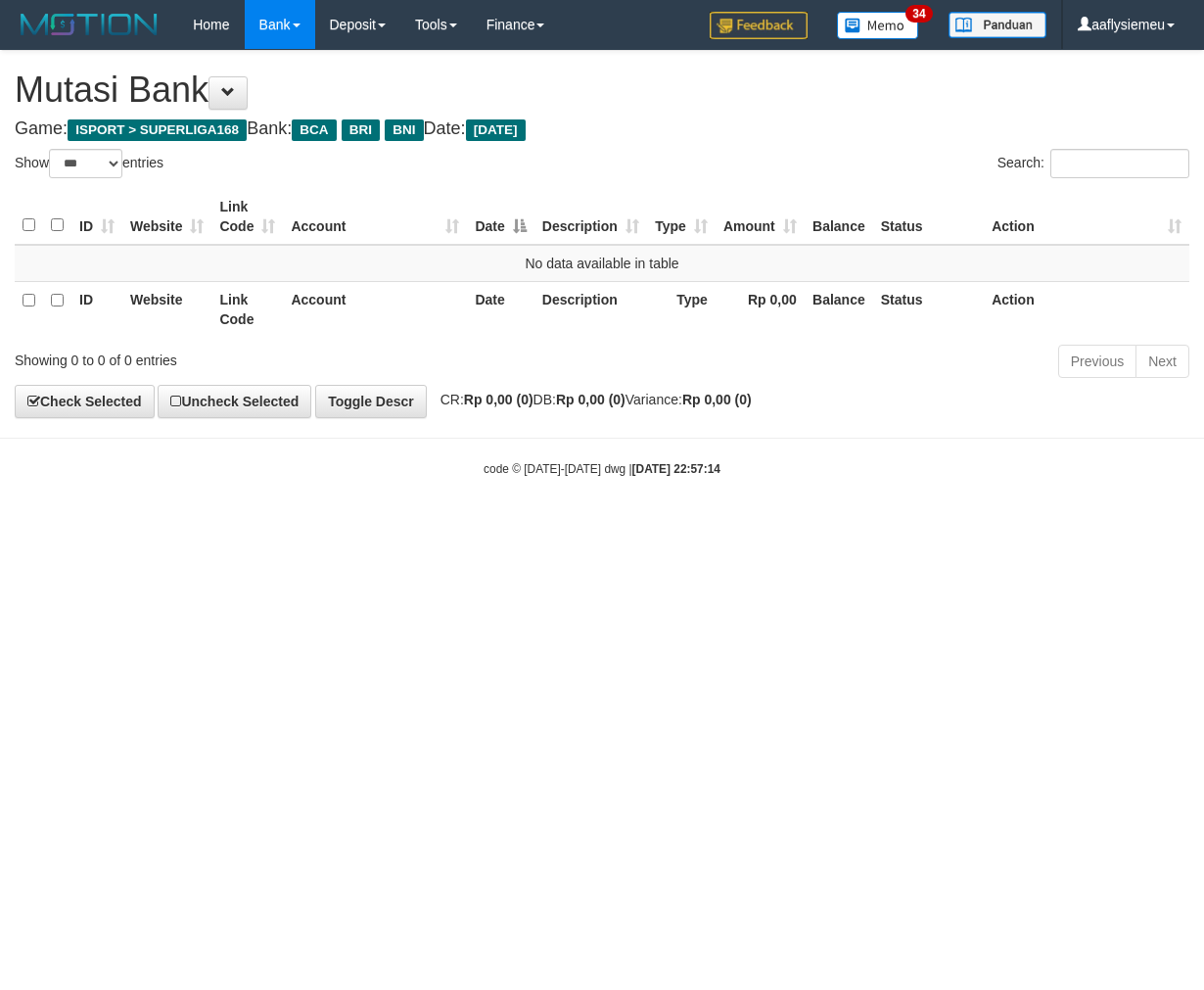 select on "***" 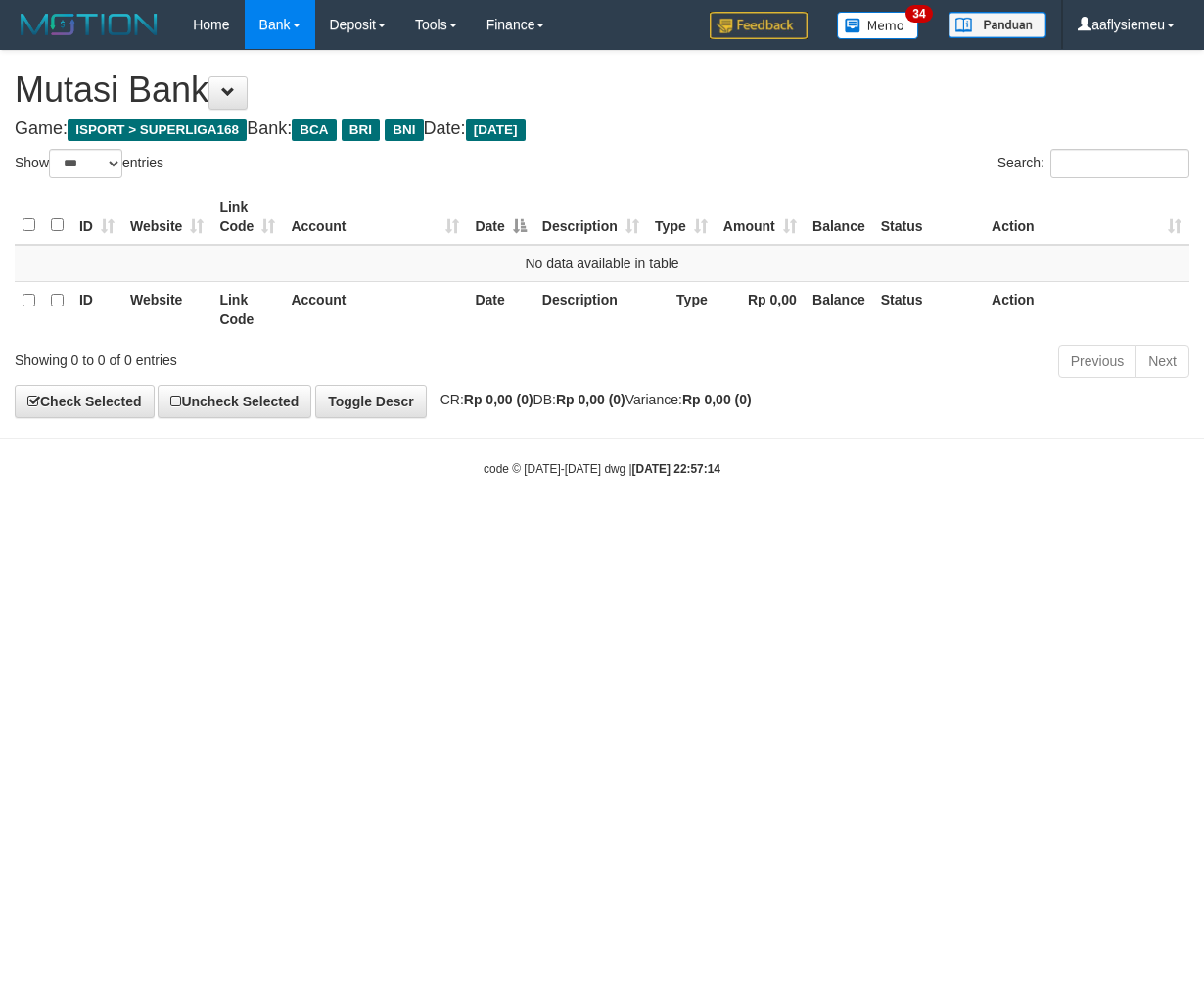 scroll, scrollTop: 0, scrollLeft: 0, axis: both 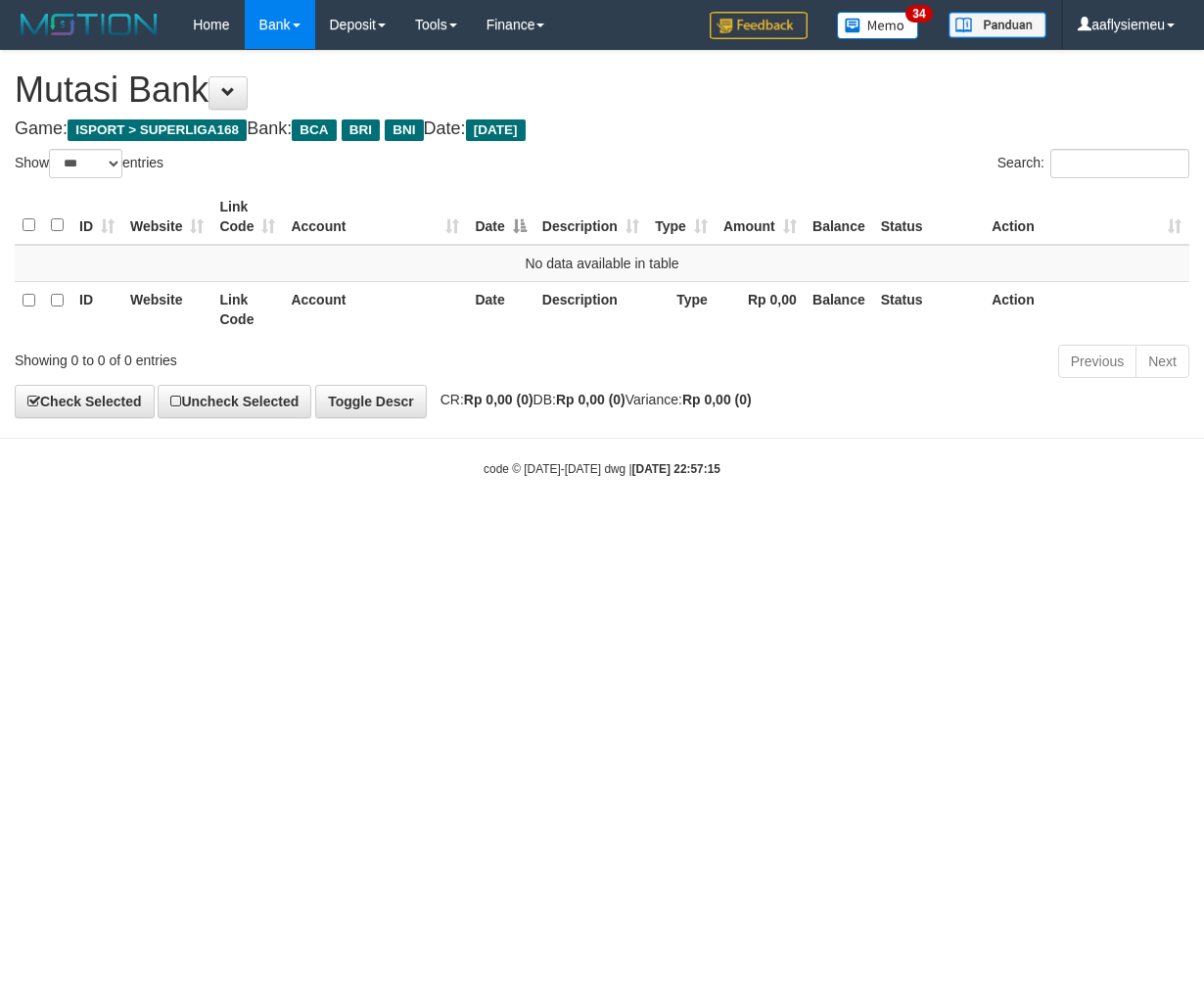 select on "***" 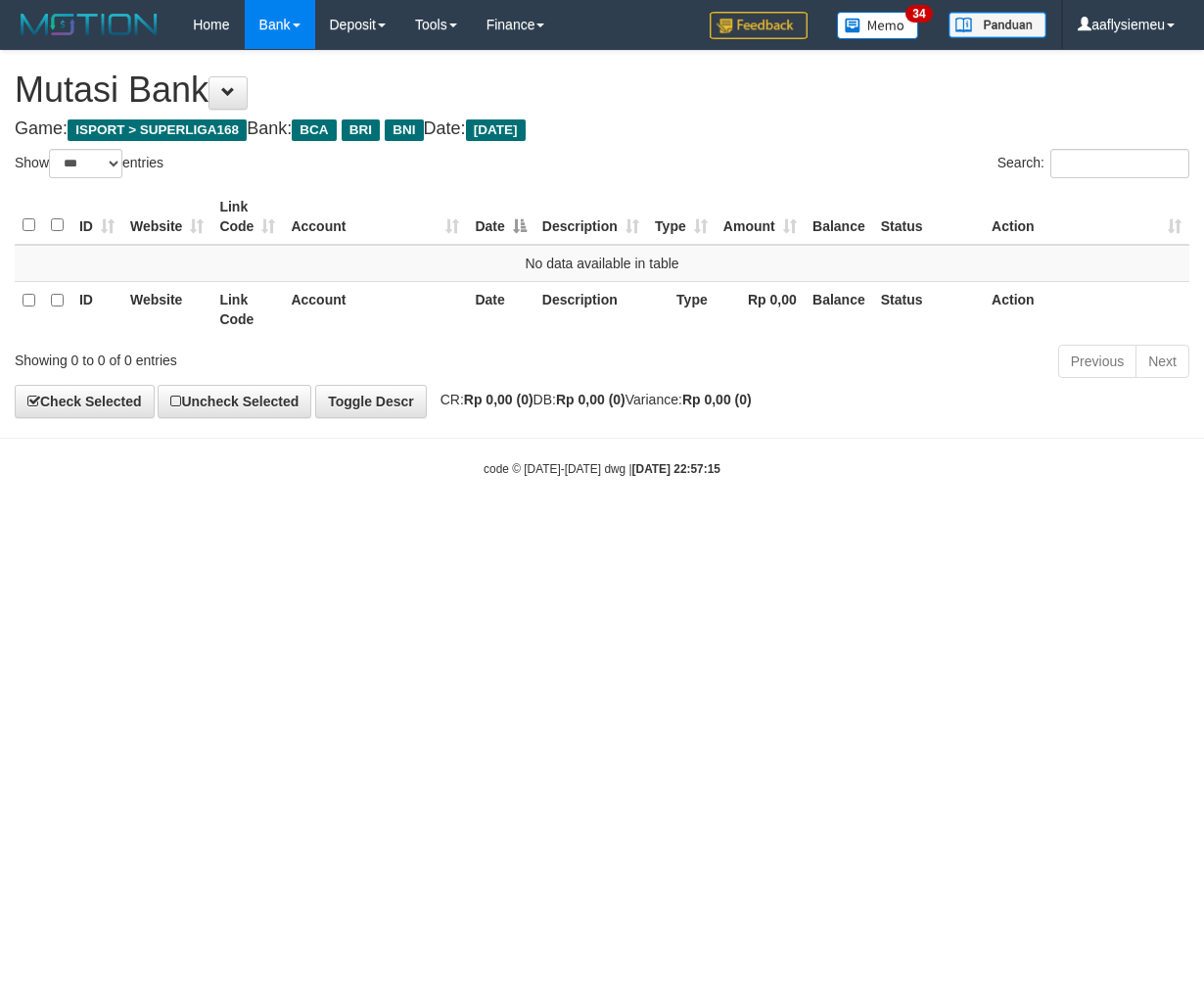 scroll, scrollTop: 0, scrollLeft: 0, axis: both 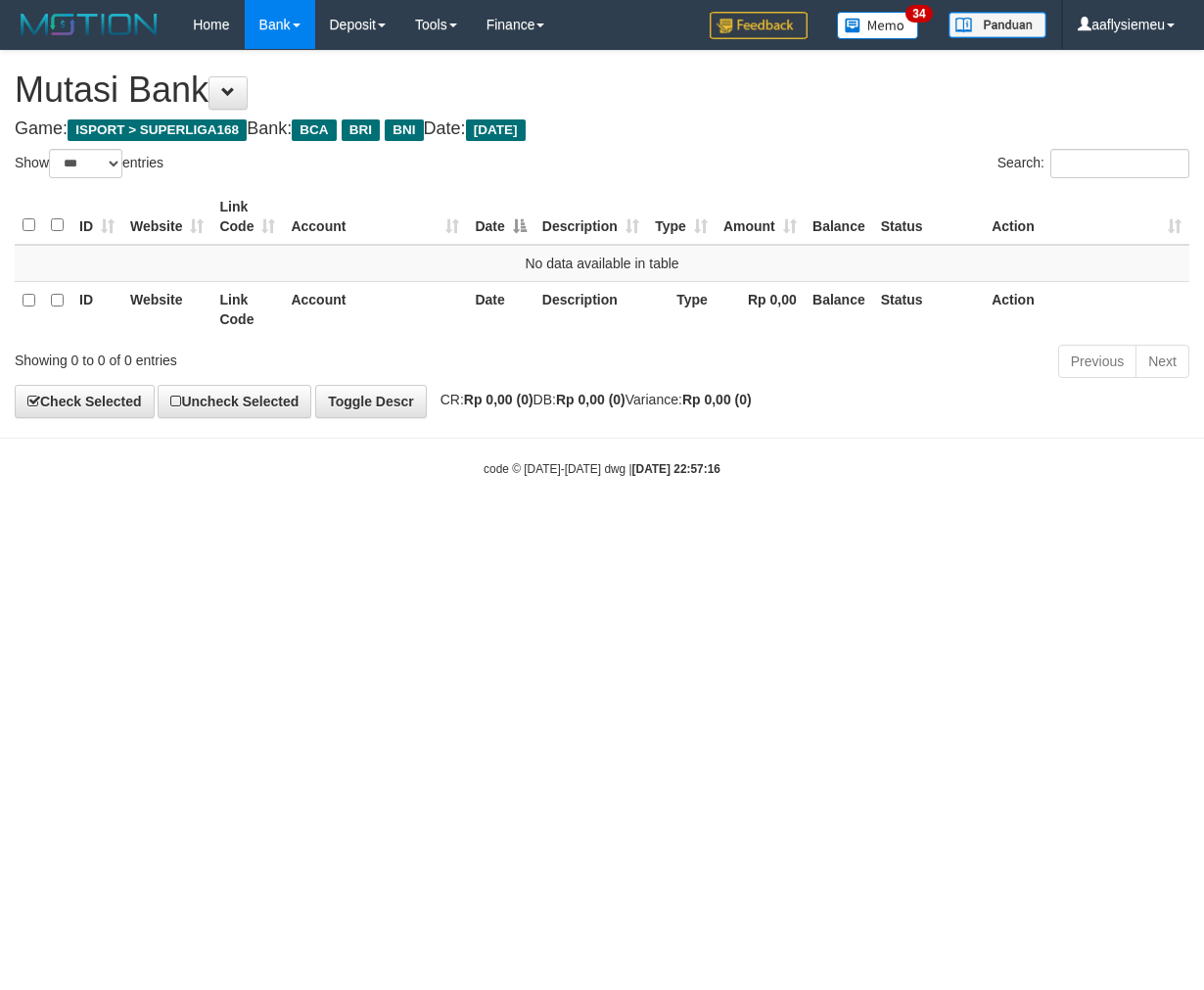 select on "***" 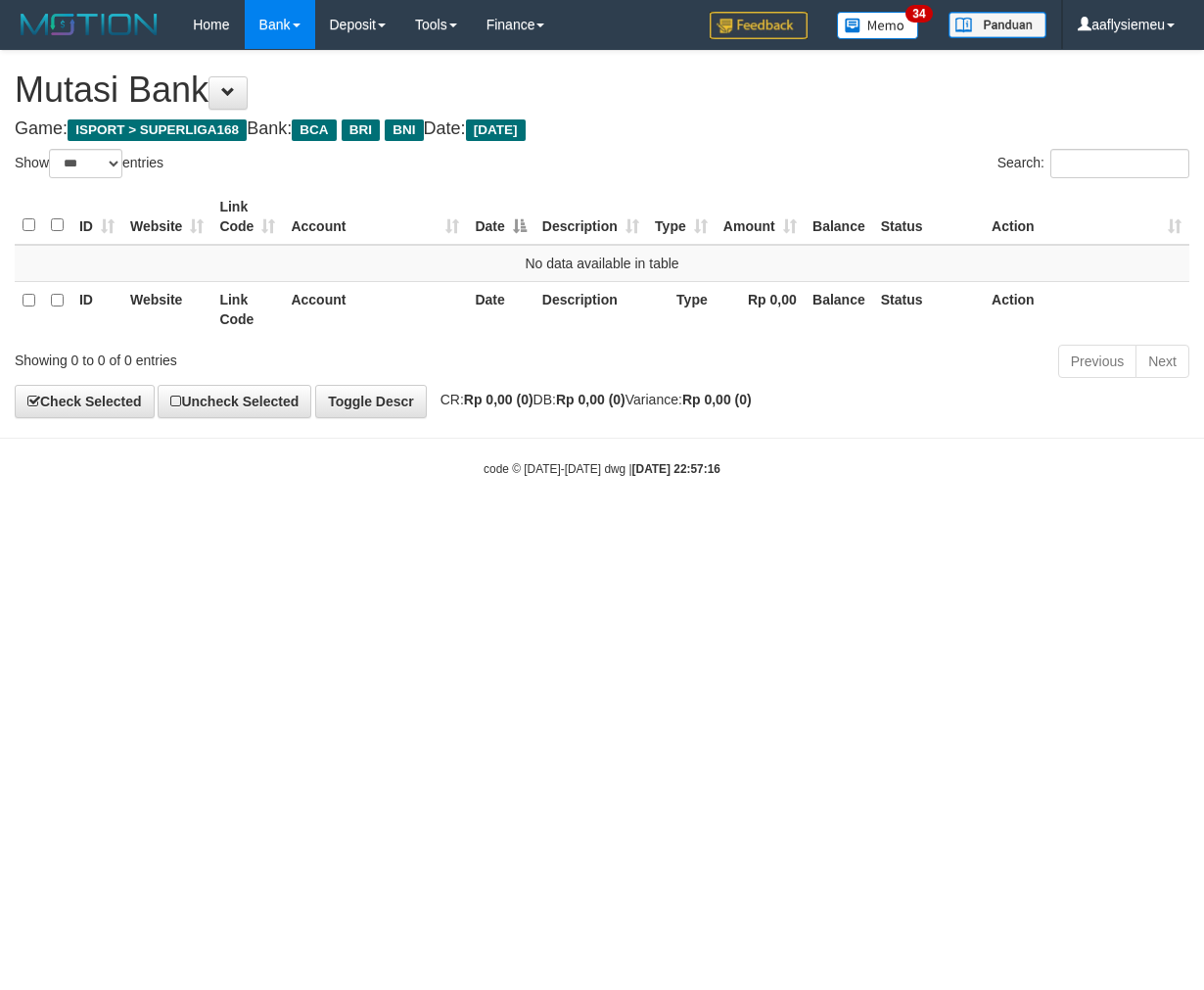 scroll, scrollTop: 0, scrollLeft: 0, axis: both 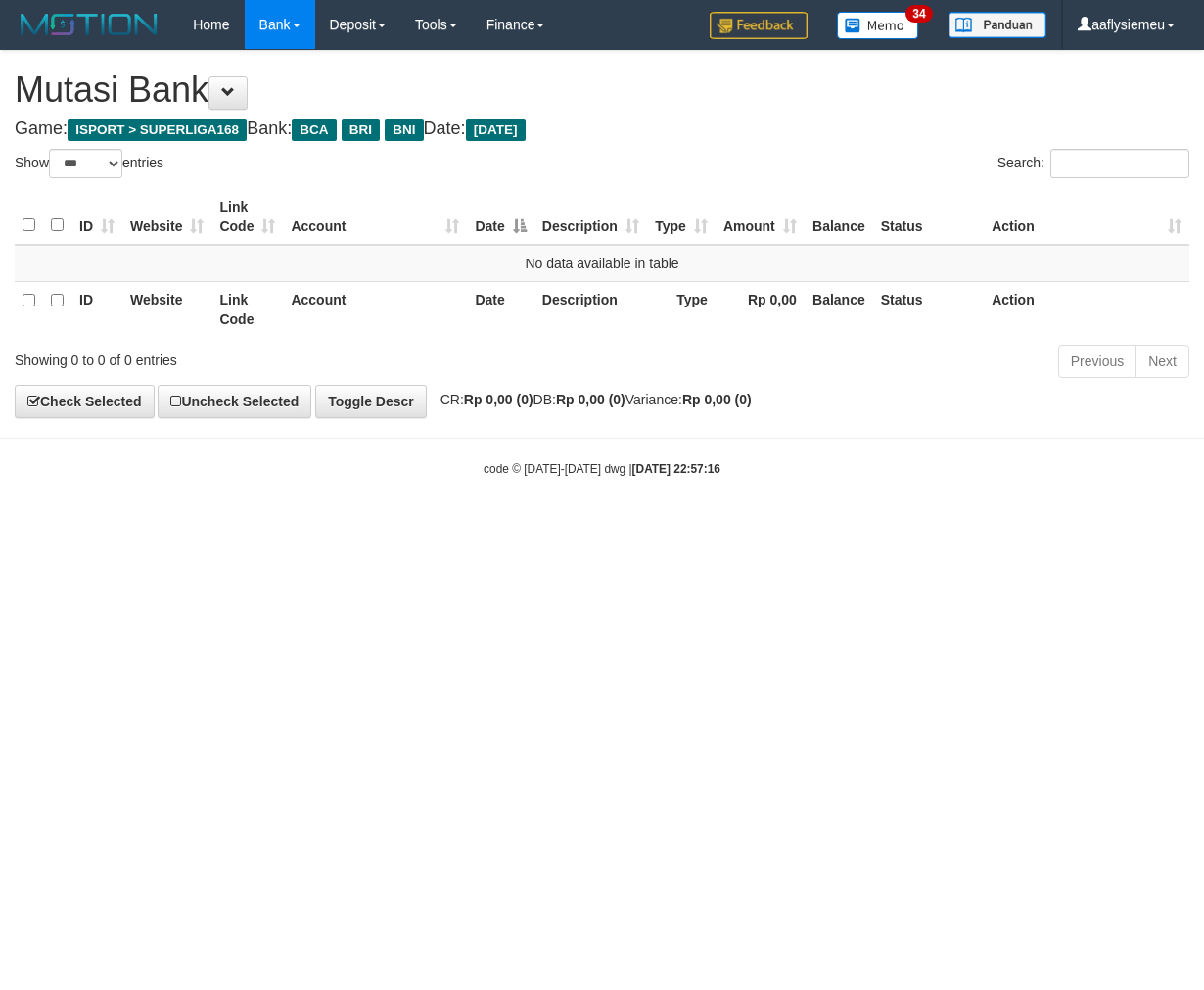 select on "***" 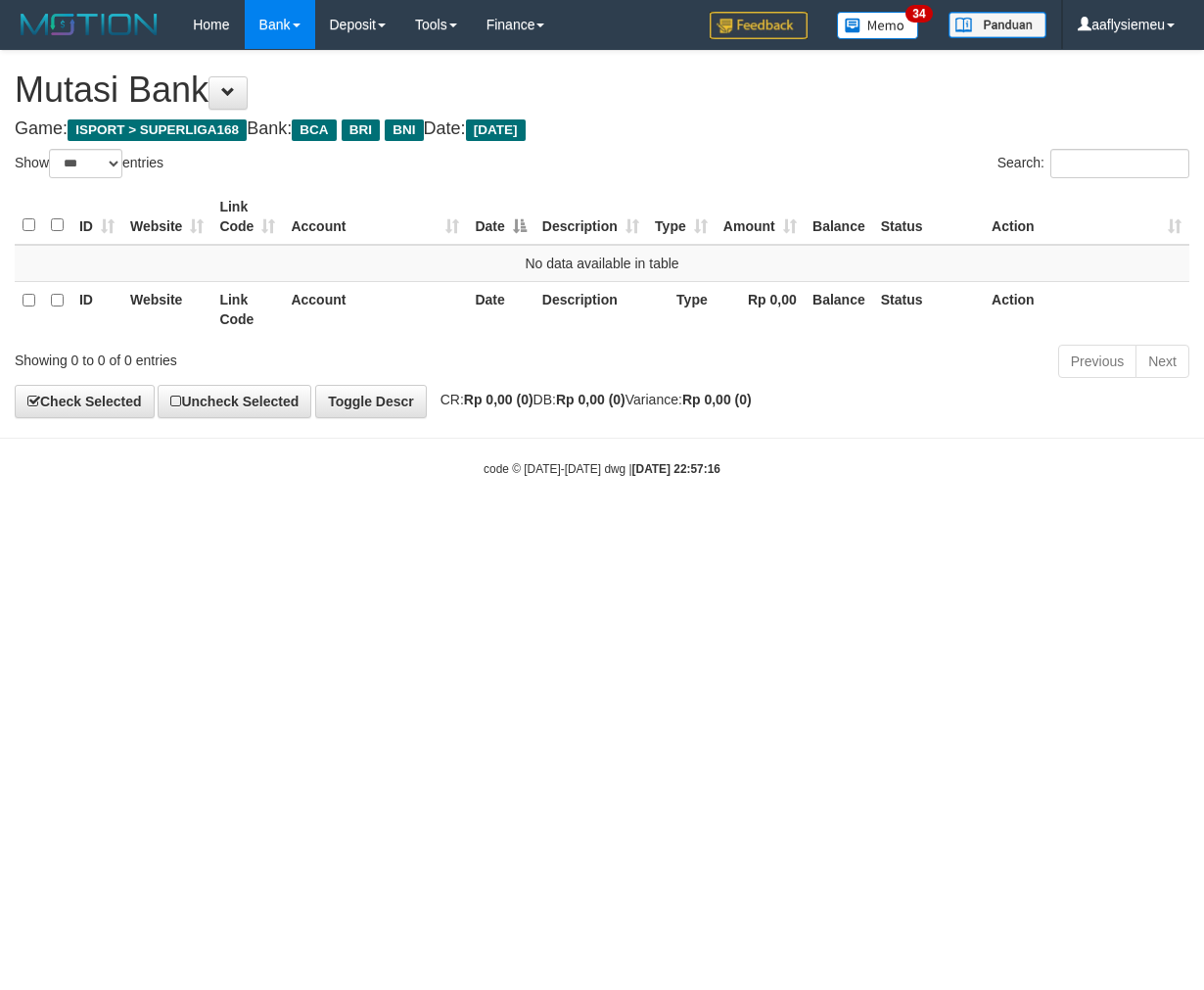 scroll, scrollTop: 0, scrollLeft: 0, axis: both 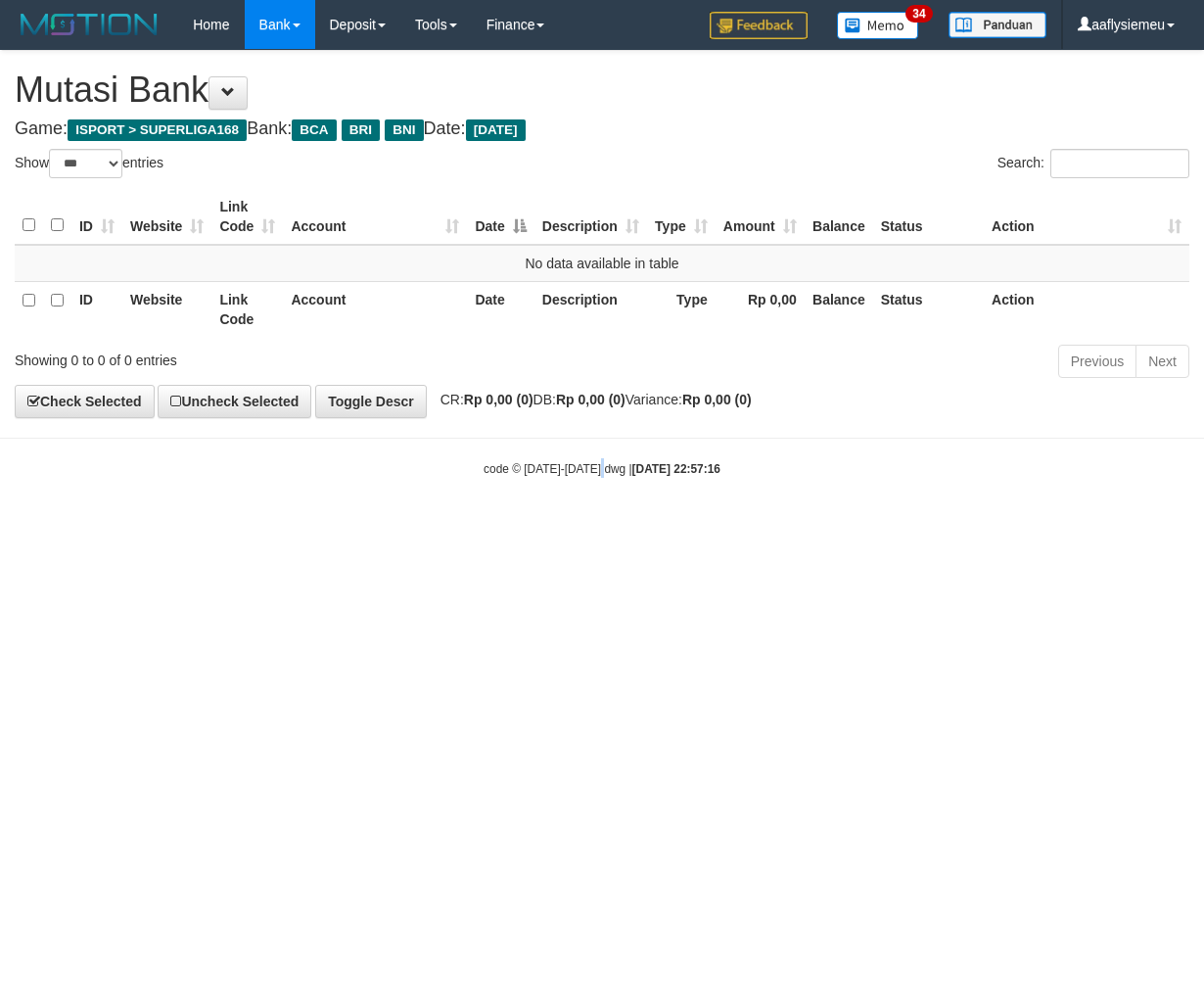 click on "Toggle navigation
Home
Bank
Account List
Load
By Website
Group
[ISPORT]													SUPERLIGA168
By Load Group (DPS)" at bounding box center [602, 263] 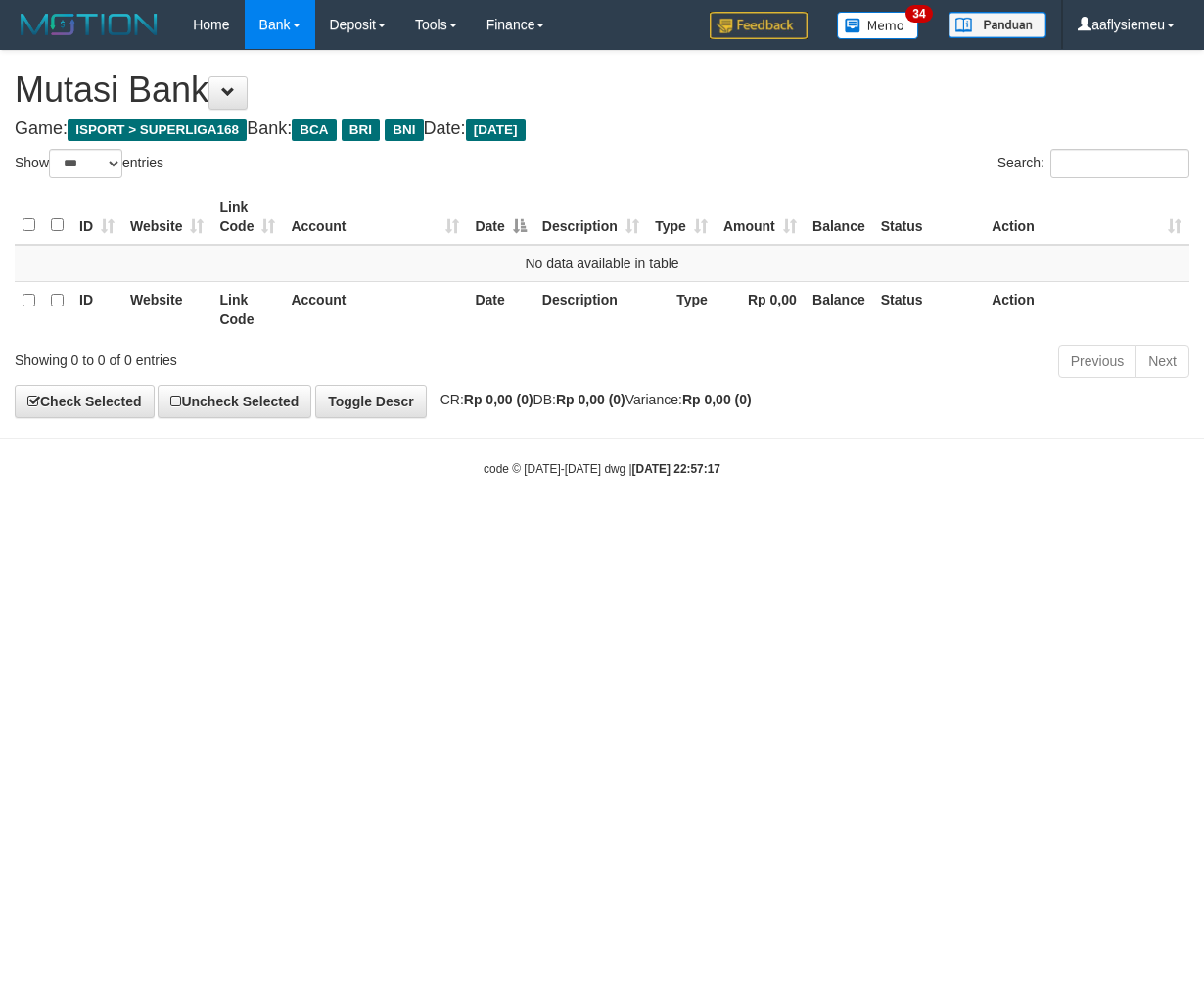 select on "***" 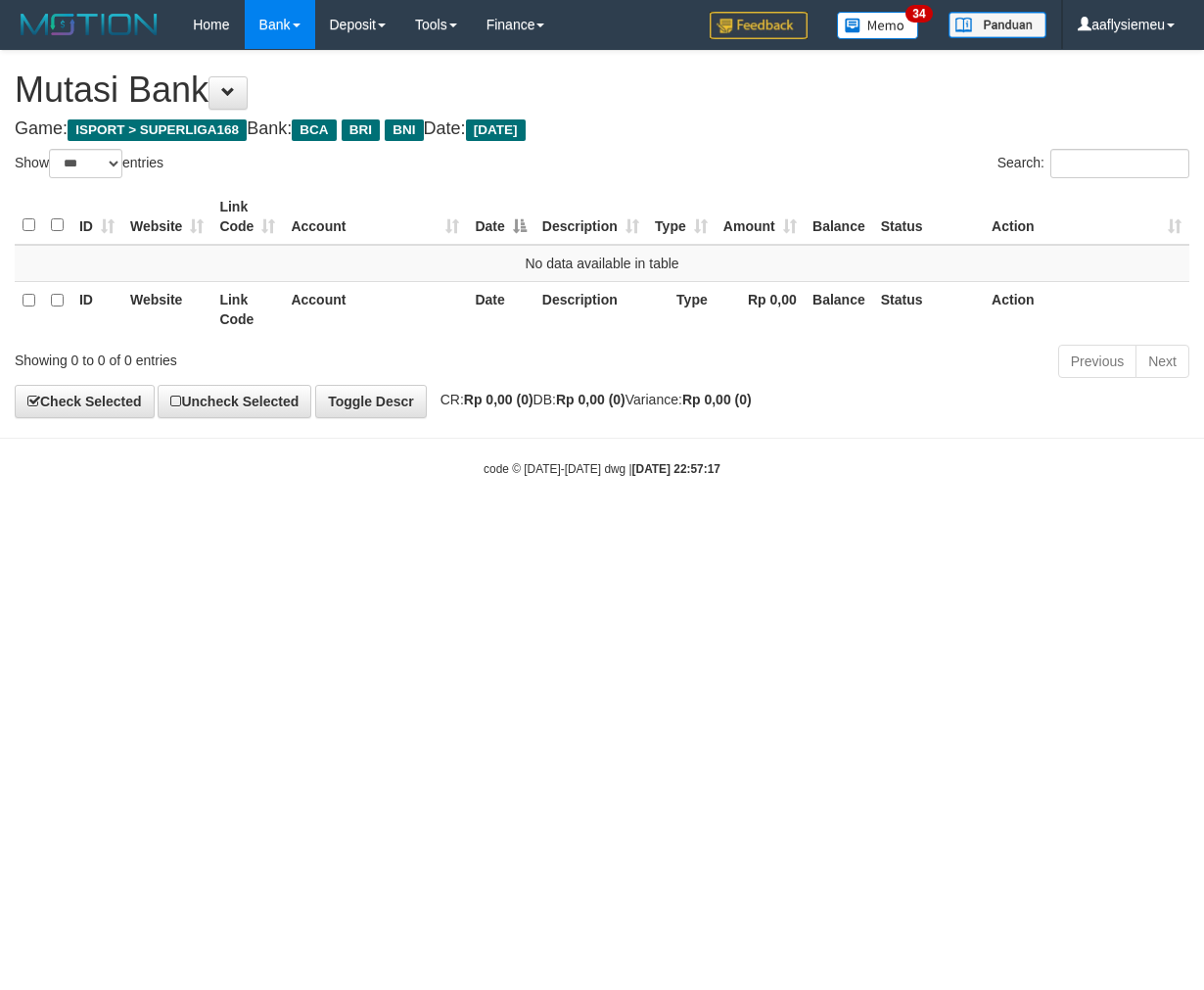 scroll, scrollTop: 0, scrollLeft: 0, axis: both 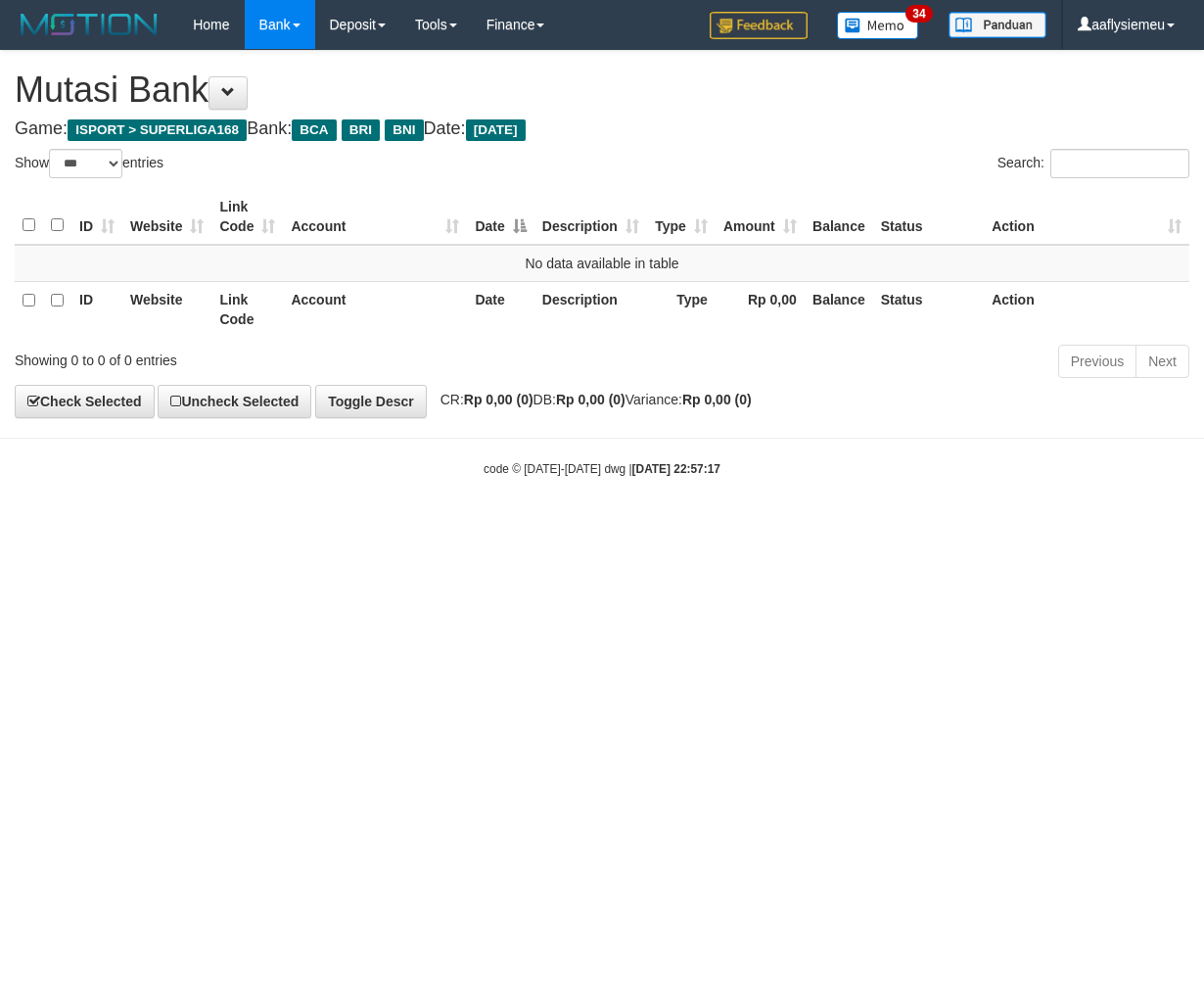 select on "***" 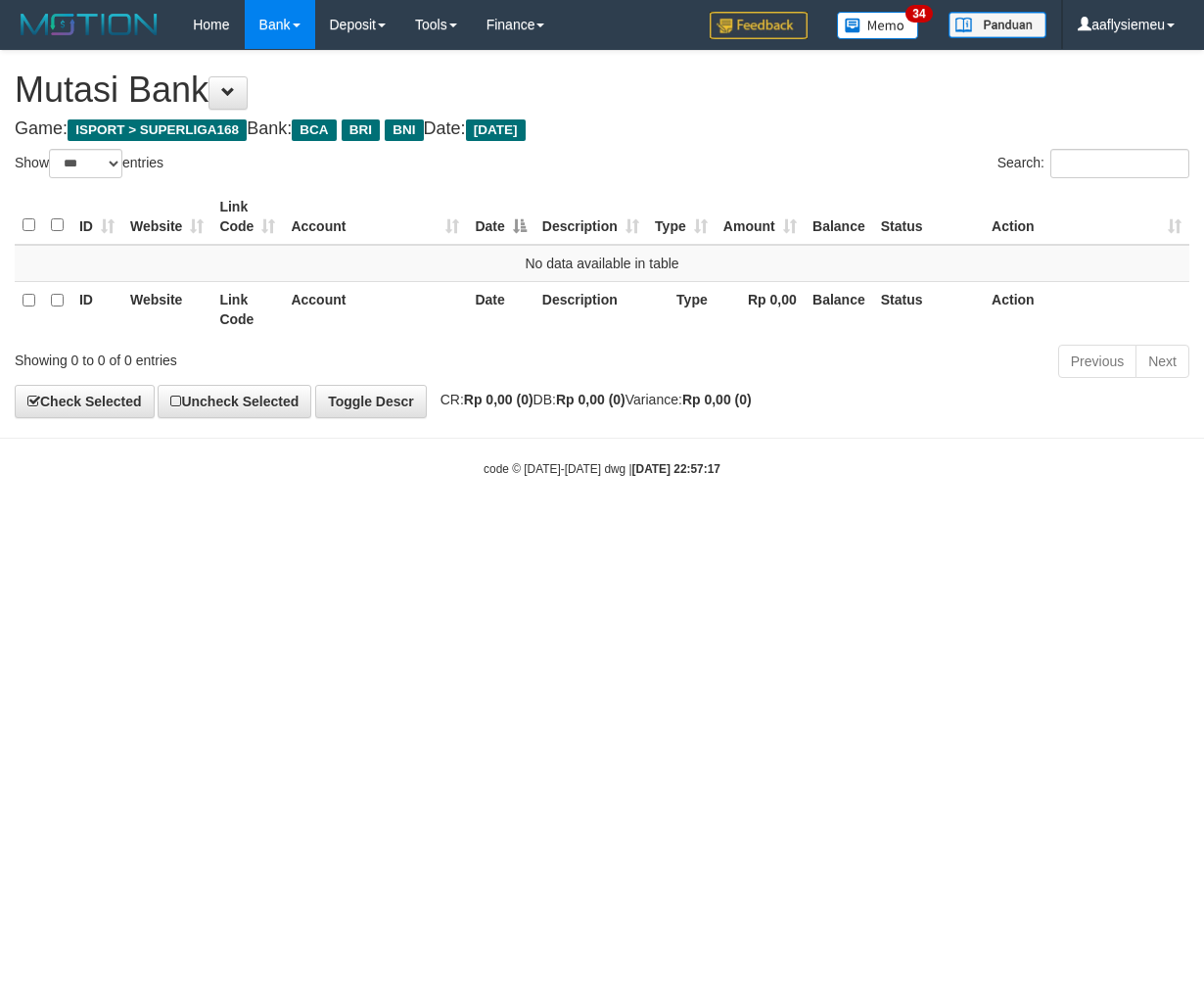 scroll, scrollTop: 0, scrollLeft: 0, axis: both 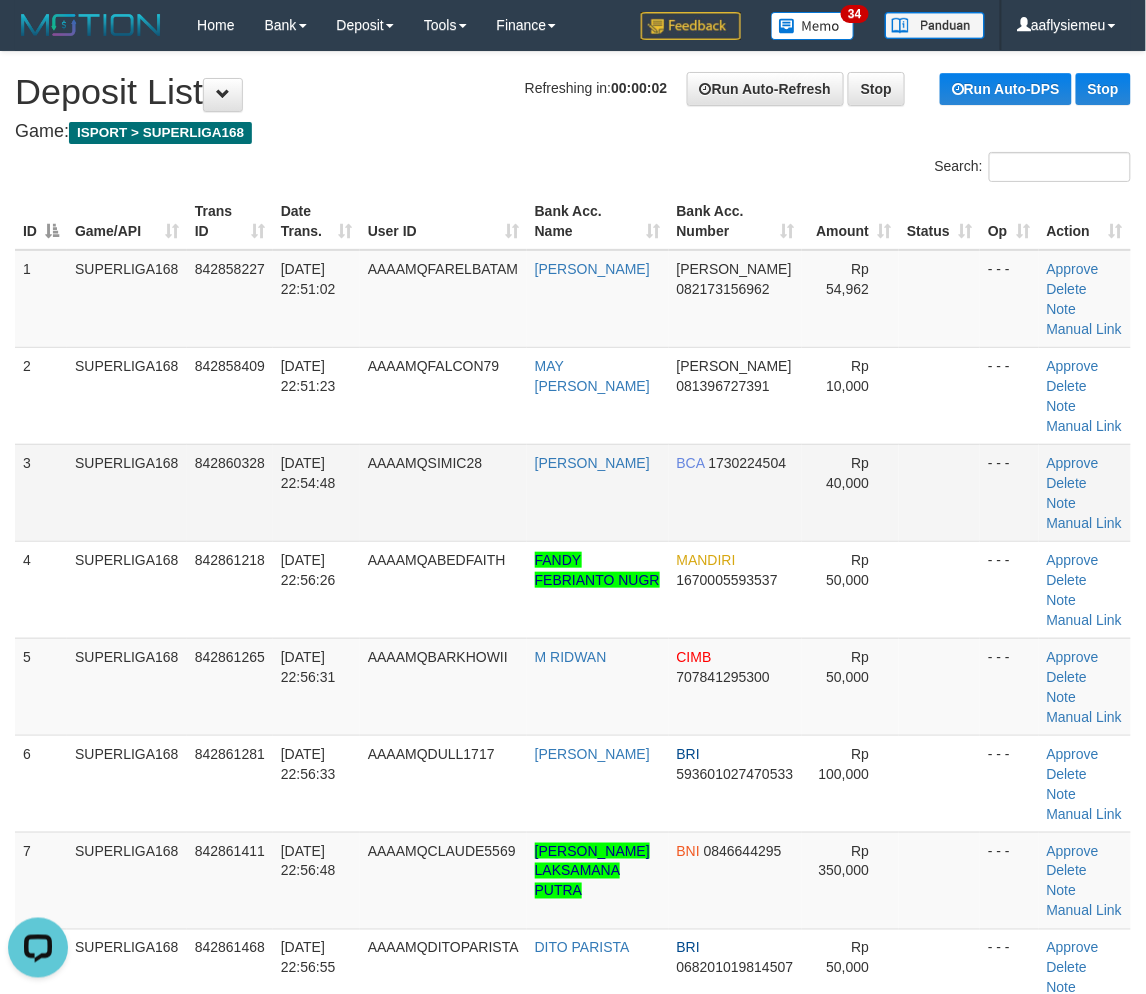 click on "SUPERLIGA168" at bounding box center (127, 492) 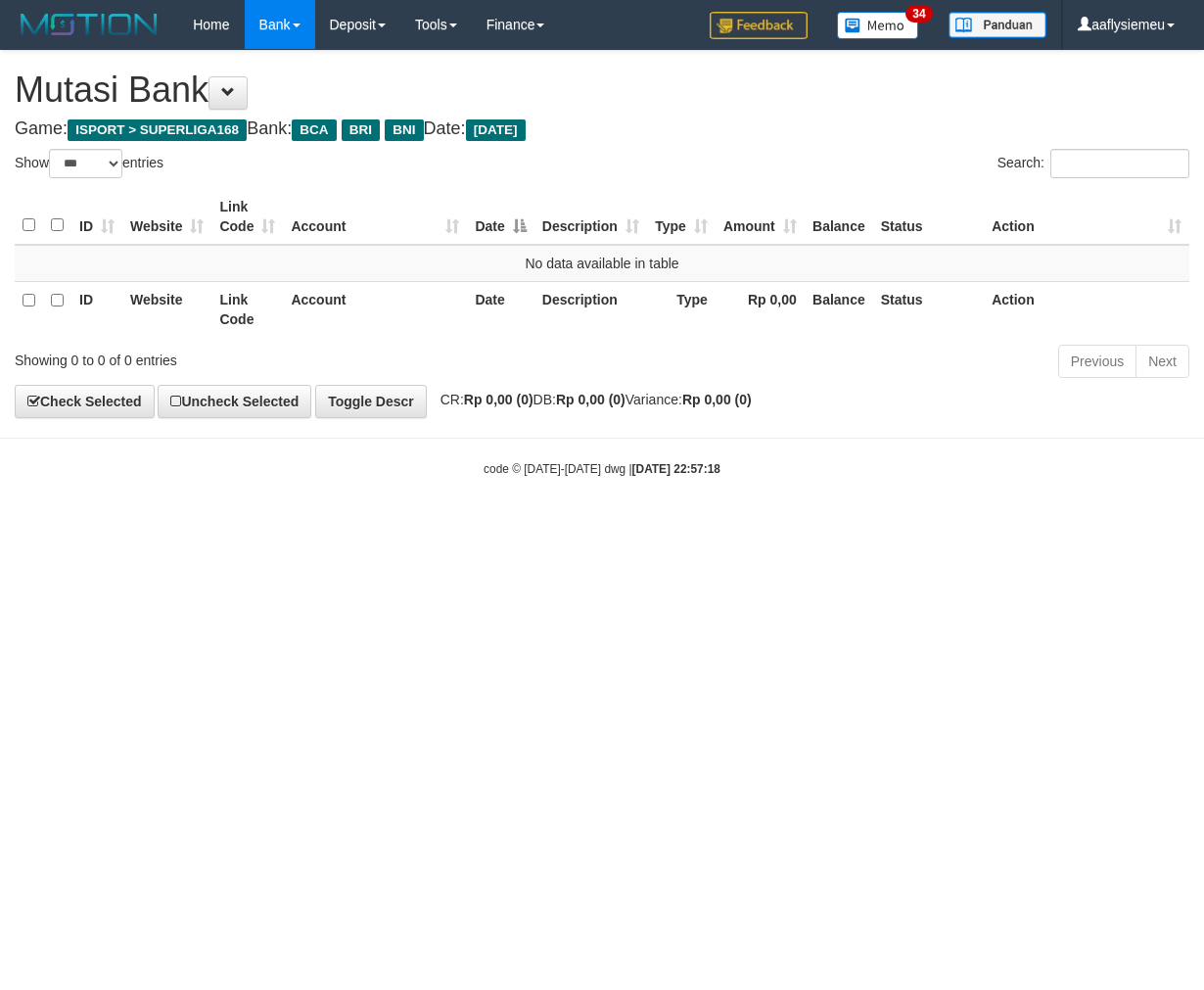 select on "***" 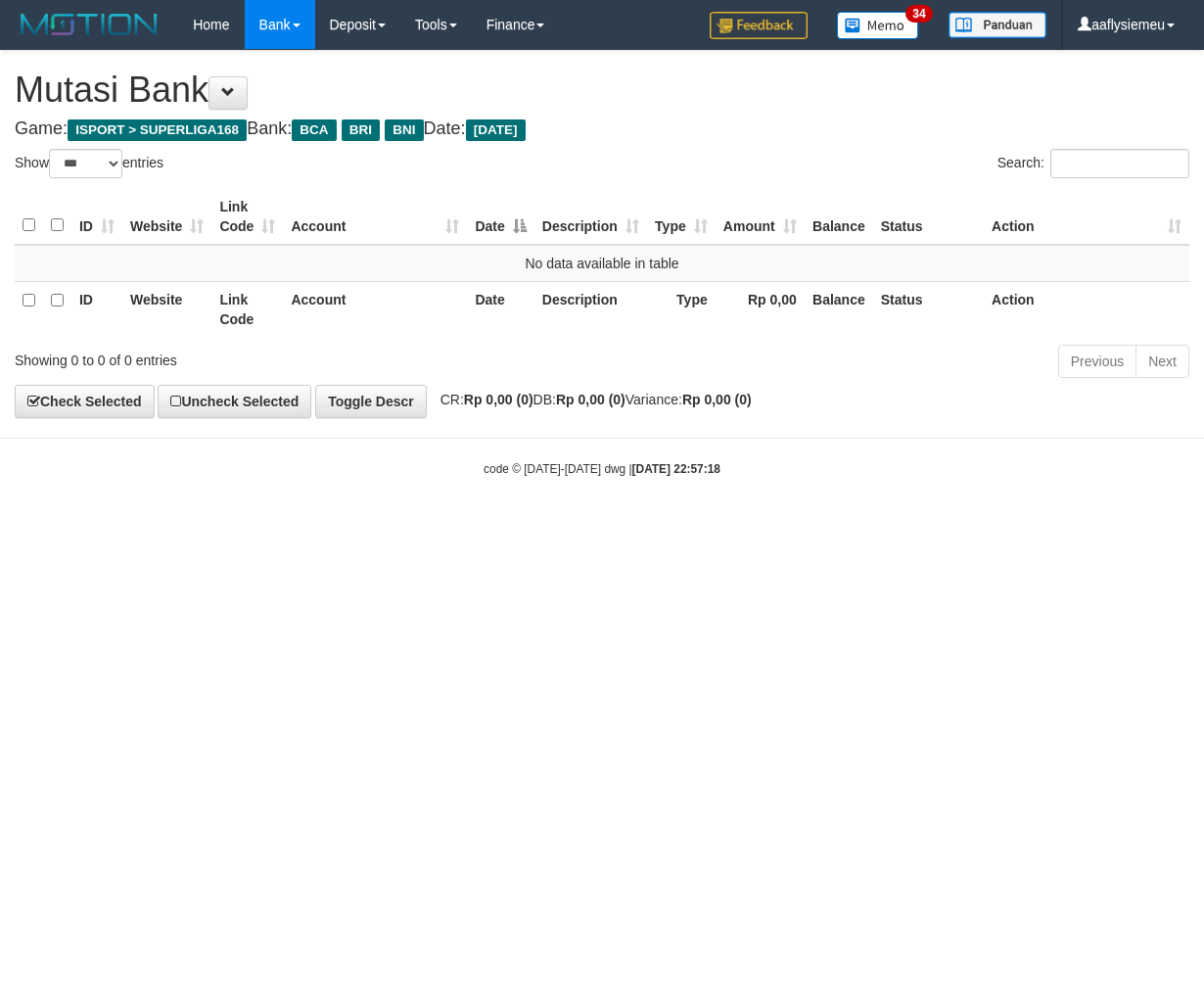 scroll, scrollTop: 0, scrollLeft: 0, axis: both 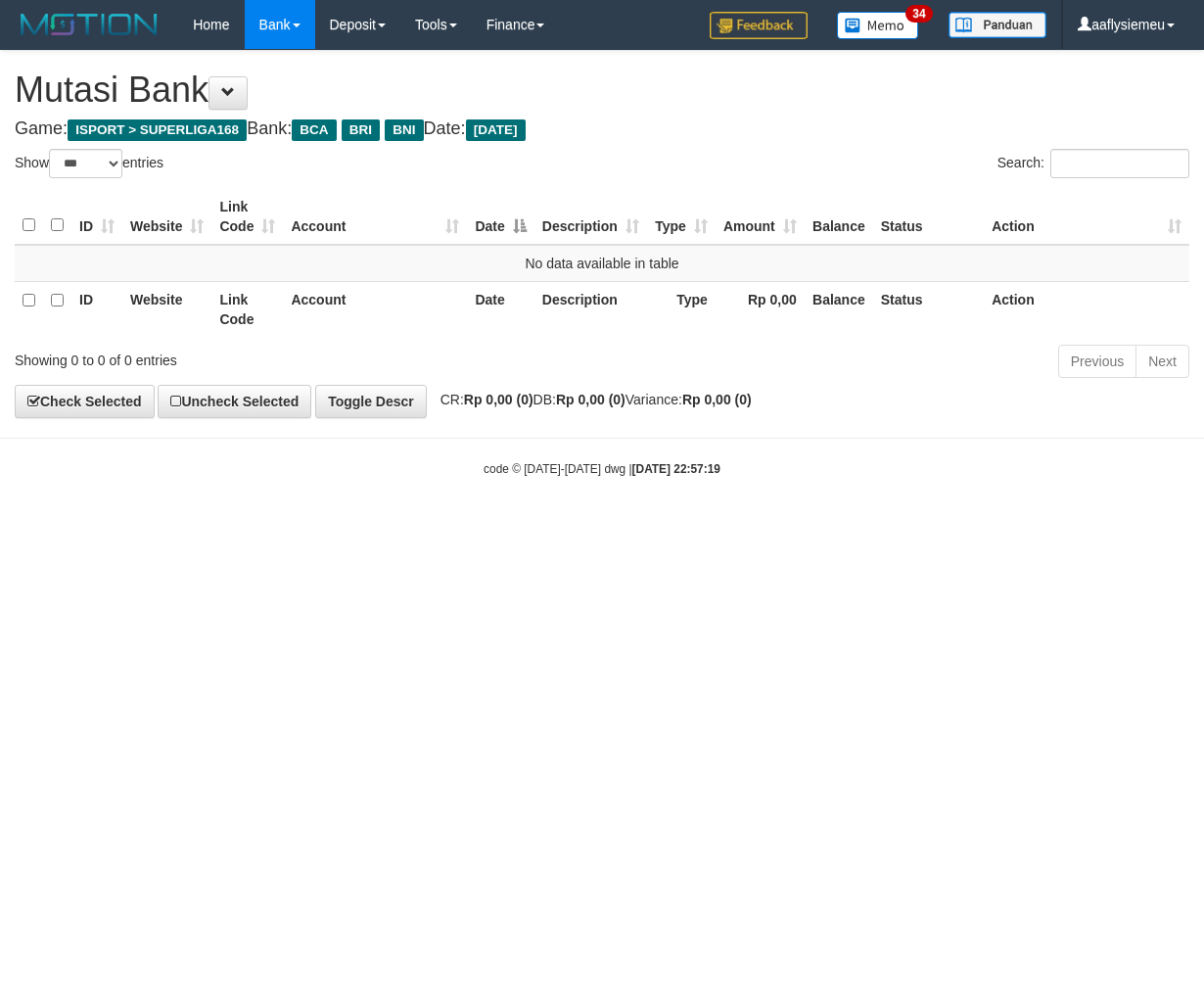 select on "***" 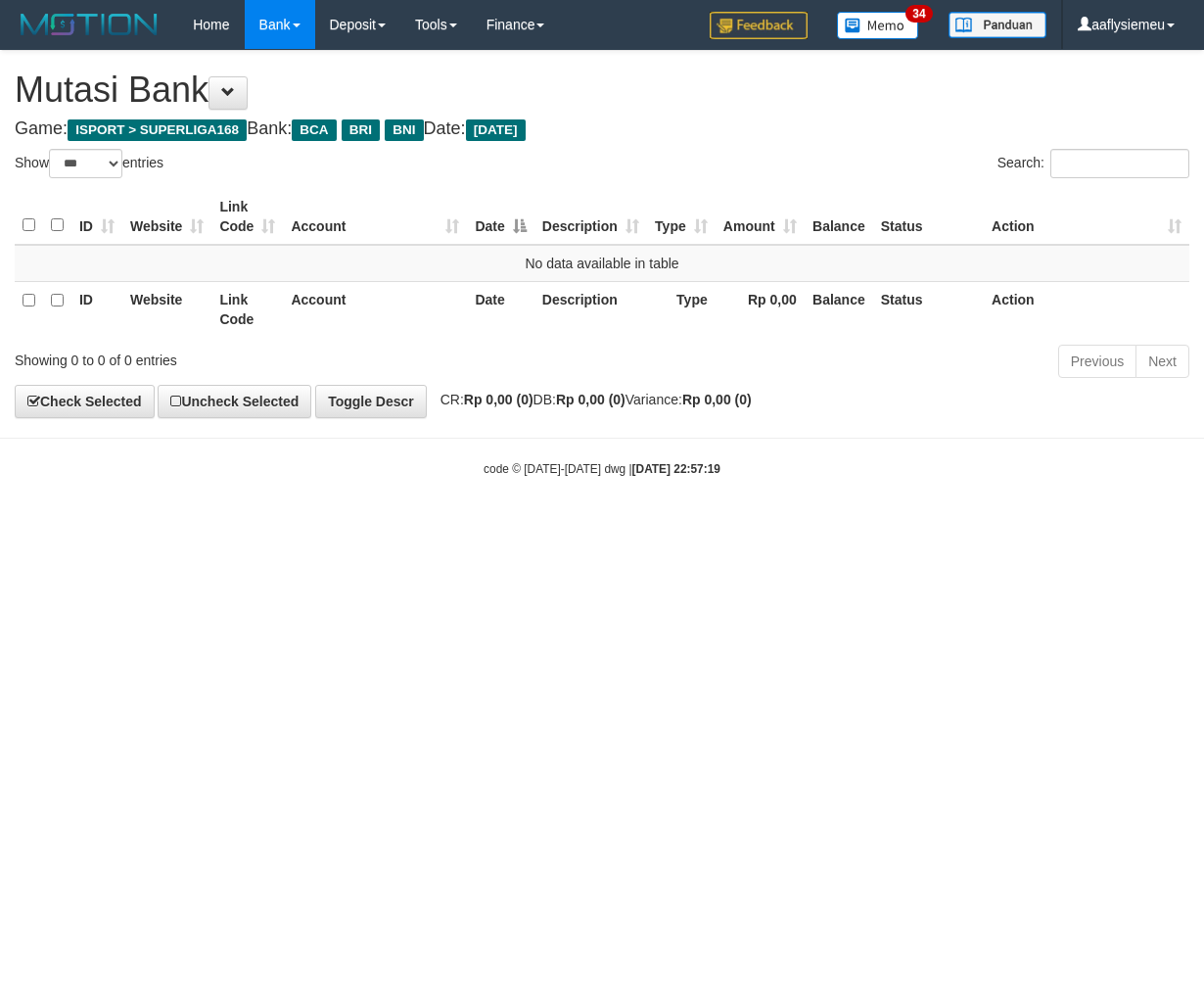 scroll, scrollTop: 0, scrollLeft: 0, axis: both 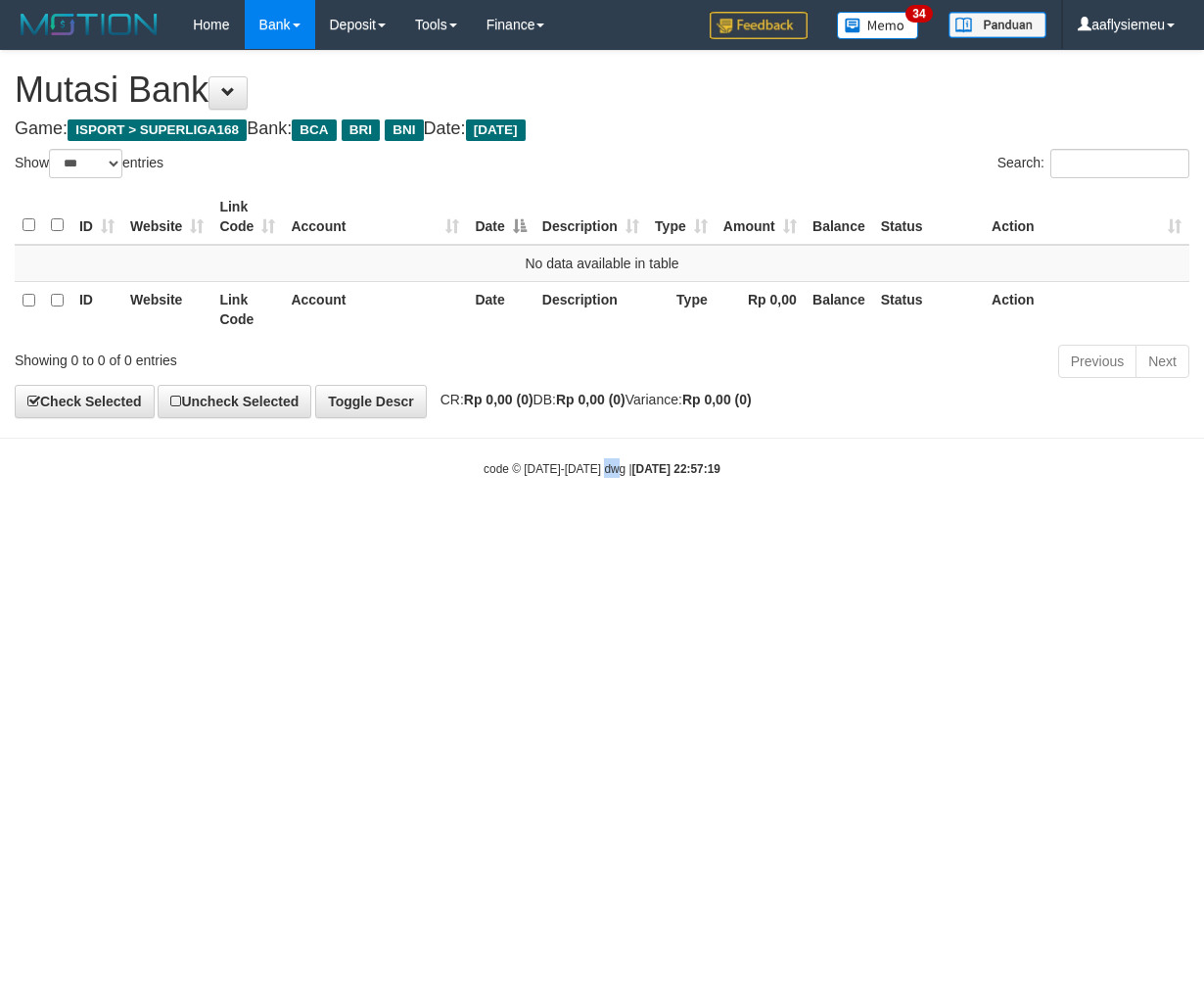 click on "Toggle navigation
Home
Bank
Account List
Load
By Website
Group
[ISPORT]													SUPERLIGA168
By Load Group (DPS)" at bounding box center [602, 263] 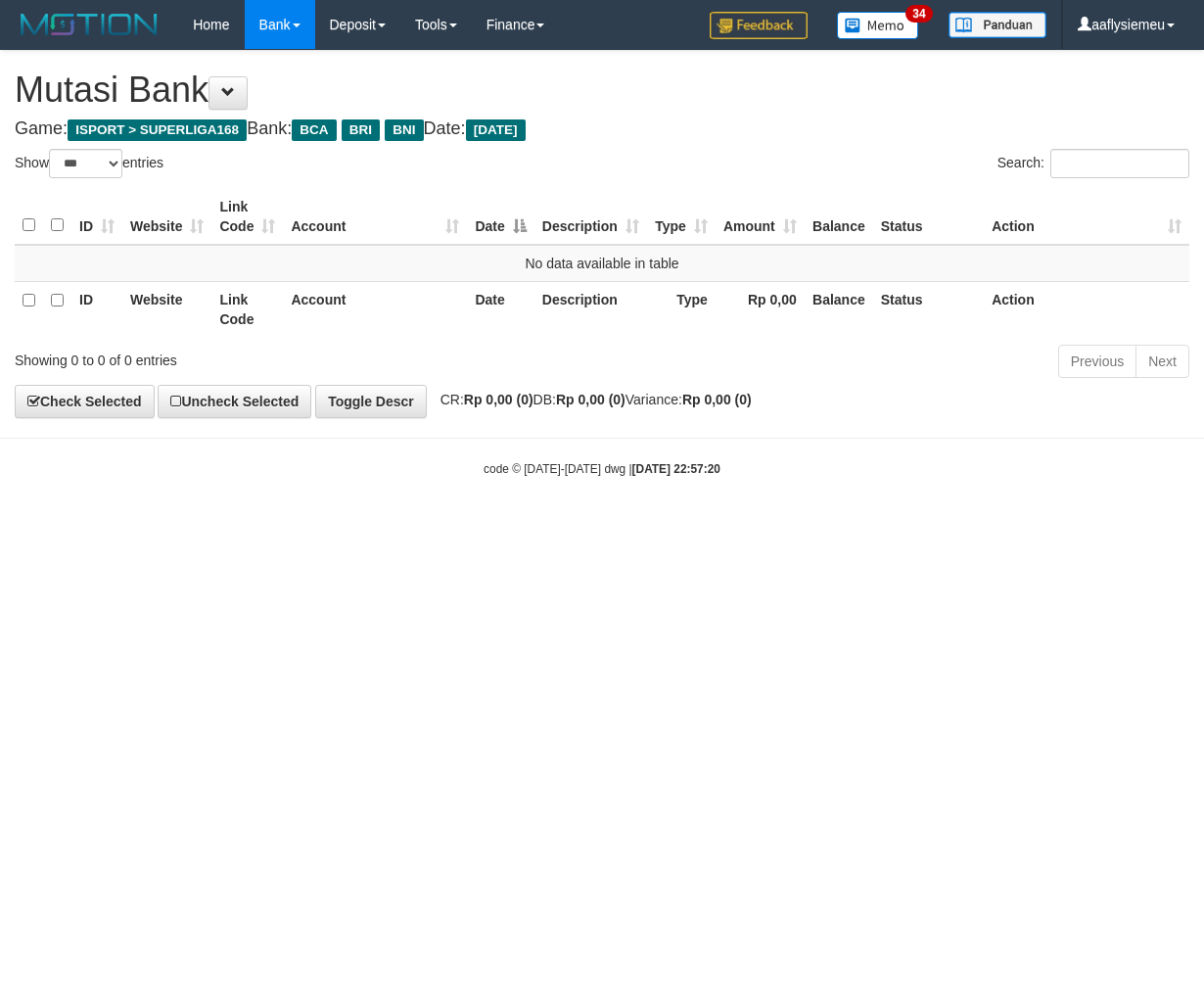 select on "***" 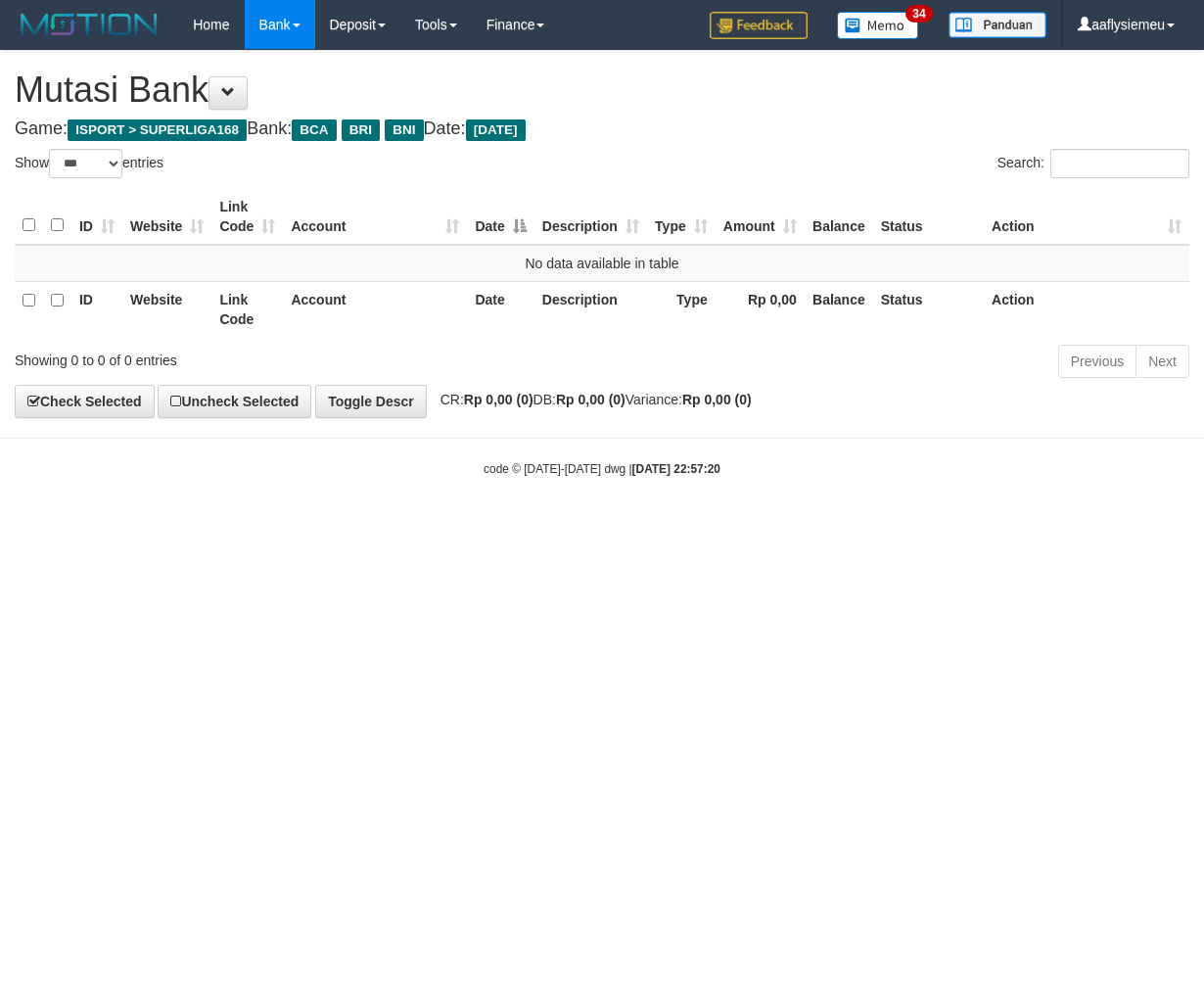 scroll, scrollTop: 0, scrollLeft: 0, axis: both 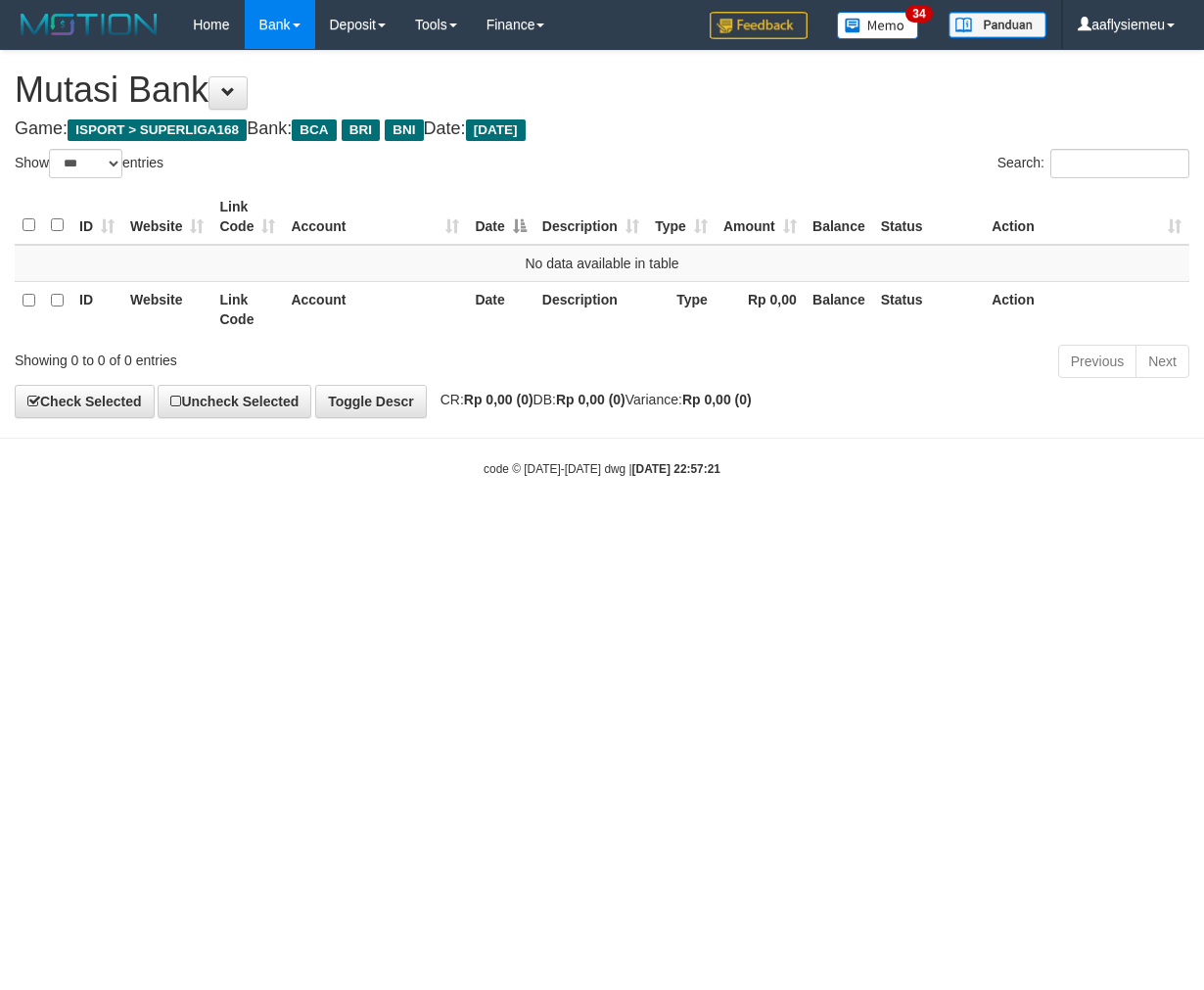 select on "***" 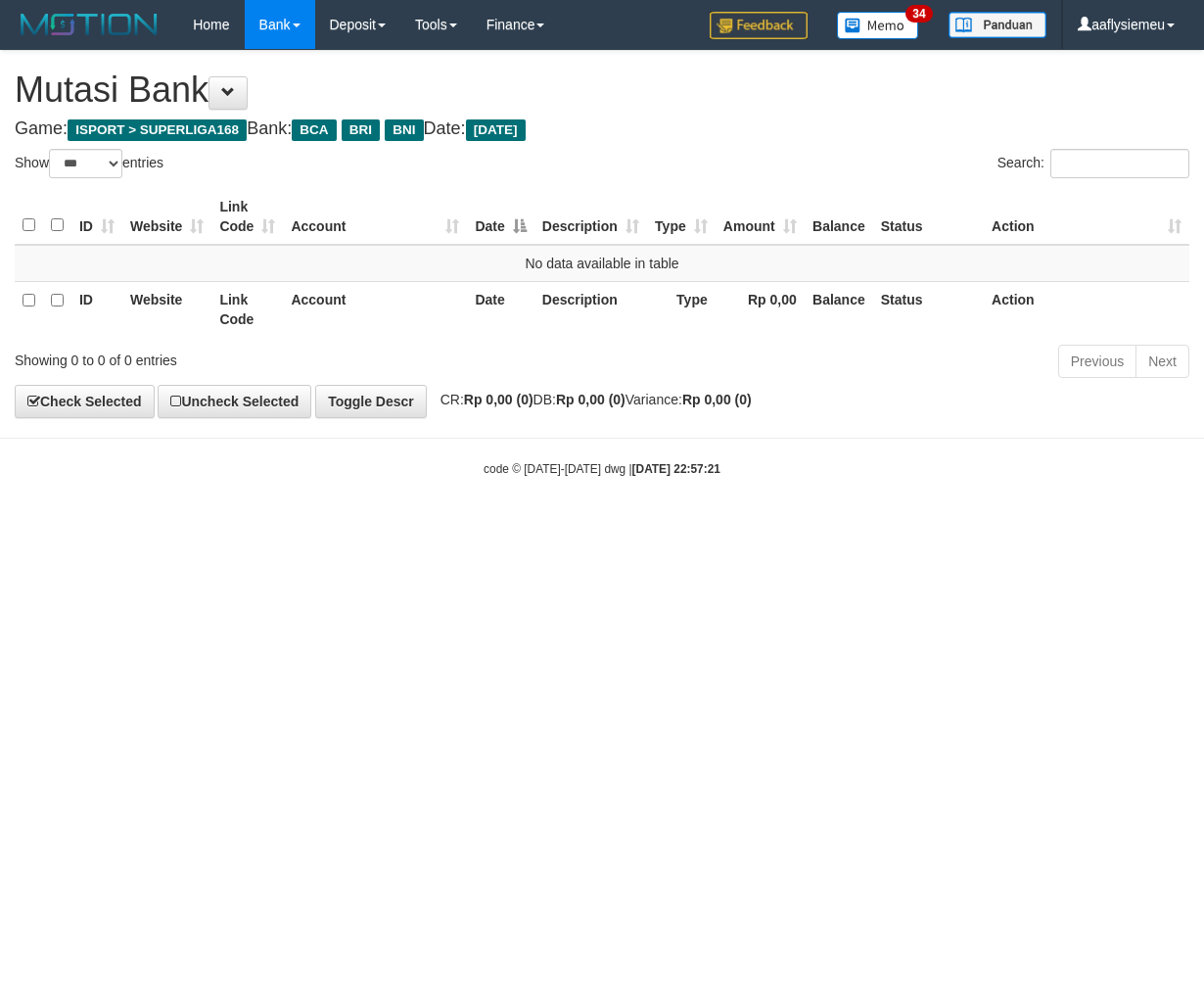 scroll, scrollTop: 0, scrollLeft: 0, axis: both 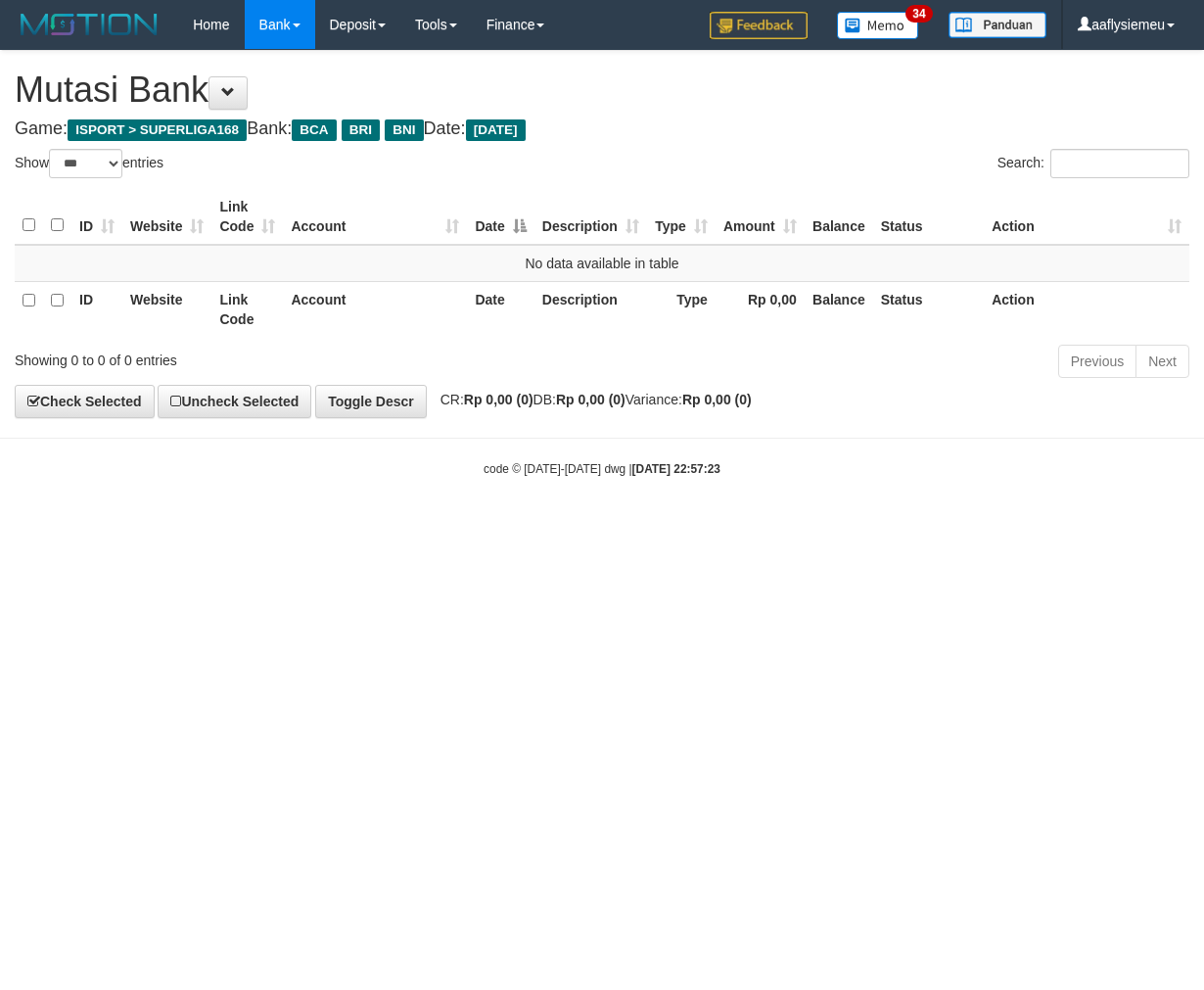 select on "***" 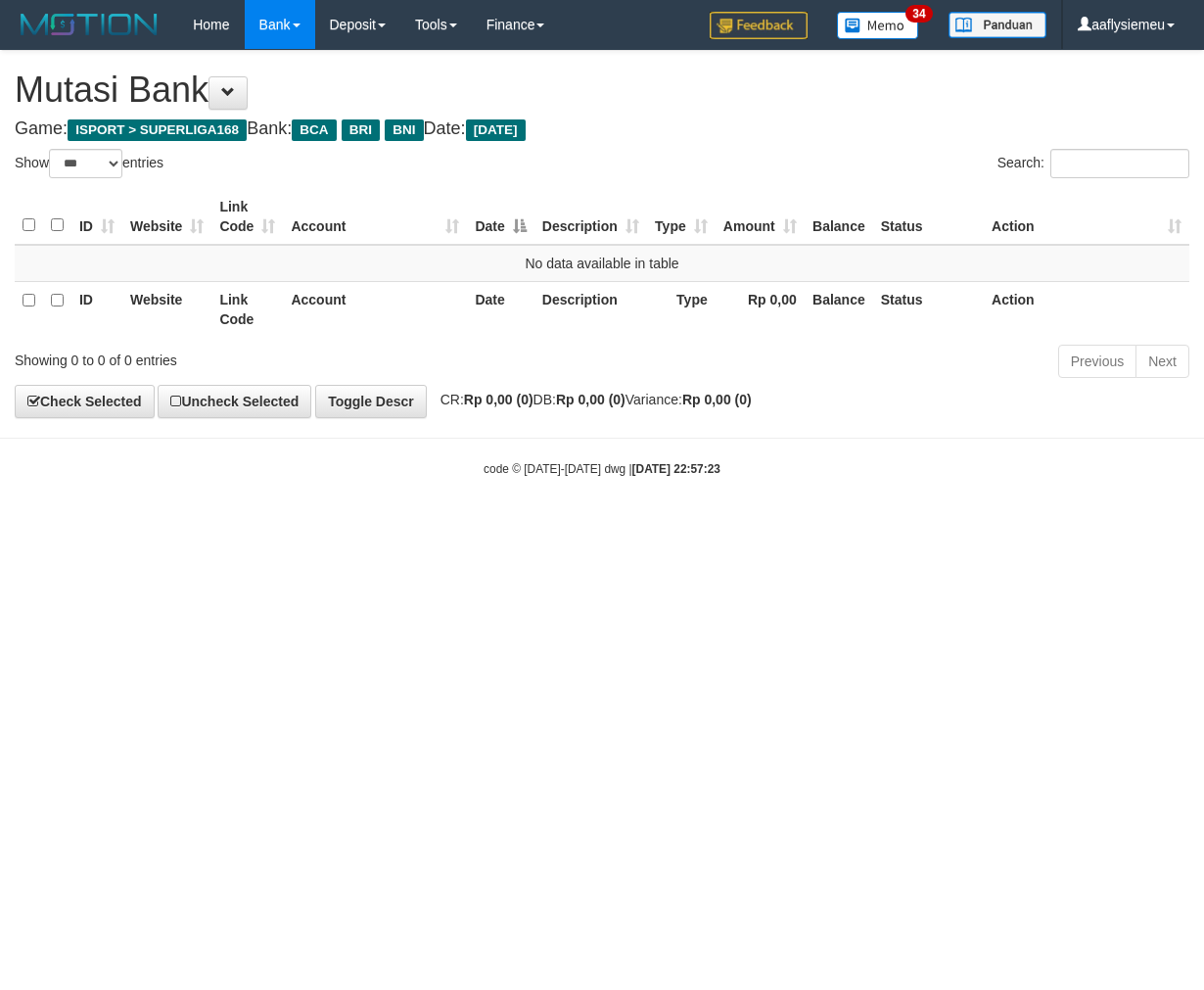 scroll, scrollTop: 0, scrollLeft: 0, axis: both 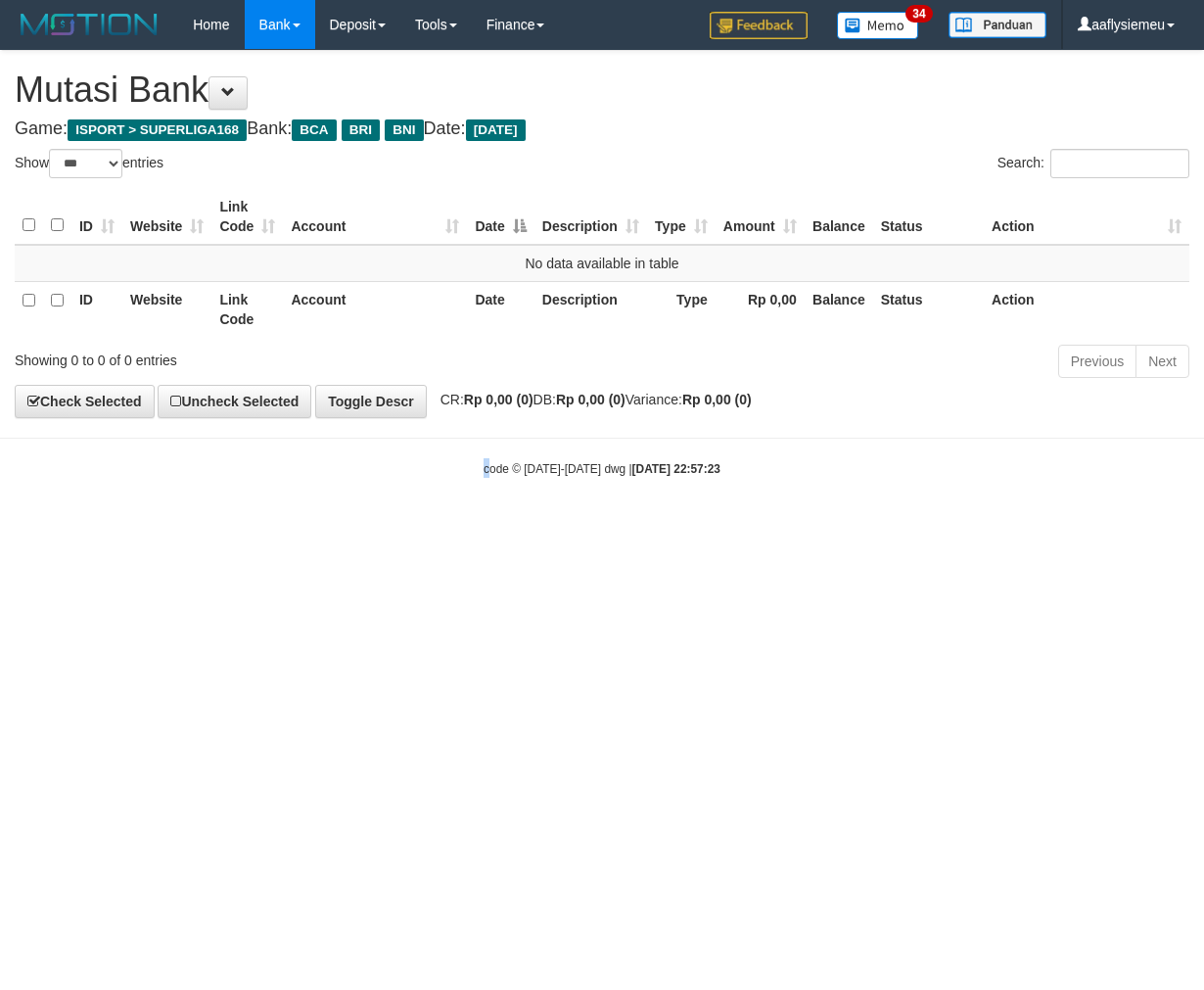 click on "Toggle navigation
Home
Bank
Account List
Load
By Website
Group
[ISPORT]													SUPERLIGA168
By Load Group (DPS)" at bounding box center [602, 263] 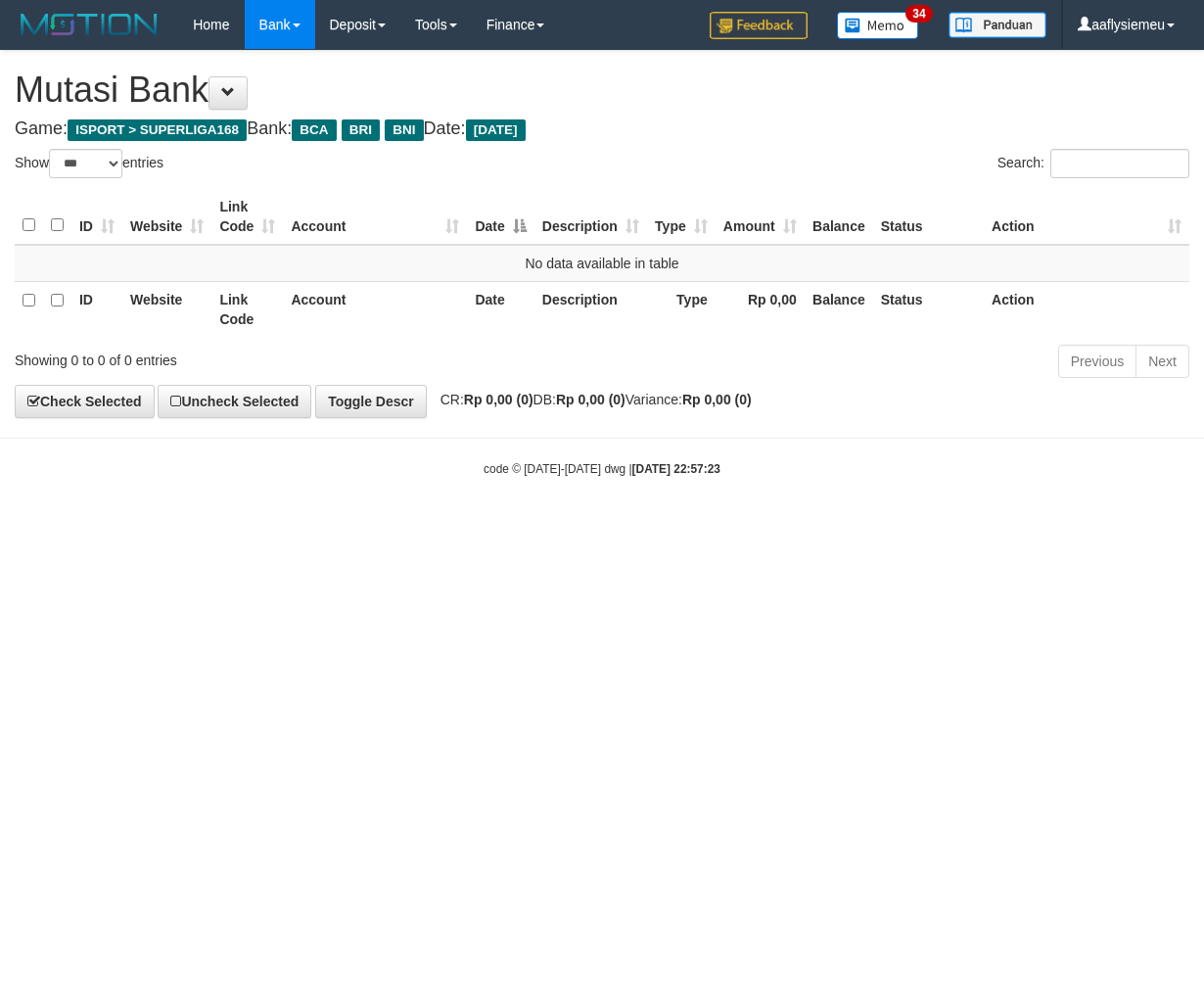 click on "Toggle navigation
Home
Bank
Account List
Load
By Website
Group
[ISPORT]													SUPERLIGA168
By Load Group (DPS)" at bounding box center (602, 263) 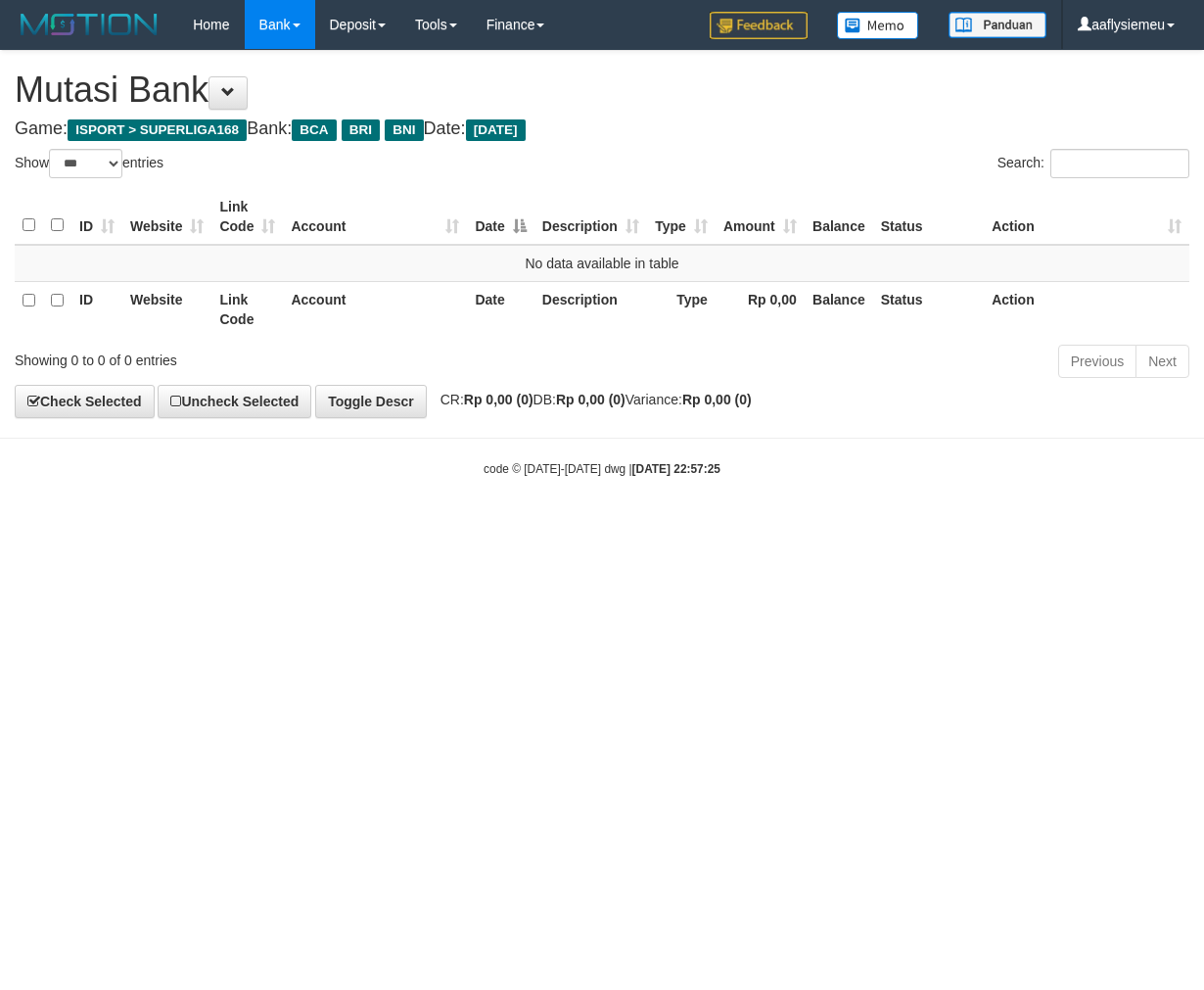 select on "***" 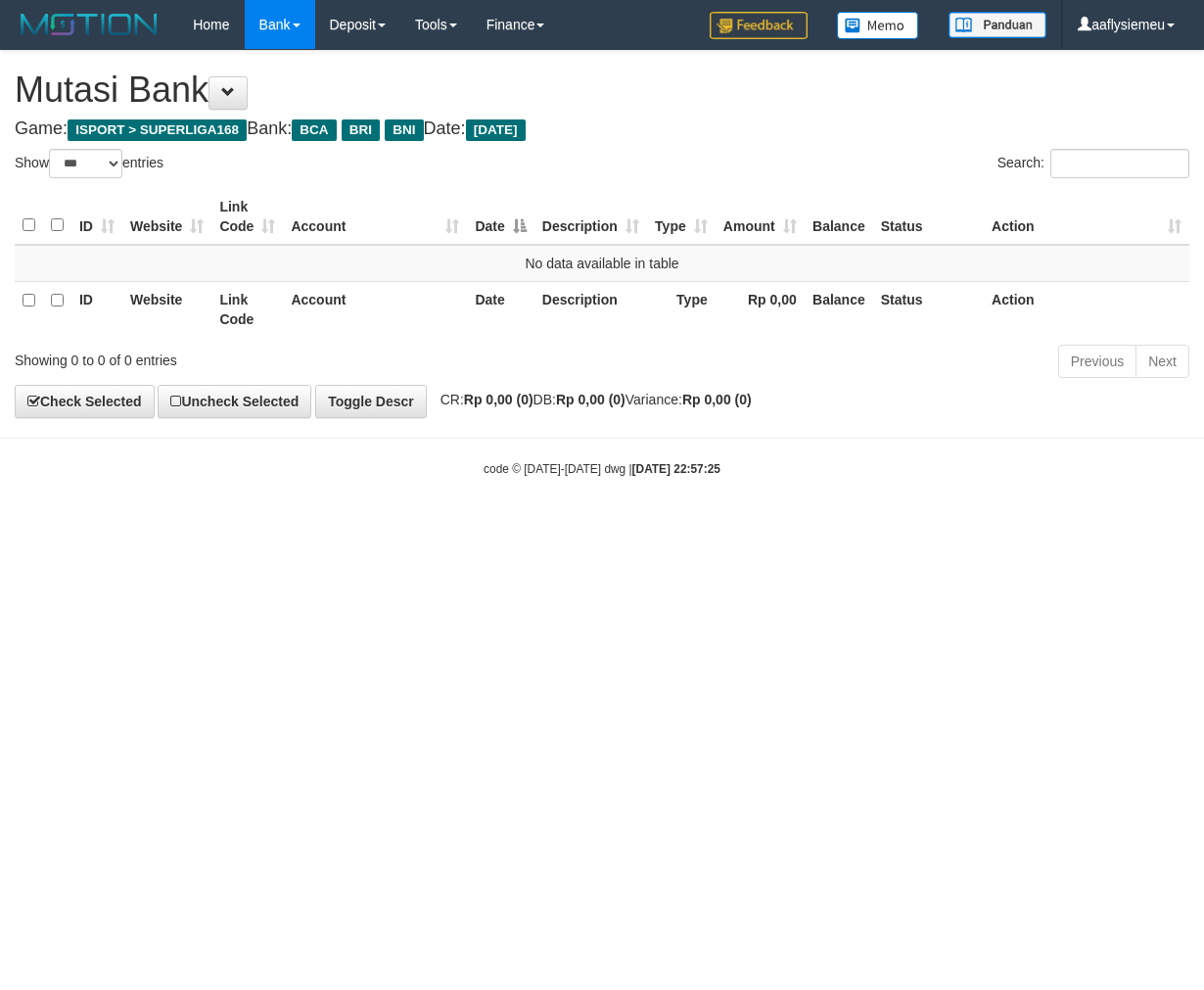 scroll, scrollTop: 0, scrollLeft: 0, axis: both 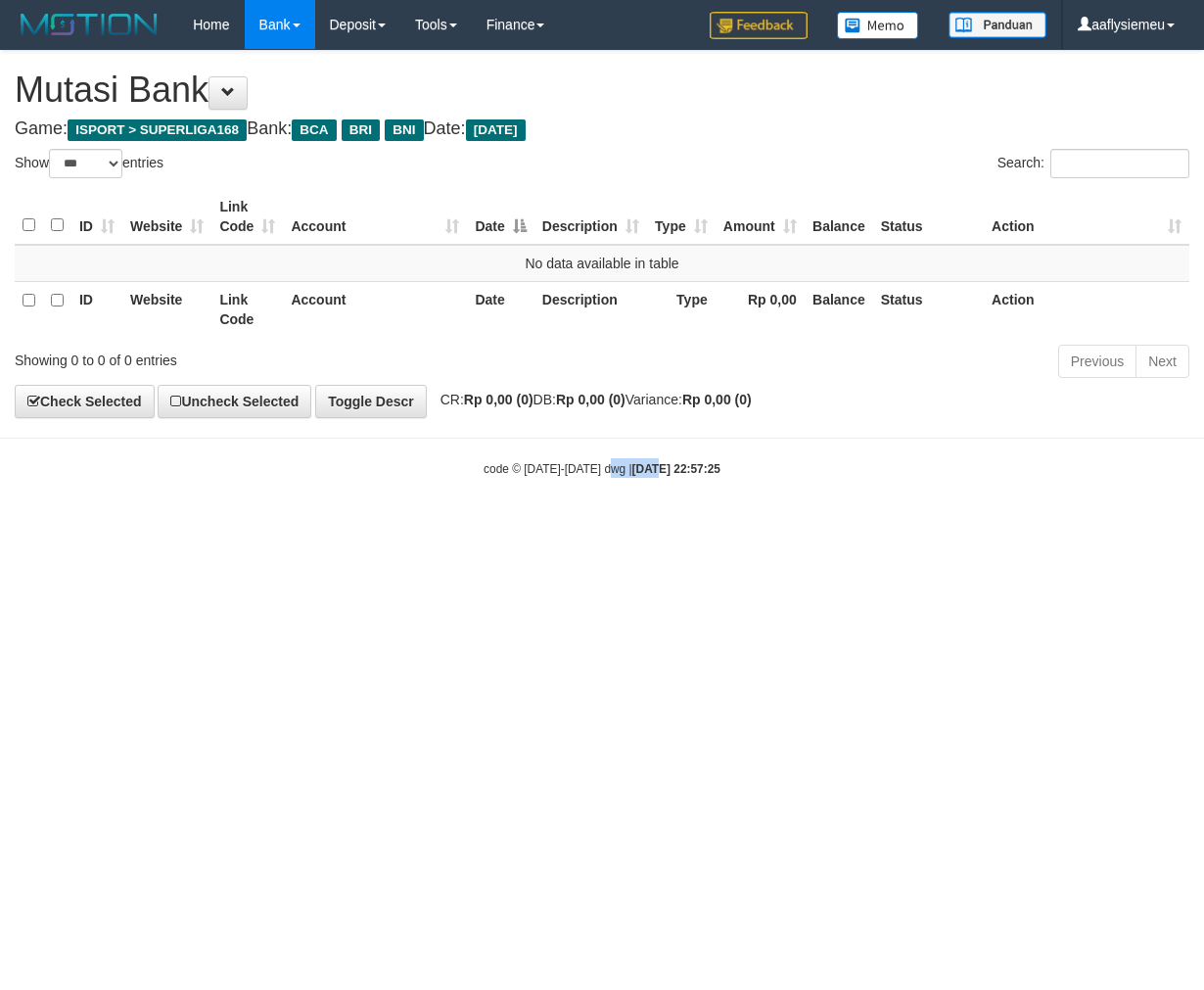 click on "Toggle navigation
Home
Bank
Account List
Load
By Website
Group
[ISPORT]													SUPERLIGA168
By Load Group (DPS)" at bounding box center [602, 263] 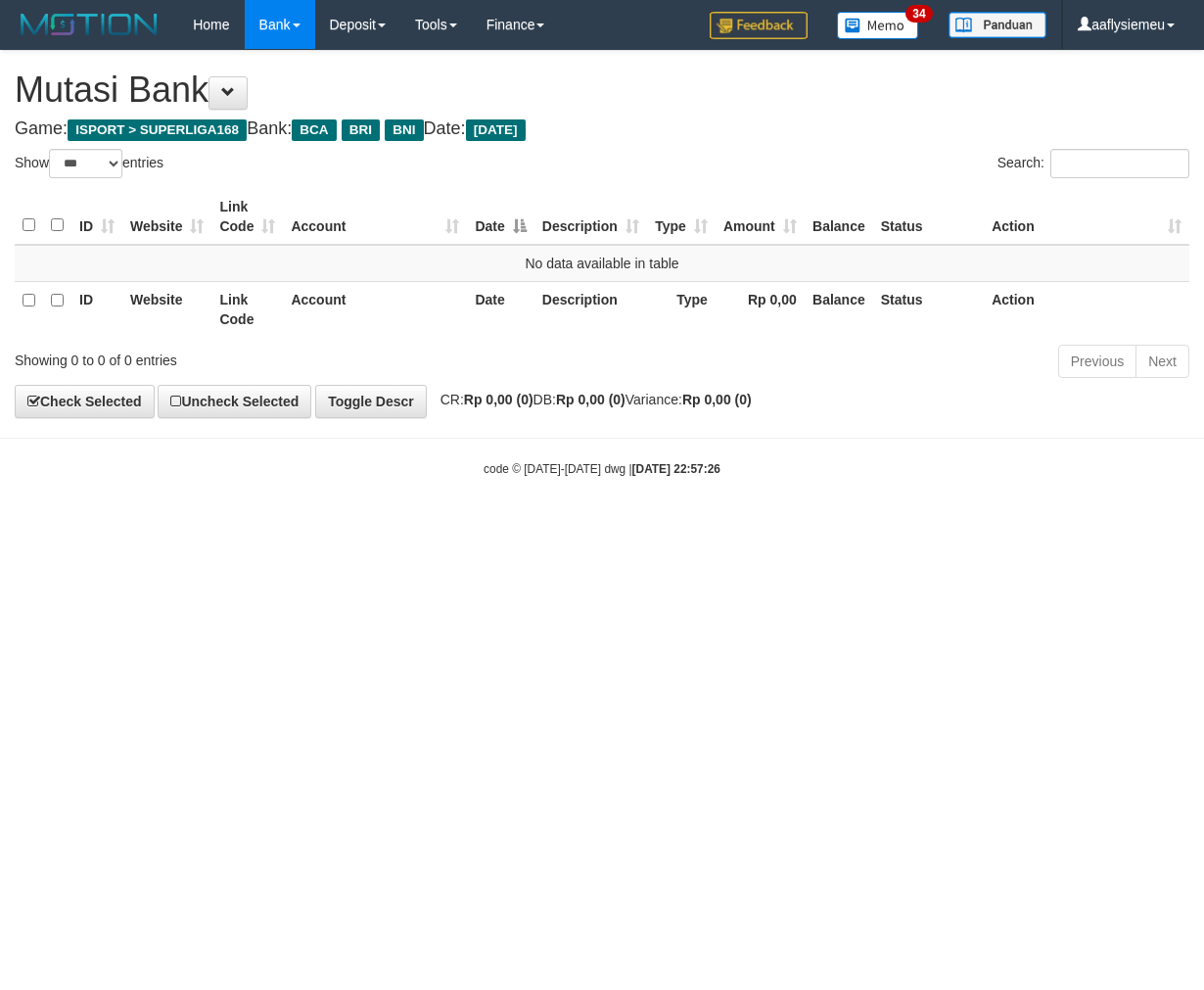 select on "***" 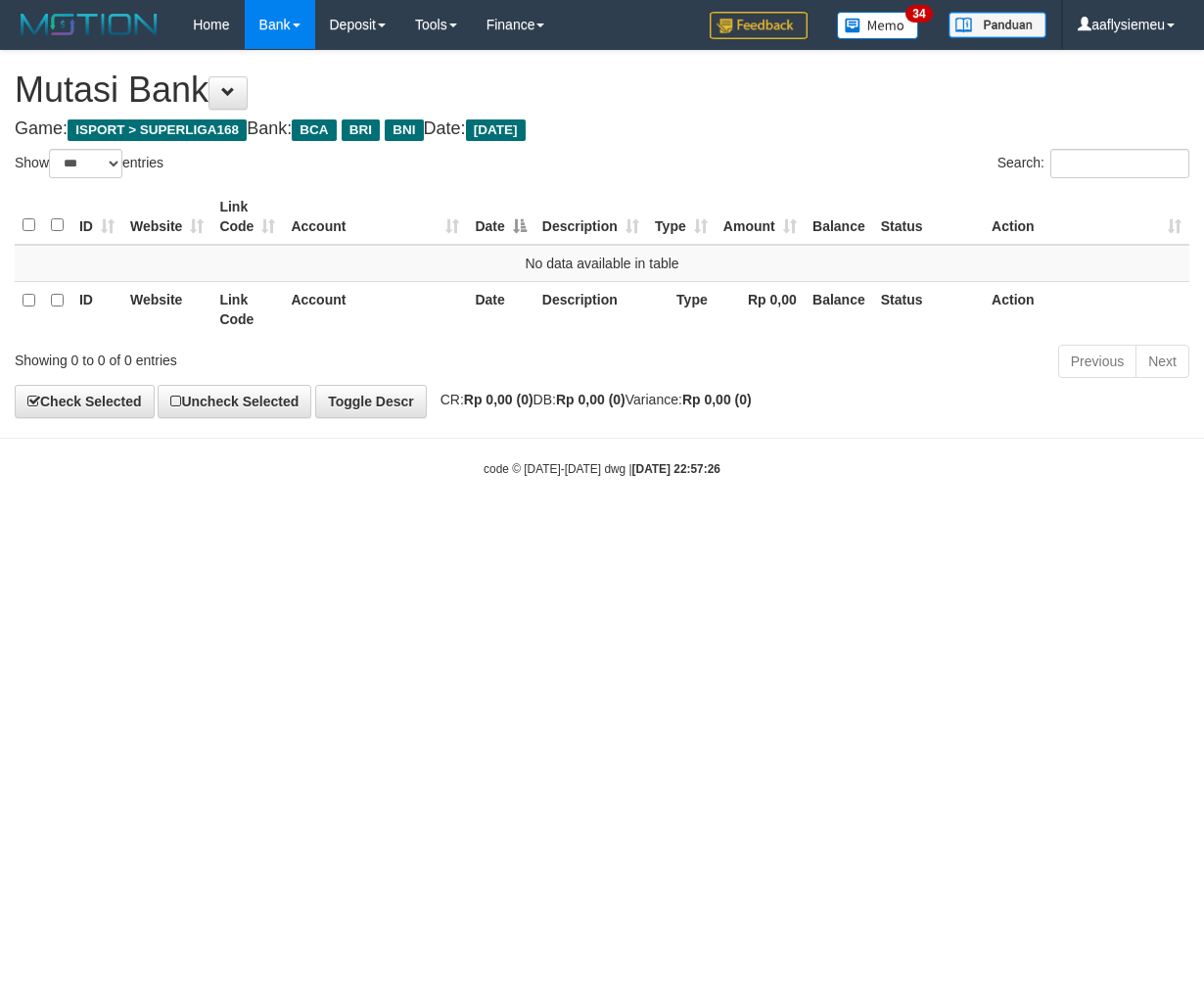 scroll, scrollTop: 0, scrollLeft: 0, axis: both 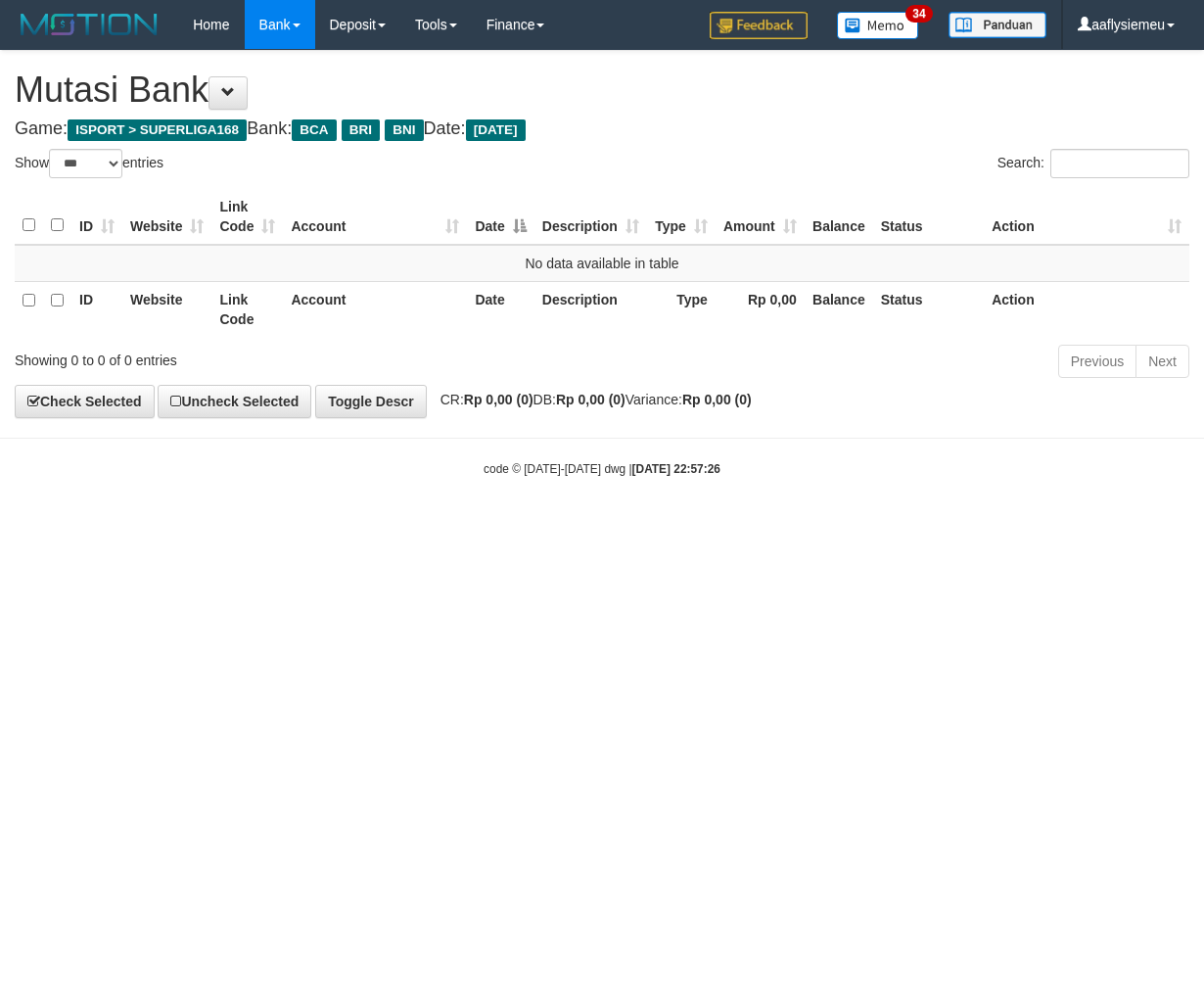 select on "***" 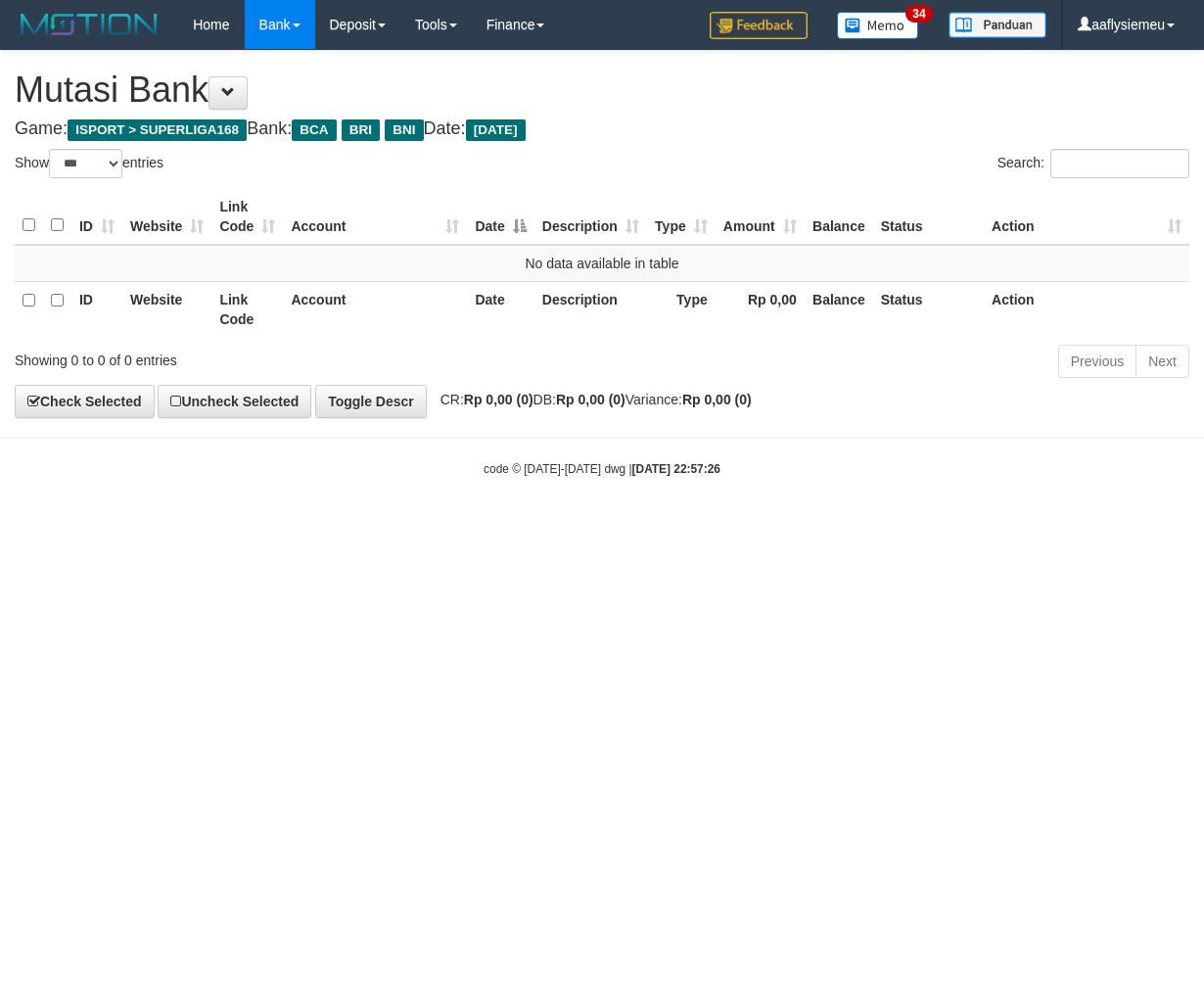 scroll, scrollTop: 0, scrollLeft: 0, axis: both 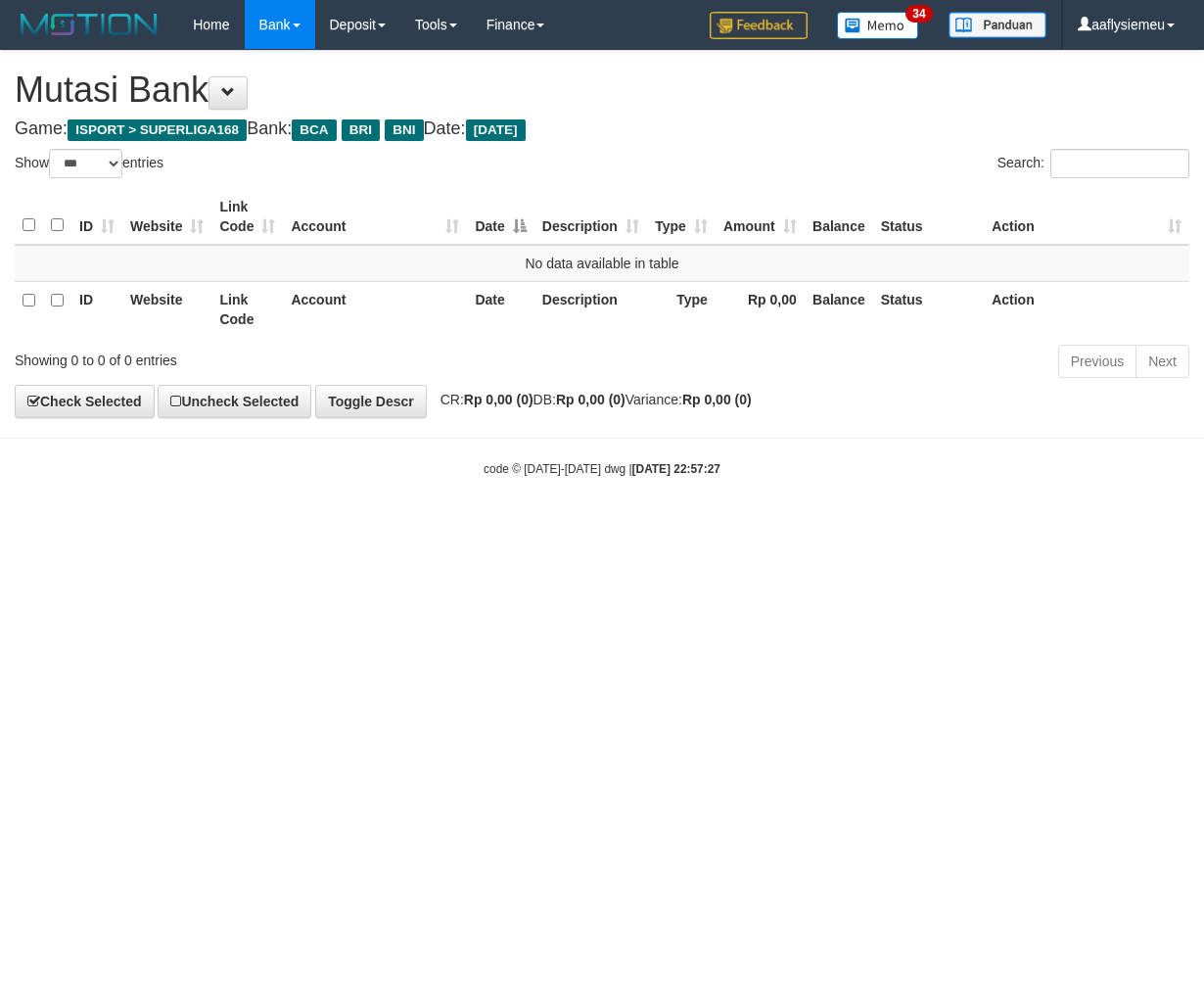 select on "***" 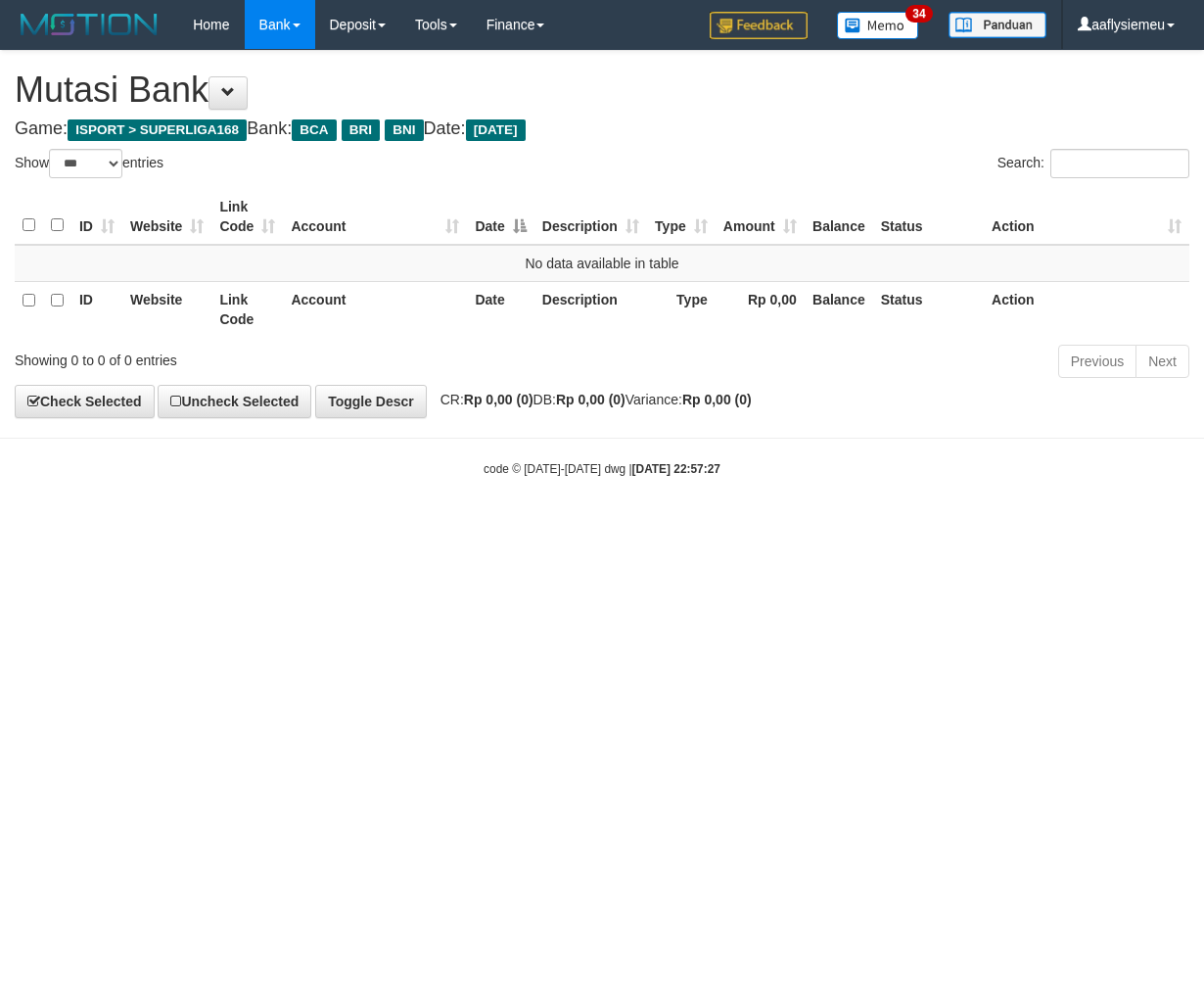scroll, scrollTop: 0, scrollLeft: 0, axis: both 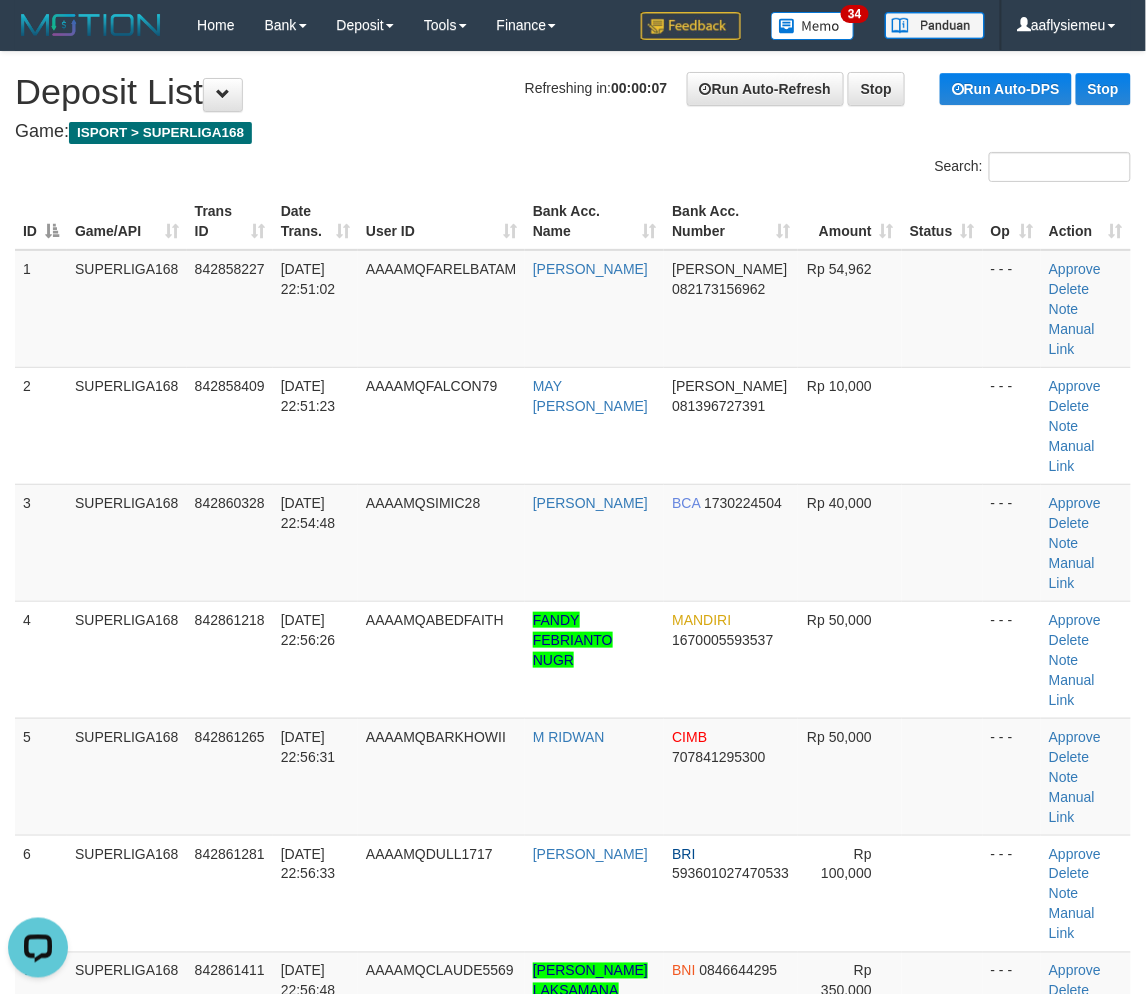 click on "ID Game/API Trans ID Date Trans. User ID Bank Acc. Name Bank Acc. Number Amount Status Op Action
1
SUPERLIGA168
842858227
11/07/2025 22:51:02
AAAAMQFARELBATAM
KIKI WAHYUDI
DANA
082173156962
Rp 54,962
- - -
Approve
Delete
Note
Manual Link
2
SUPERLIGA168
842858409
11/07/2025 22:51:23
AAAAMQFALCON79
MAY LINDA SARI
DANA
081396727391
Note" at bounding box center [573, 835] 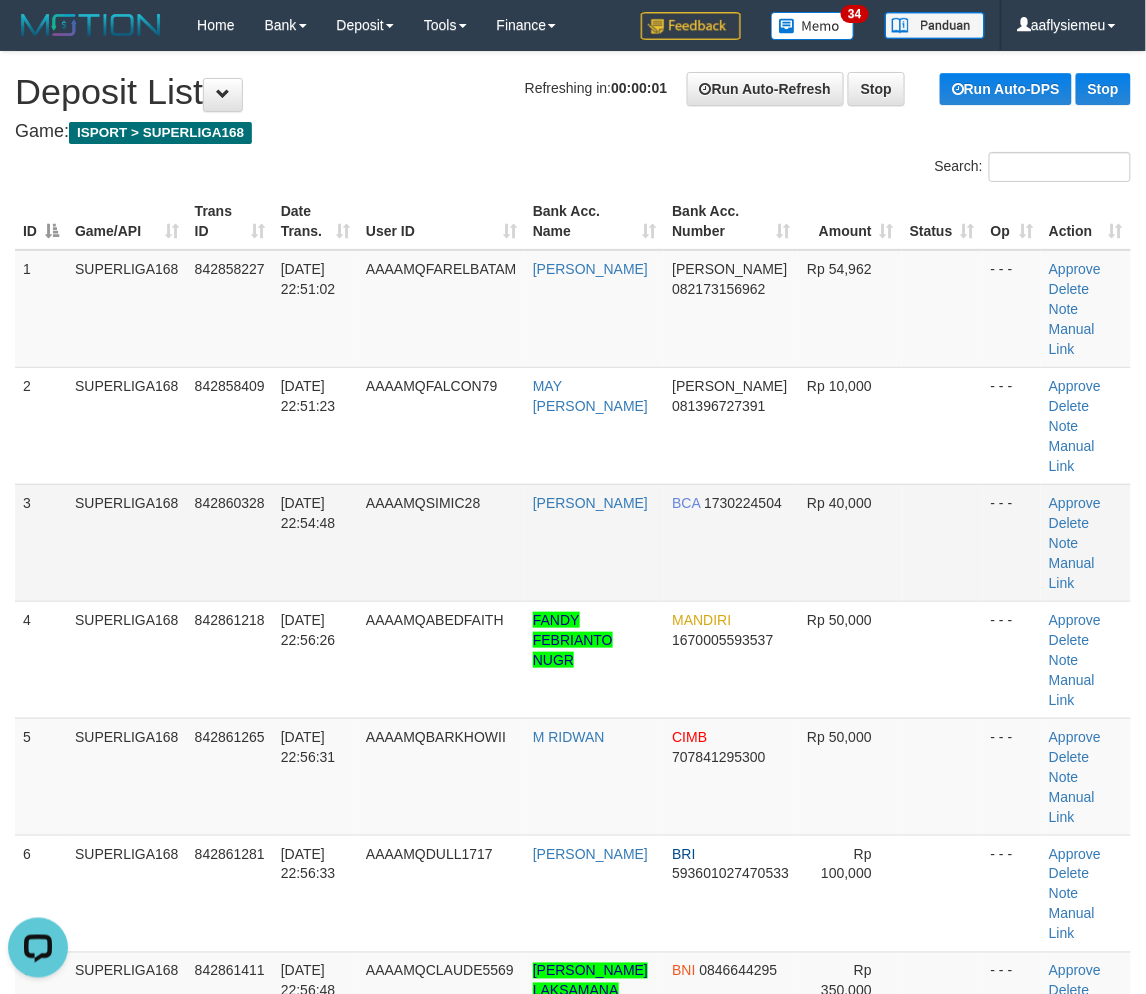 click on "SUPERLIGA168" at bounding box center [127, 542] 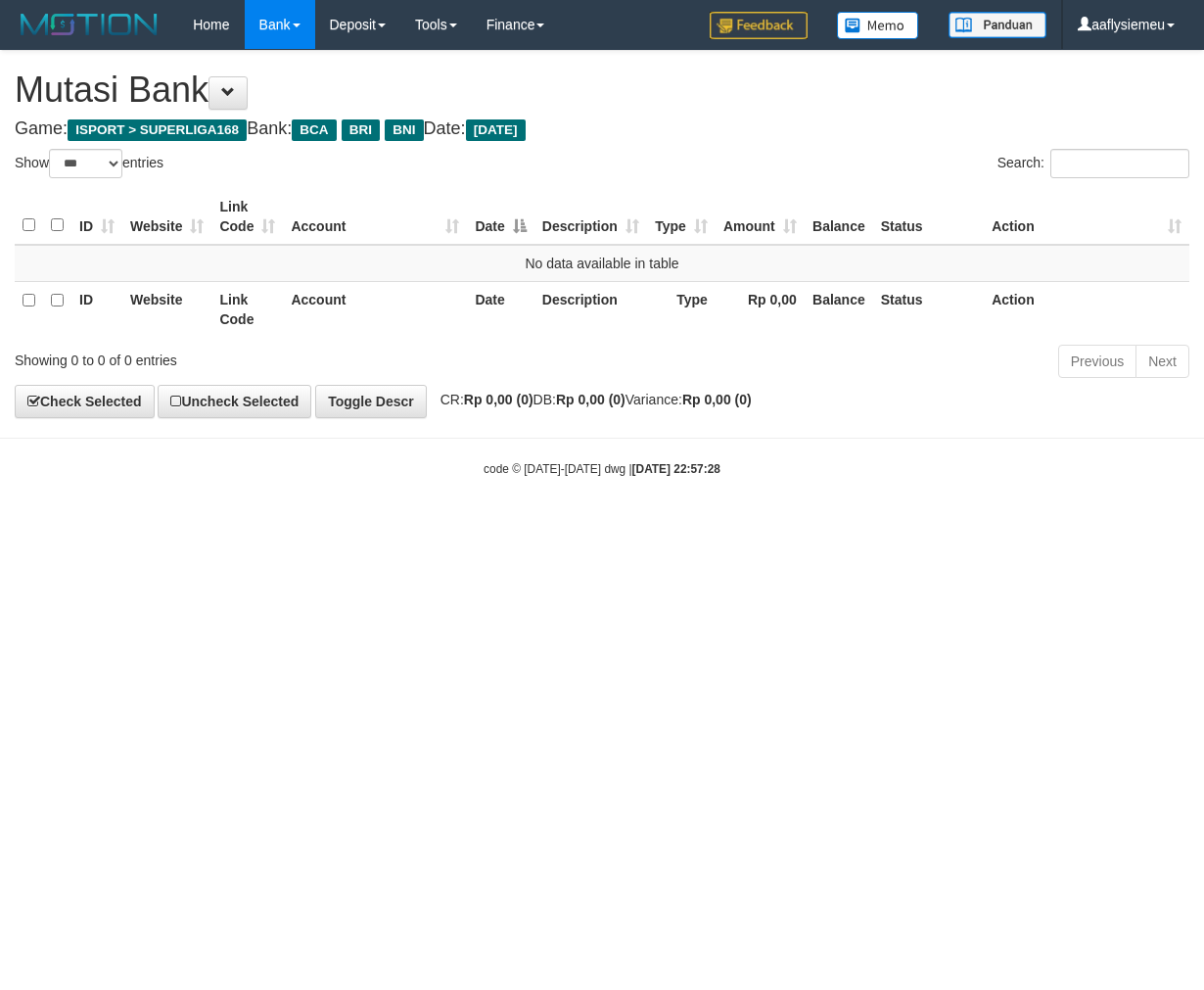 select on "***" 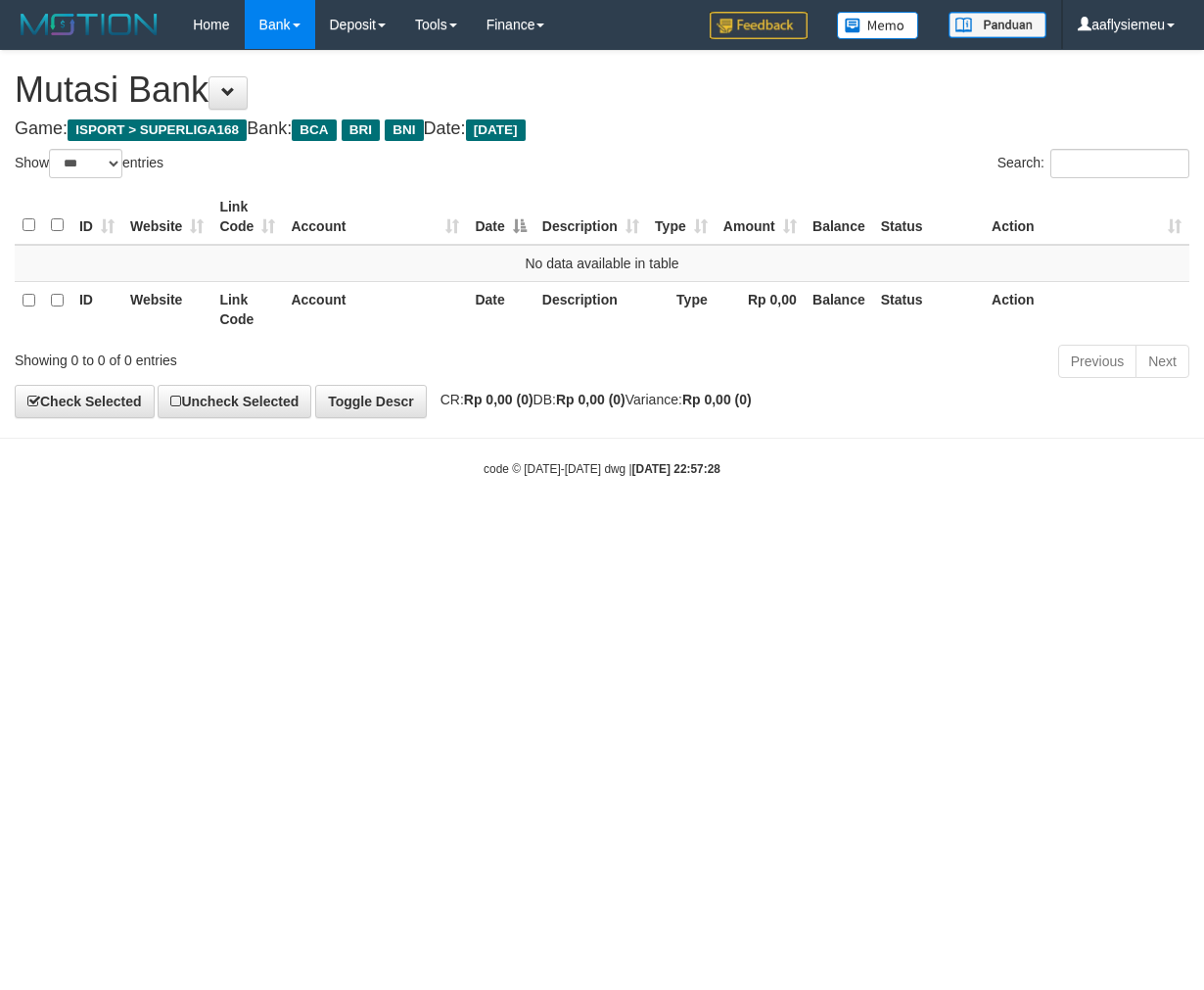 scroll, scrollTop: 0, scrollLeft: 0, axis: both 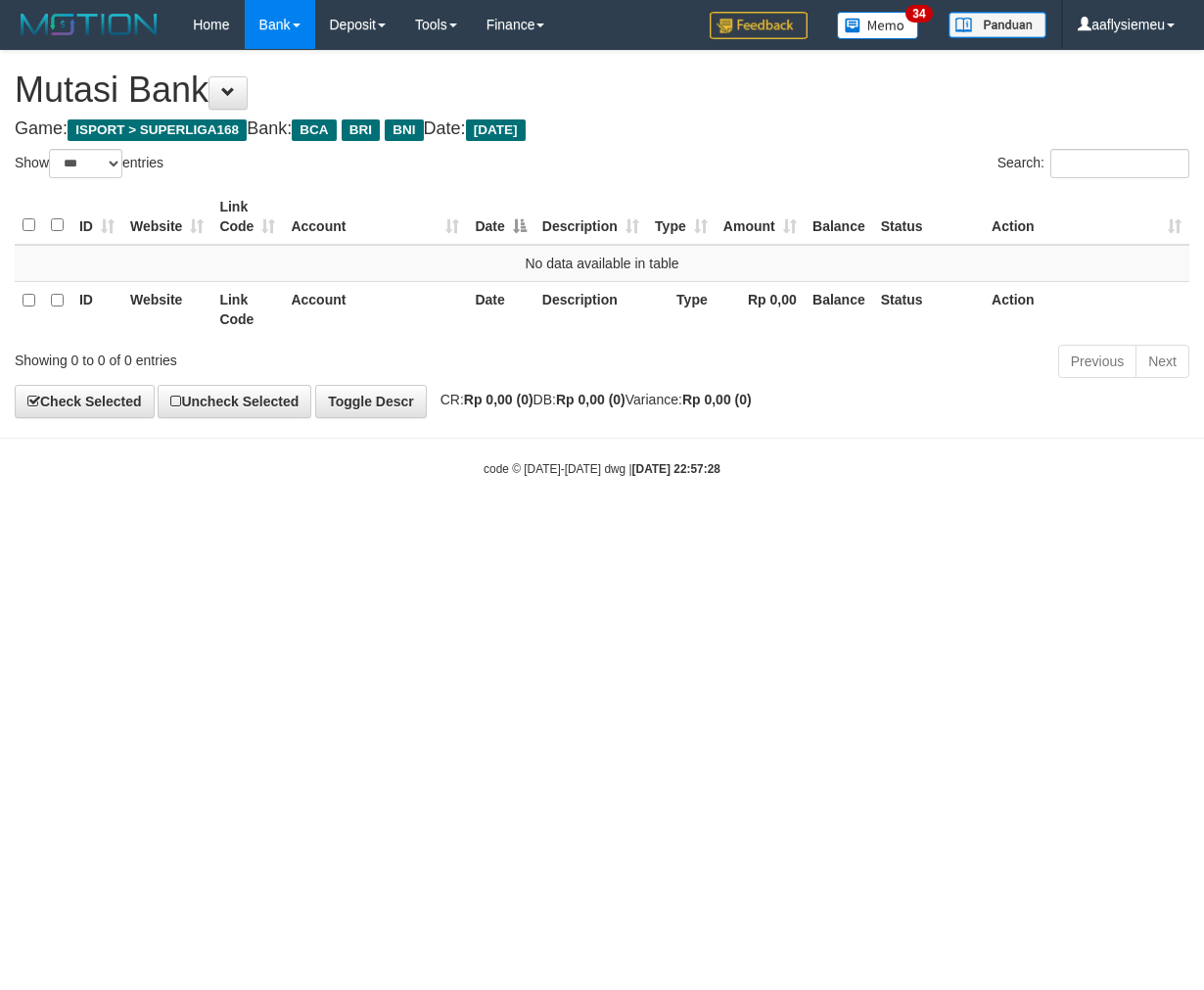 click on "Toggle navigation
Home
Bank
Account List
Load
By Website
Group
[ISPORT]													SUPERLIGA168
By Load Group (DPS)" at bounding box center (602, 263) 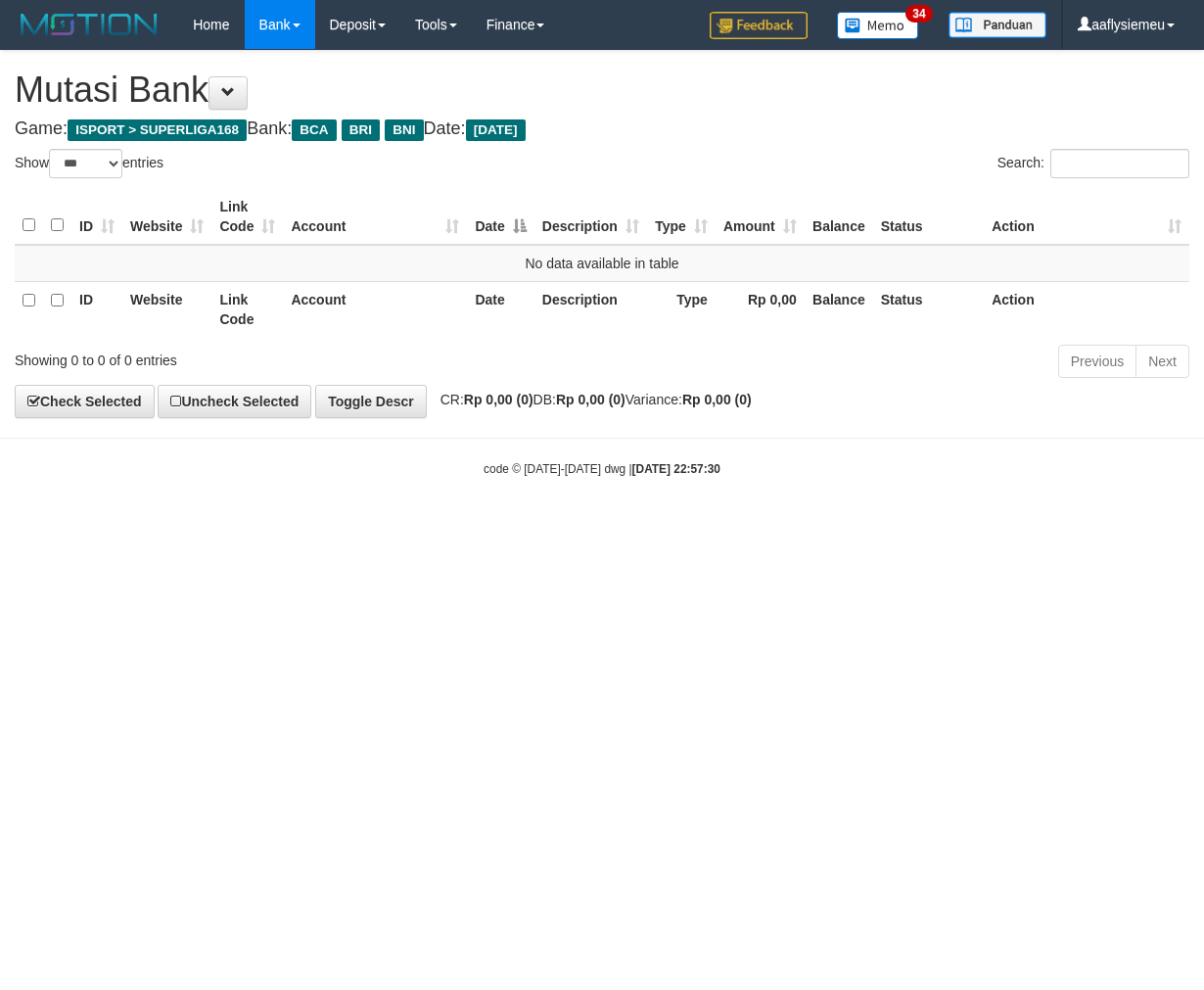 select on "***" 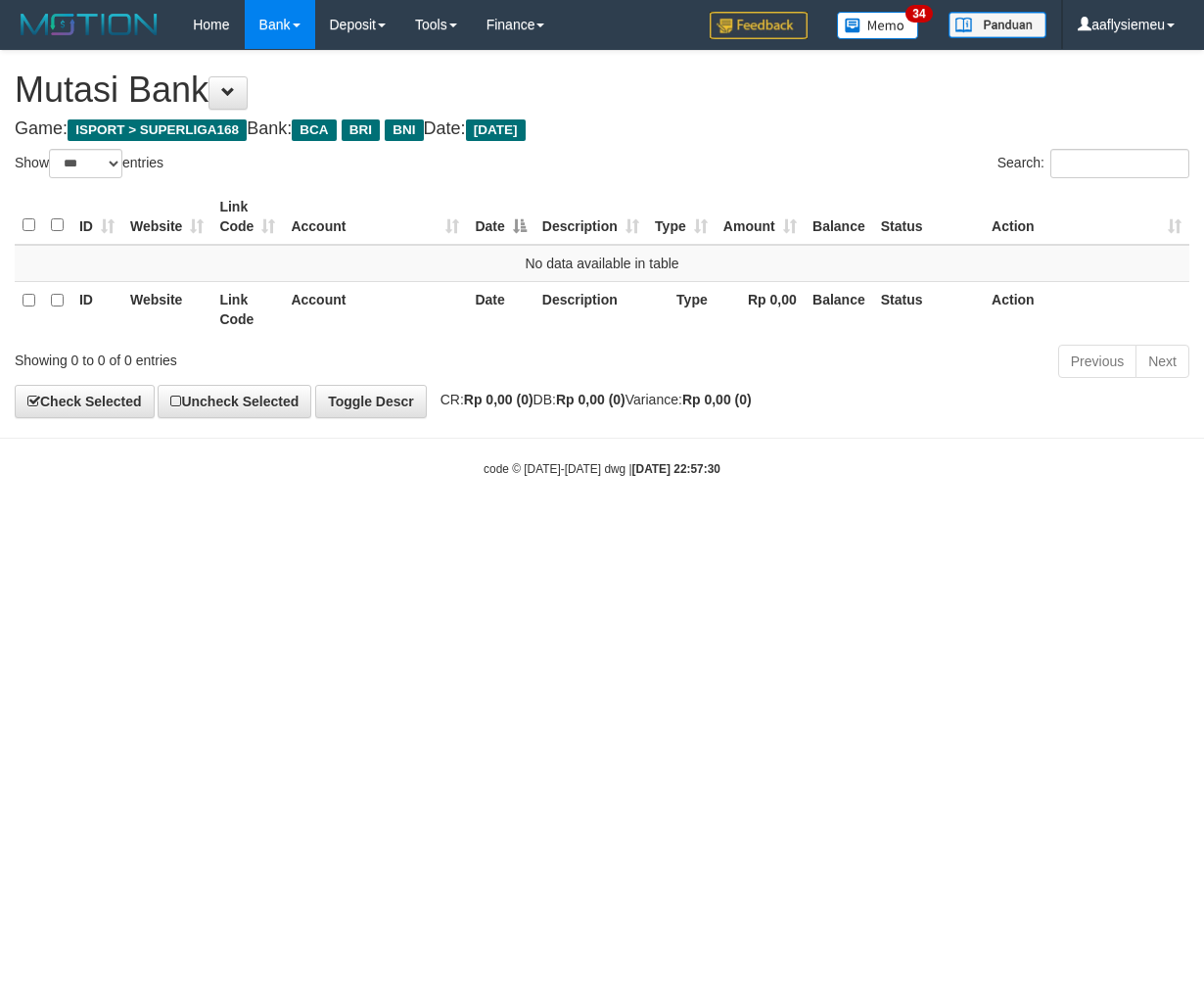 scroll, scrollTop: 0, scrollLeft: 0, axis: both 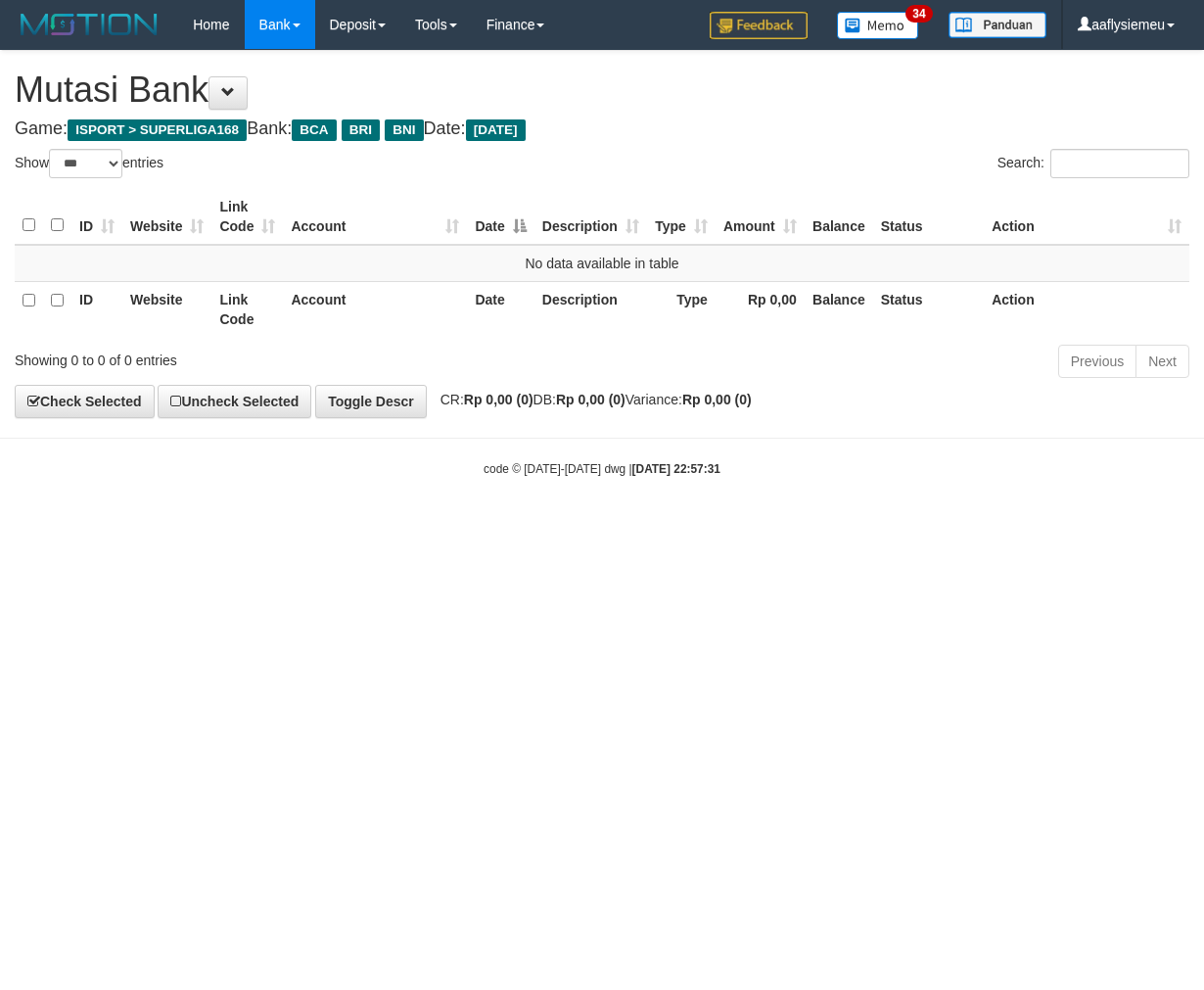 select on "***" 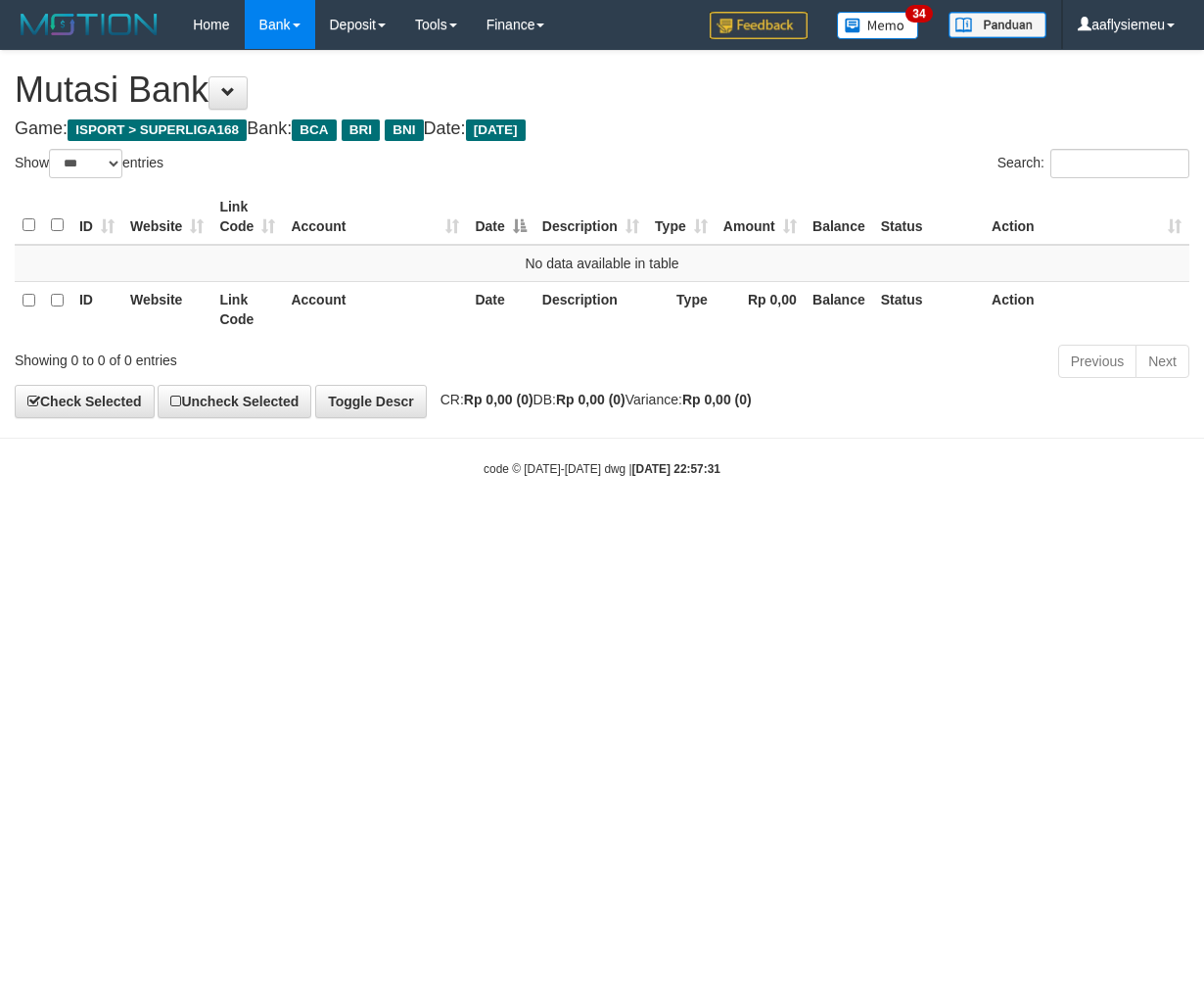 scroll, scrollTop: 0, scrollLeft: 0, axis: both 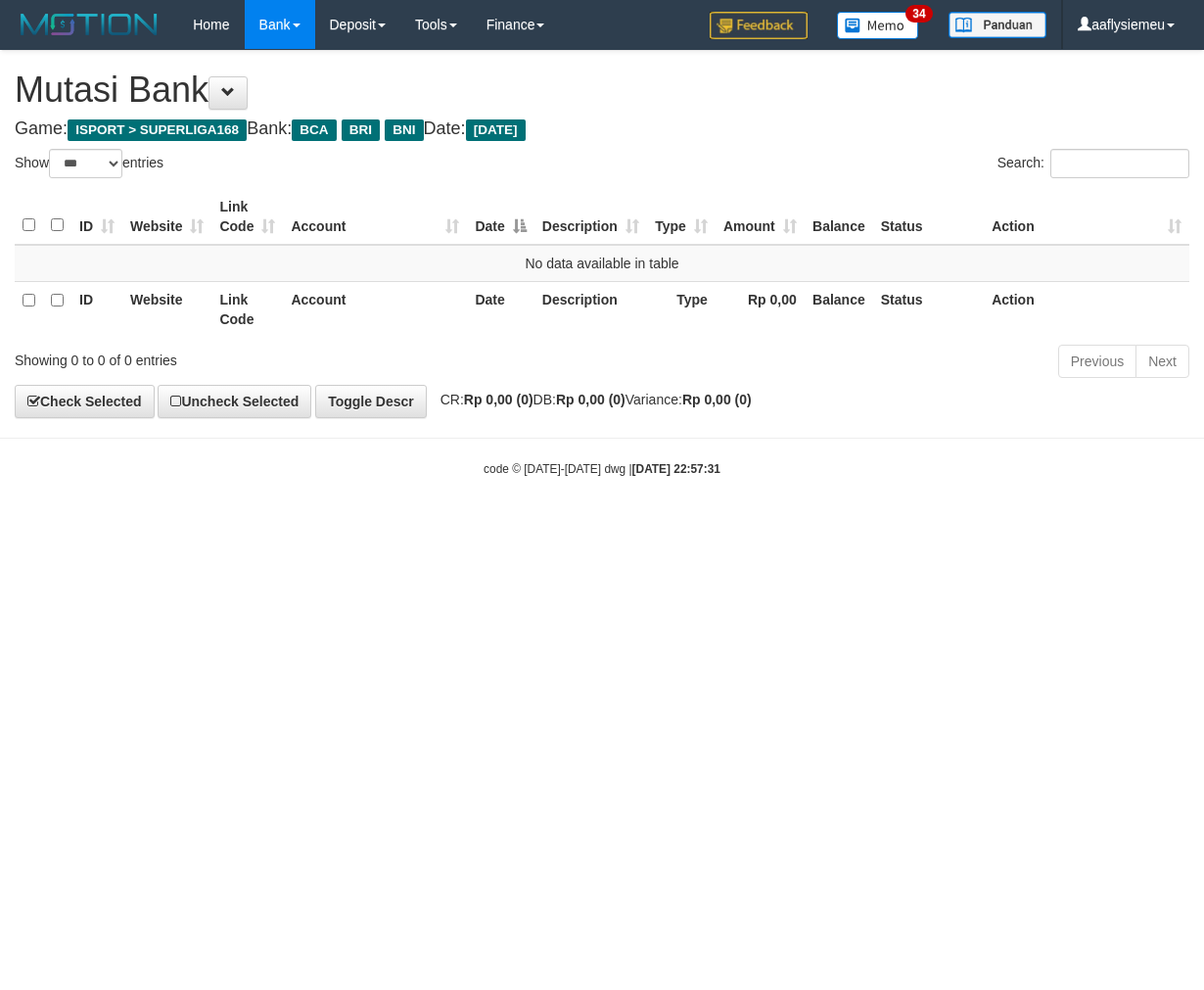 select on "***" 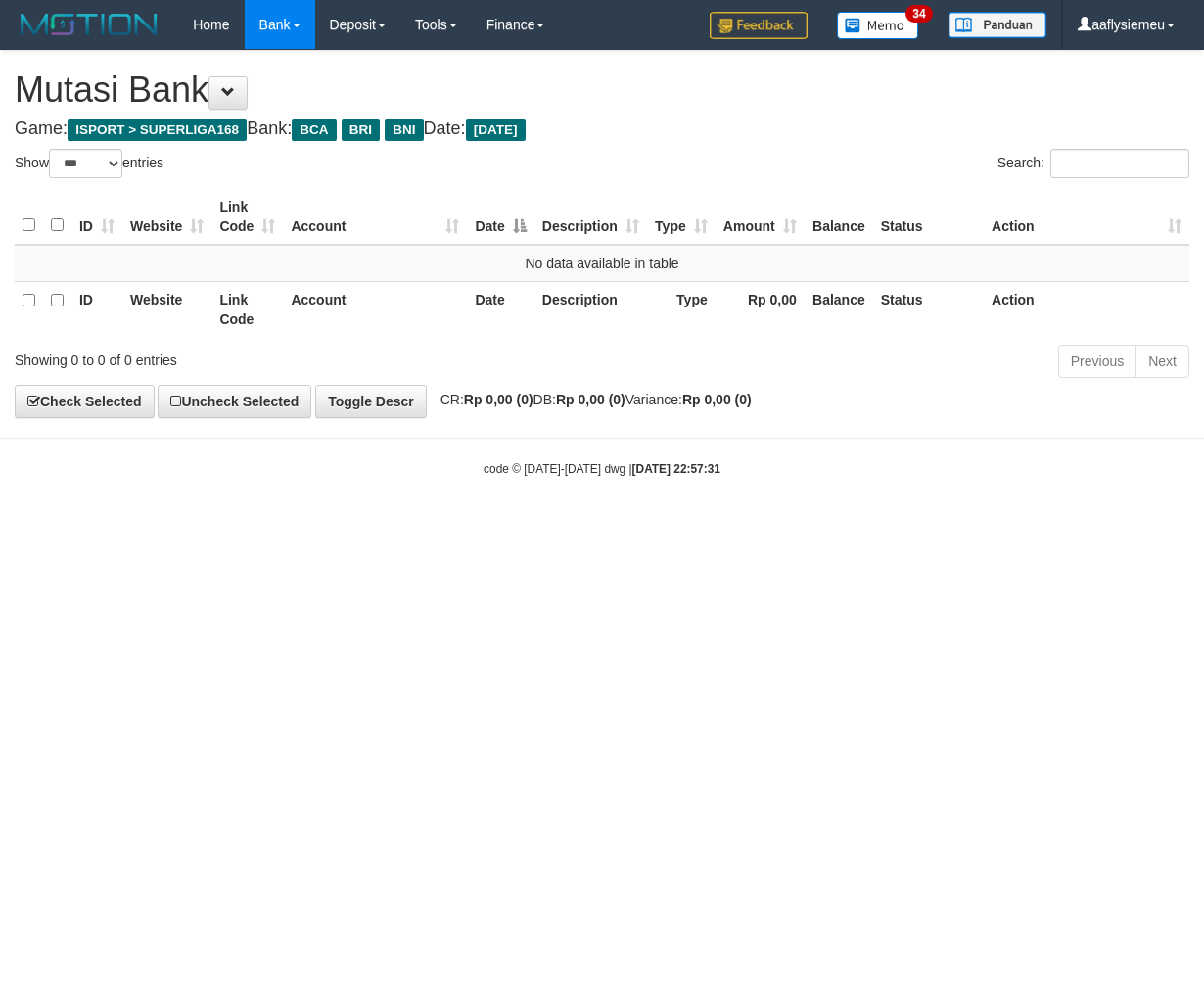 scroll, scrollTop: 0, scrollLeft: 0, axis: both 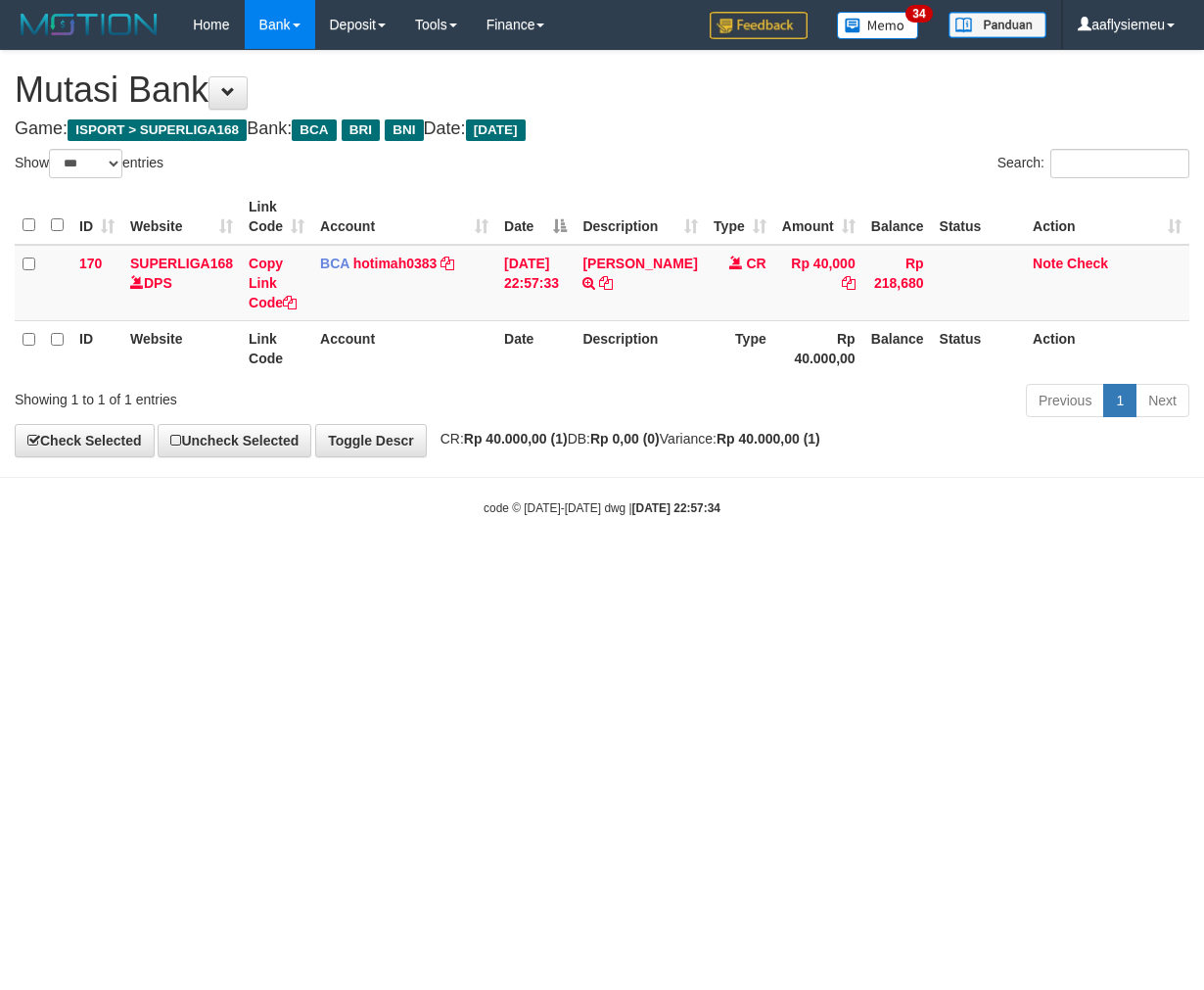 select on "***" 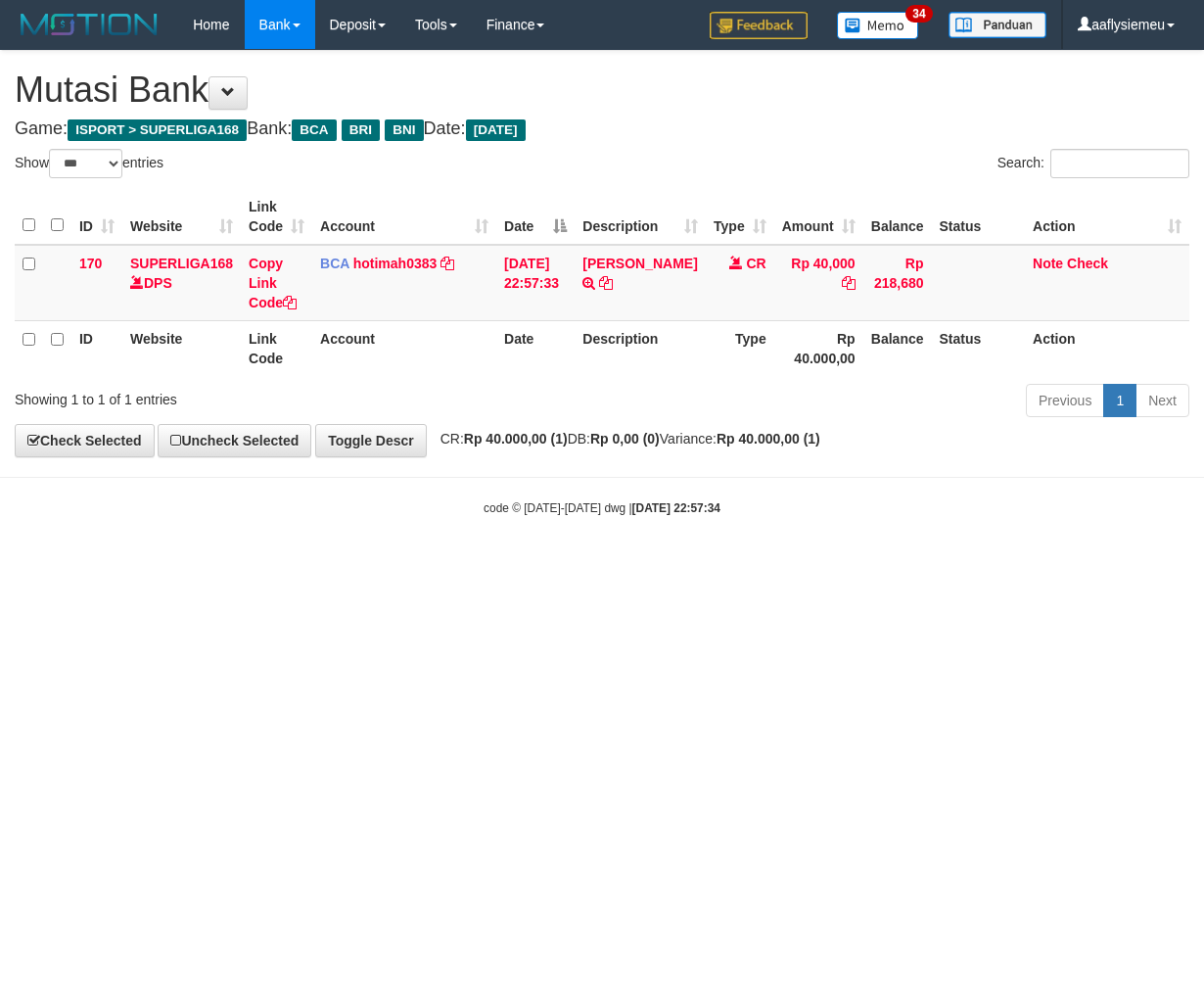 scroll, scrollTop: 0, scrollLeft: 0, axis: both 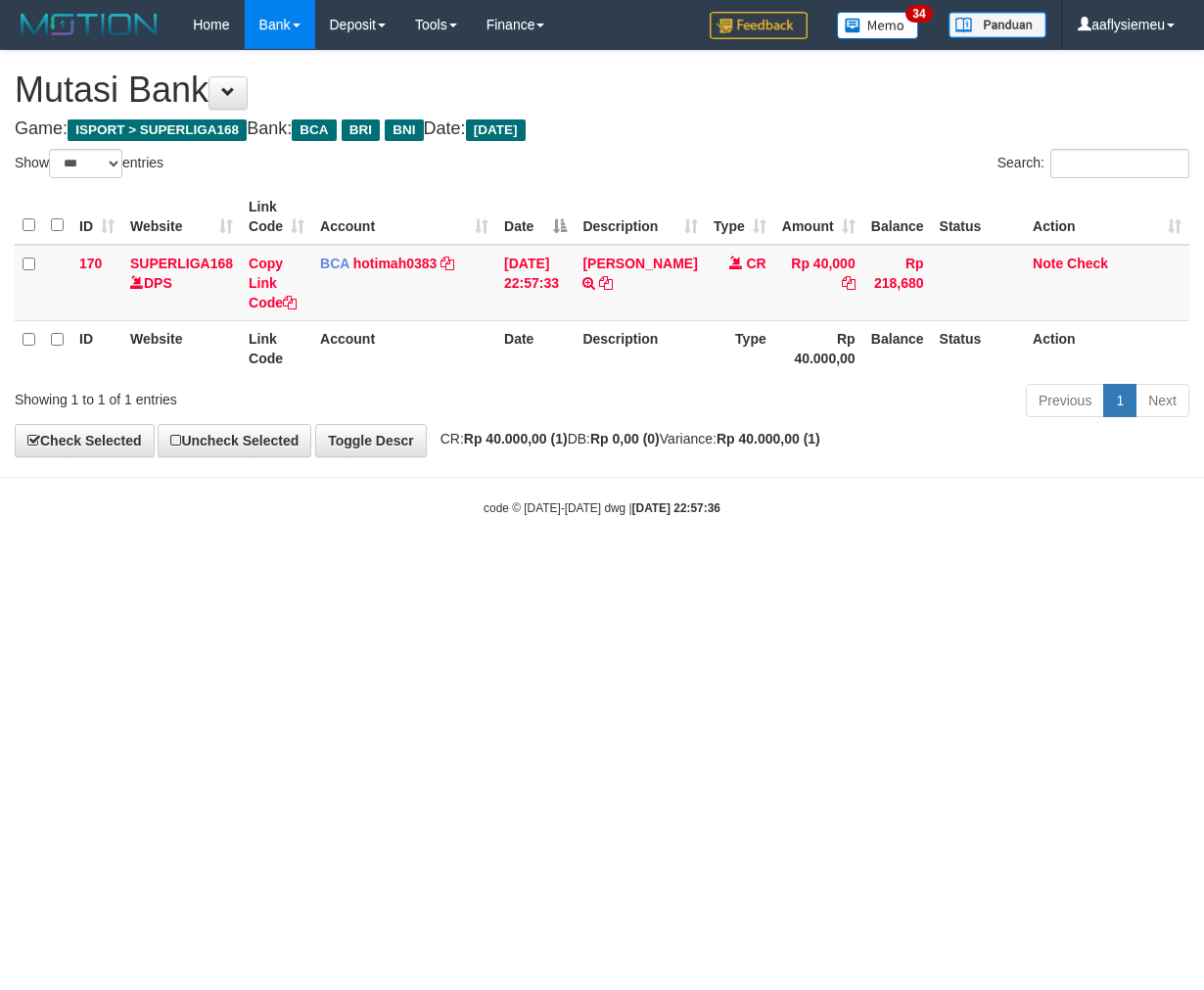 select on "***" 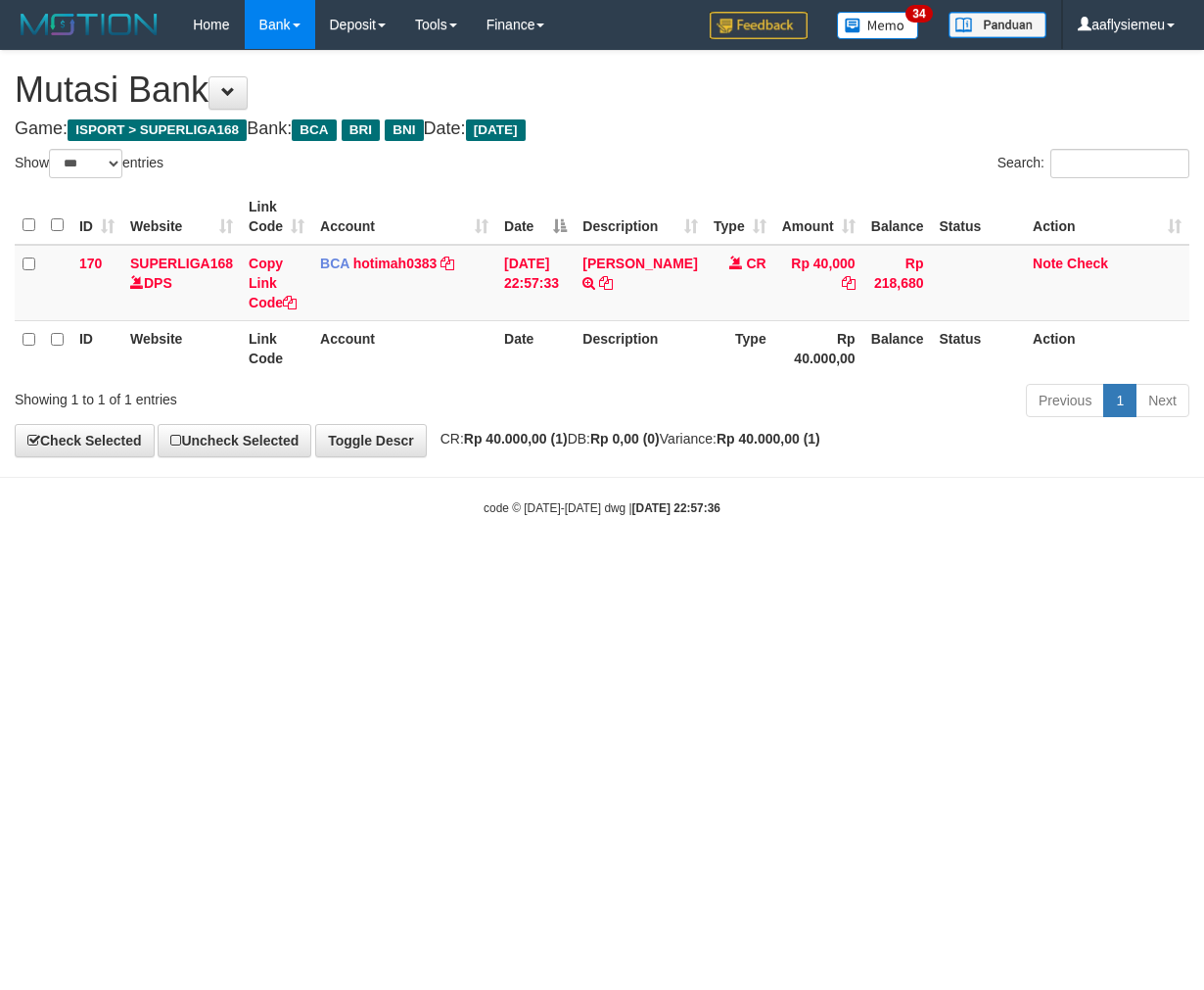 scroll, scrollTop: 0, scrollLeft: 0, axis: both 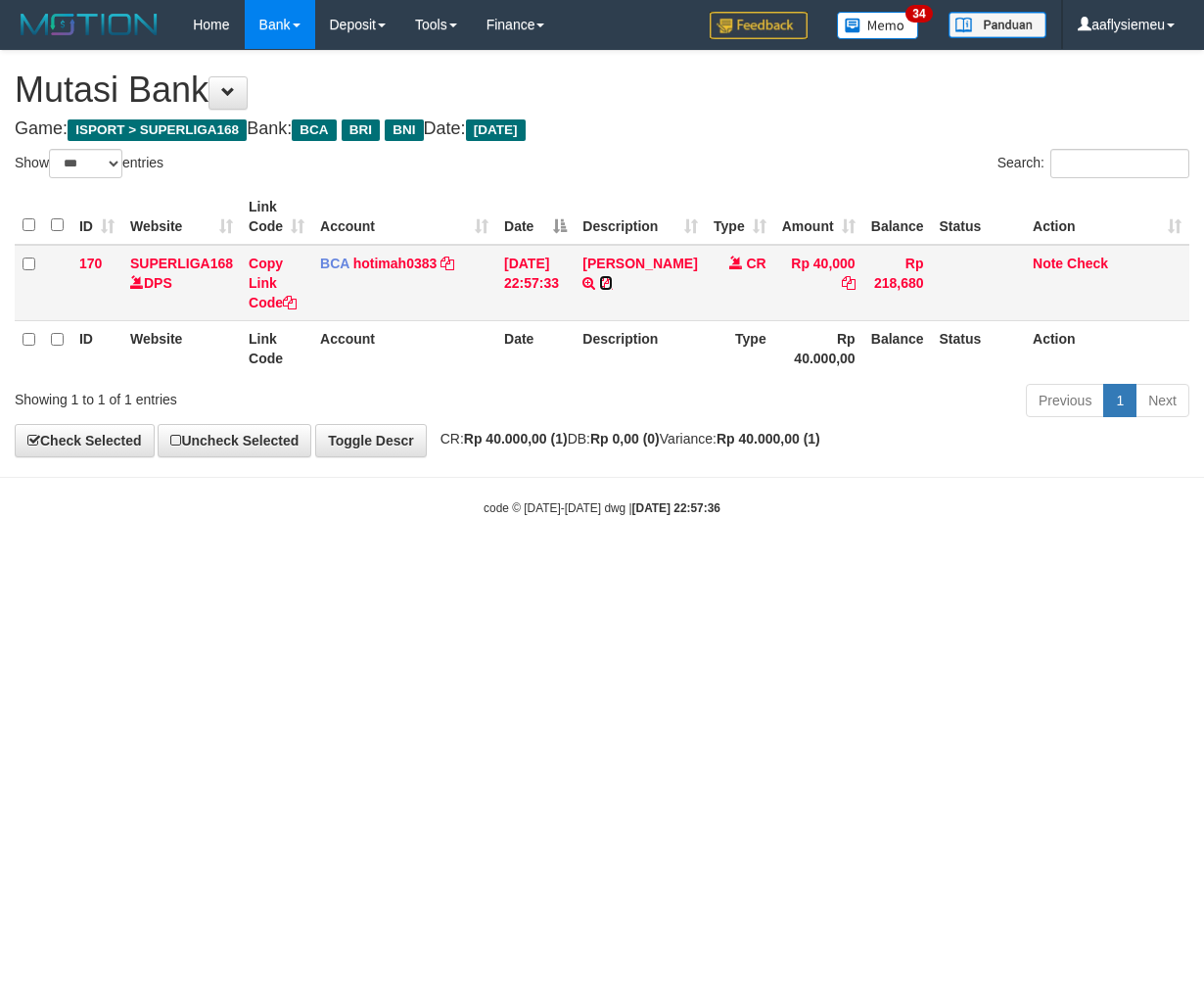 click at bounding box center (606, 283) 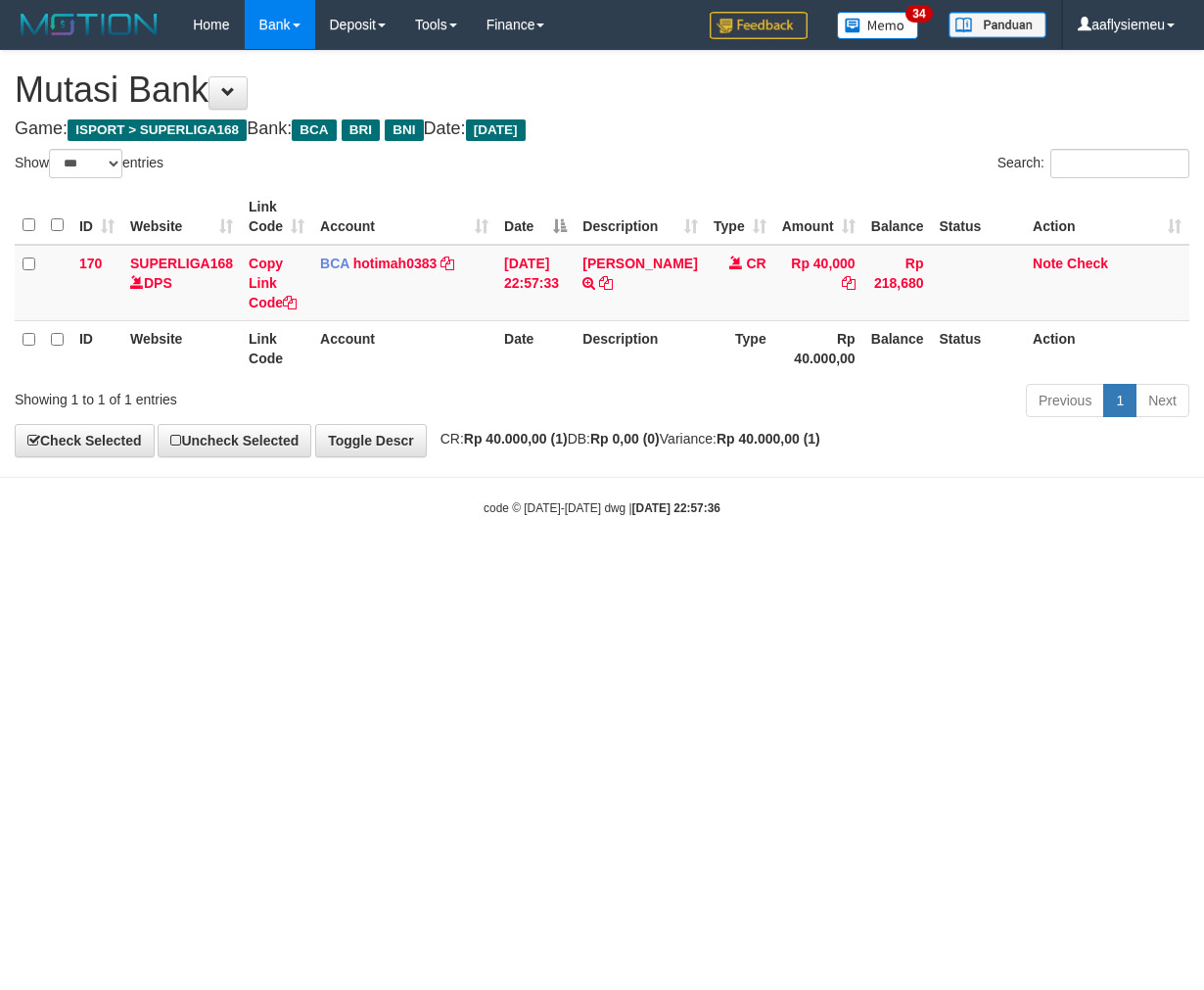 drag, startPoint x: 1001, startPoint y: 707, endPoint x: 1198, endPoint y: 669, distance: 200.6315 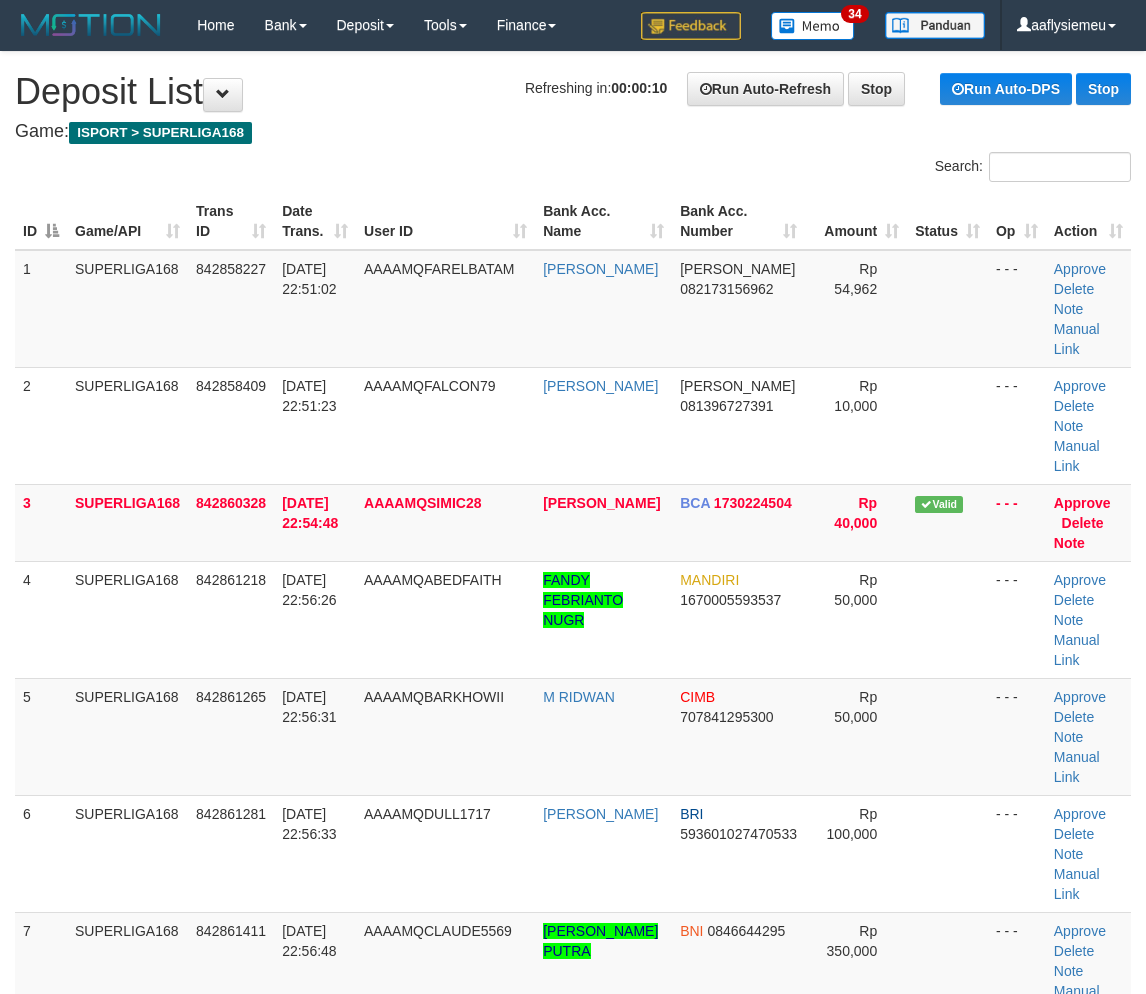 scroll, scrollTop: 0, scrollLeft: 0, axis: both 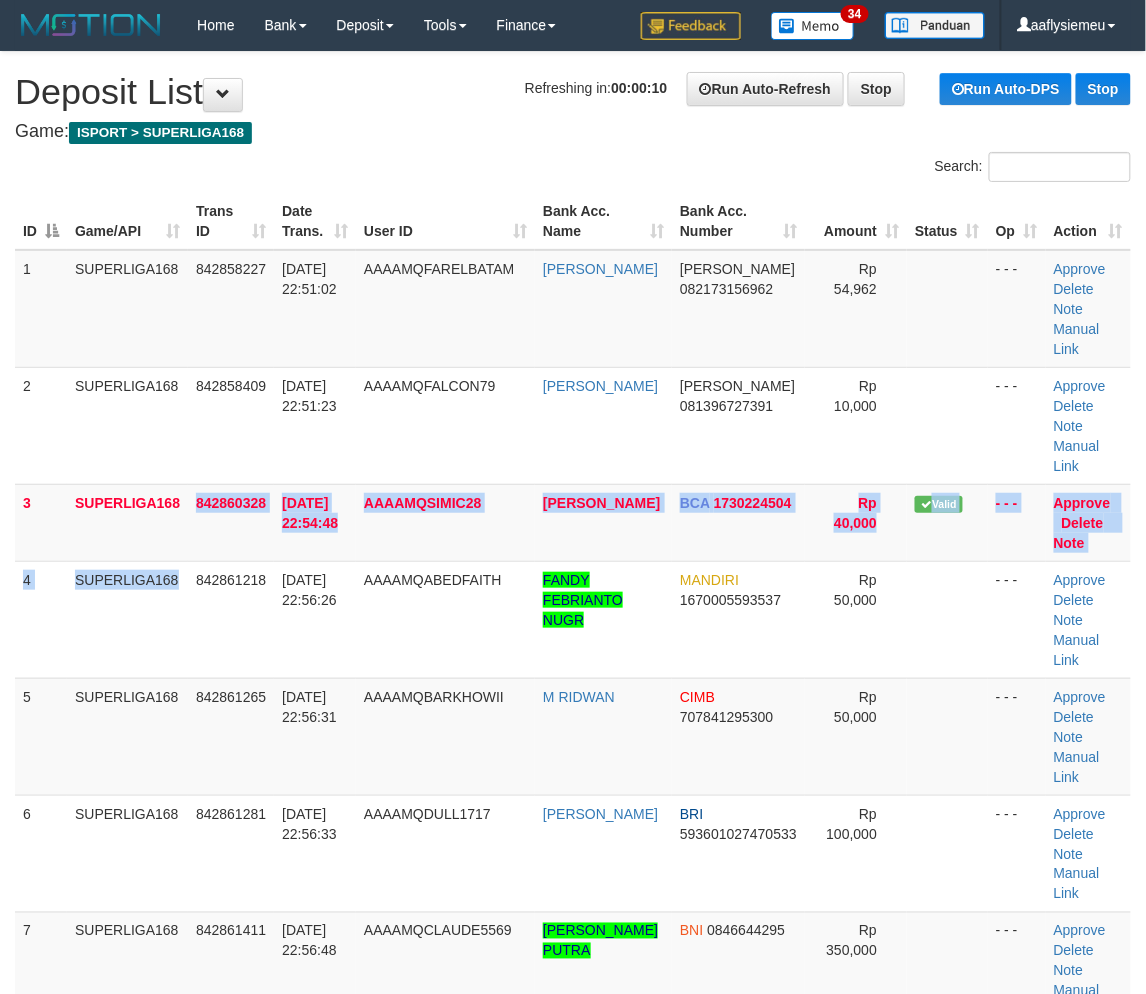 drag, startPoint x: 187, startPoint y: 601, endPoint x: 1, endPoint y: 626, distance: 187.67259 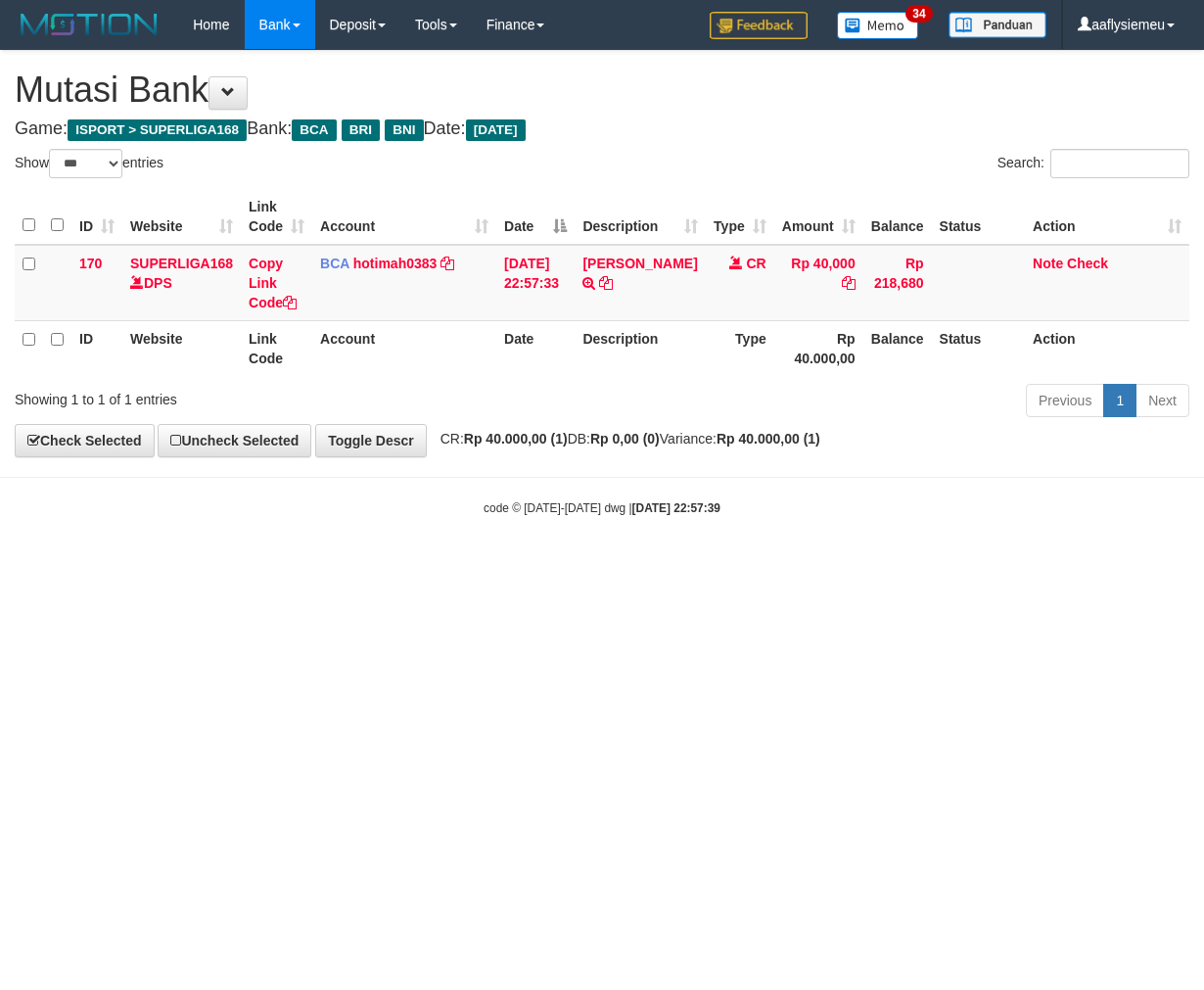 select on "***" 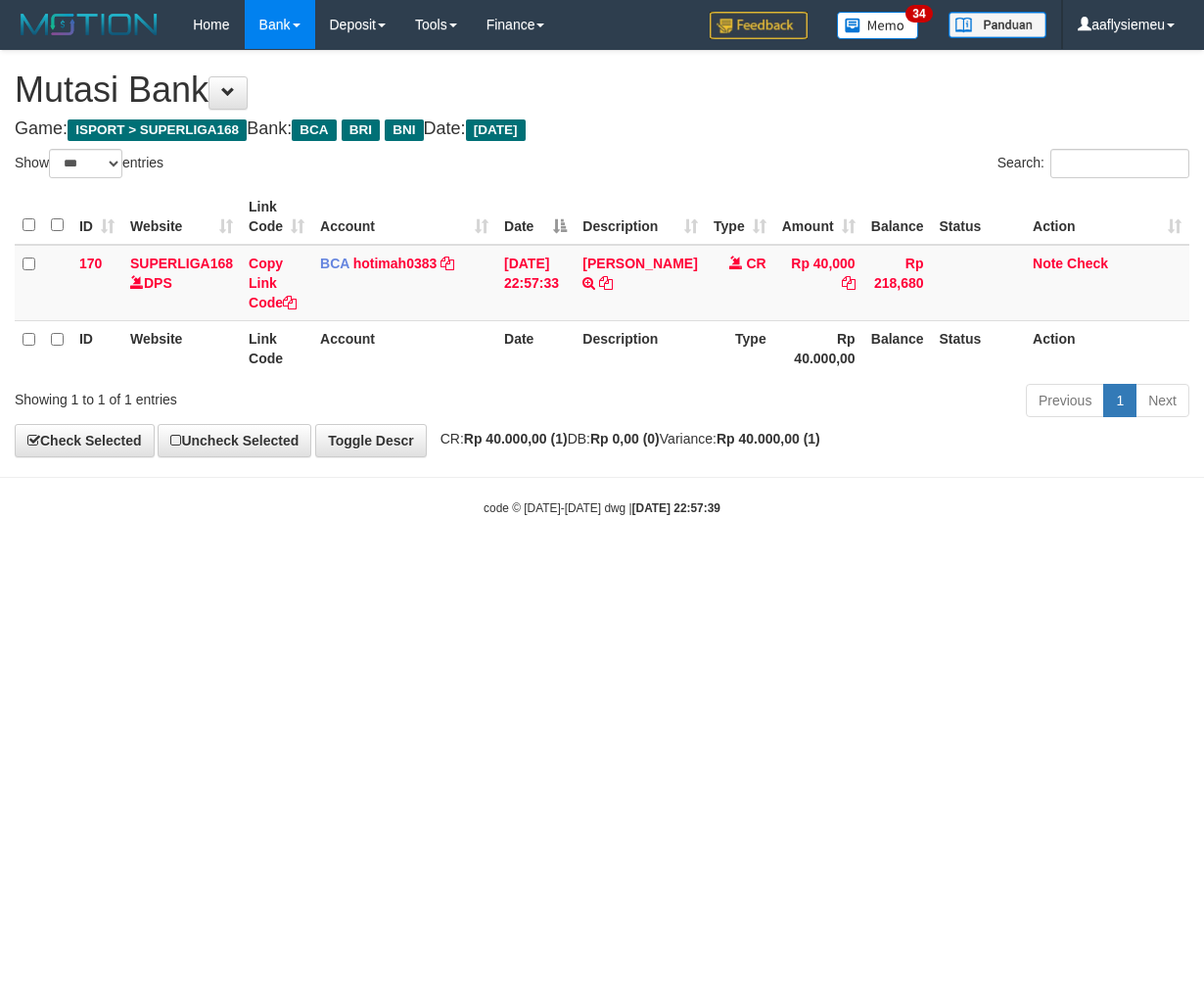 scroll, scrollTop: 0, scrollLeft: 0, axis: both 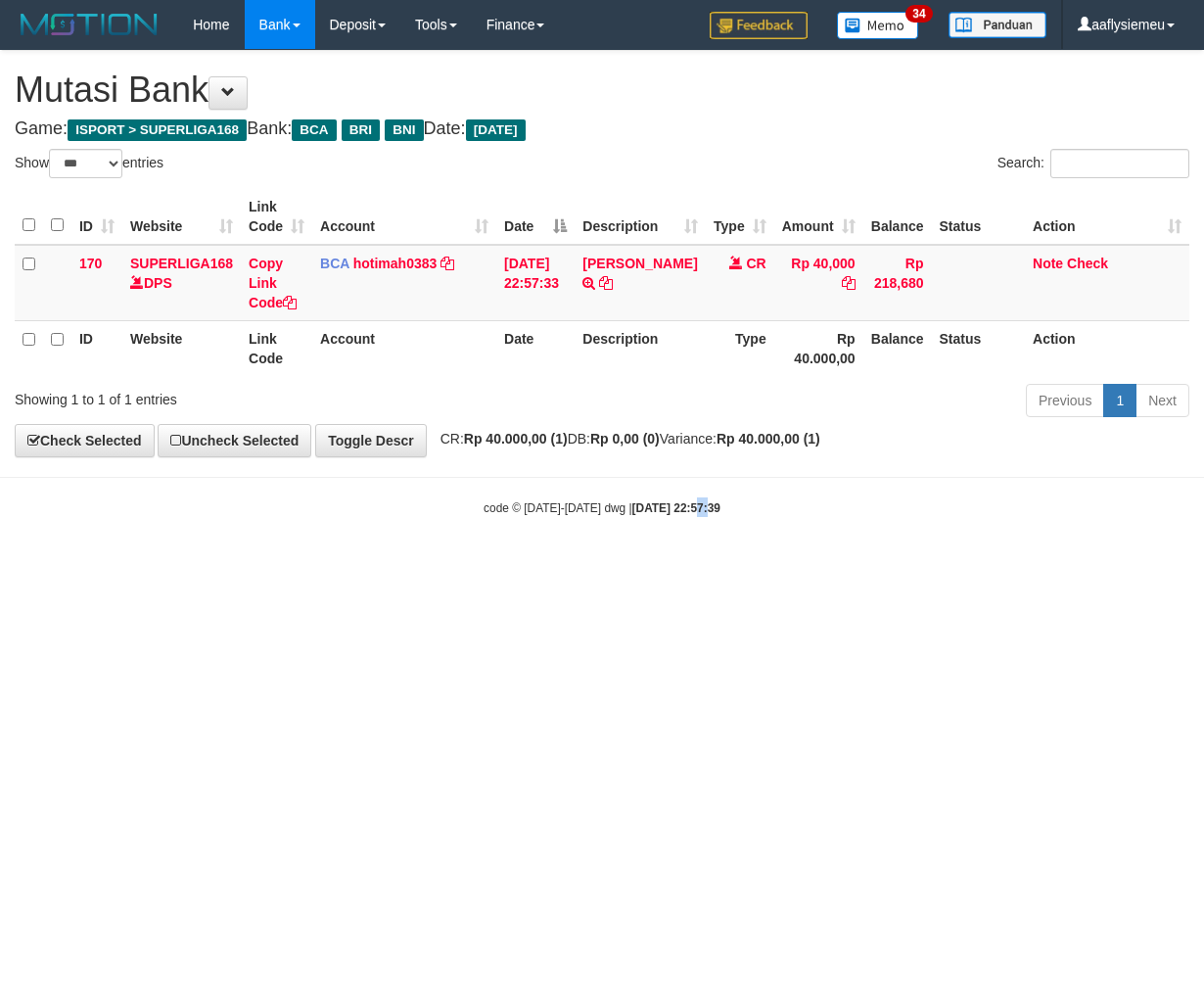 click on "Toggle navigation
Home
Bank
Account List
Load
By Website
Group
[ISPORT]													SUPERLIGA168
By Load Group (DPS)" at bounding box center [602, 283] 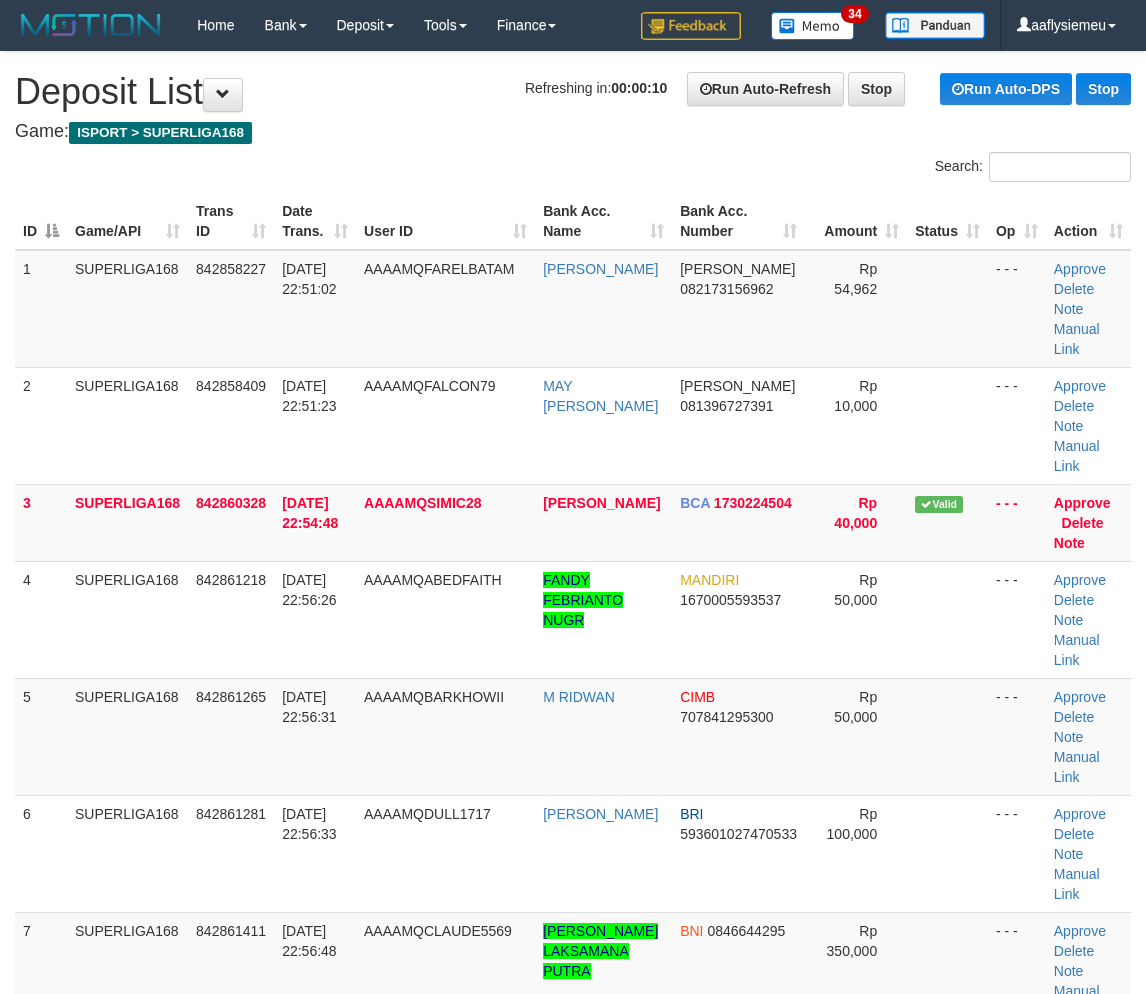 scroll, scrollTop: 0, scrollLeft: 0, axis: both 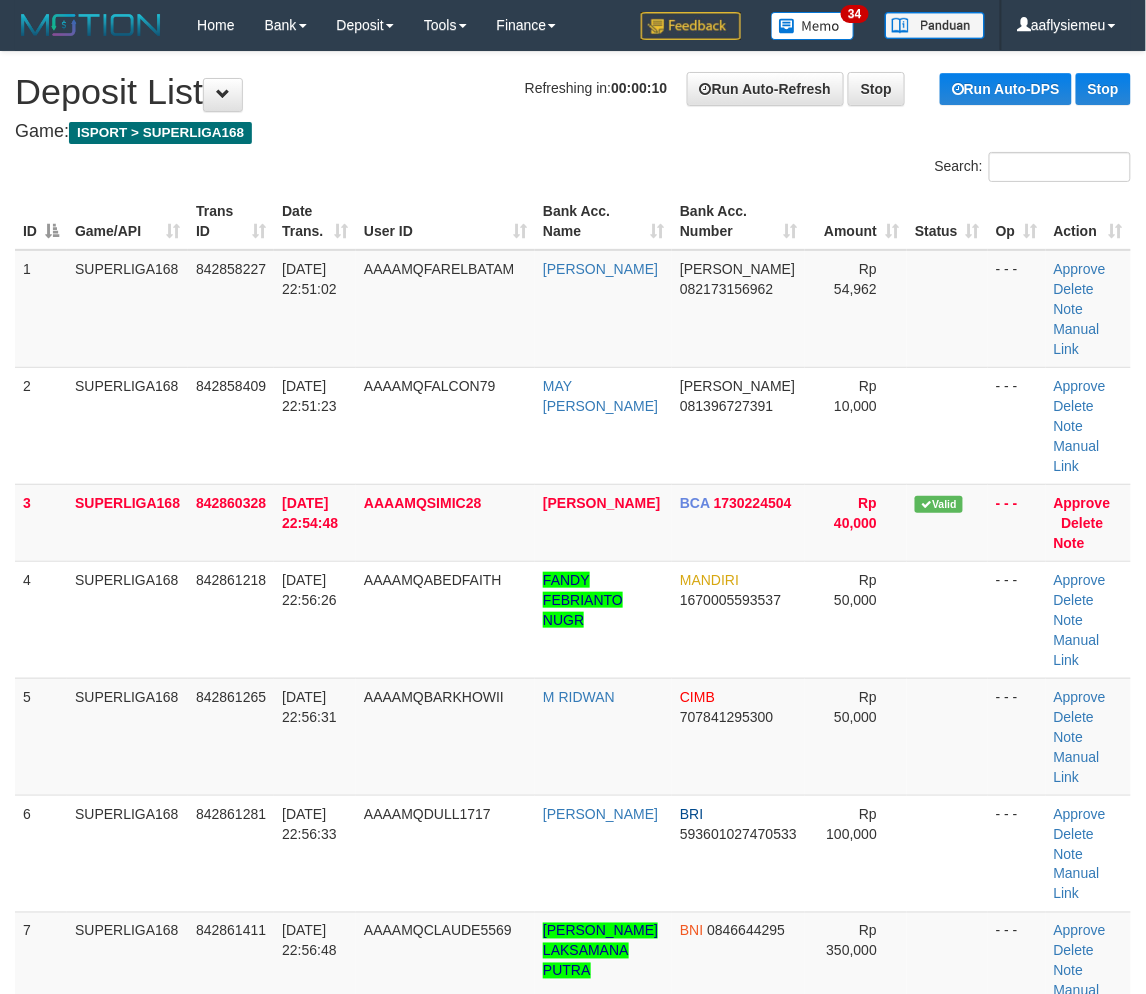 click on "1
SUPERLIGA168
842858227
11/07/2025 22:51:02
AAAAMQFARELBATAM
KIKI WAHYUDI
DANA
082173156962
Rp 54,962
- - -
Approve
Delete
Note
Manual Link
2
SUPERLIGA168
842858409
11/07/2025 22:51:23
AAAAMQFALCON79
MAY LINDA SARI
DANA
081396727391
Rp 10,000" at bounding box center [573, 932] 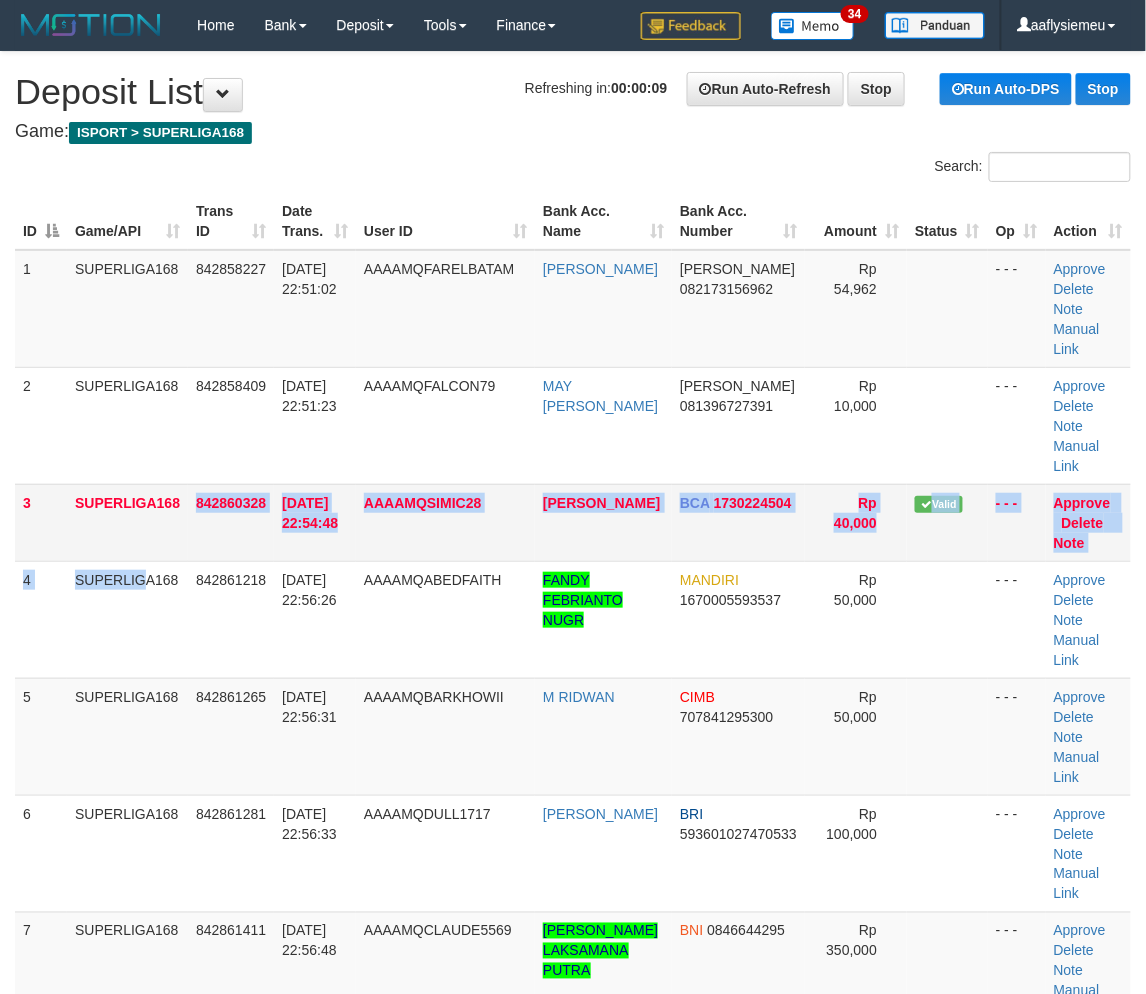 click on "3" at bounding box center (41, 522) 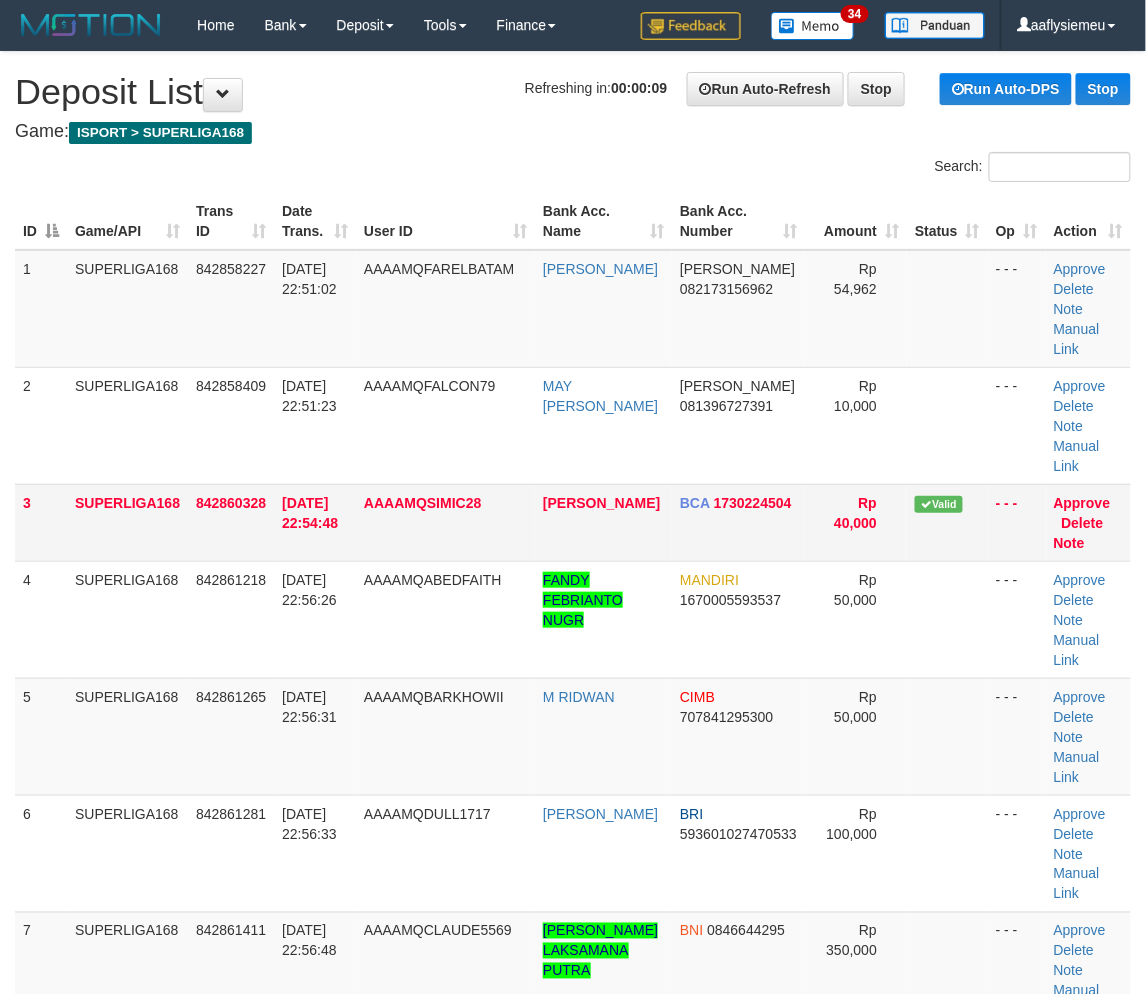 click on "3" at bounding box center [41, 522] 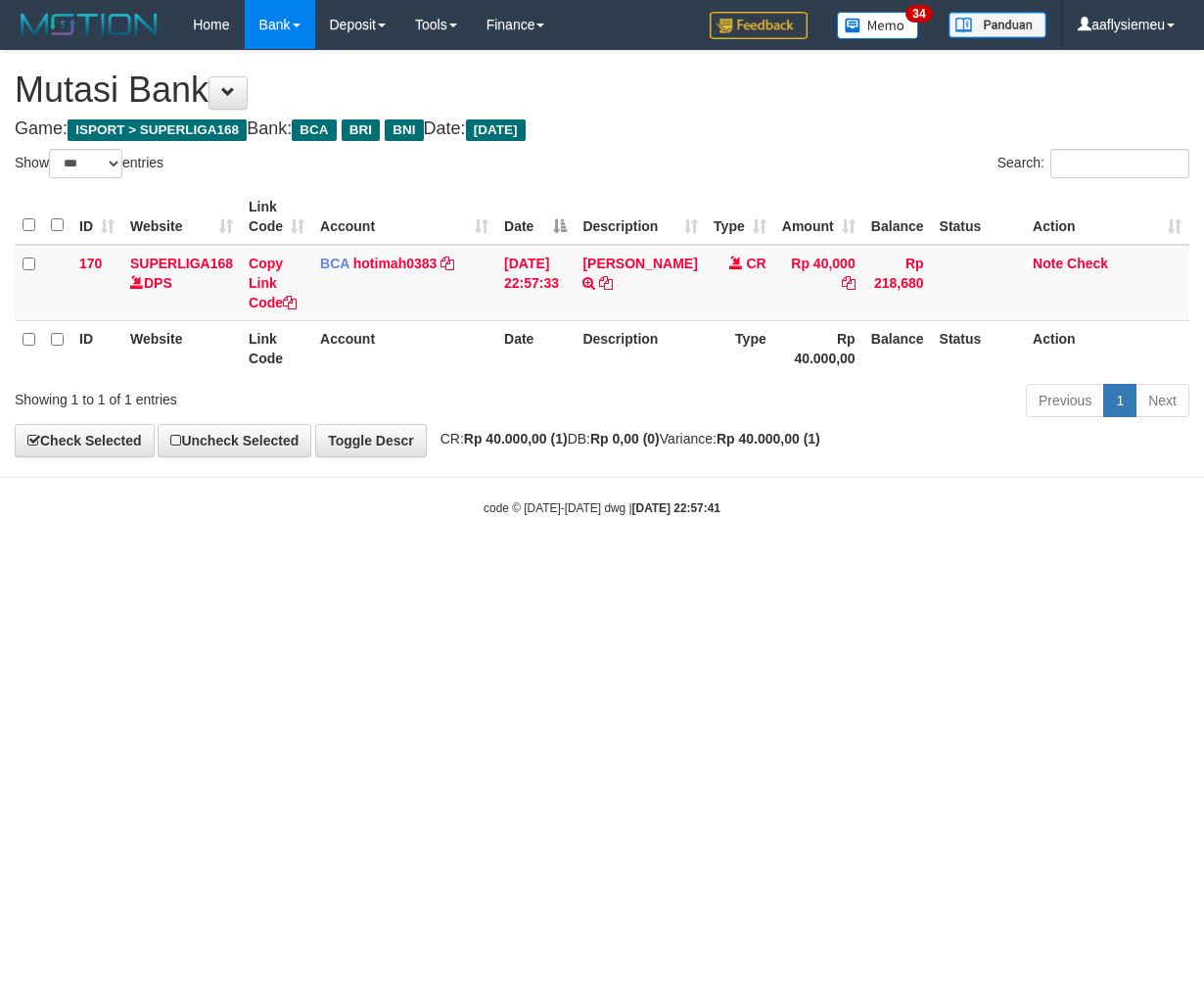 select on "***" 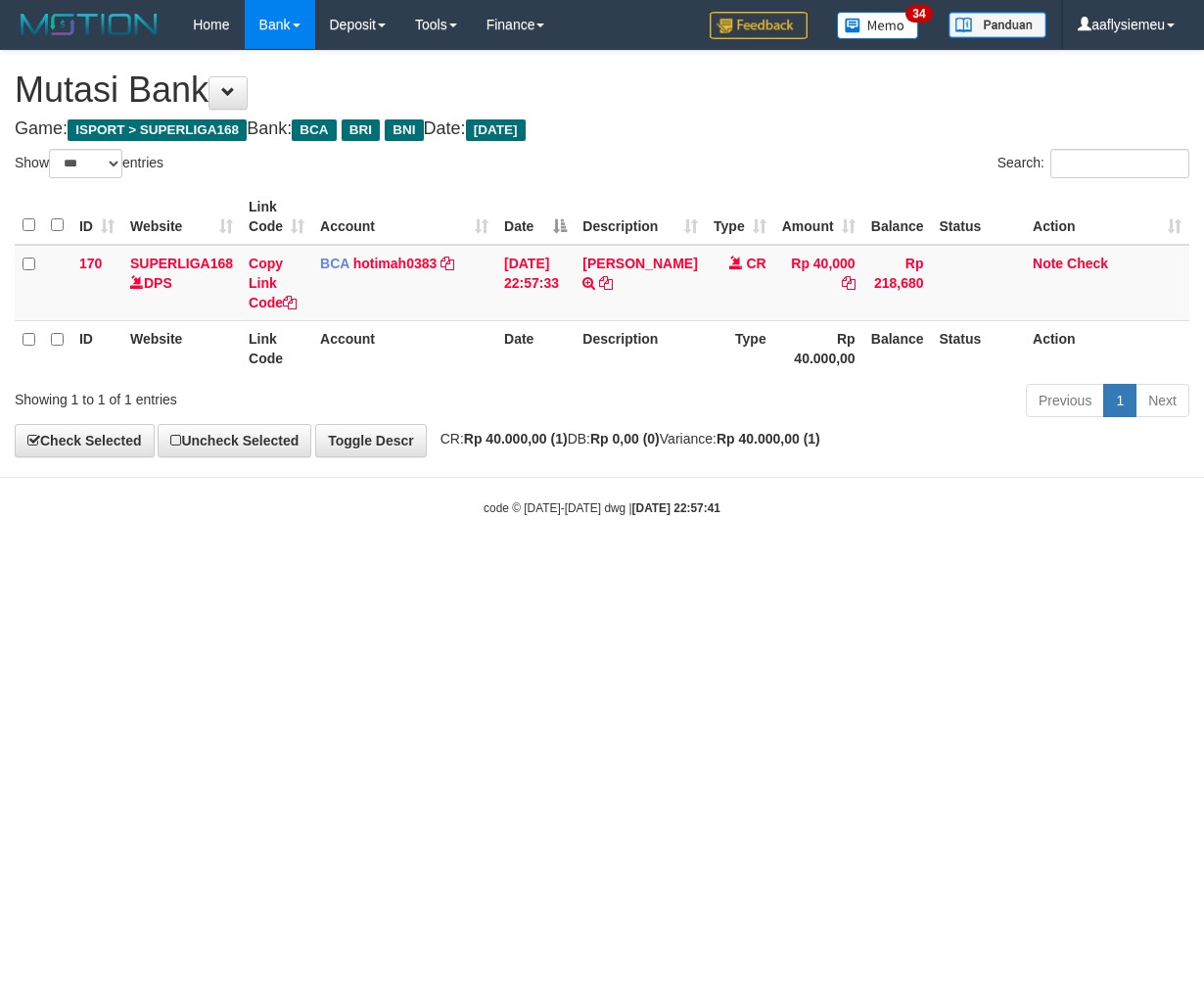 scroll, scrollTop: 0, scrollLeft: 0, axis: both 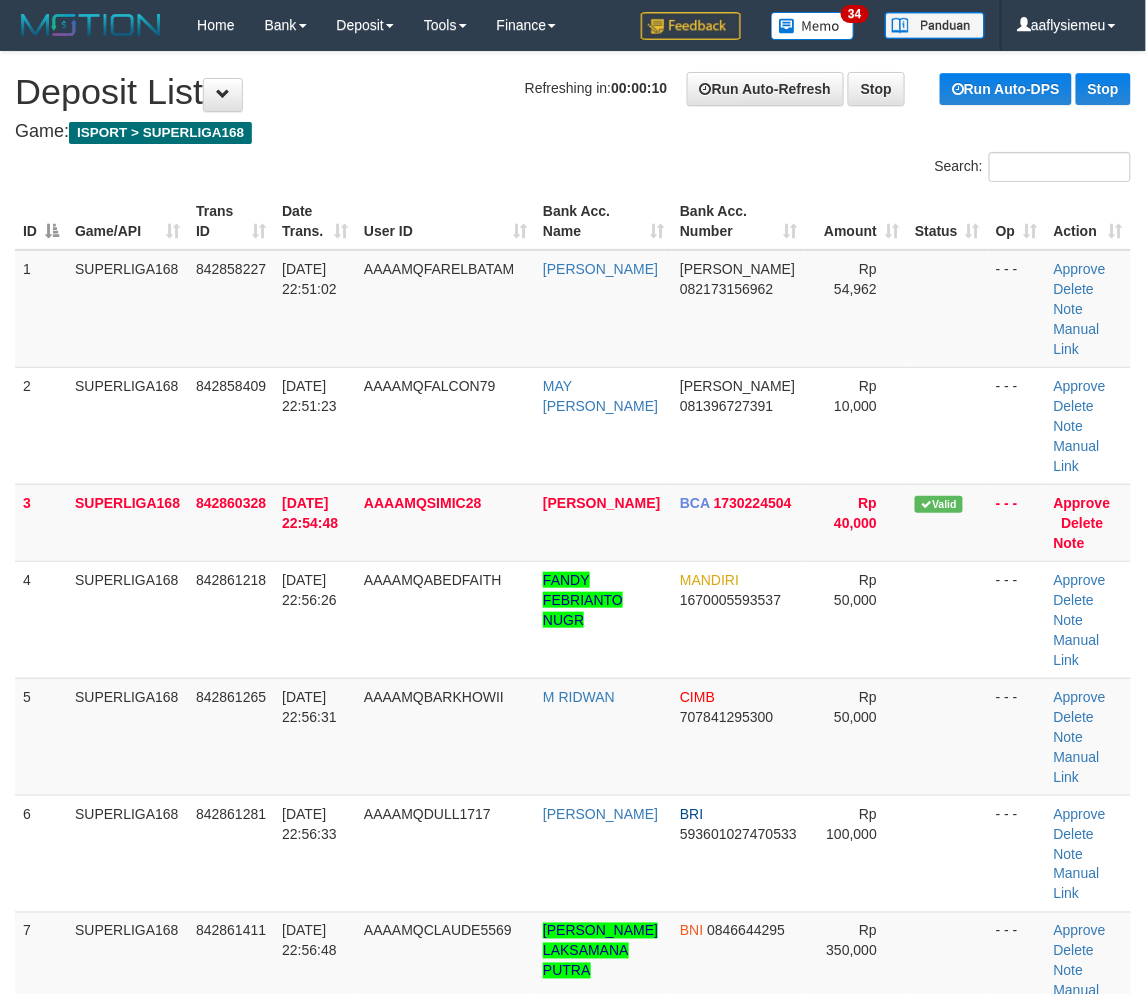 drag, startPoint x: 243, startPoint y: 557, endPoint x: 4, endPoint y: 625, distance: 248.48541 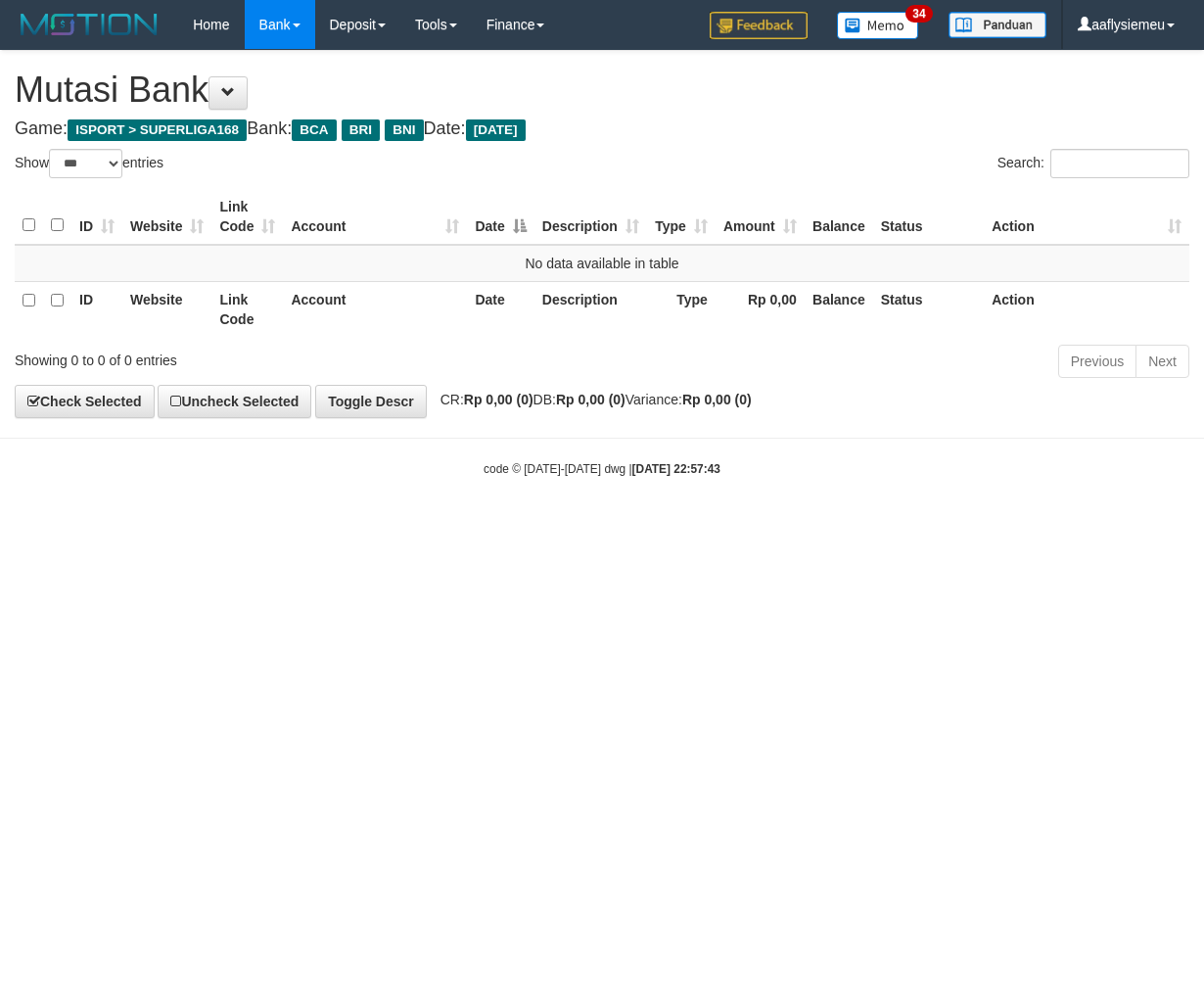 select on "***" 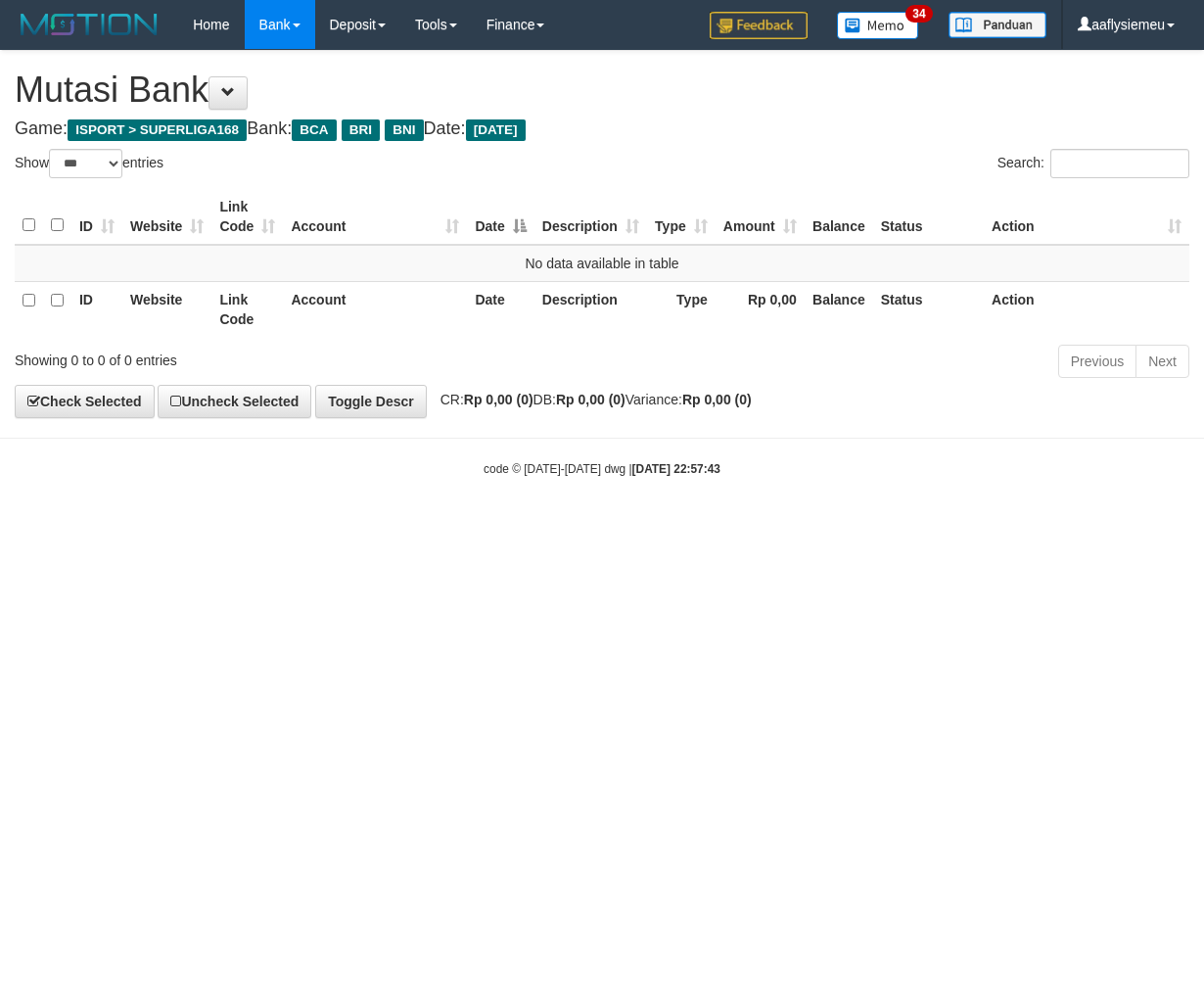 click on "Toggle navigation
Home
Bank
Account List
Load
By Website
Group
[ISPORT]													SUPERLIGA168
By Load Group (DPS)" at bounding box center (602, 263) 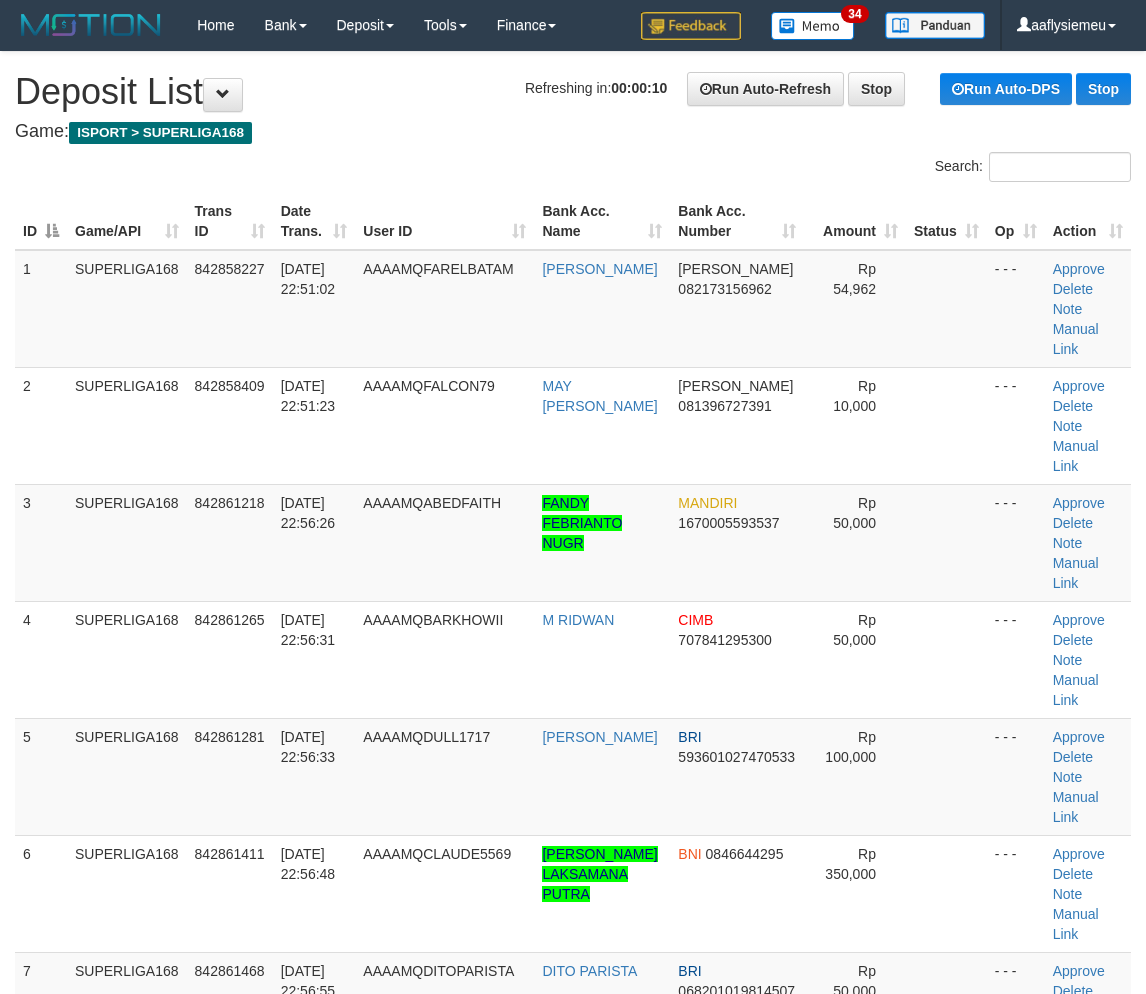 click on "SUPERLIGA168" at bounding box center [127, 542] 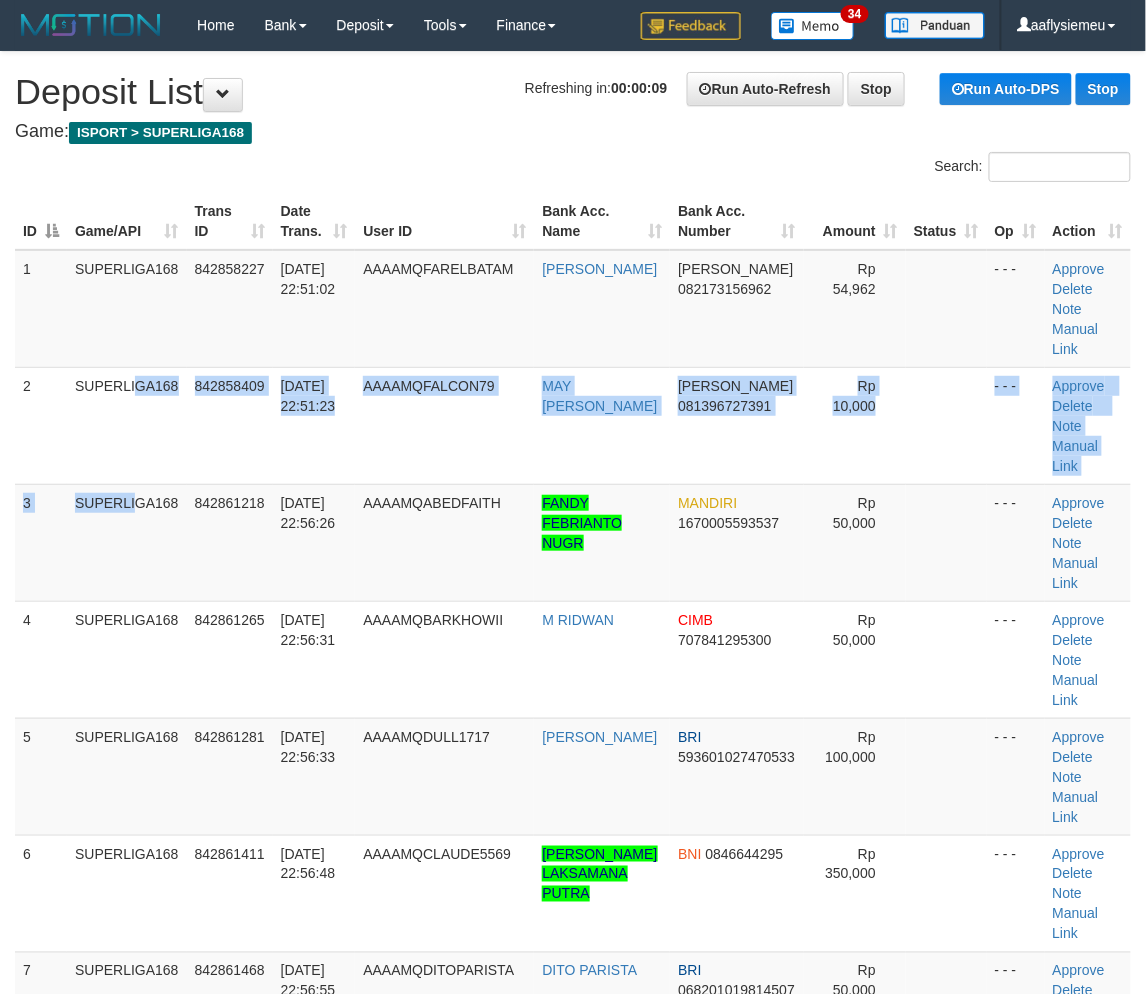 drag, startPoint x: 81, startPoint y: 503, endPoint x: 1, endPoint y: 527, distance: 83.52245 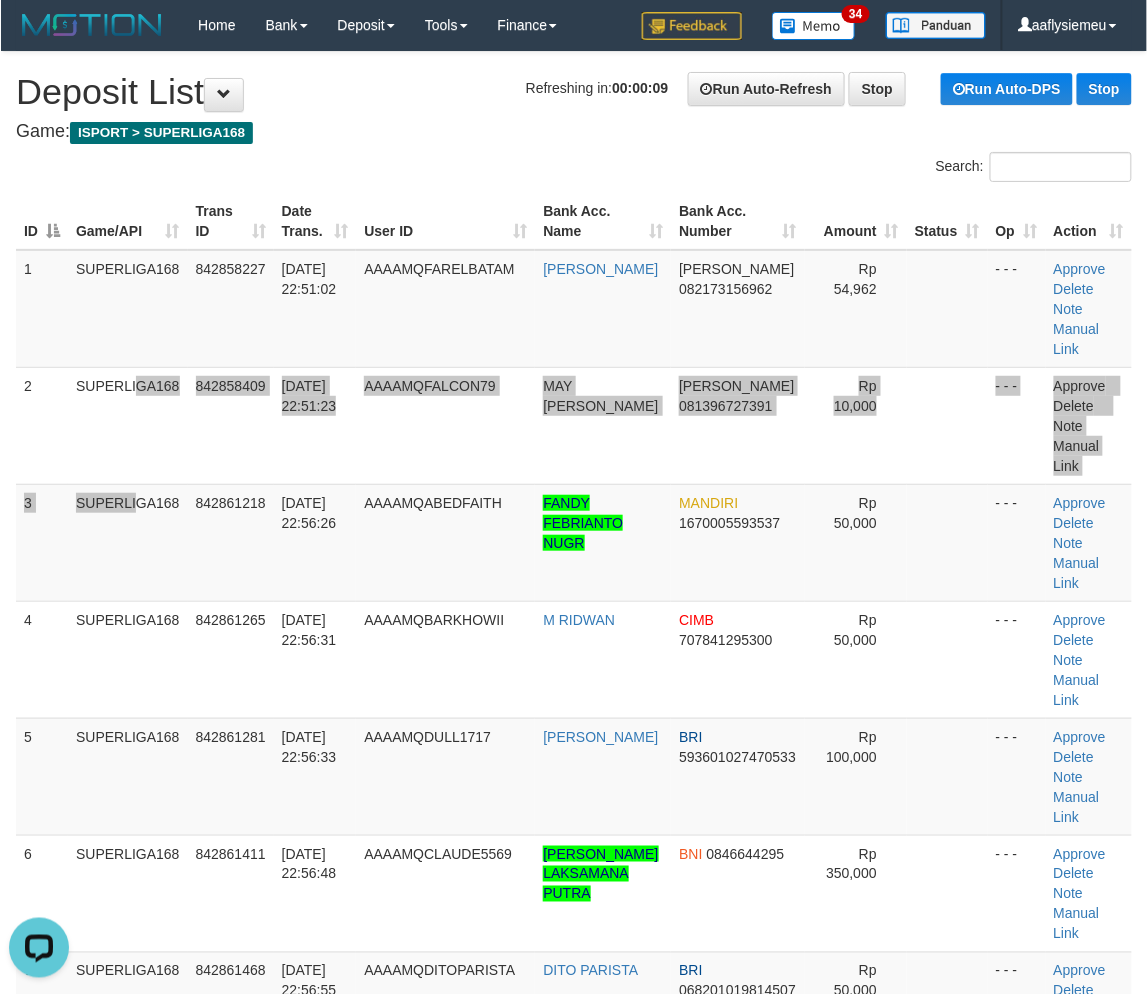 scroll, scrollTop: 0, scrollLeft: 0, axis: both 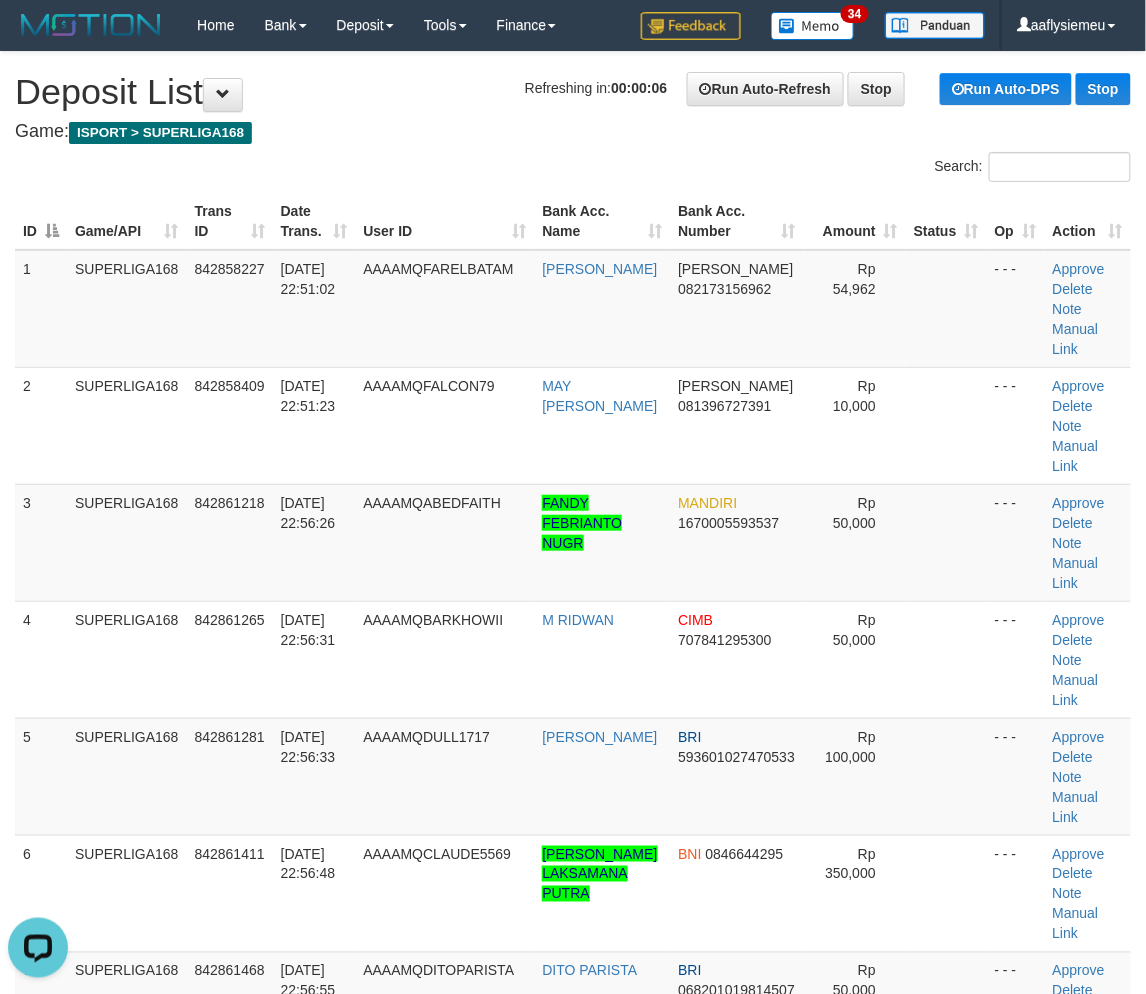 drag, startPoint x: 196, startPoint y: 533, endPoint x: 0, endPoint y: 596, distance: 205.87617 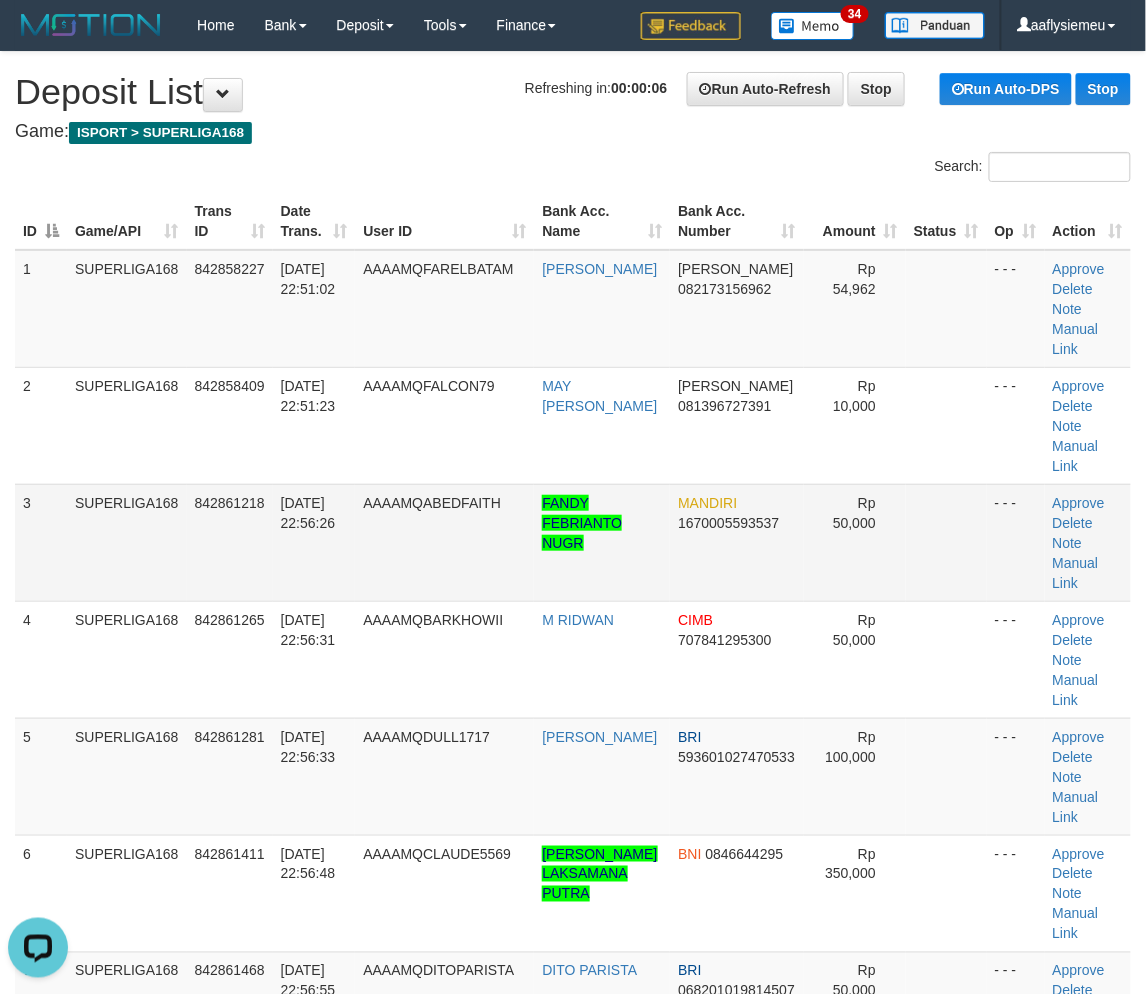 click on "SUPERLIGA168" at bounding box center [127, 542] 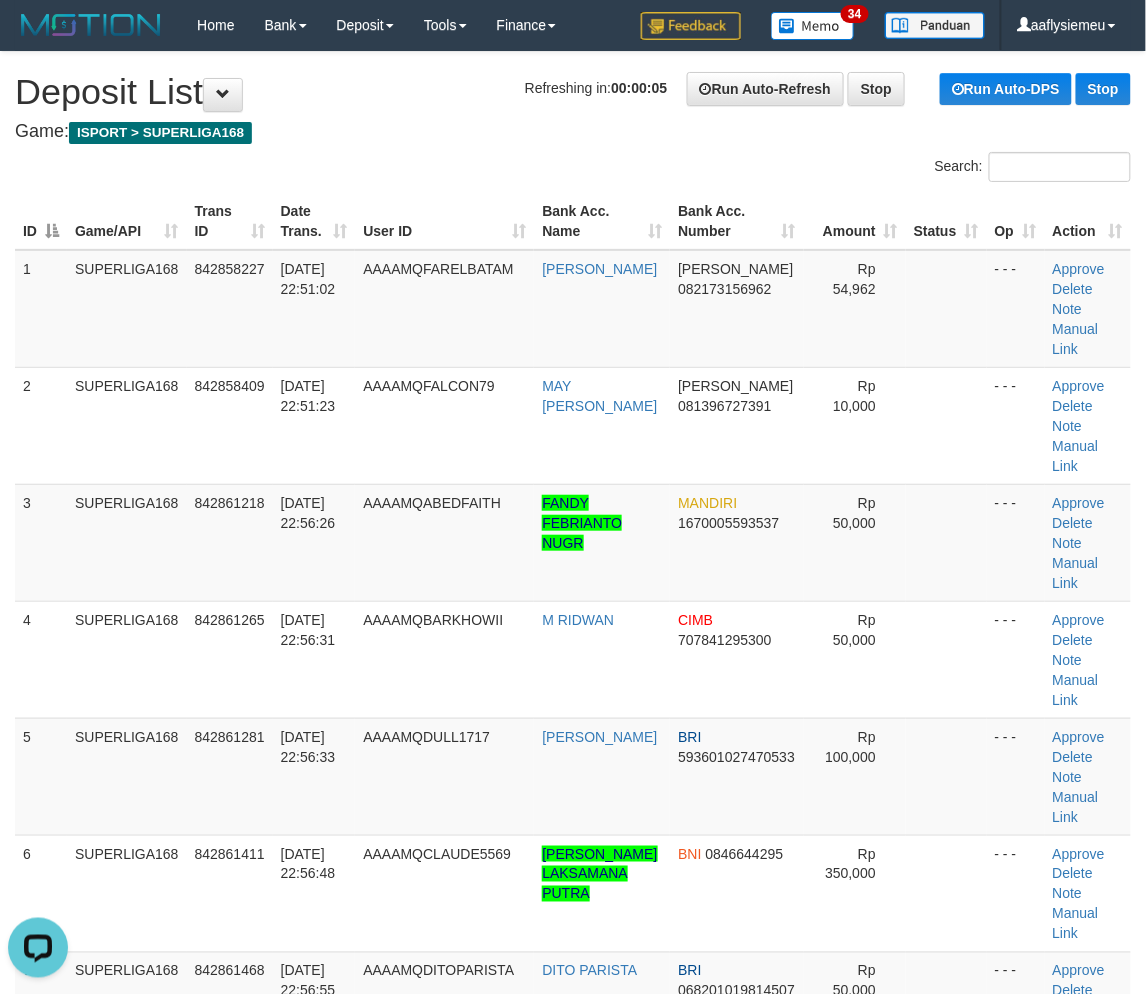 drag, startPoint x: 156, startPoint y: 525, endPoint x: 0, endPoint y: 546, distance: 157.40712 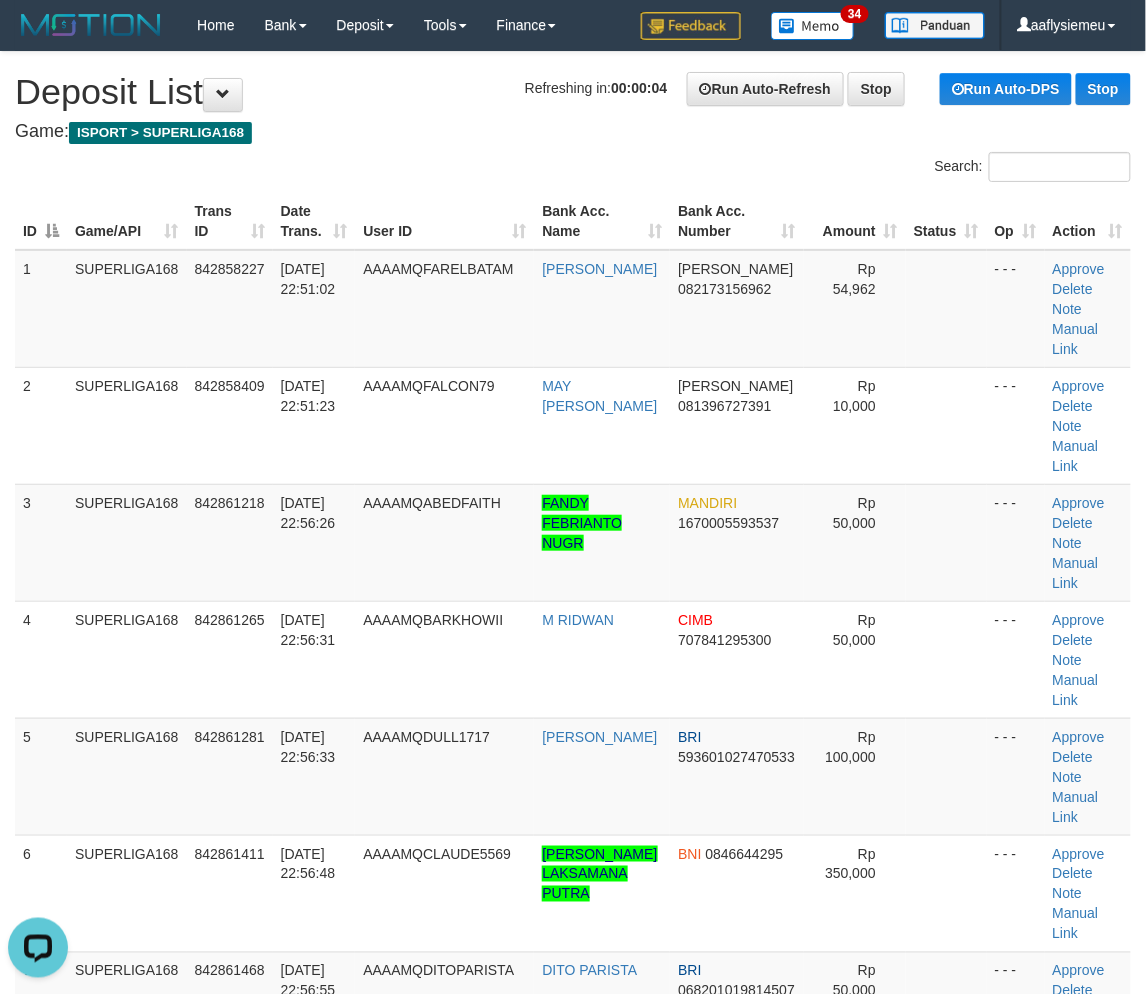 click on "ID Game/API Trans ID Date Trans. User ID Bank Acc. Name Bank Acc. Number Amount Status Op Action
1
SUPERLIGA168
842858227
11/07/2025 22:51:02
AAAAMQFARELBATAM
KIKI WAHYUDI
DANA
082173156962
Rp 54,962
- - -
Approve
Delete
Note
Manual Link
2
SUPERLIGA168
842858409
11/07/2025 22:51:23
AAAAMQFALCON79
MAY LINDA SARI
DANA" at bounding box center (573, 952) 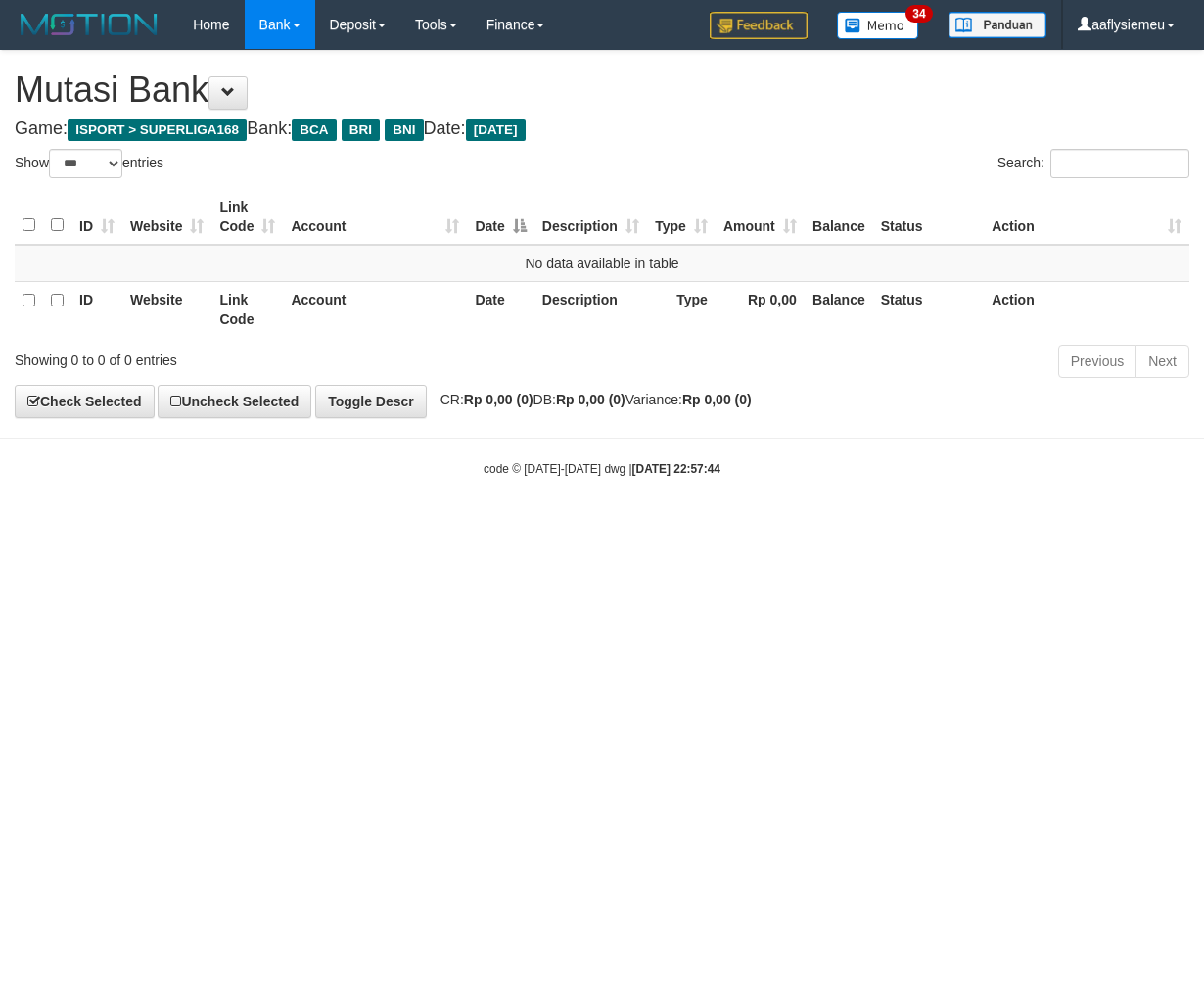 select on "***" 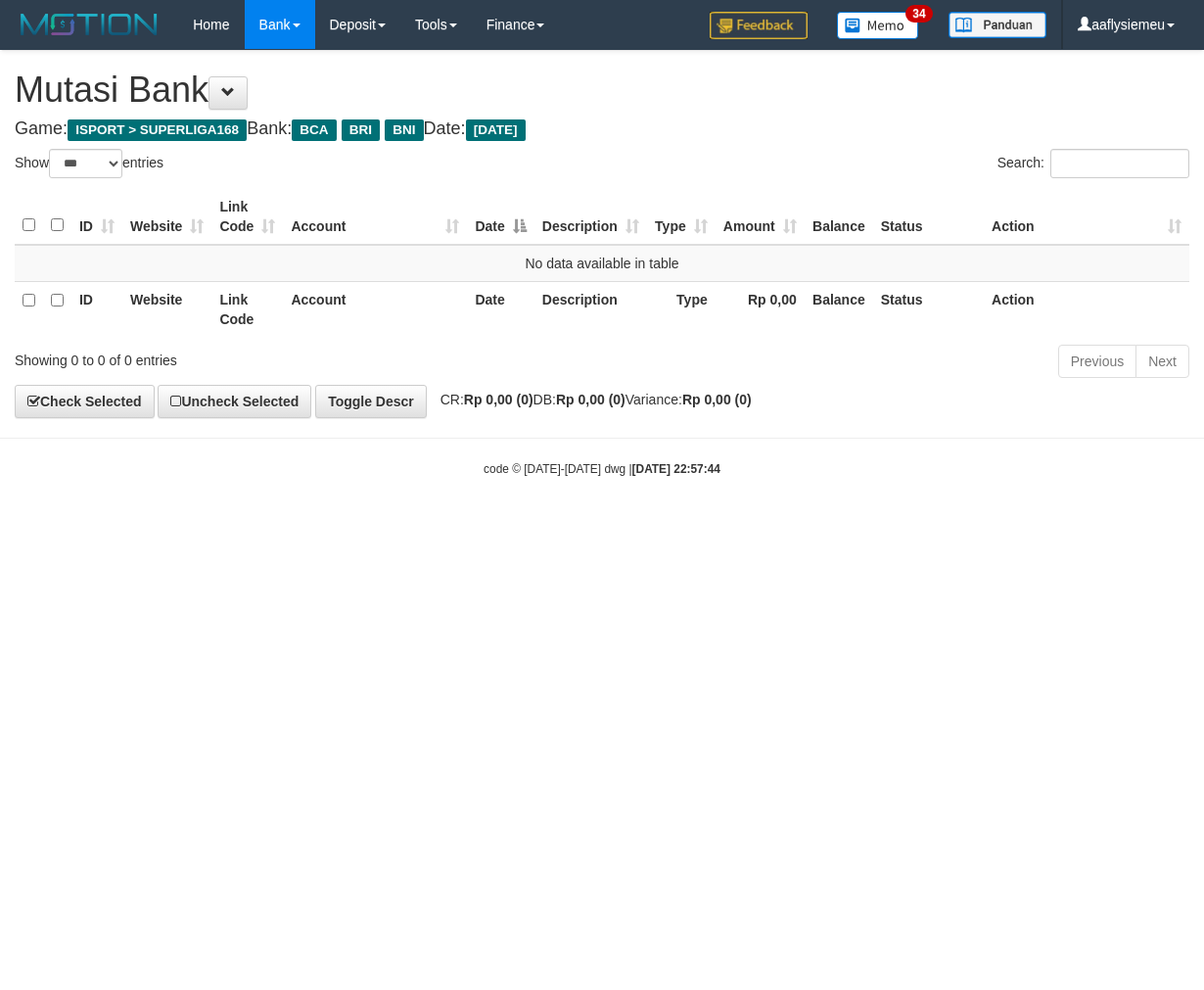 scroll, scrollTop: 0, scrollLeft: 0, axis: both 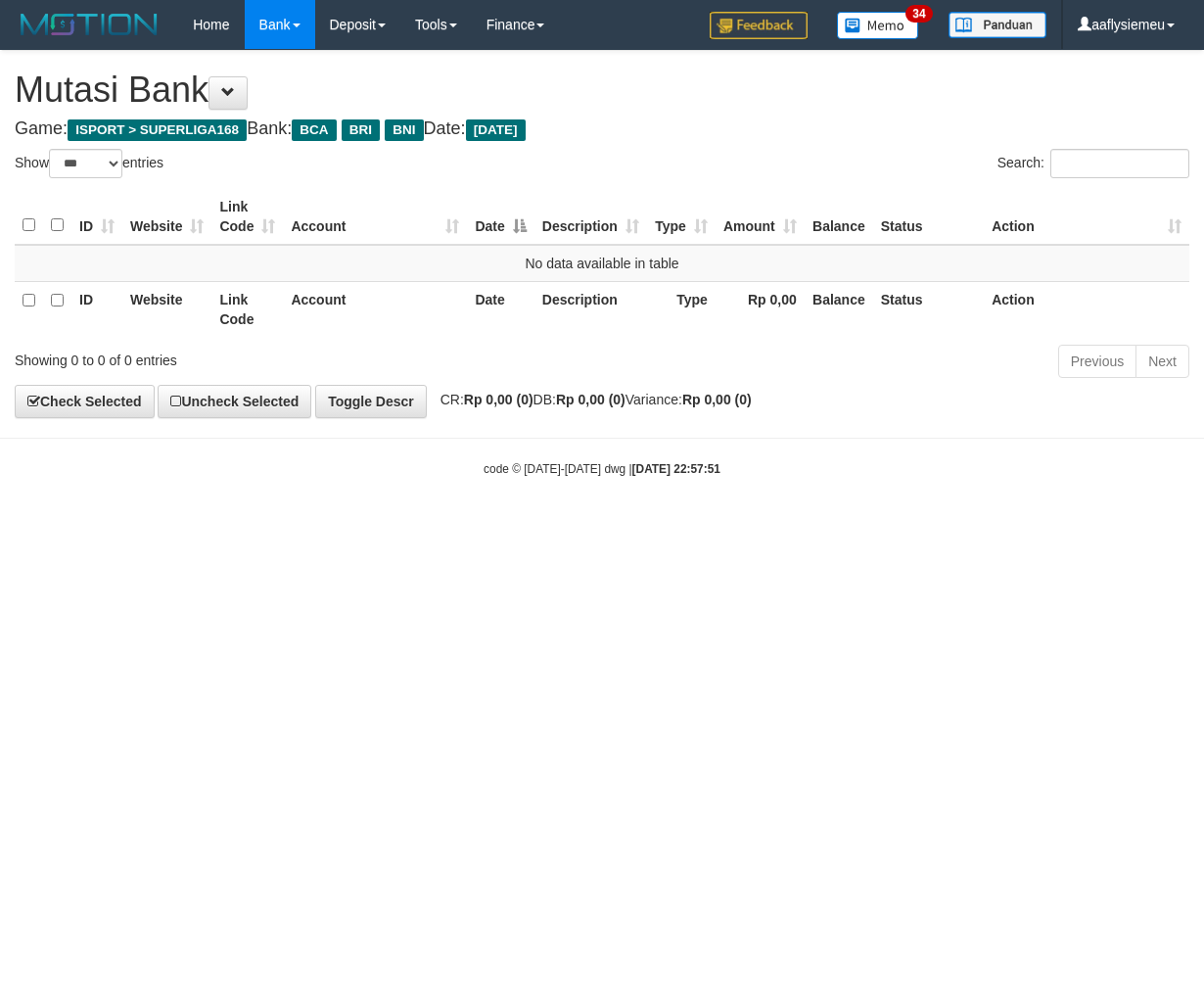select on "***" 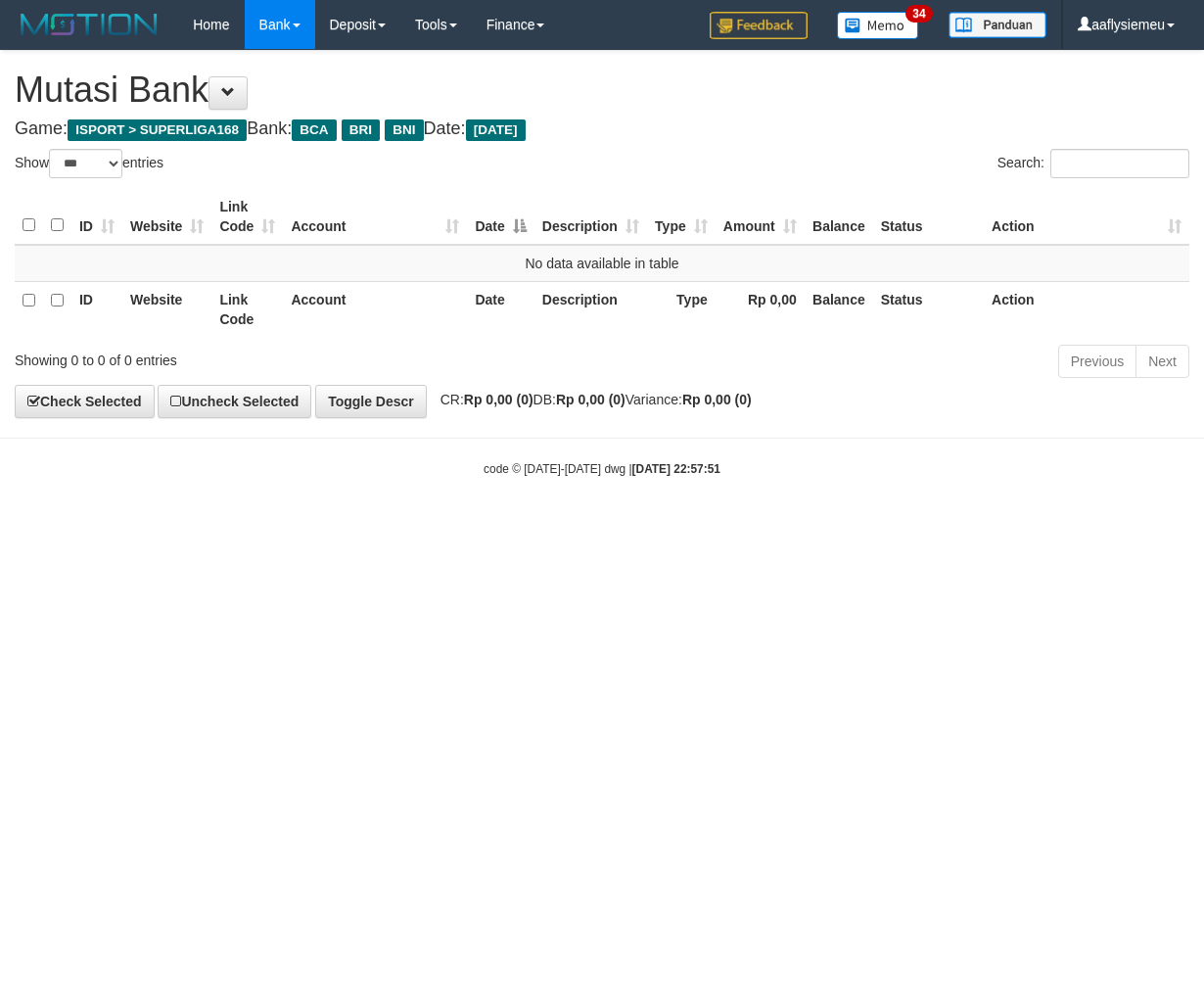 scroll, scrollTop: 0, scrollLeft: 0, axis: both 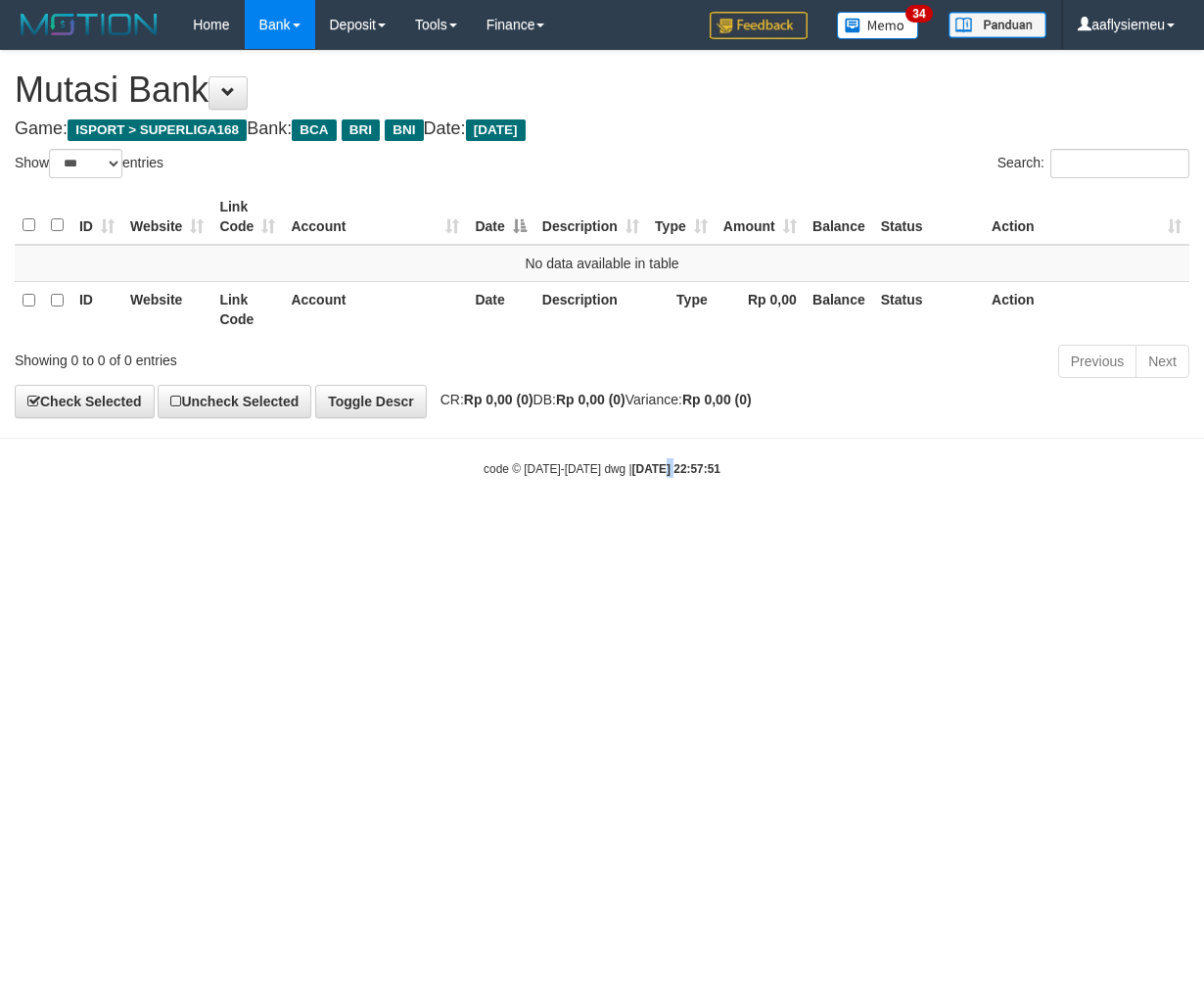 click on "Toggle navigation
Home
Bank
Account List
Load
By Website
Group
[ISPORT]													SUPERLIGA168
By Load Group (DPS)" at bounding box center [602, 263] 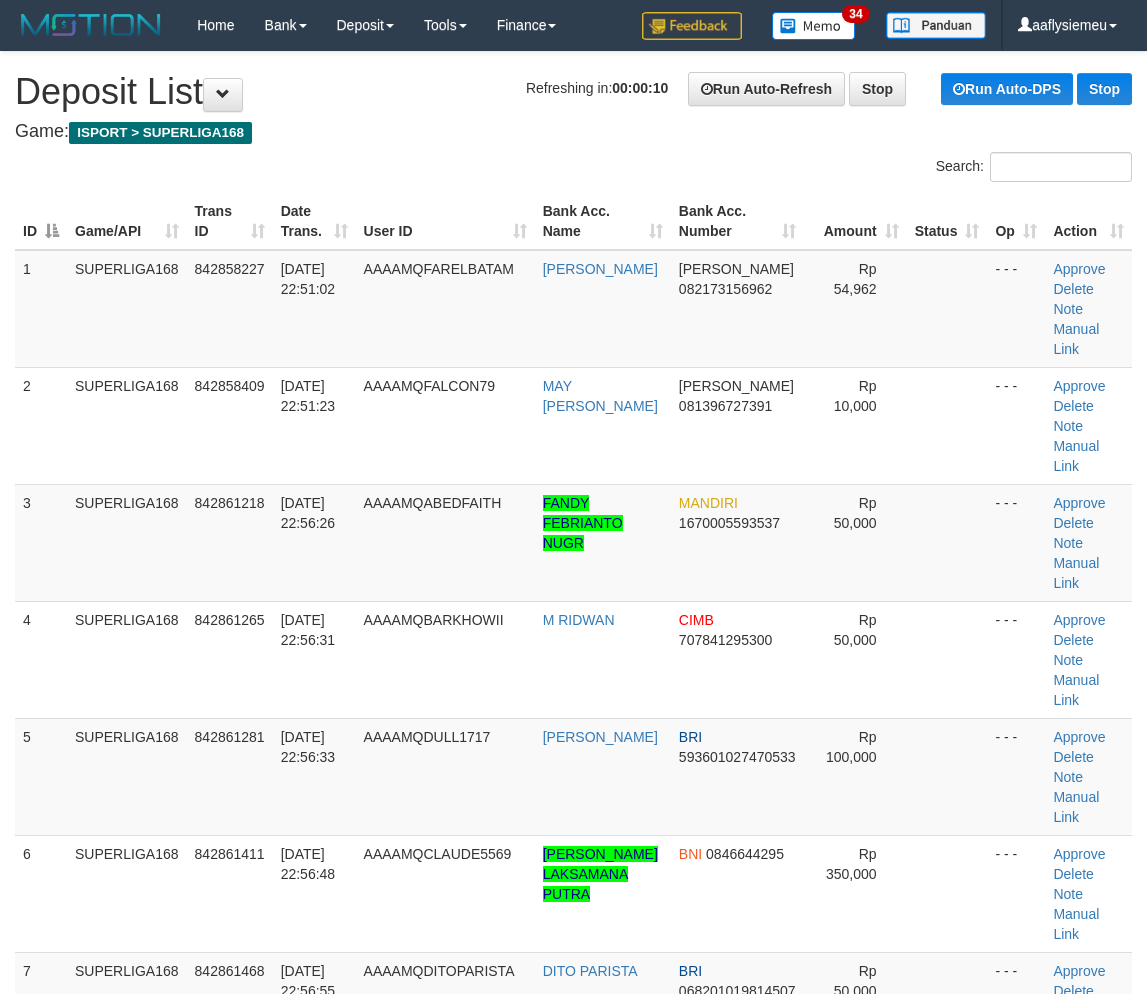 scroll, scrollTop: 0, scrollLeft: 0, axis: both 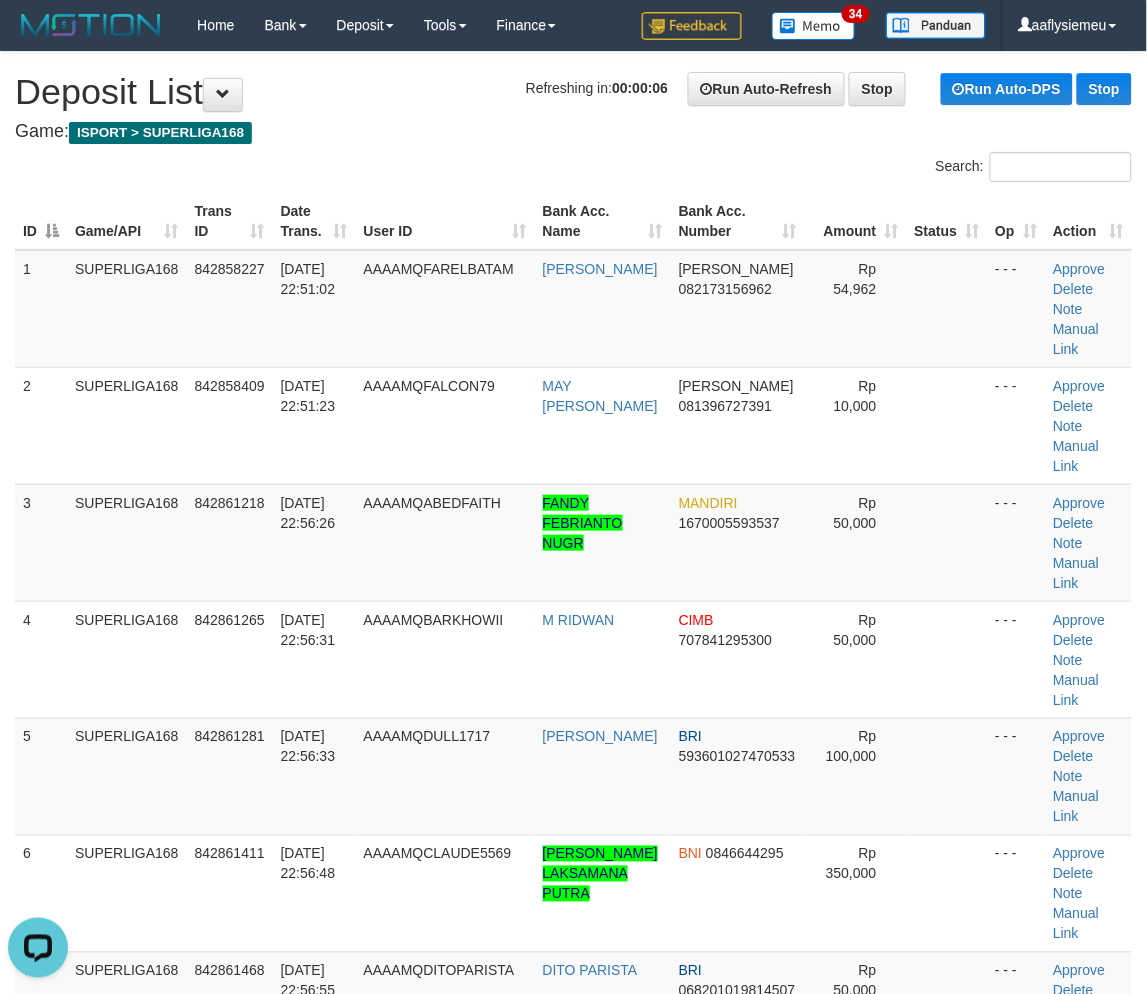 click on "ID Game/API Trans ID Date Trans. User ID Bank Acc. Name Bank Acc. Number Amount Status Op Action
1
SUPERLIGA168
842858227
11/07/2025 22:51:02
AAAAMQFARELBATAM
KIKI WAHYUDI
DANA
082173156962
Rp 54,962
- - -
Approve
Delete
Note
Manual Link
2
SUPERLIGA168
842858409
11/07/2025 22:51:23
AAAAMQFALCON79
MAY LINDA SARI
DANA" at bounding box center [573, 952] 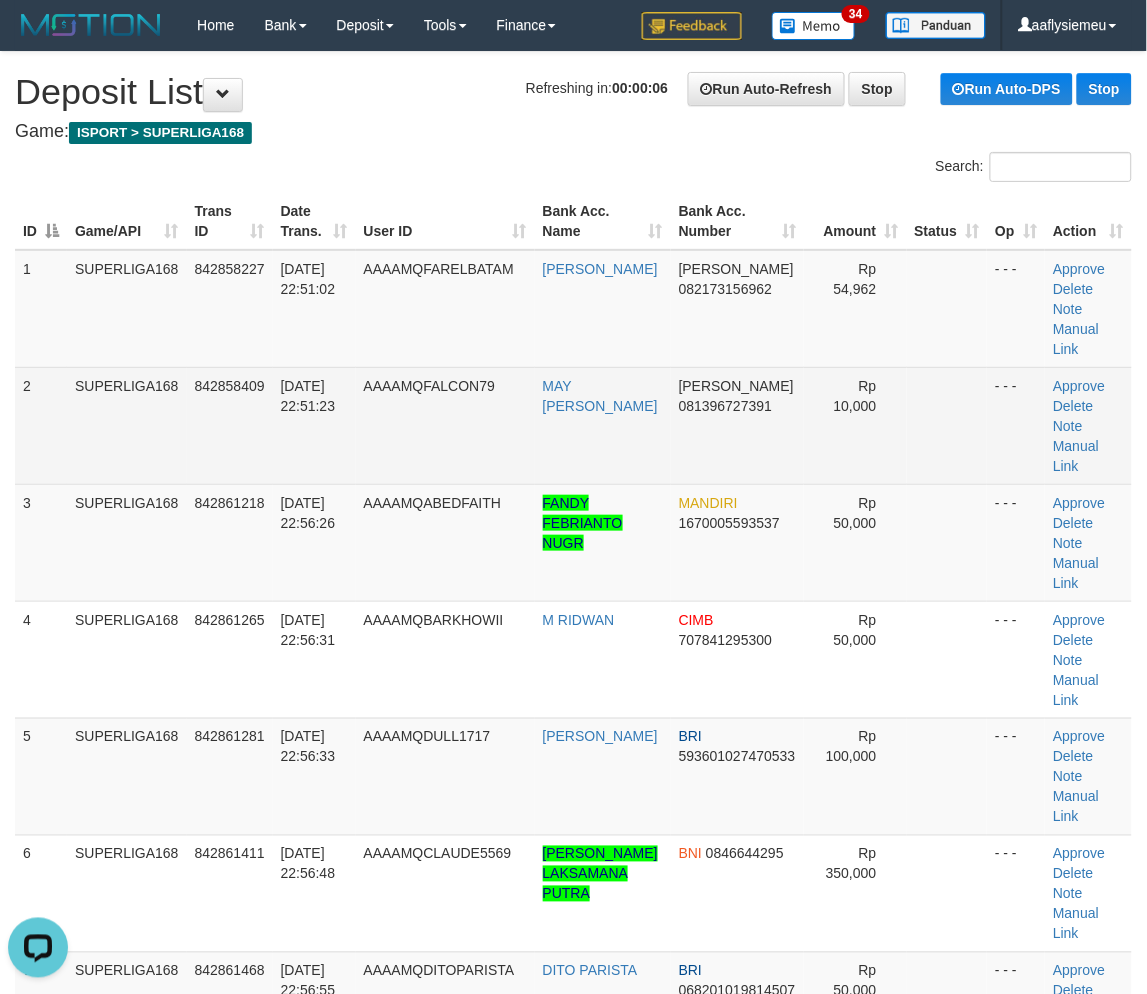 drag, startPoint x: 177, startPoint y: 434, endPoint x: 164, endPoint y: 441, distance: 14.764823 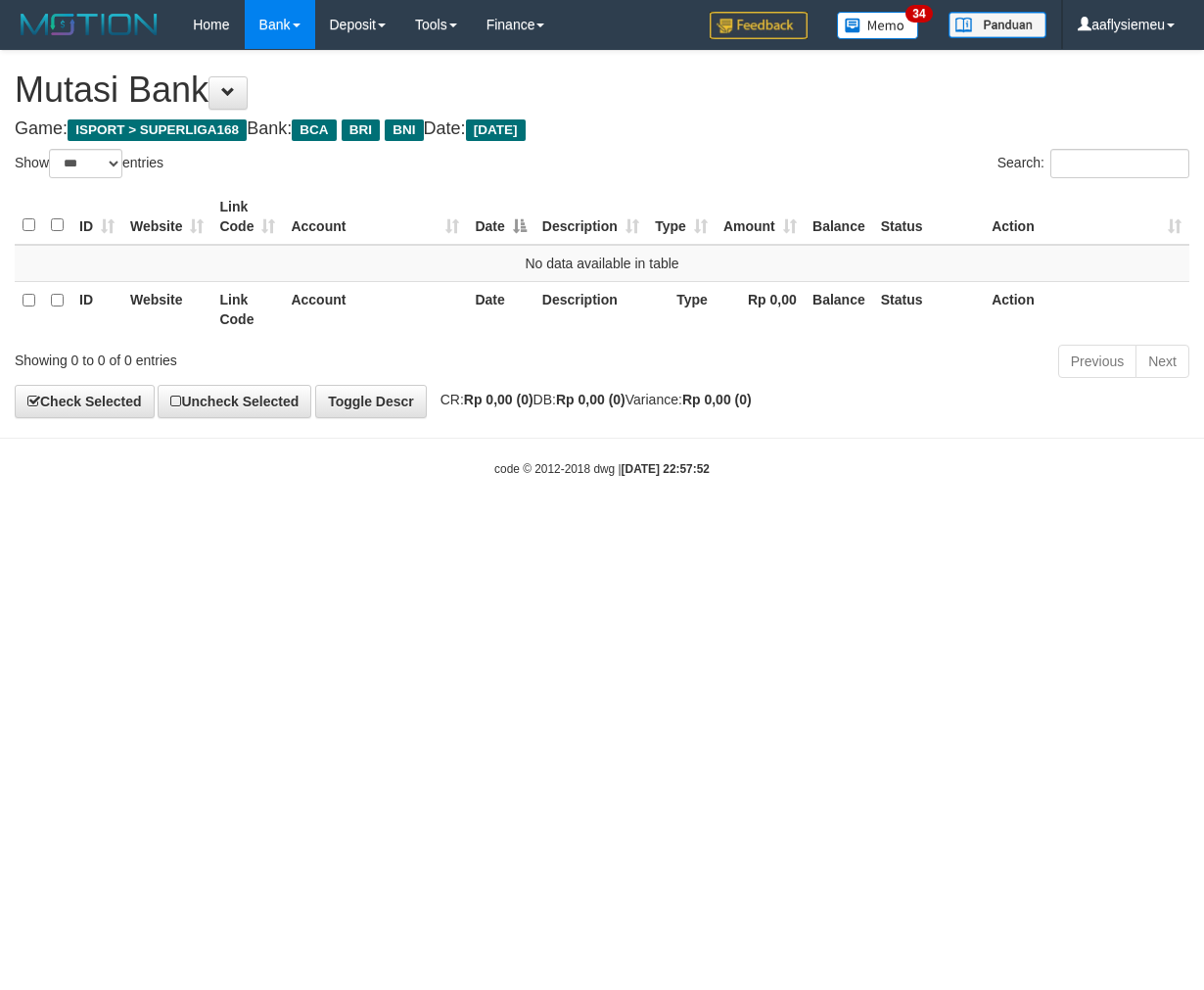 select on "***" 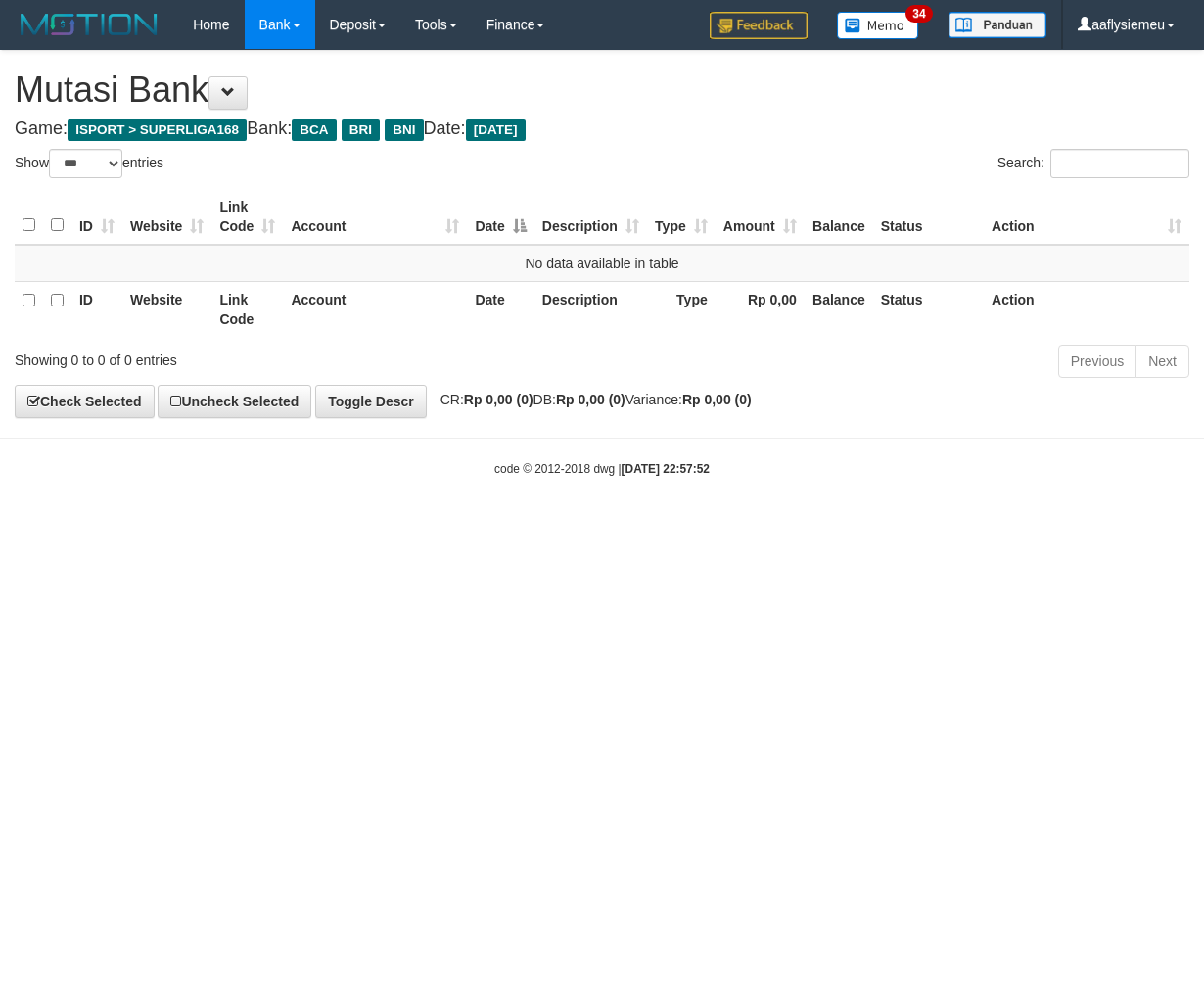 scroll, scrollTop: 0, scrollLeft: 0, axis: both 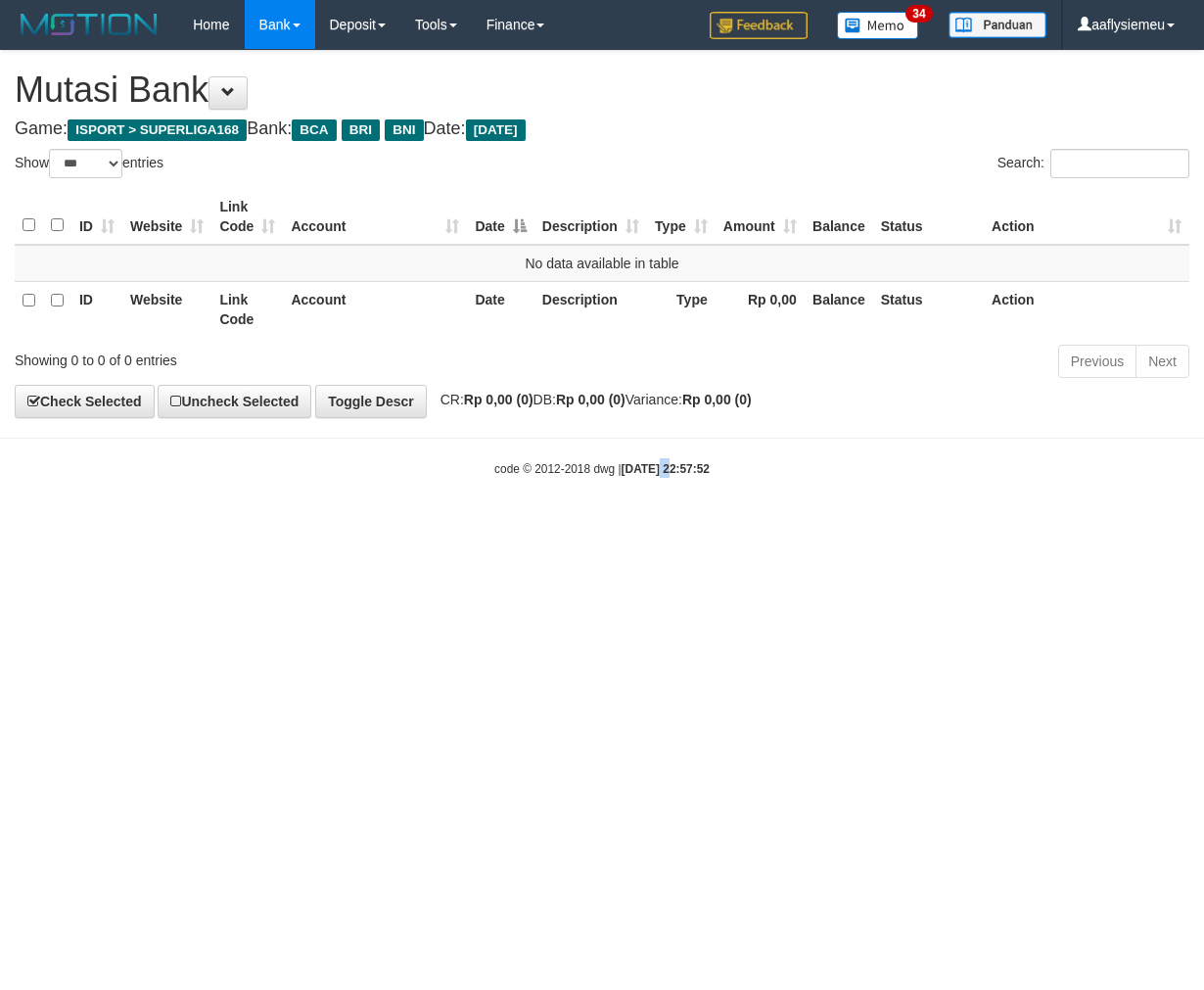 click on "Toggle navigation
Home
Bank
Account List
Load
By Website
Group
[ISPORT]													SUPERLIGA168
By Load Group (DPS)" at bounding box center [602, 263] 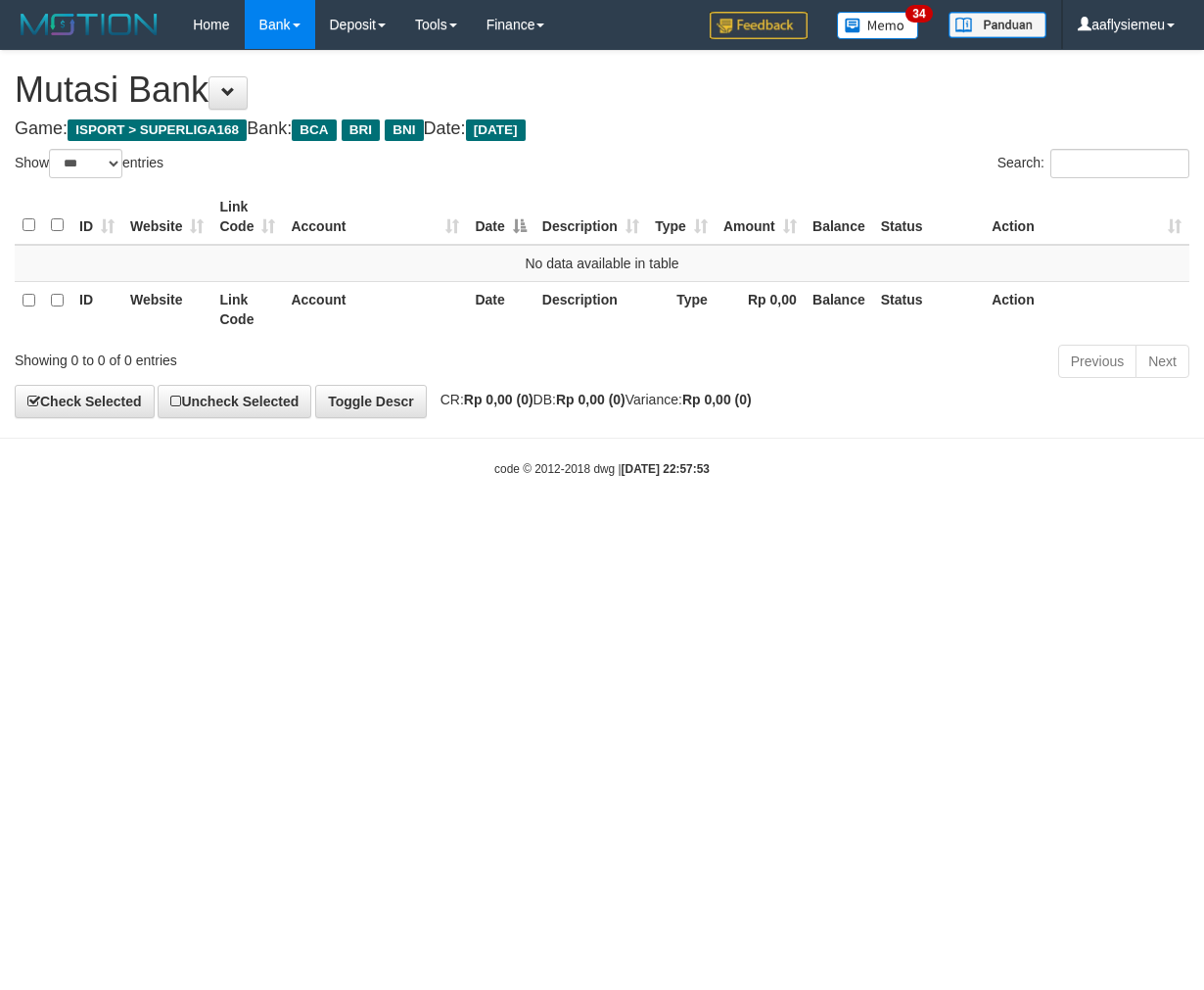 select on "***" 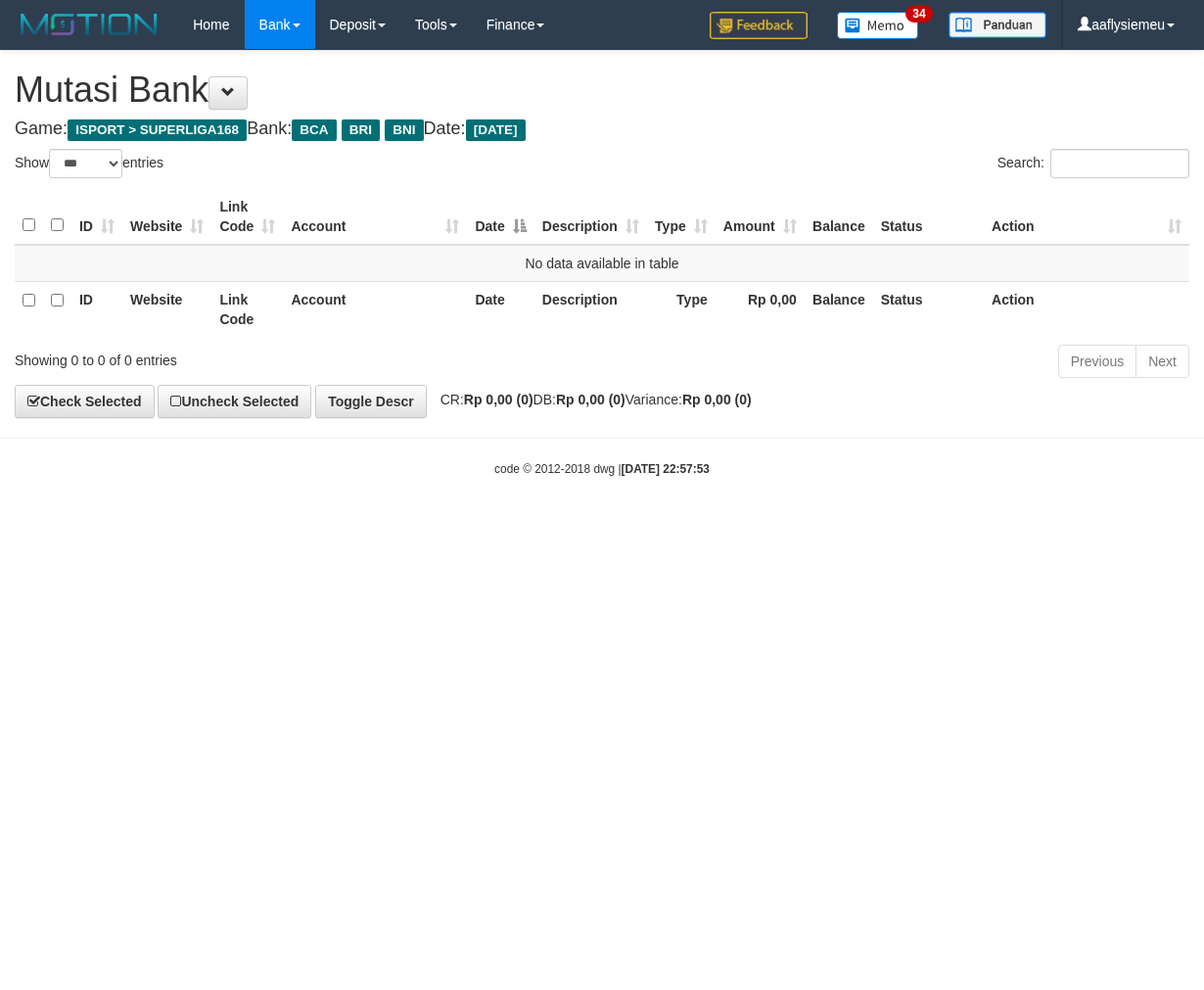 scroll, scrollTop: 0, scrollLeft: 0, axis: both 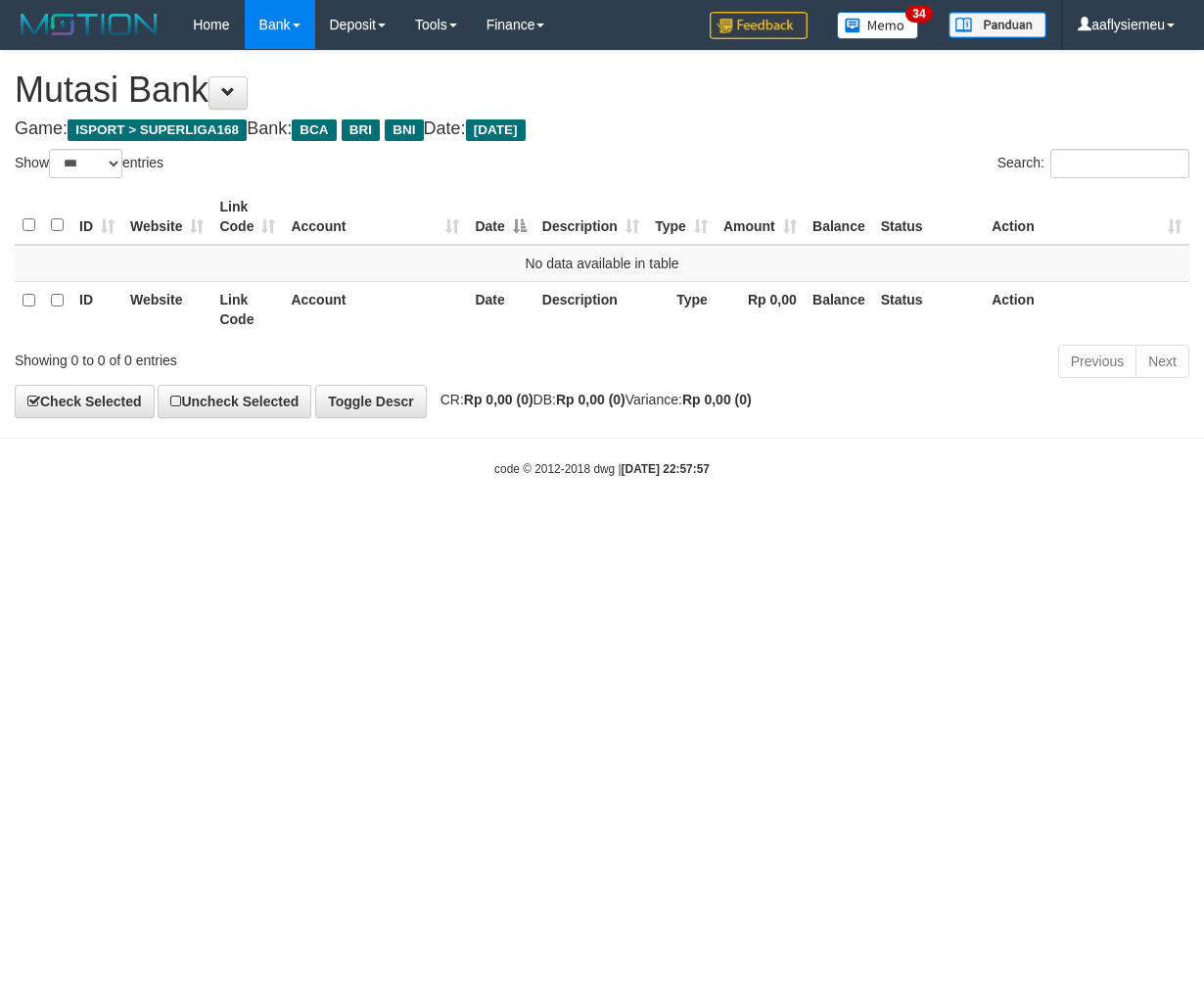 select on "***" 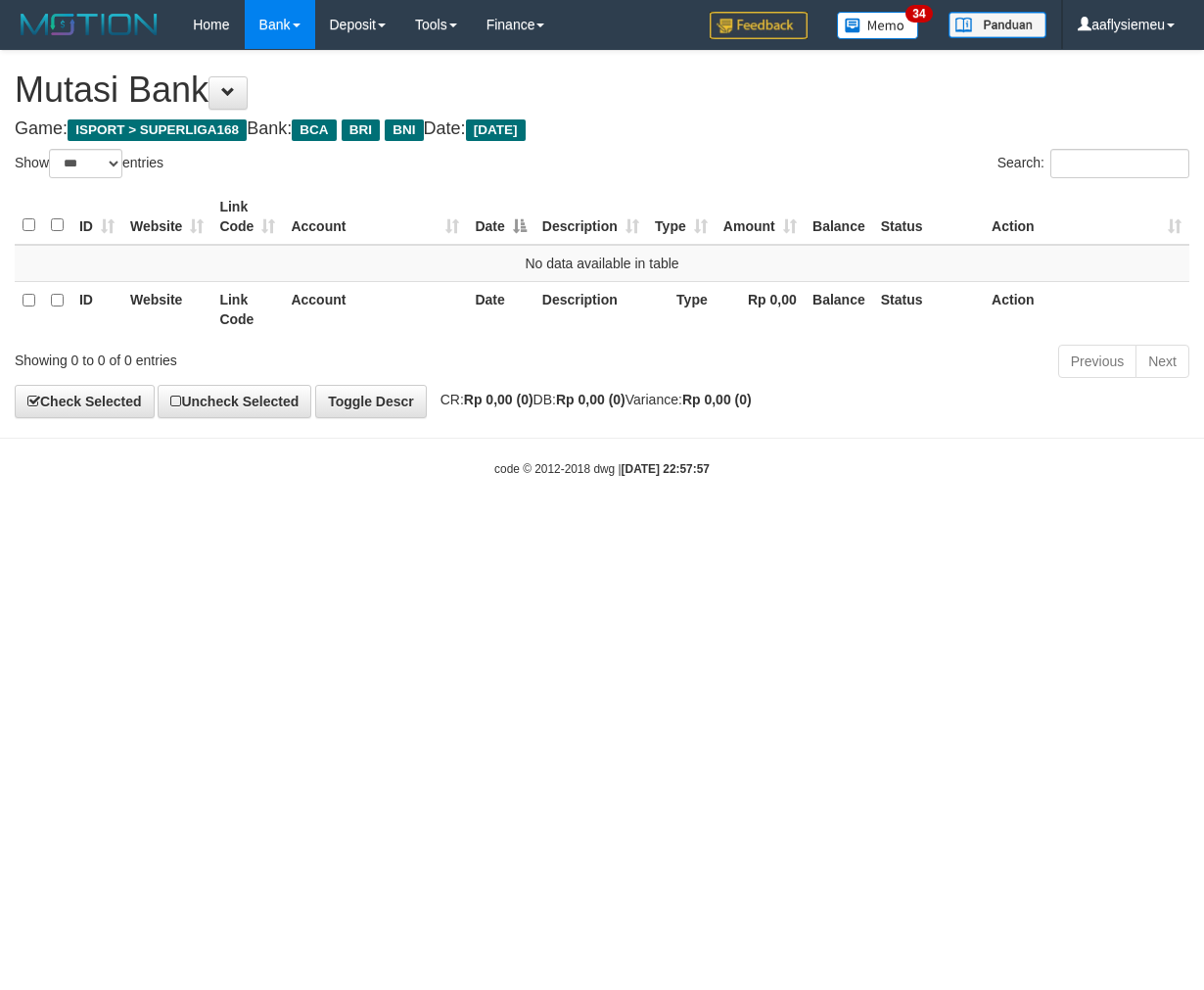 scroll, scrollTop: 0, scrollLeft: 0, axis: both 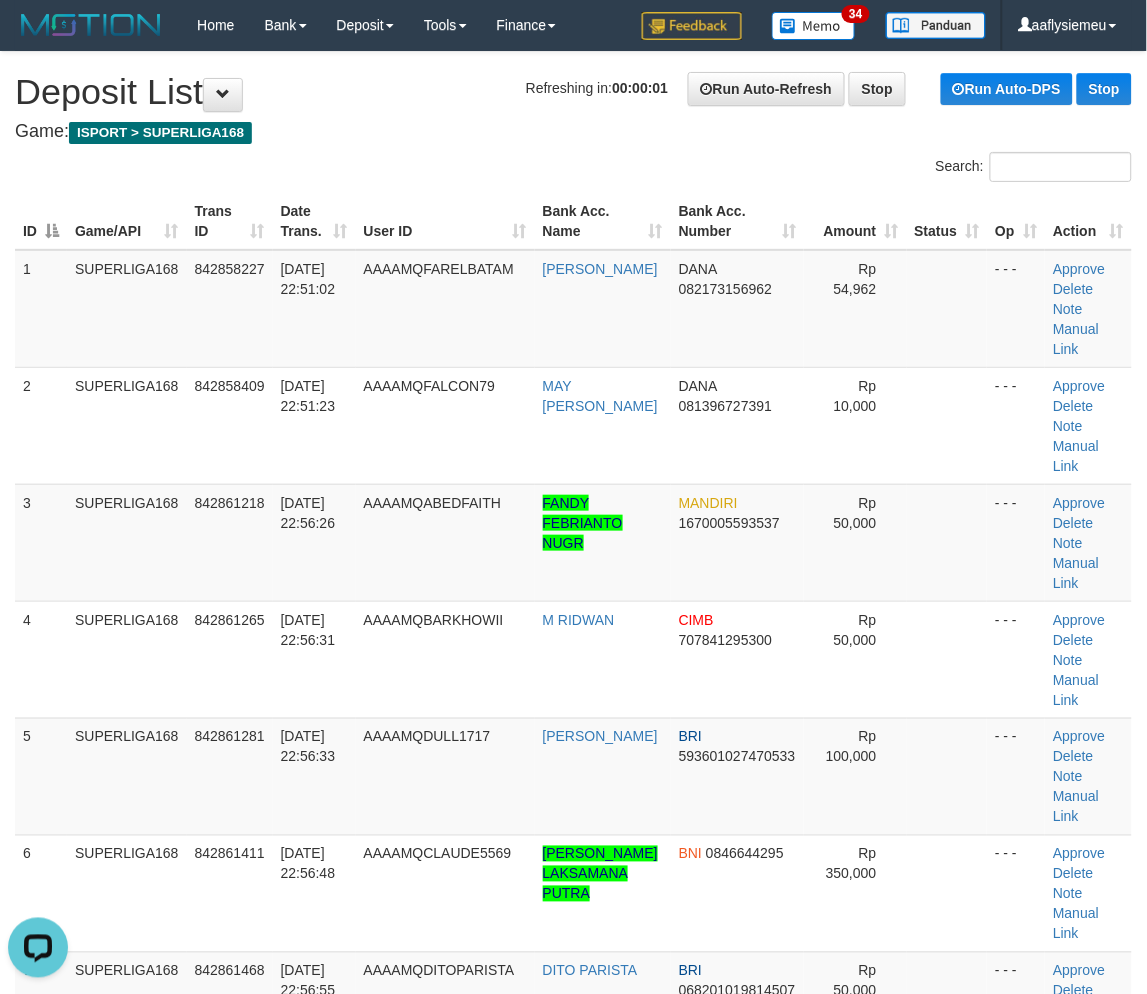 click on "SUPERLIGA168" at bounding box center (127, 542) 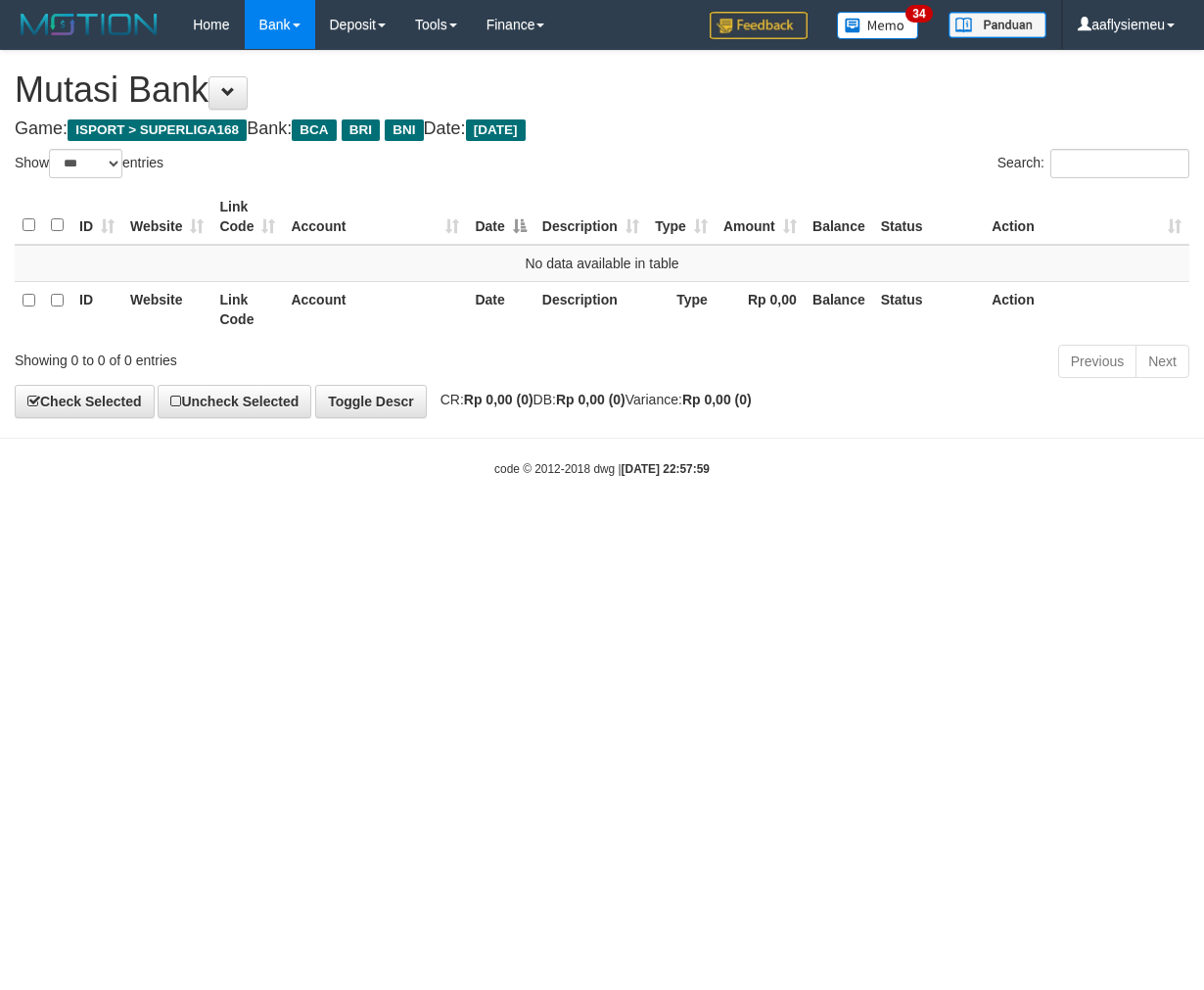 select on "***" 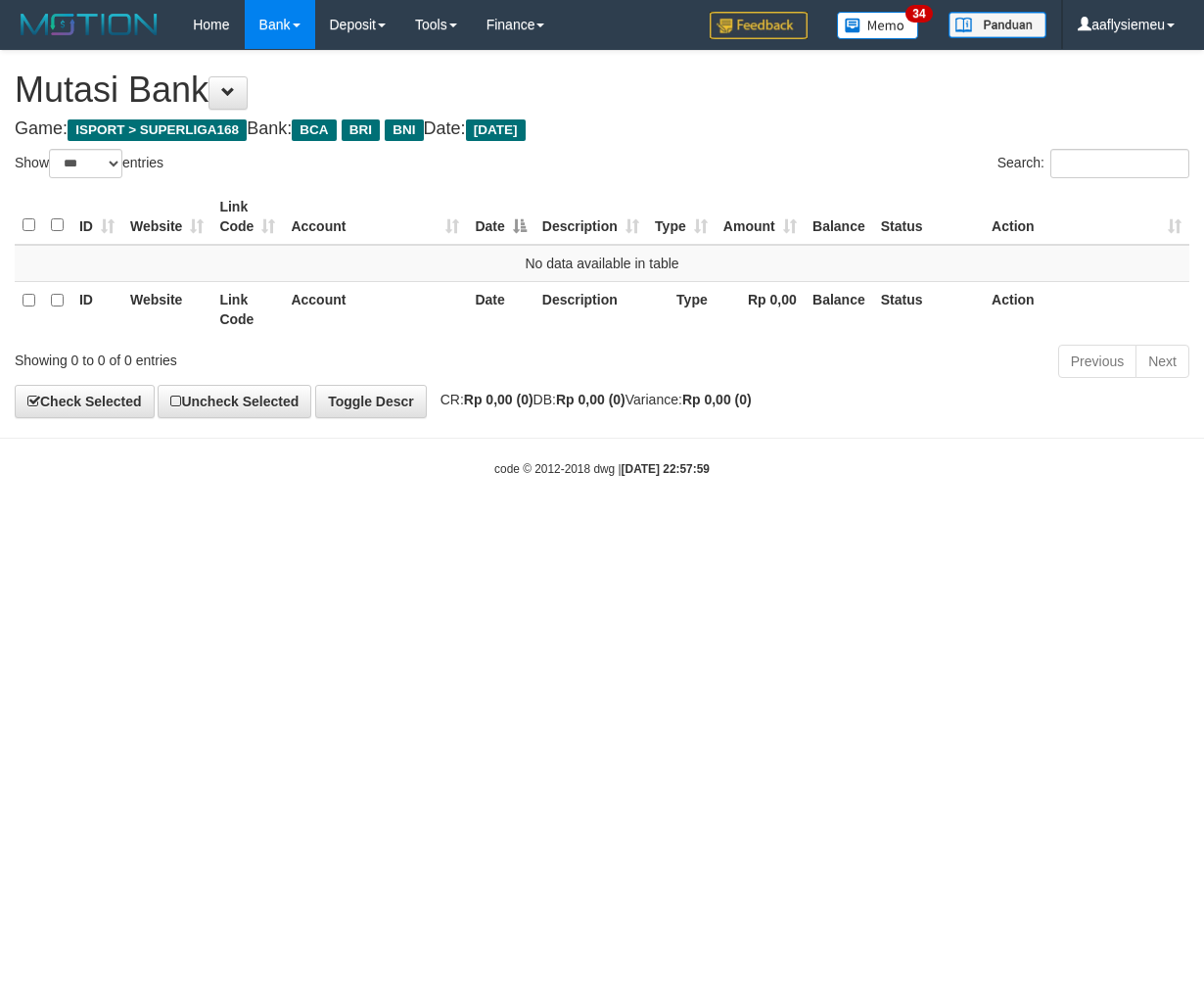 scroll, scrollTop: 0, scrollLeft: 0, axis: both 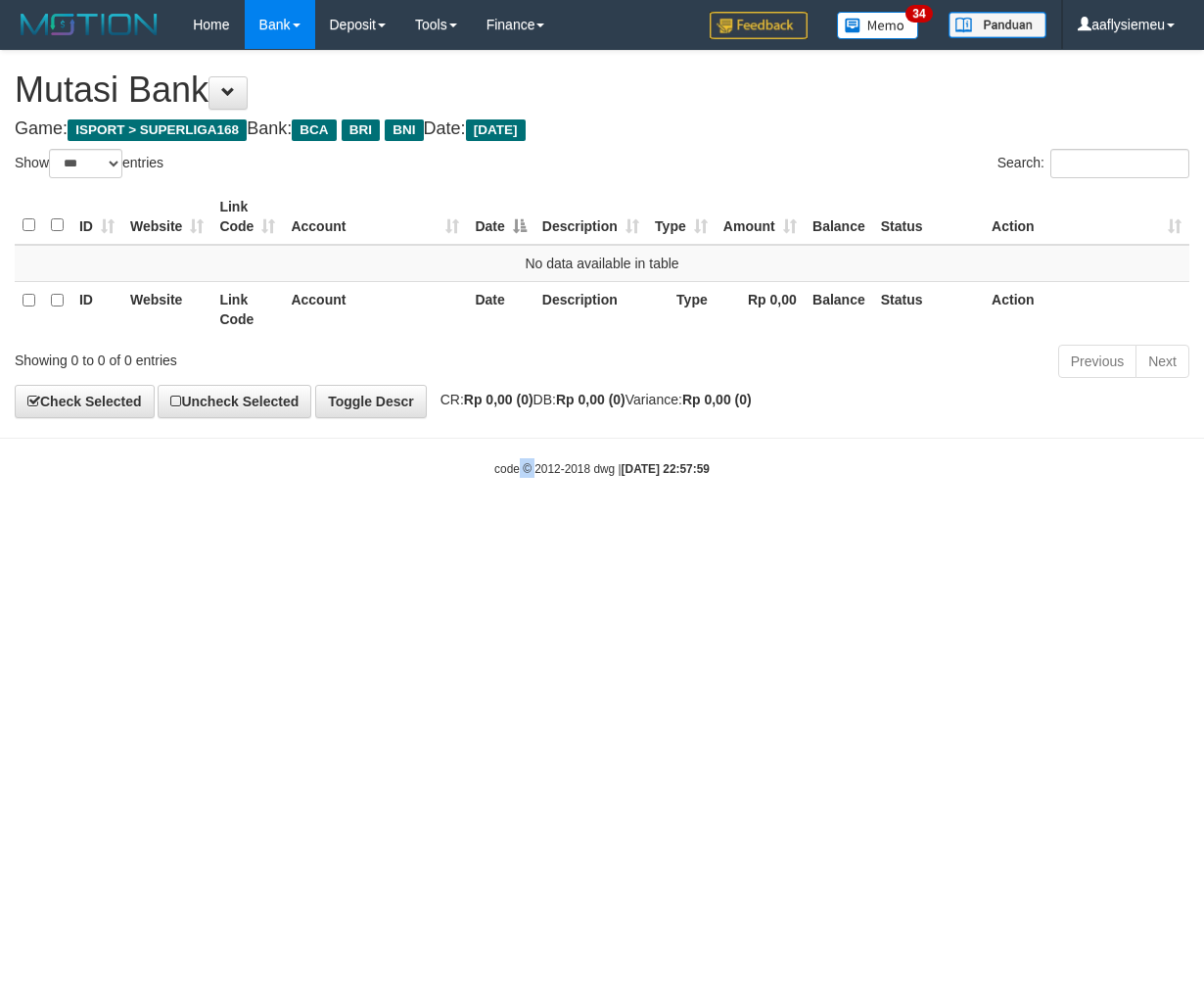 click on "Toggle navigation
Home
Bank
Account List
Load
By Website
Group
[ISPORT]													SUPERLIGA168
By Load Group (DPS)" at bounding box center (602, 263) 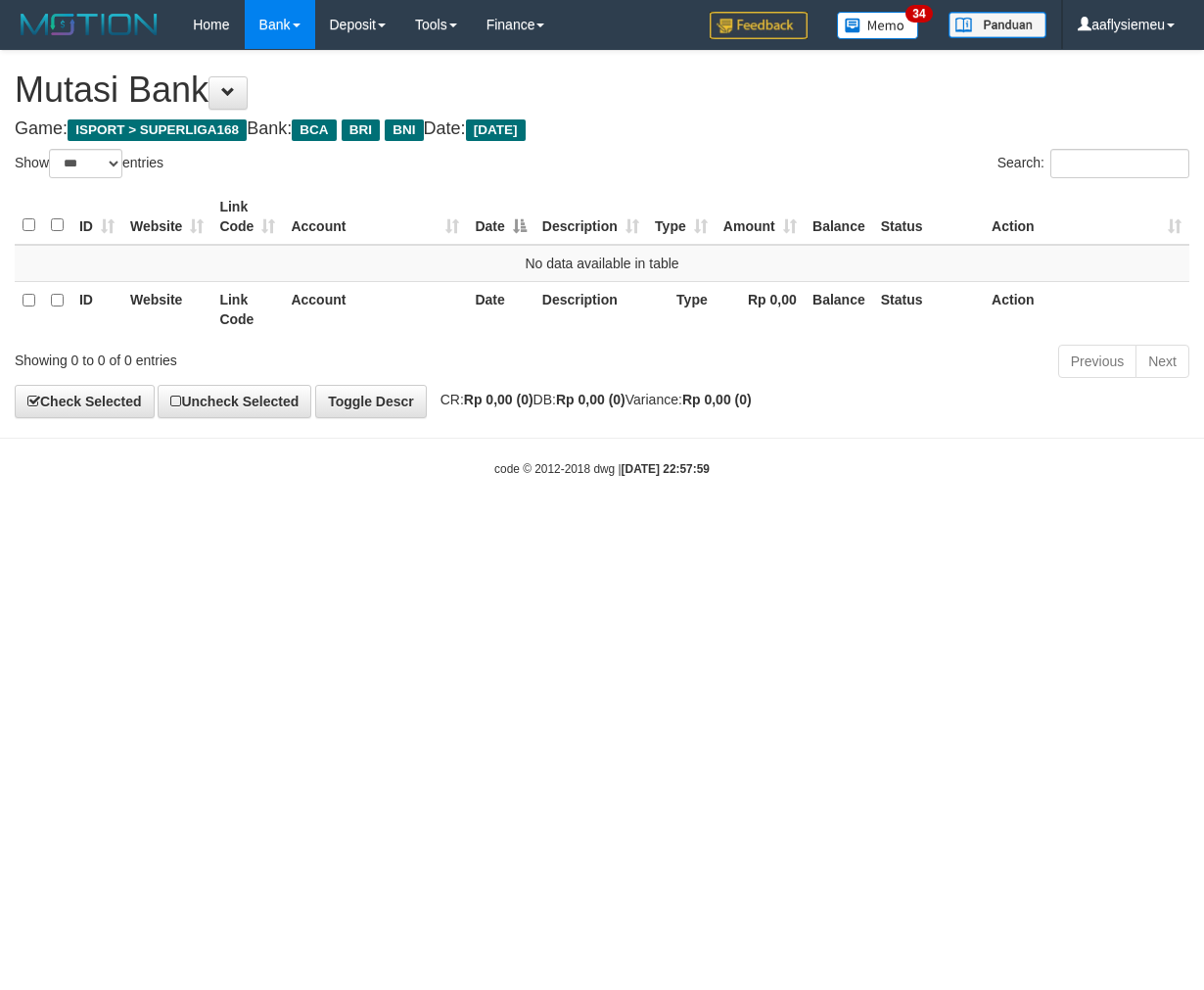click on "Toggle navigation
Home
Bank
Account List
Load
By Website
Group
[ISPORT]													SUPERLIGA168
By Load Group (DPS)" at bounding box center [602, 263] 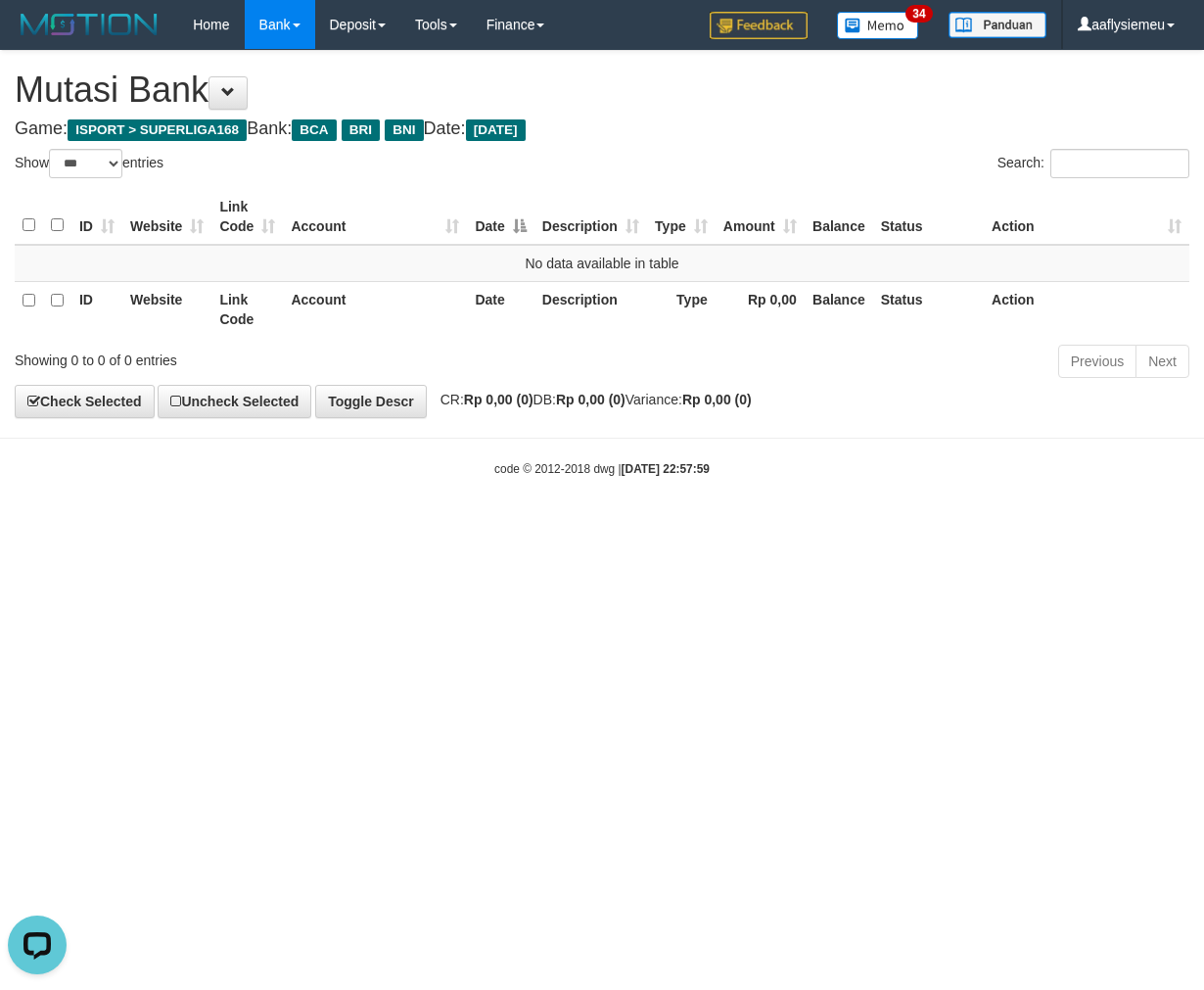 scroll, scrollTop: 0, scrollLeft: 0, axis: both 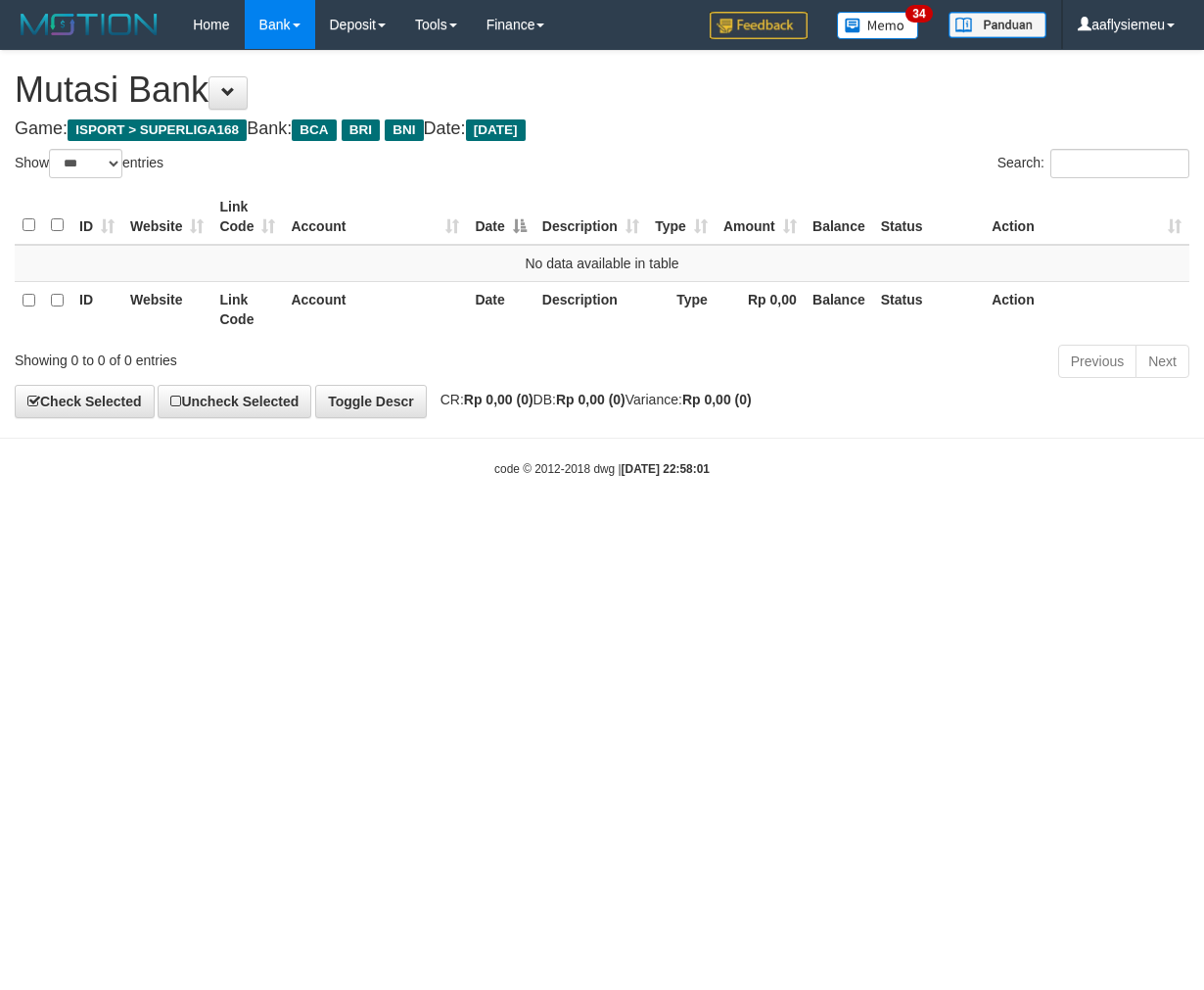 select on "***" 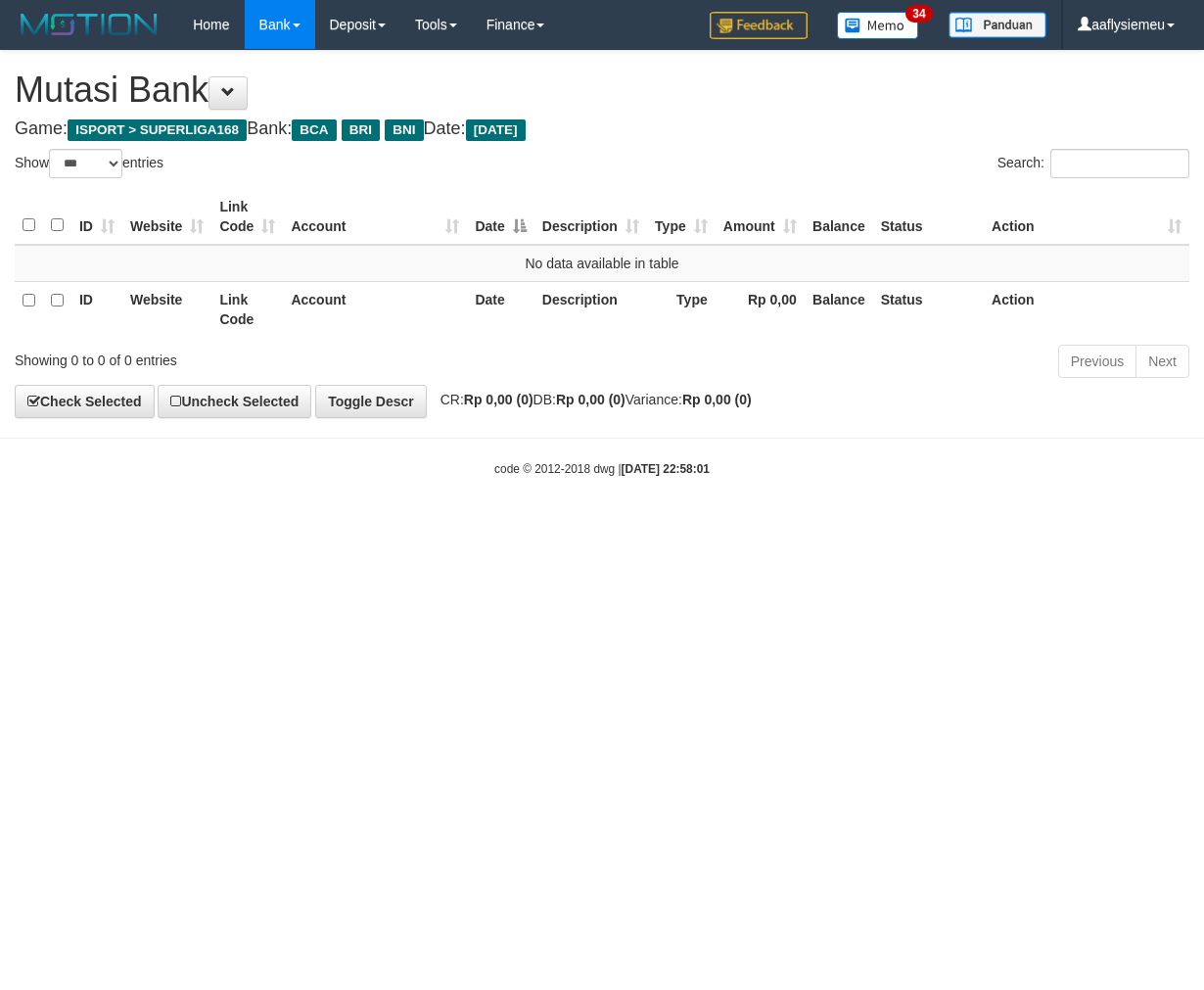 scroll, scrollTop: 0, scrollLeft: 0, axis: both 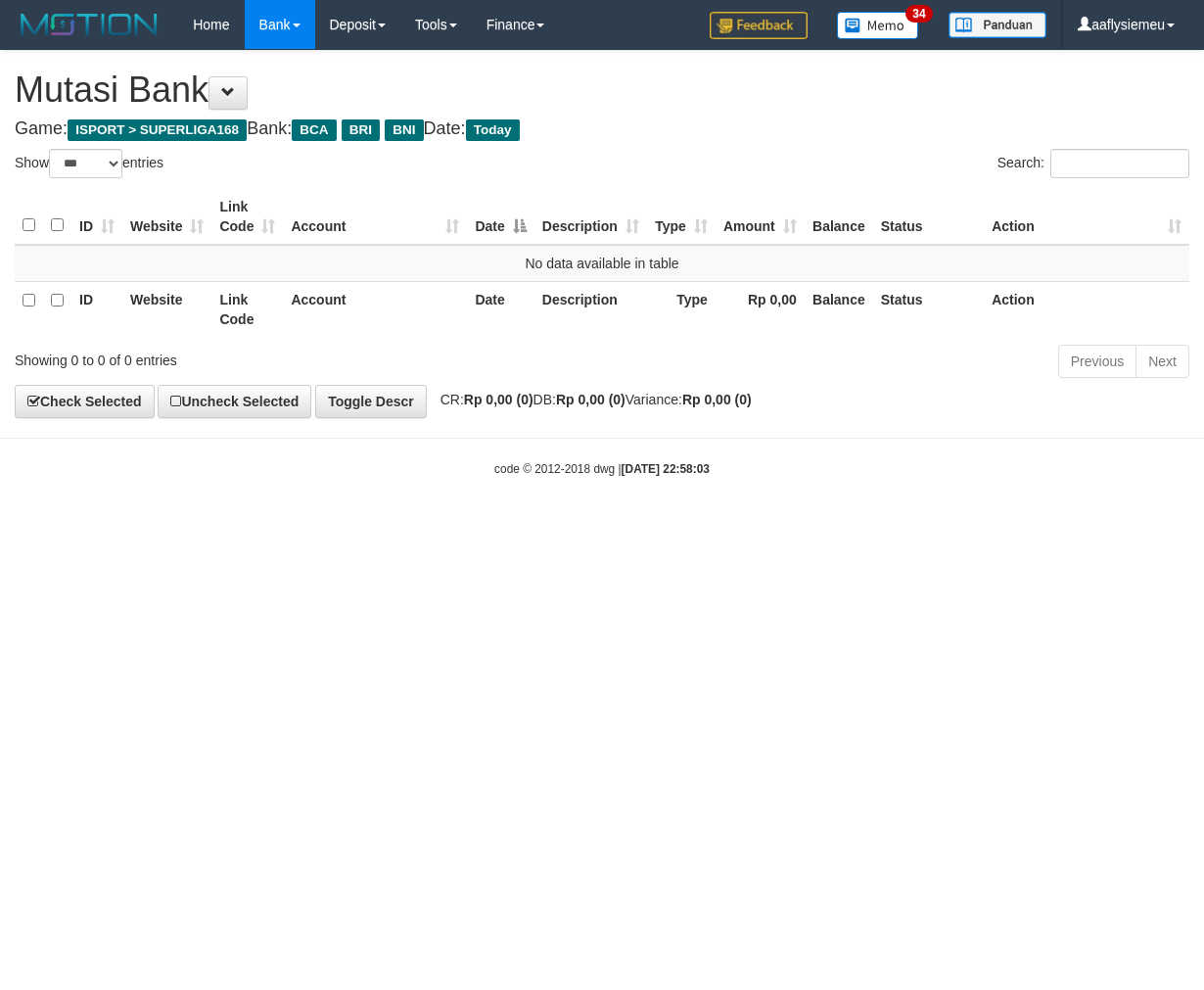 select on "***" 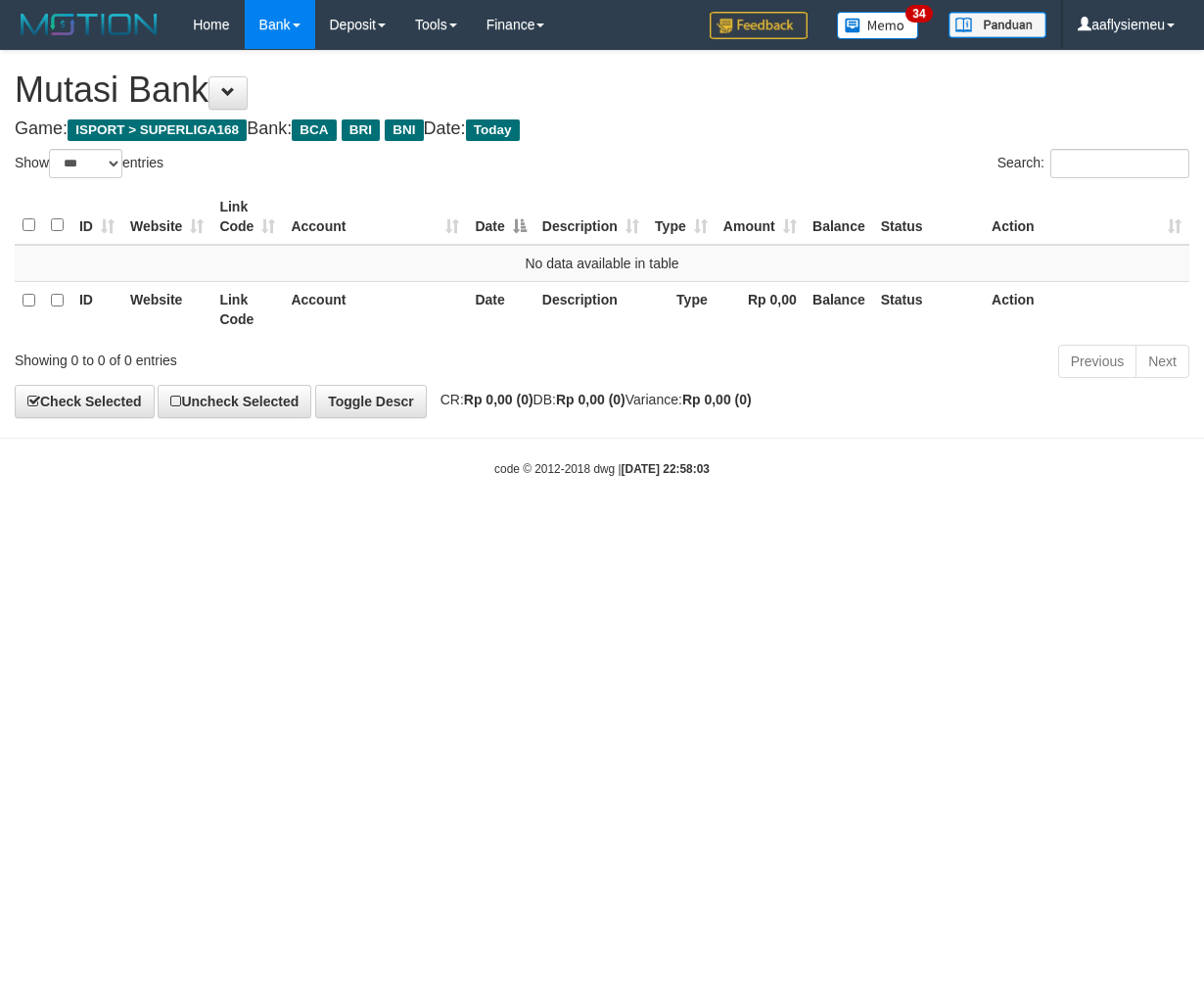 scroll, scrollTop: 0, scrollLeft: 0, axis: both 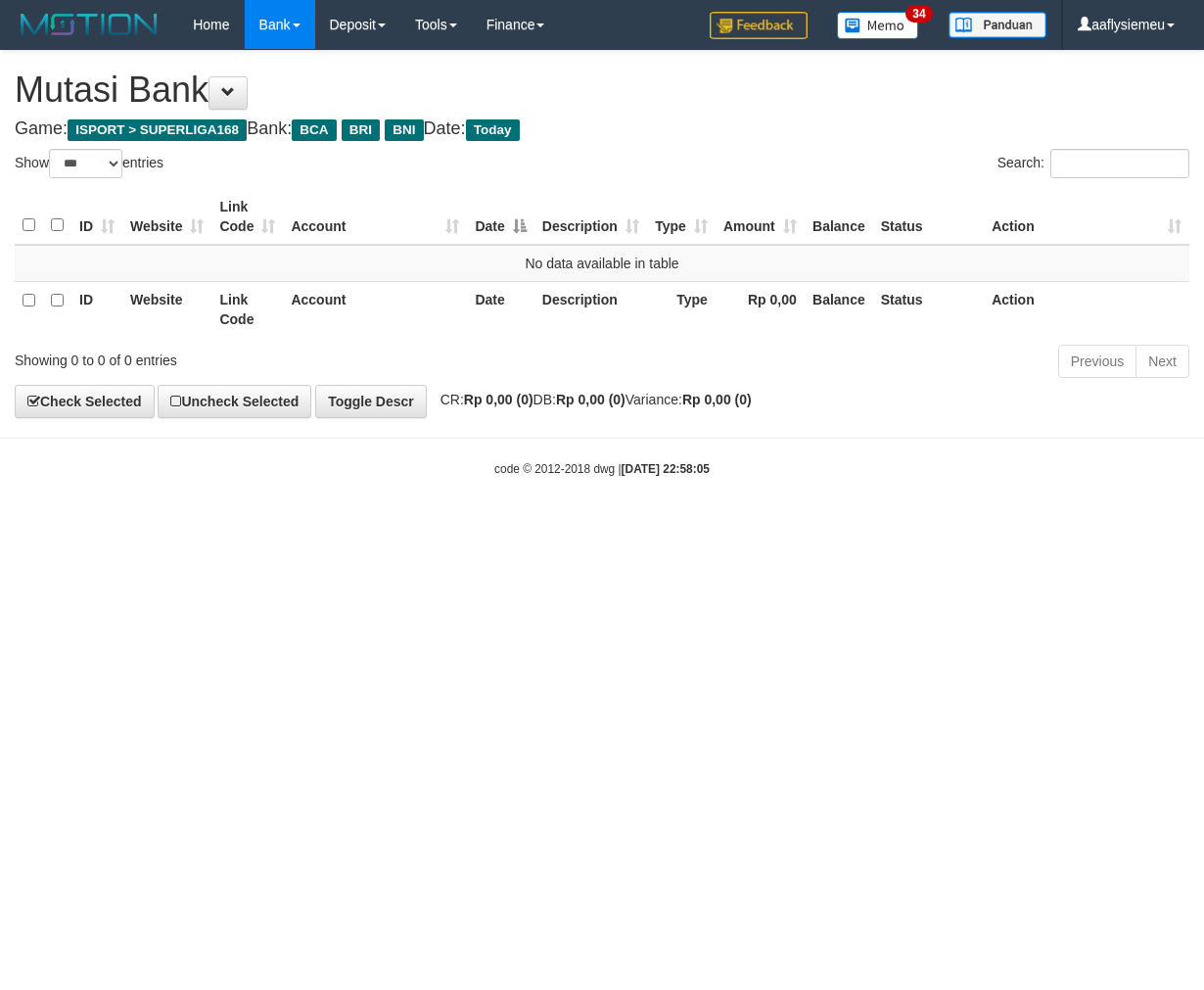select on "***" 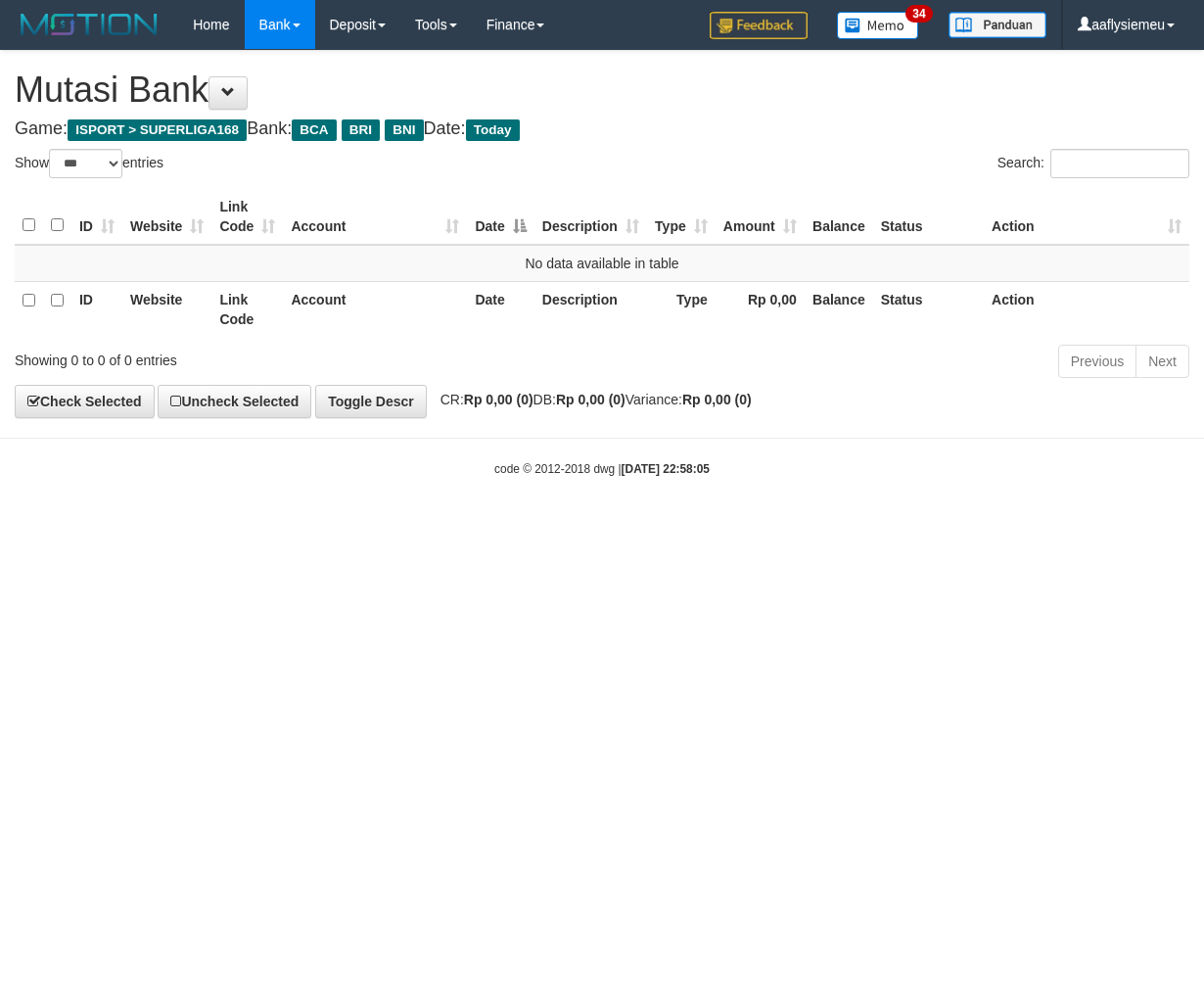 scroll, scrollTop: 0, scrollLeft: 0, axis: both 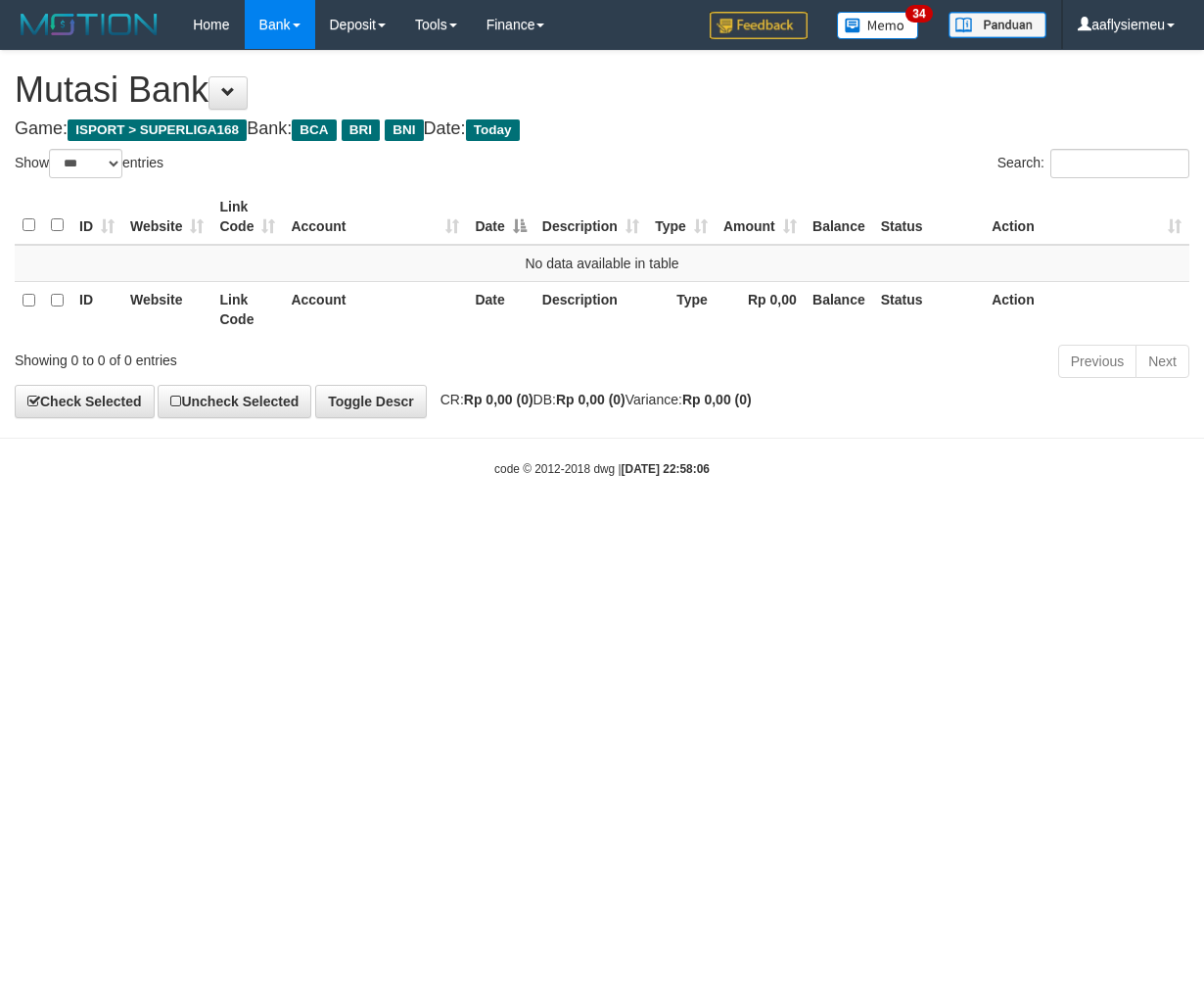 select on "***" 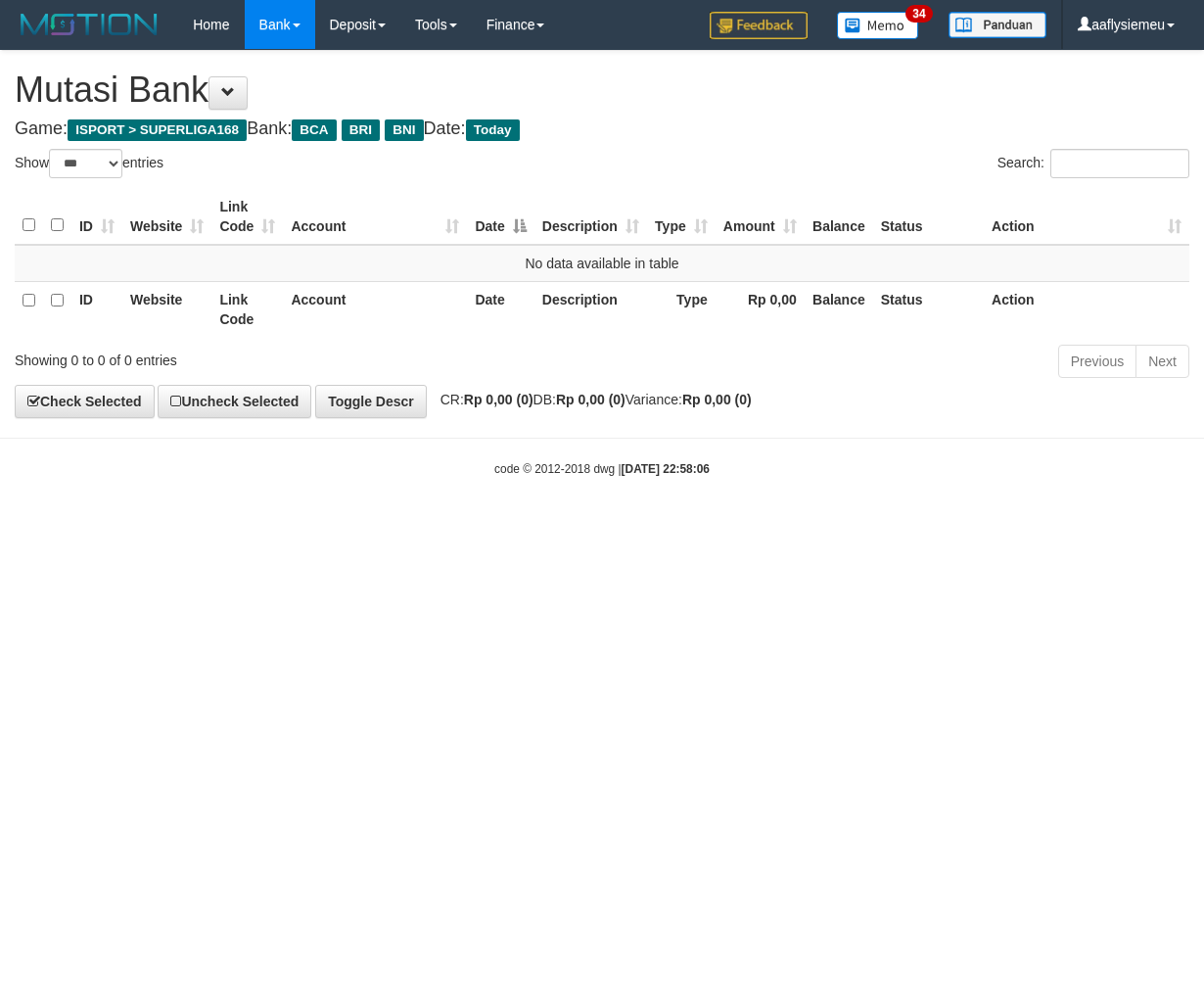 scroll, scrollTop: 0, scrollLeft: 0, axis: both 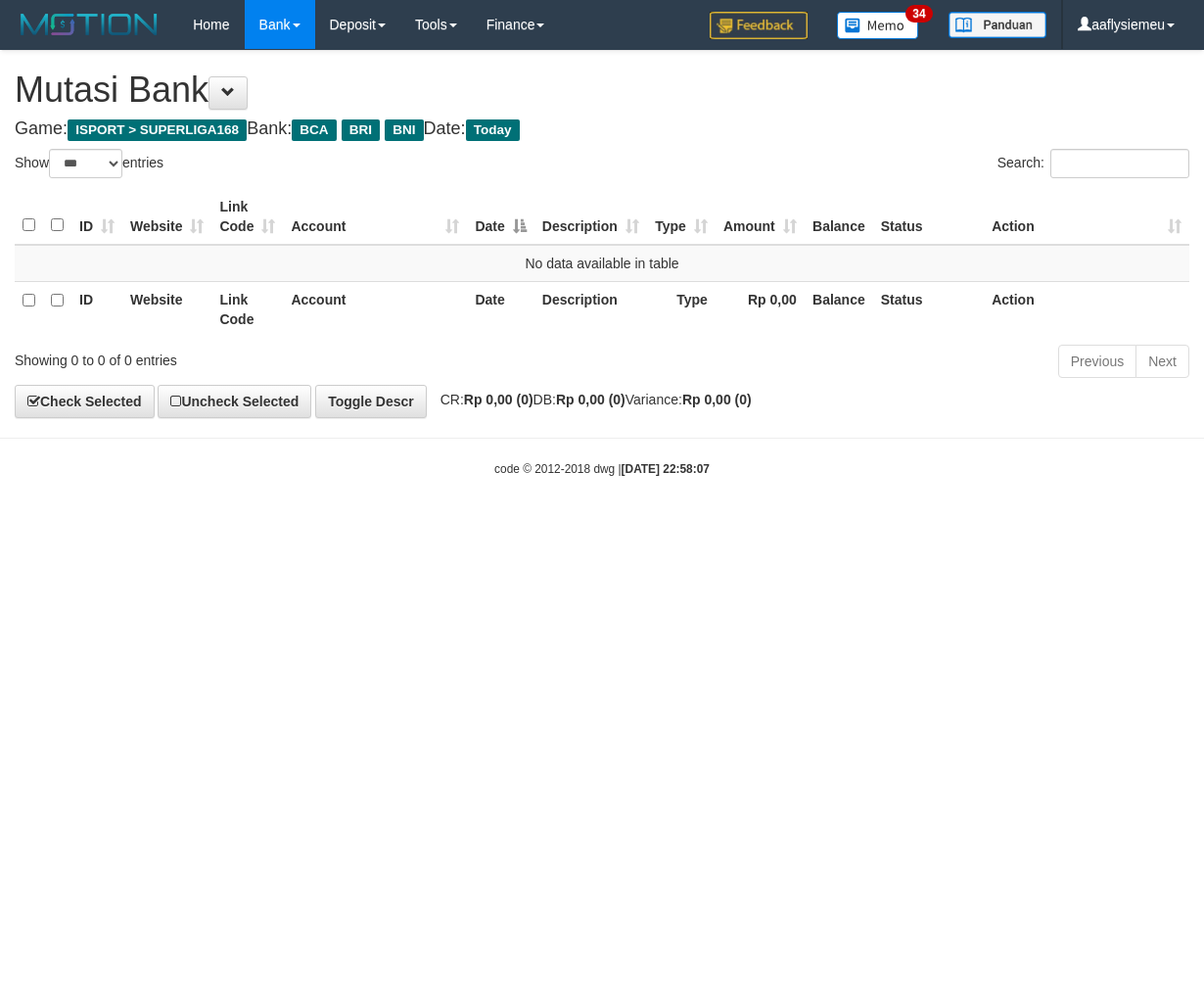 select on "***" 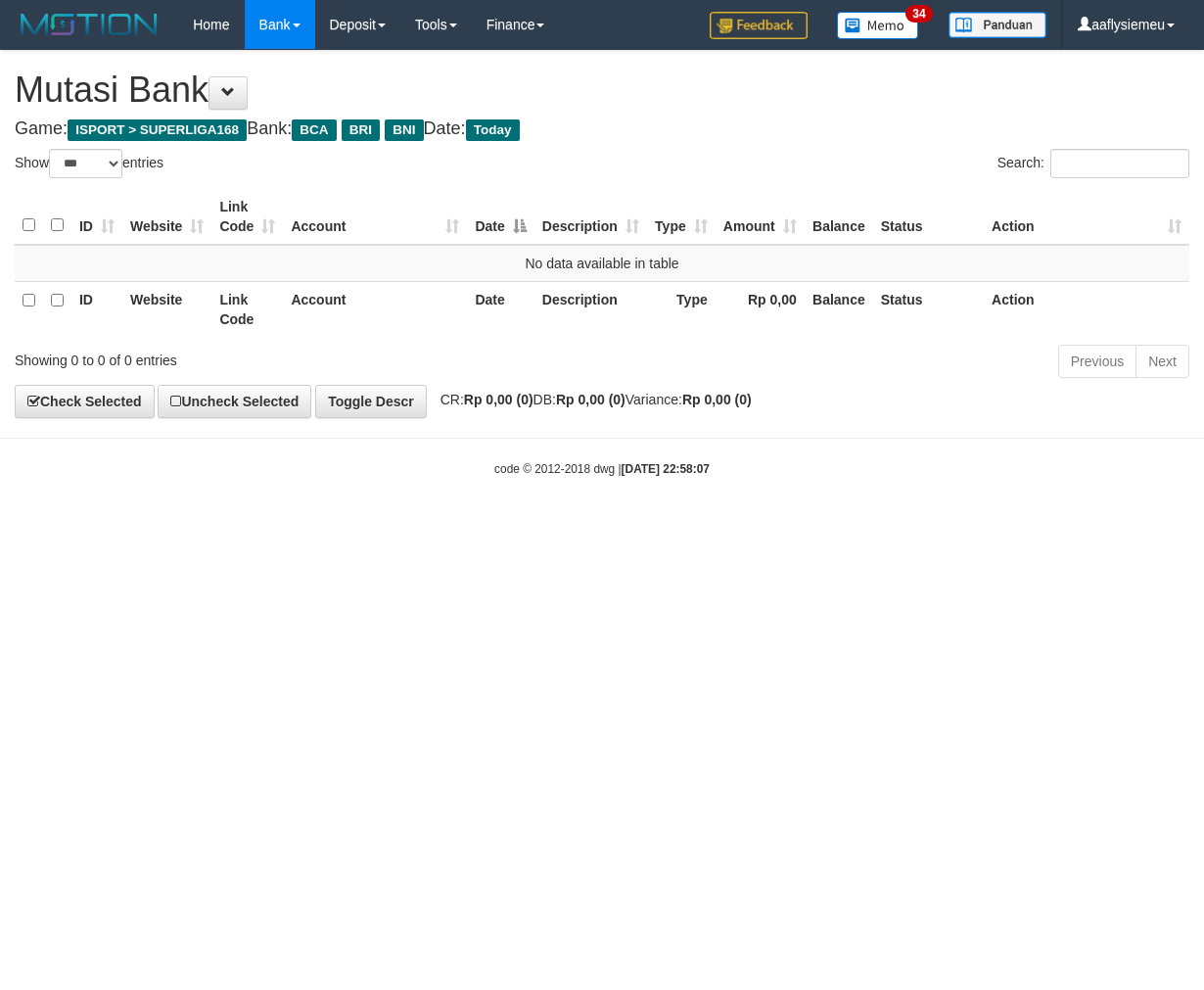 scroll, scrollTop: 0, scrollLeft: 0, axis: both 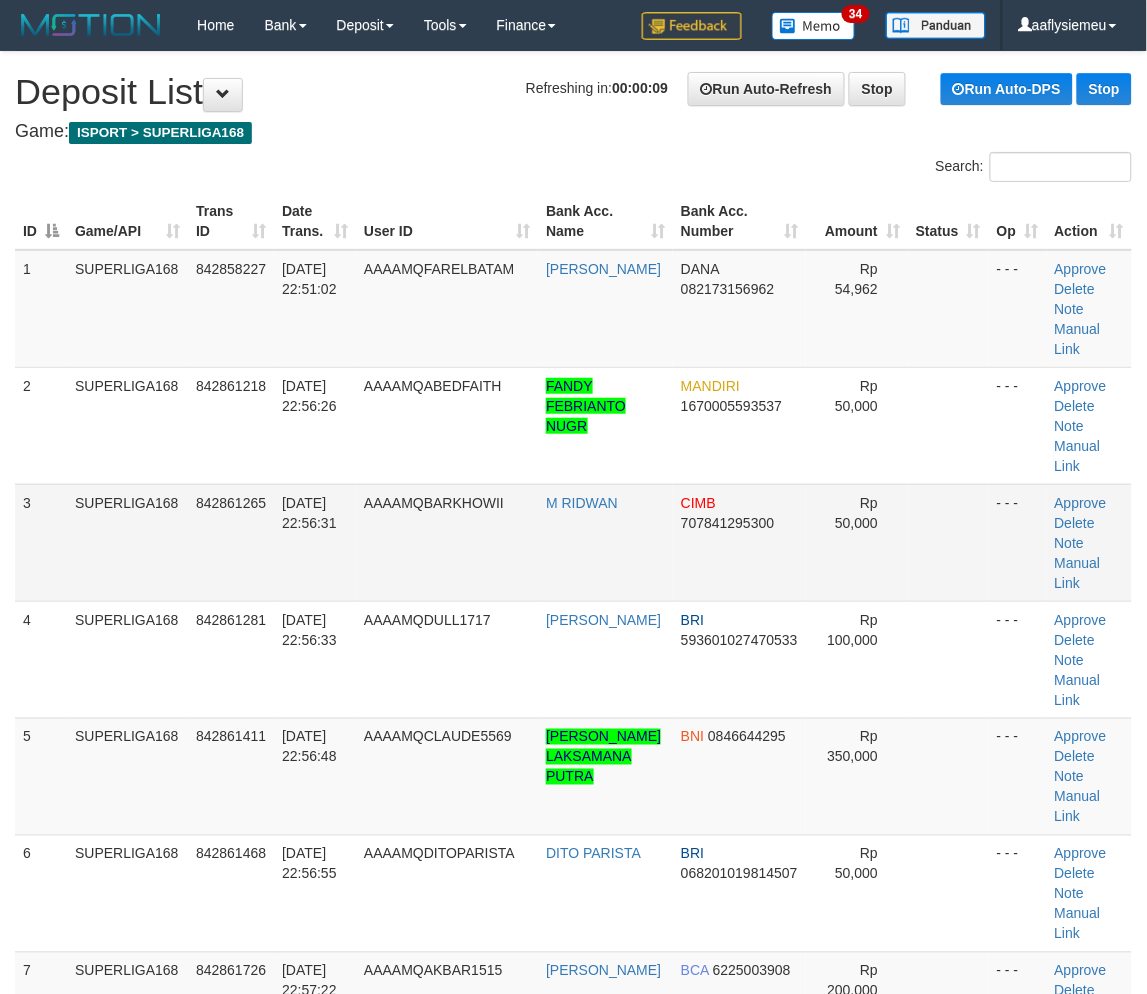 click on "SUPERLIGA168" at bounding box center [127, 542] 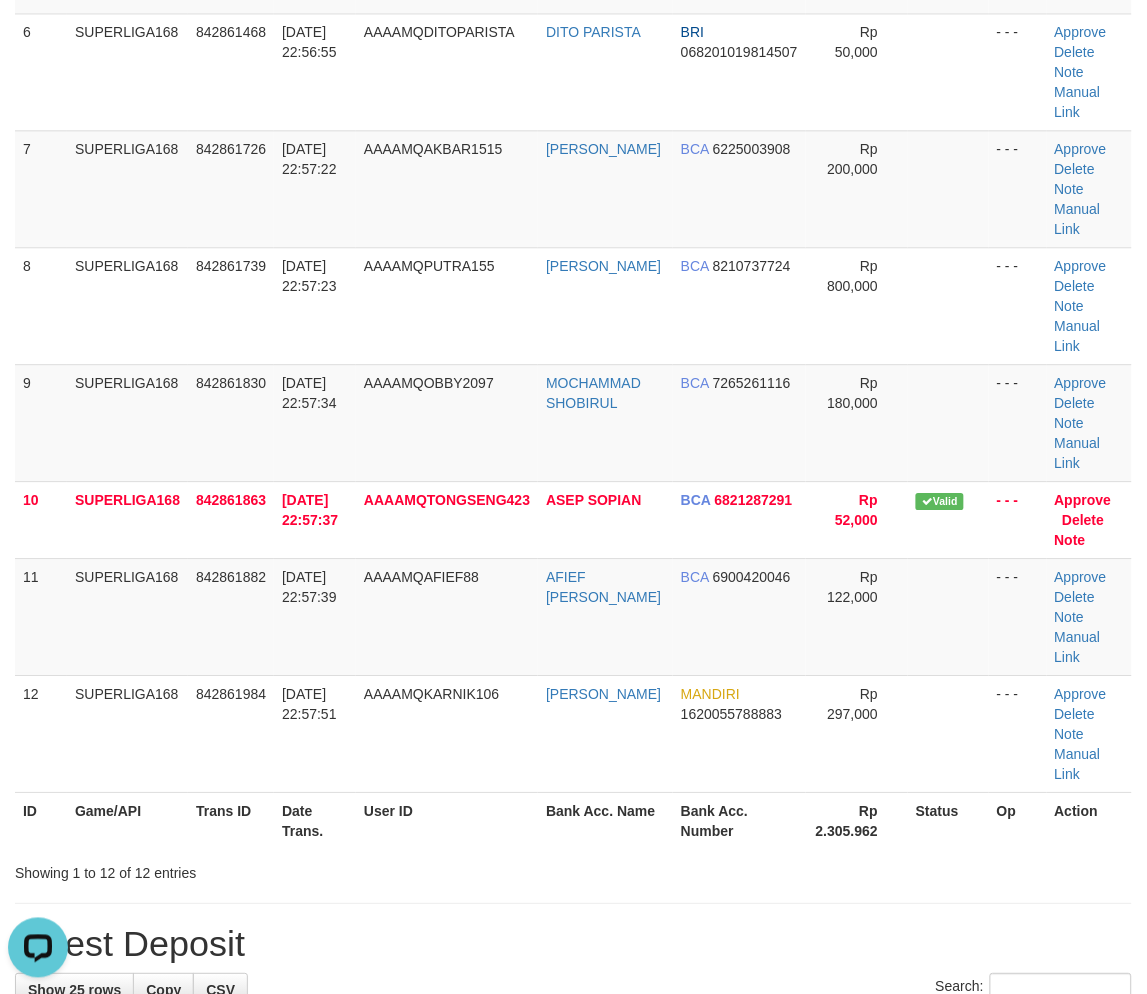 scroll, scrollTop: 0, scrollLeft: 0, axis: both 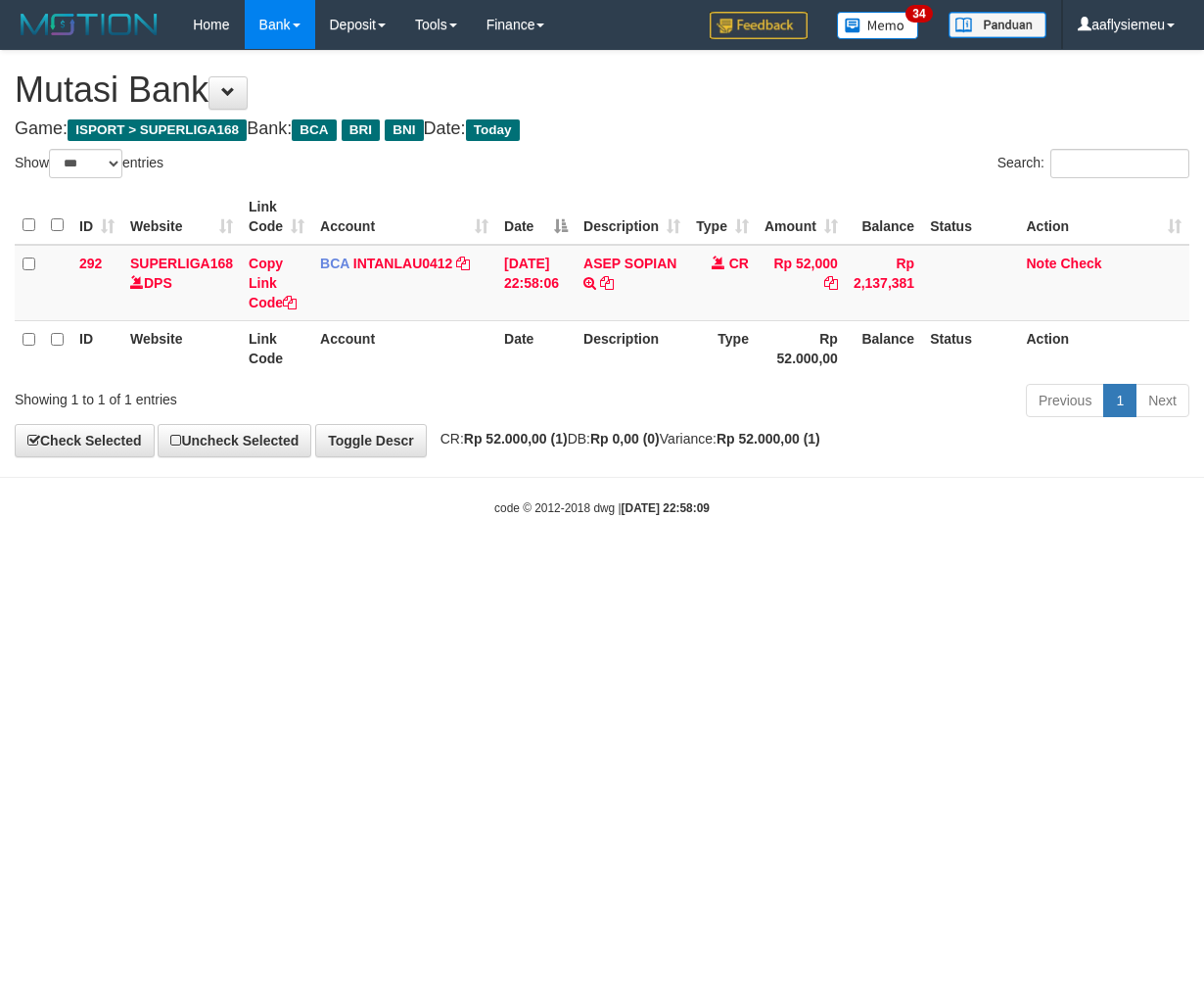 select on "***" 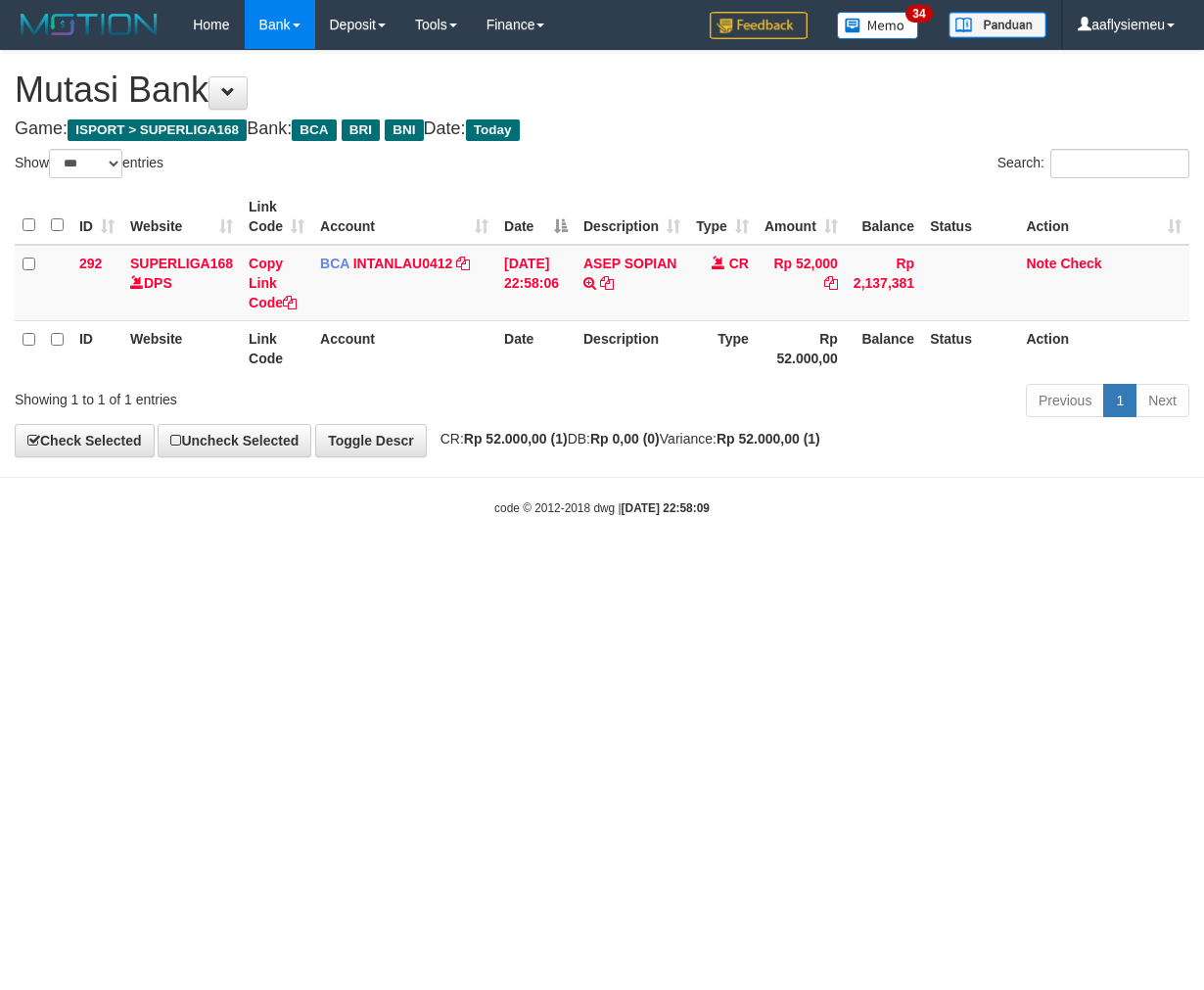 scroll, scrollTop: 0, scrollLeft: 0, axis: both 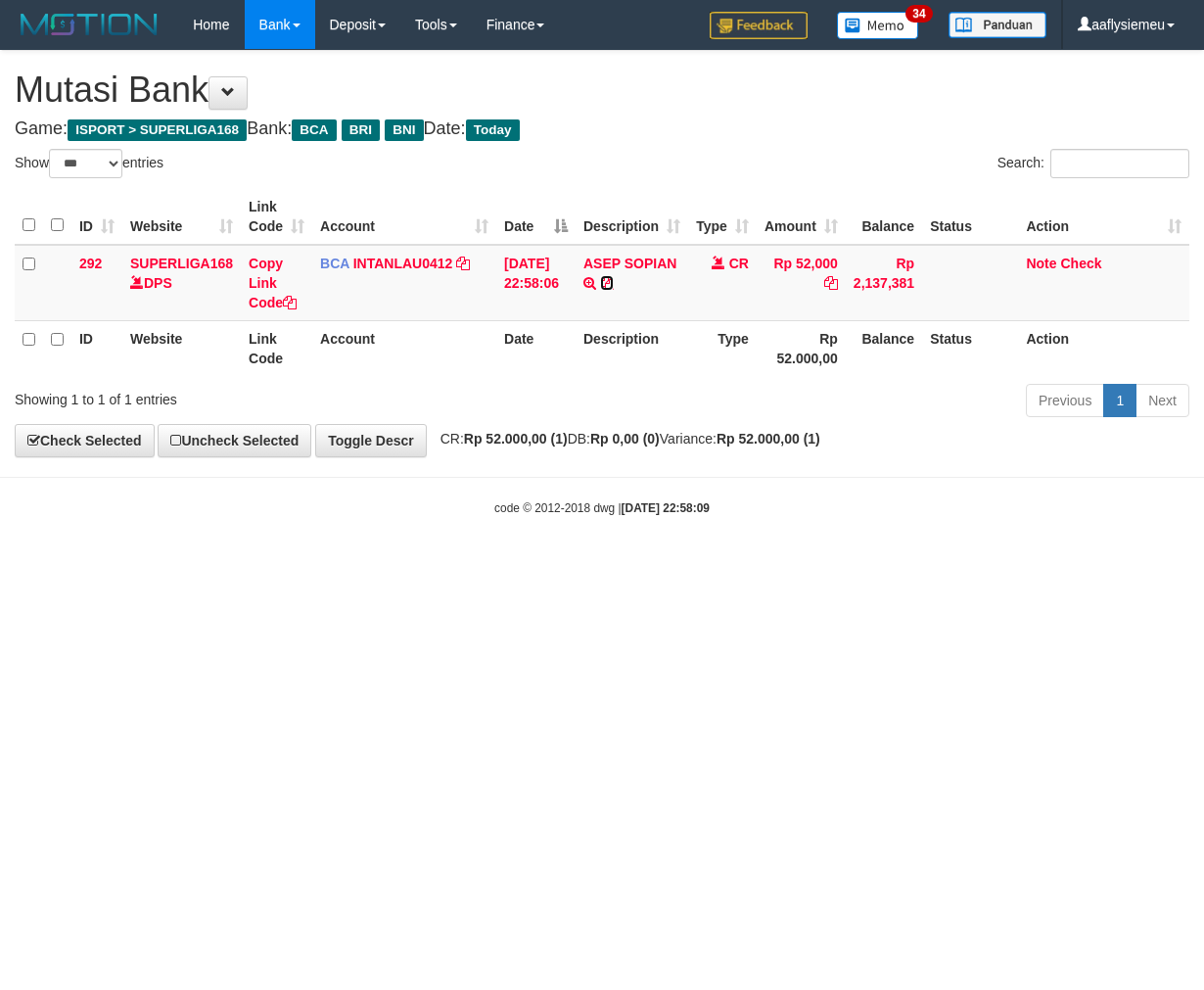 drag, startPoint x: 610, startPoint y: 280, endPoint x: 708, endPoint y: 325, distance: 107.8378 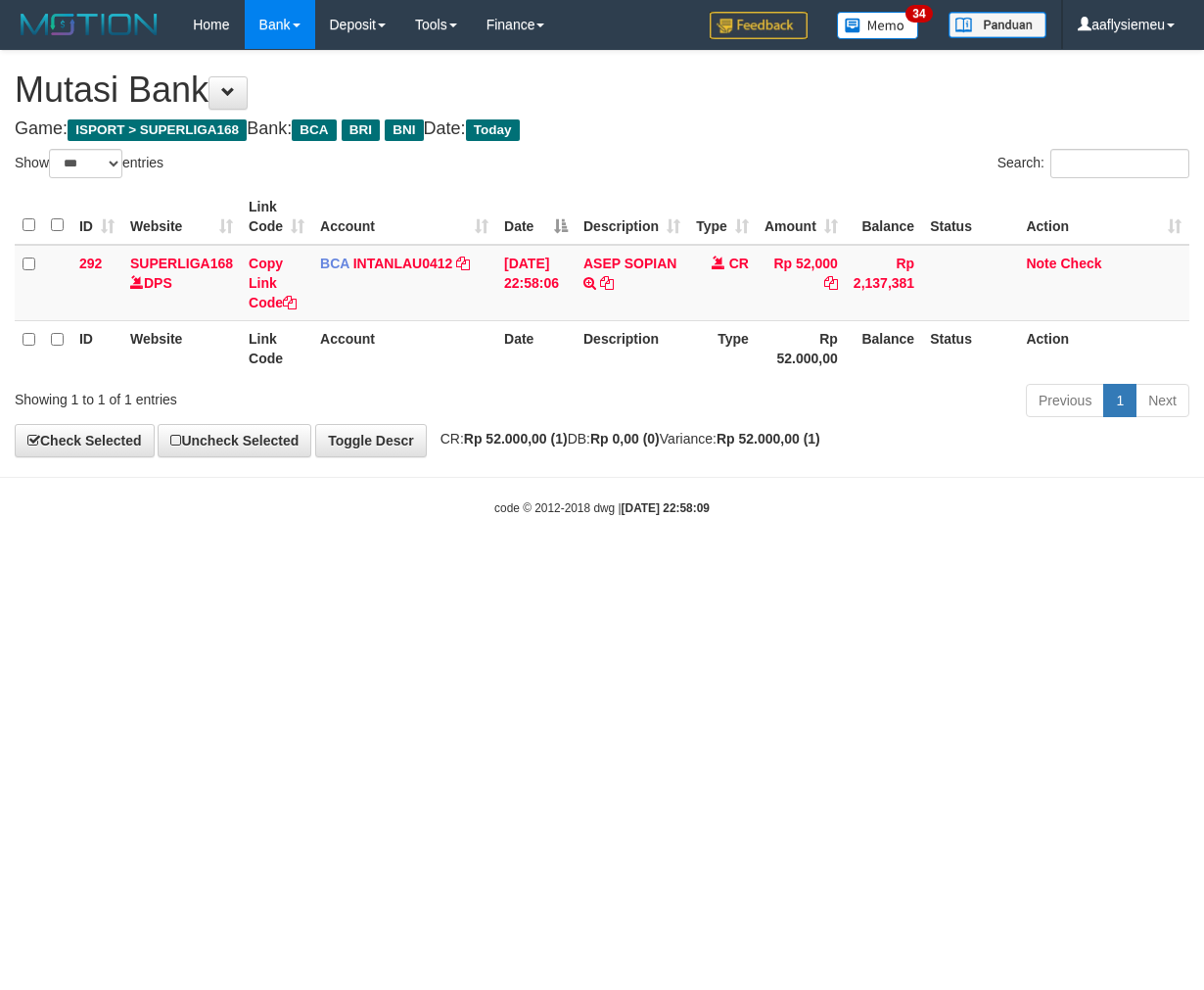 drag, startPoint x: 906, startPoint y: 672, endPoint x: 1002, endPoint y: 683, distance: 96.62815 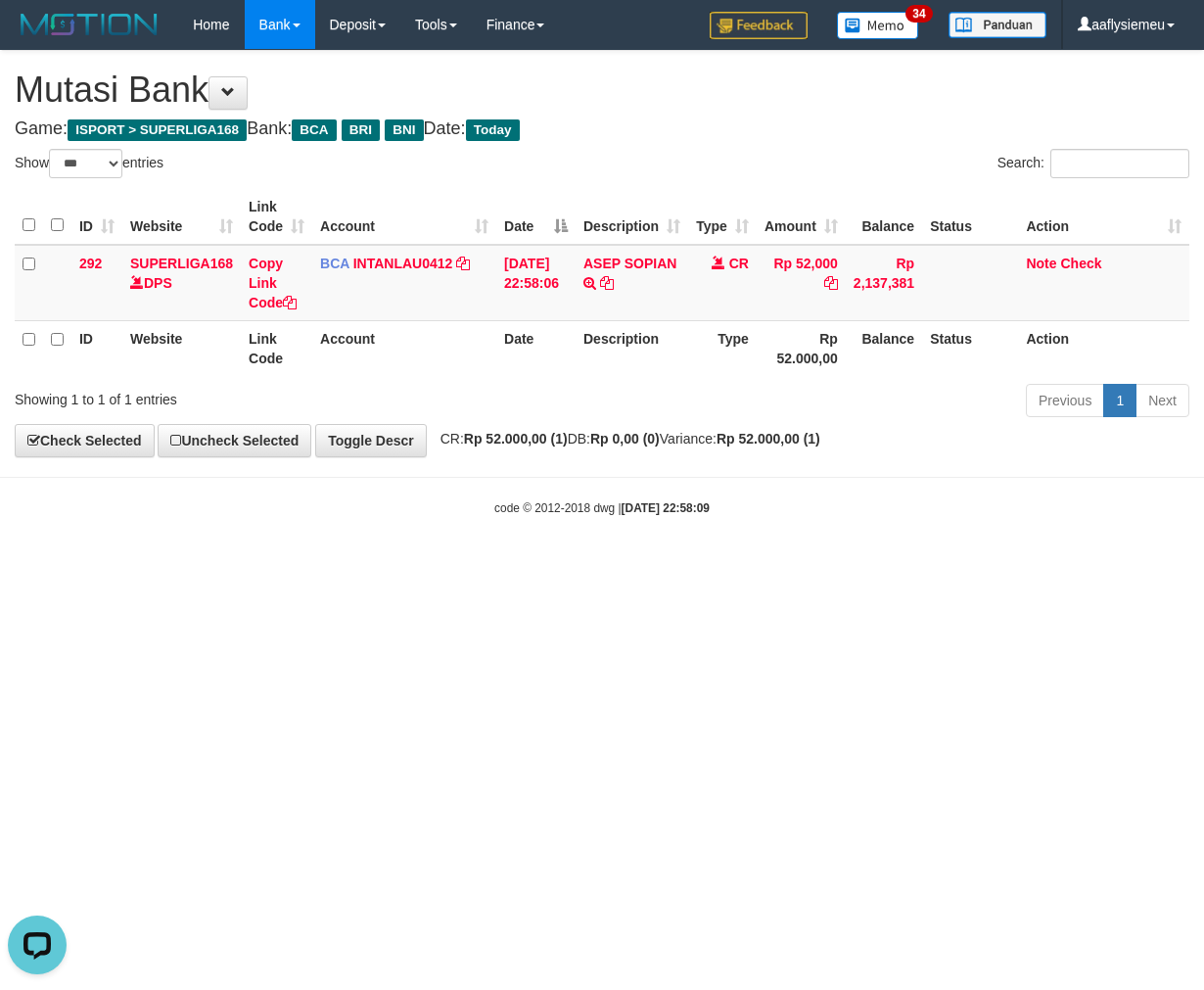 scroll, scrollTop: 0, scrollLeft: 0, axis: both 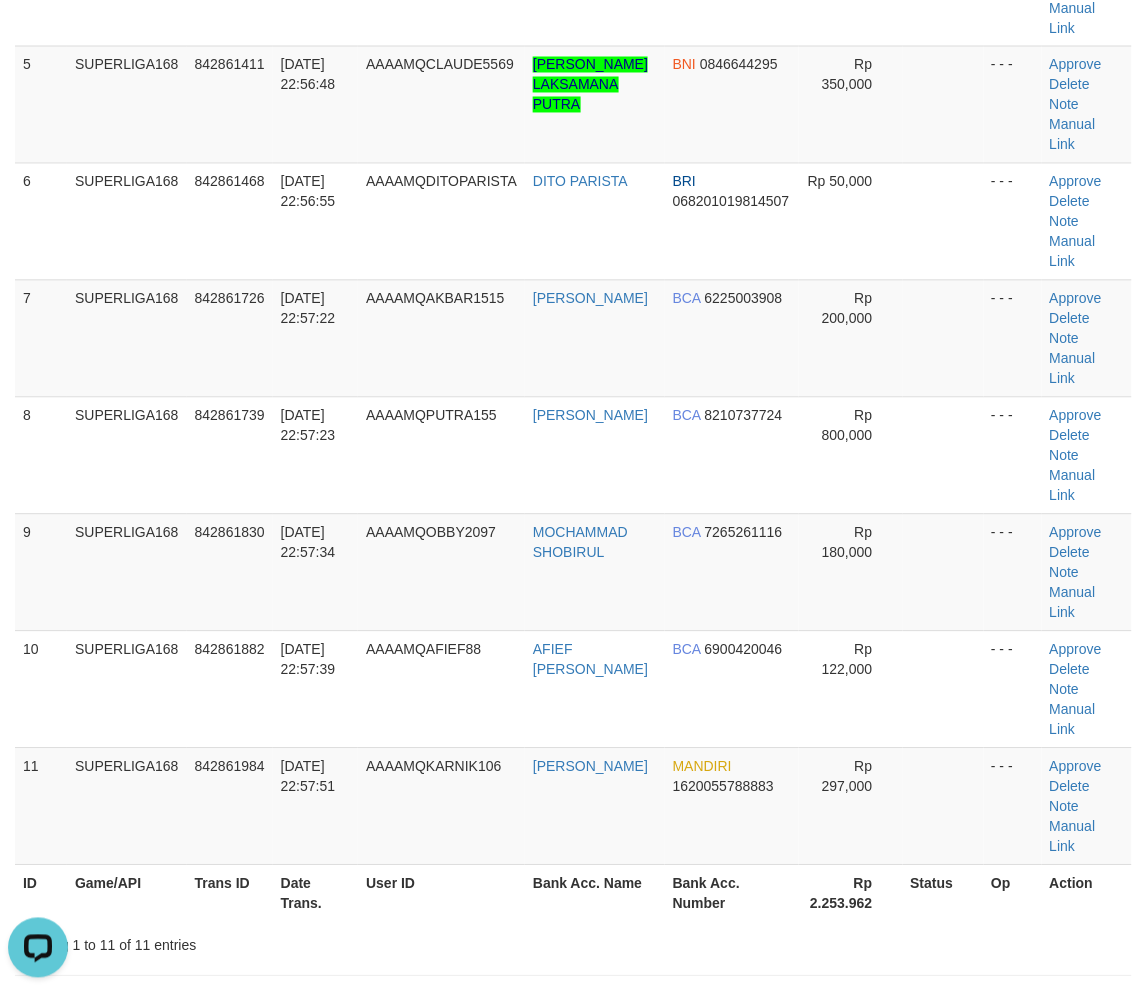 drag, startPoint x: 174, startPoint y: 637, endPoint x: 151, endPoint y: 644, distance: 24.04163 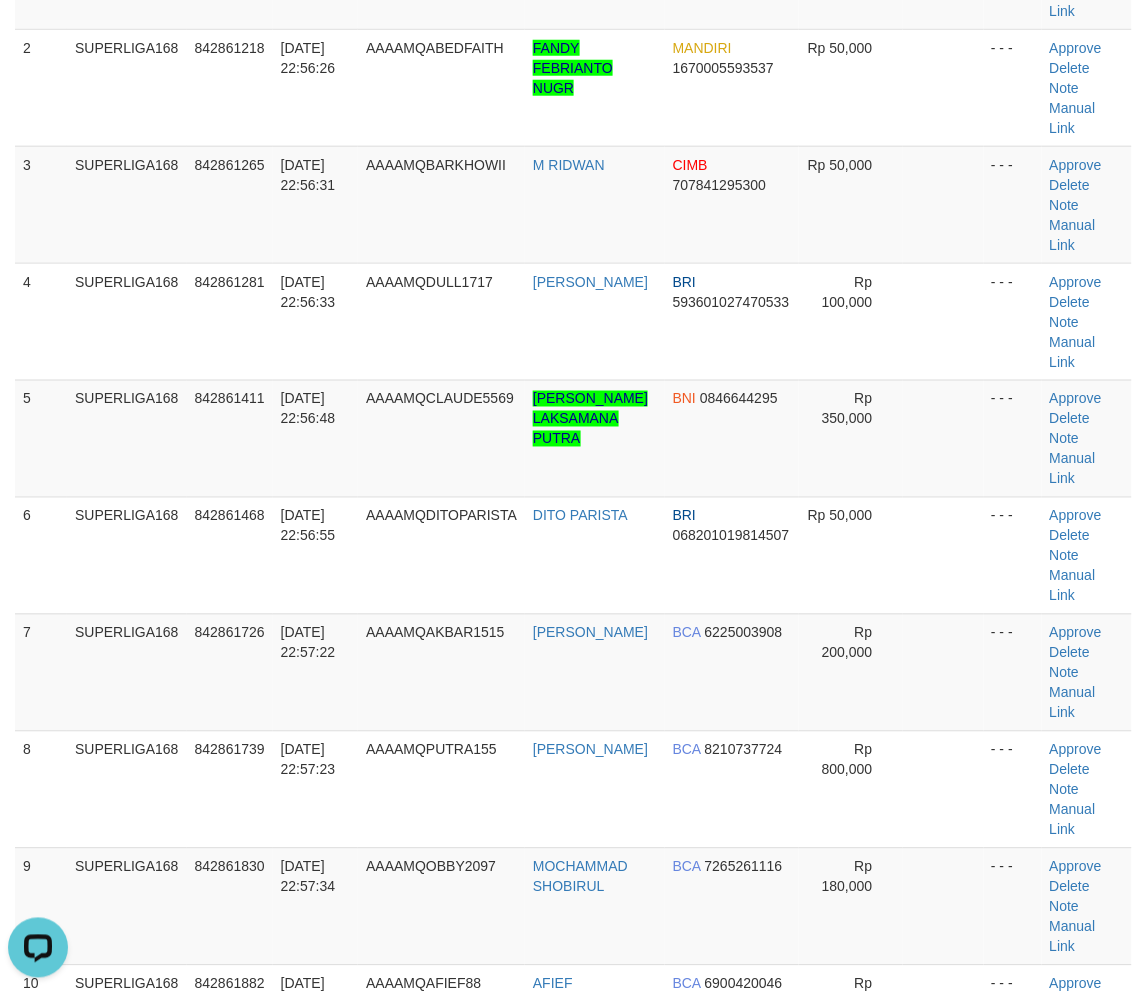 scroll, scrollTop: 0, scrollLeft: 0, axis: both 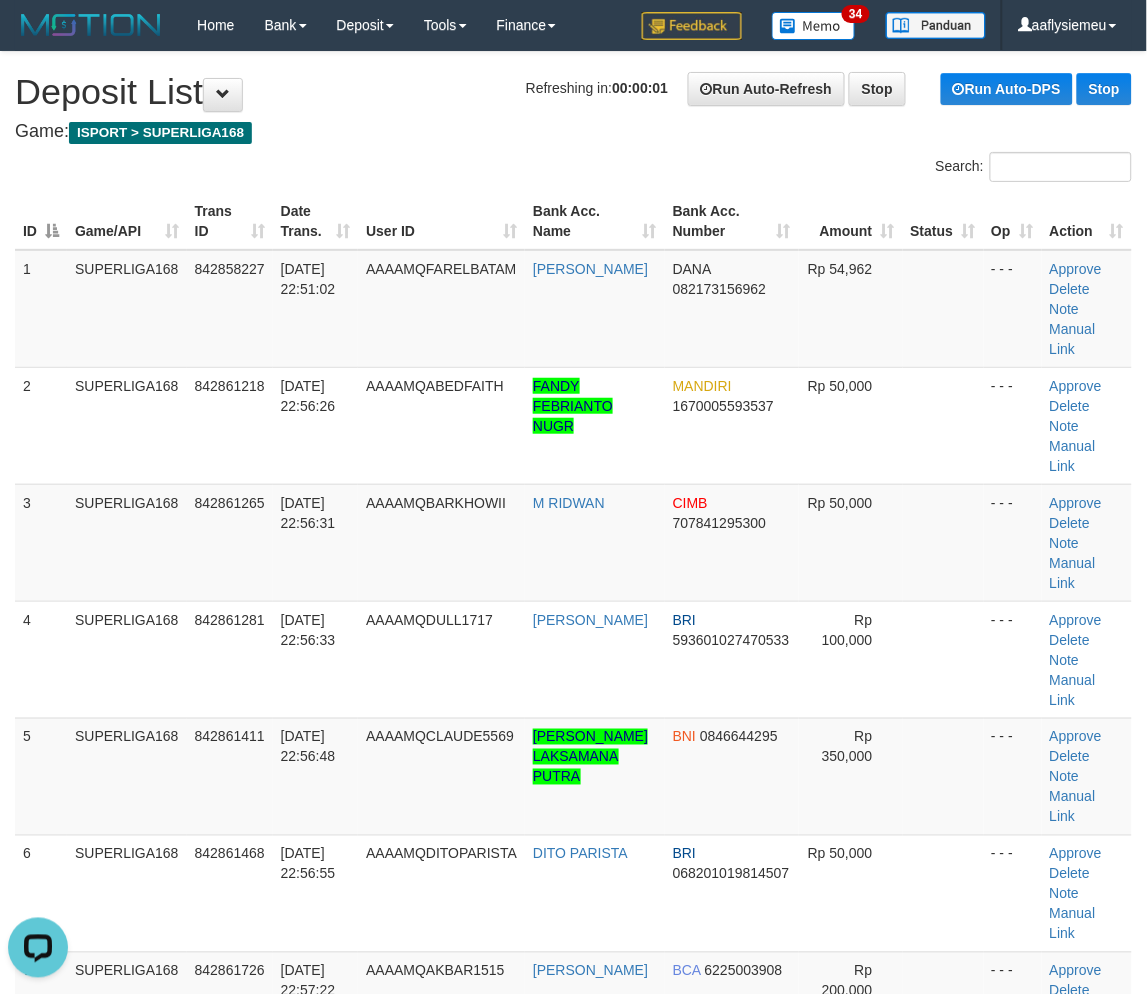 click on "ID Game/API Trans ID Date Trans. User ID Bank Acc. Name Bank Acc. Number Amount Status Op Action
1
SUPERLIGA168
842858227
11/07/2025 22:51:02
AAAAMQFARELBATAM
KIKI WAHYUDI
DANA
082173156962
Rp 54,962
- - -
Approve
Delete
Note
Manual Link
2
SUPERLIGA168
842861218
11/07/2025 22:56:26
AAAAMQABEDFAITH
FANDY FEBRIANTO NUGR
MANDIRI" at bounding box center [573, 893] 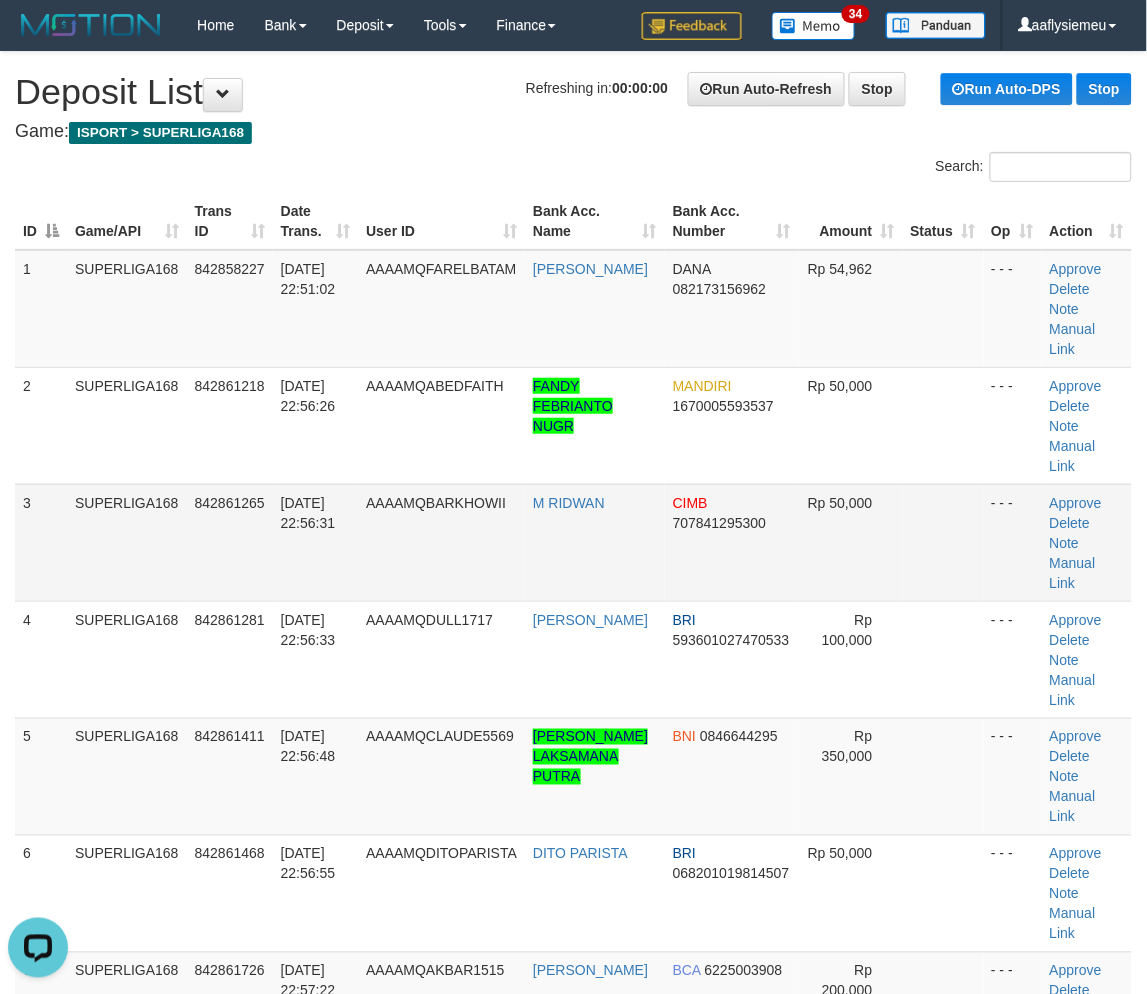 click on "3" at bounding box center [41, 542] 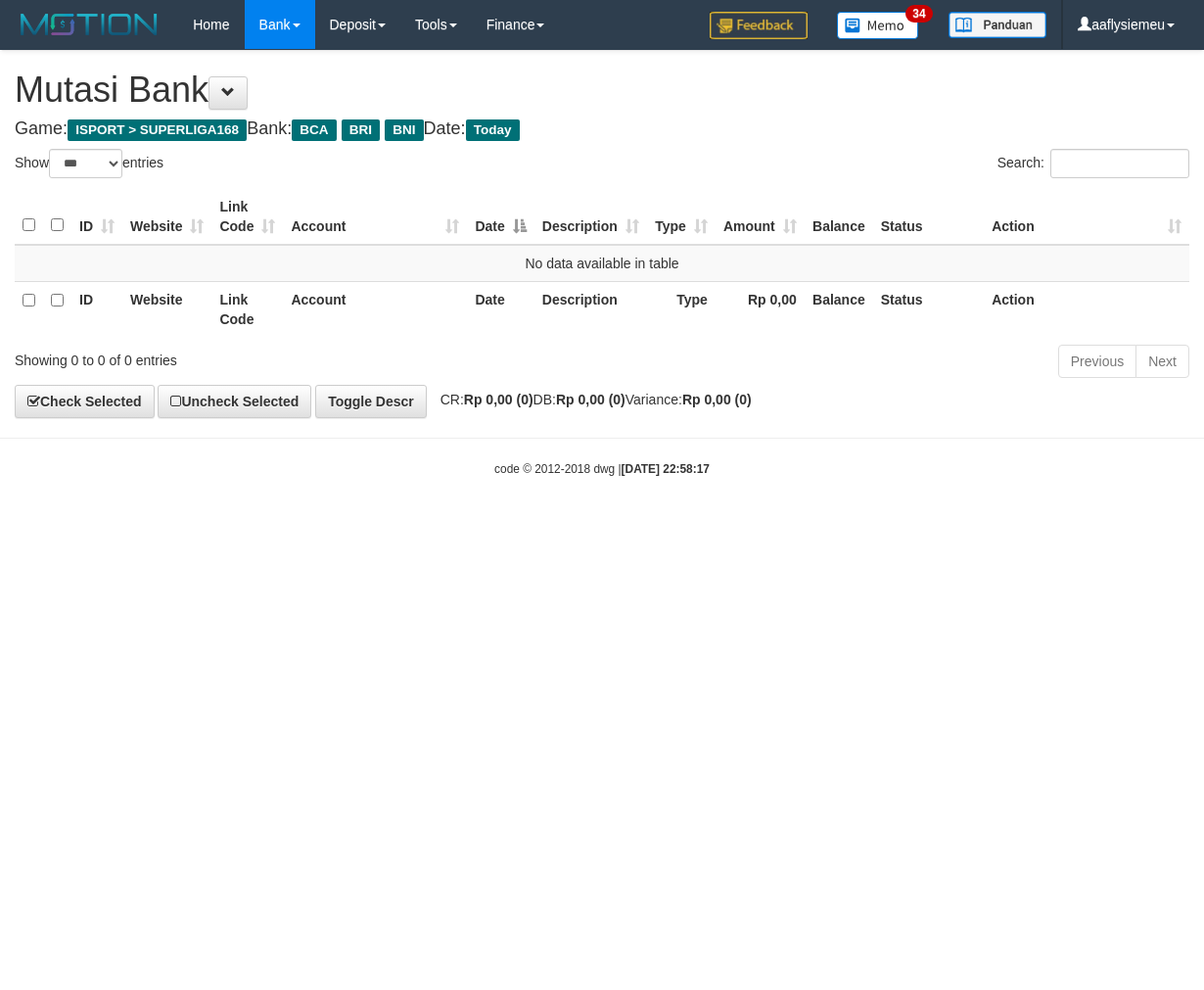 select on "***" 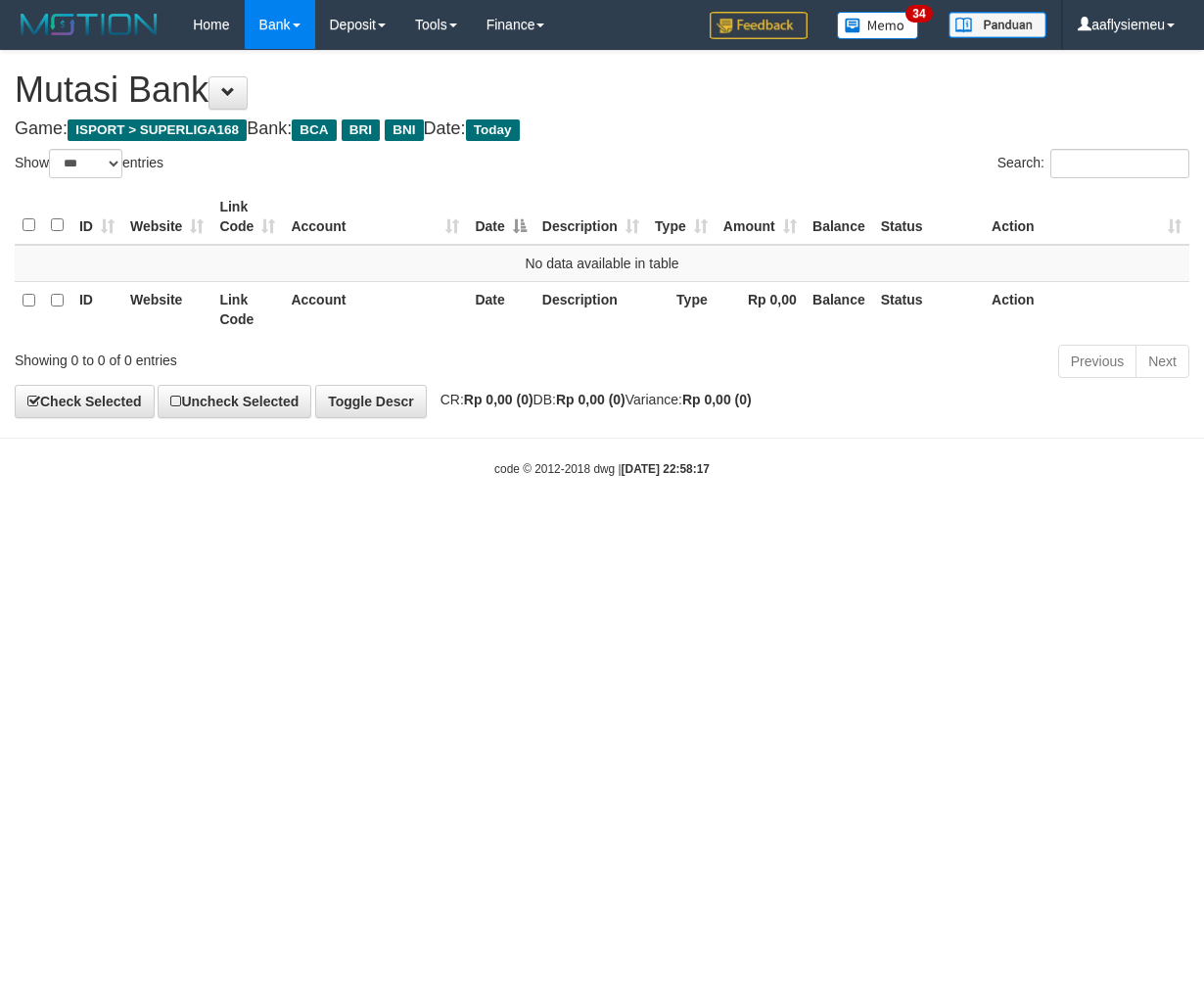 scroll, scrollTop: 0, scrollLeft: 0, axis: both 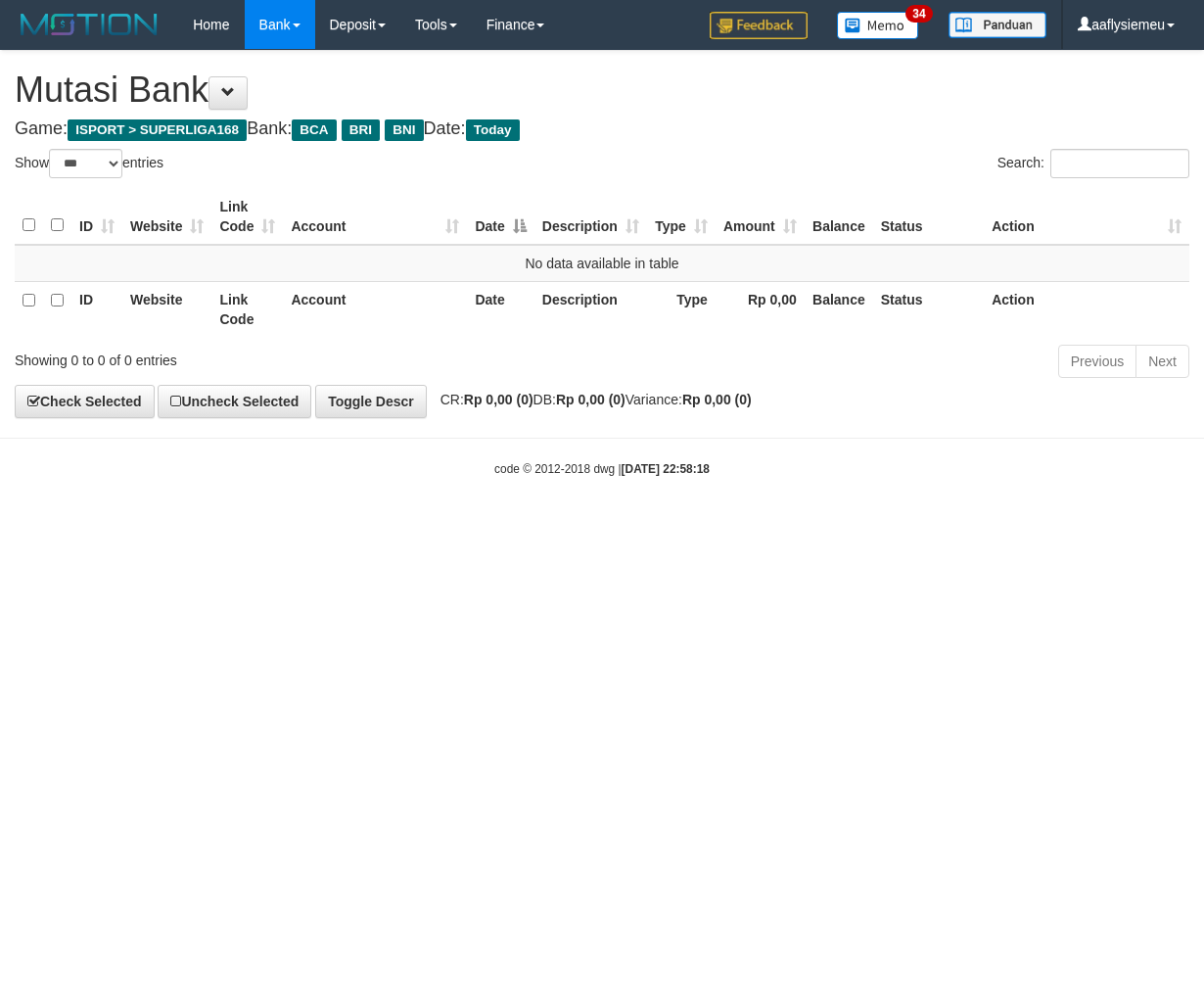 select on "***" 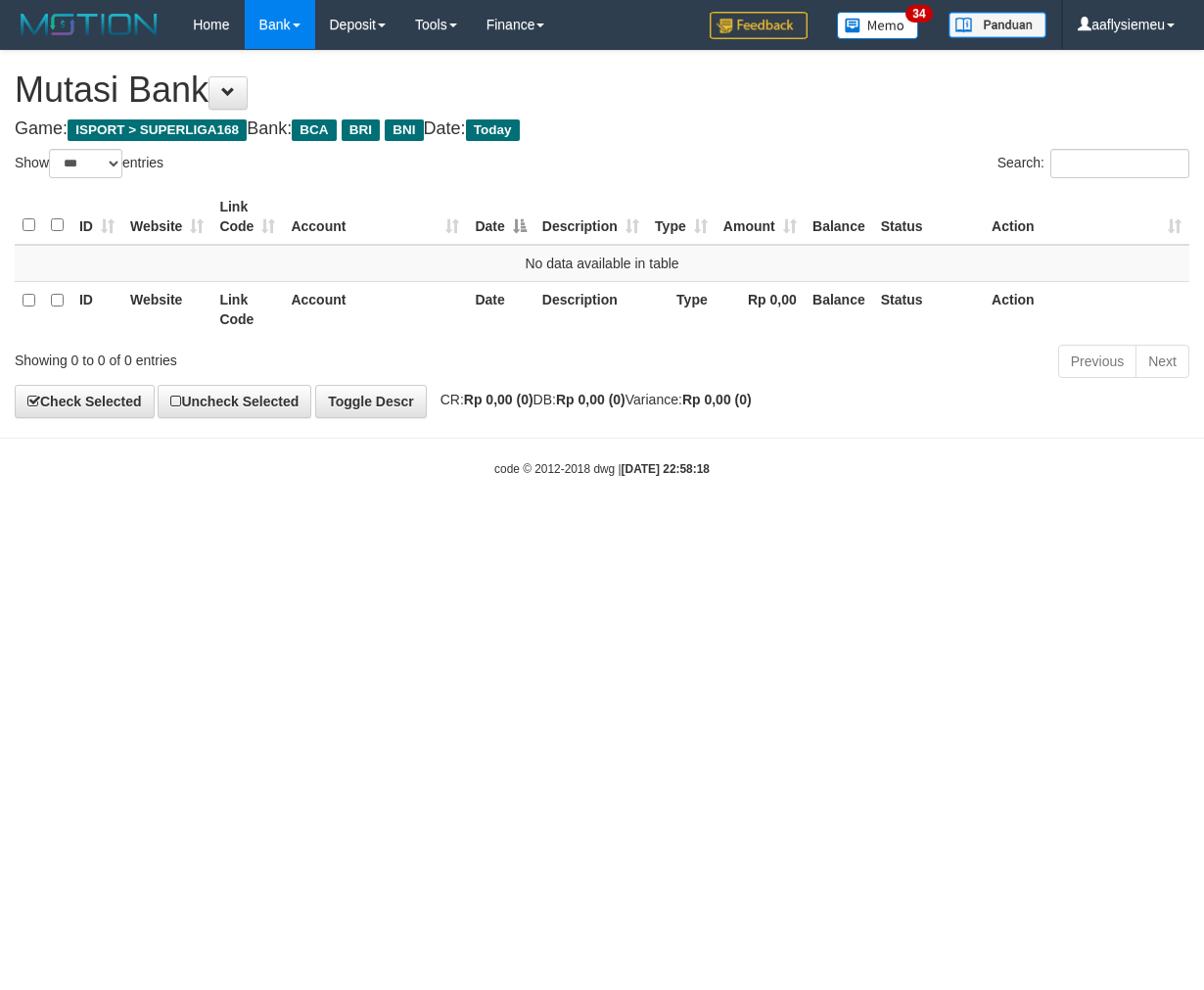 scroll, scrollTop: 0, scrollLeft: 0, axis: both 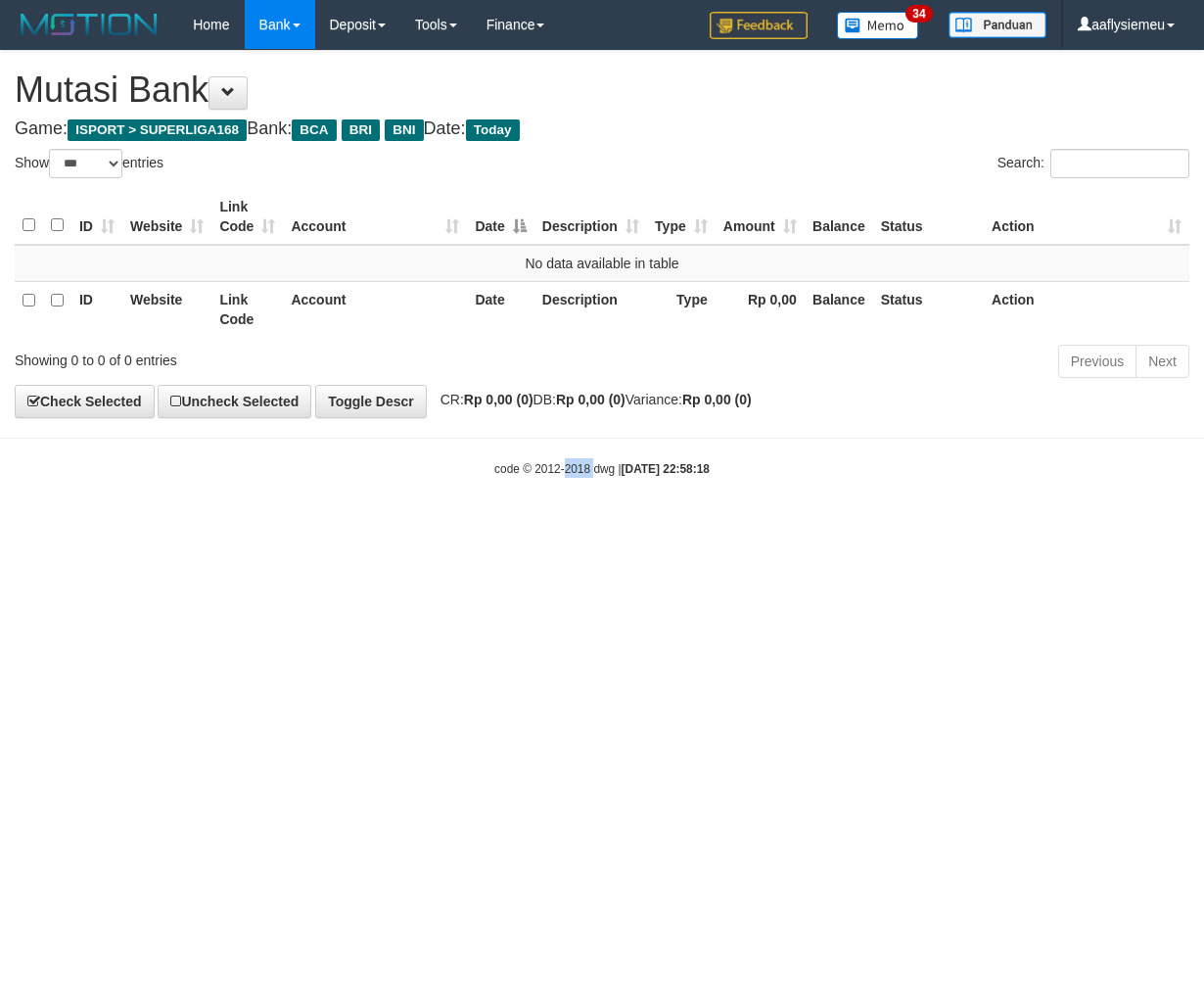 click on "Toggle navigation
Home
Bank
Account List
Load
By Website
Group
[ISPORT]													SUPERLIGA168
By Load Group (DPS)" at bounding box center (602, 263) 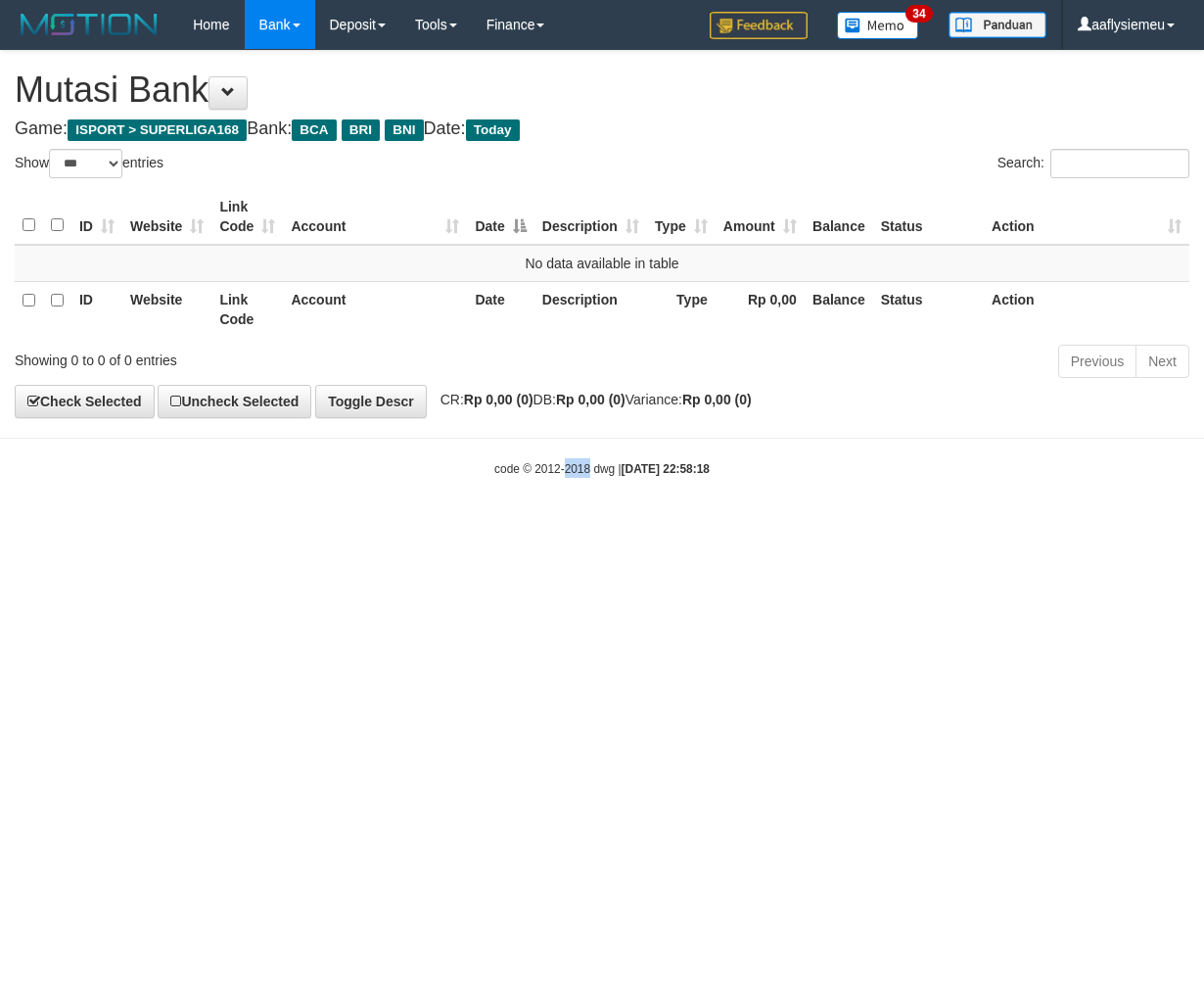 drag, startPoint x: 561, startPoint y: 725, endPoint x: 559, endPoint y: 710, distance: 15.132746 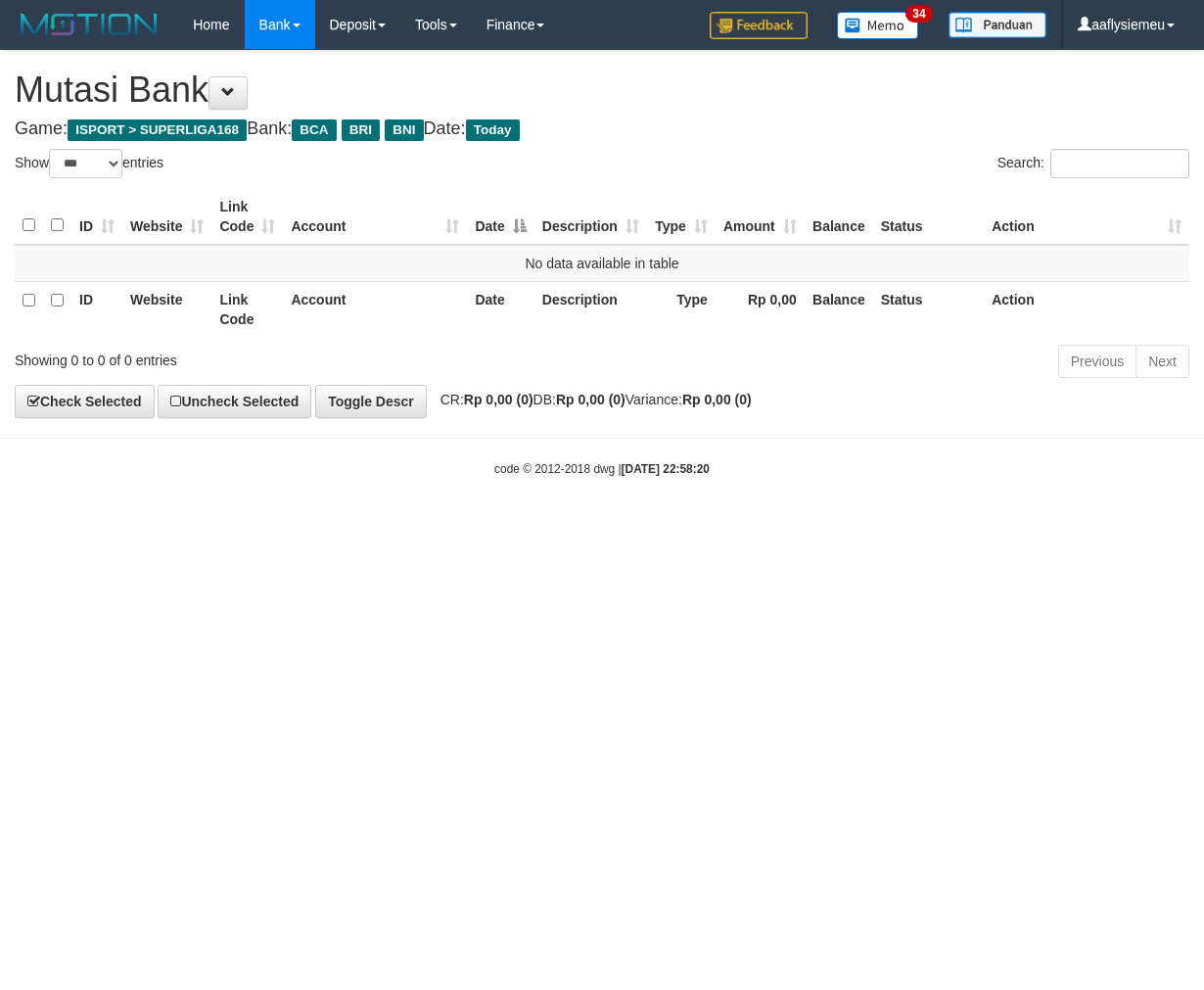 select on "***" 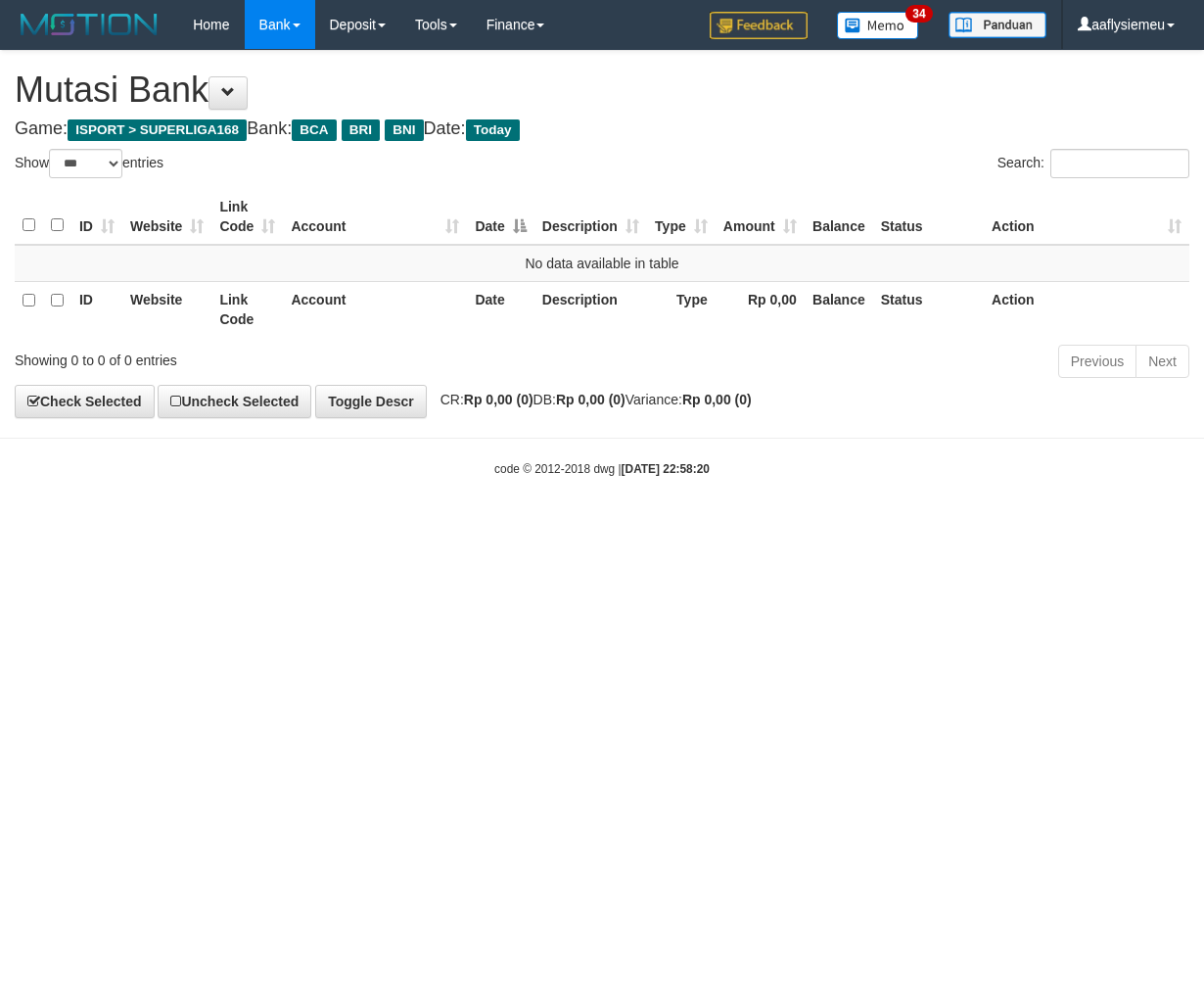 scroll, scrollTop: 0, scrollLeft: 0, axis: both 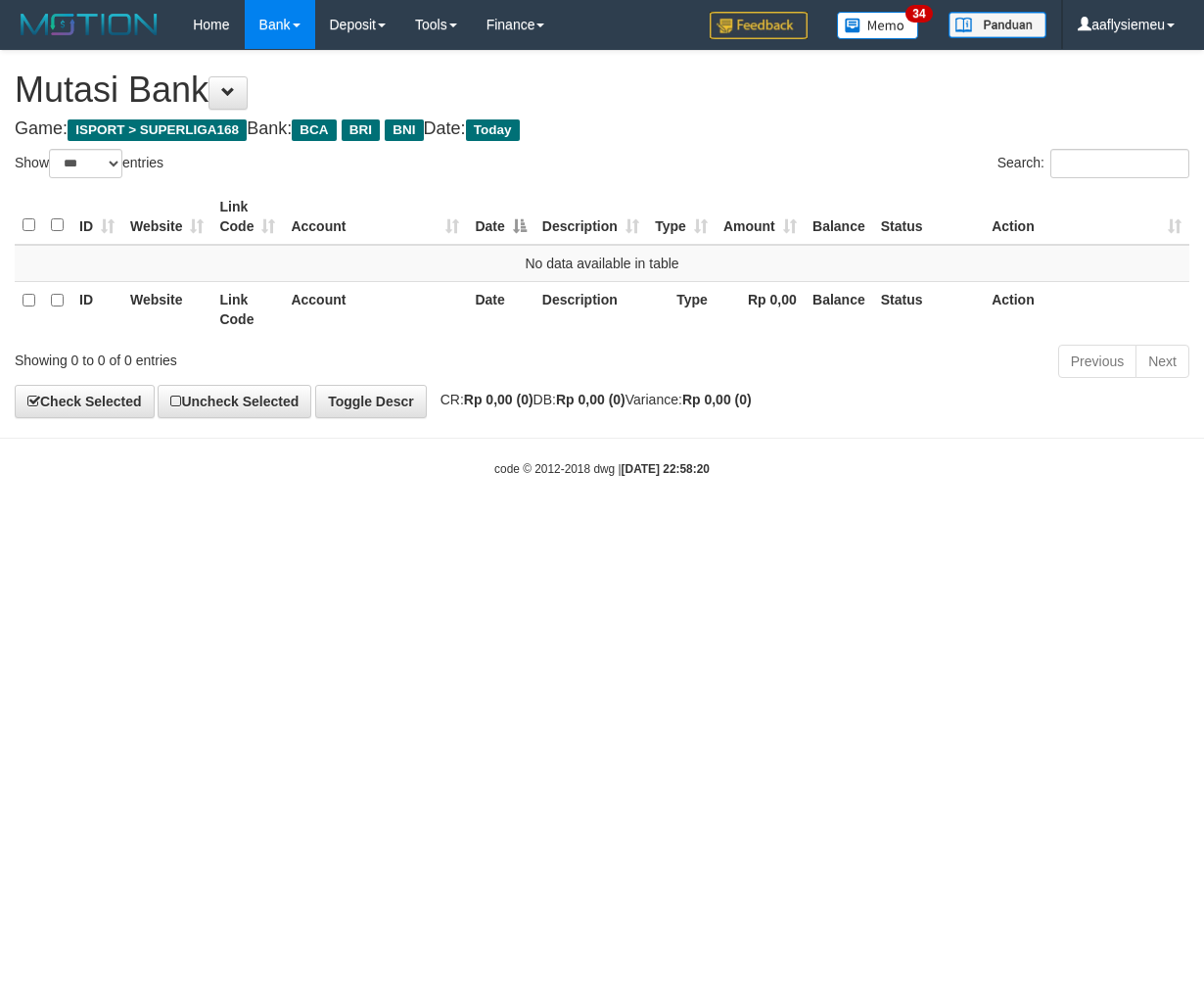 select on "***" 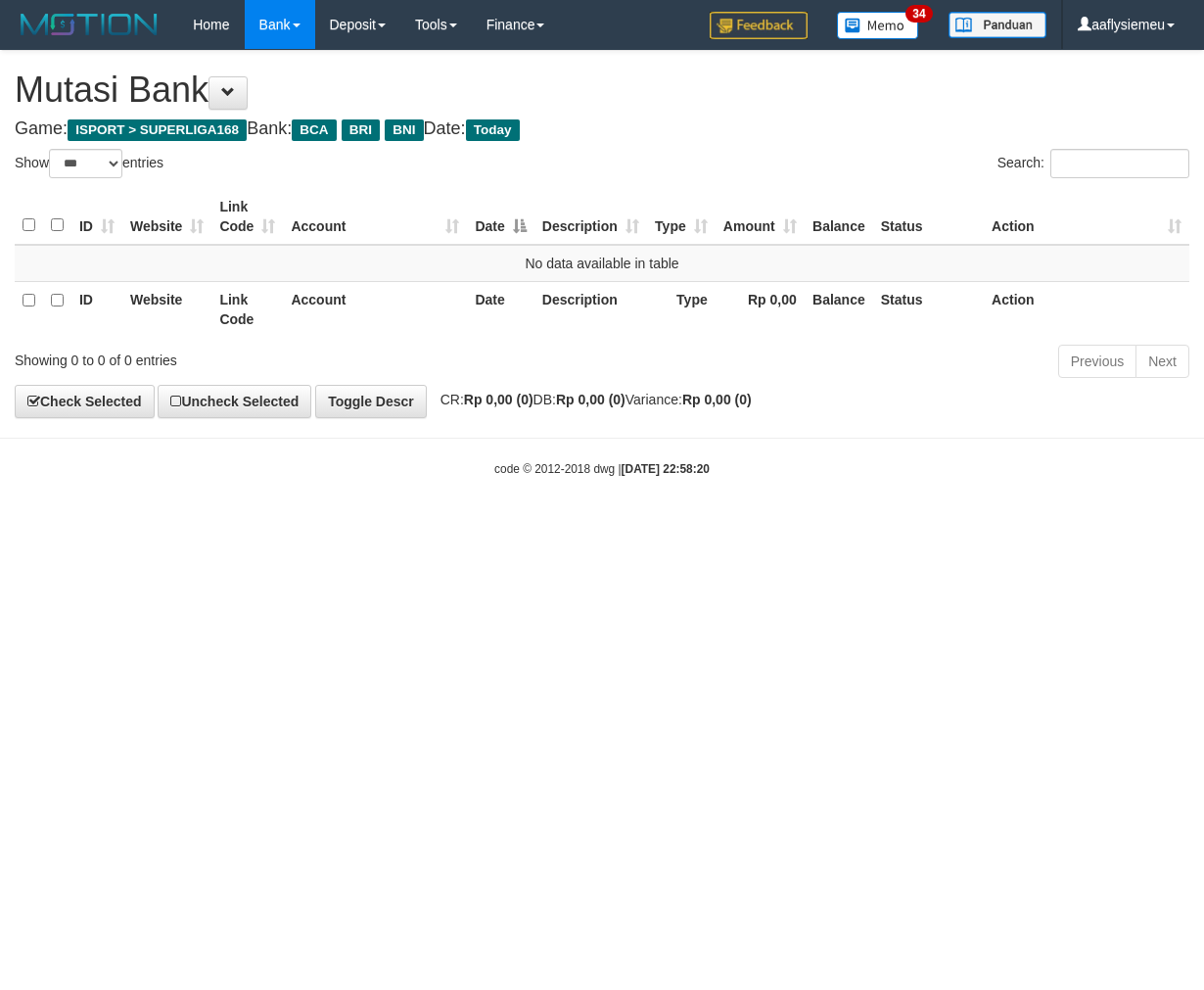 scroll, scrollTop: 0, scrollLeft: 0, axis: both 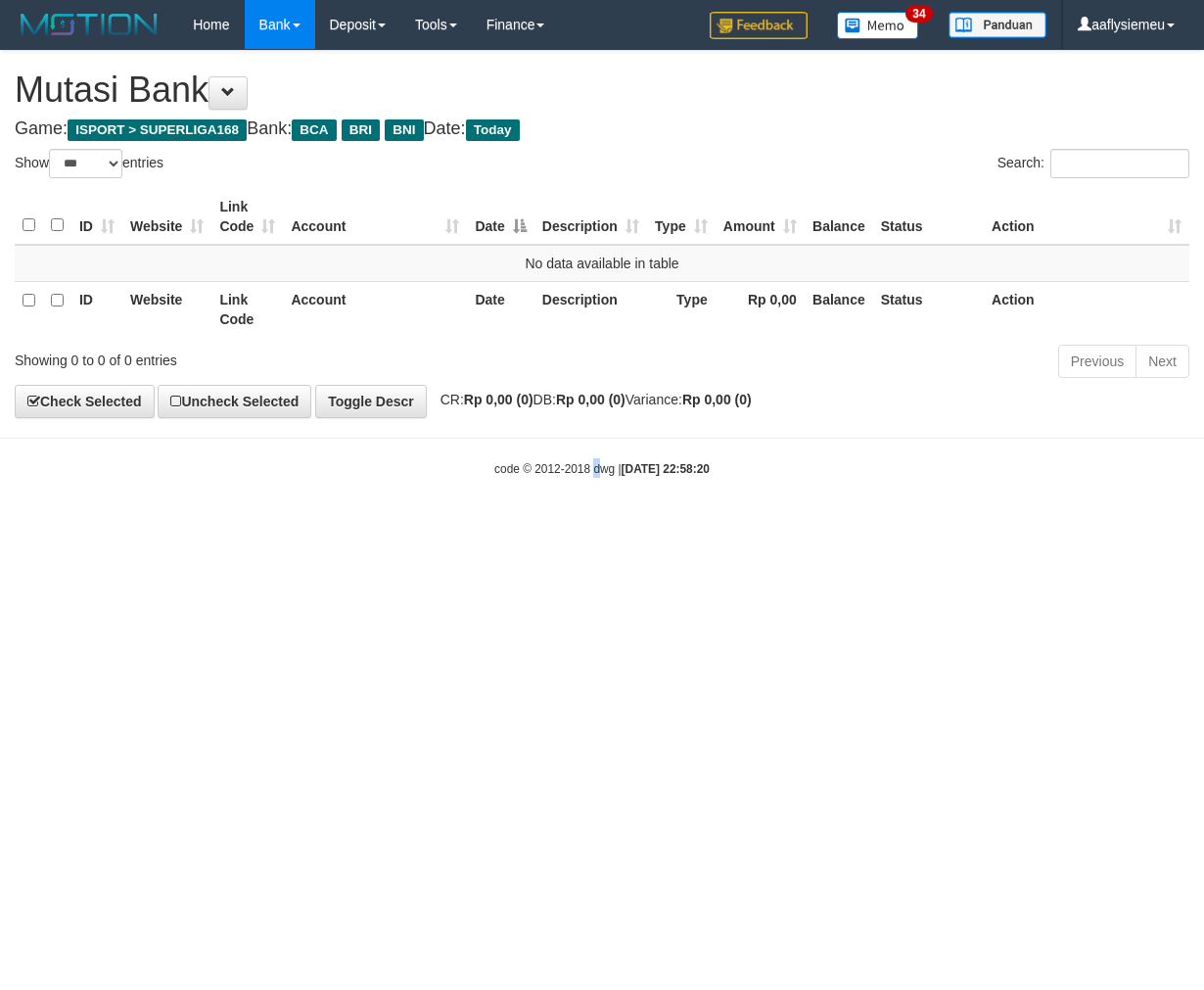 drag, startPoint x: 584, startPoint y: 726, endPoint x: 599, endPoint y: 729, distance: 15.297059 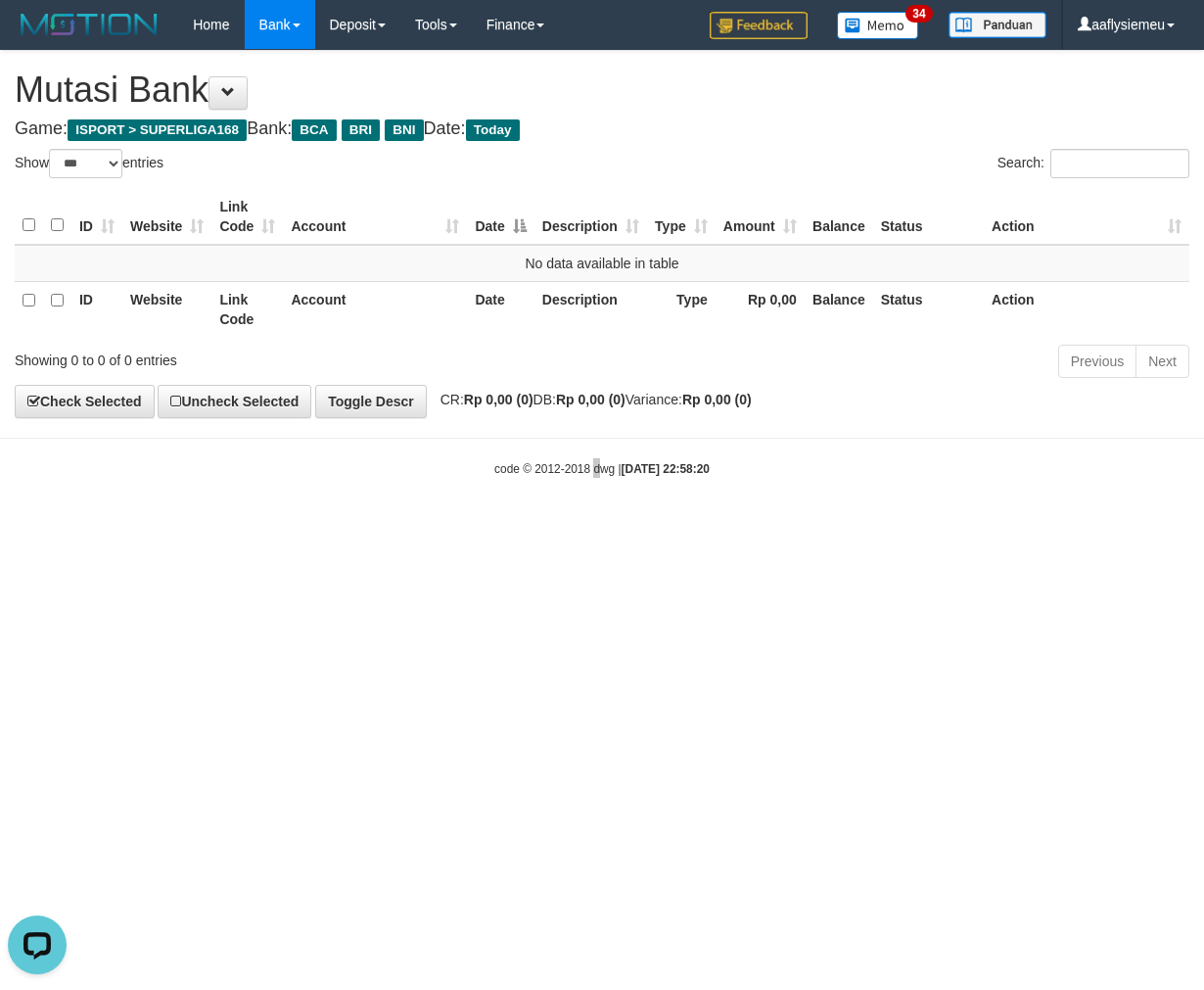 scroll, scrollTop: 0, scrollLeft: 0, axis: both 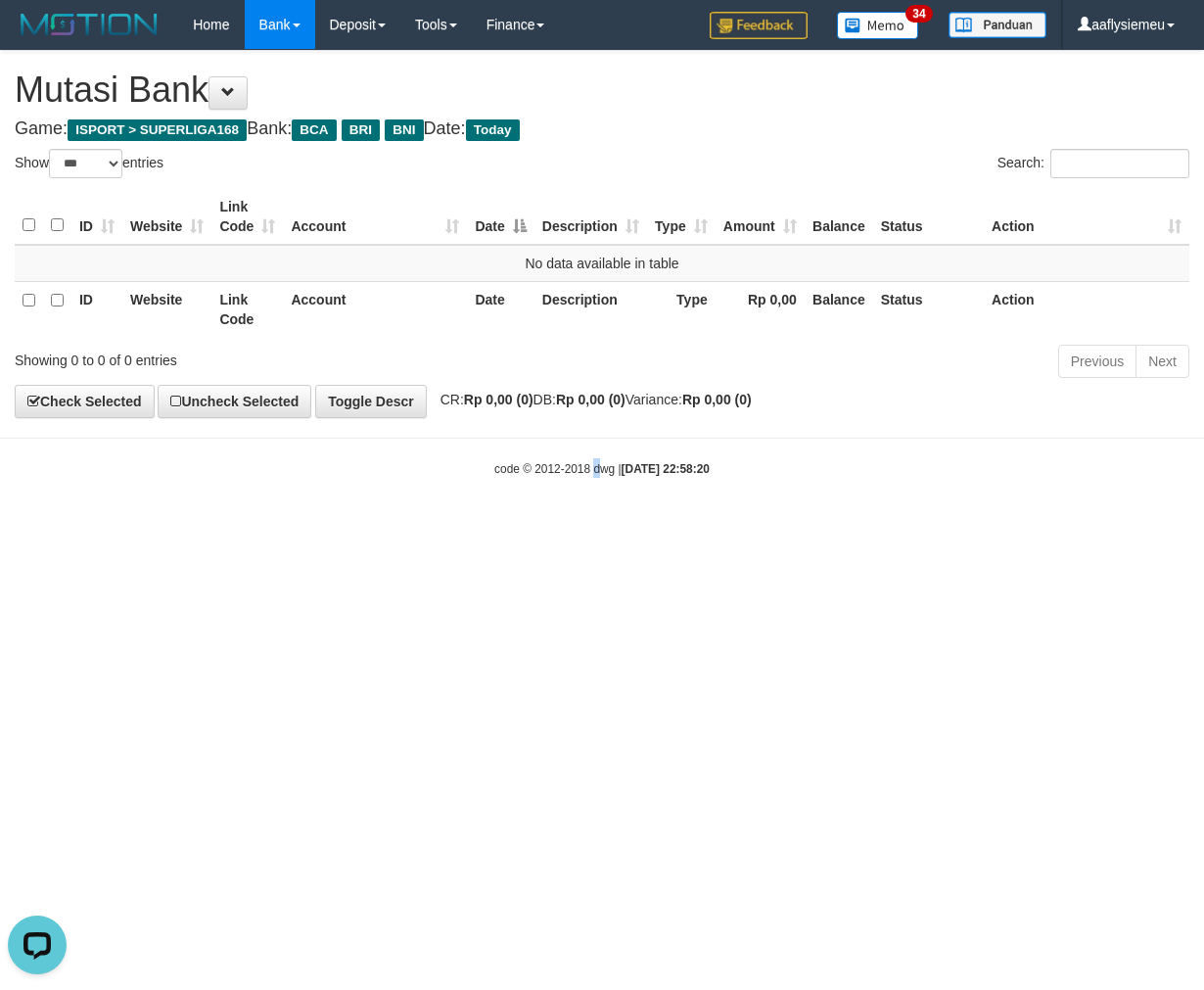 click on "Toggle navigation
Home
Bank
Account List
Load
By Website
Group
[ISPORT]													SUPERLIGA168
By Load Group (DPS)" at bounding box center (602, 263) 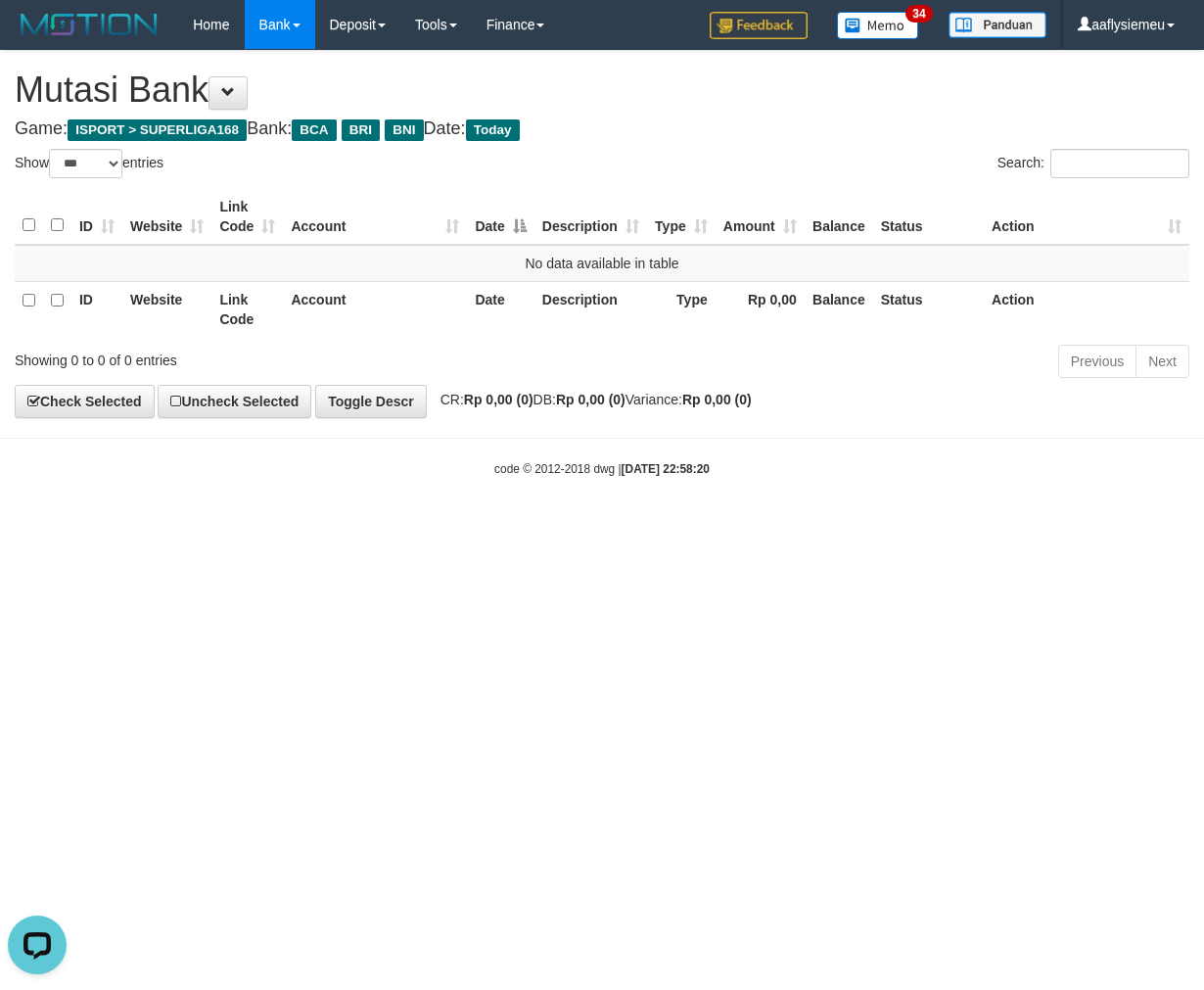 drag, startPoint x: 605, startPoint y: 750, endPoint x: 626, endPoint y: 749, distance: 21.023796 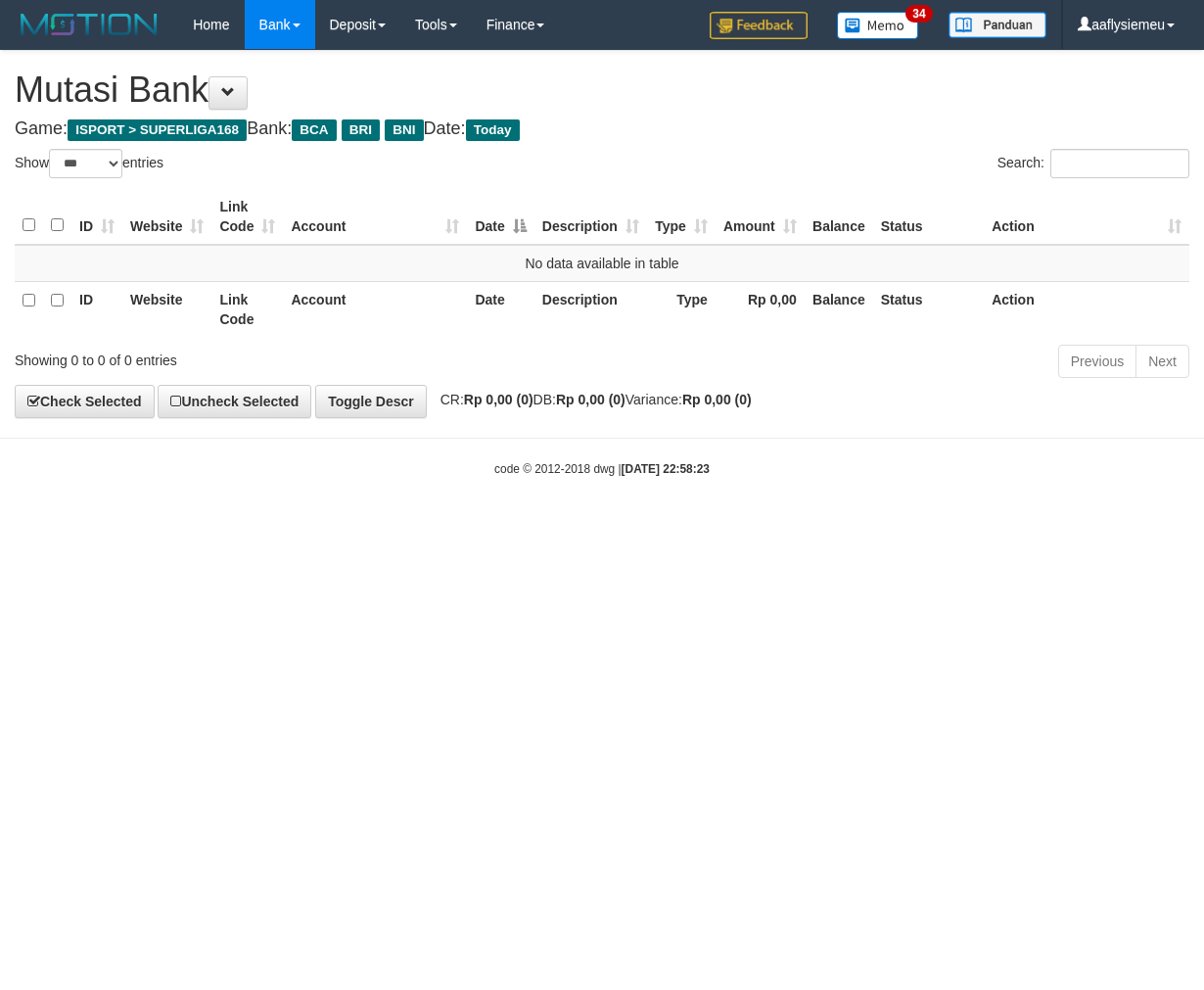 select on "***" 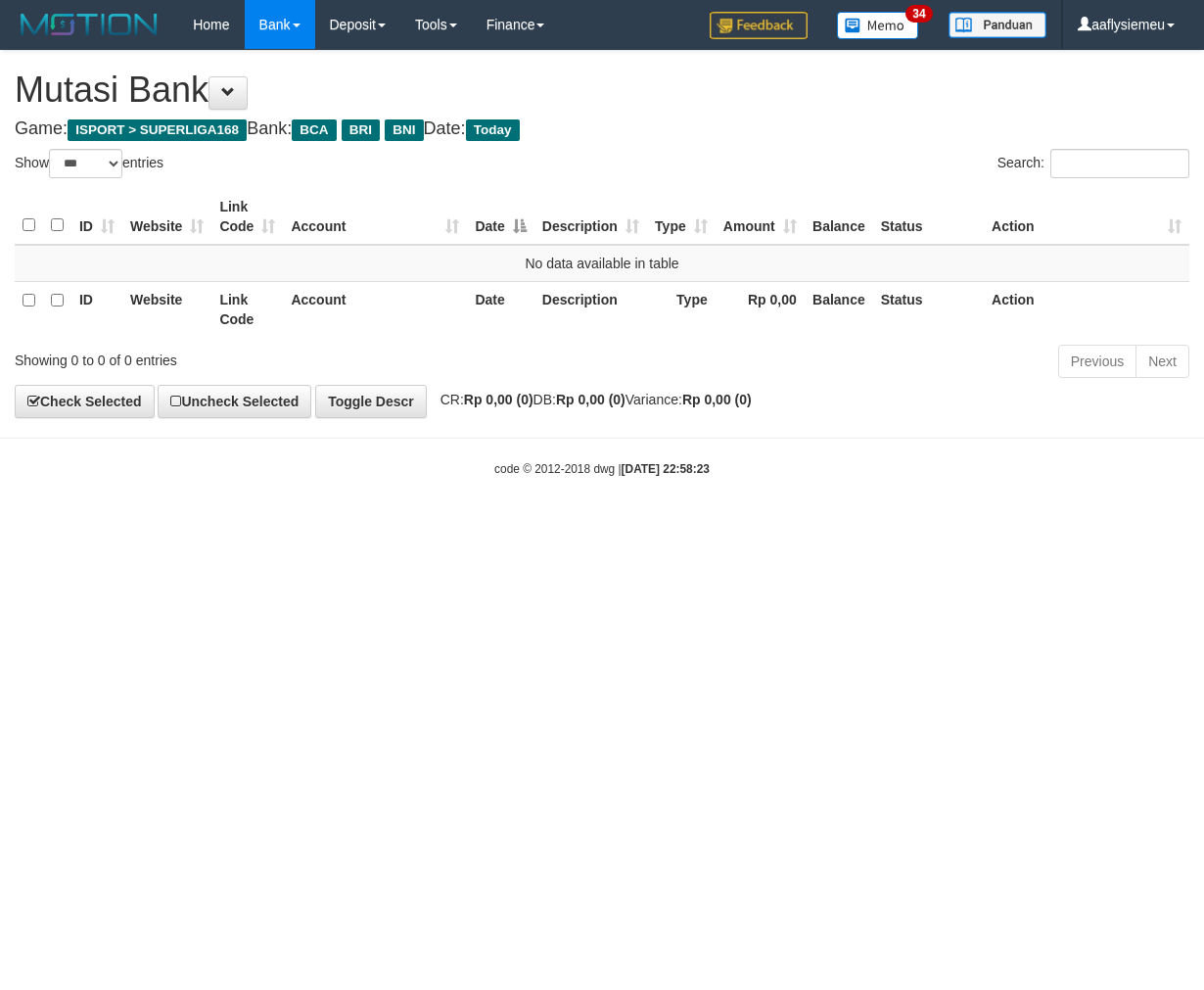 scroll, scrollTop: 0, scrollLeft: 0, axis: both 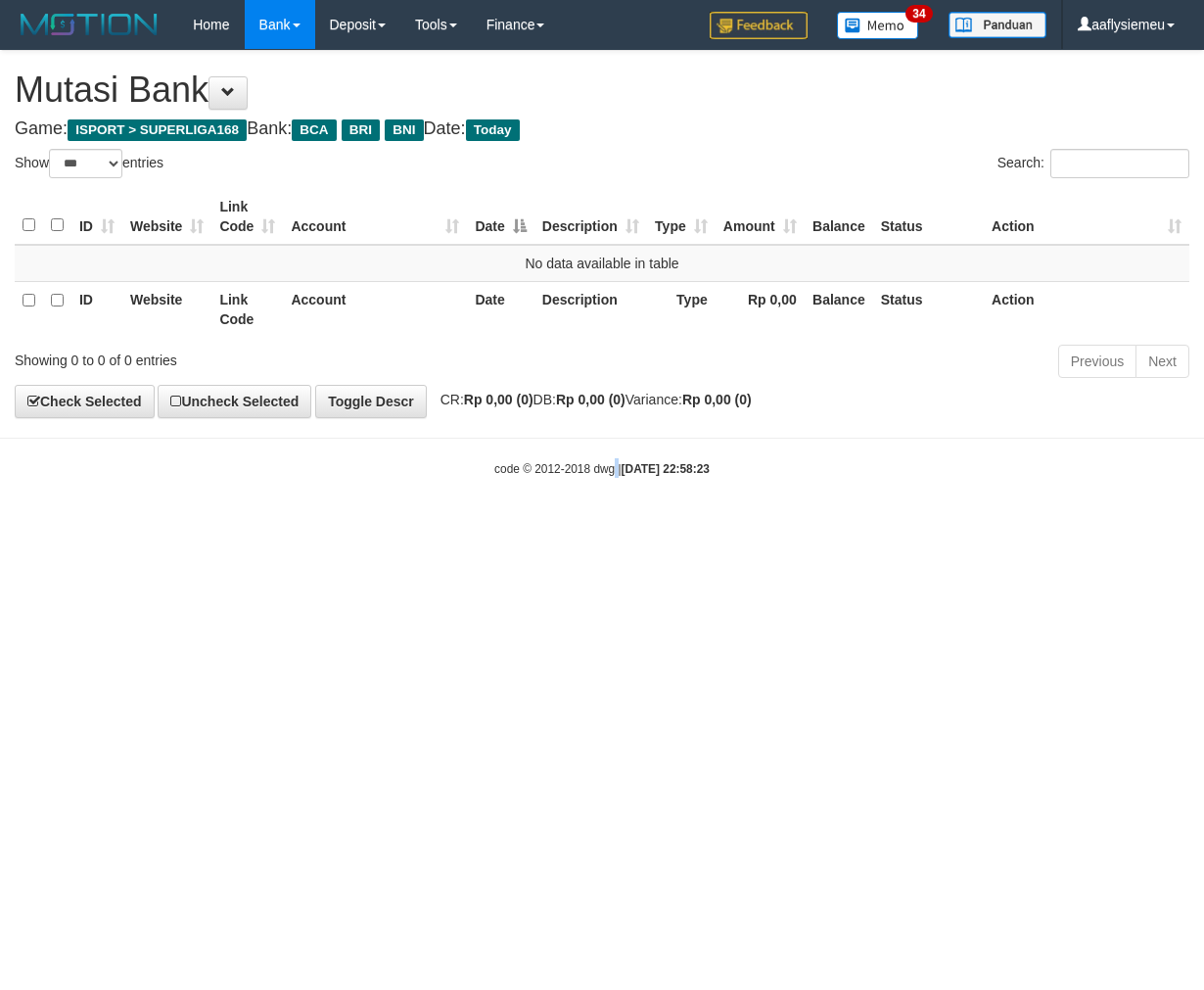 click on "Toggle navigation
Home
Bank
Account List
Load
By Website
Group
[ISPORT]													SUPERLIGA168
By Load Group (DPS)" at bounding box center (602, 263) 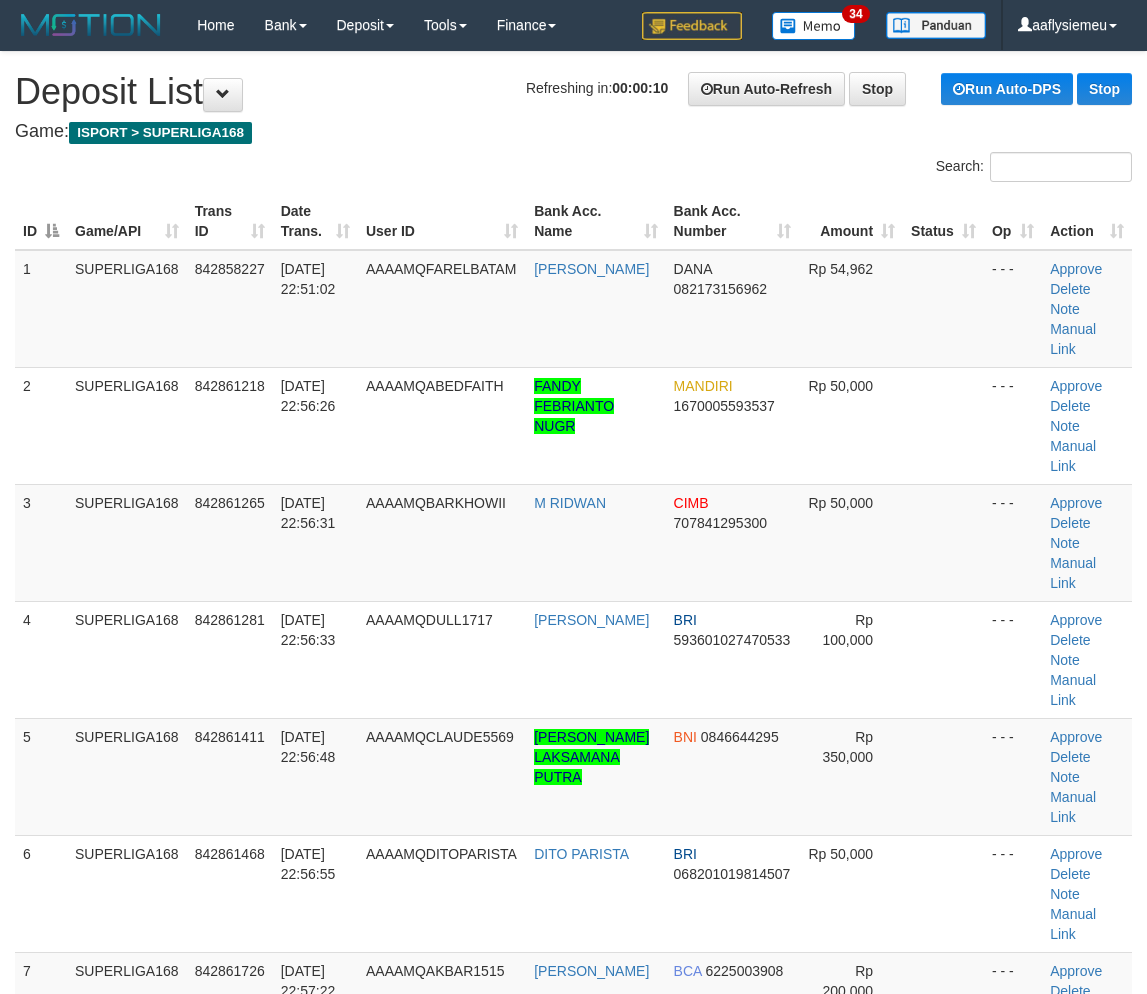 scroll, scrollTop: 0, scrollLeft: 0, axis: both 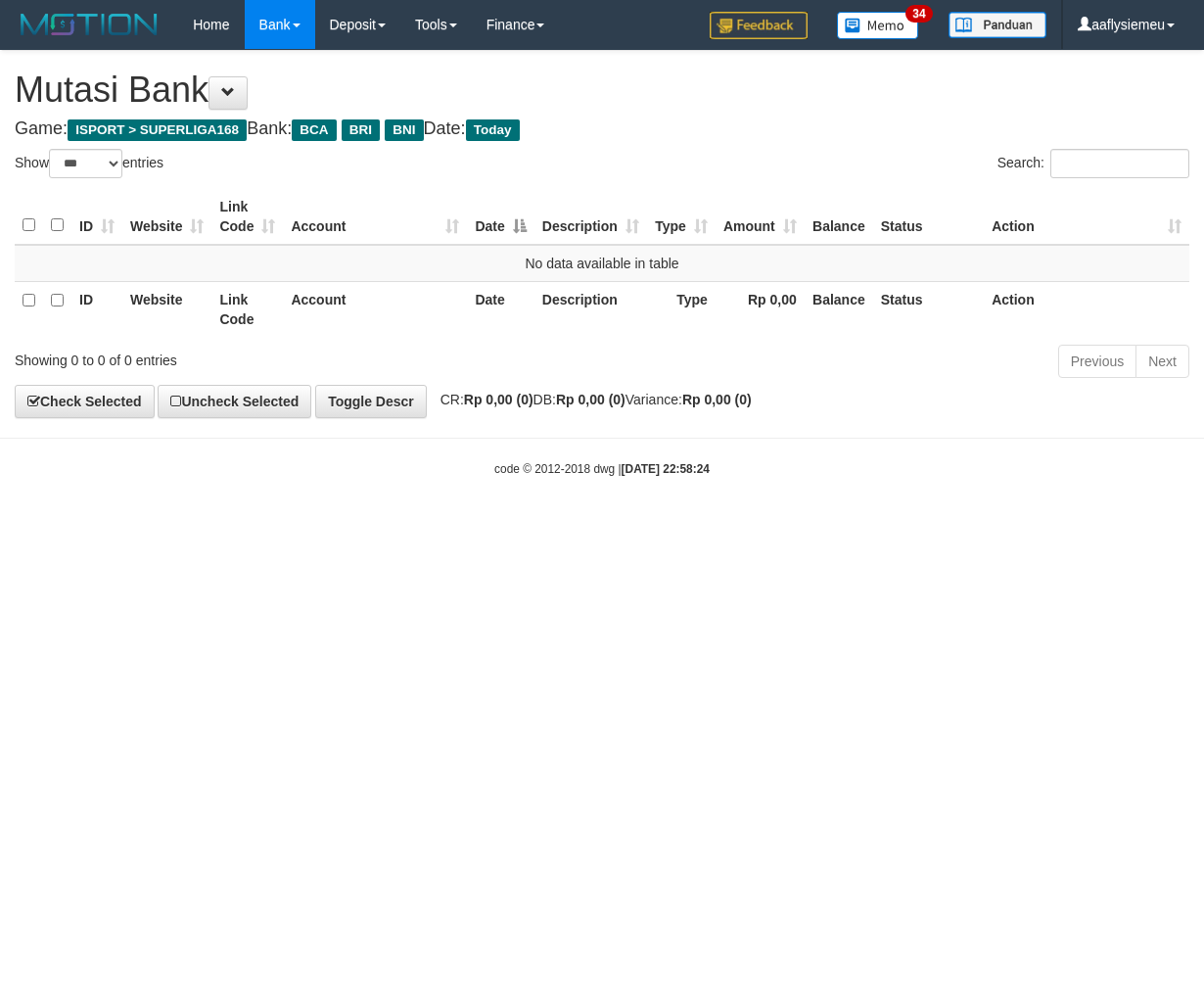 select on "***" 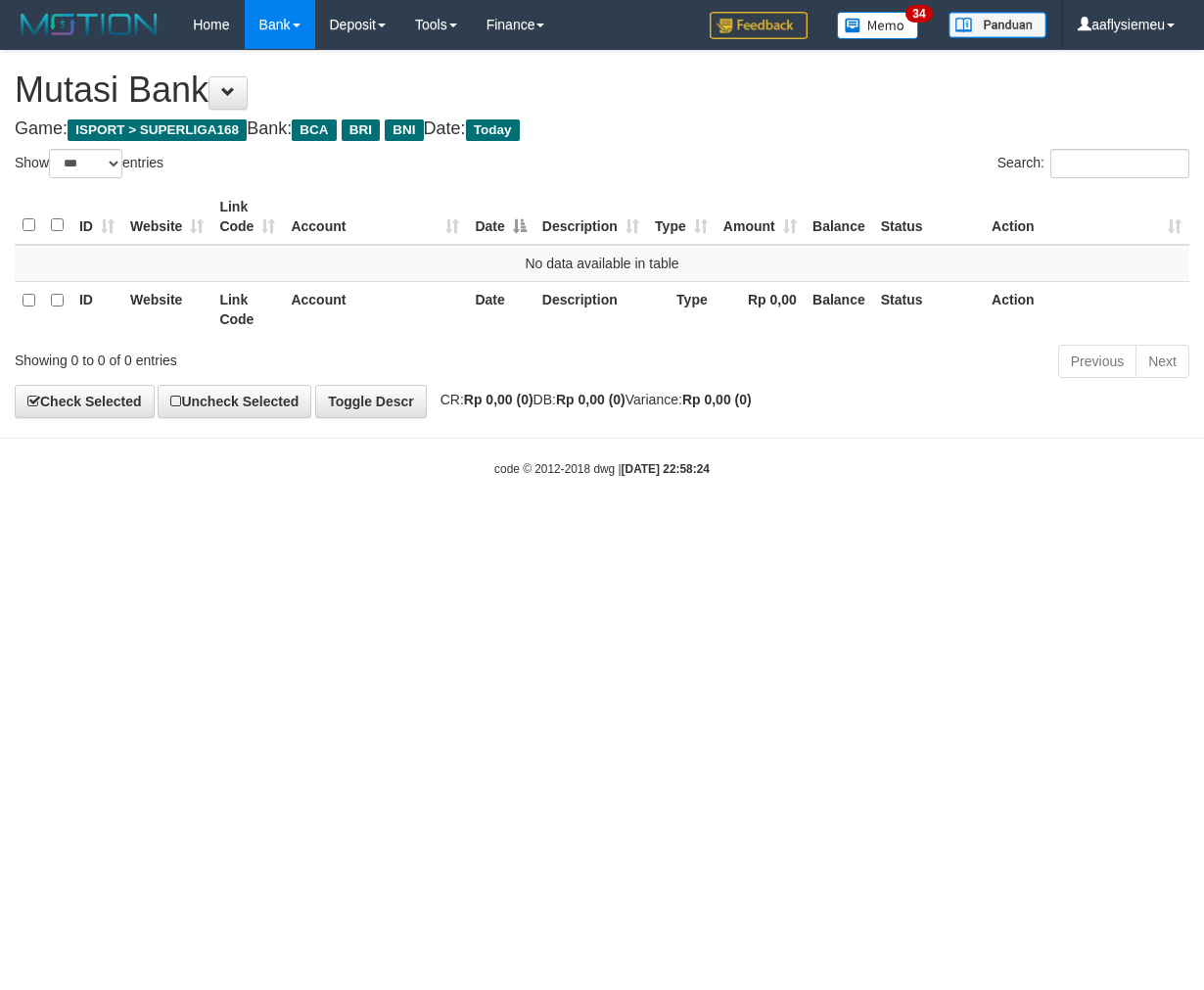 scroll, scrollTop: 0, scrollLeft: 0, axis: both 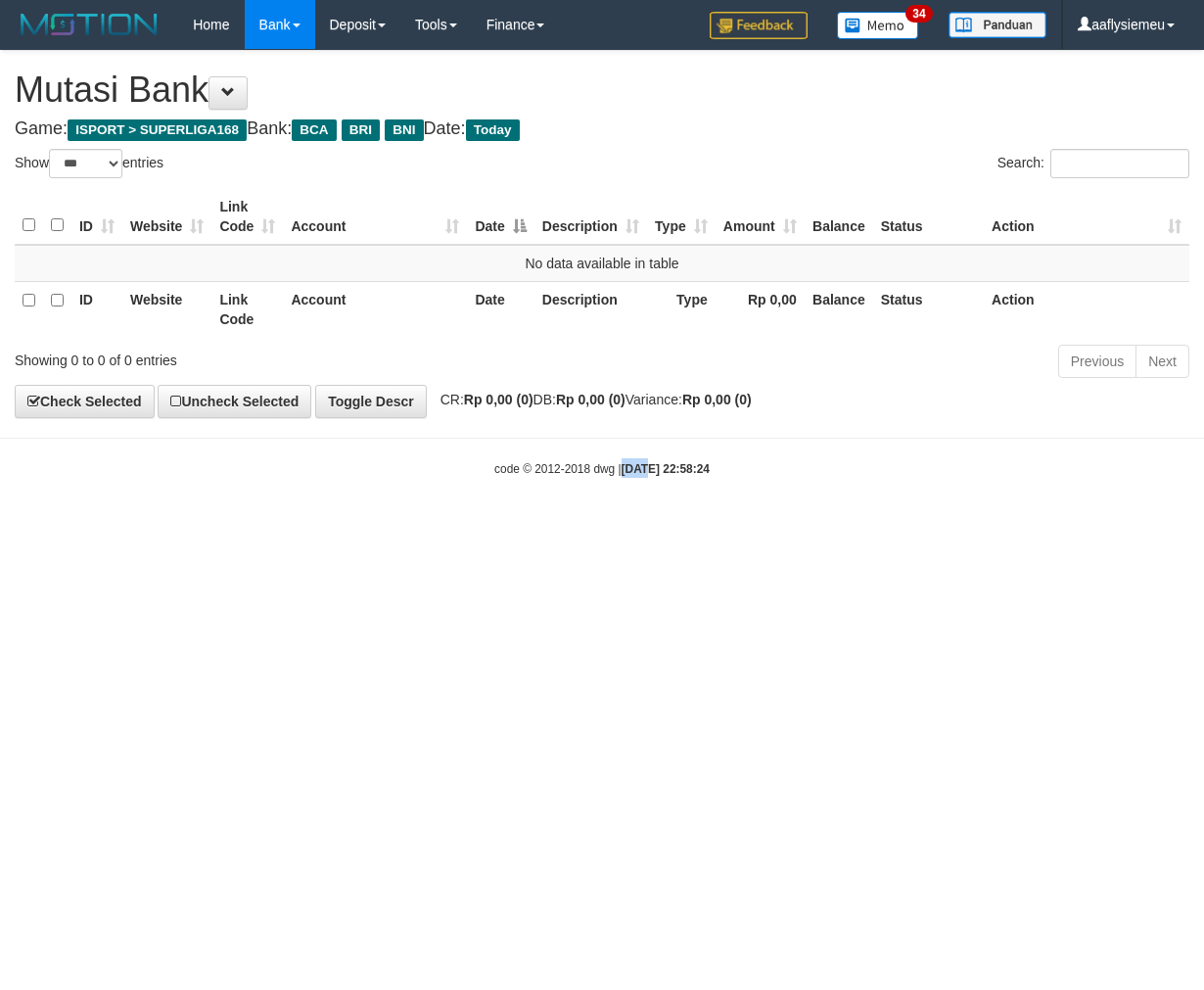 drag, startPoint x: 0, startPoint y: 0, endPoint x: 642, endPoint y: 667, distance: 925.772 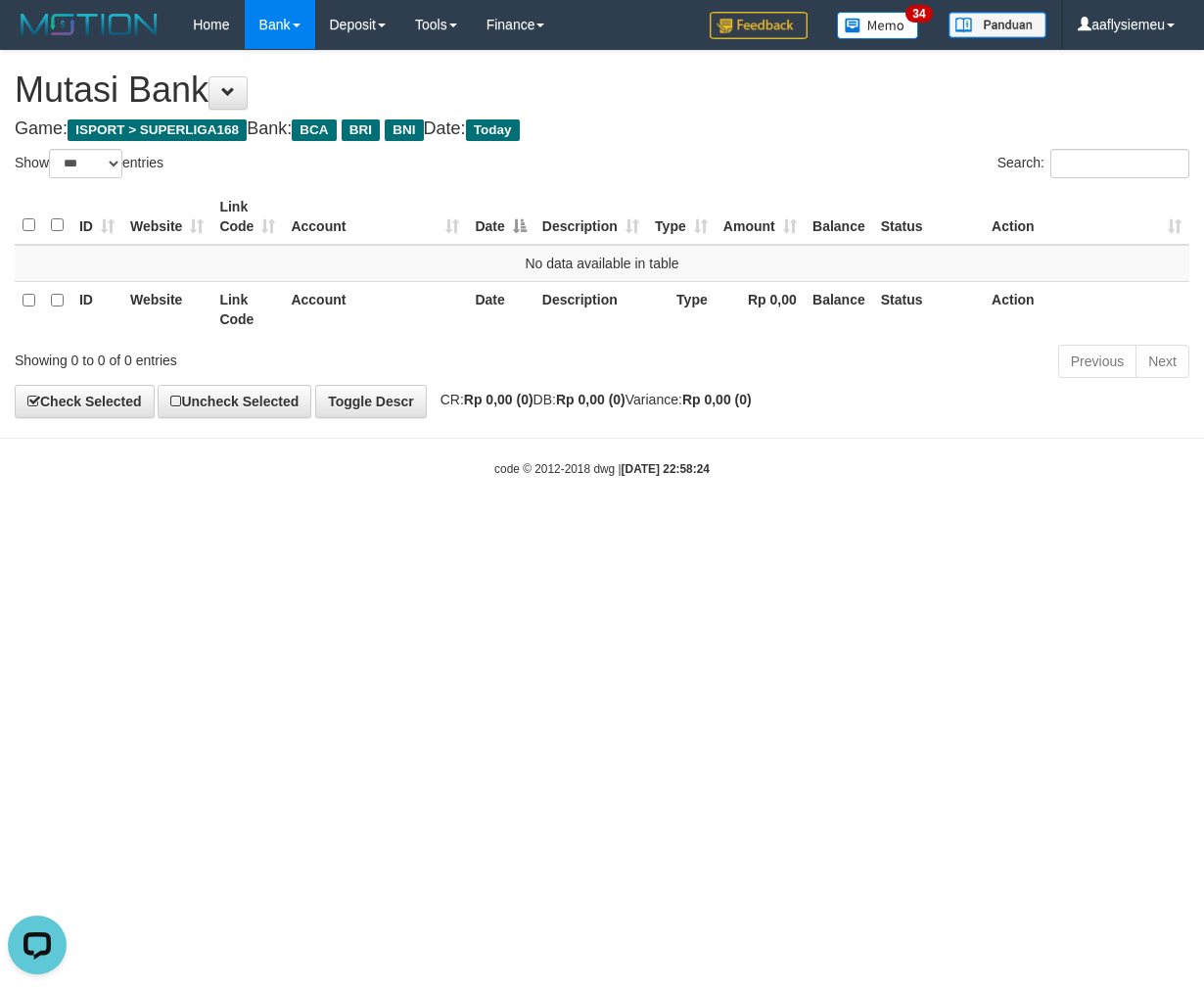 scroll, scrollTop: 0, scrollLeft: 0, axis: both 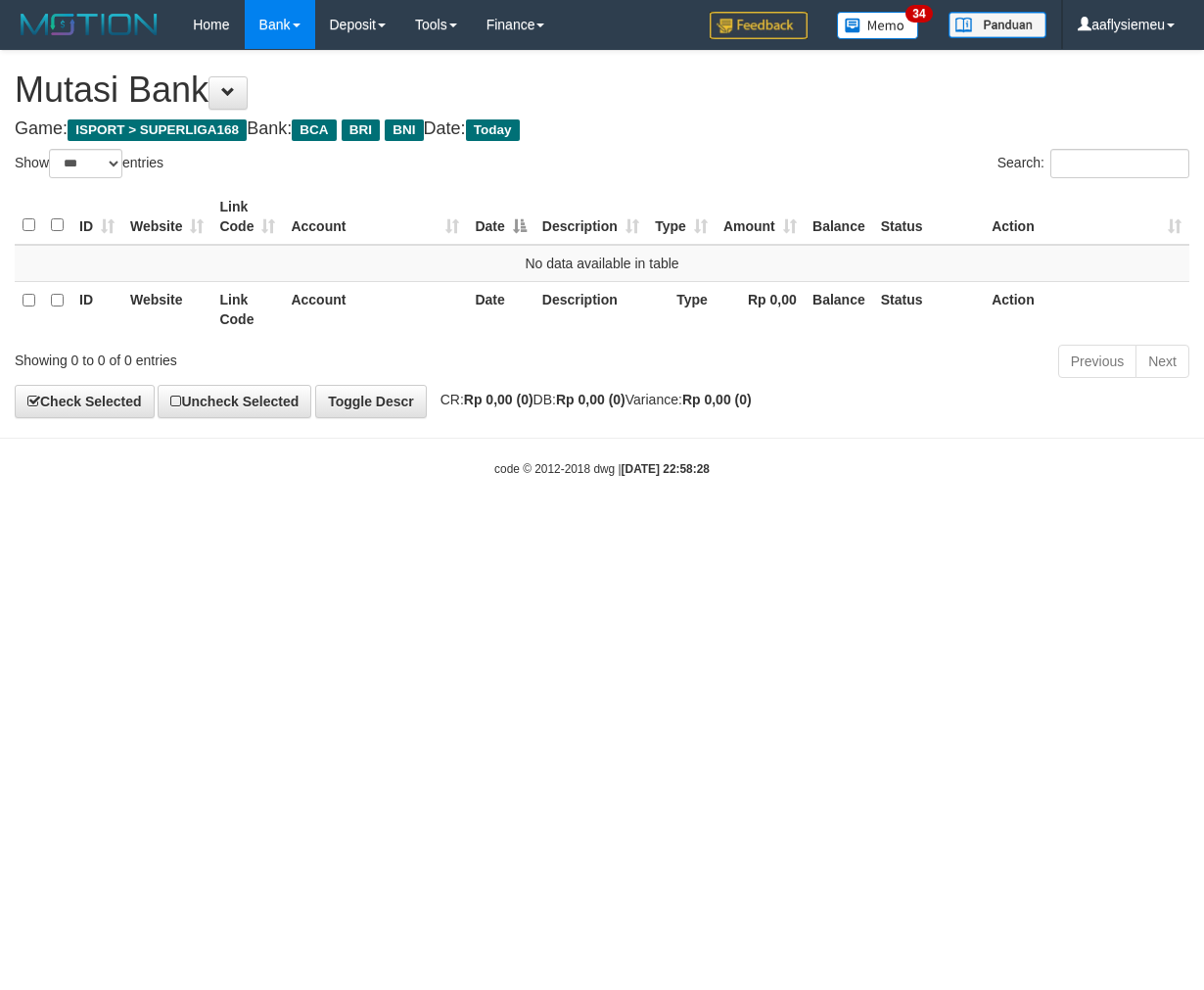 select on "***" 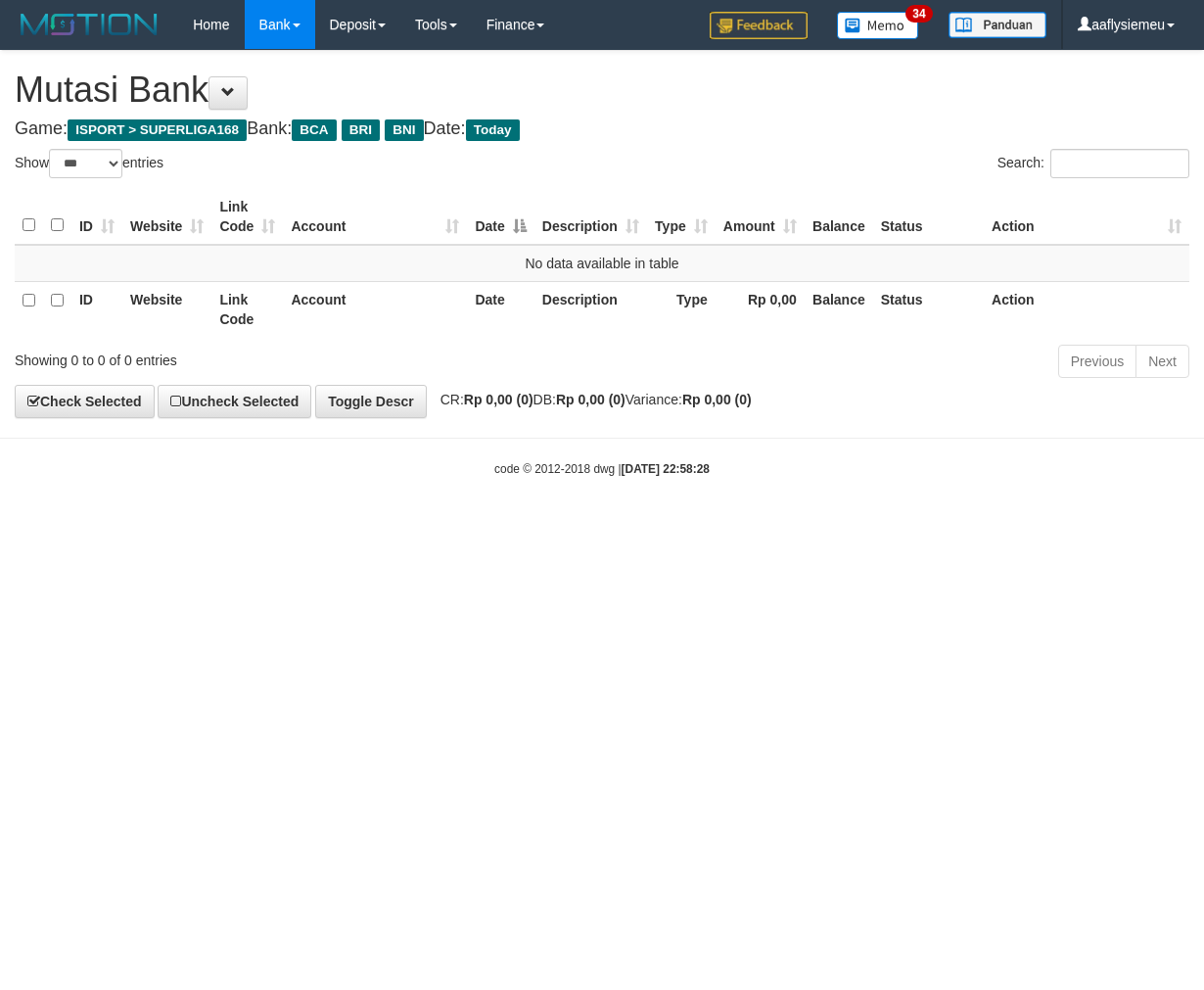 scroll, scrollTop: 0, scrollLeft: 0, axis: both 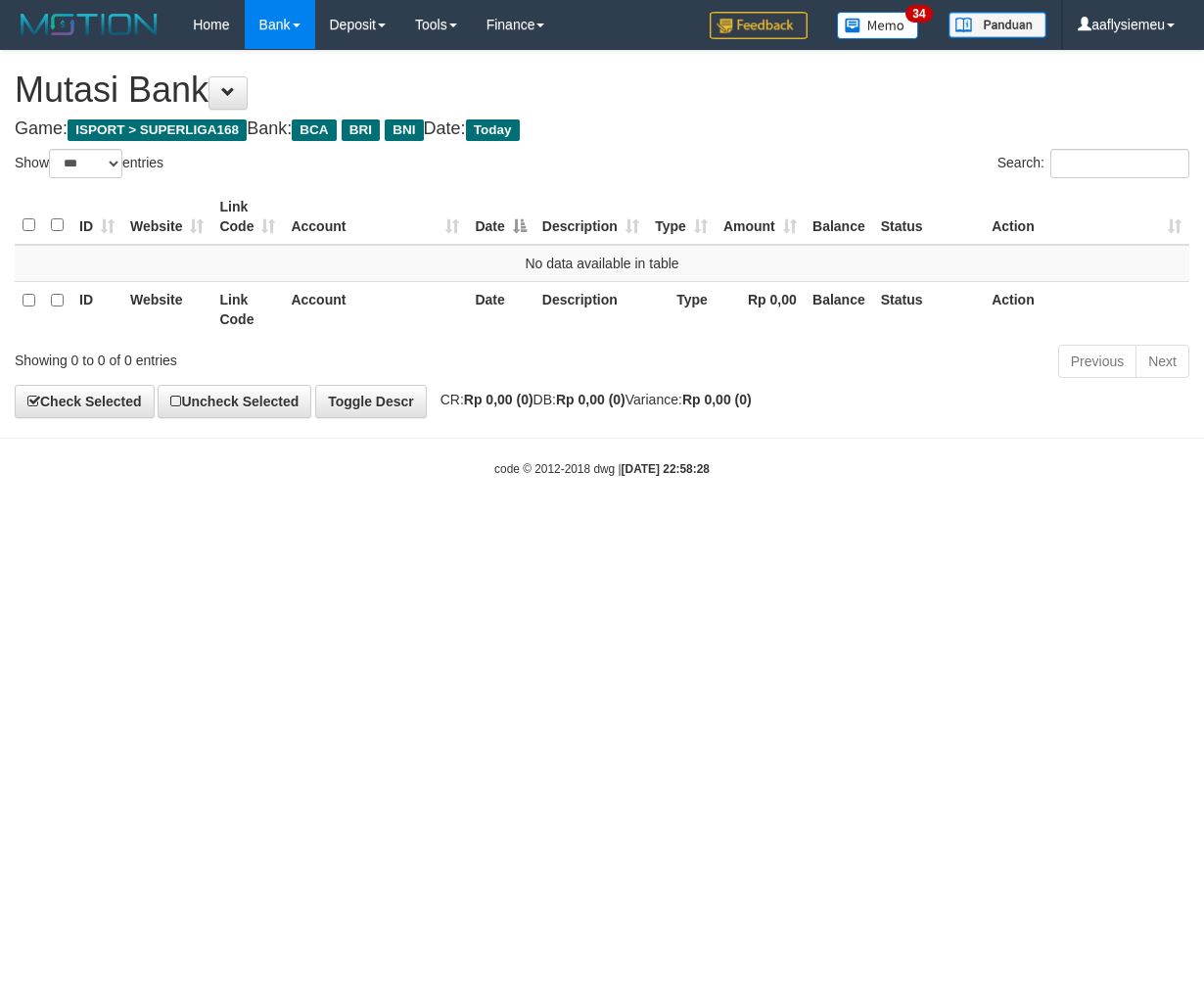 select on "***" 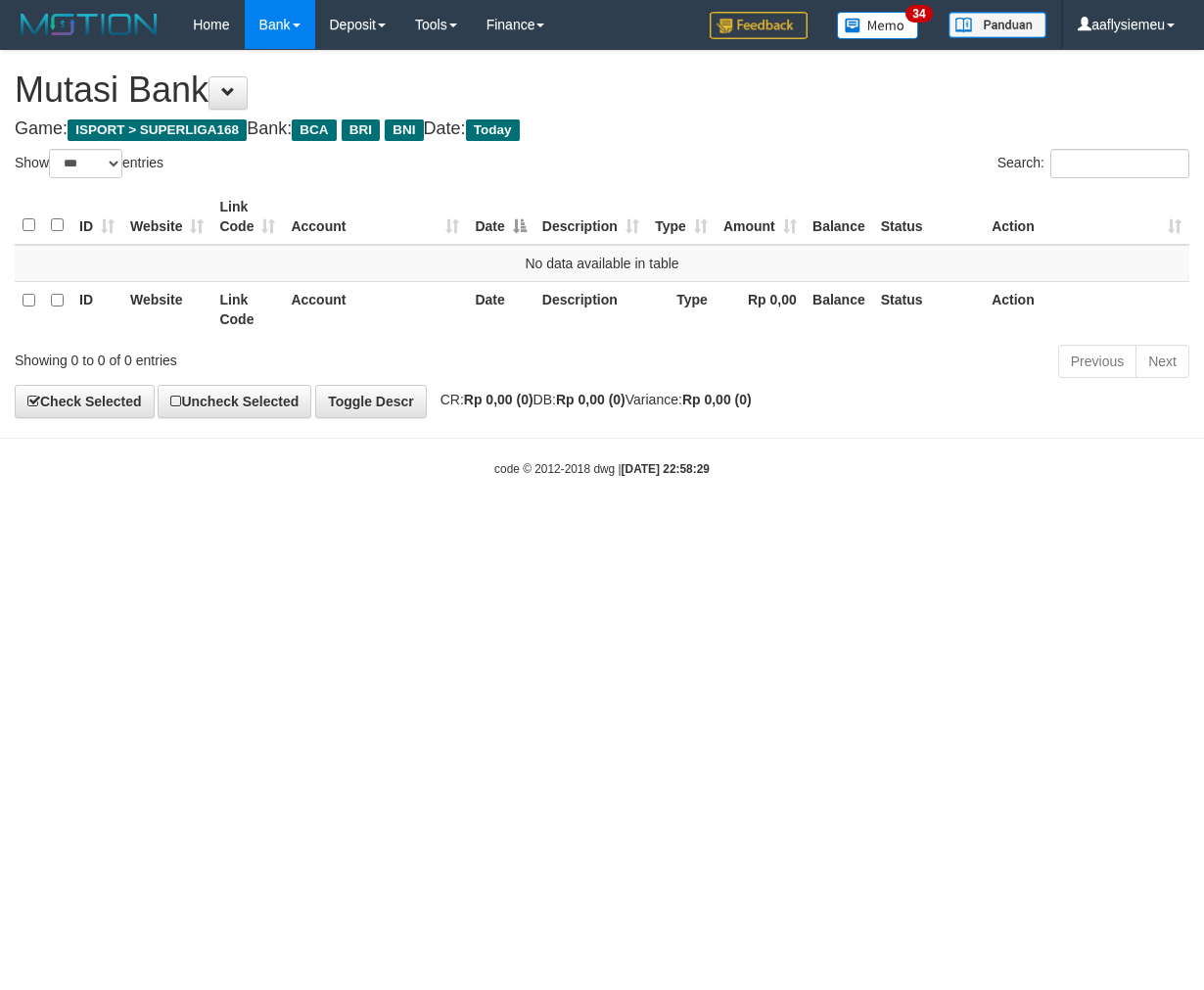 select on "***" 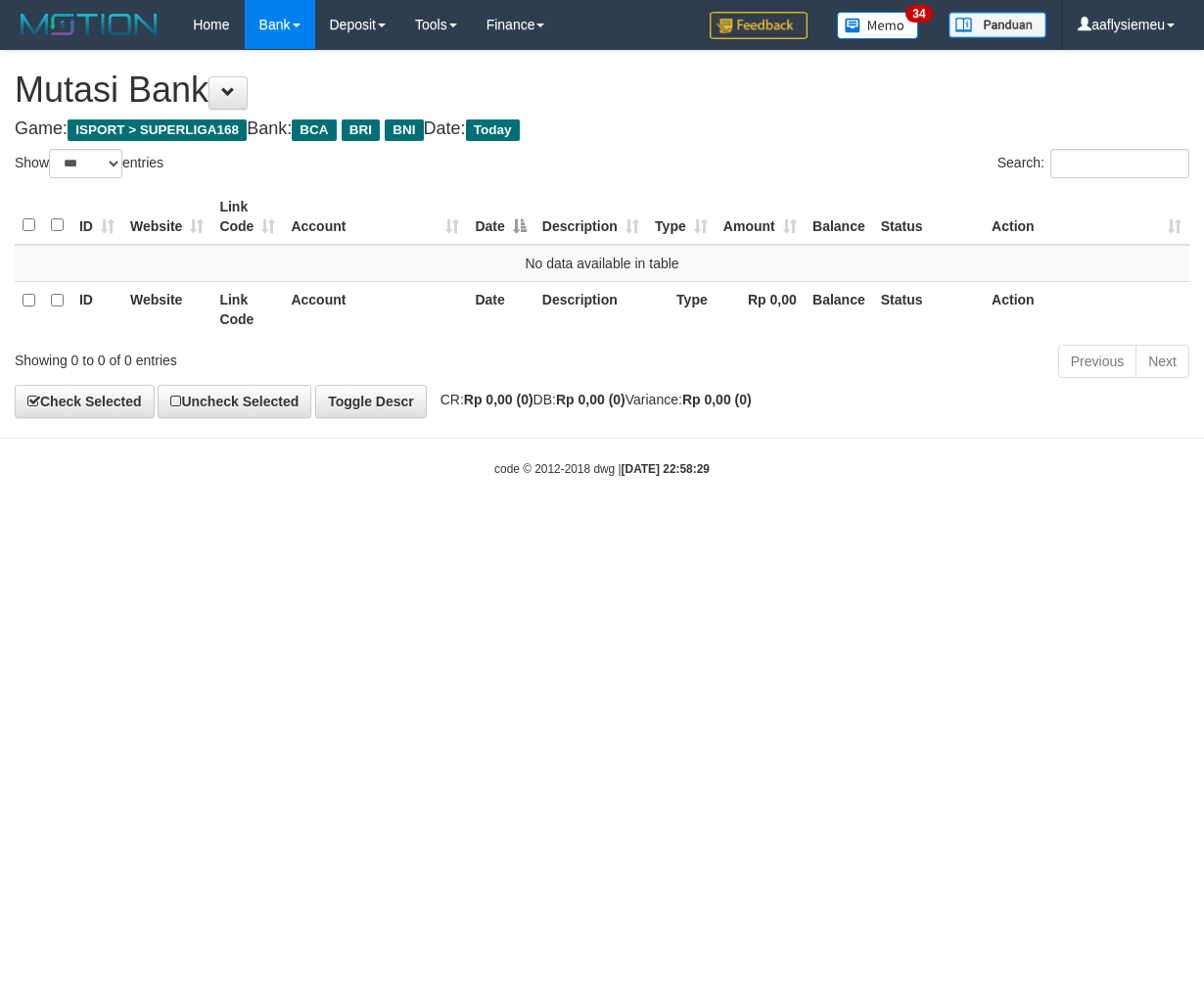 scroll, scrollTop: 0, scrollLeft: 0, axis: both 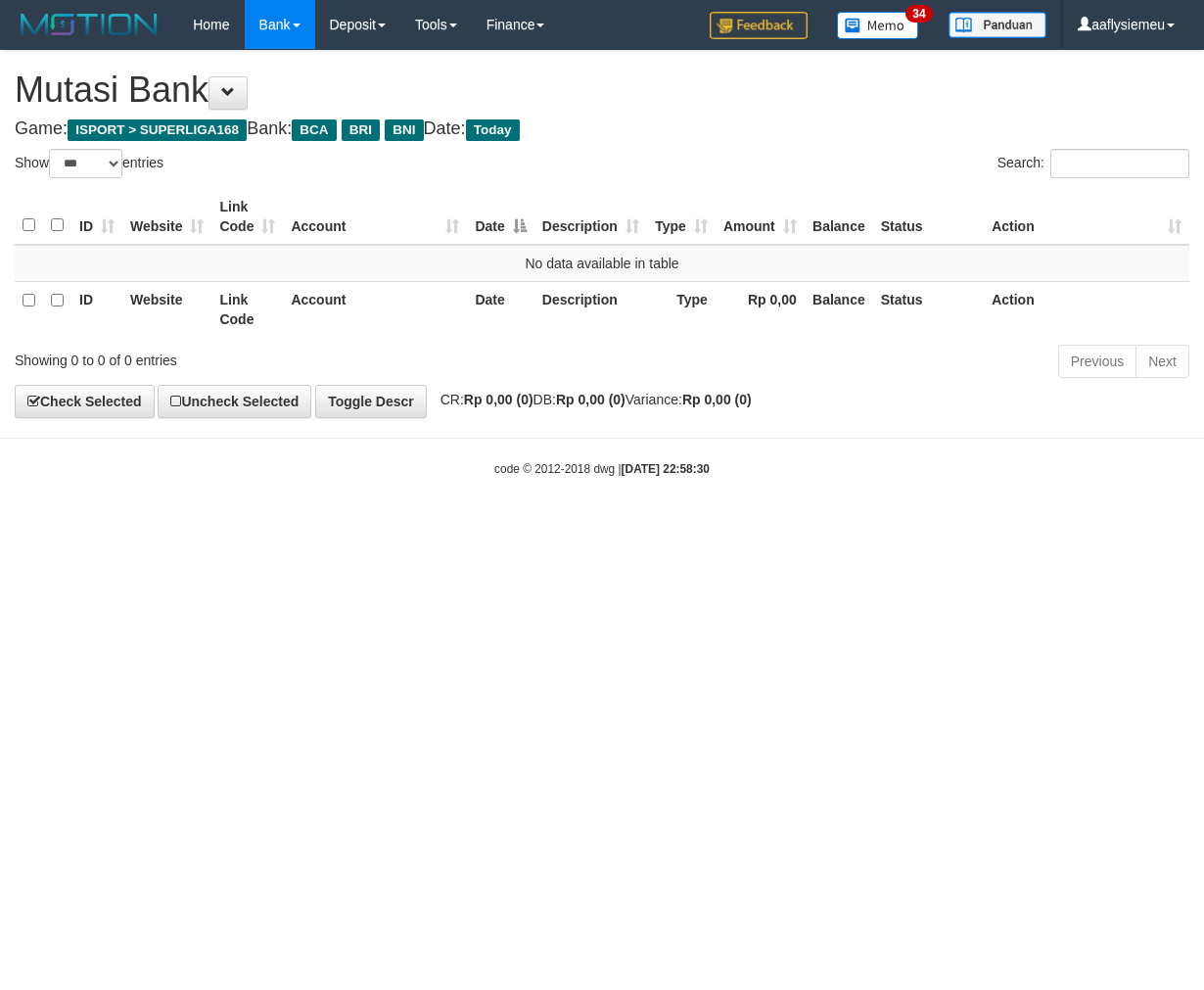 select on "***" 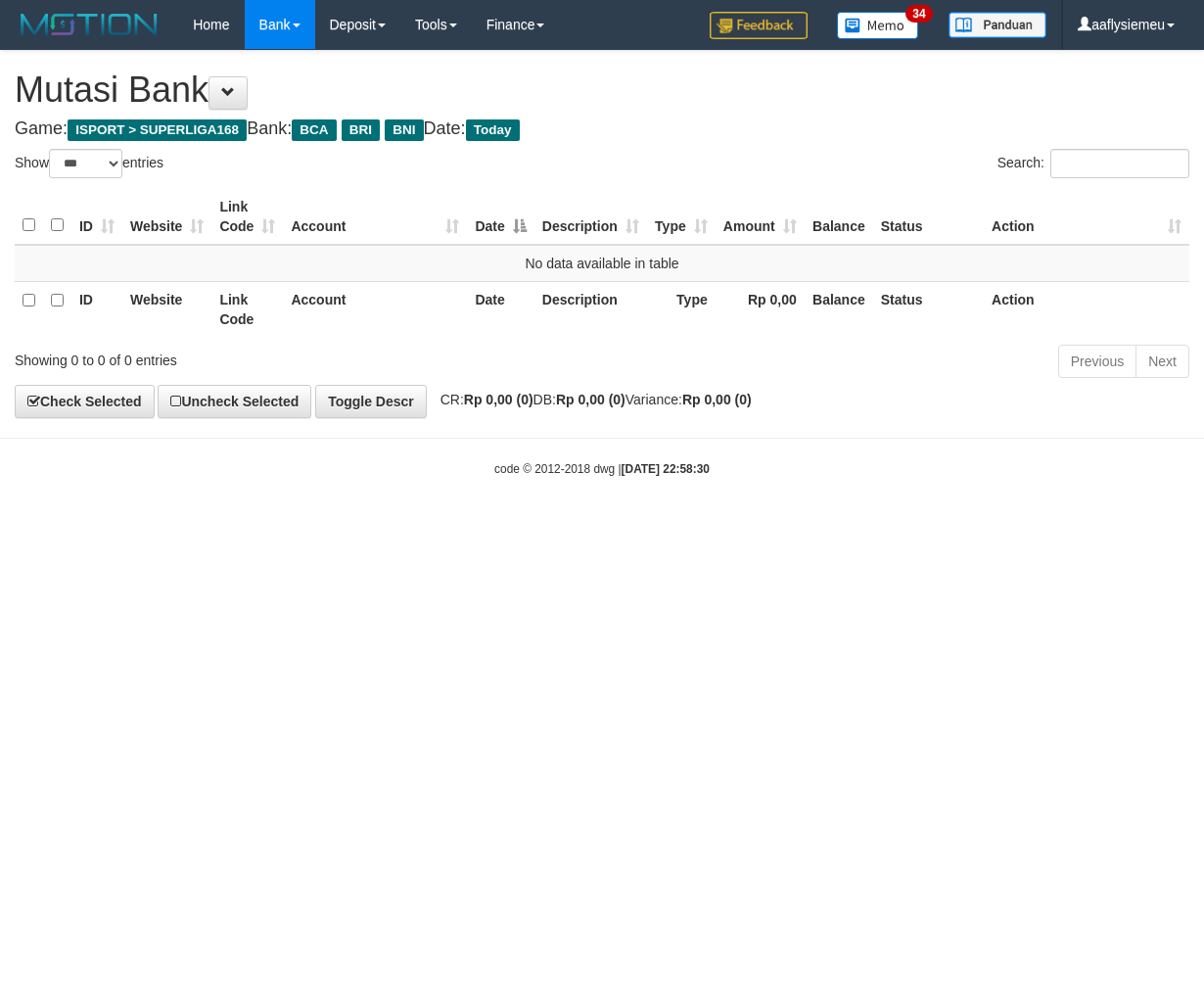 scroll, scrollTop: 0, scrollLeft: 0, axis: both 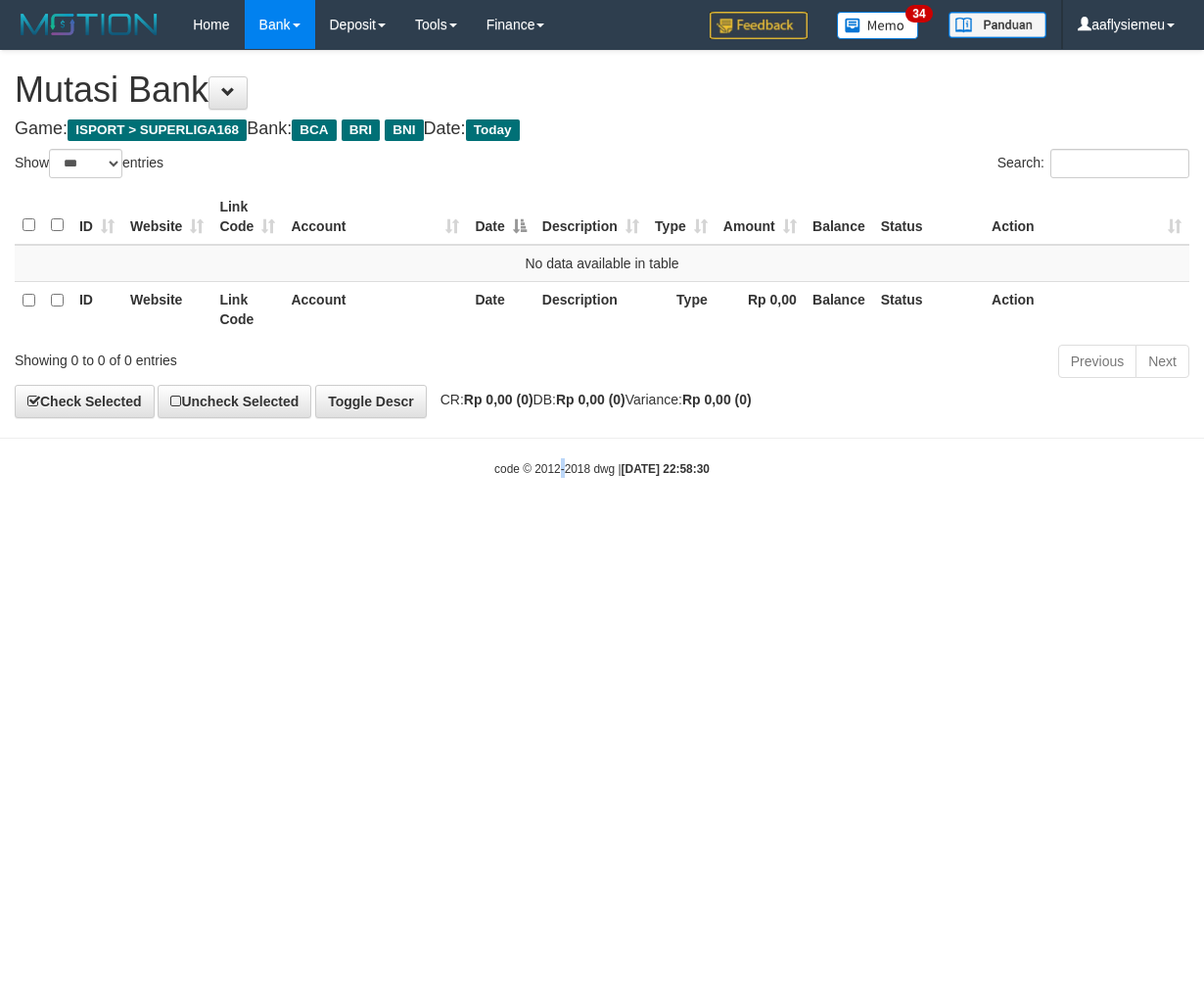 click on "Toggle navigation
Home
Bank
Account List
Load
By Website
Group
[ISPORT]													SUPERLIGA168
By Load Group (DPS)" at bounding box center (602, 263) 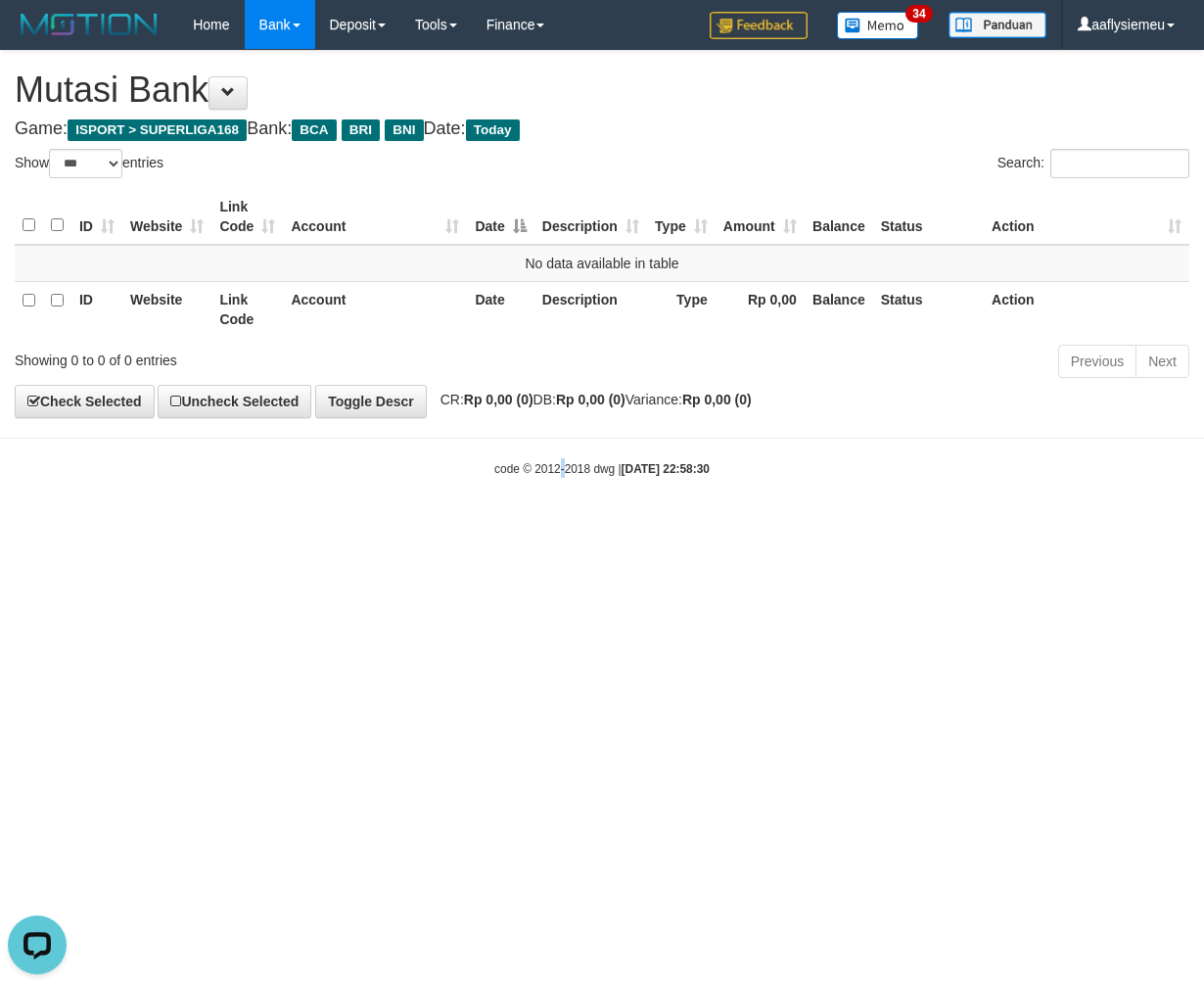 scroll, scrollTop: 0, scrollLeft: 0, axis: both 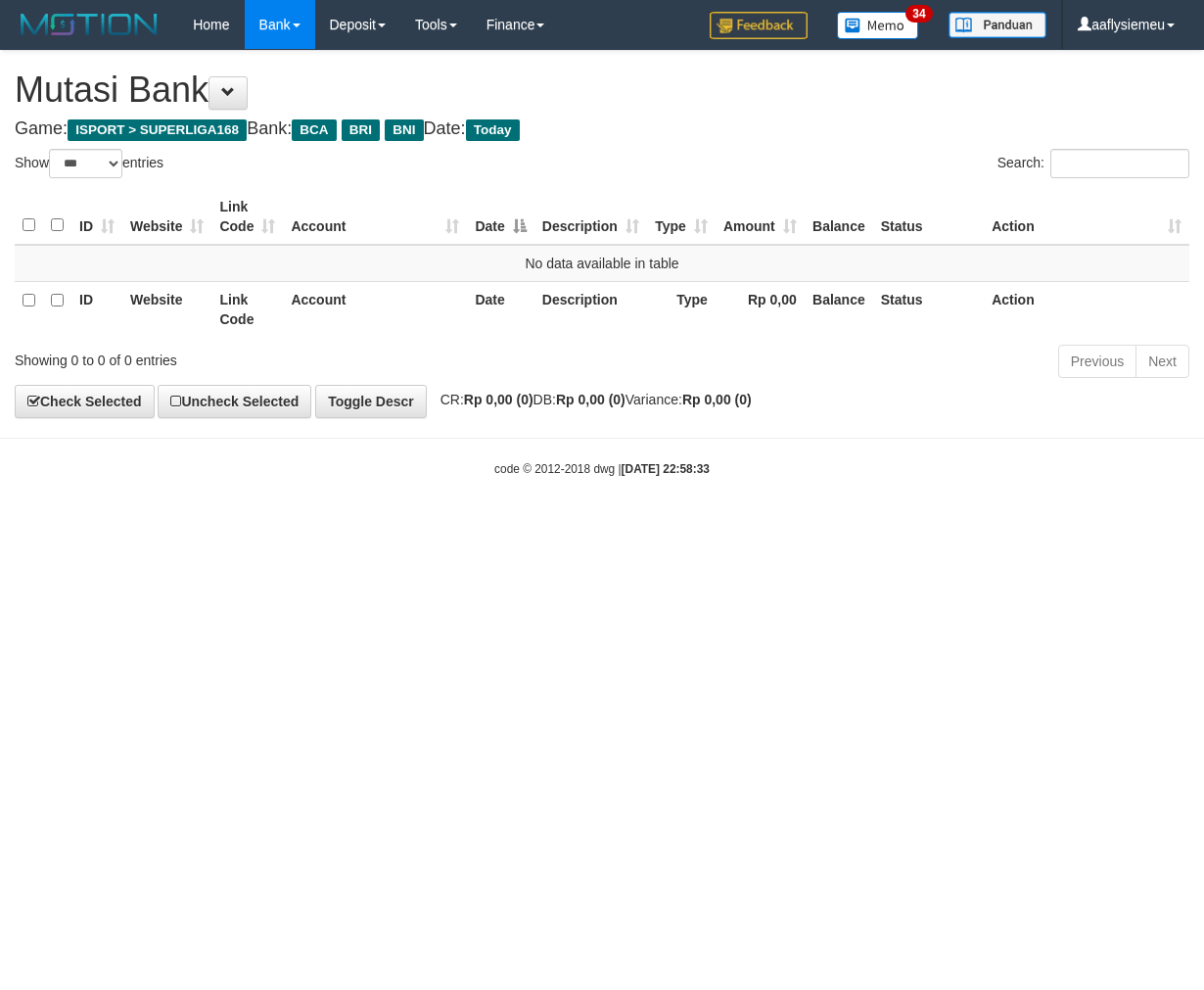 select on "***" 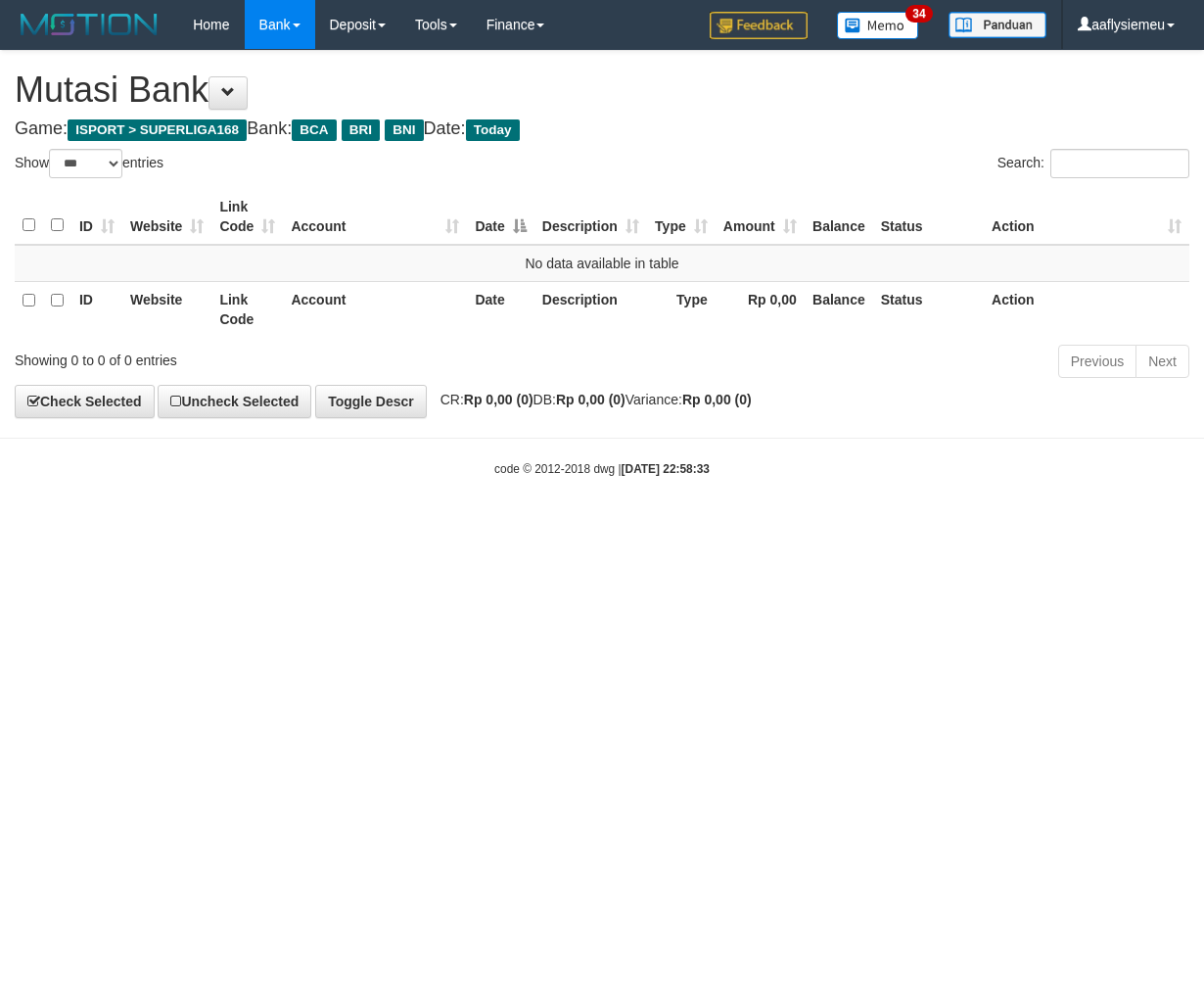 scroll, scrollTop: 0, scrollLeft: 0, axis: both 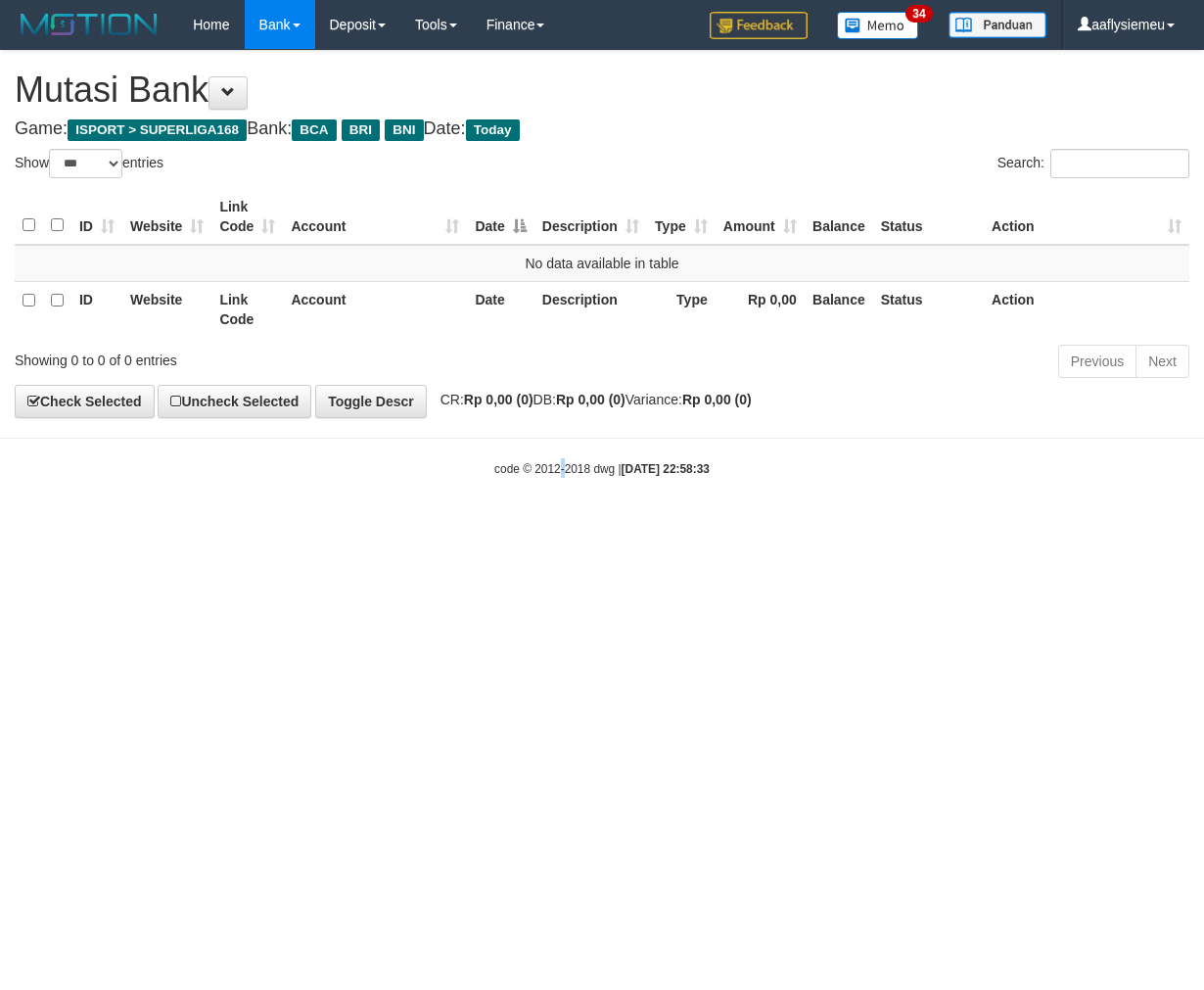 drag, startPoint x: 0, startPoint y: 0, endPoint x: 546, endPoint y: 679, distance: 871.2962 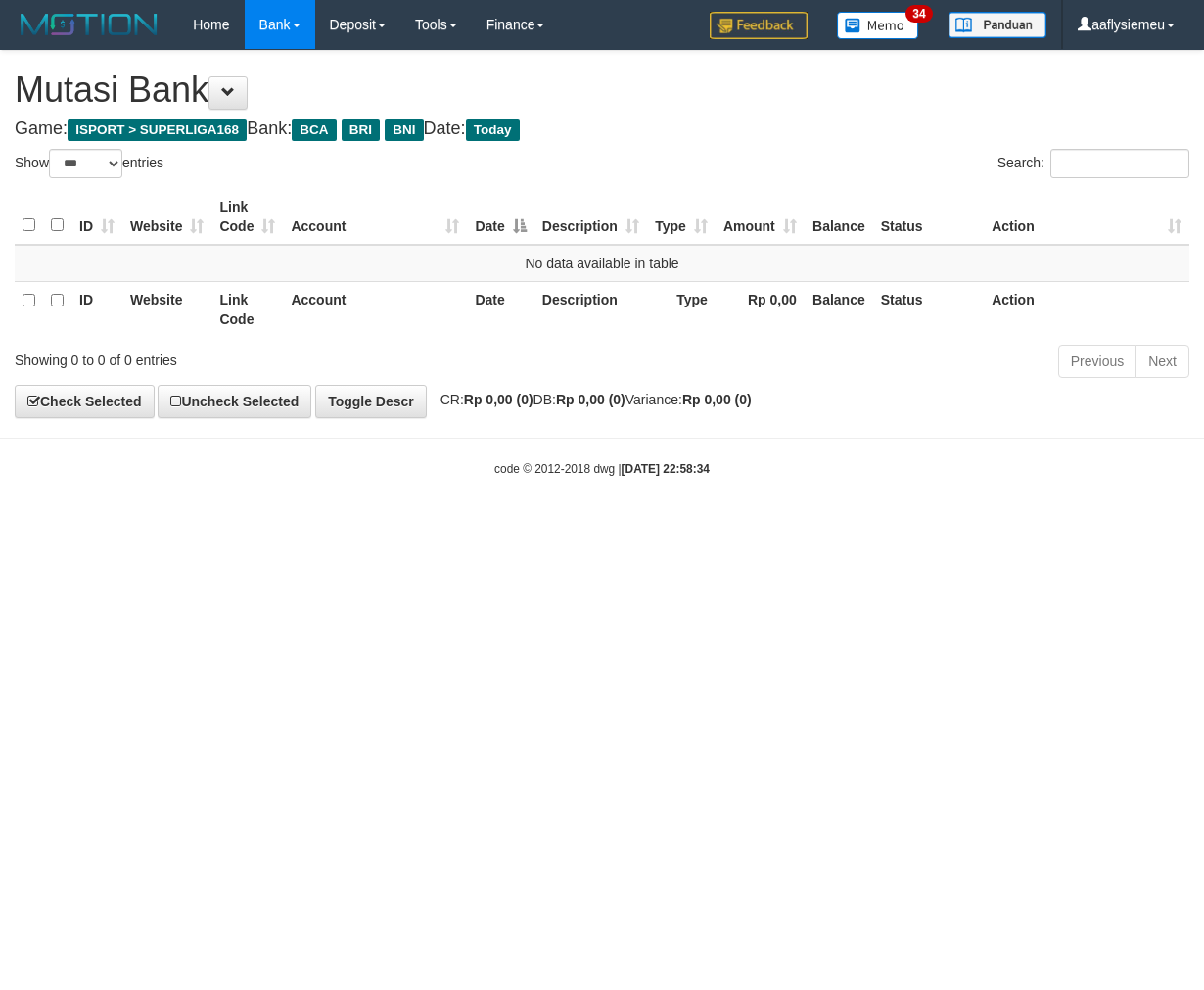select on "***" 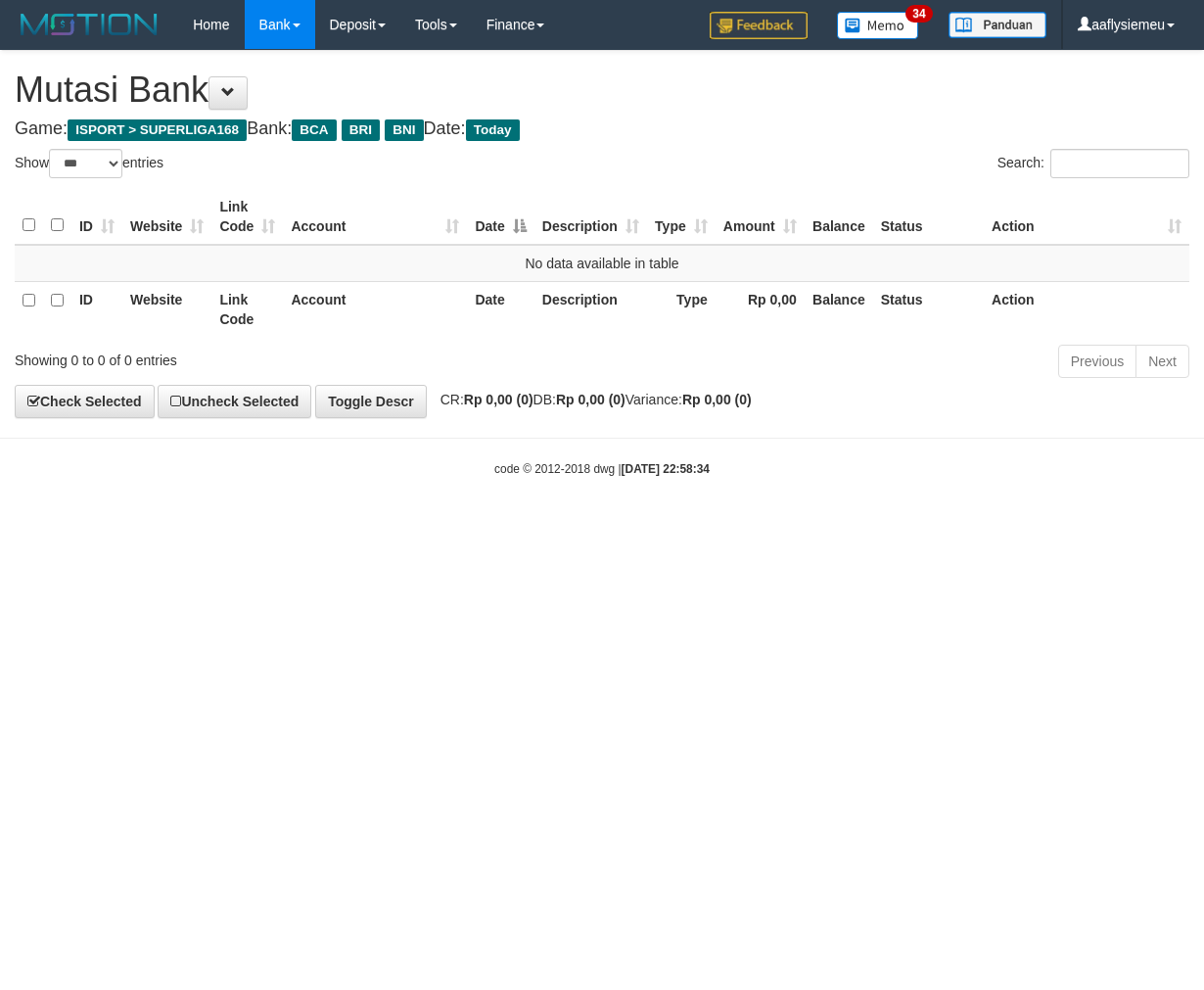 scroll, scrollTop: 0, scrollLeft: 0, axis: both 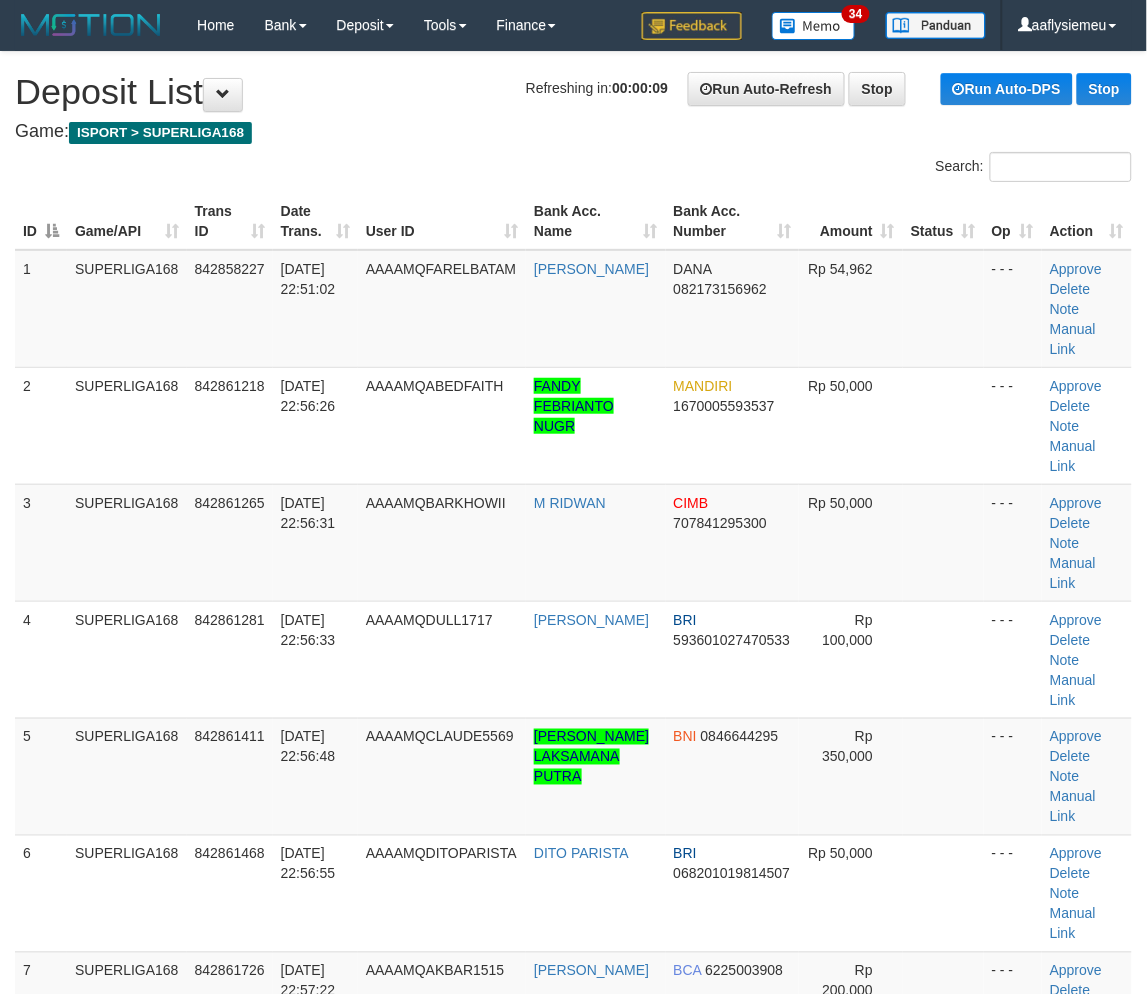 drag, startPoint x: 51, startPoint y: 542, endPoint x: 2, endPoint y: 546, distance: 49.162994 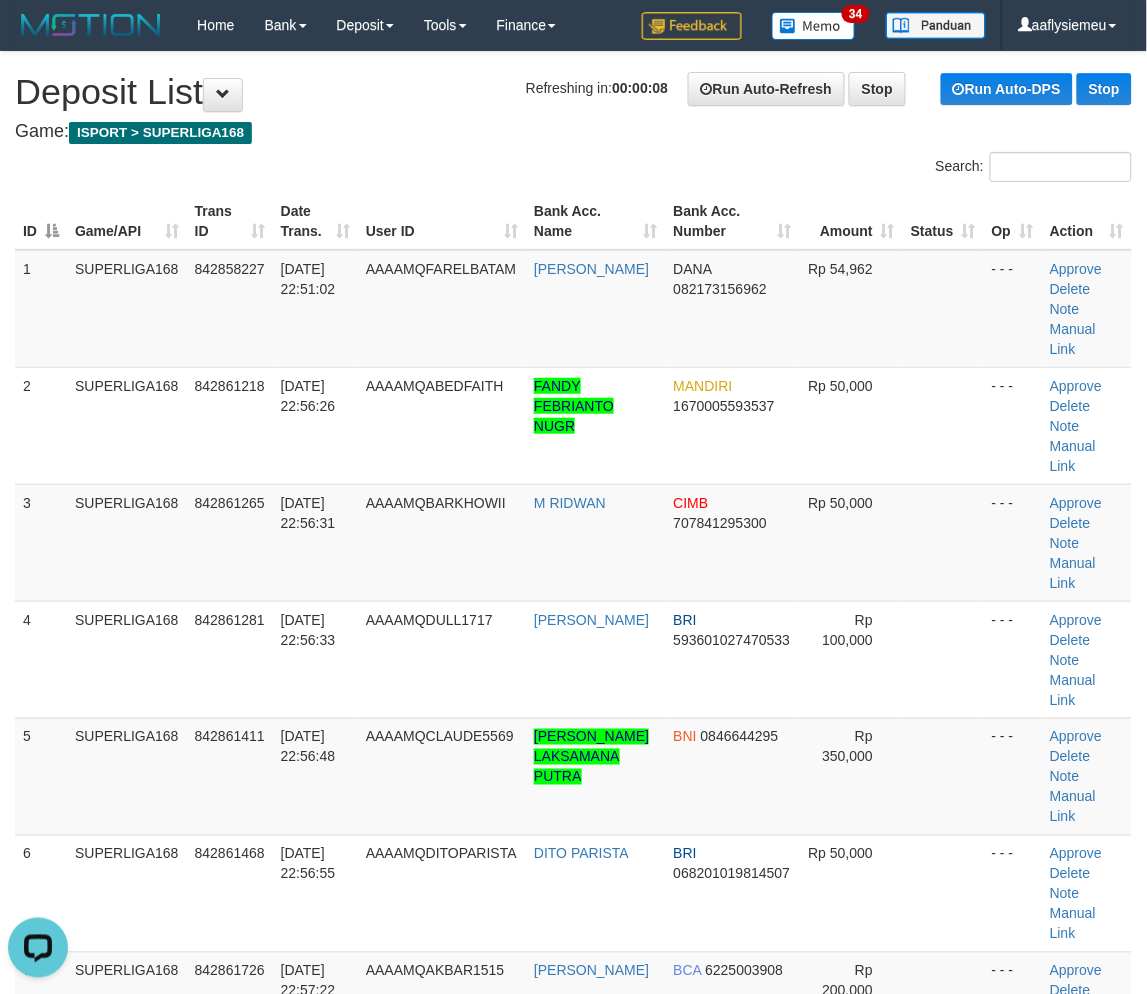scroll, scrollTop: 0, scrollLeft: 0, axis: both 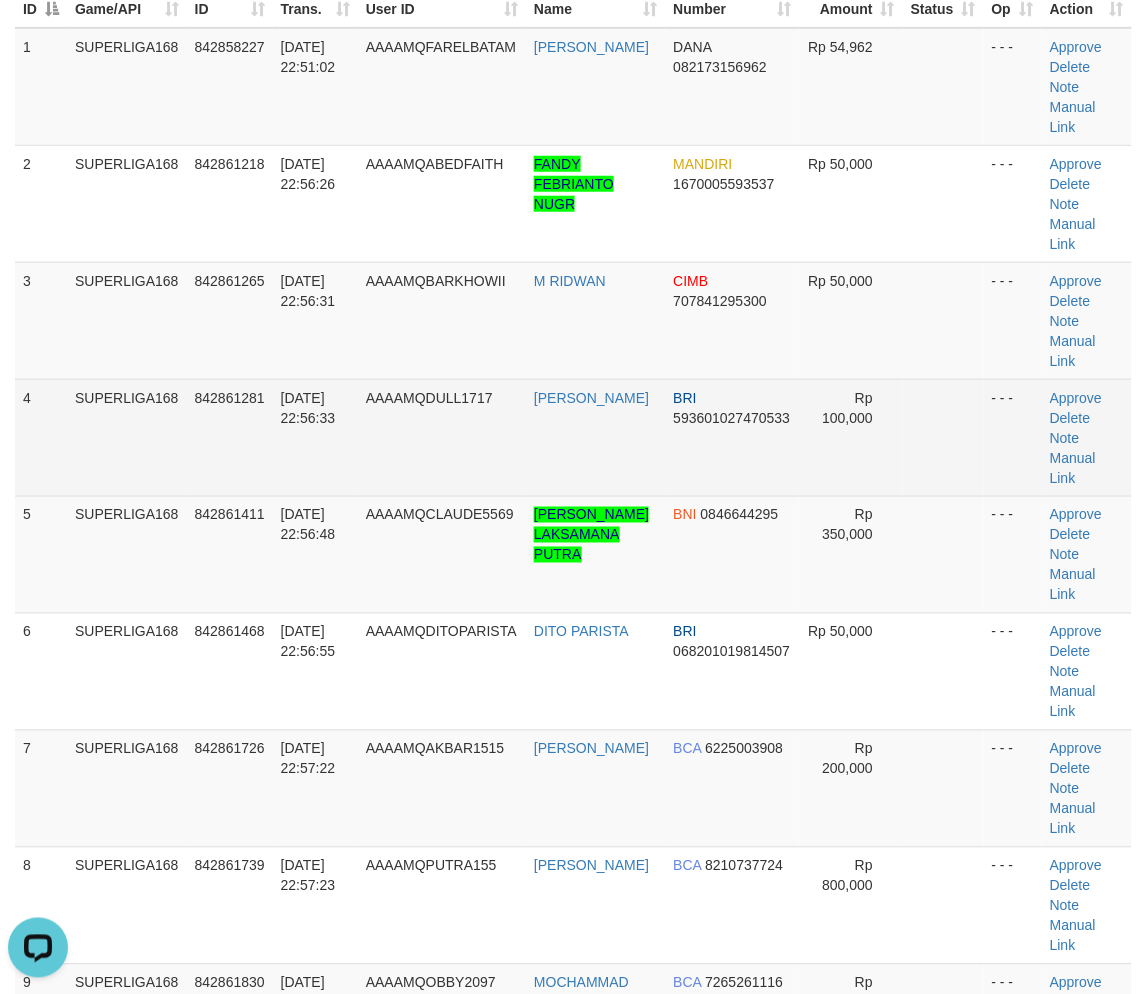 click on "11/07/2025 22:56:33" at bounding box center (315, 437) 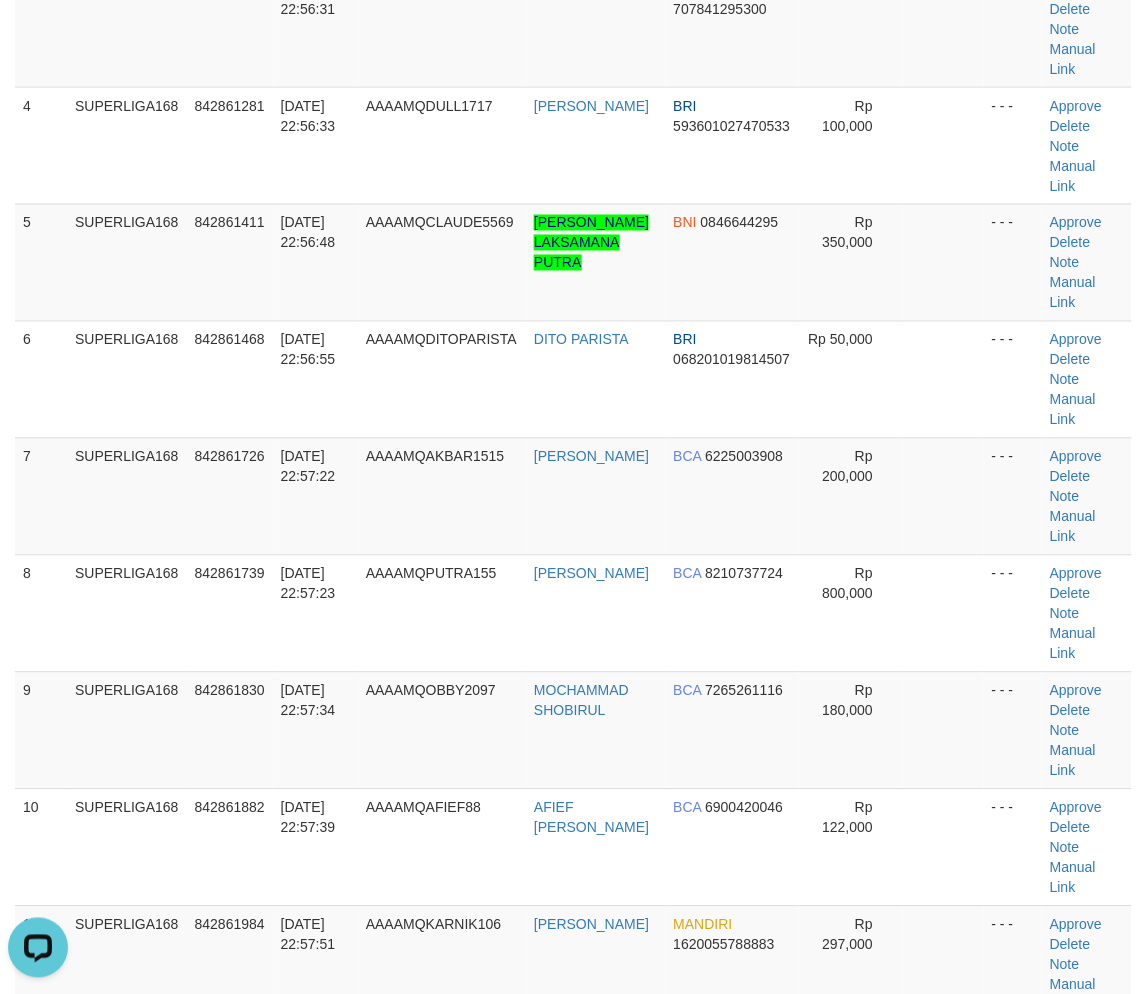 scroll, scrollTop: 666, scrollLeft: 0, axis: vertical 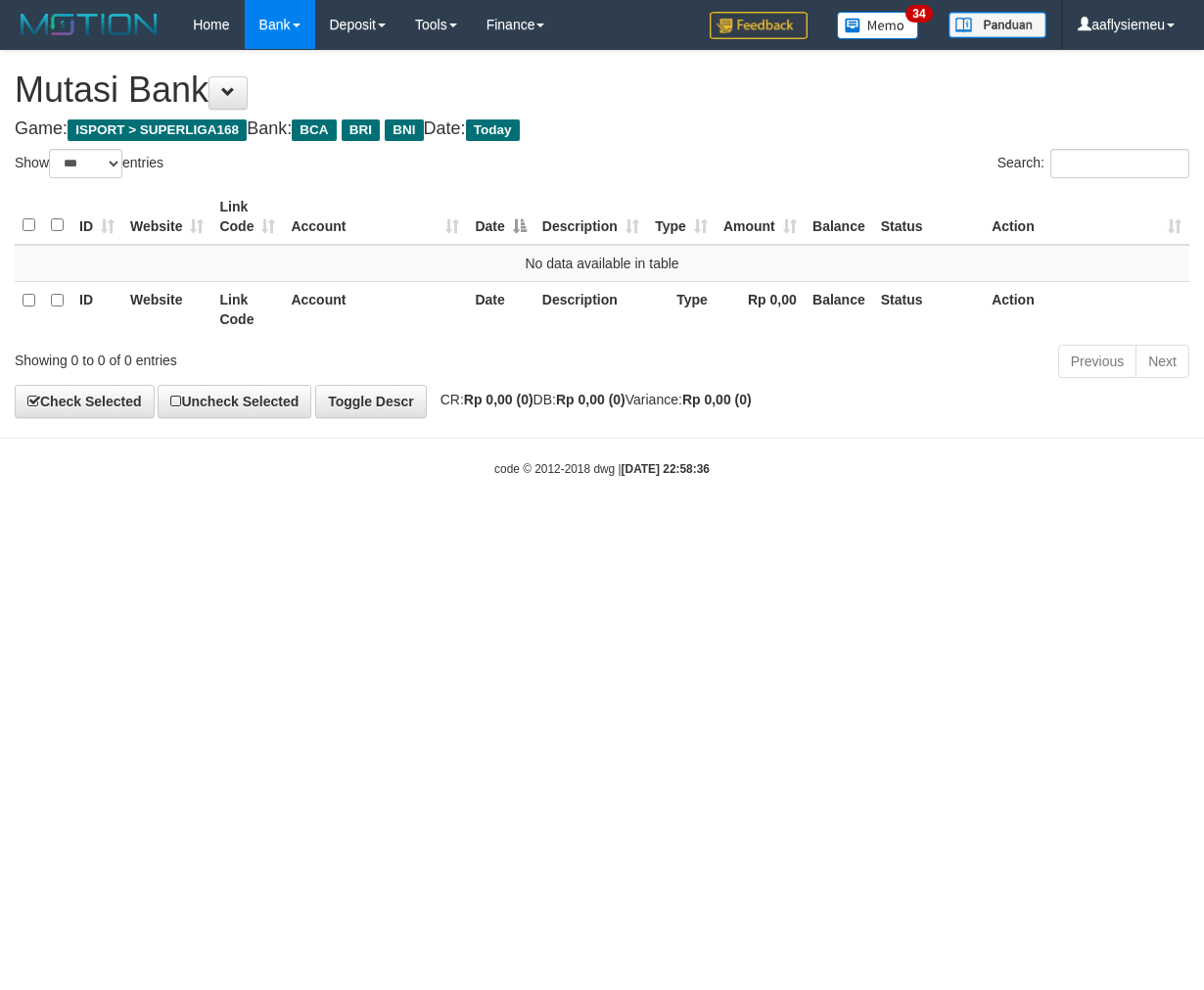 select on "***" 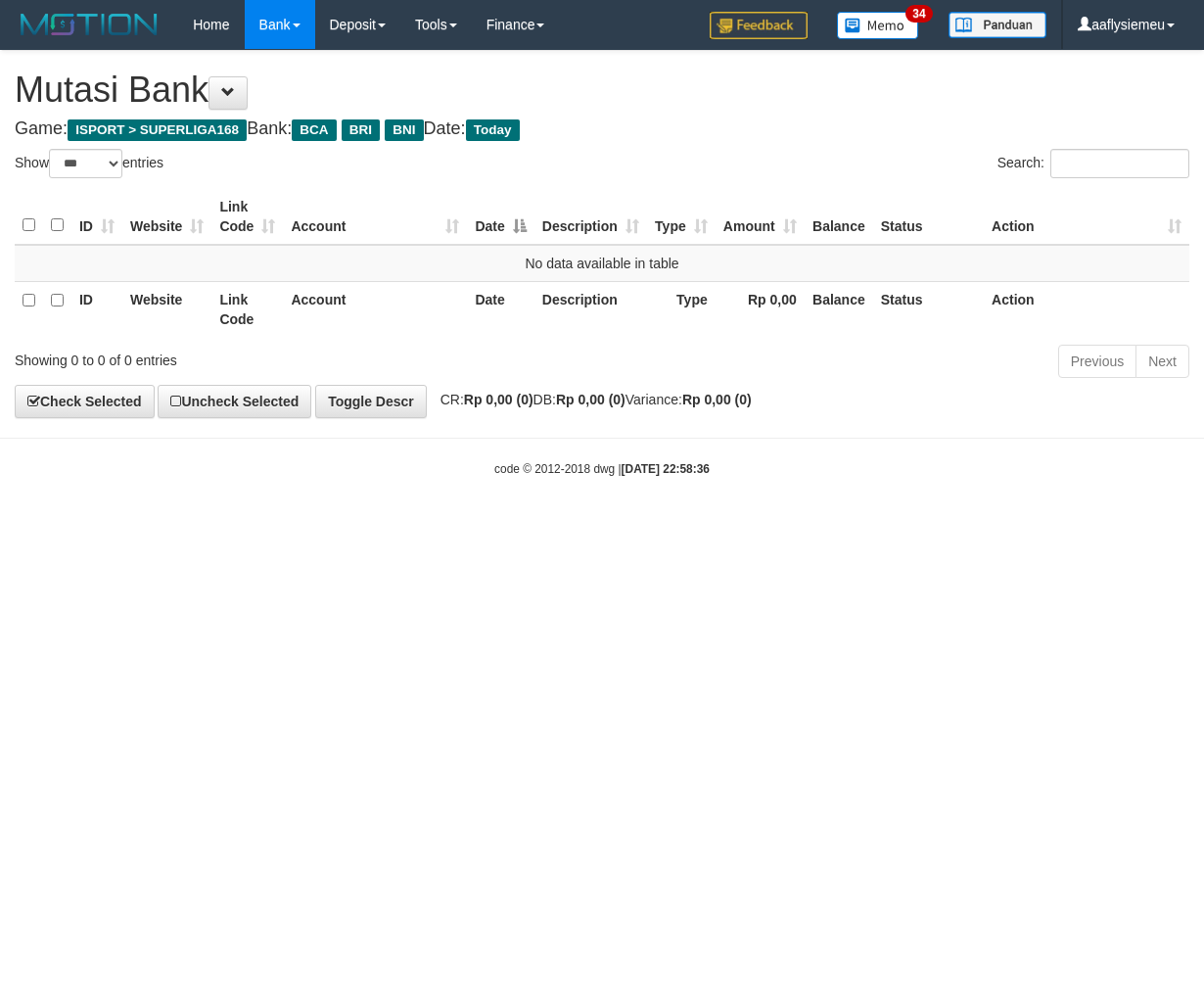 scroll, scrollTop: 0, scrollLeft: 0, axis: both 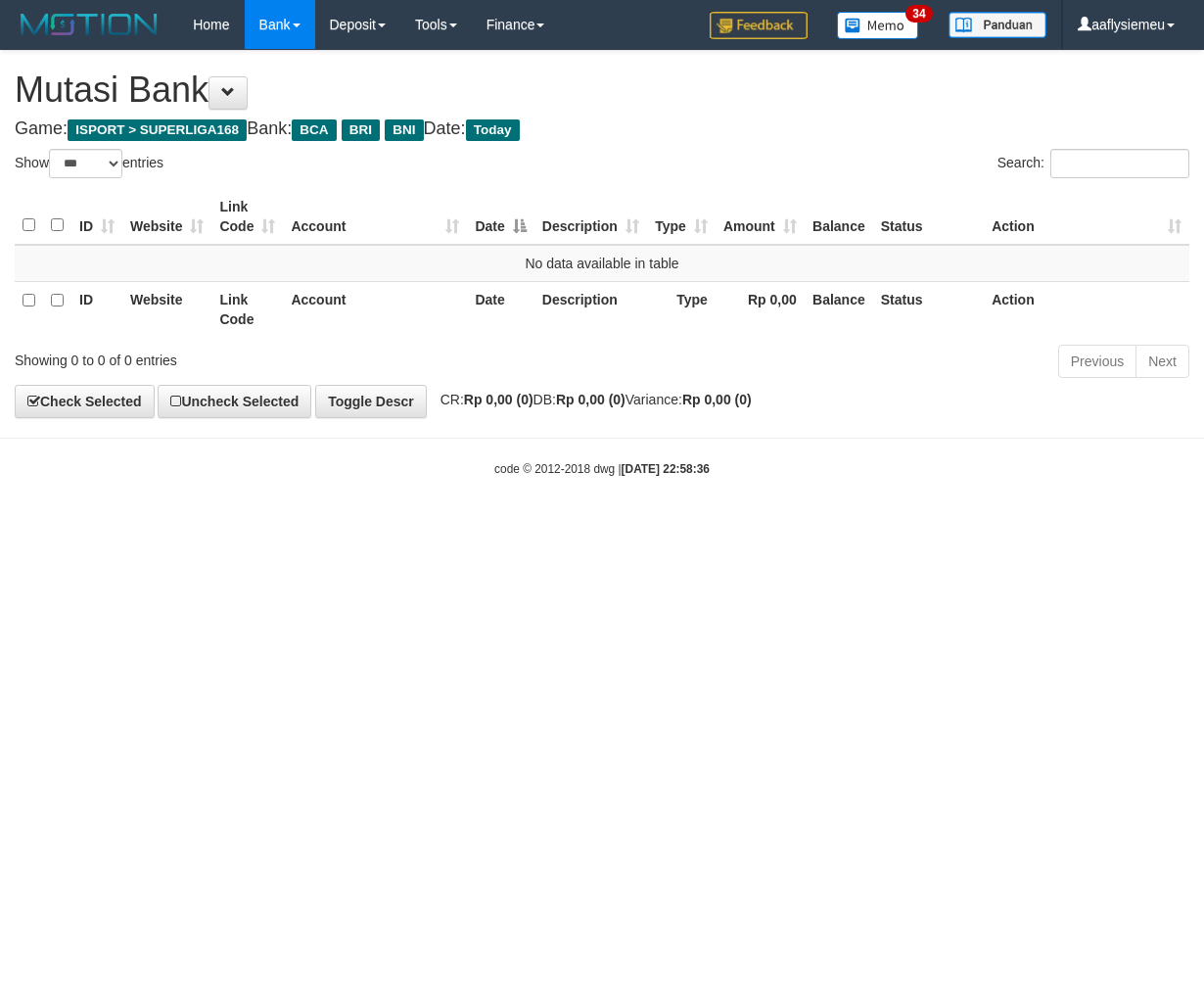 select on "***" 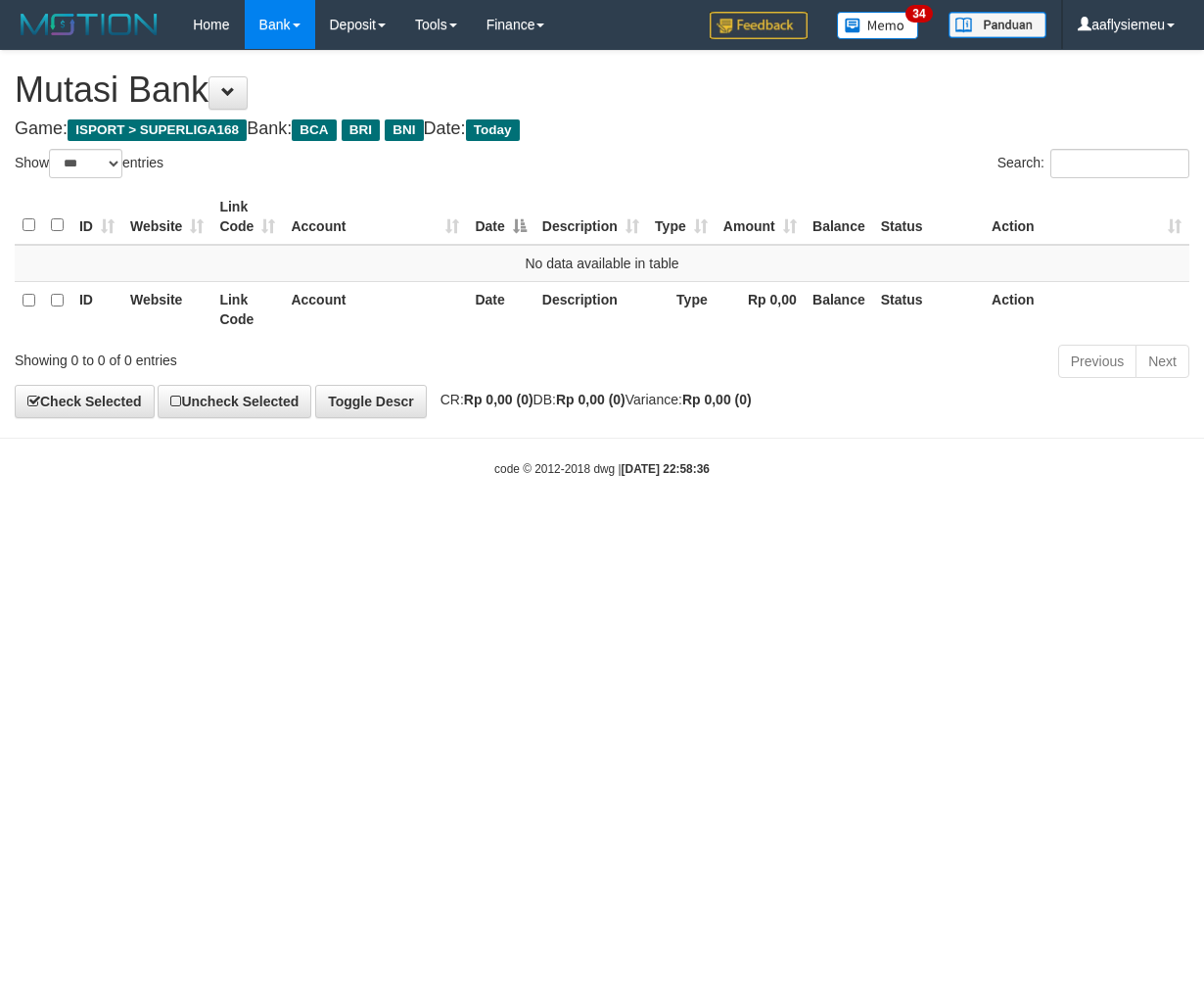 scroll, scrollTop: 0, scrollLeft: 0, axis: both 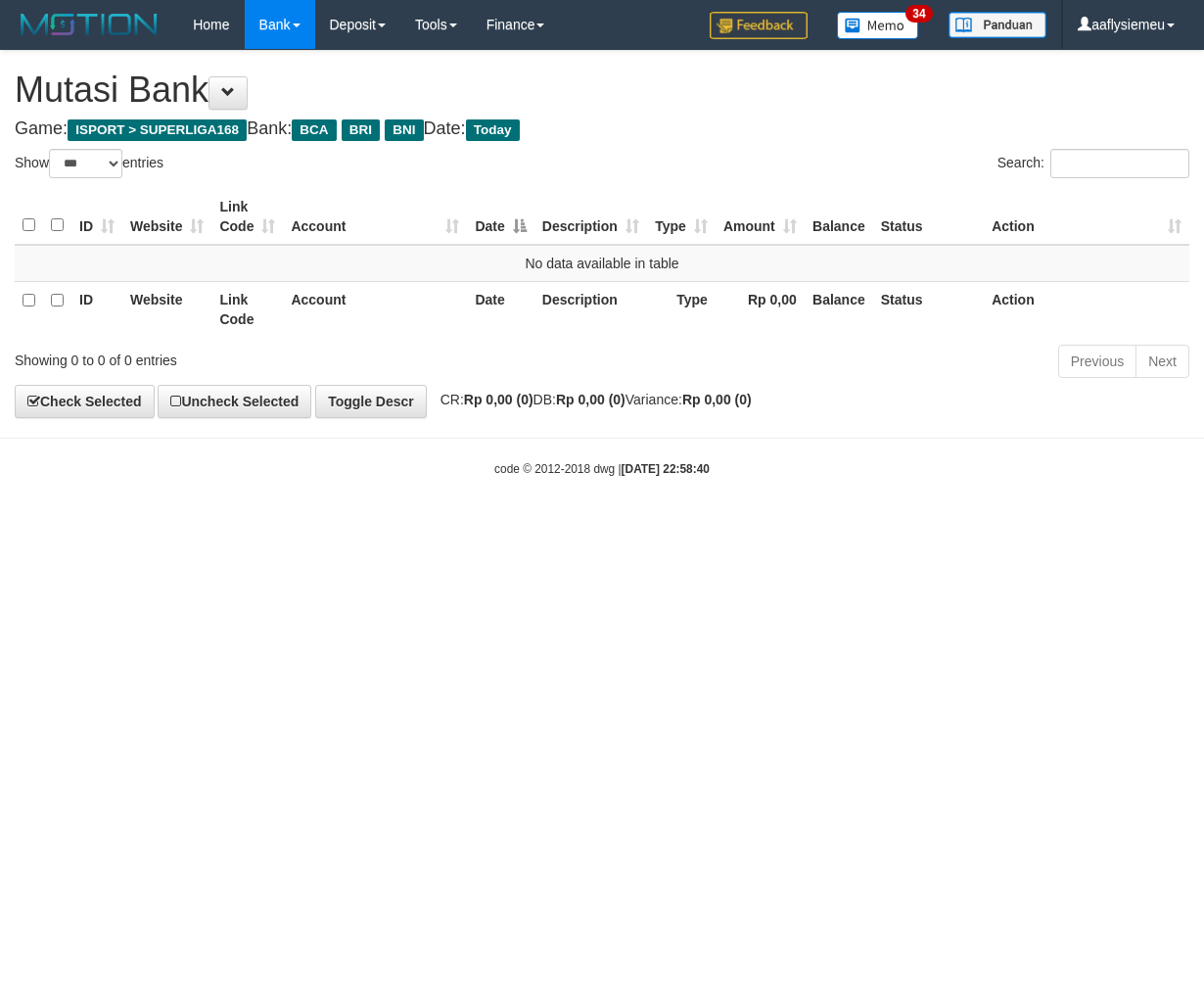 select on "***" 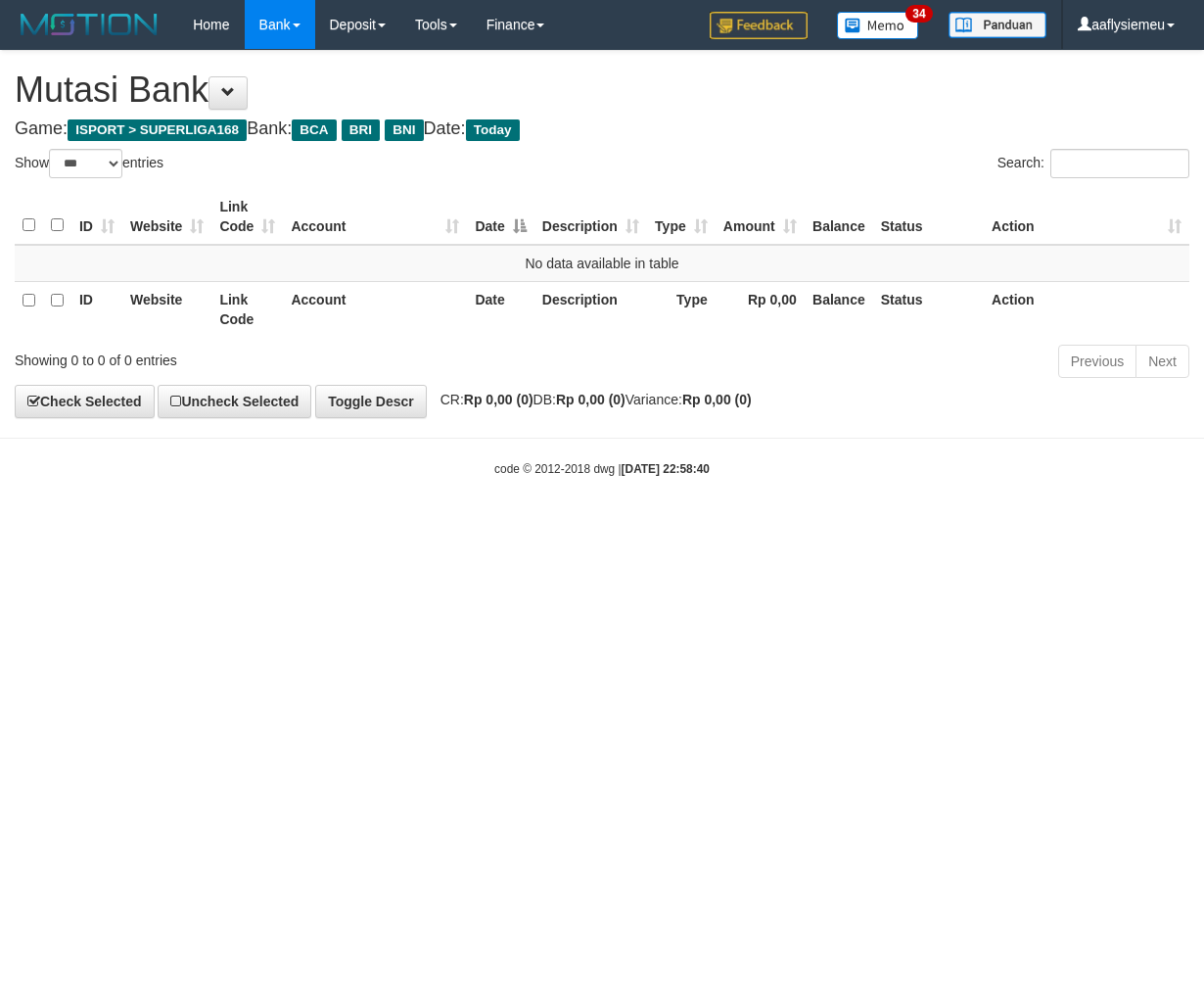 scroll, scrollTop: 0, scrollLeft: 0, axis: both 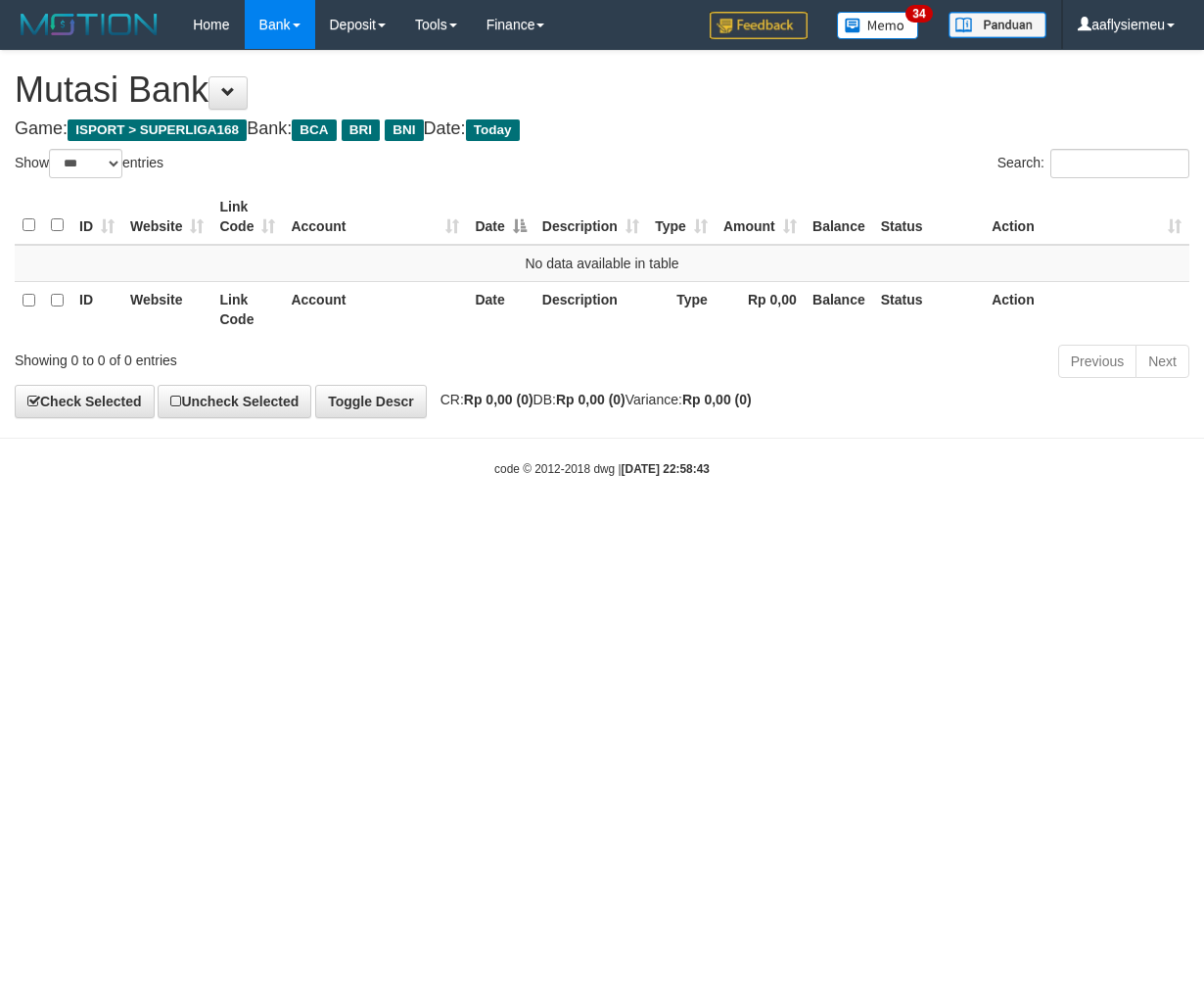 select on "***" 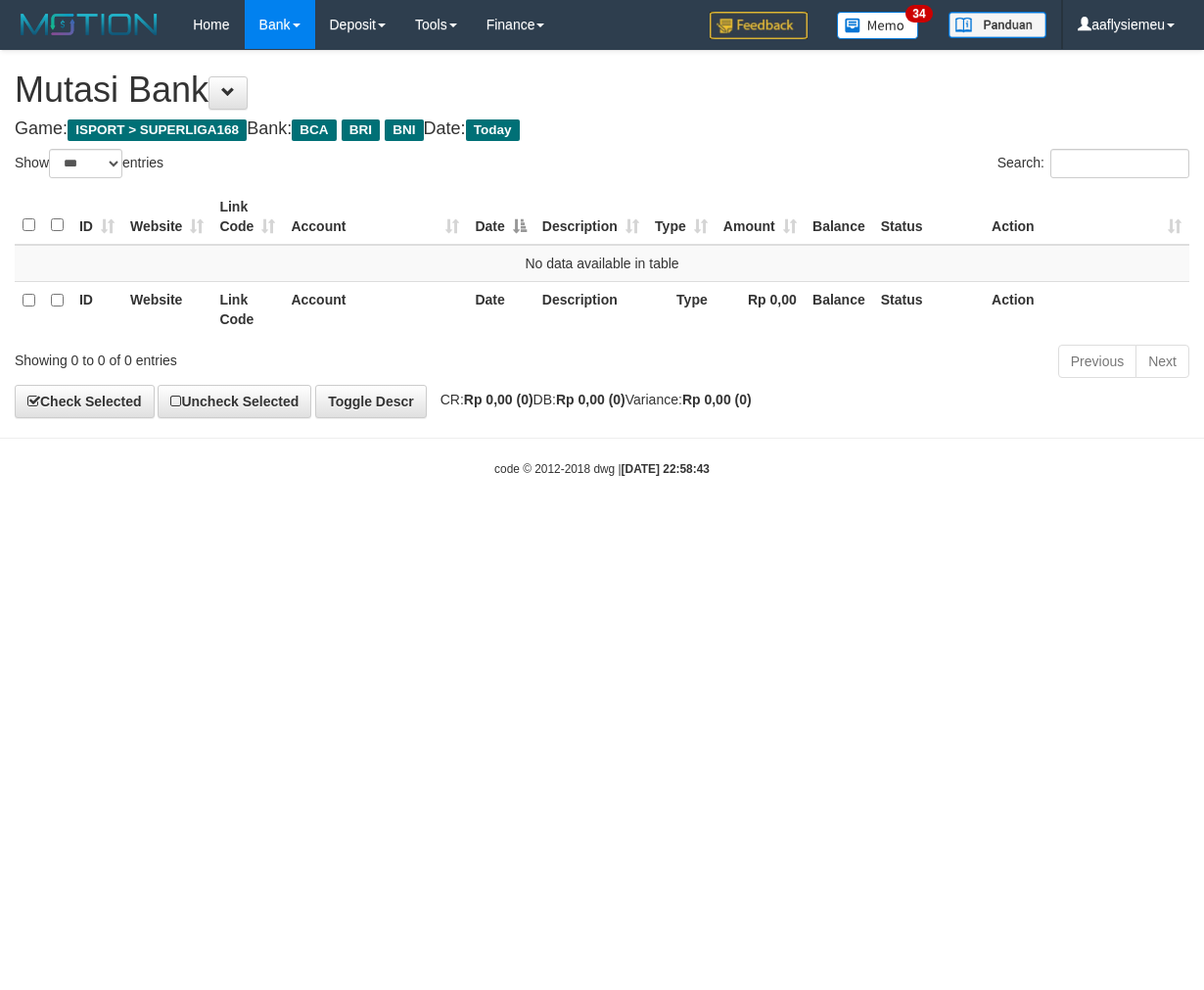scroll, scrollTop: 0, scrollLeft: 0, axis: both 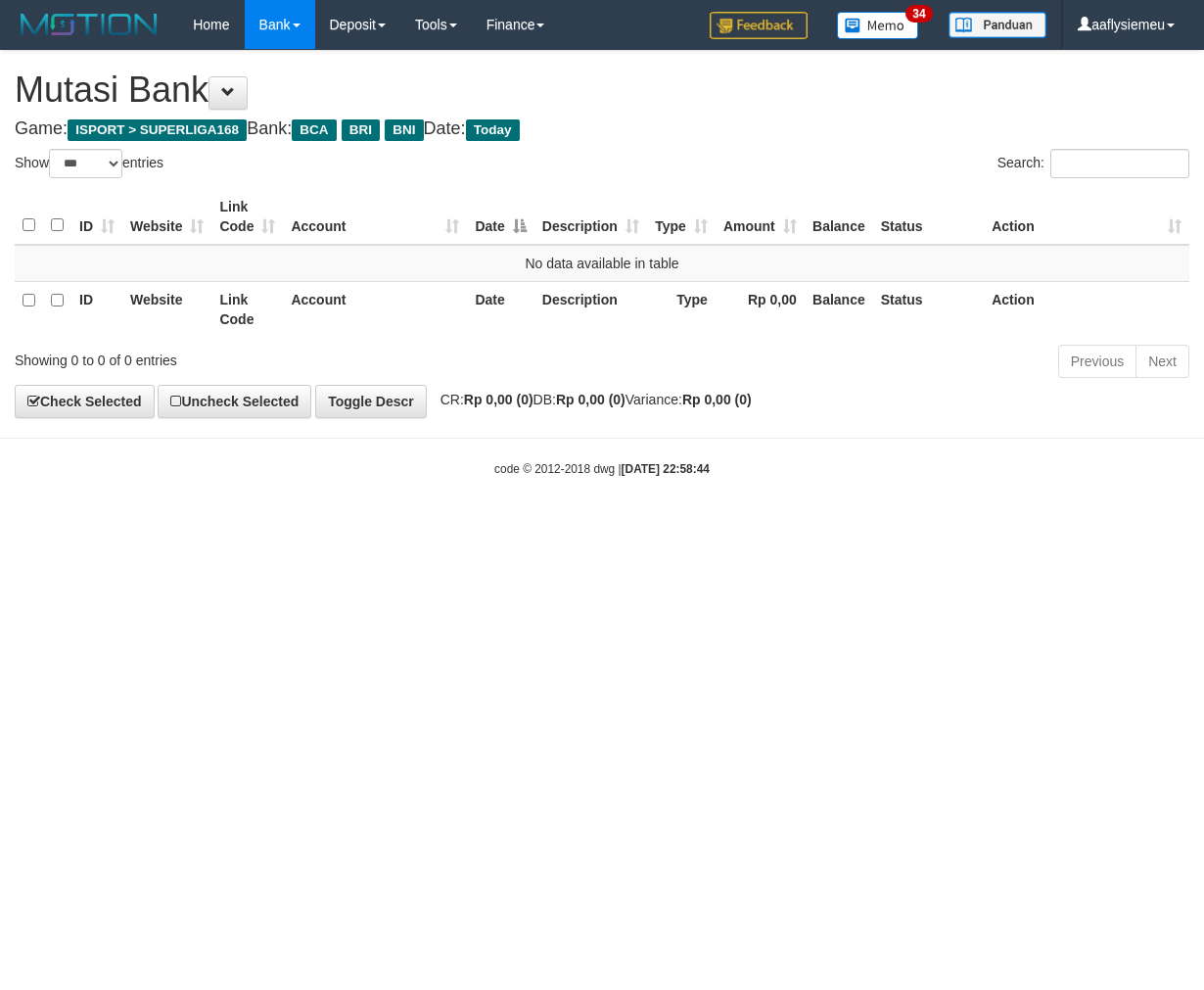 select on "***" 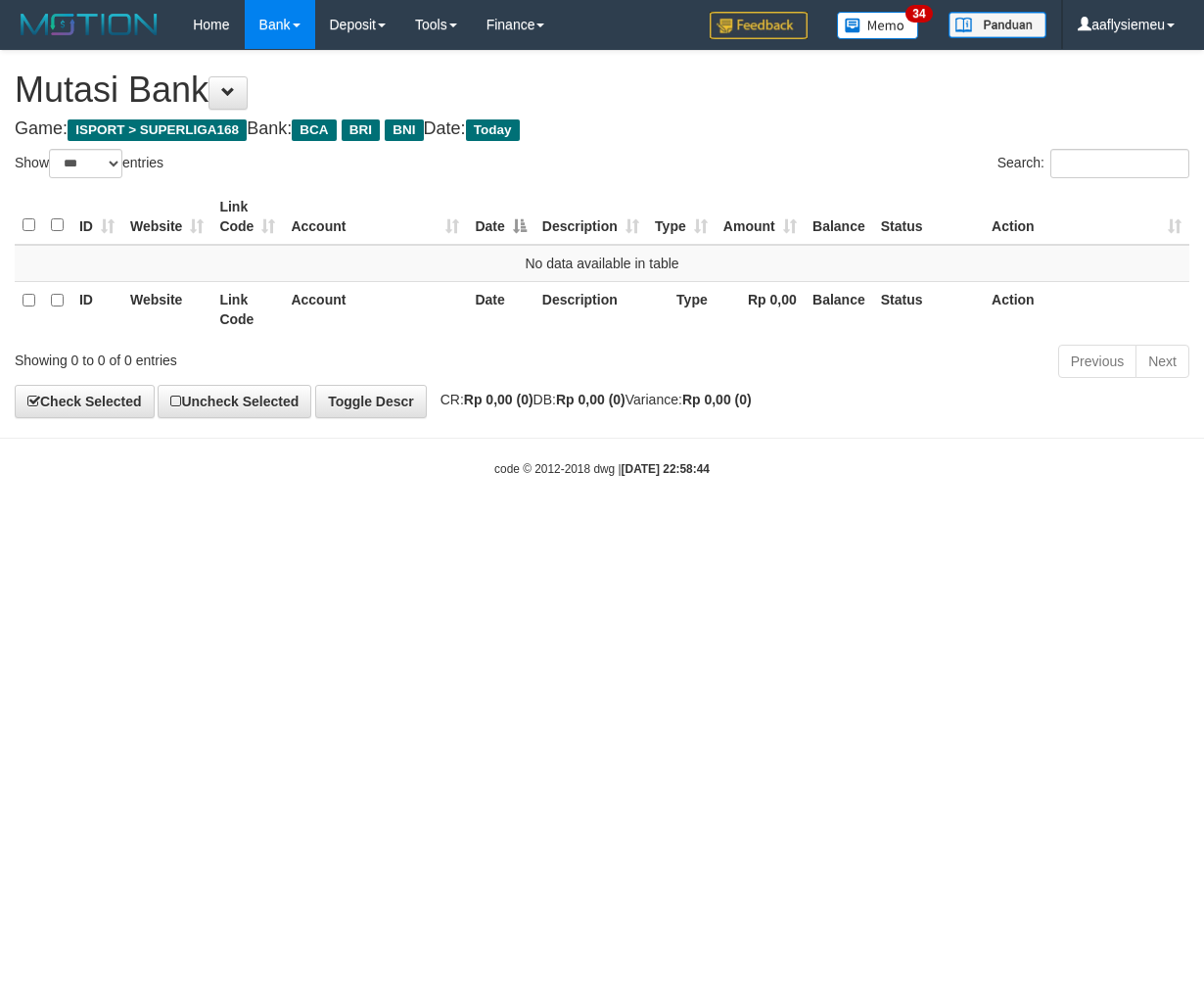 scroll, scrollTop: 0, scrollLeft: 0, axis: both 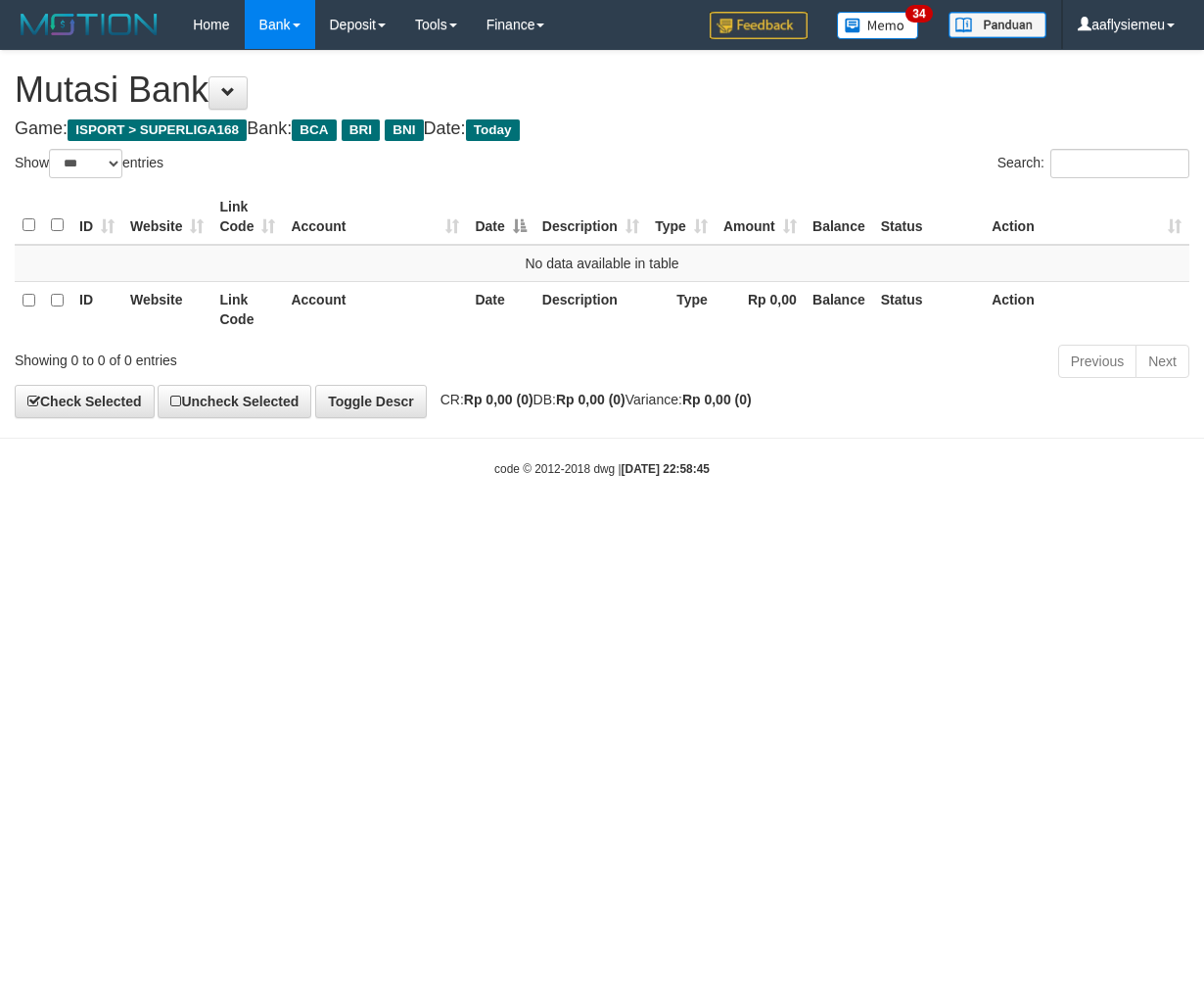 select on "***" 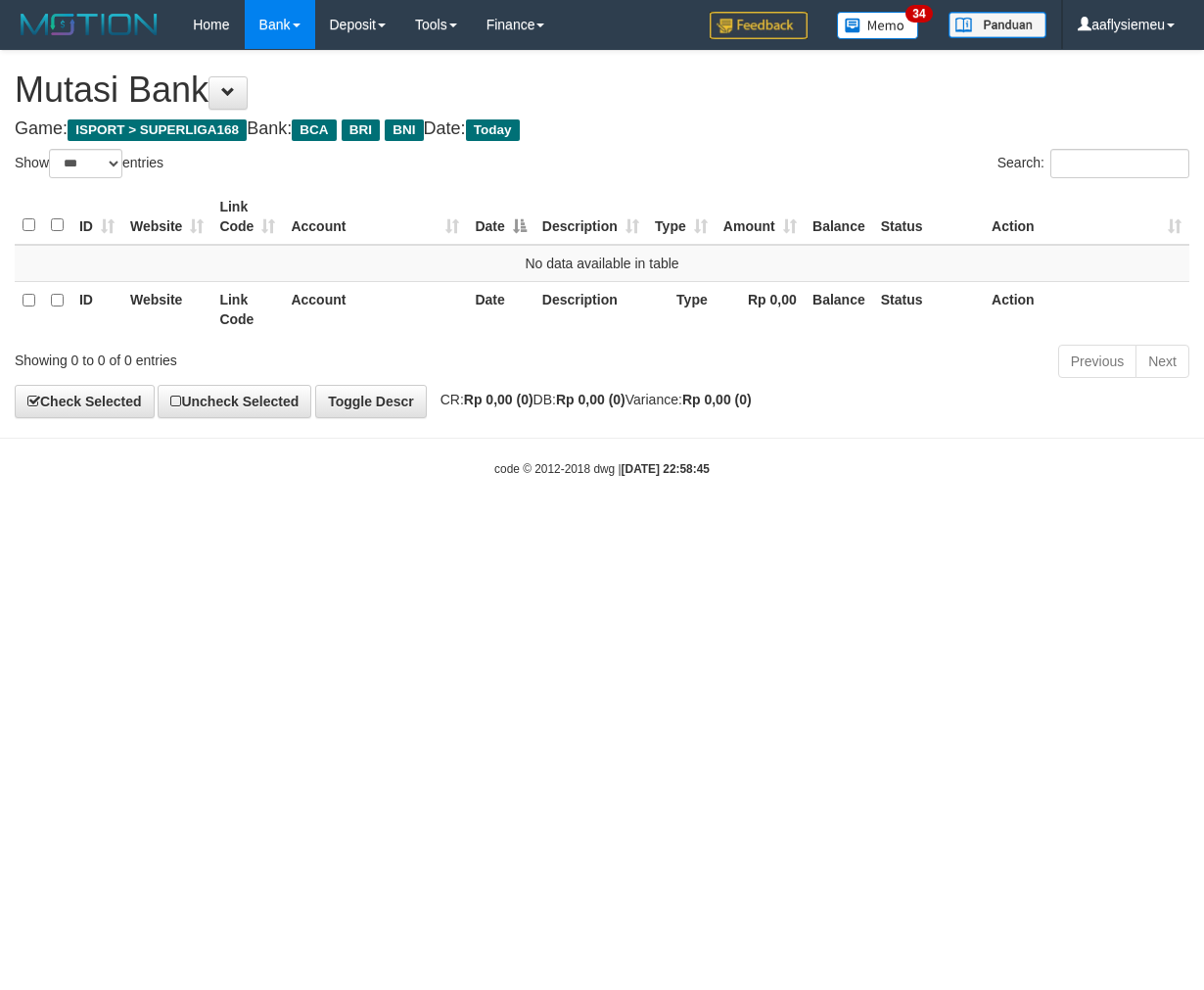 scroll, scrollTop: 0, scrollLeft: 0, axis: both 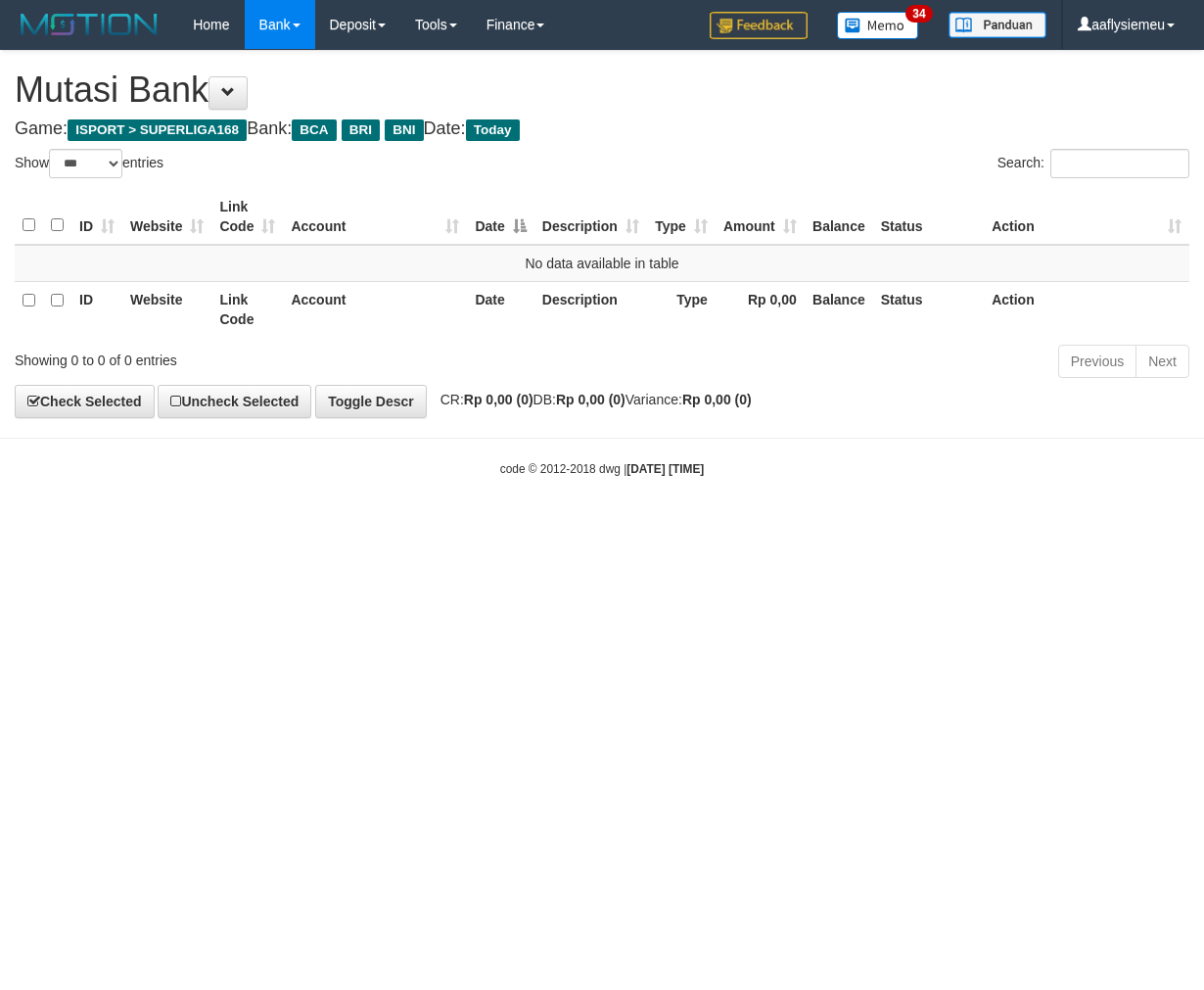 select on "***" 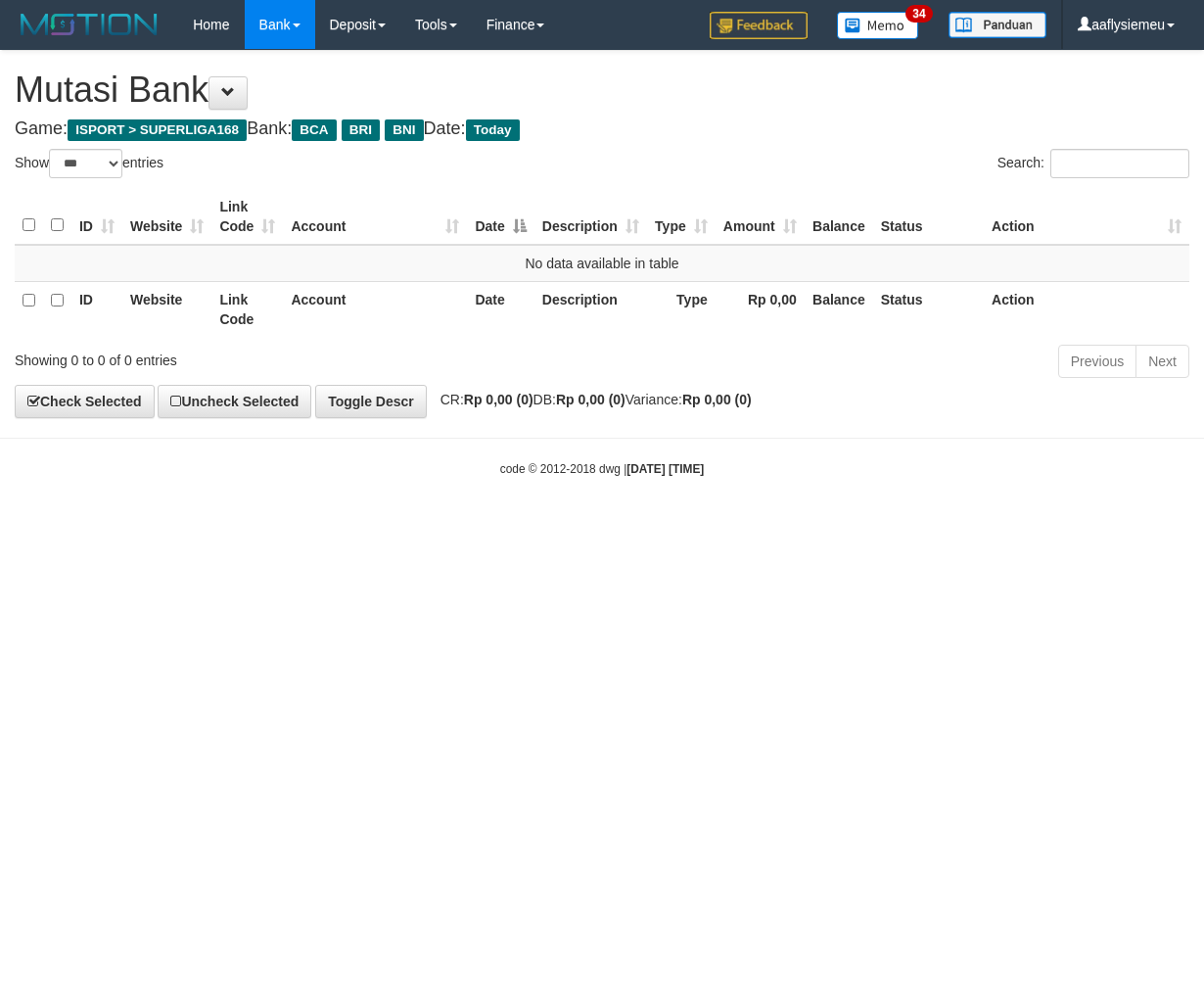 scroll, scrollTop: 0, scrollLeft: 0, axis: both 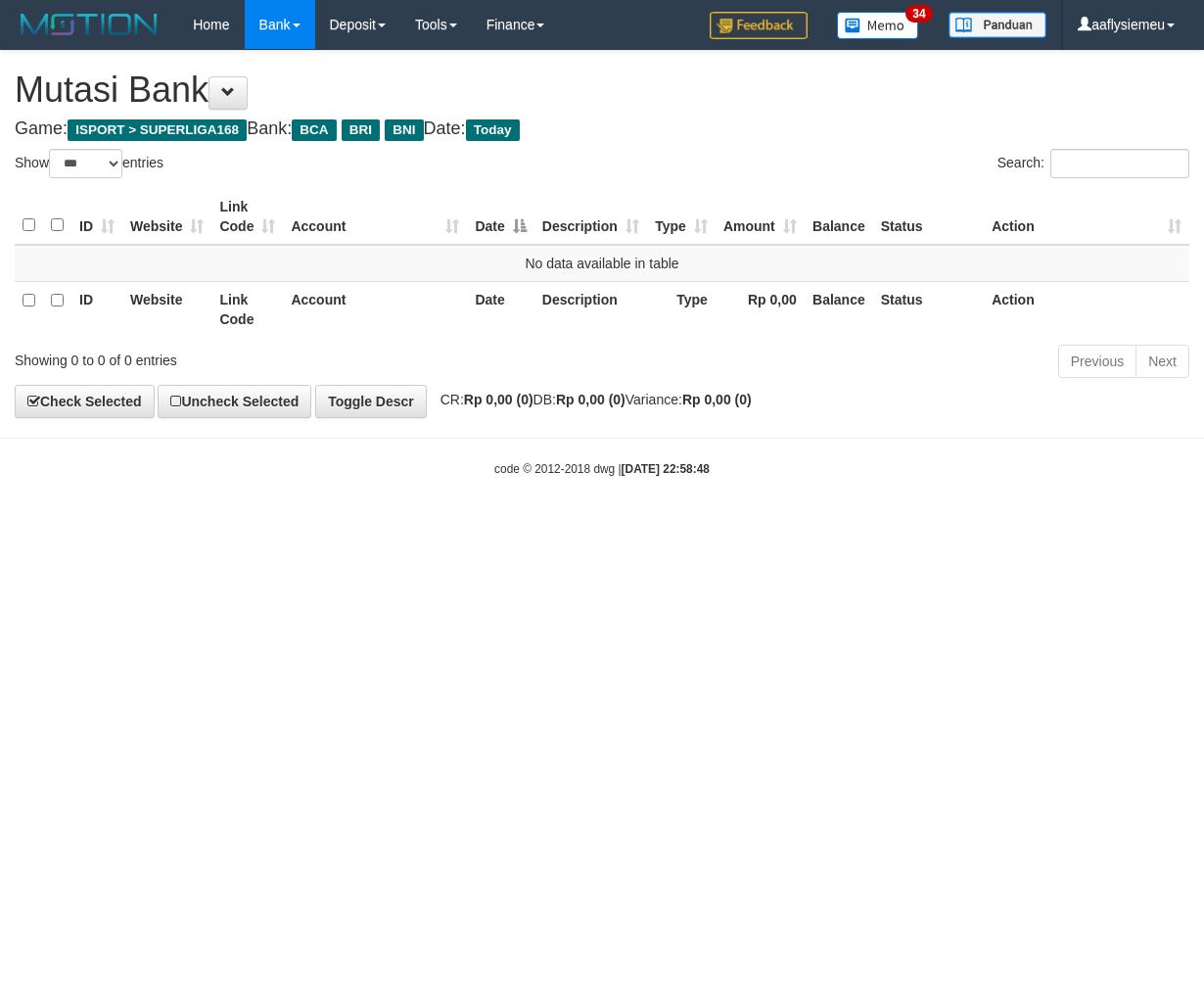 select on "***" 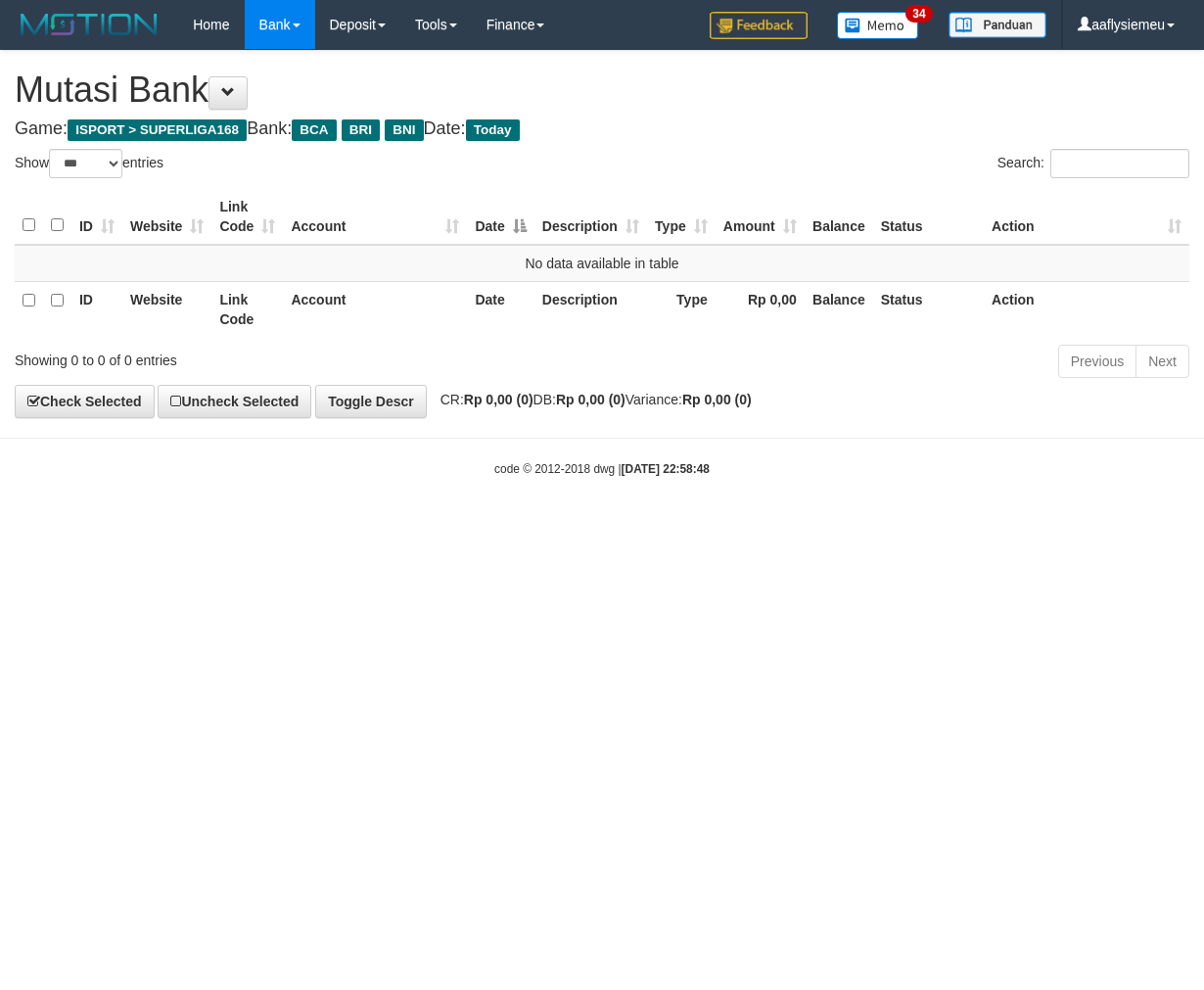 scroll, scrollTop: 0, scrollLeft: 0, axis: both 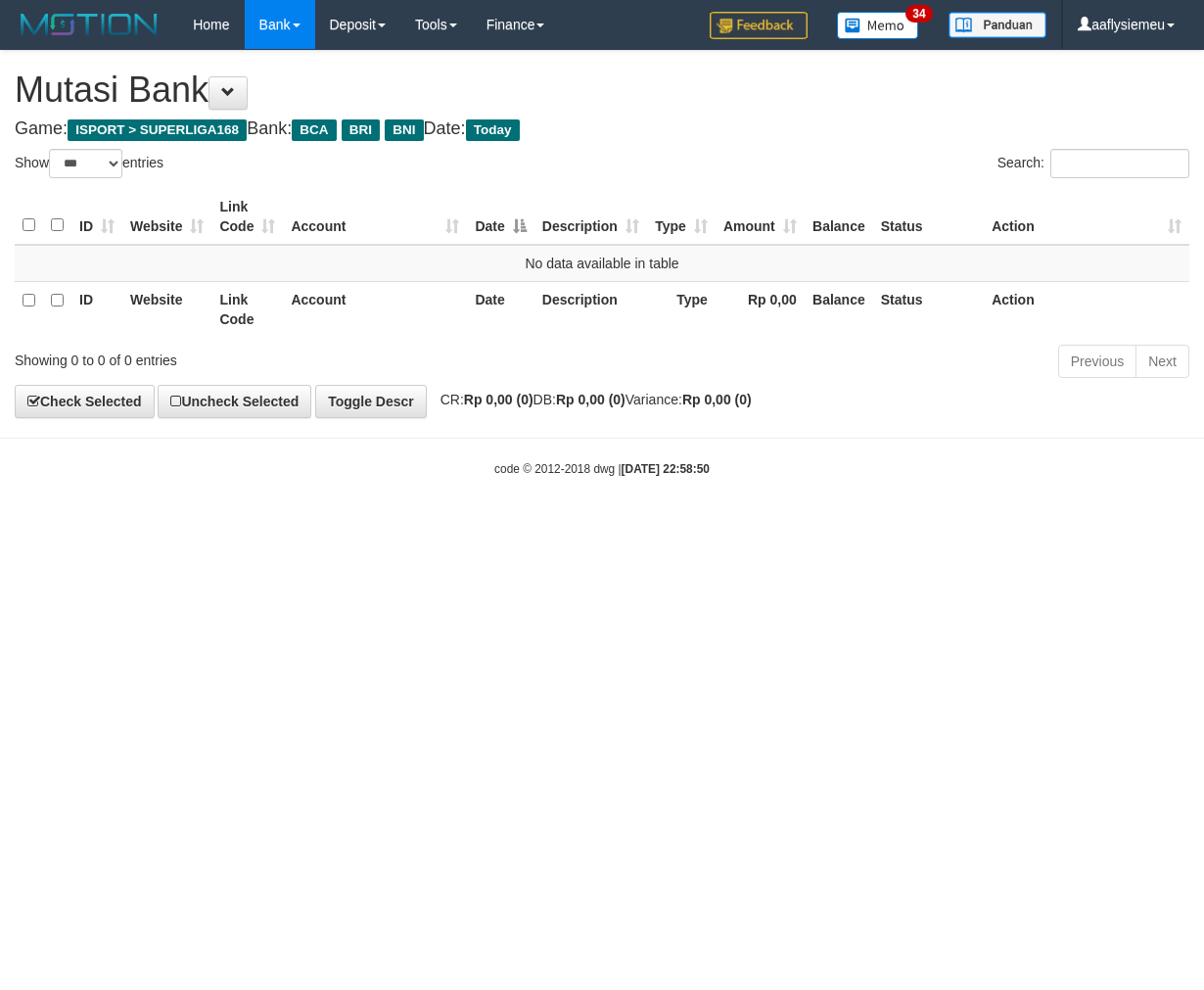 select on "***" 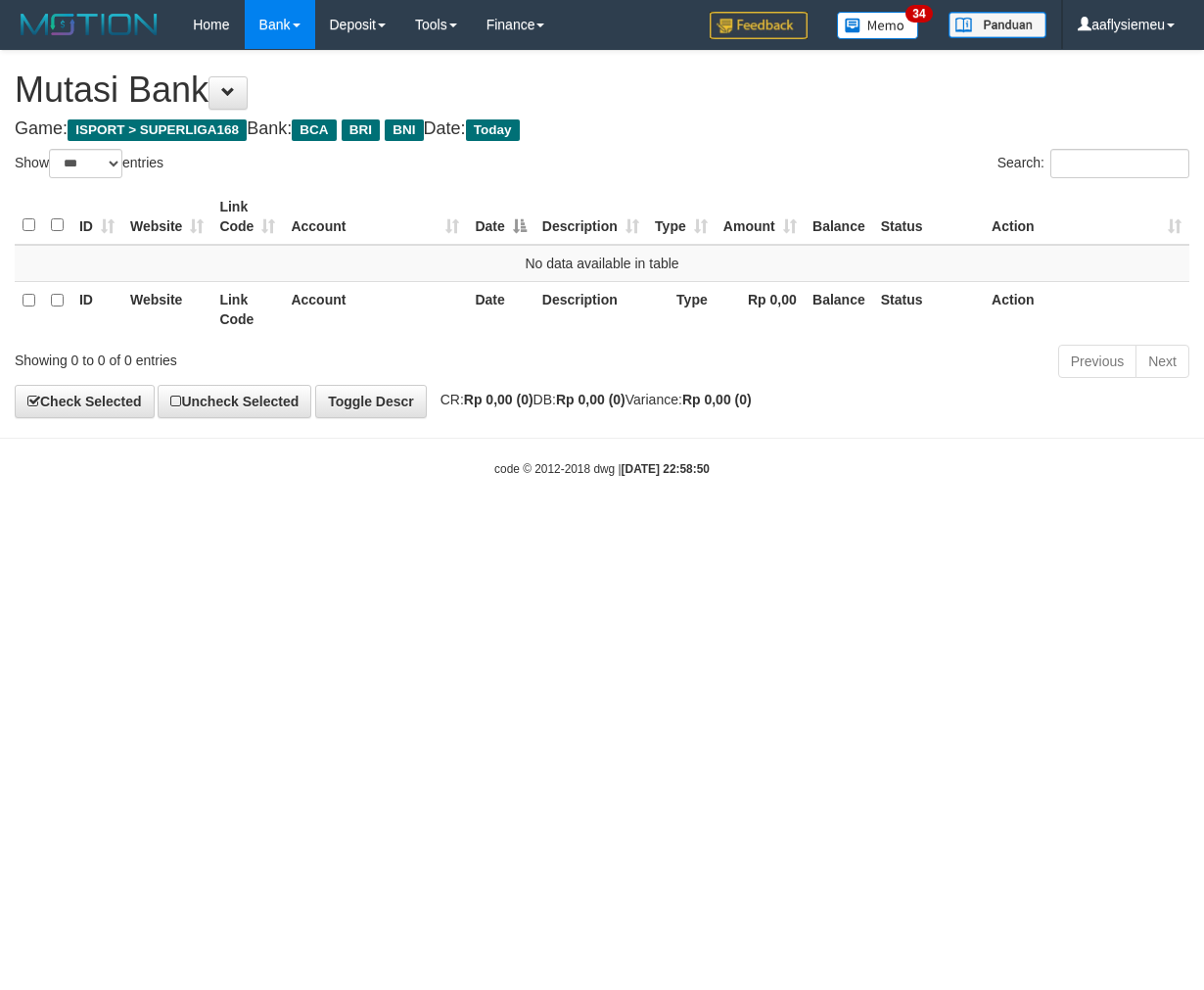 scroll, scrollTop: 0, scrollLeft: 0, axis: both 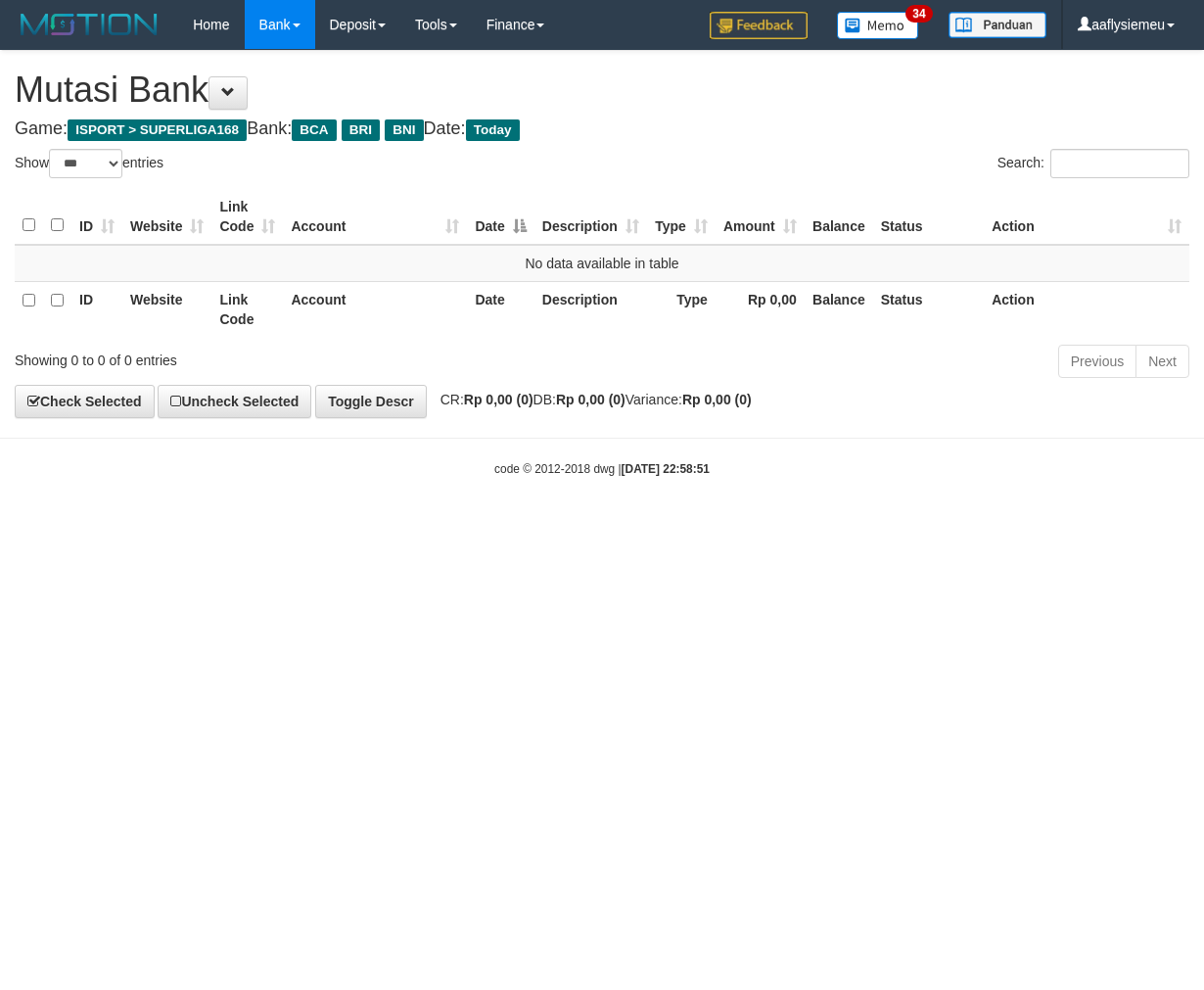 select on "***" 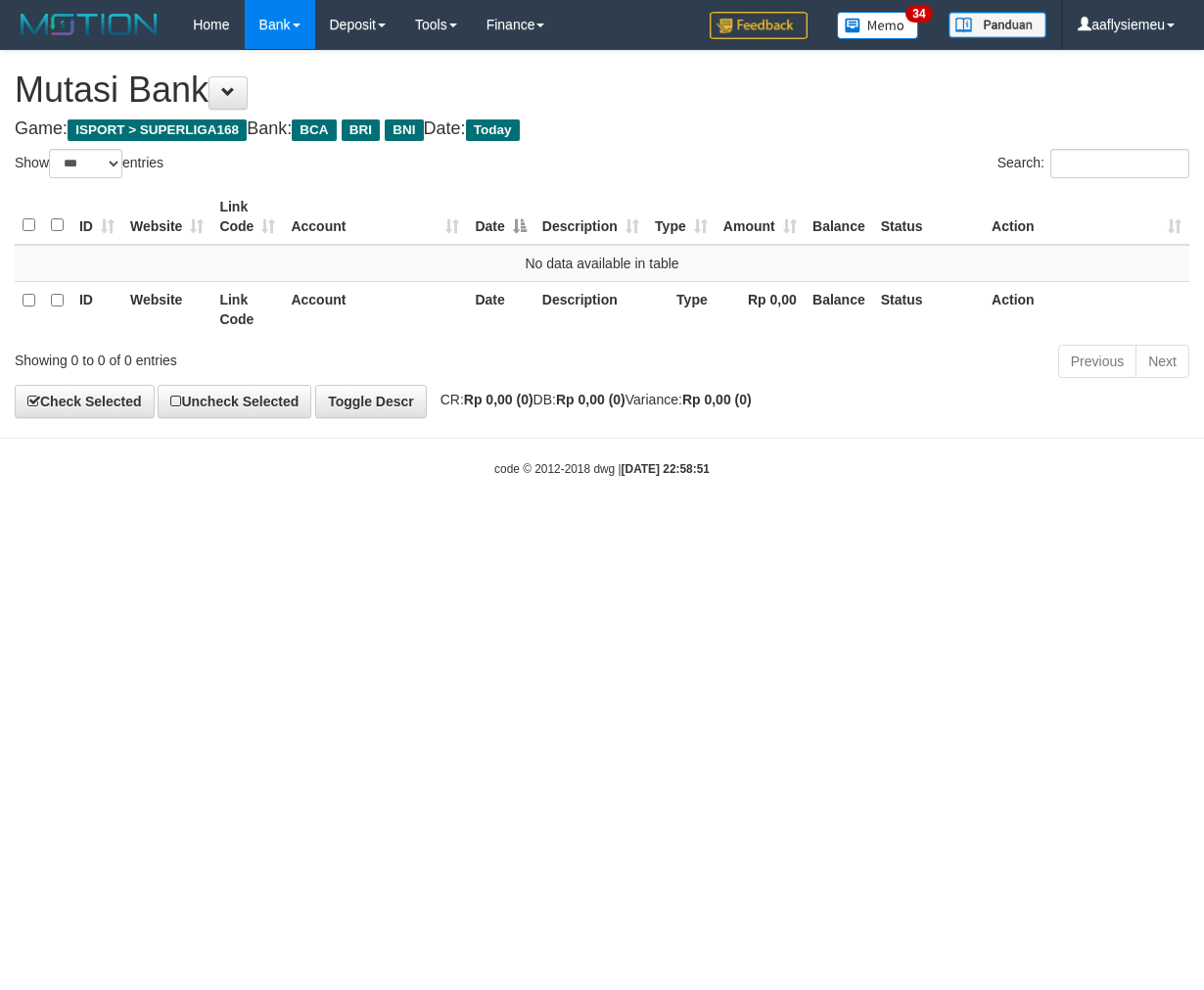 scroll, scrollTop: 0, scrollLeft: 0, axis: both 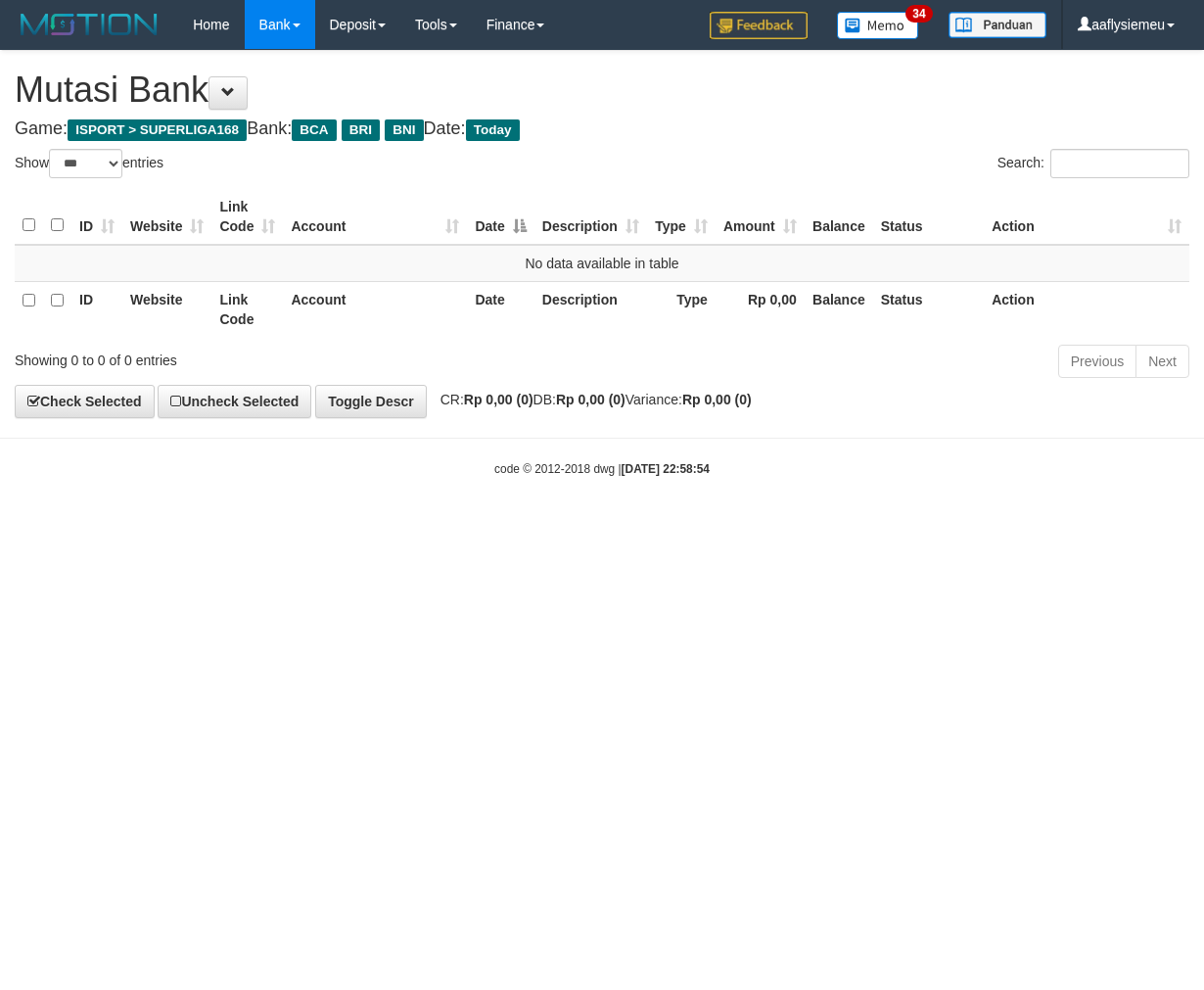 select on "***" 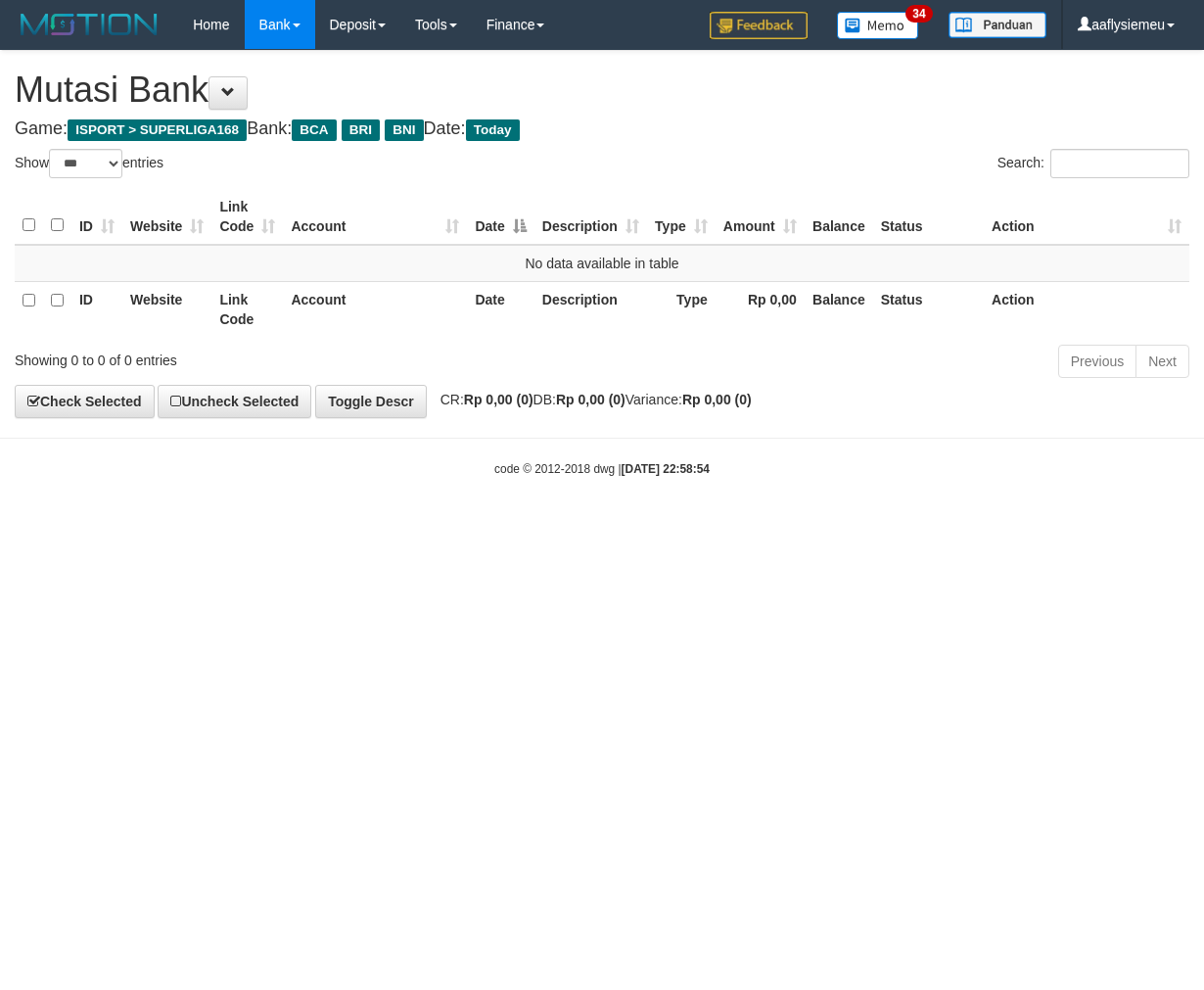 scroll, scrollTop: 0, scrollLeft: 0, axis: both 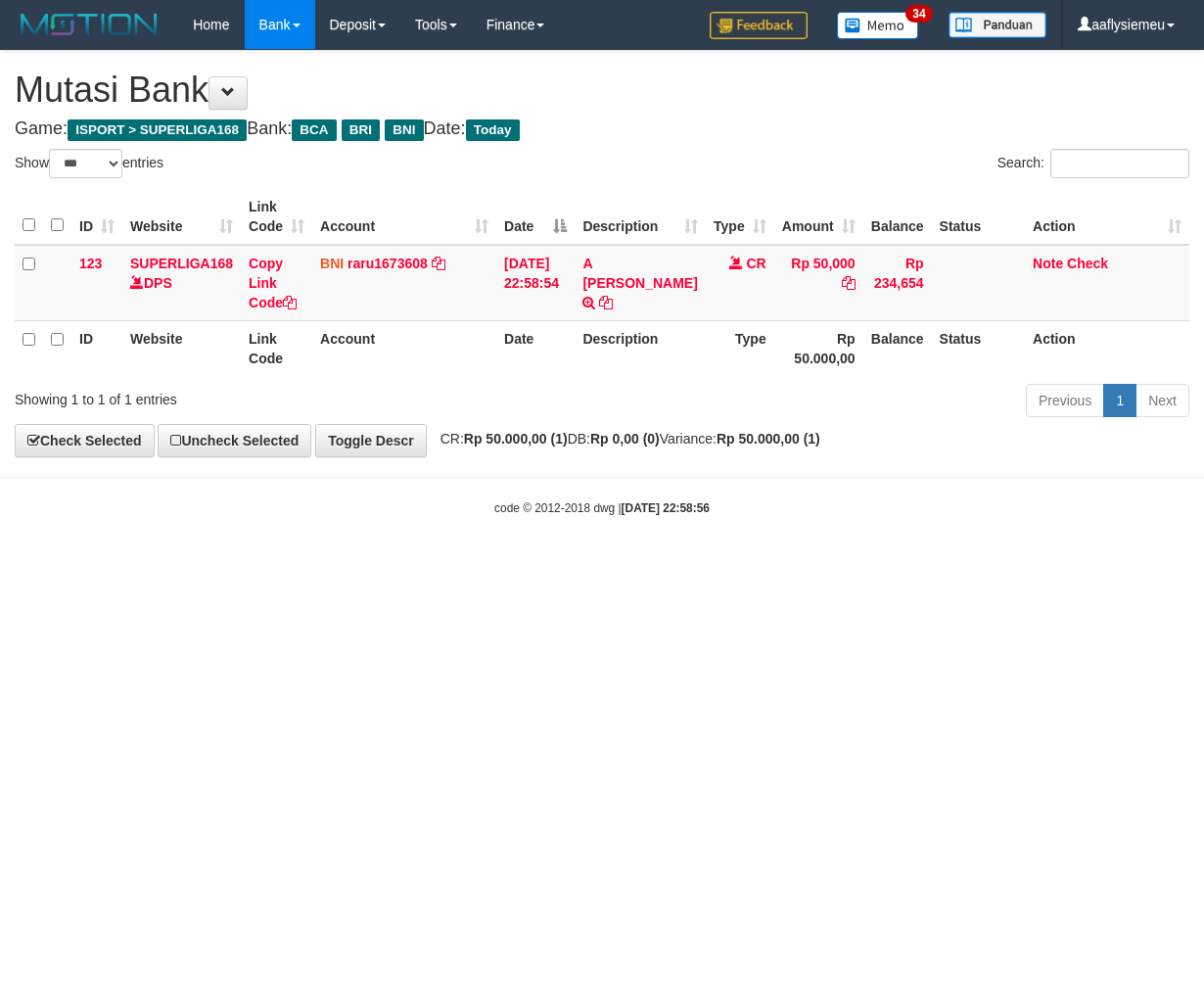 select on "***" 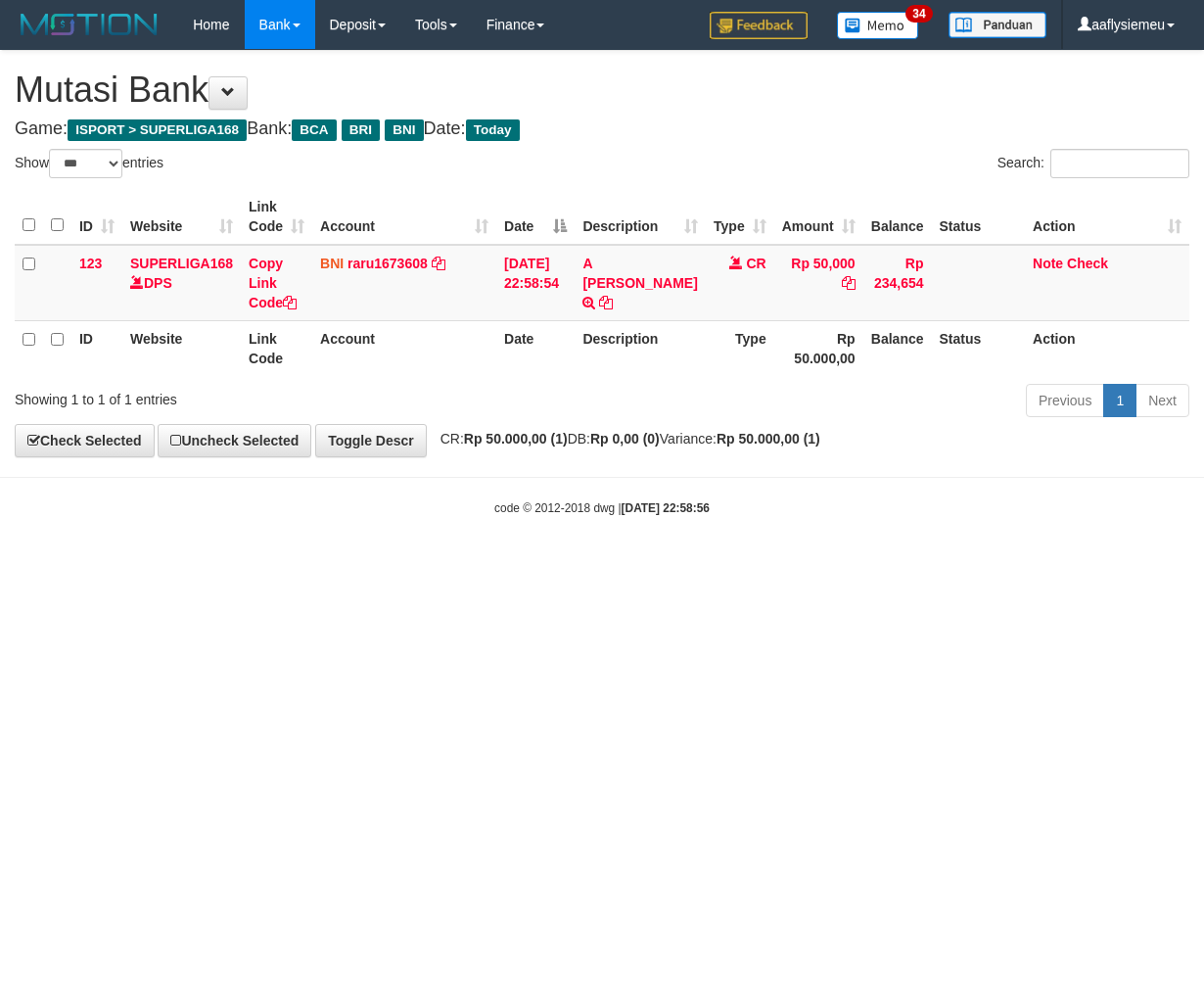 scroll, scrollTop: 0, scrollLeft: 0, axis: both 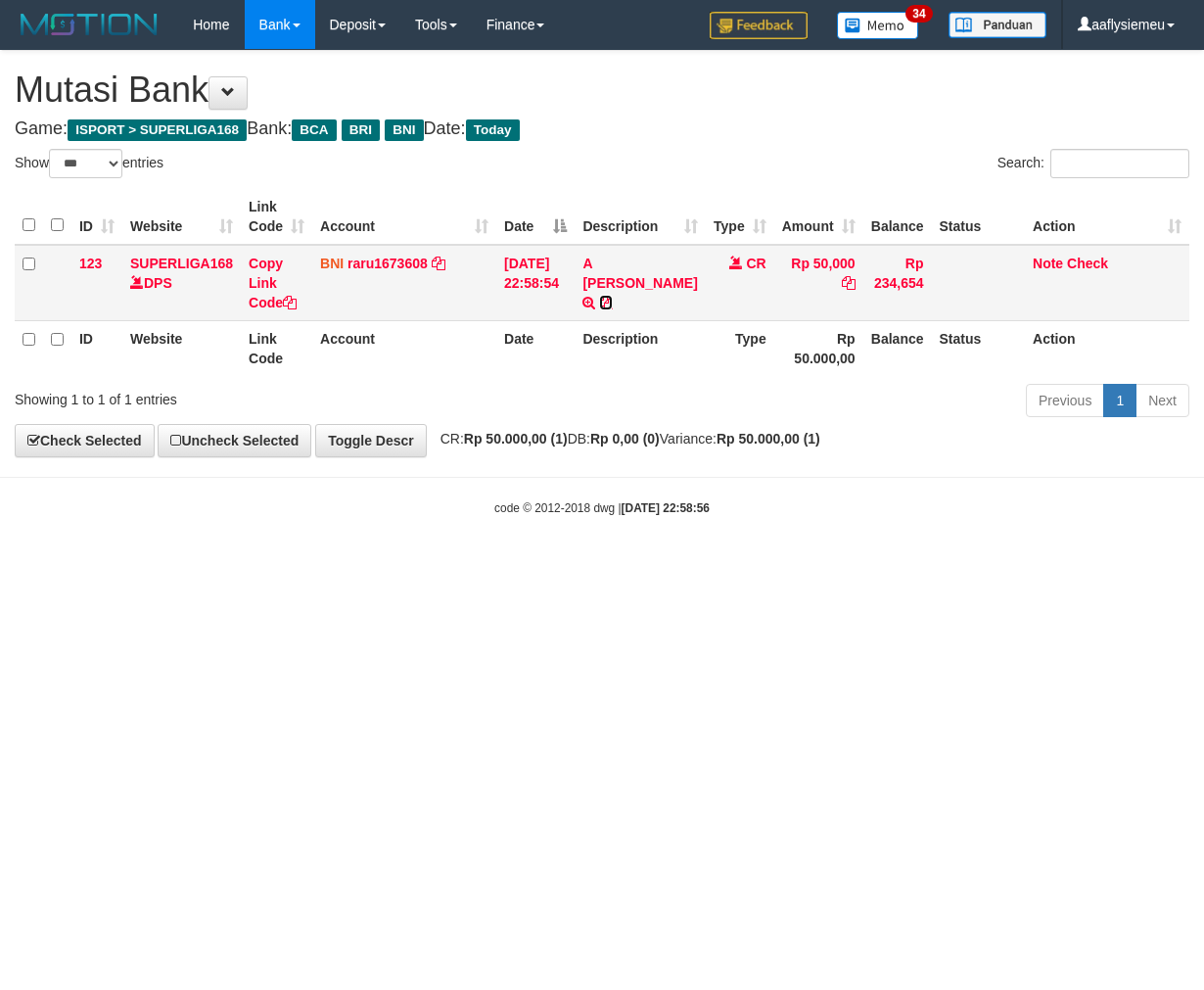 click at bounding box center [606, 303] 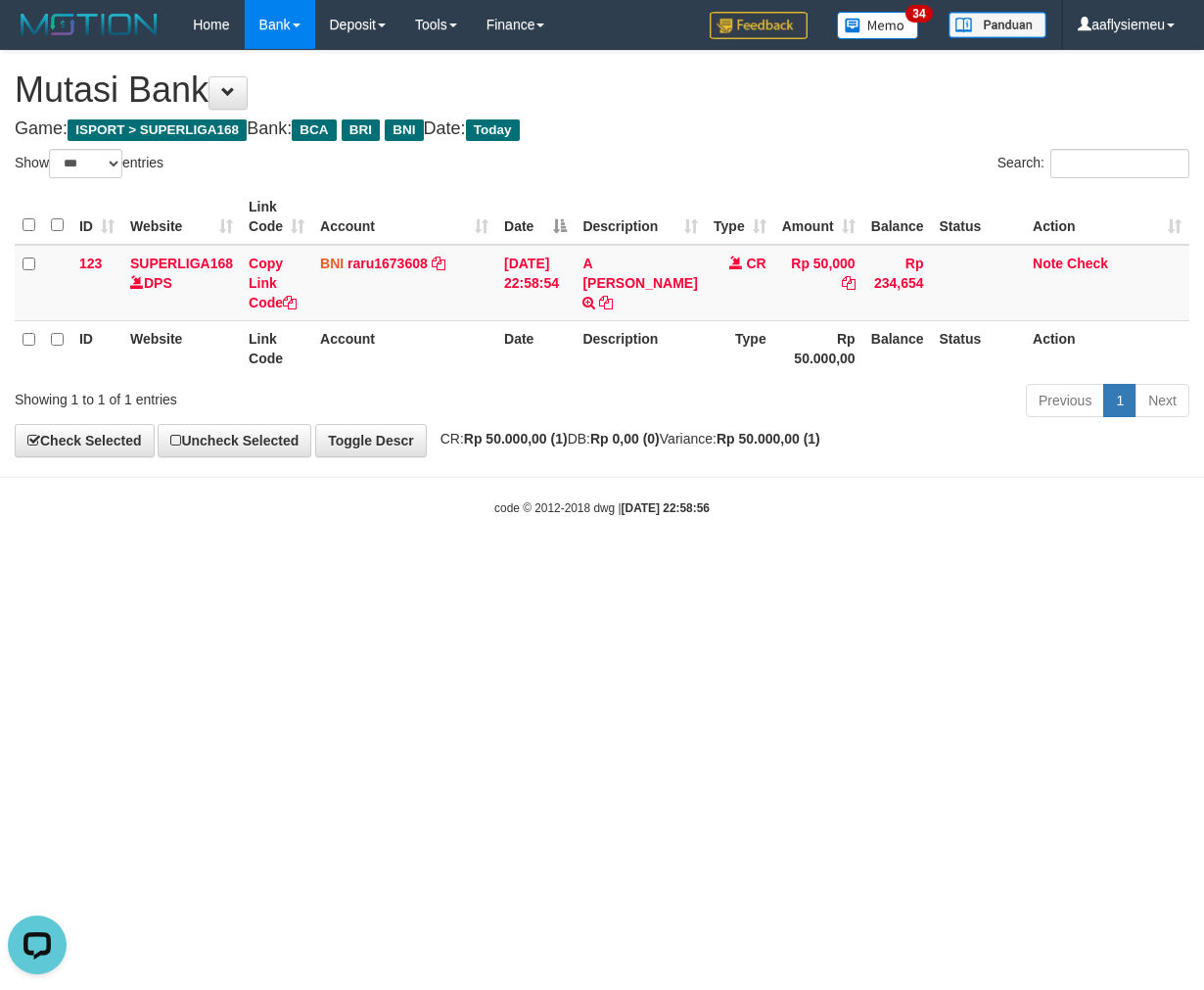 scroll, scrollTop: 0, scrollLeft: 0, axis: both 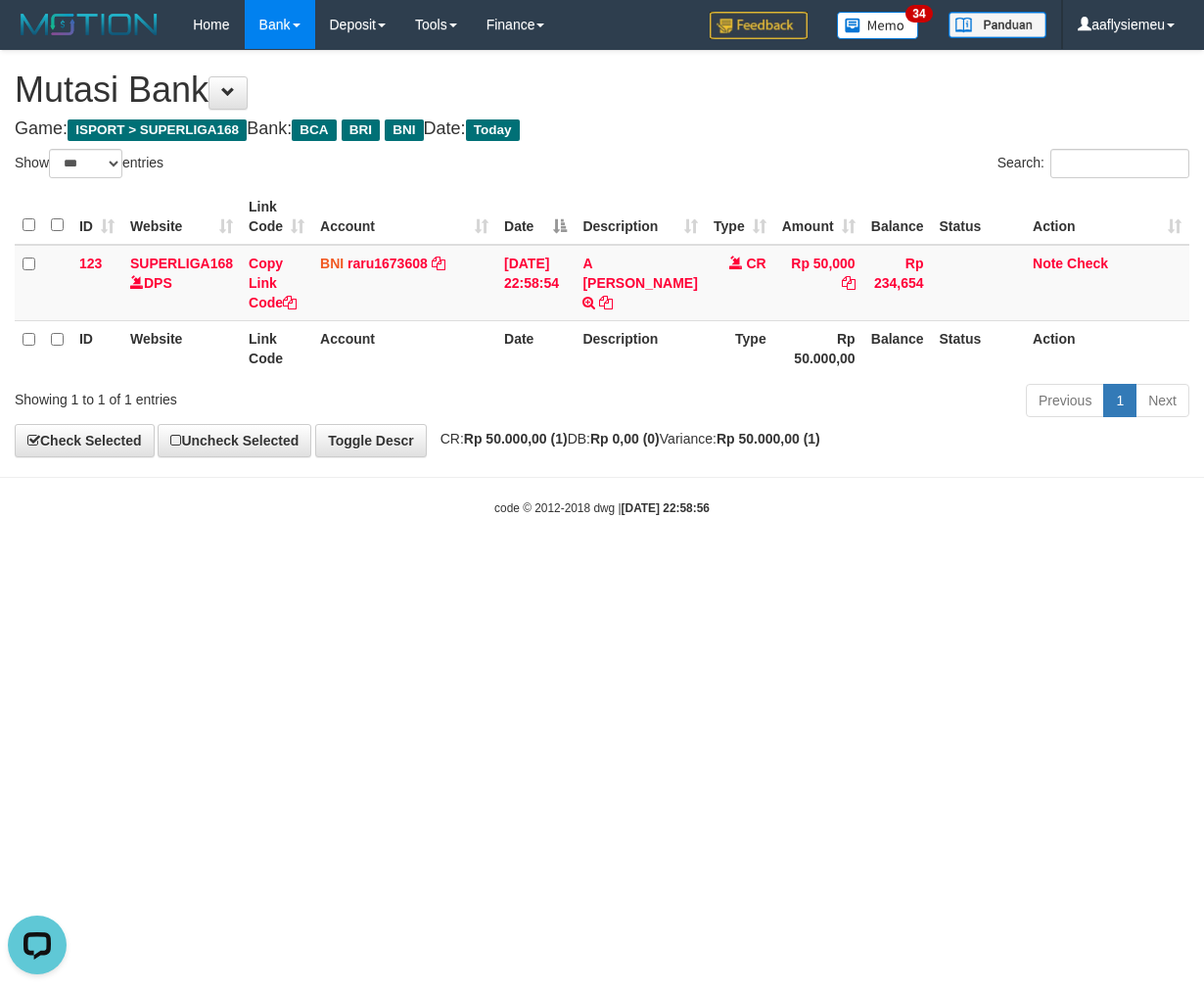click on "Toggle navigation
Home
Bank
Account List
Load
By Website
Group
[ISPORT]													SUPERLIGA168
By Load Group (DPS)" at bounding box center (602, 283) 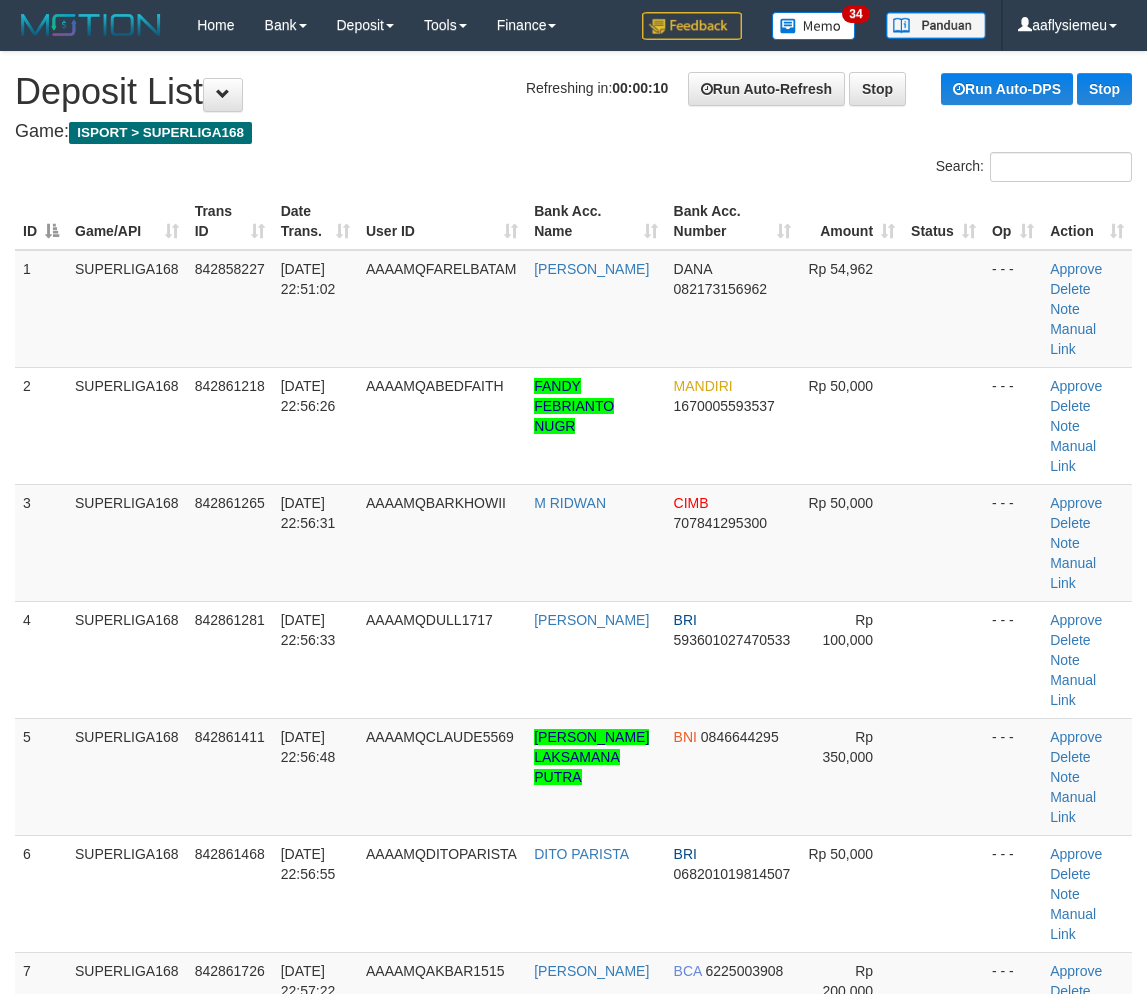 scroll, scrollTop: 0, scrollLeft: 0, axis: both 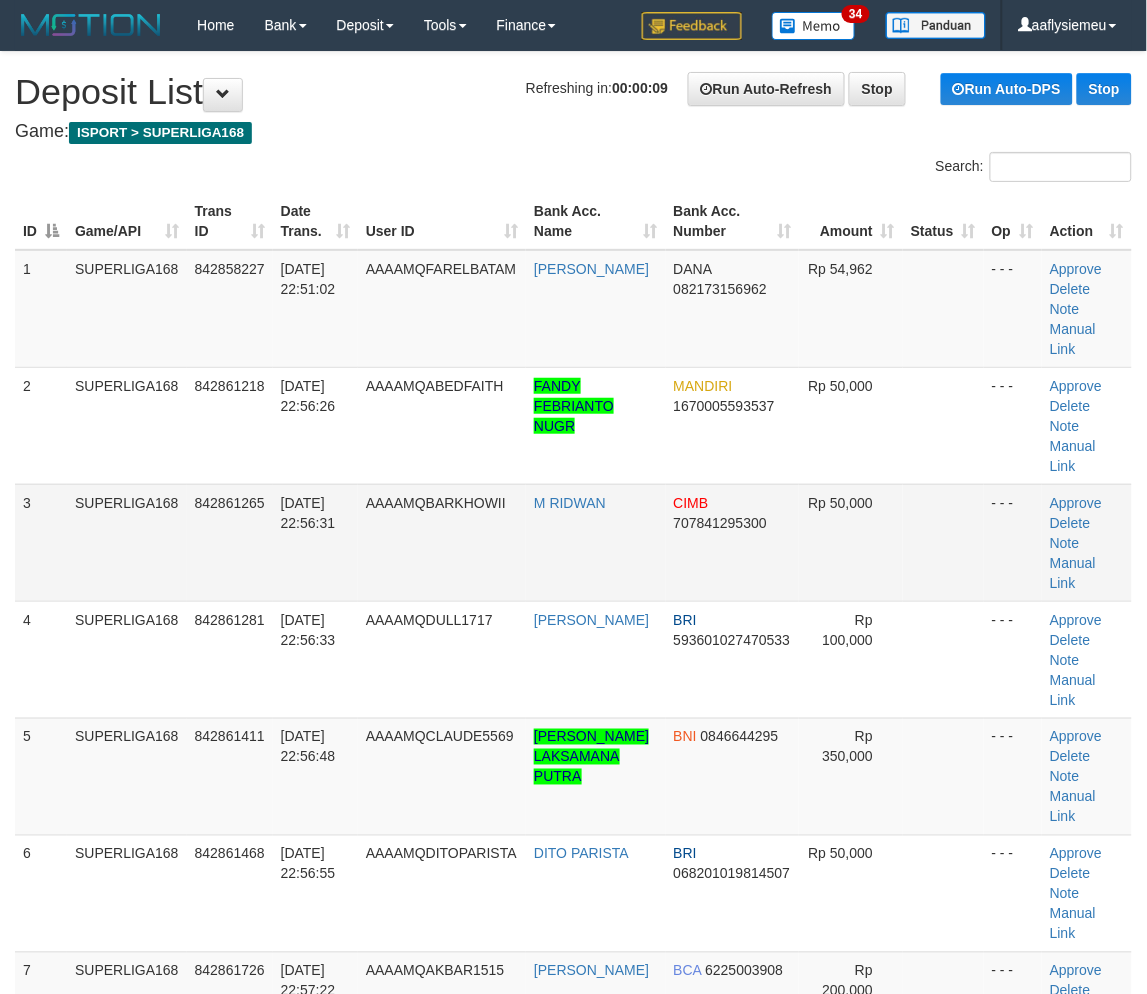 click on "3
SUPERLIGA168
842861265
11/07/2025 22:56:31
AAAAMQBARKHOWII
M RIDWAN
CIMB
707841295300
Rp 50,000
- - -
Approve
Delete
Note
Manual Link" at bounding box center [573, 542] 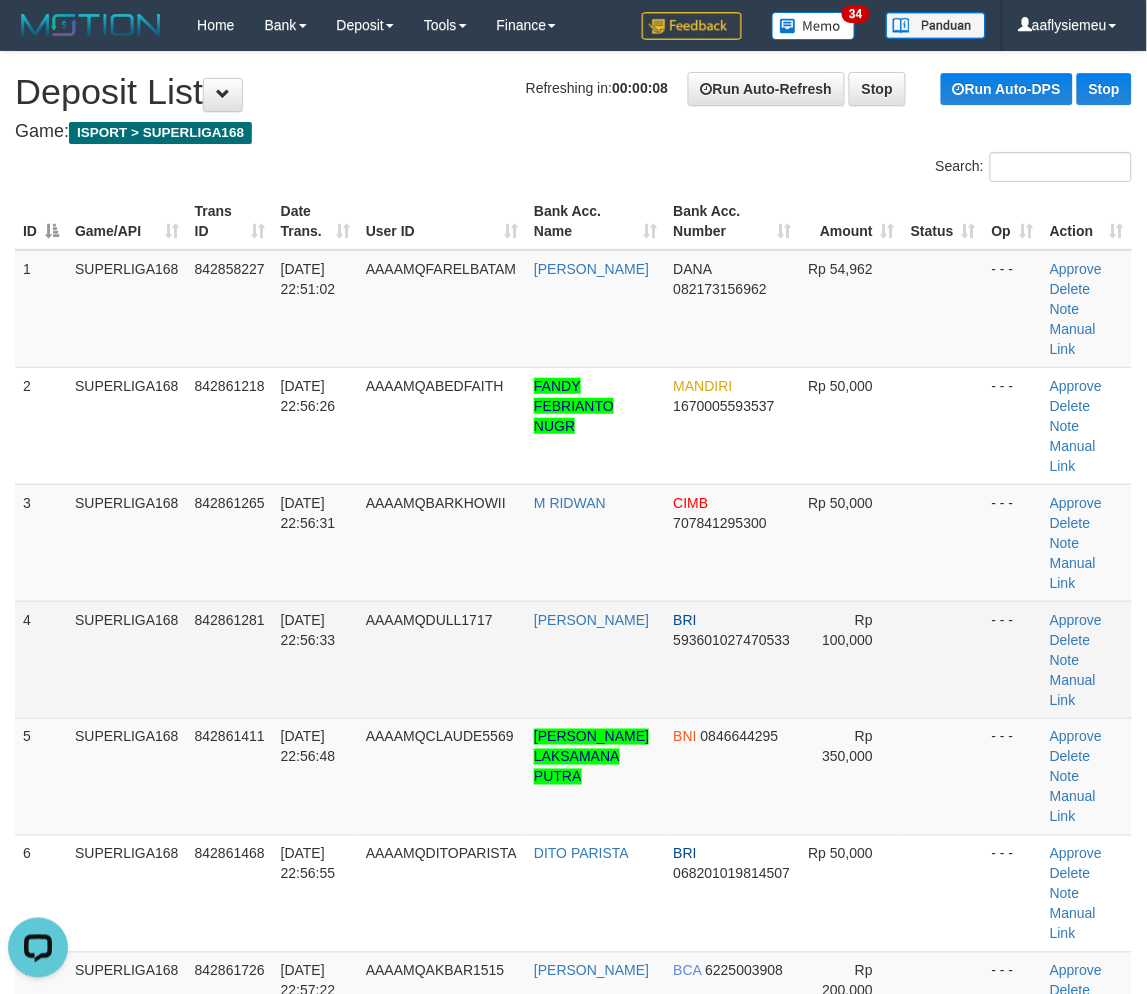 scroll, scrollTop: 0, scrollLeft: 0, axis: both 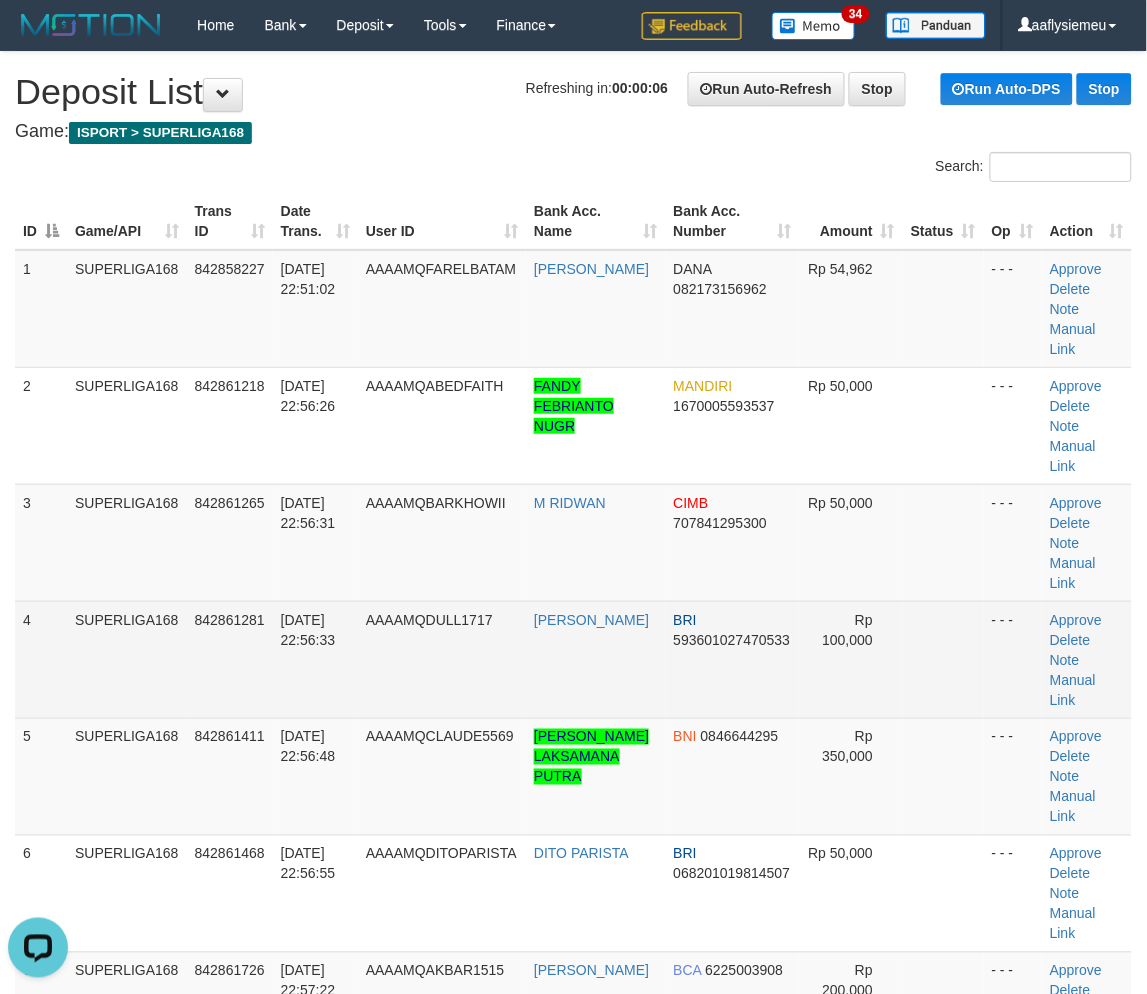drag, startPoint x: 147, startPoint y: 525, endPoint x: 72, endPoint y: 545, distance: 77.62087 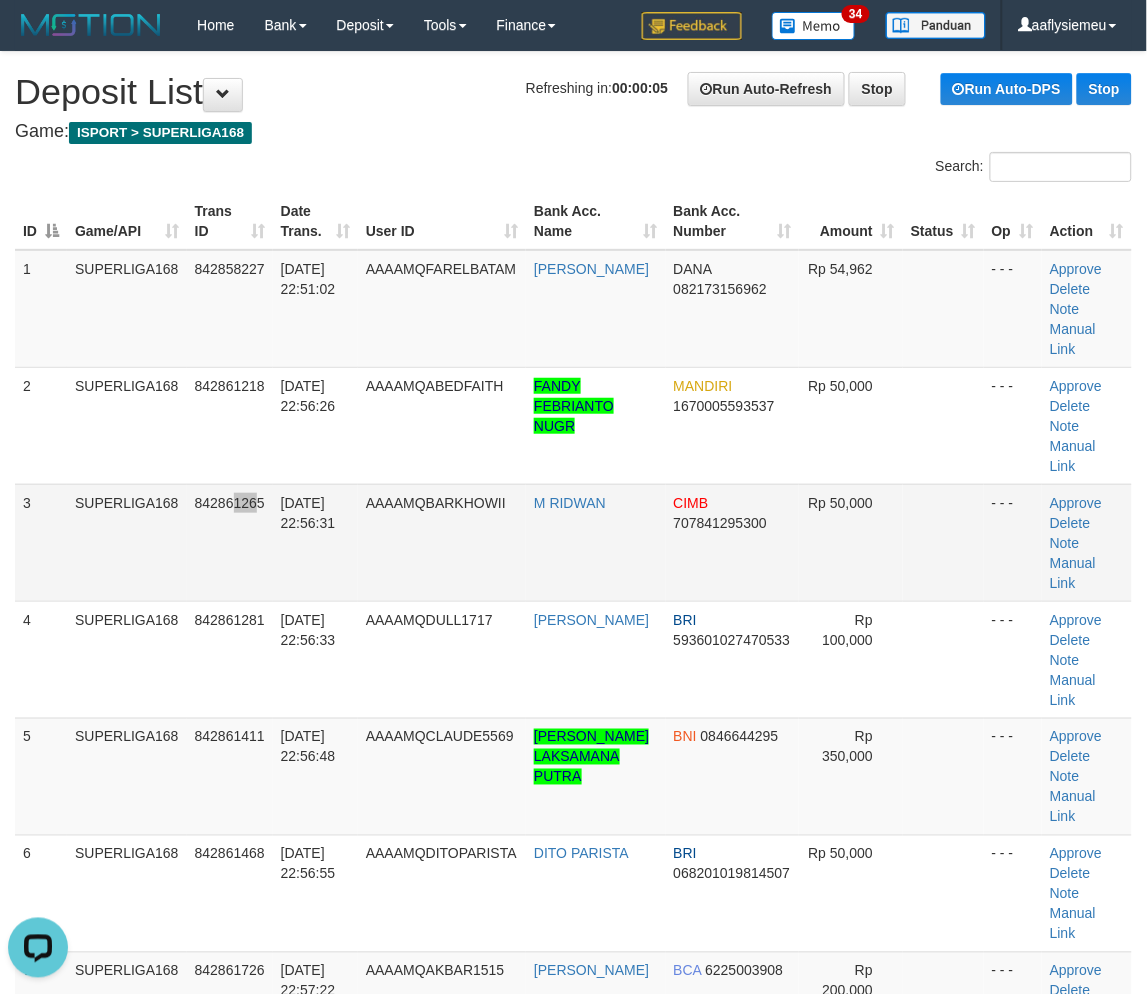 click on "842861265" at bounding box center (230, 542) 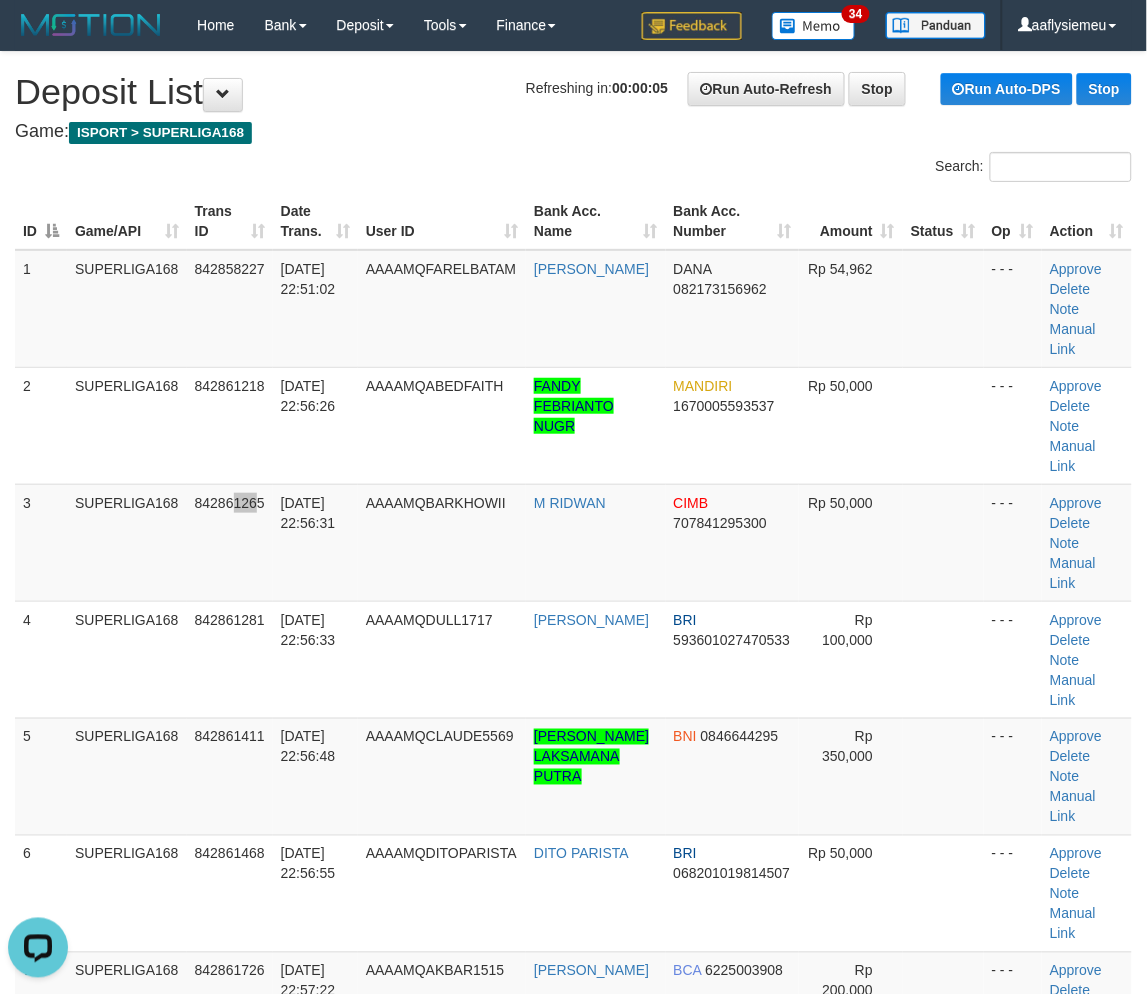 scroll, scrollTop: 555, scrollLeft: 0, axis: vertical 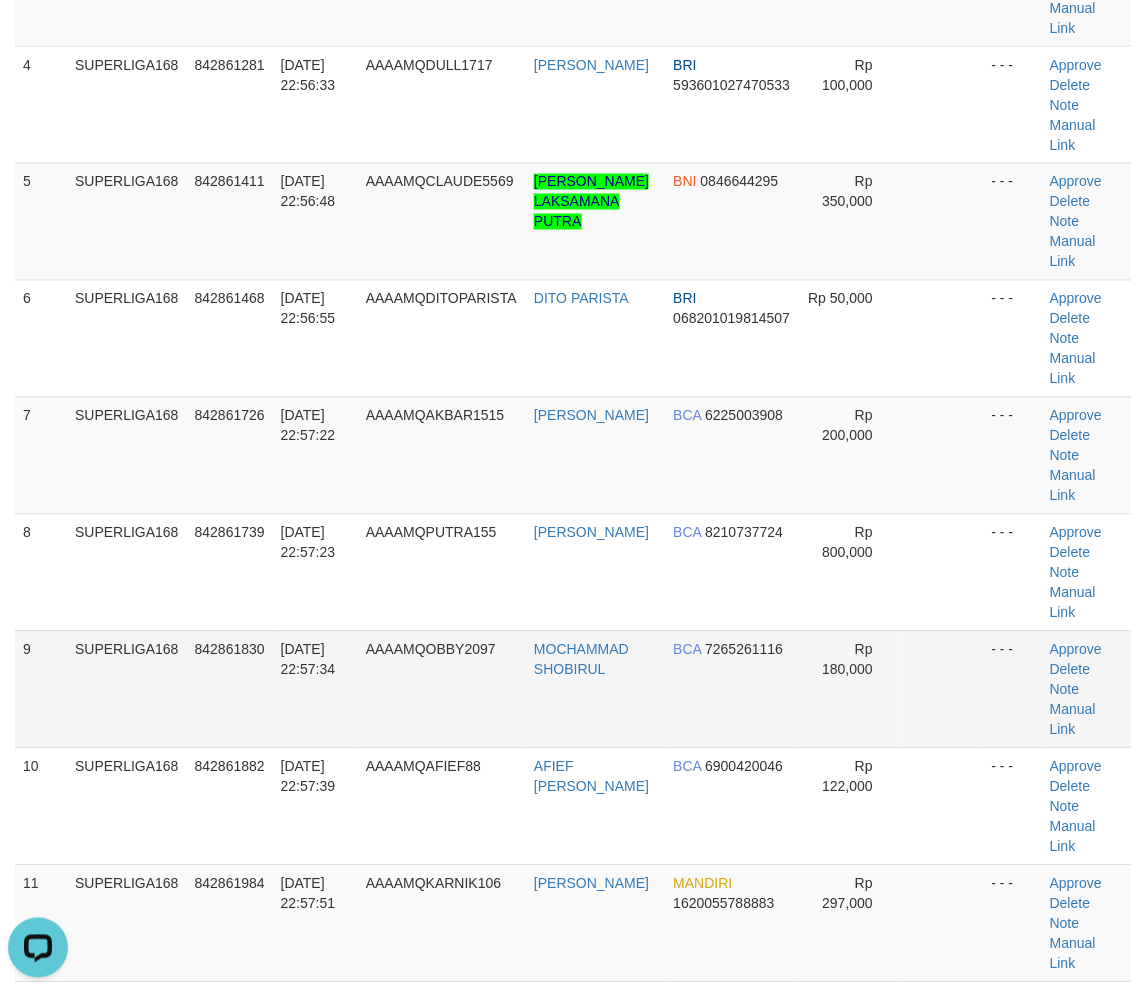 click on "SUPERLIGA168" at bounding box center [127, 689] 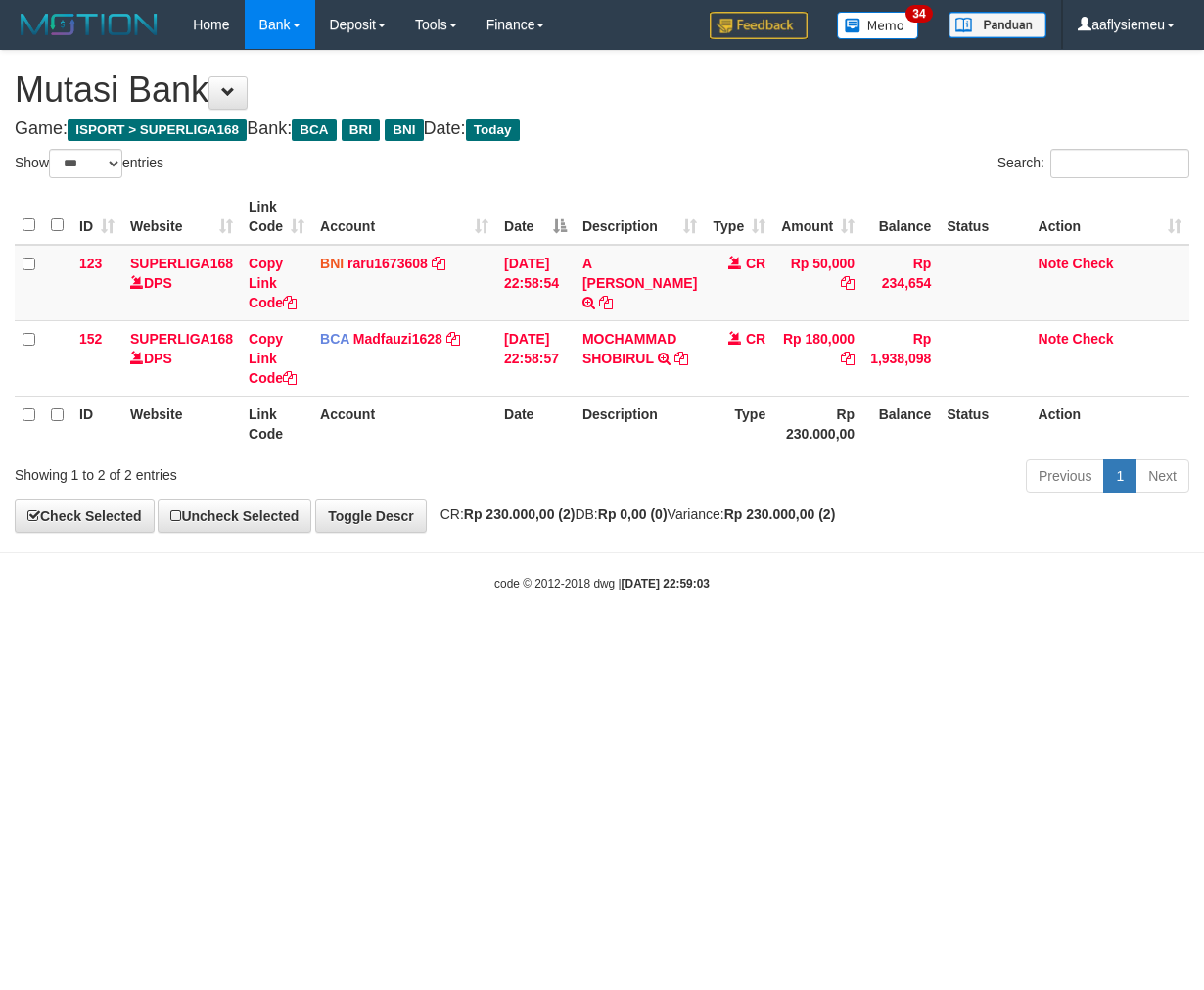 select on "***" 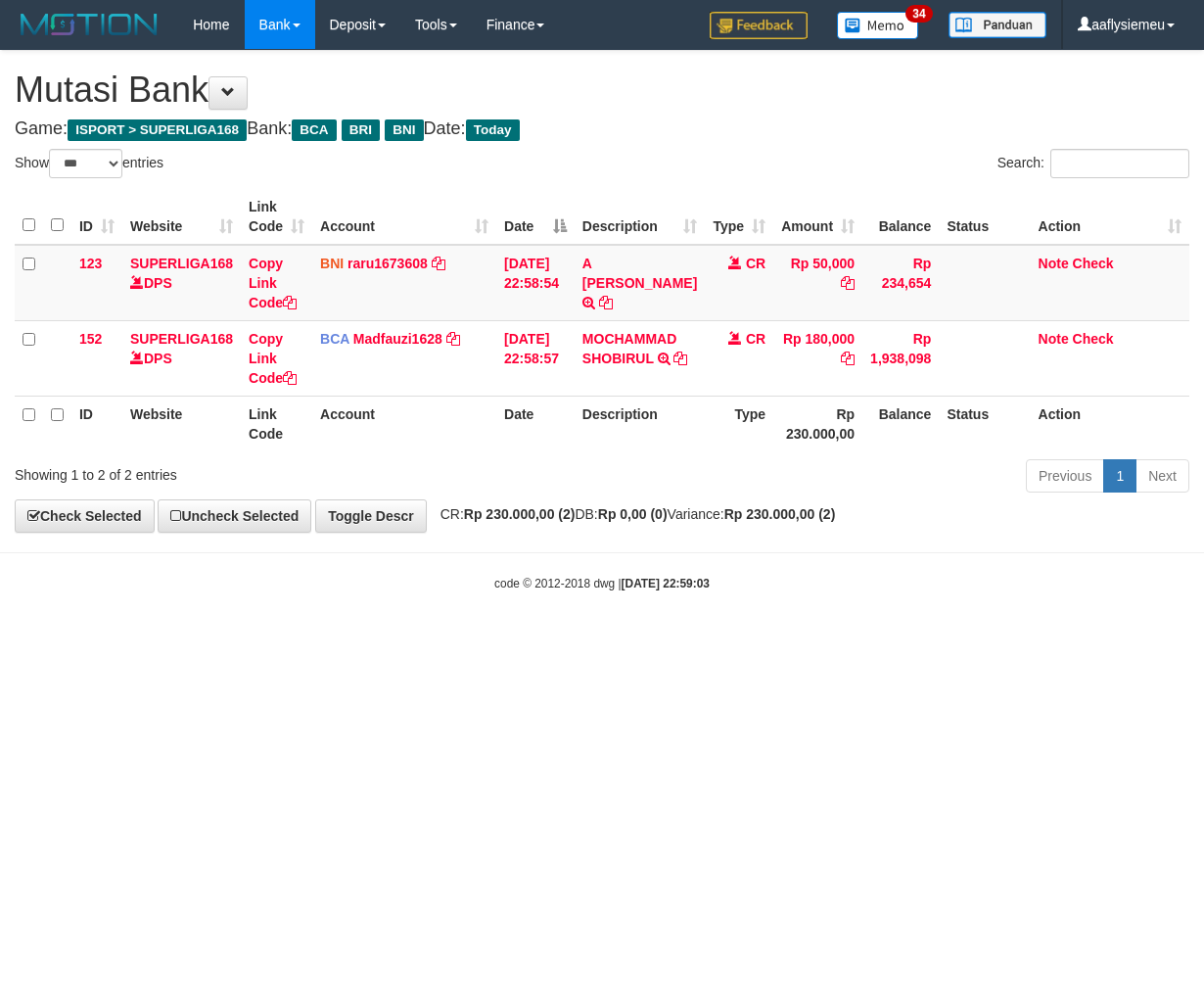scroll, scrollTop: 0, scrollLeft: 0, axis: both 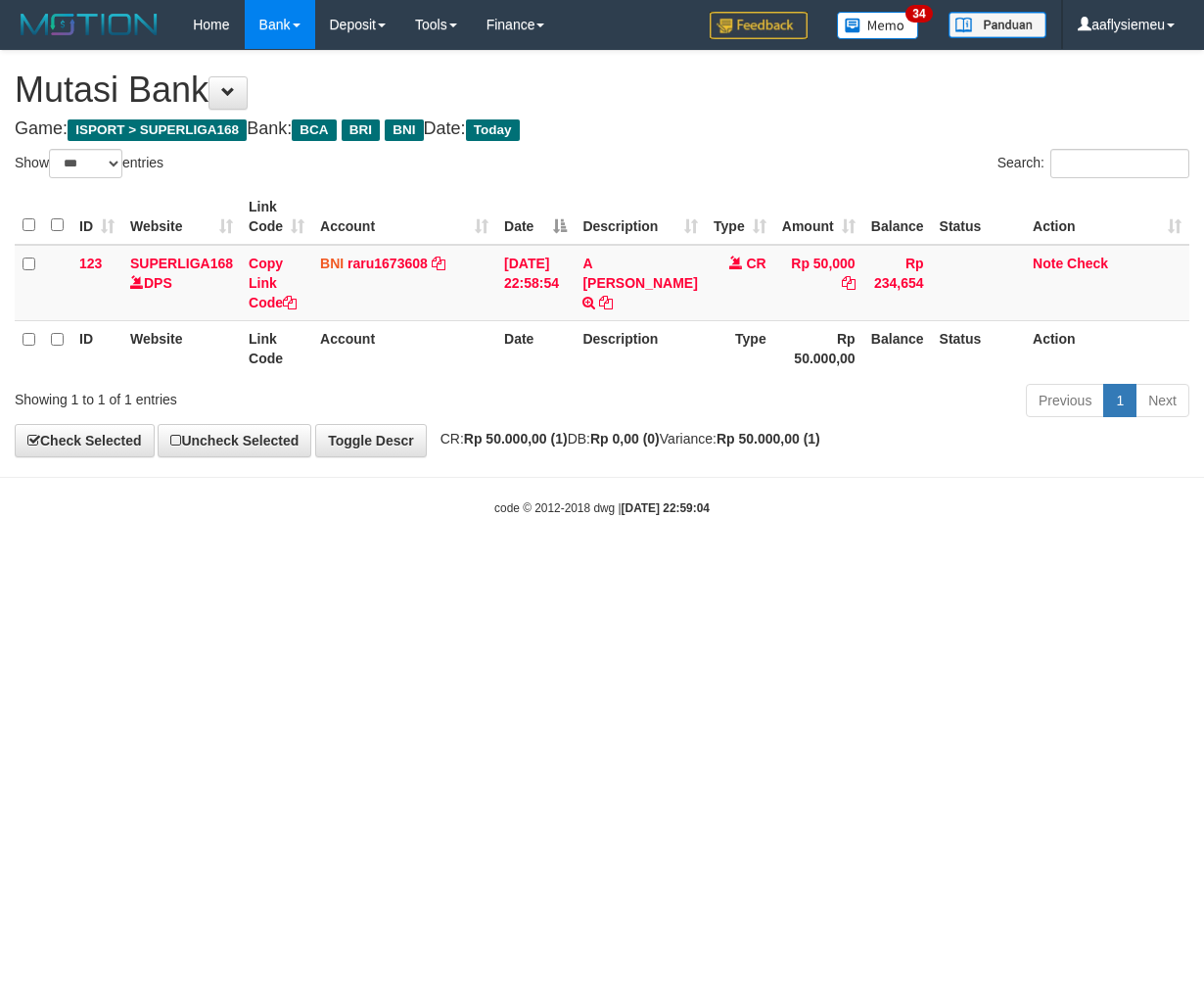 select on "***" 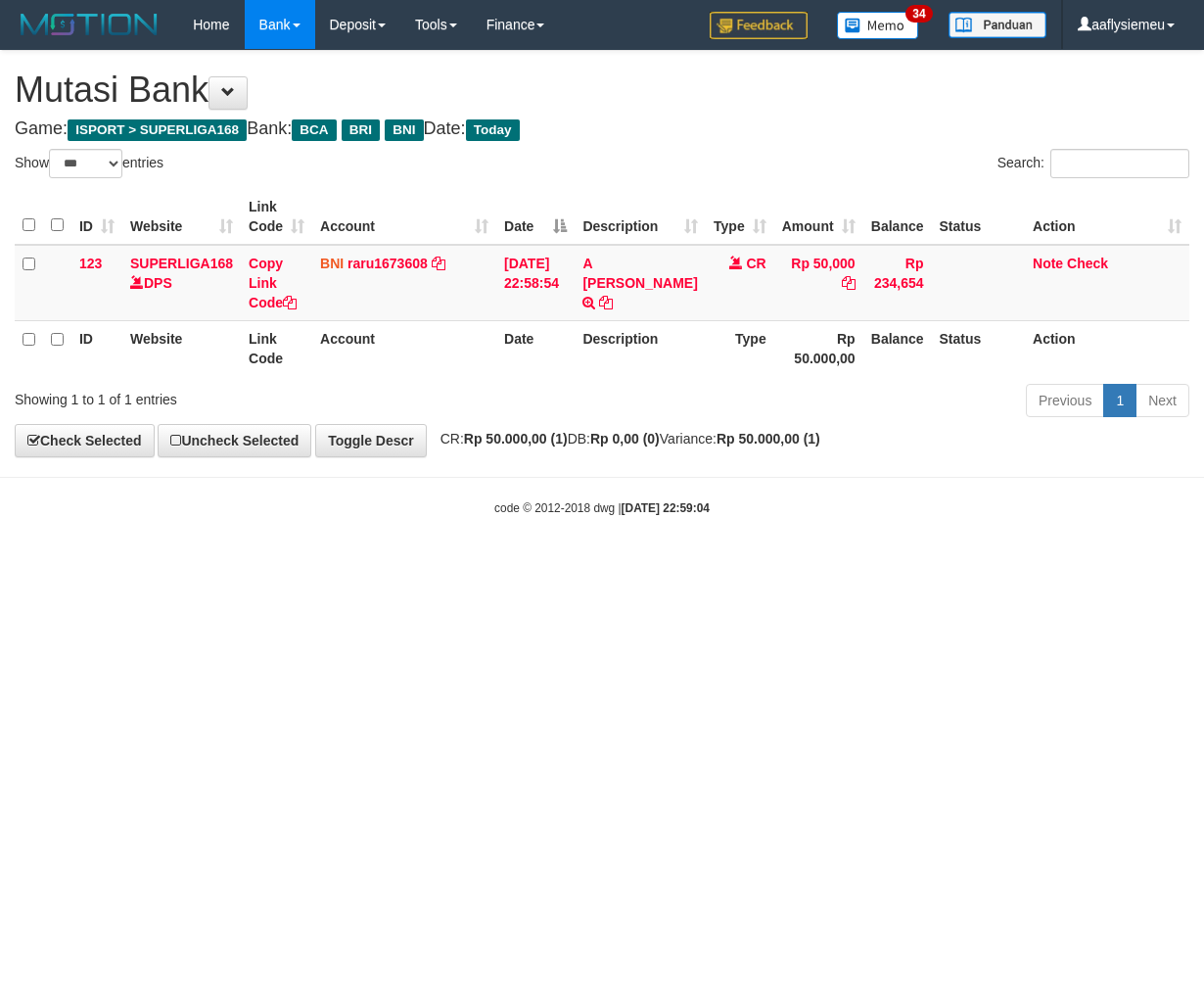 scroll, scrollTop: 0, scrollLeft: 0, axis: both 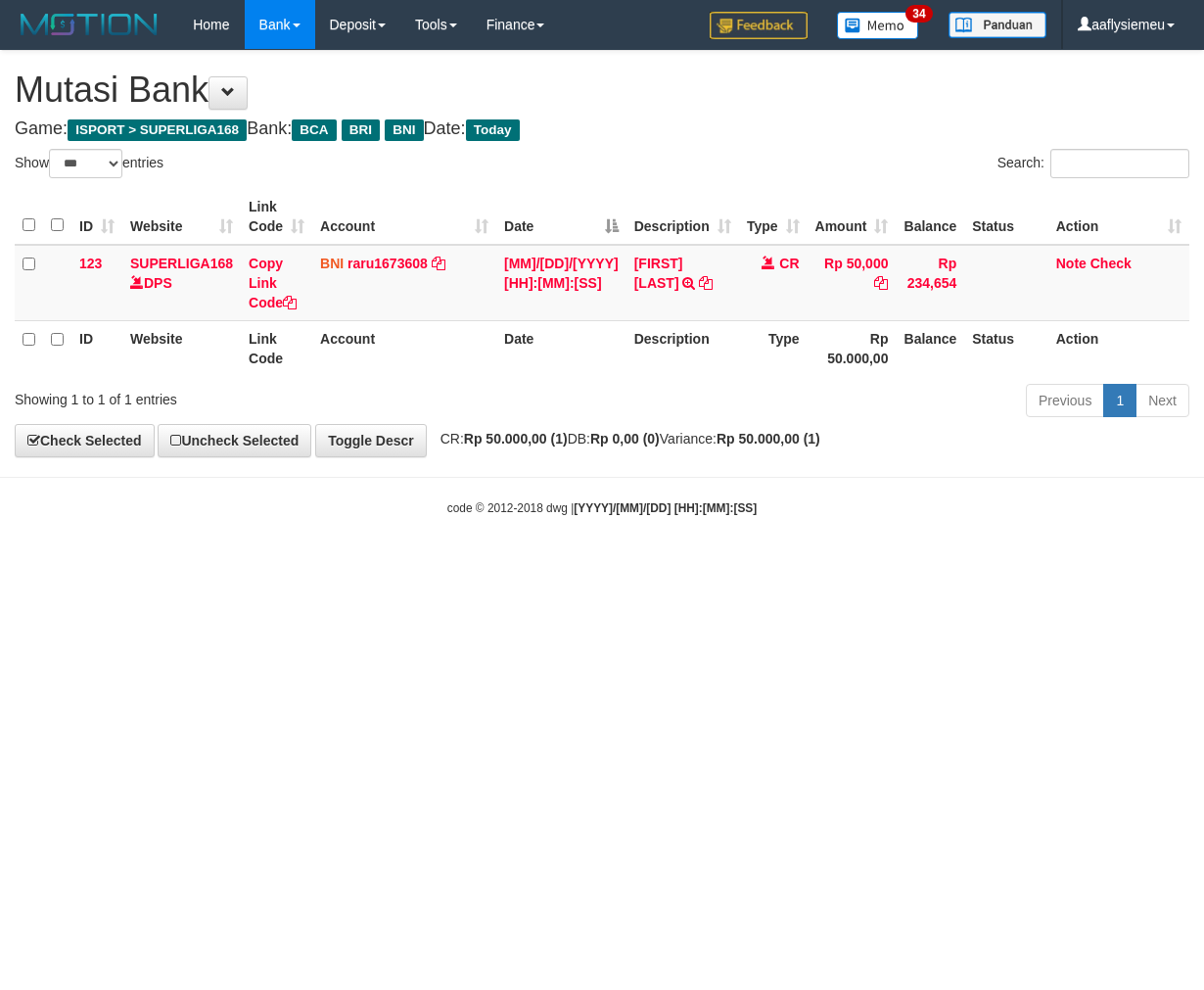 select on "***" 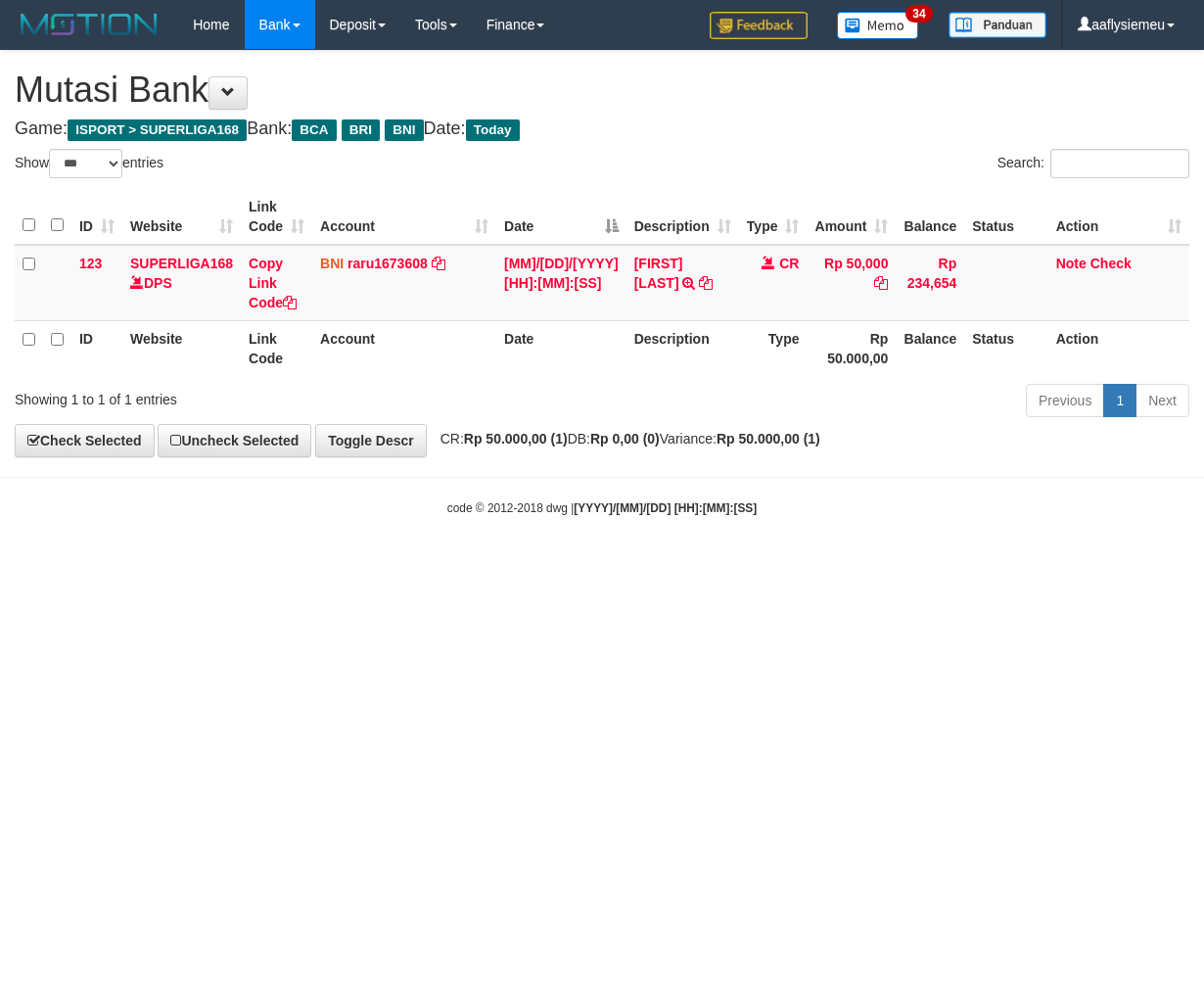scroll, scrollTop: 0, scrollLeft: 0, axis: both 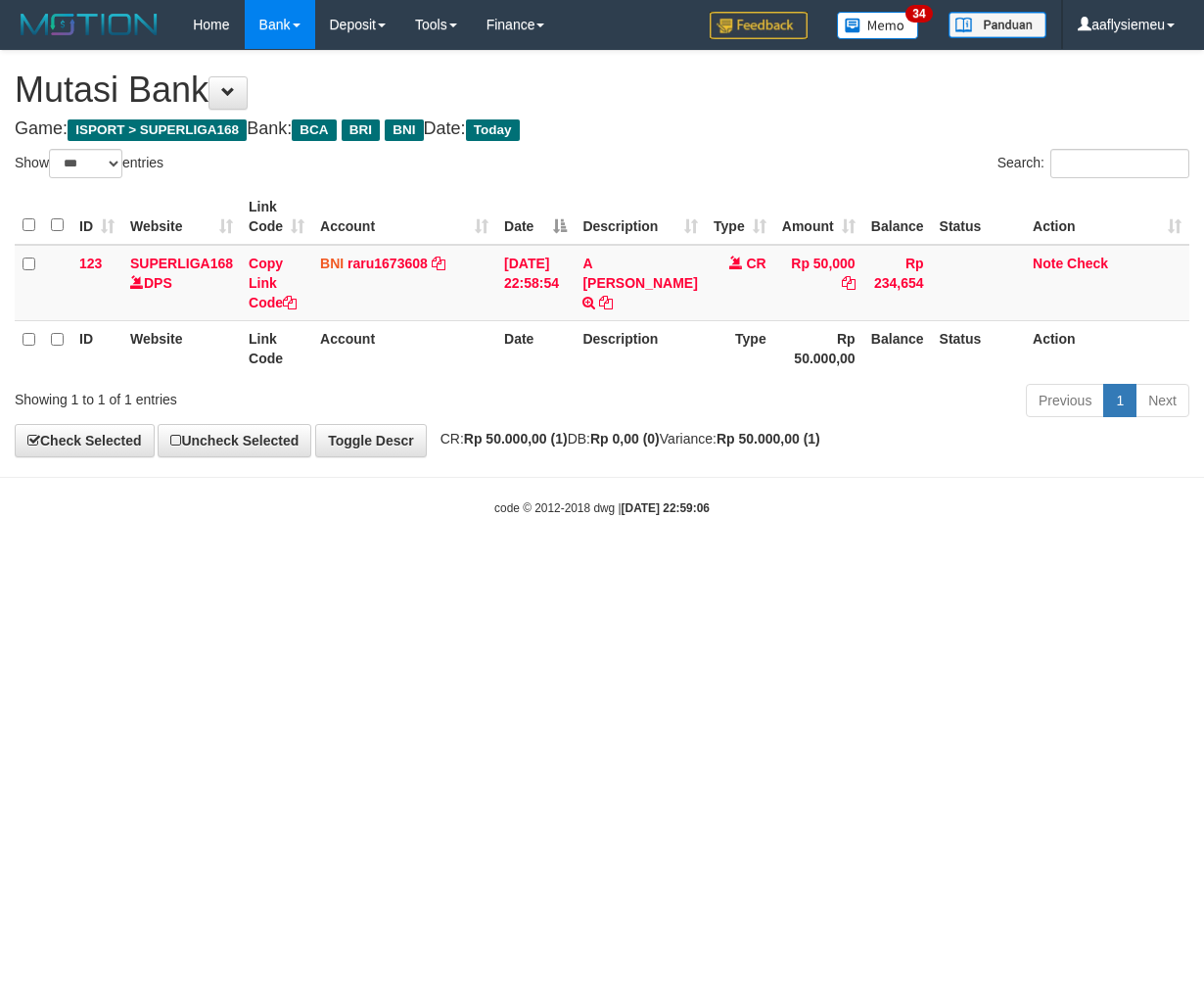 select on "***" 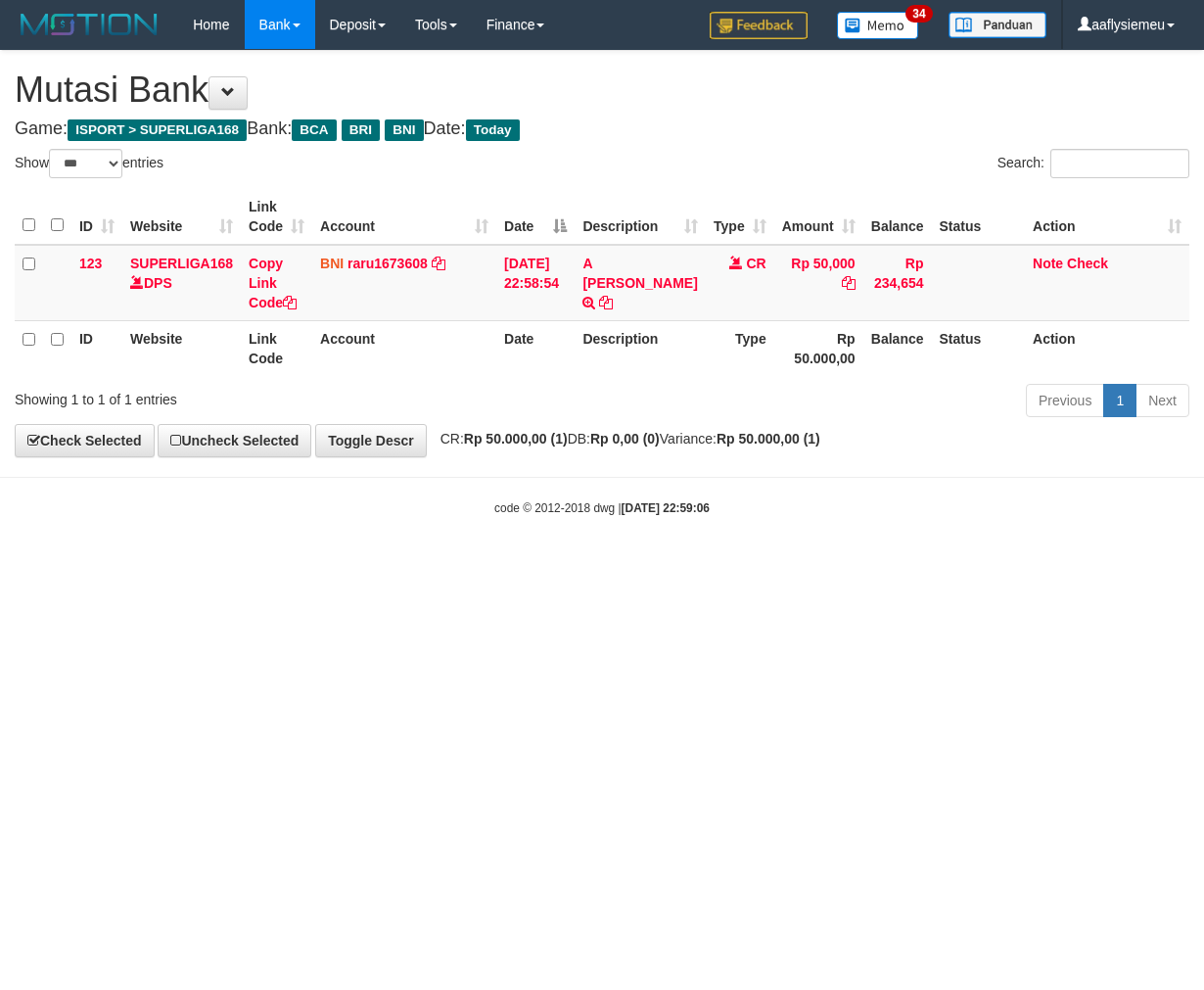 scroll, scrollTop: 0, scrollLeft: 0, axis: both 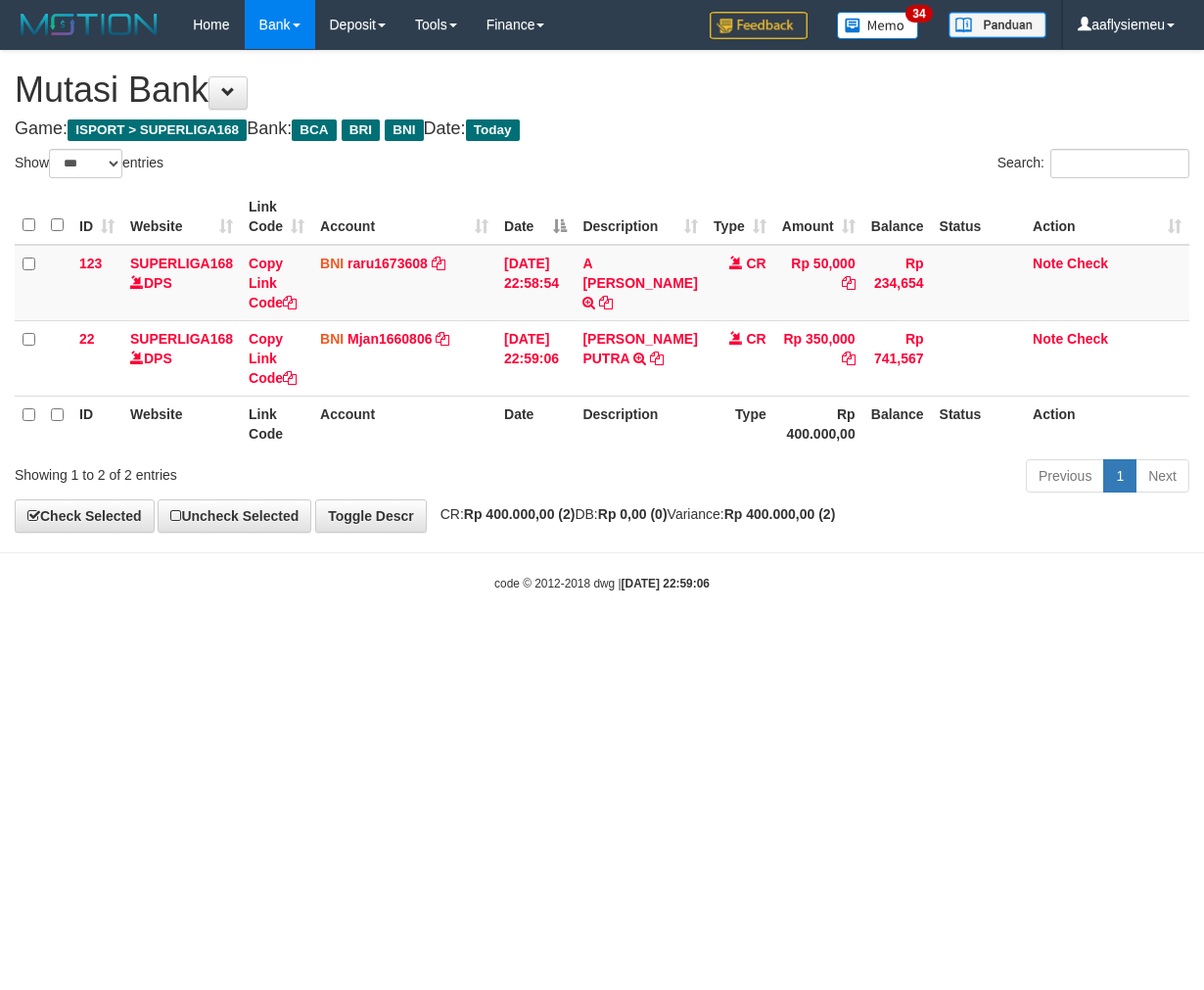select on "***" 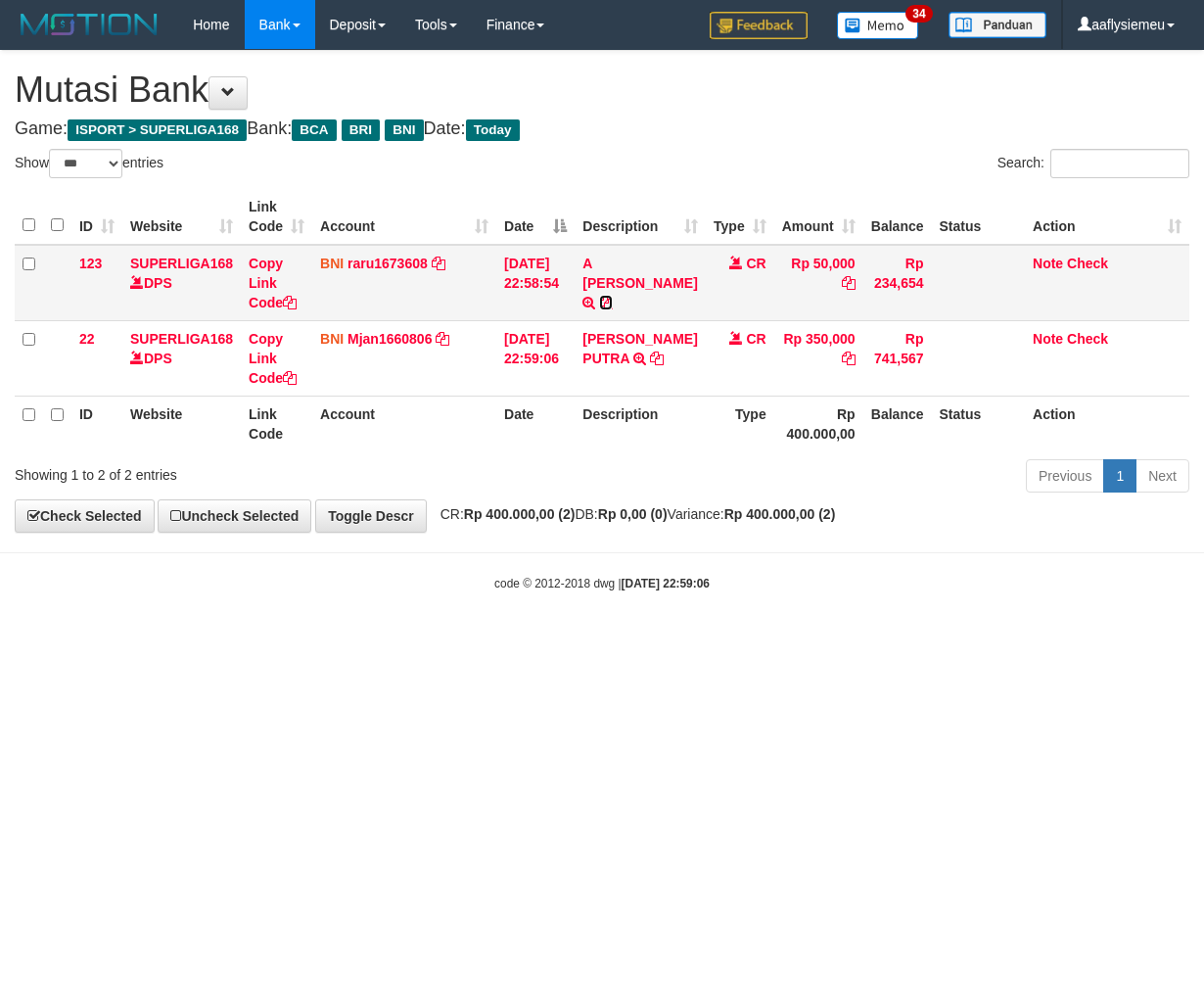 click at bounding box center [606, 303] 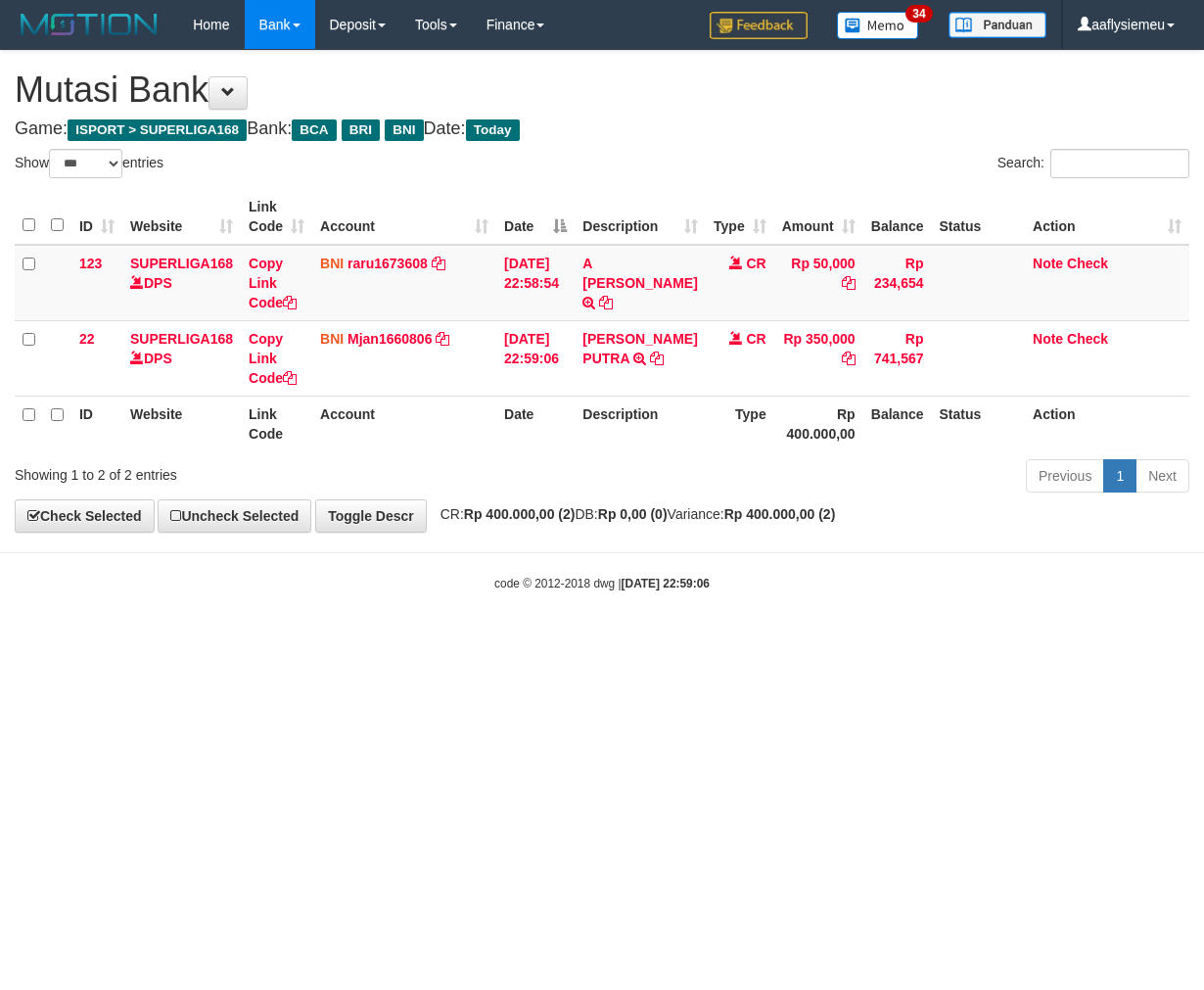 click on "Toggle navigation
Home
Bank
Account List
Load
By Website
Group
[ISPORT]													SUPERLIGA168
By Load Group (DPS)" at bounding box center (602, 320) 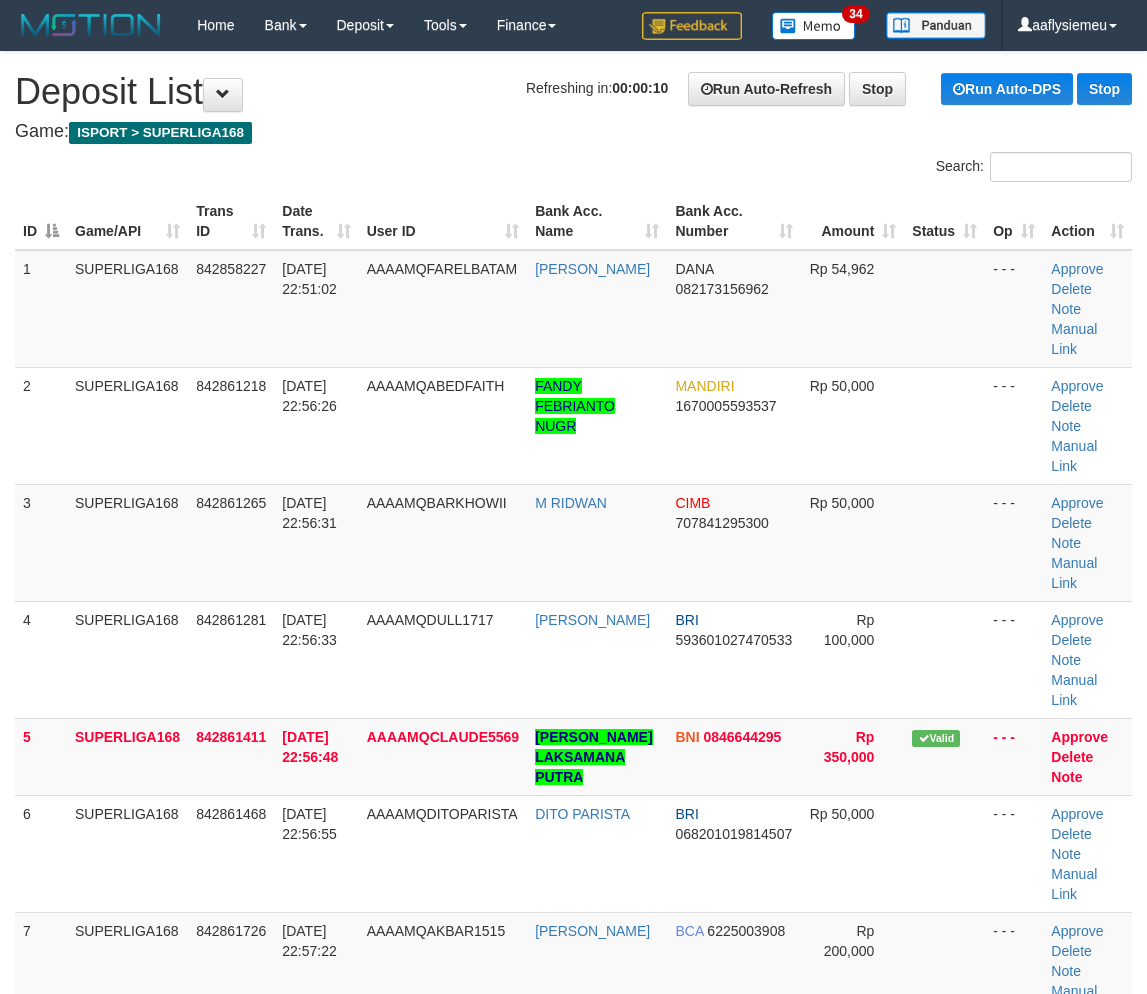 scroll, scrollTop: 0, scrollLeft: 0, axis: both 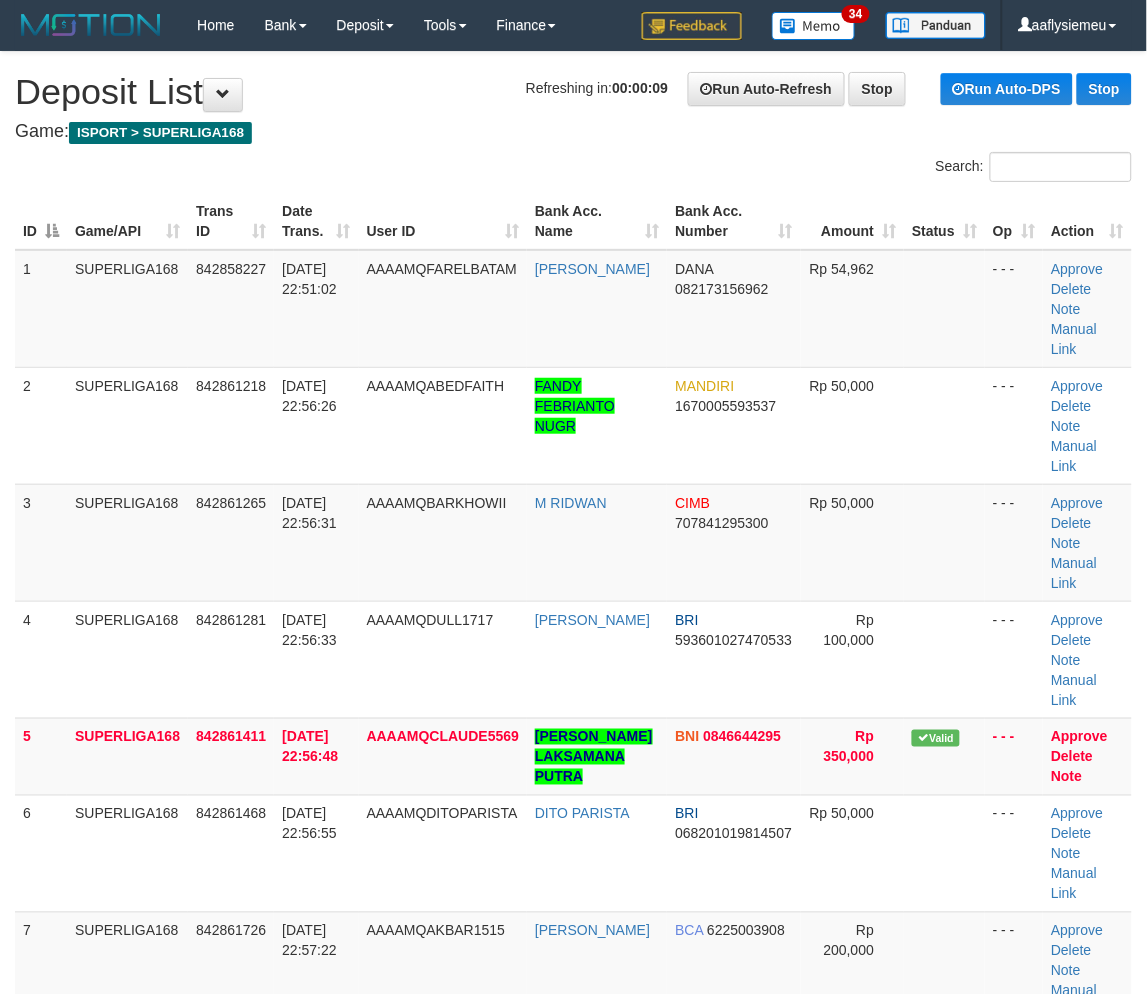 drag, startPoint x: 123, startPoint y: 504, endPoint x: 1, endPoint y: 616, distance: 165.61401 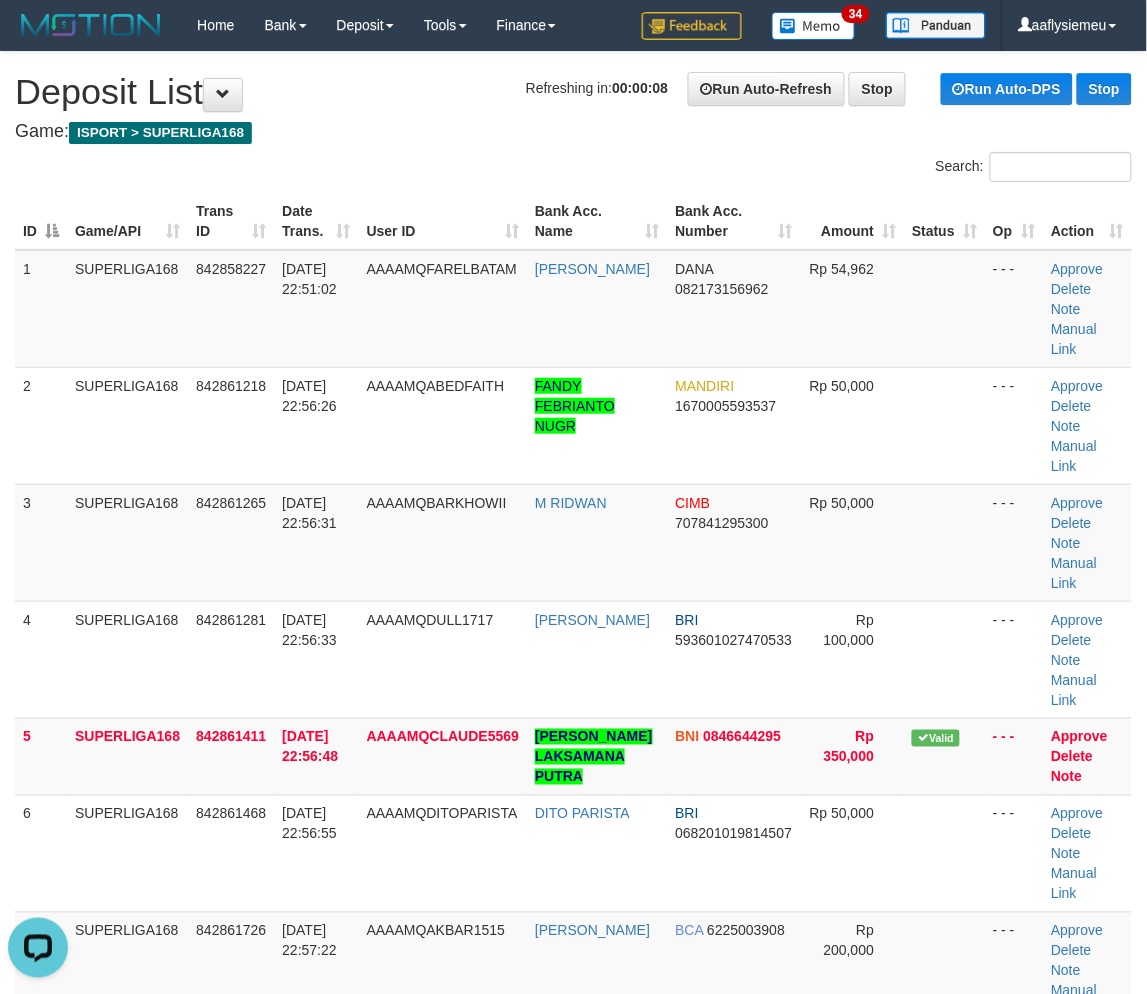scroll, scrollTop: 0, scrollLeft: 0, axis: both 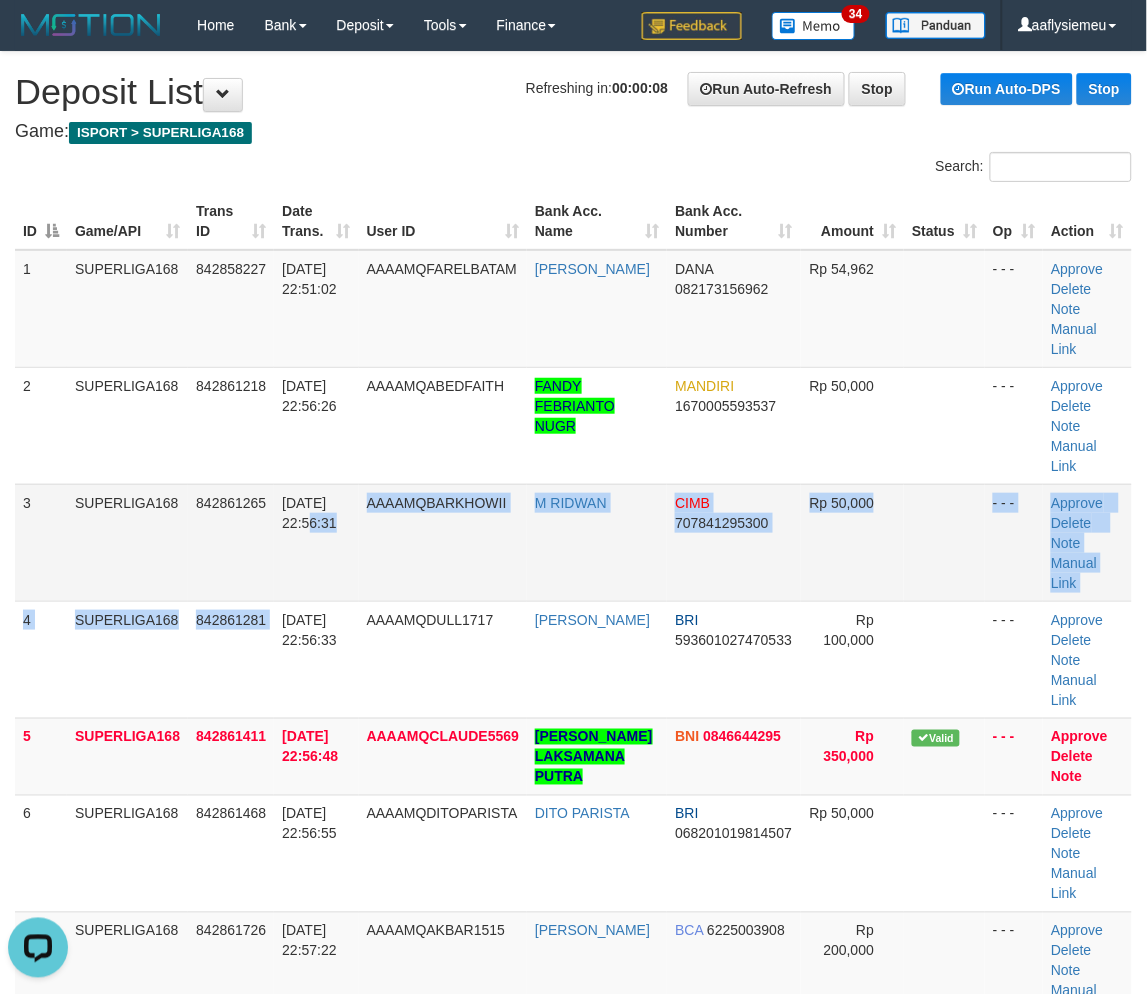 click on "1
SUPERLIGA168
842858227
11/07/2025 22:51:02
AAAAMQFARELBATAM
KIKI WAHYUDI
DANA
082173156962
Rp 54,962
- - -
Approve
Delete
Note
Manual Link
2
SUPERLIGA168
842861218
11/07/2025 22:56:26
AAAAMQABEDFAITH
FANDY FEBRIANTO NUGR
MANDIRI
1670005593537
Rp 50,000
- - -" at bounding box center (573, 991) 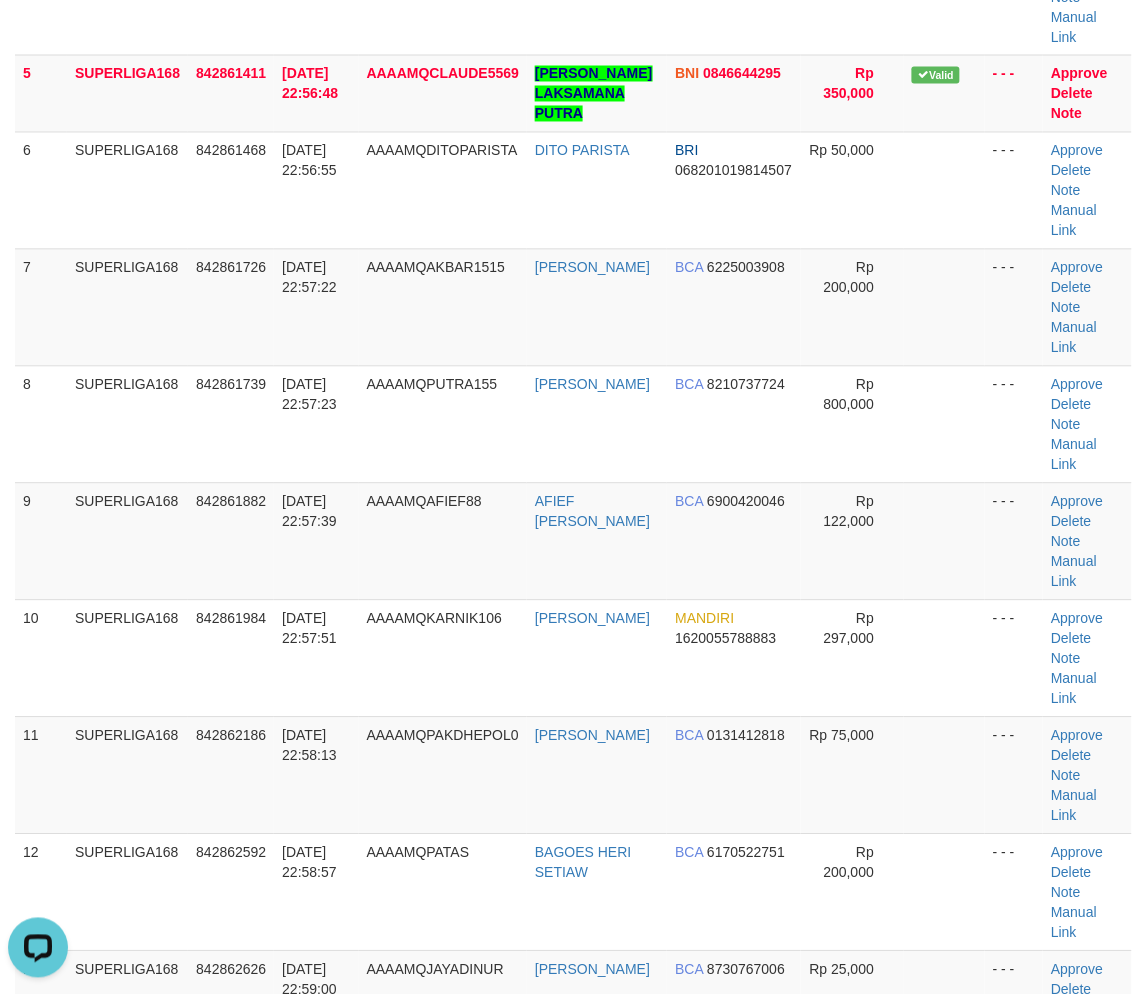 scroll, scrollTop: 666, scrollLeft: 0, axis: vertical 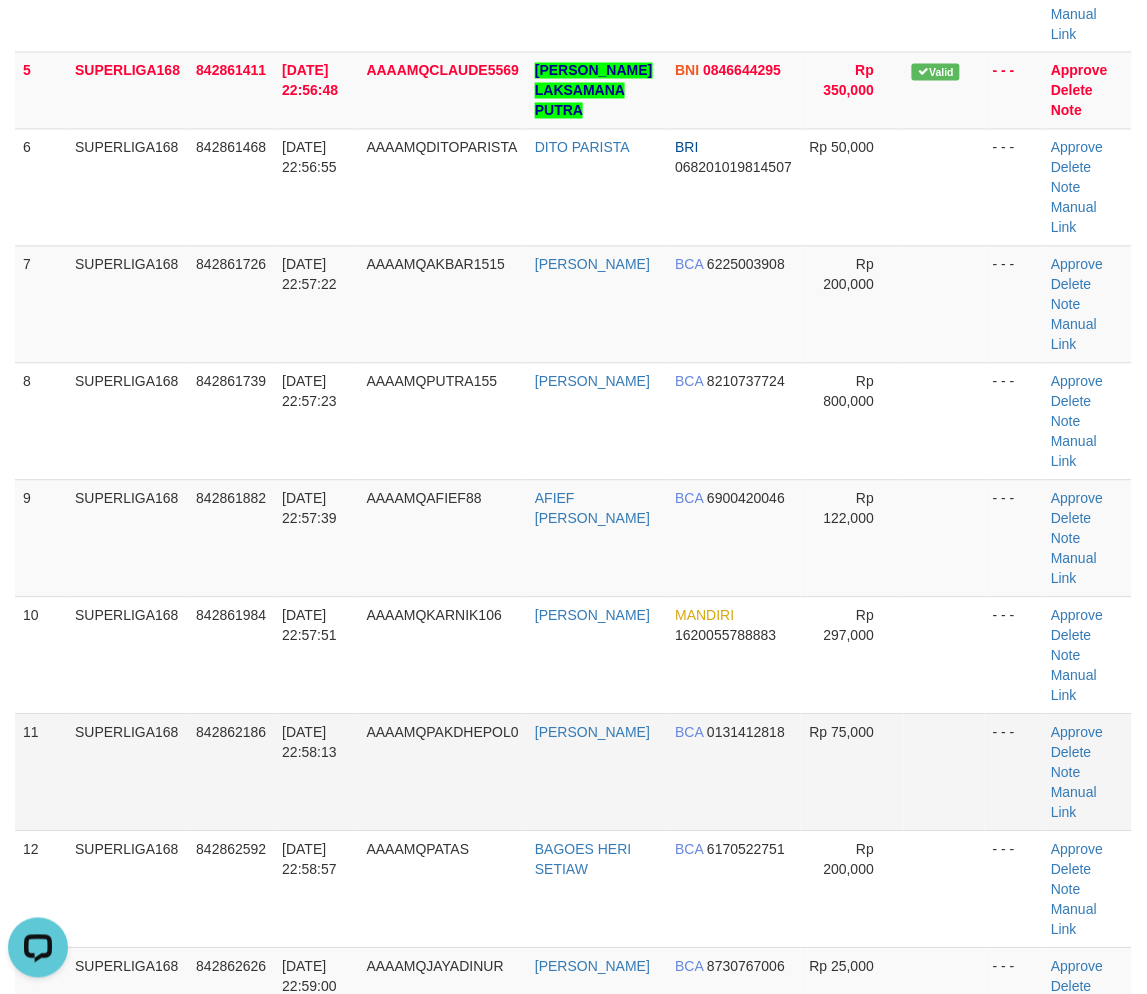 click on "SUPERLIGA168" at bounding box center [127, 772] 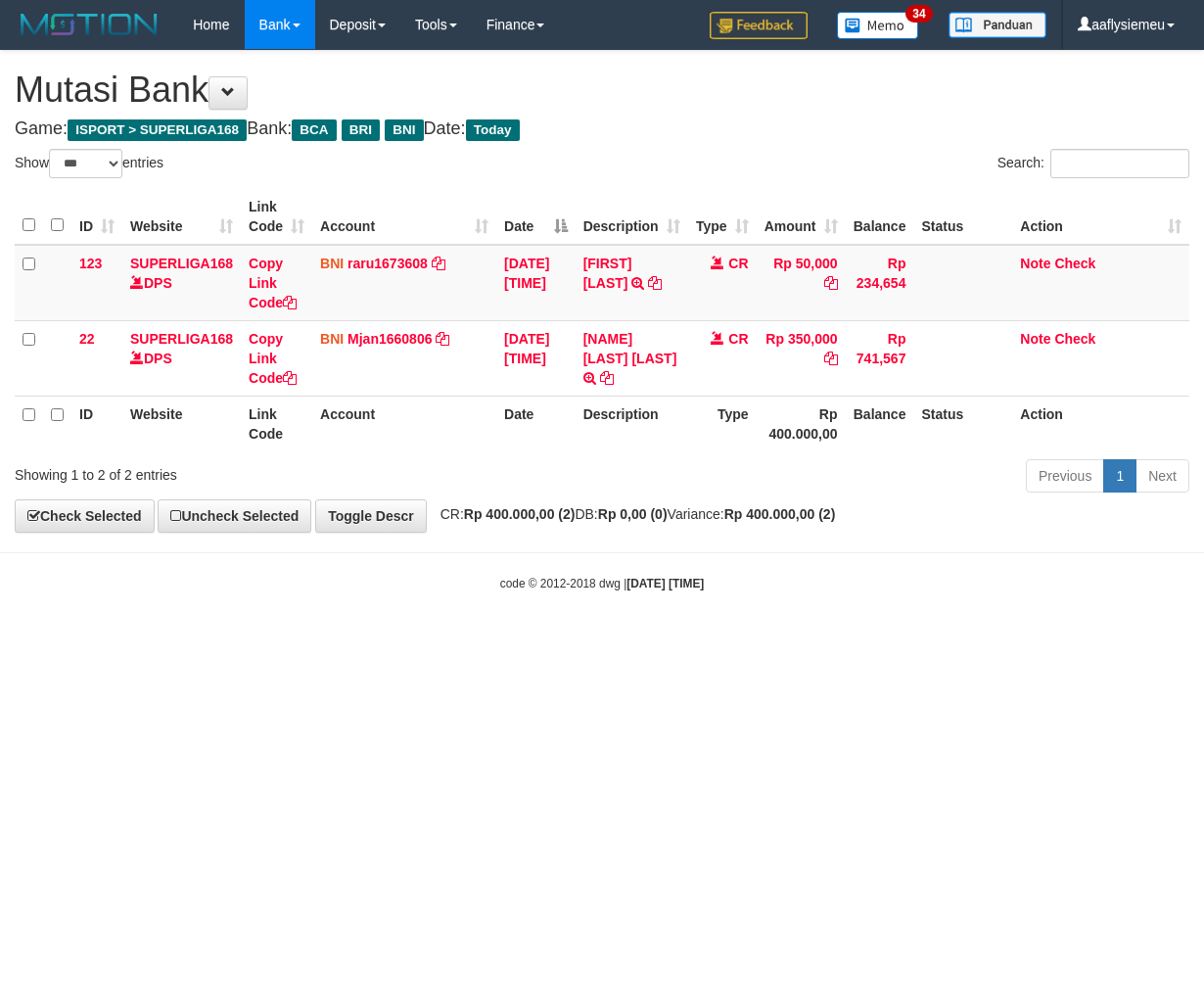 select on "***" 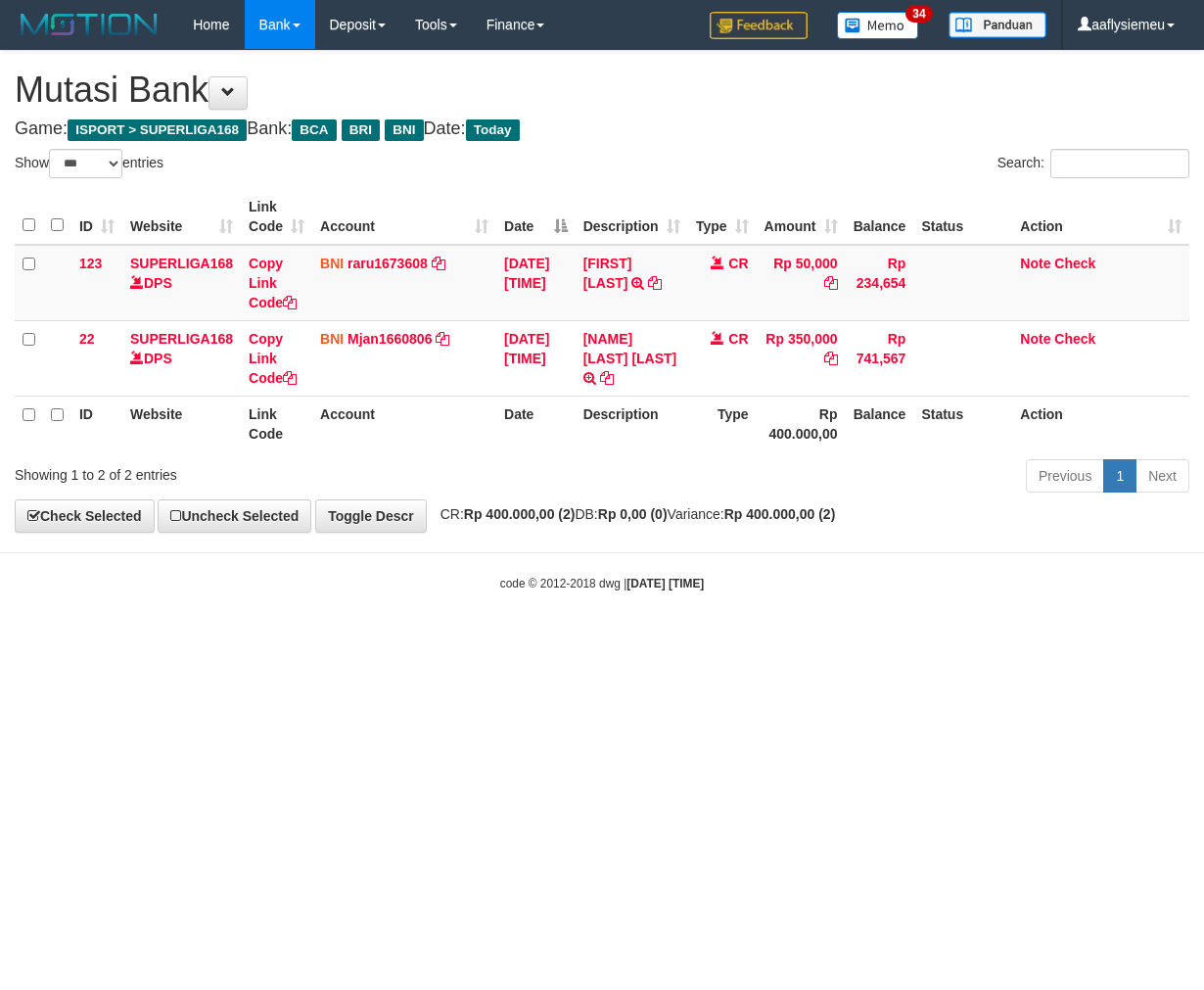 scroll, scrollTop: 0, scrollLeft: 0, axis: both 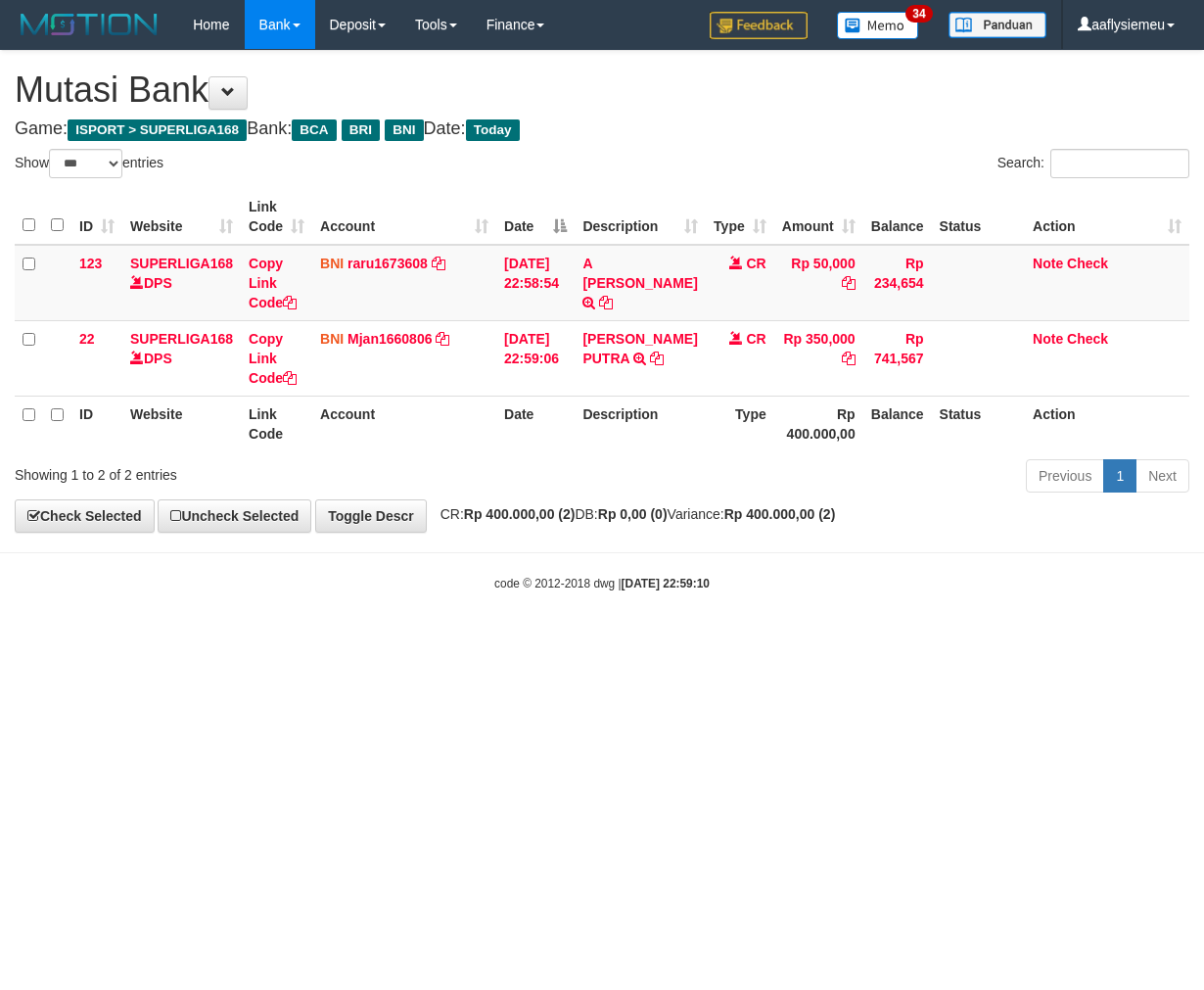 select on "***" 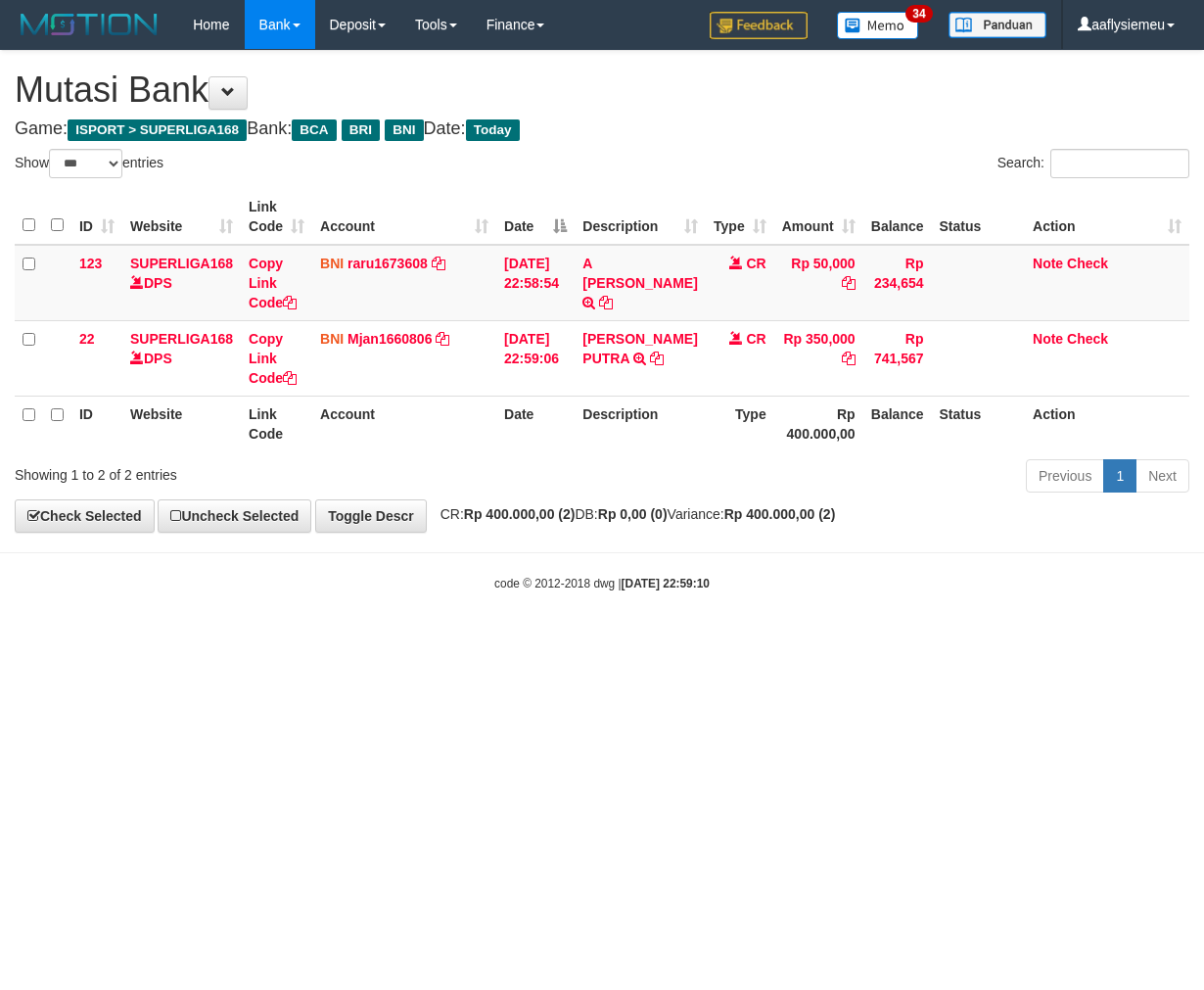 scroll, scrollTop: 0, scrollLeft: 0, axis: both 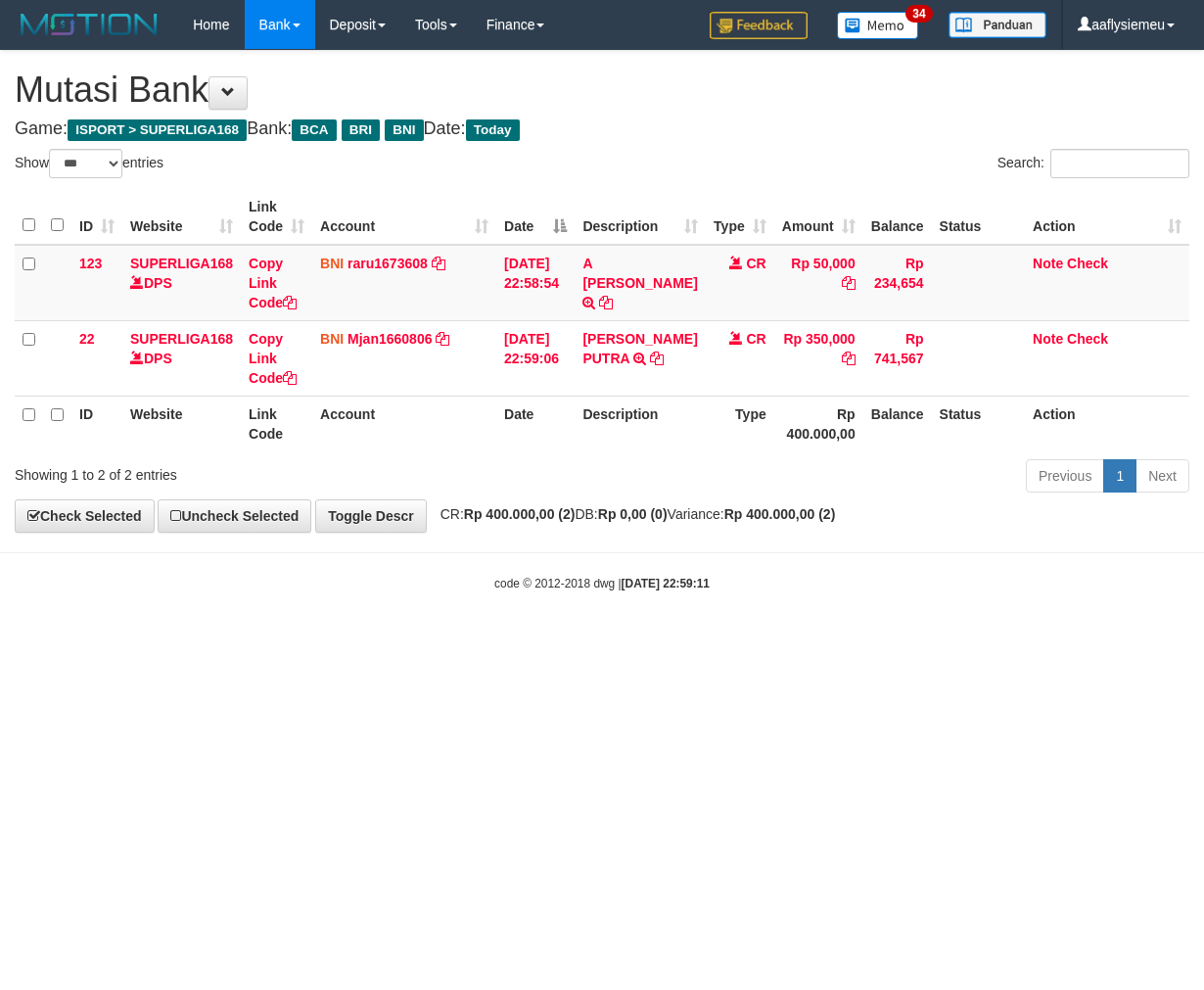 select on "***" 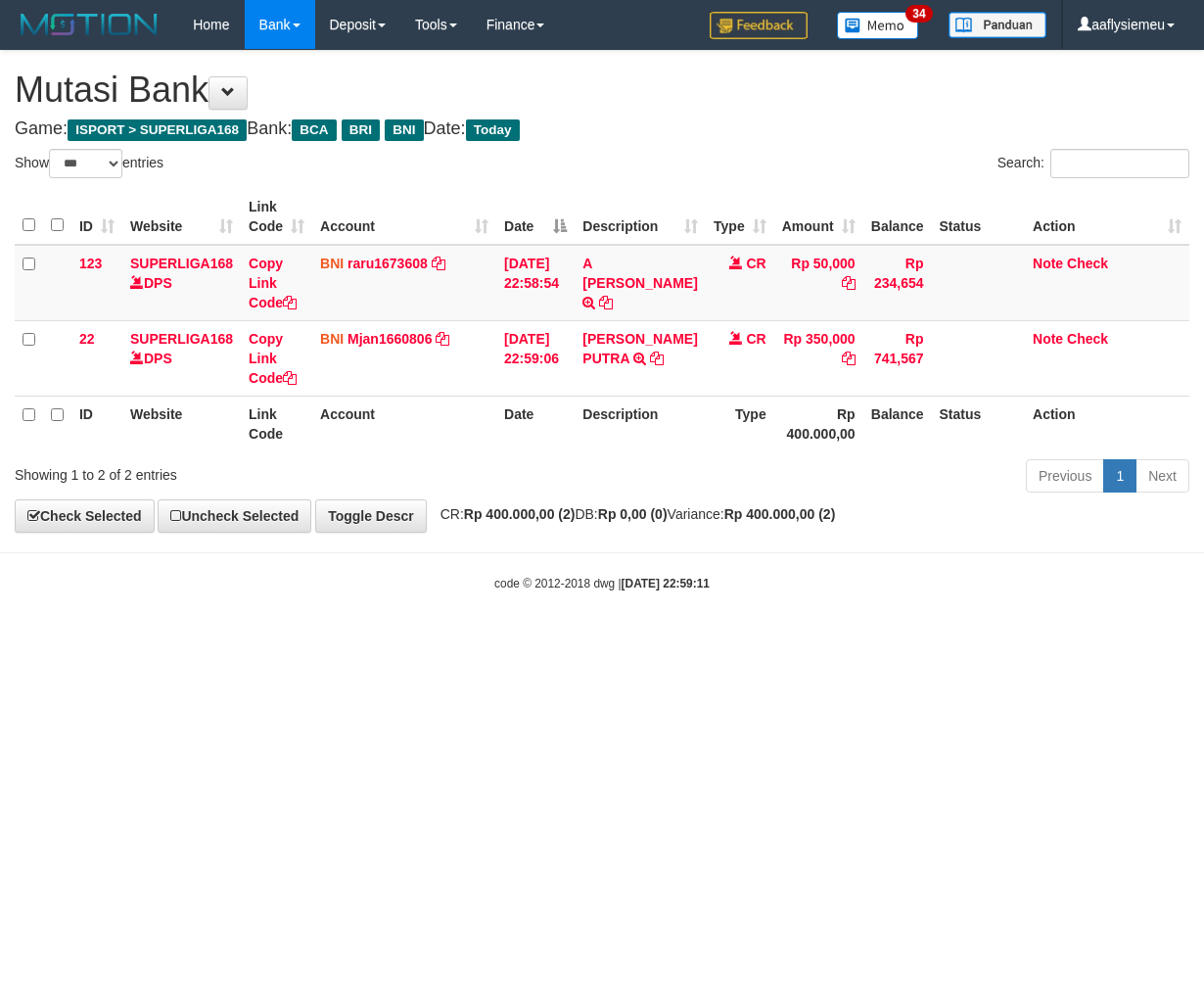 scroll, scrollTop: 0, scrollLeft: 0, axis: both 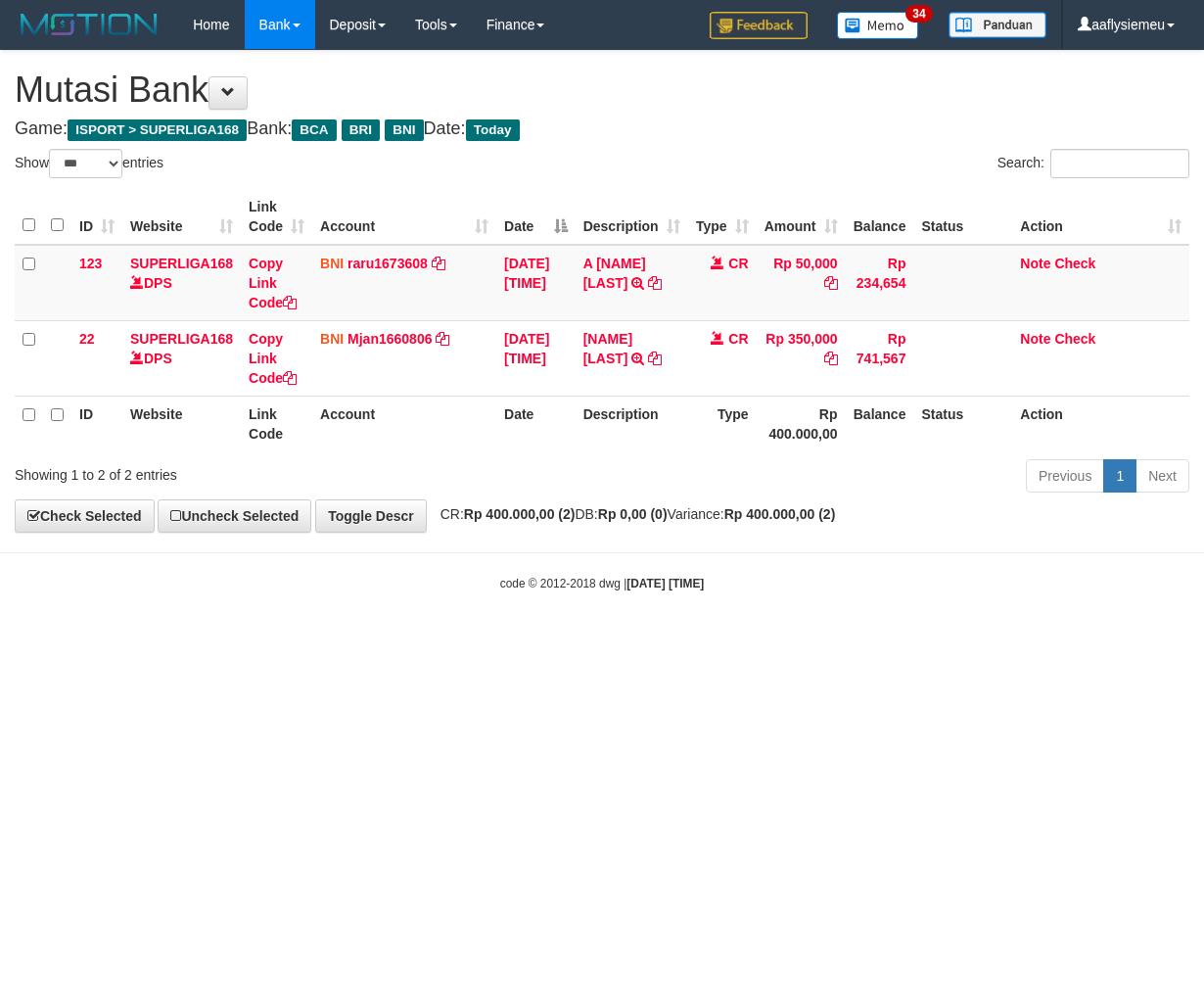 select on "***" 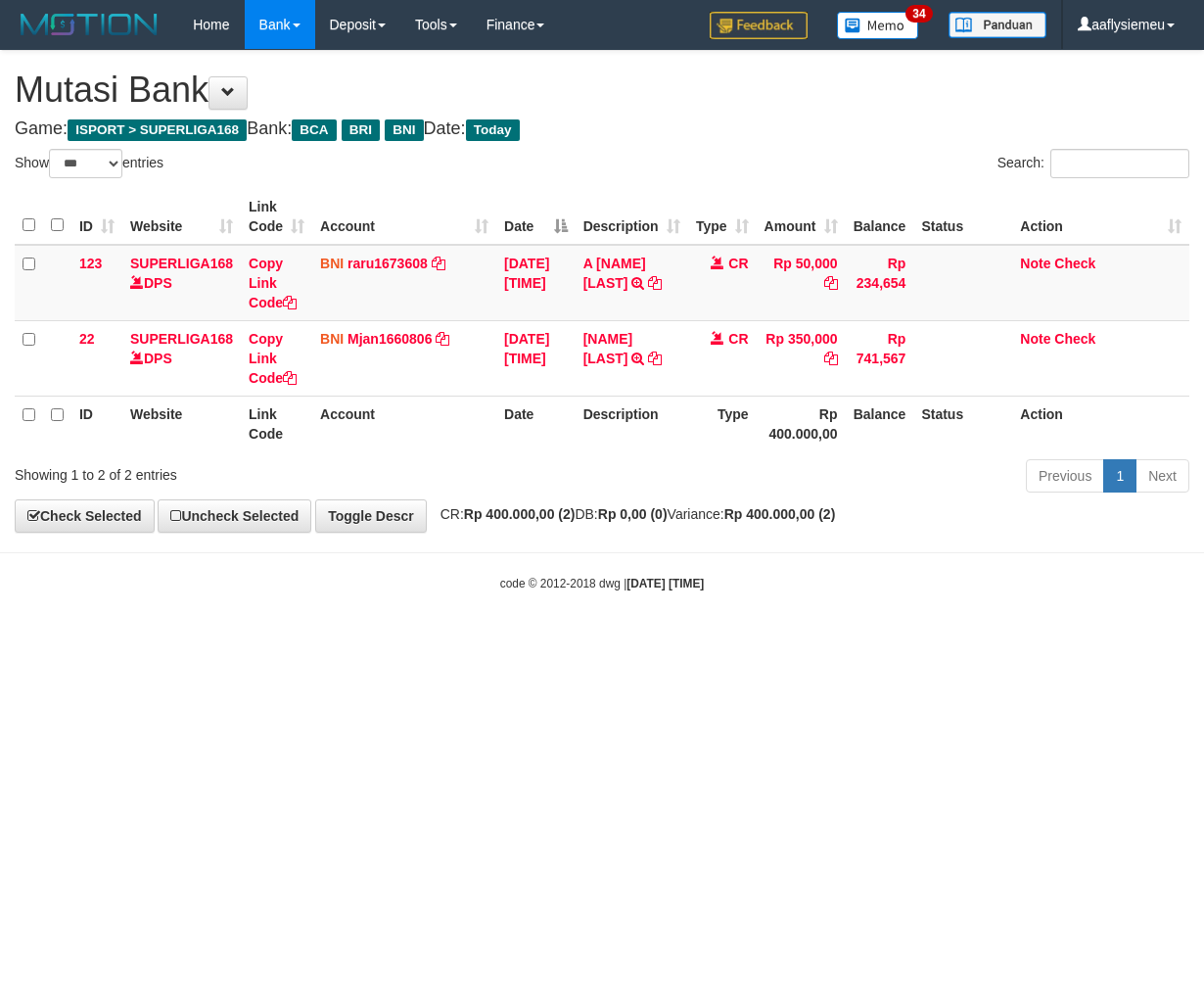 scroll, scrollTop: 0, scrollLeft: 0, axis: both 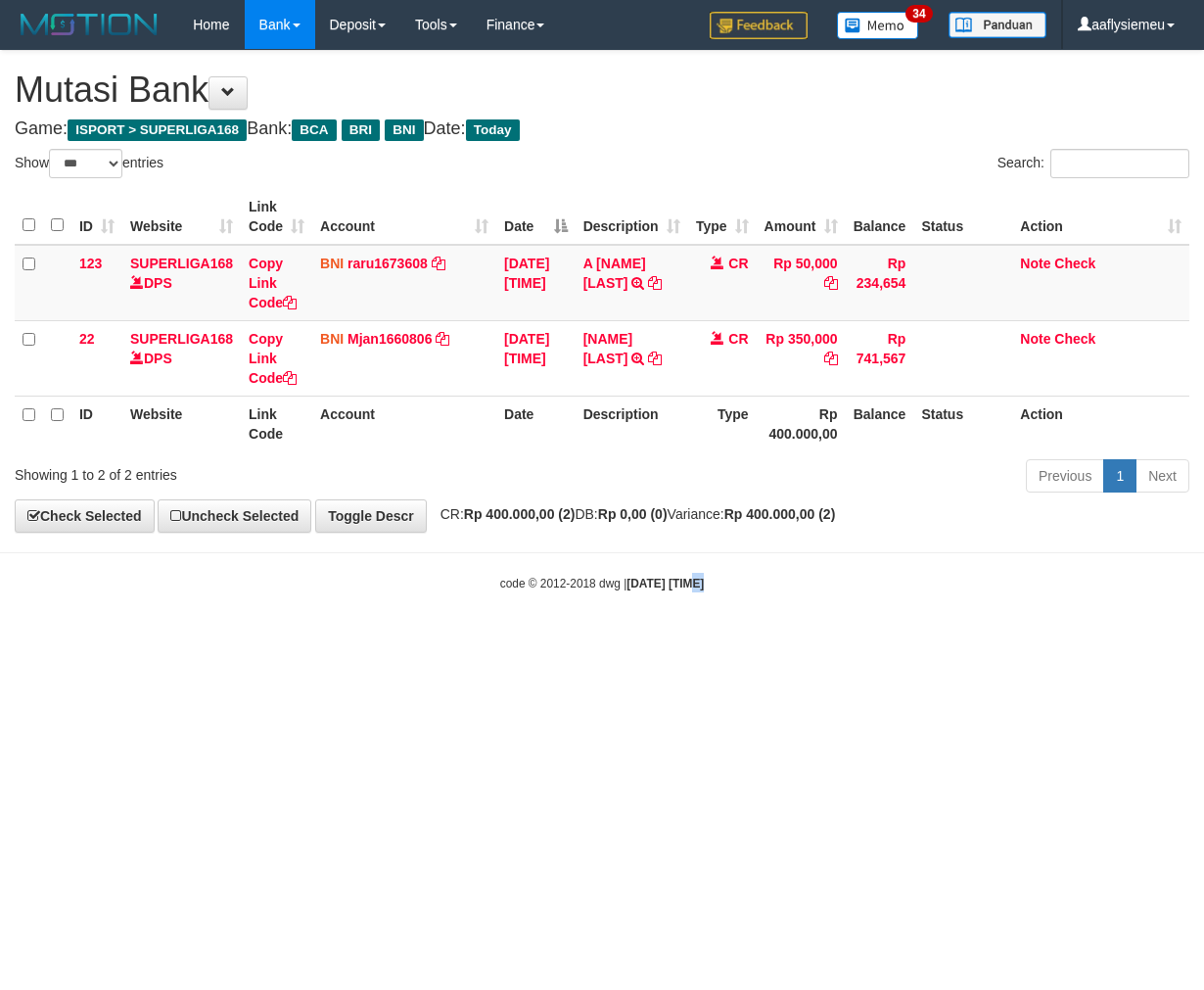 drag, startPoint x: 0, startPoint y: 0, endPoint x: 678, endPoint y: 725, distance: 992.62732 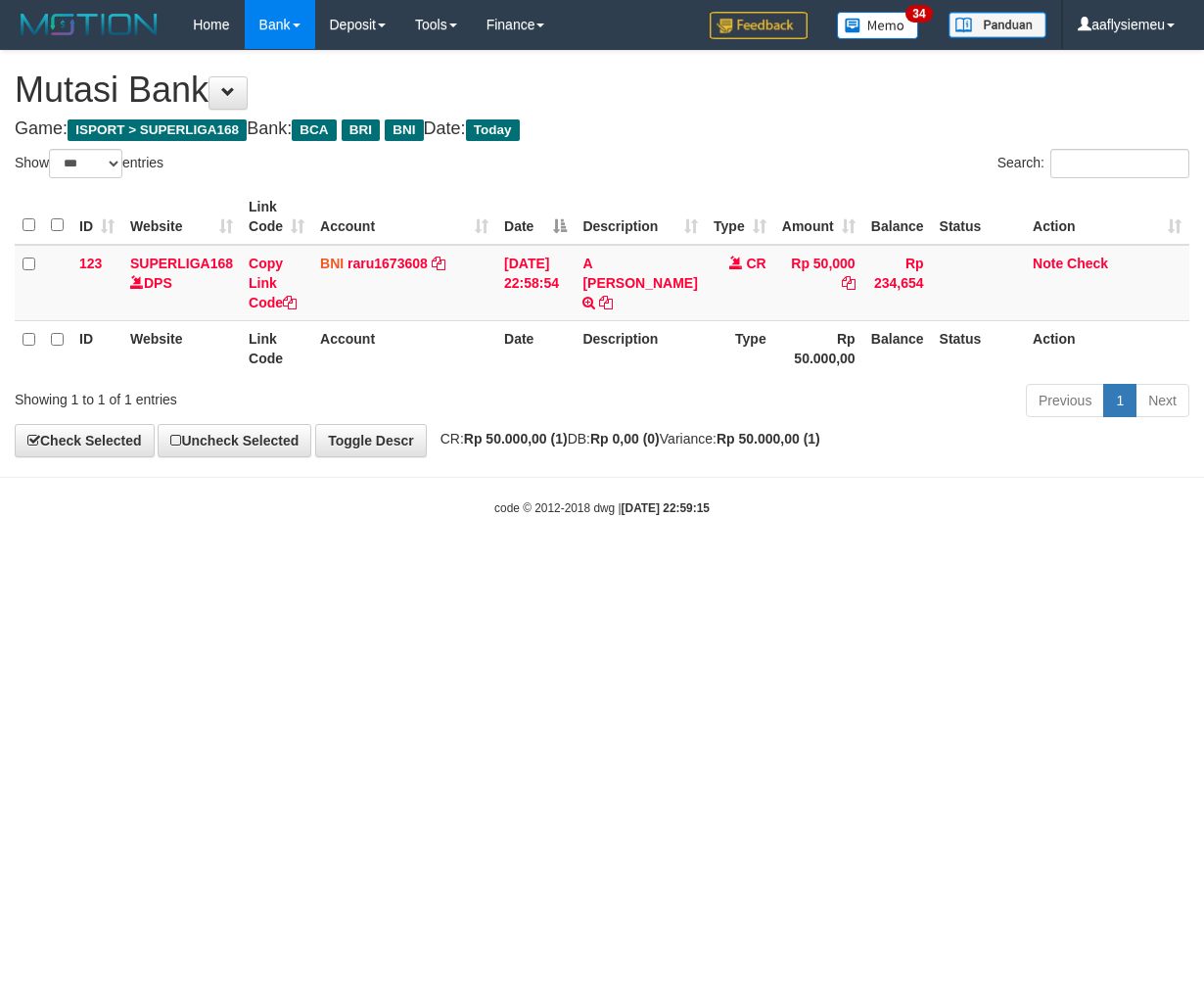 select on "***" 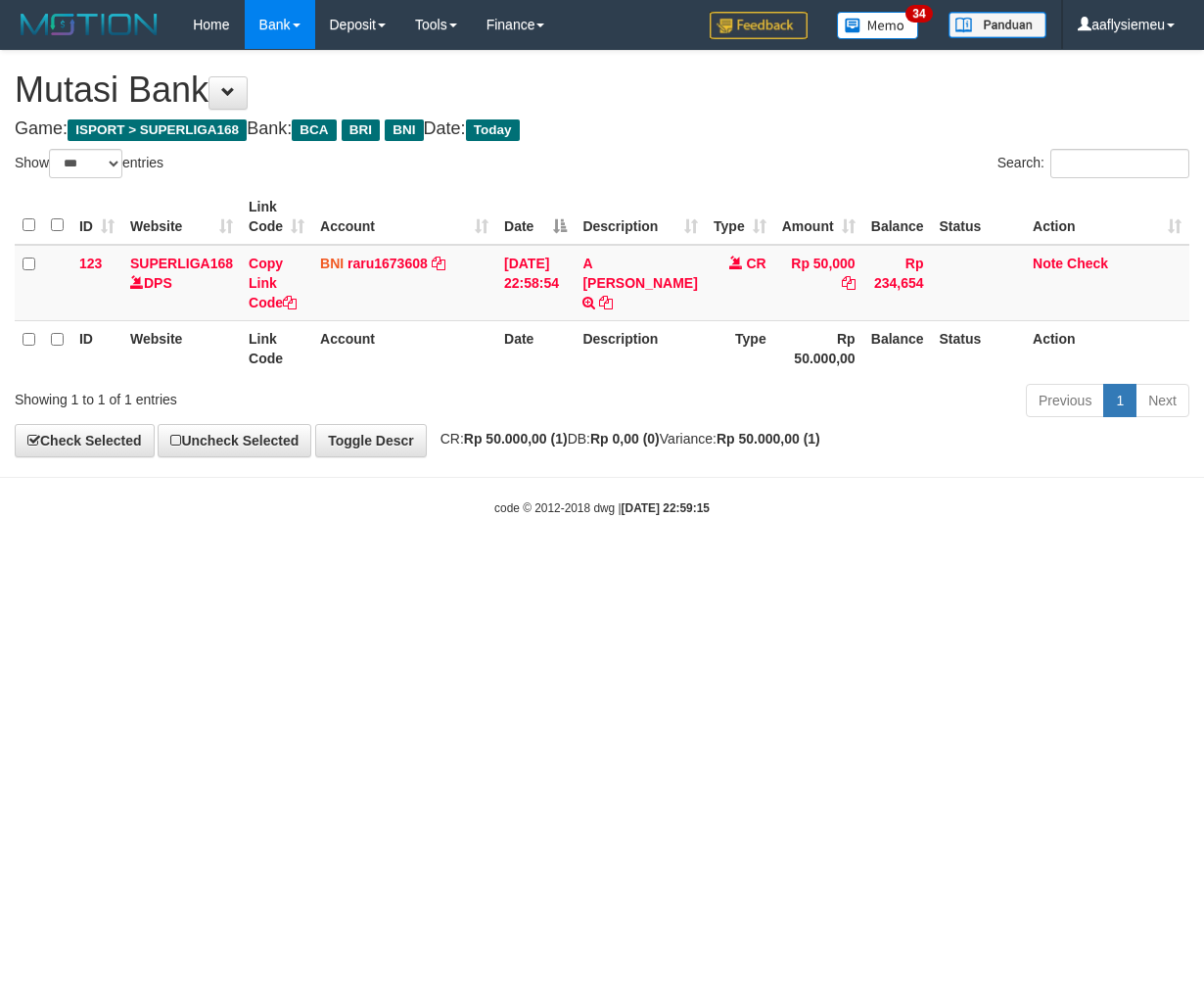 scroll, scrollTop: 0, scrollLeft: 0, axis: both 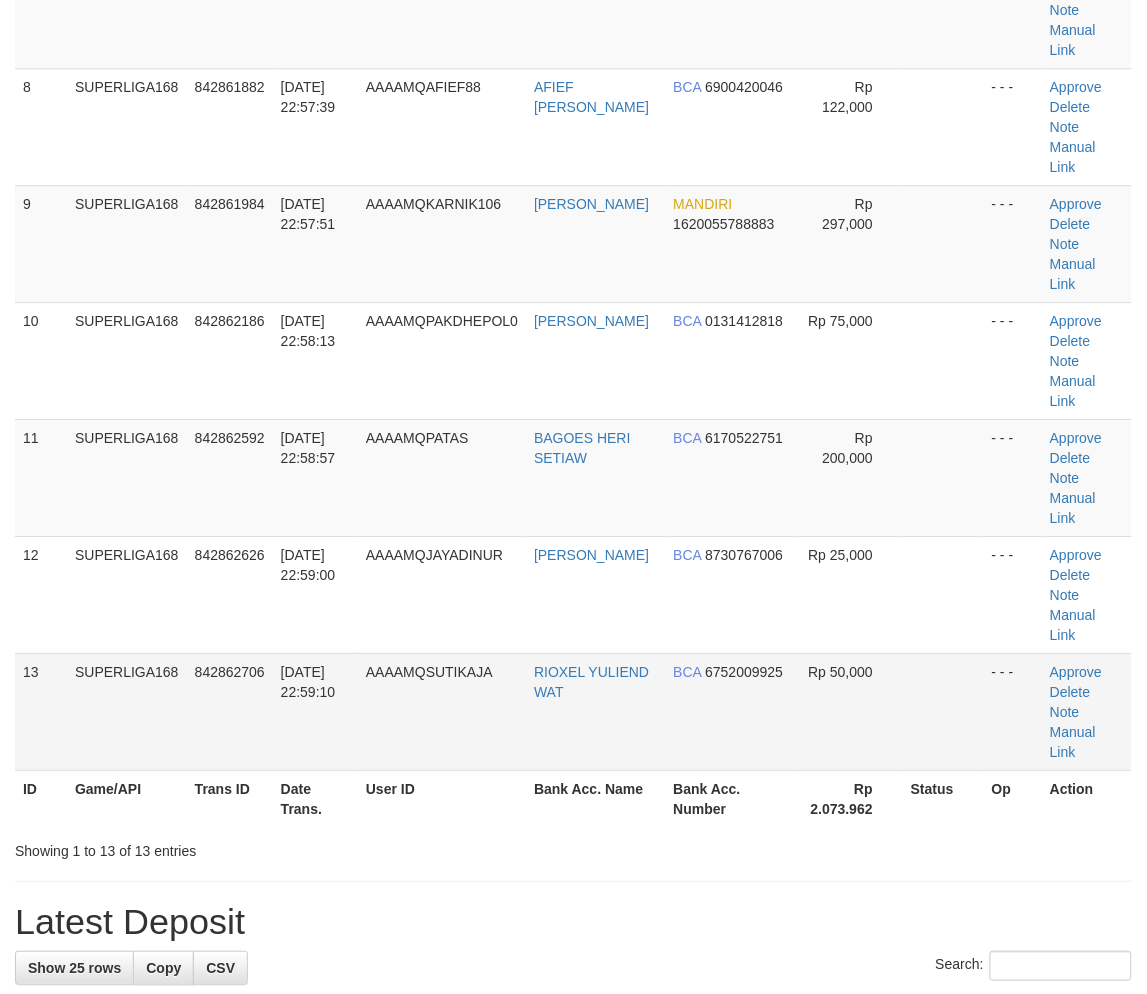 drag, startPoint x: 135, startPoint y: 454, endPoint x: 0, endPoint y: 508, distance: 145.39944 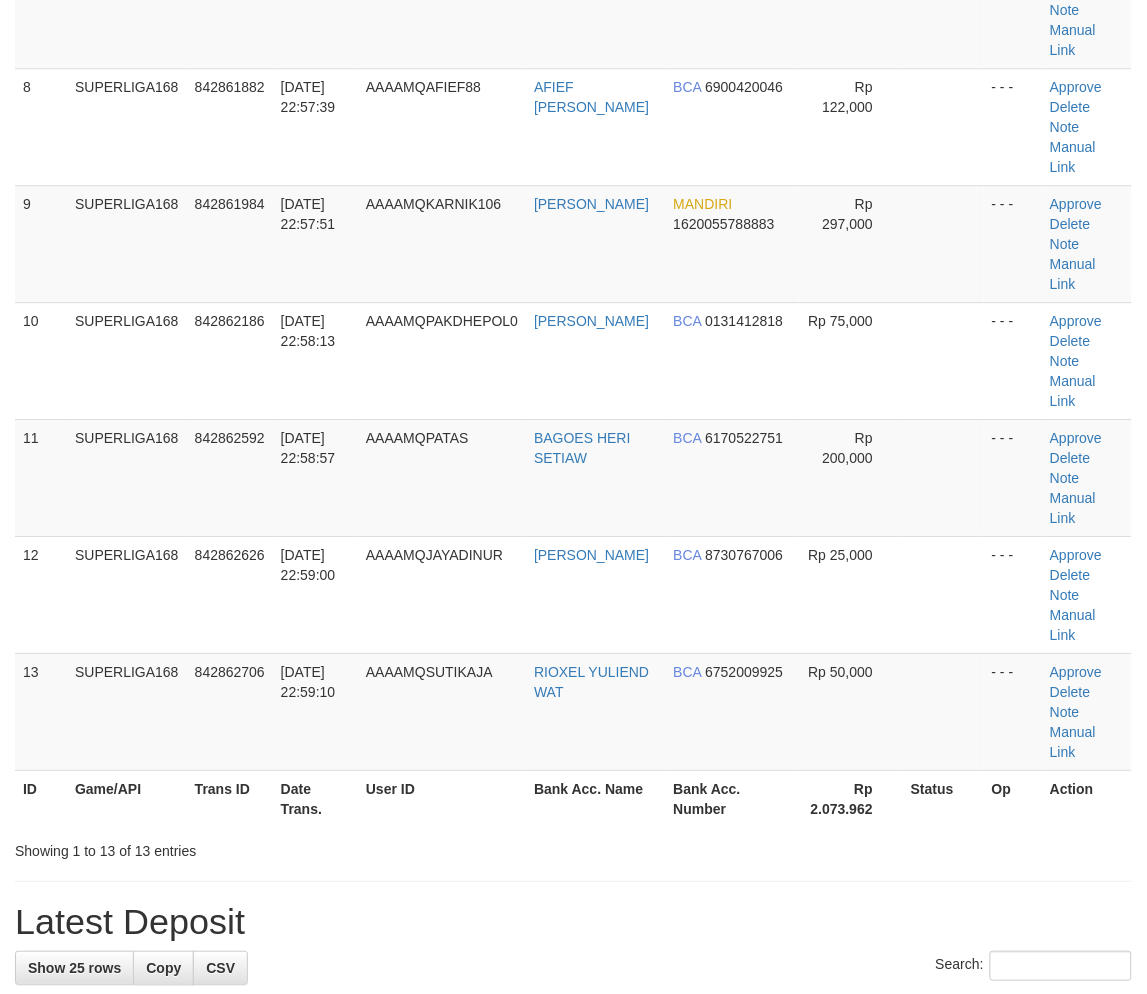 scroll, scrollTop: 666, scrollLeft: 0, axis: vertical 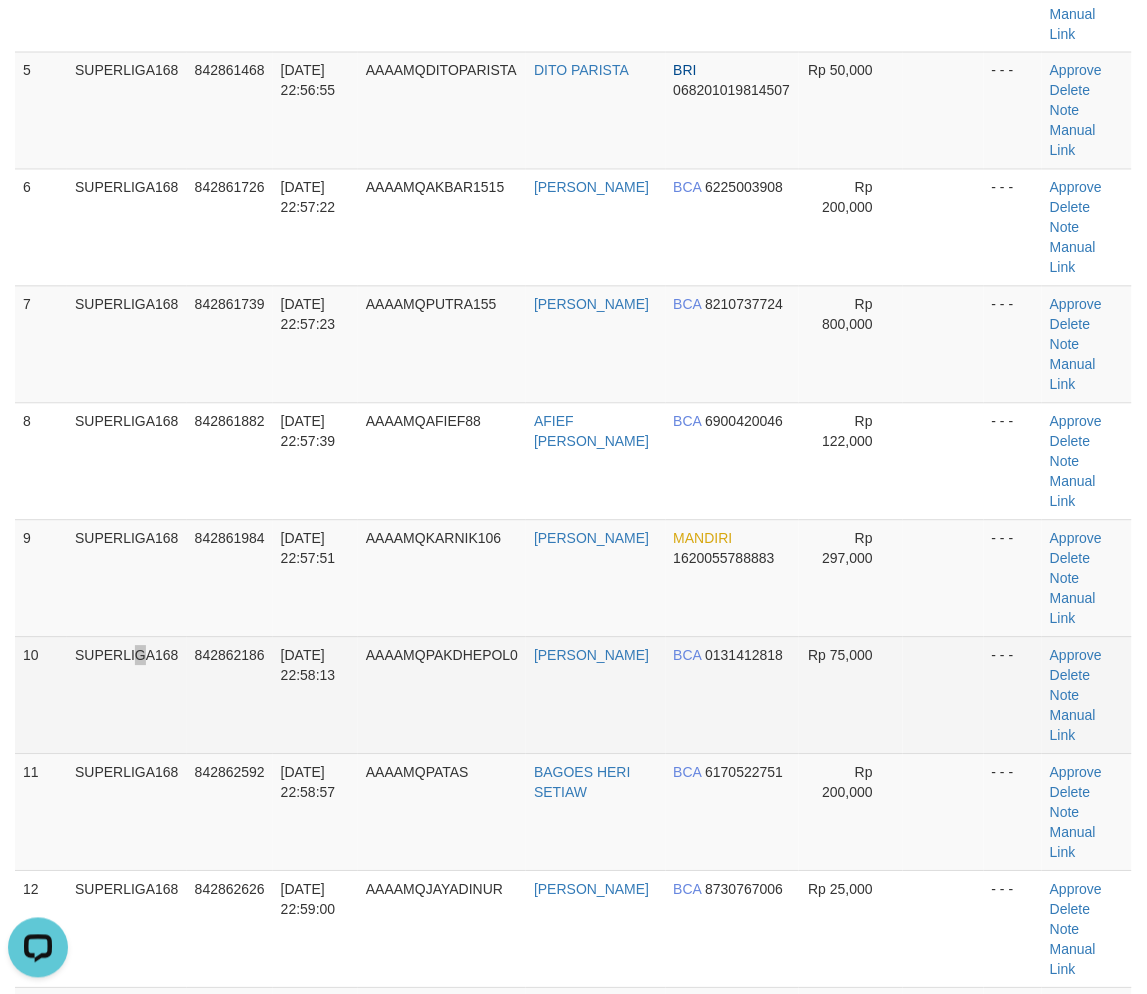 click on "SUPERLIGA168" at bounding box center [127, 695] 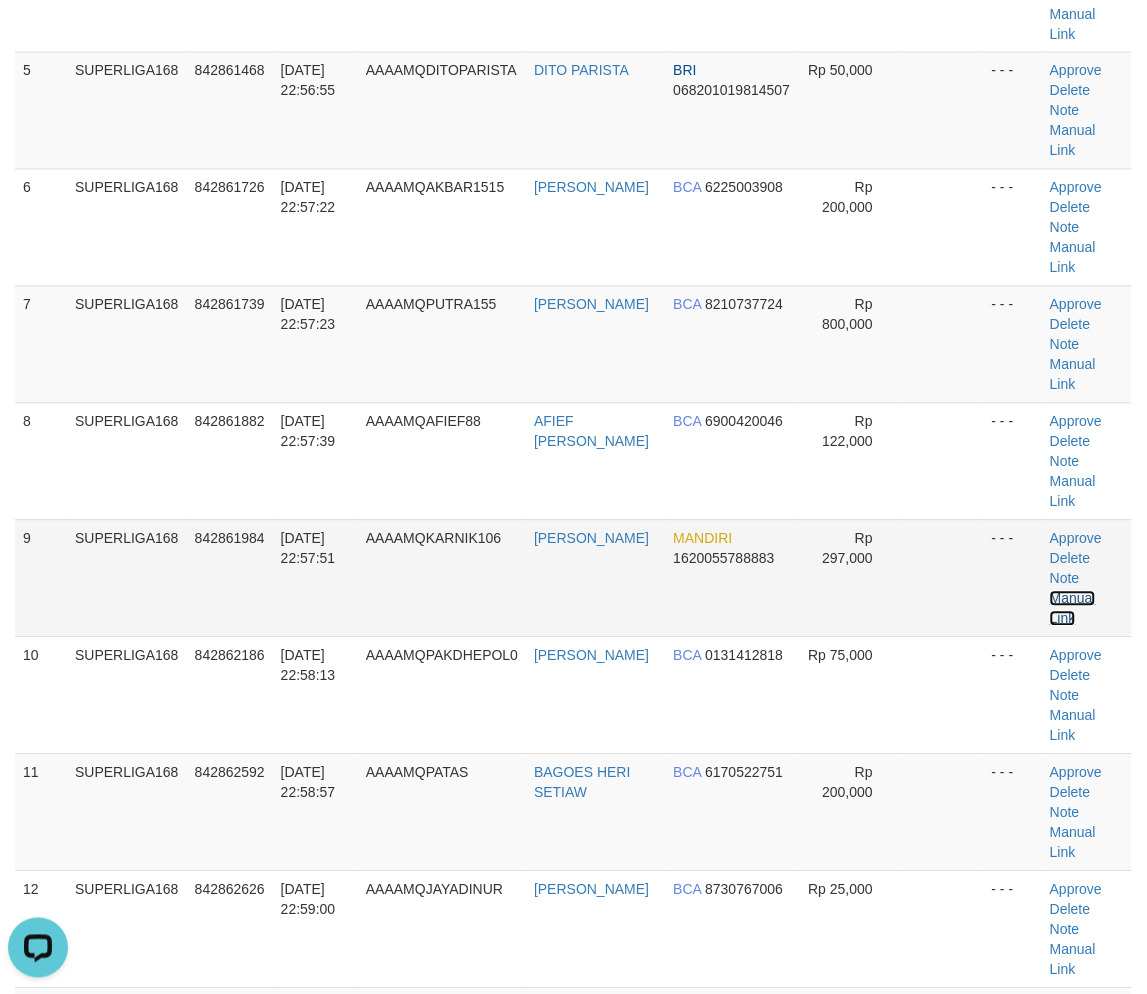 click on "Manual Link" at bounding box center [1073, 609] 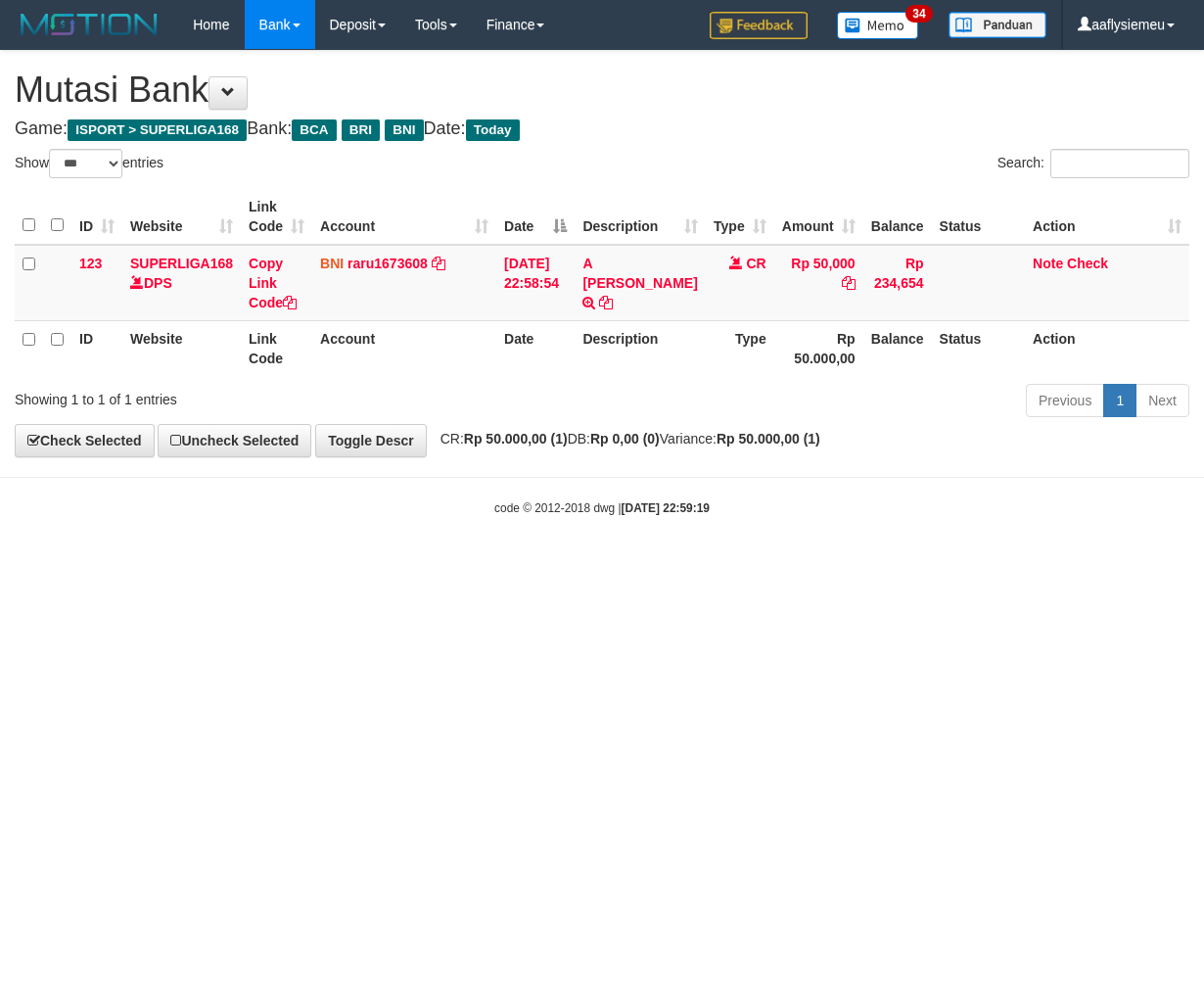 select on "***" 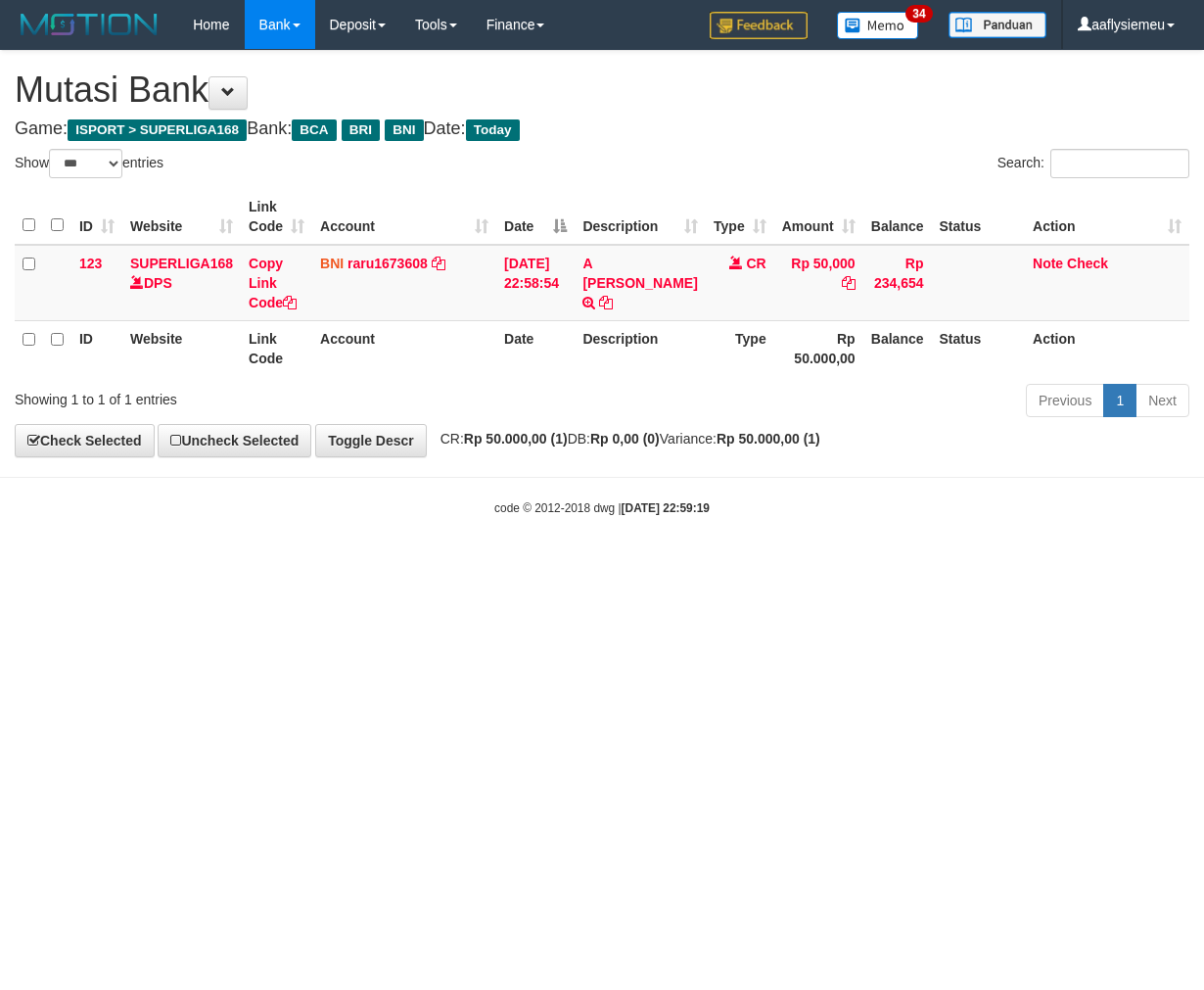 scroll, scrollTop: 0, scrollLeft: 0, axis: both 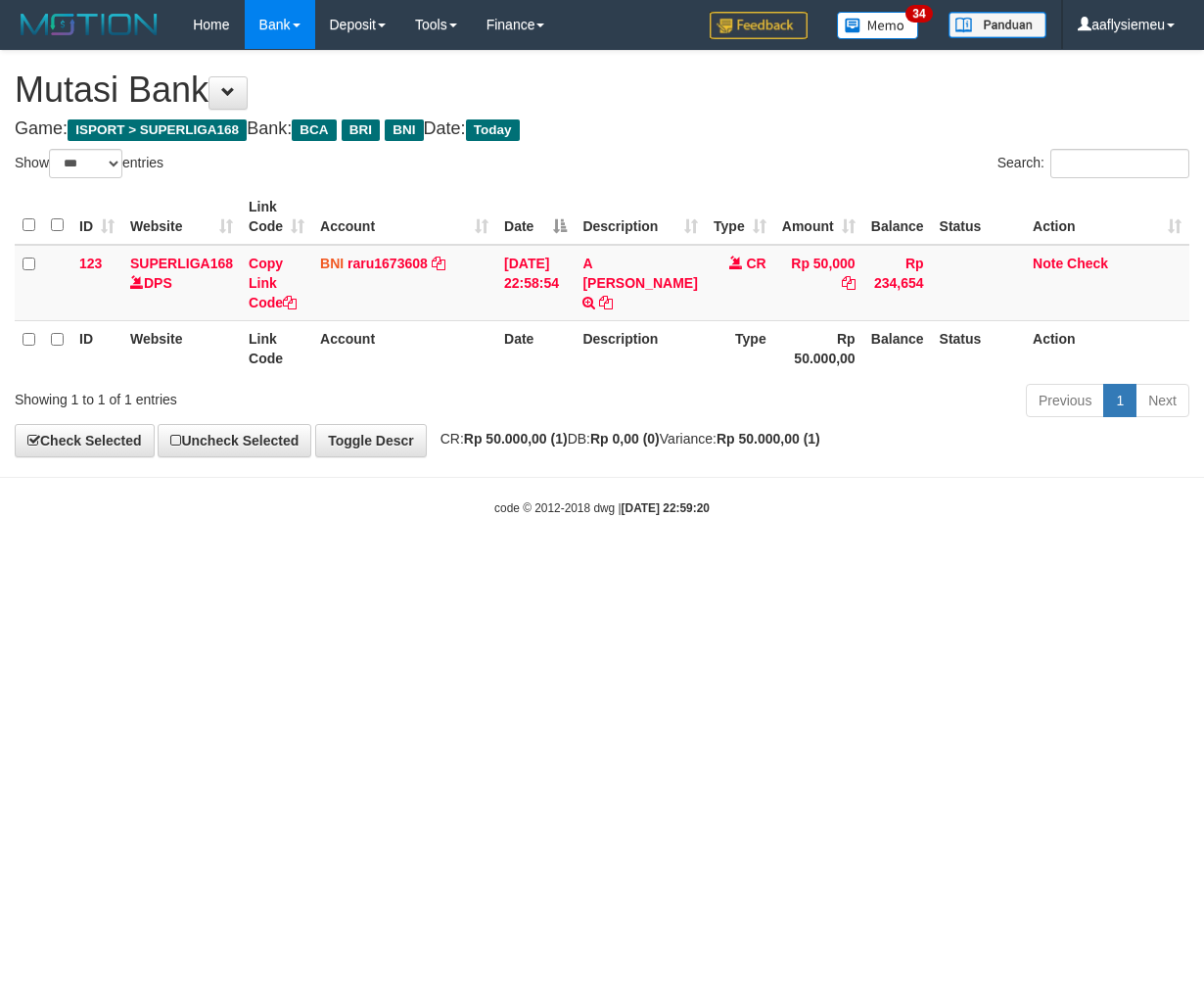 select on "***" 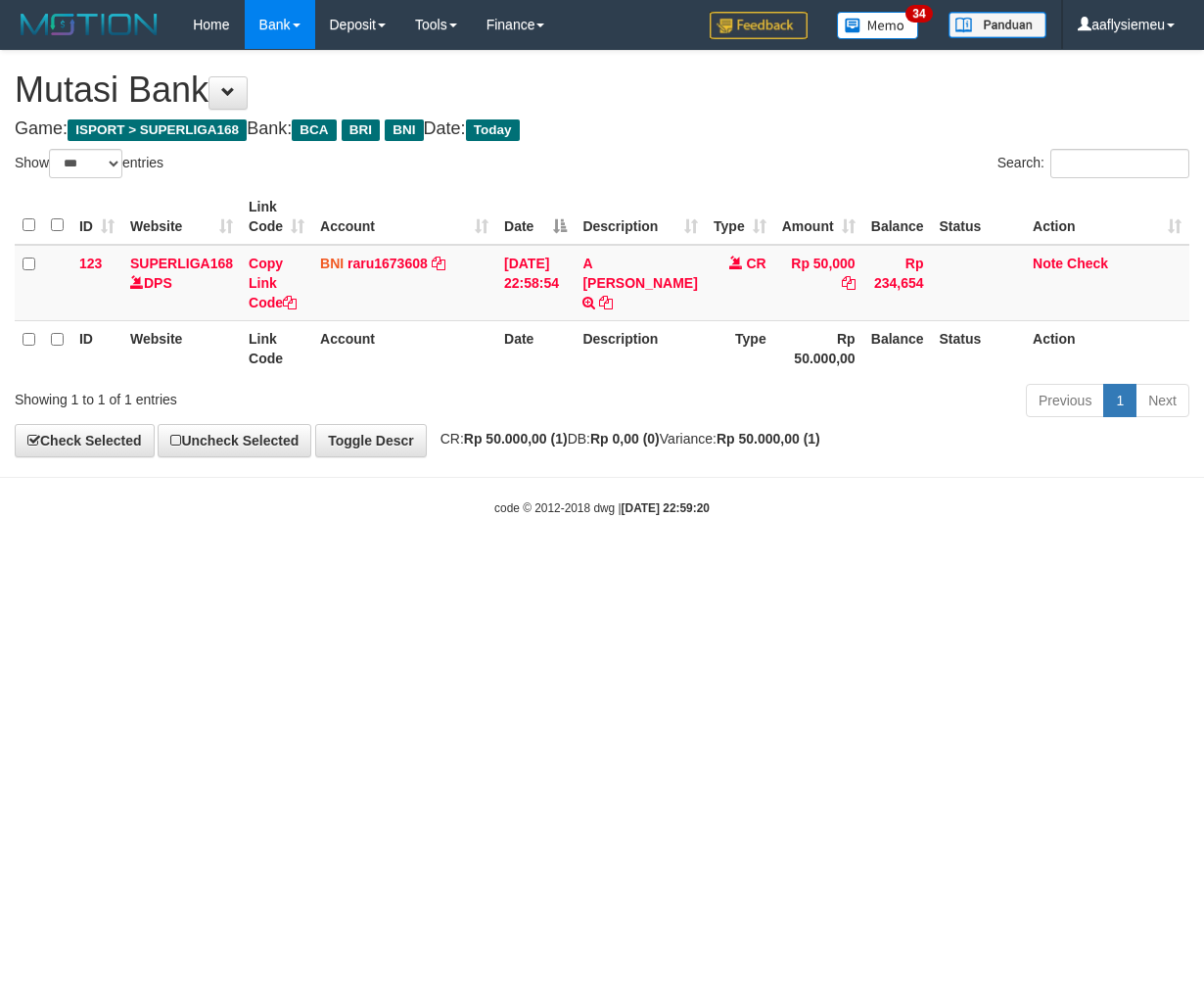 scroll, scrollTop: 0, scrollLeft: 0, axis: both 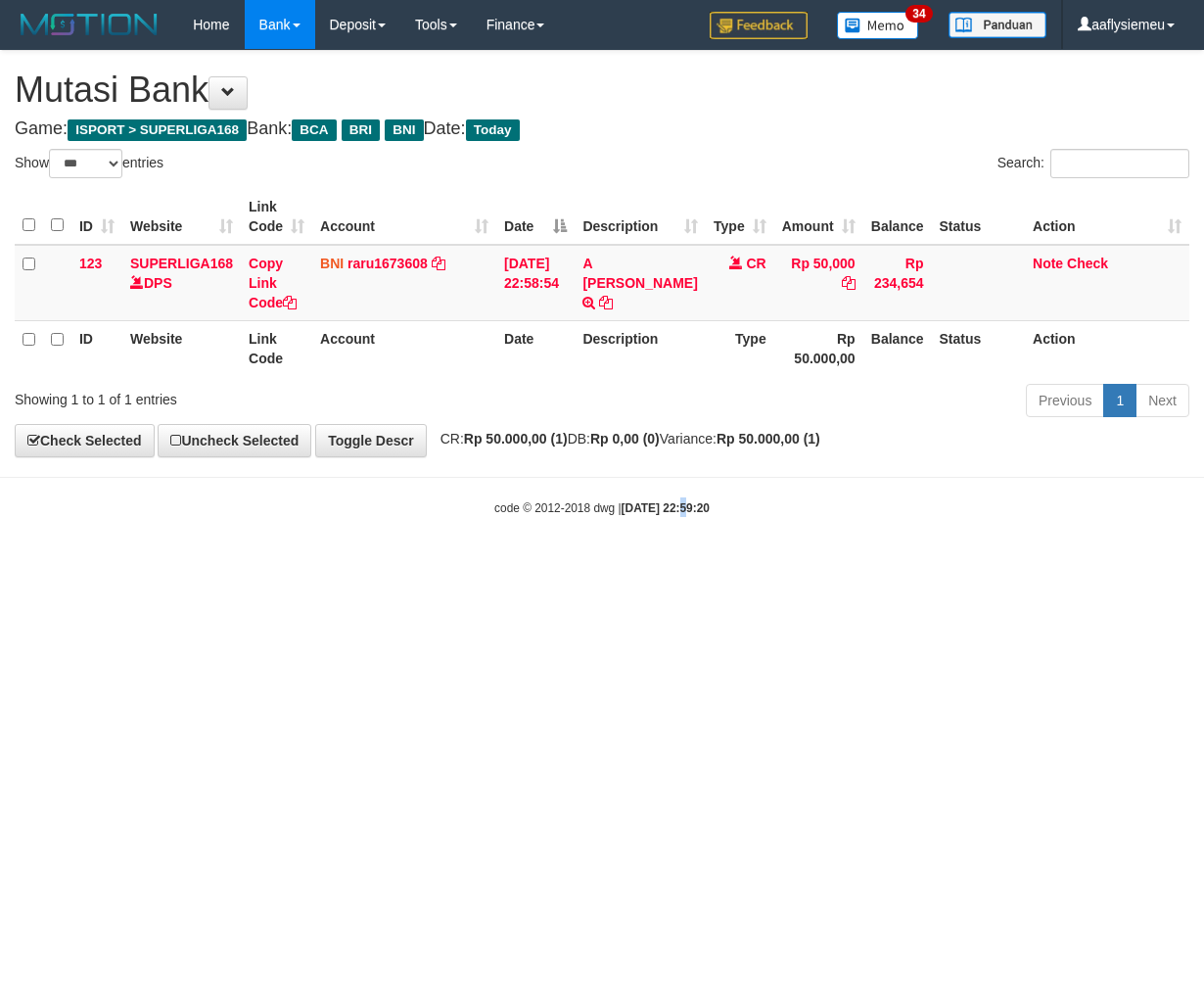 drag, startPoint x: 0, startPoint y: 0, endPoint x: 669, endPoint y: 637, distance: 923.7586 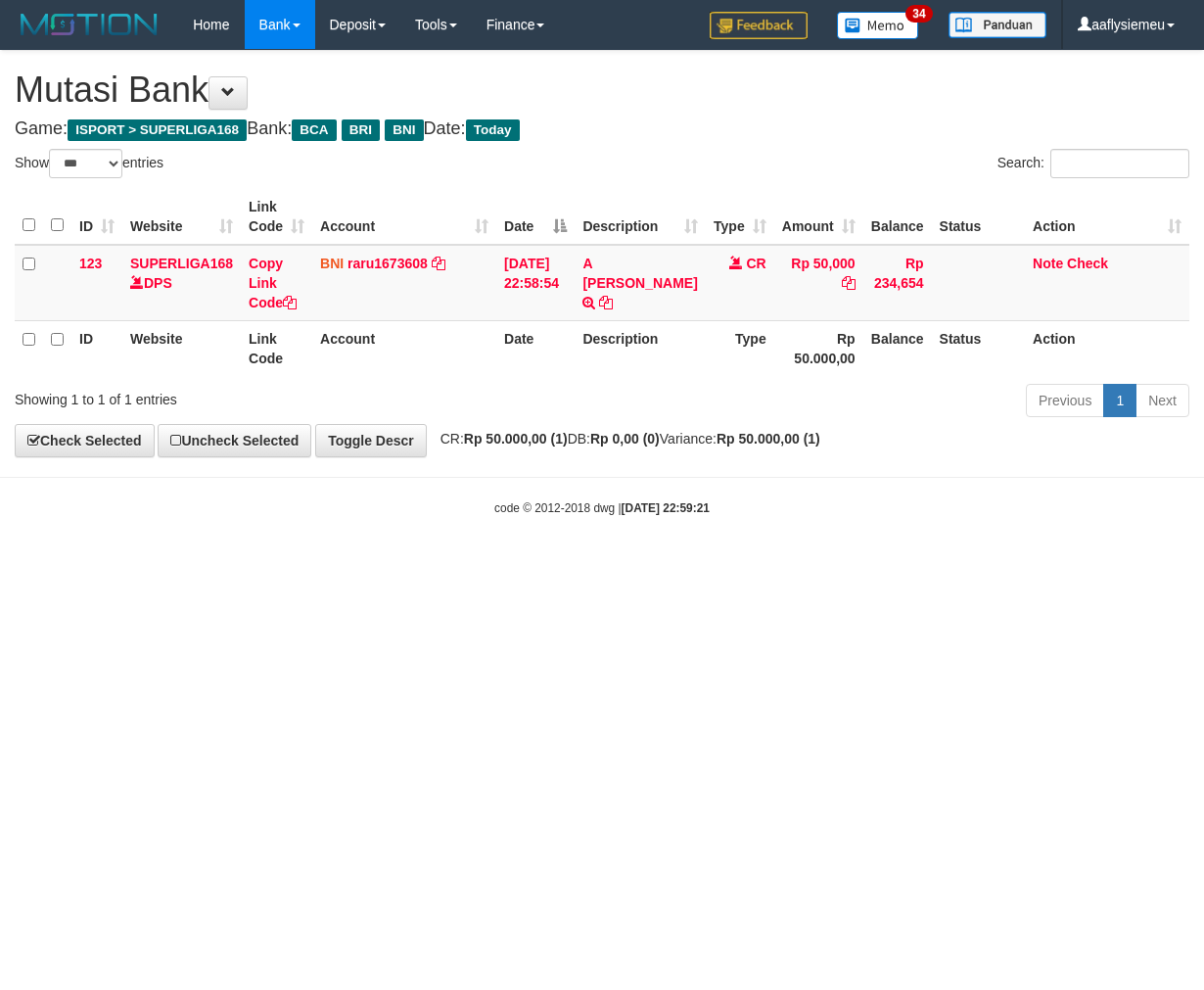 select on "***" 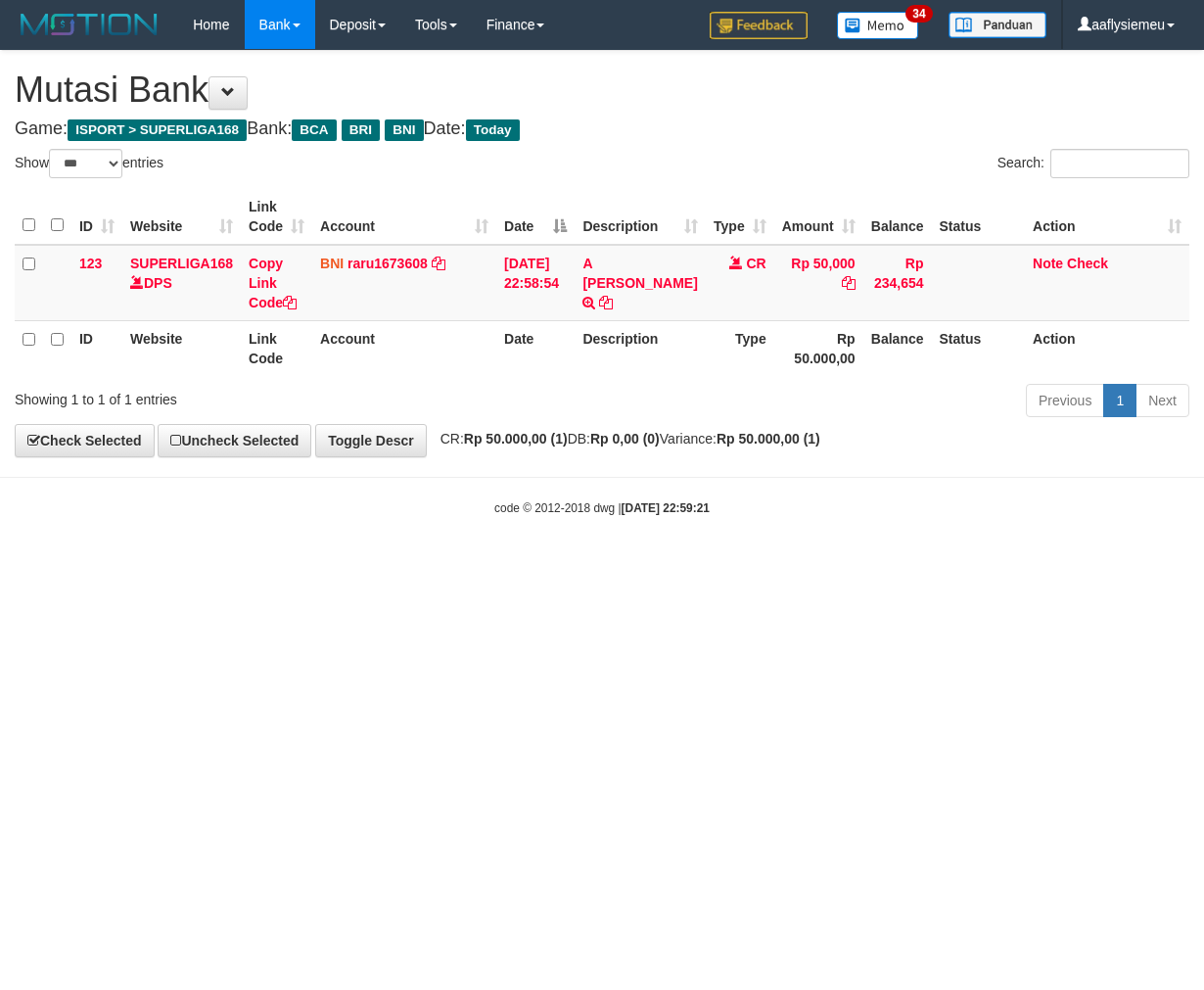 scroll, scrollTop: 0, scrollLeft: 0, axis: both 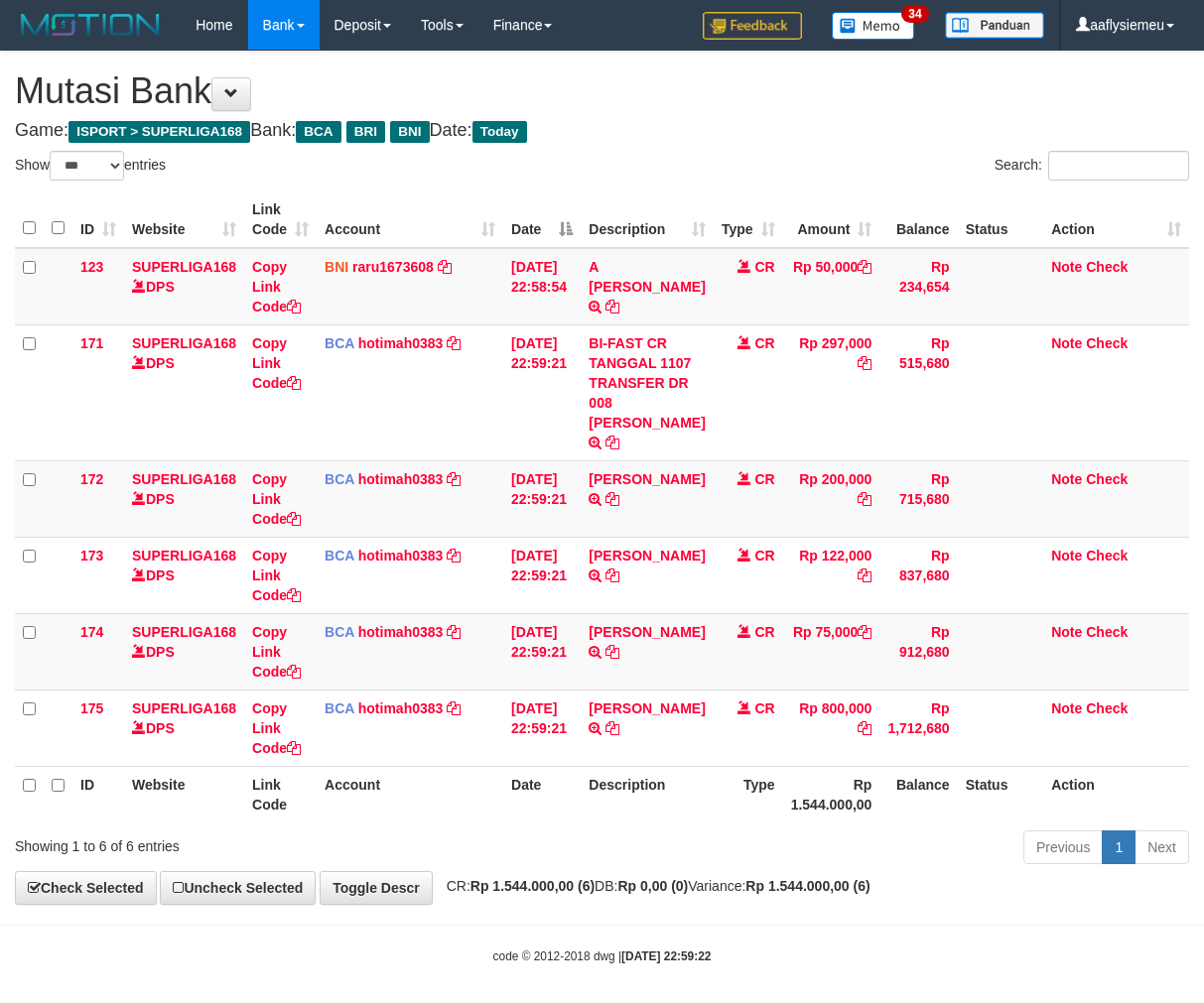 select on "***" 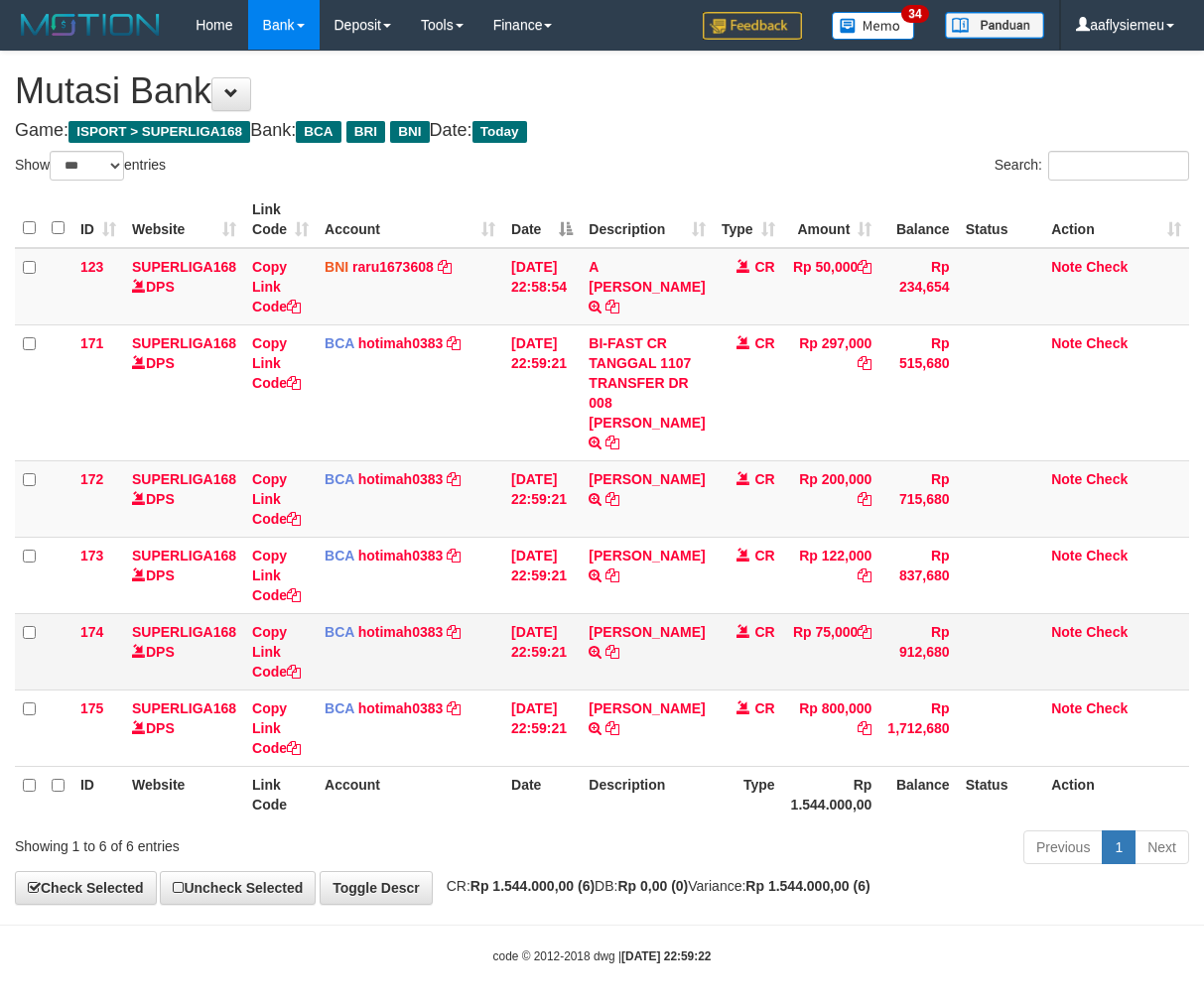scroll, scrollTop: 0, scrollLeft: 0, axis: both 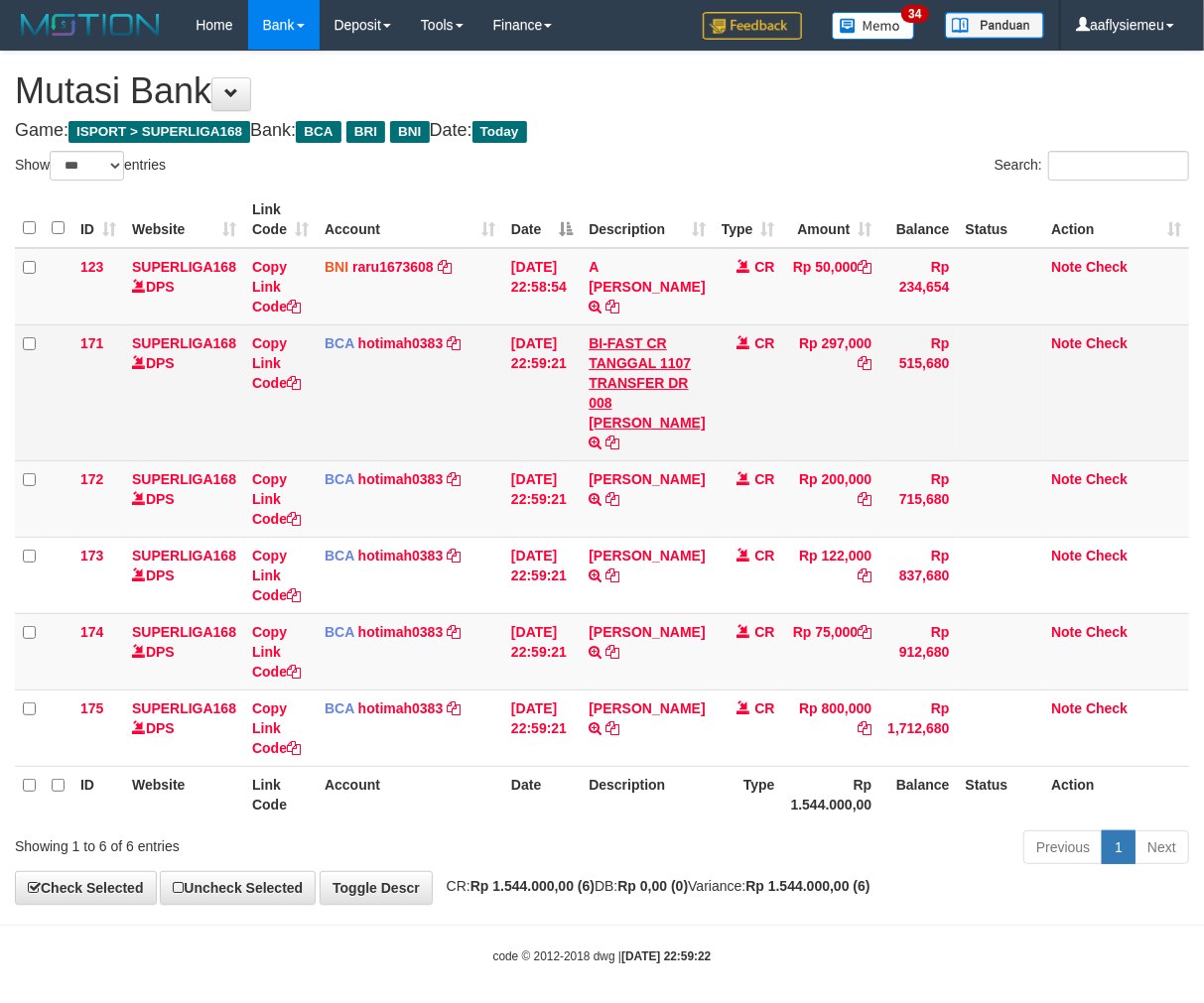 copy on "RAHMAT ADIANSY" 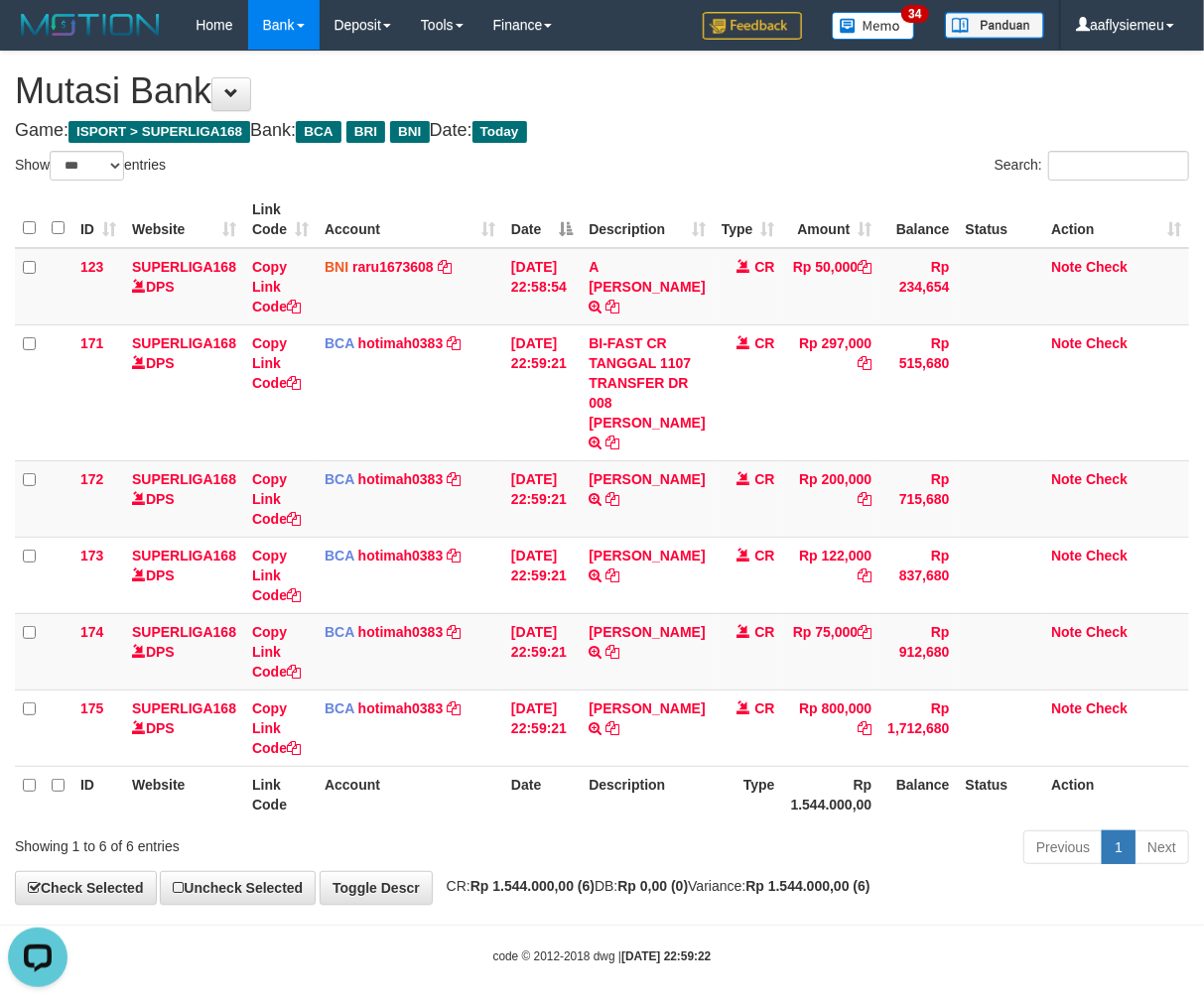 scroll, scrollTop: 0, scrollLeft: 0, axis: both 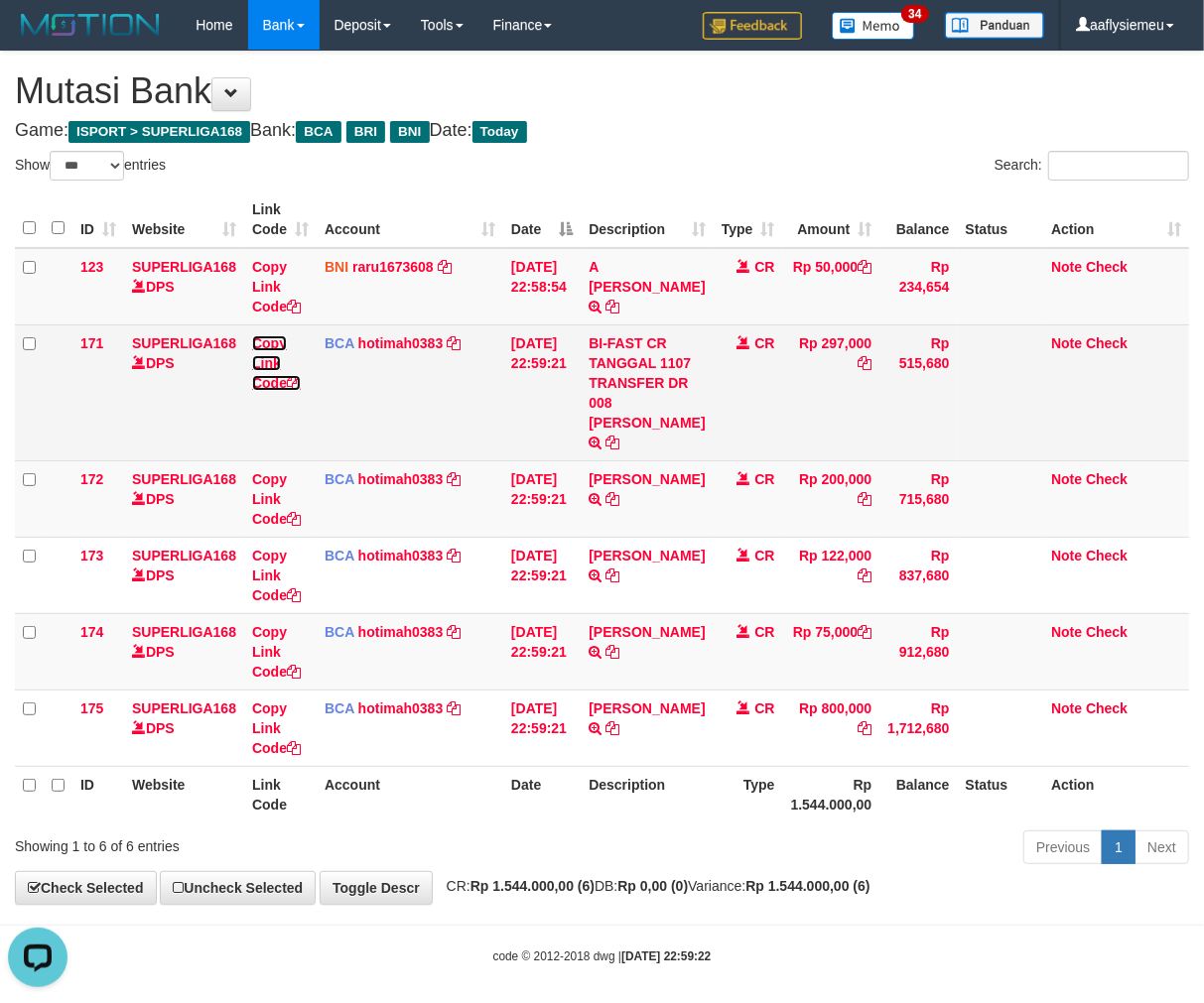 click on "Copy Link Code" at bounding box center (276, 363) 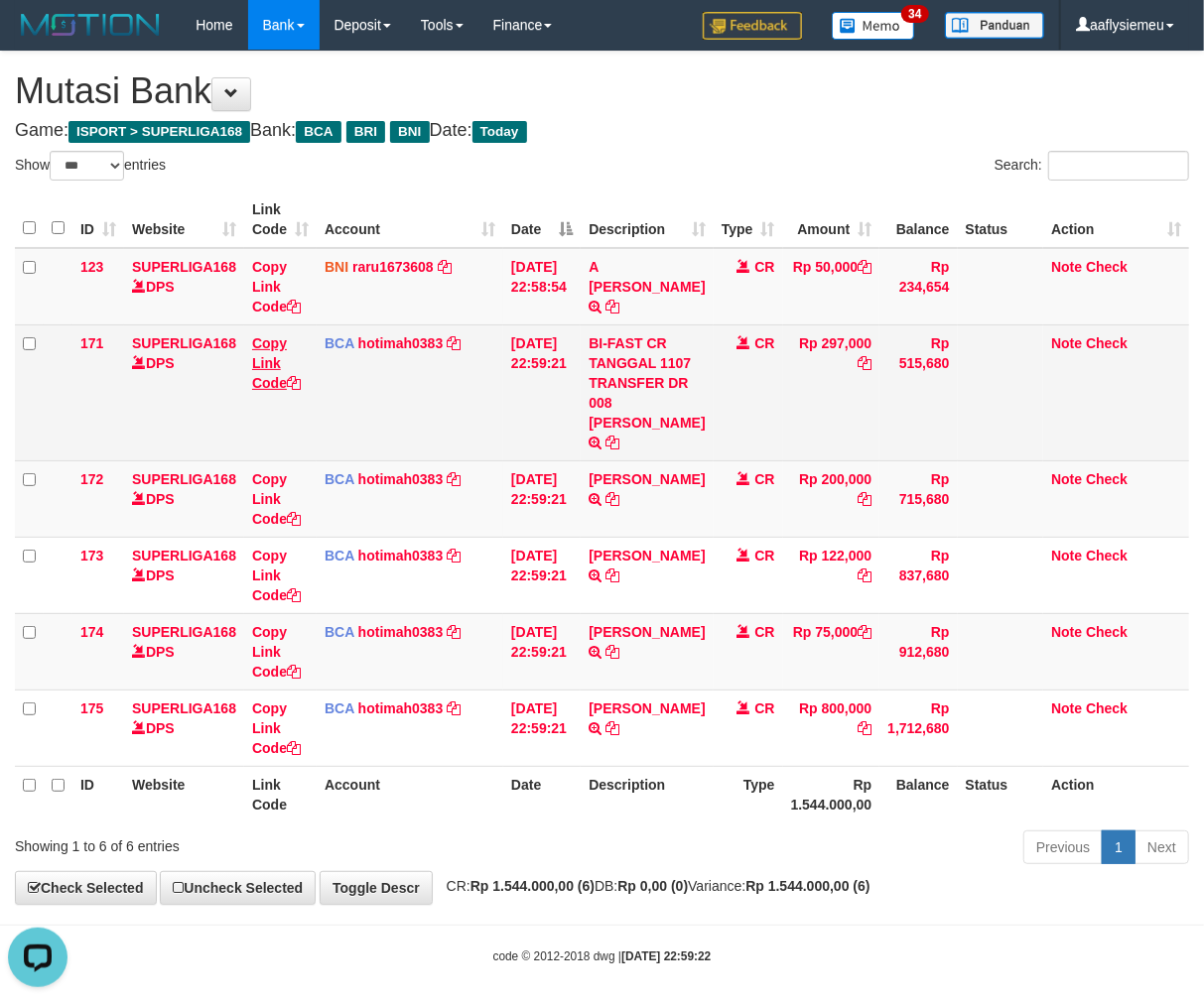 copy on "RAHMAT ADIANSY" 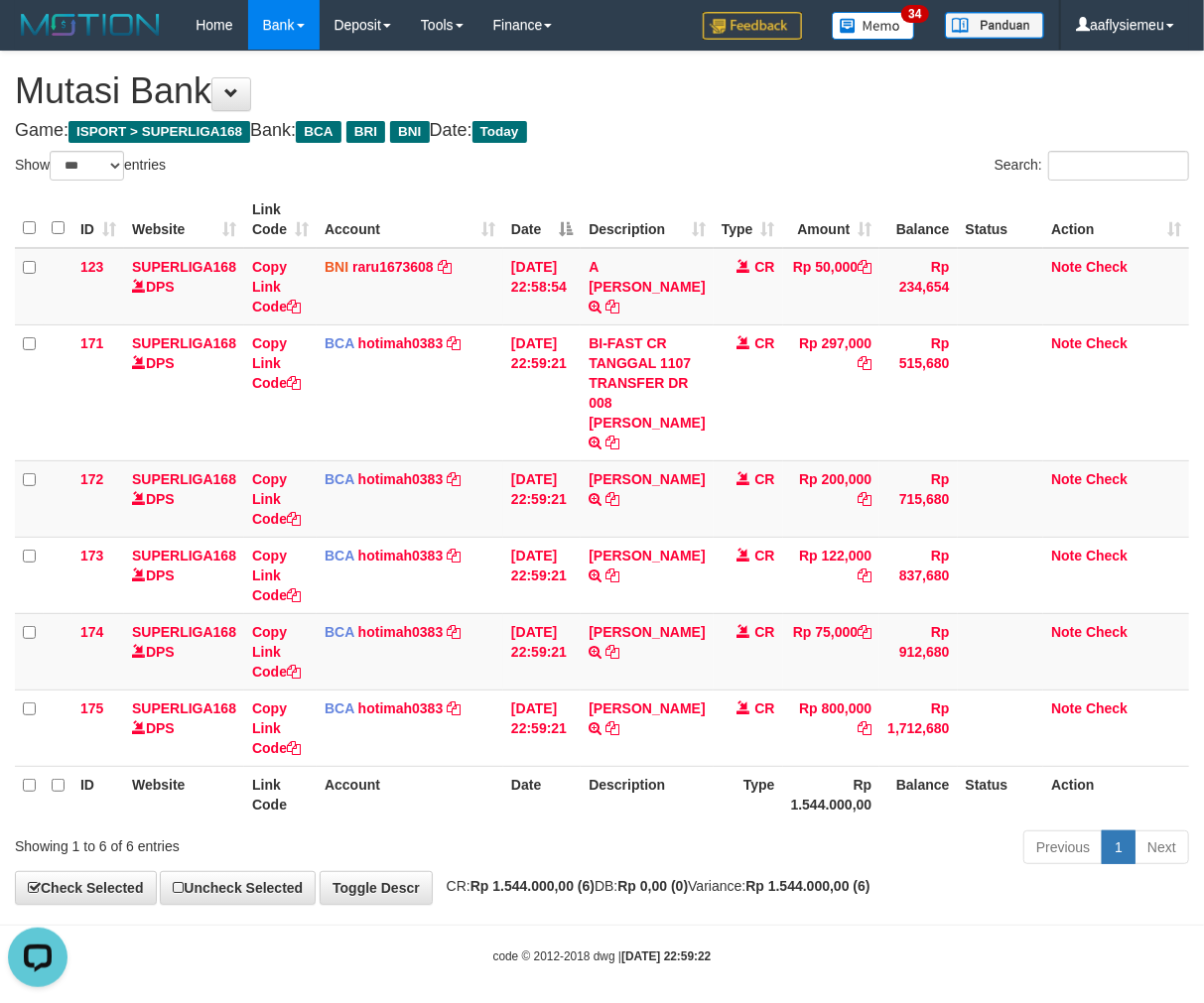 scroll, scrollTop: 295, scrollLeft: 0, axis: vertical 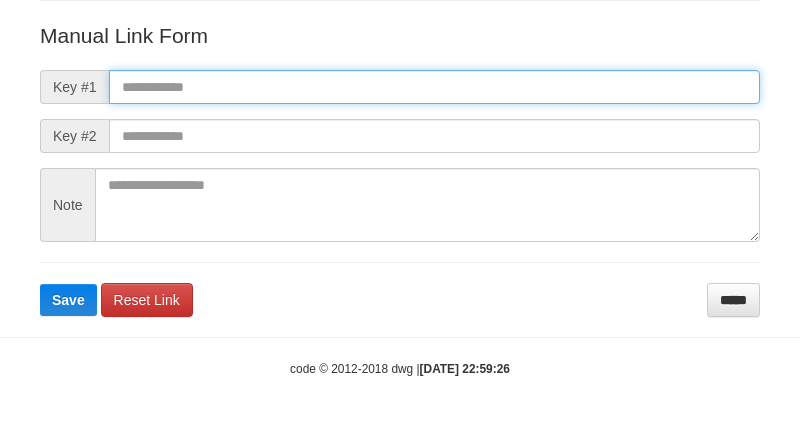 drag, startPoint x: 215, startPoint y: 83, endPoint x: 208, endPoint y: 94, distance: 13.038404 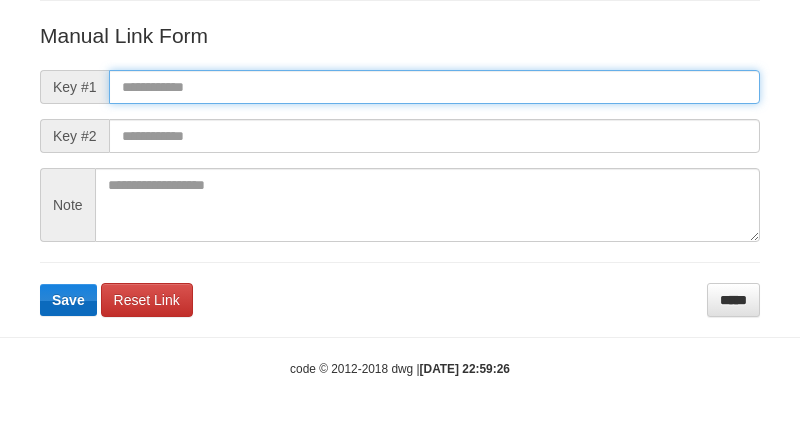 paste on "**********" 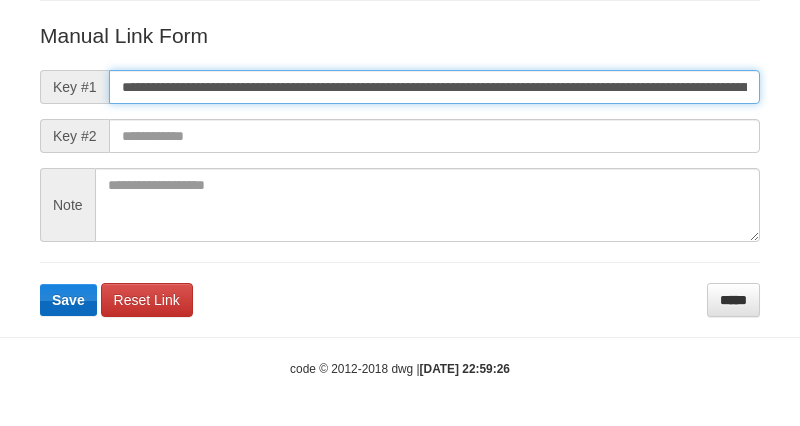 scroll, scrollTop: 0, scrollLeft: 1356, axis: horizontal 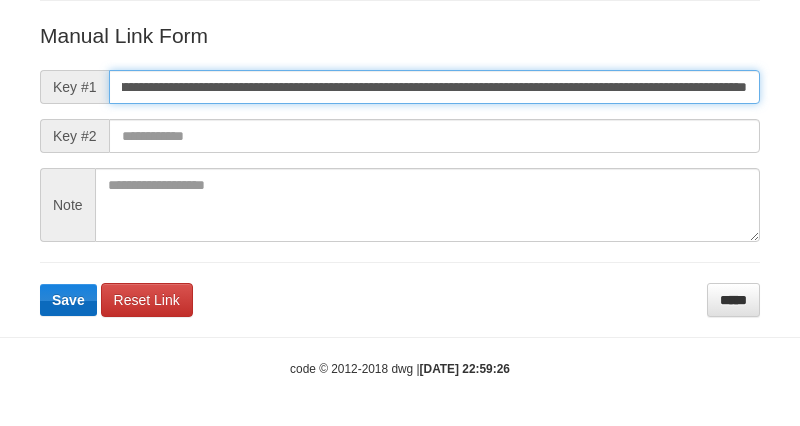 type on "**********" 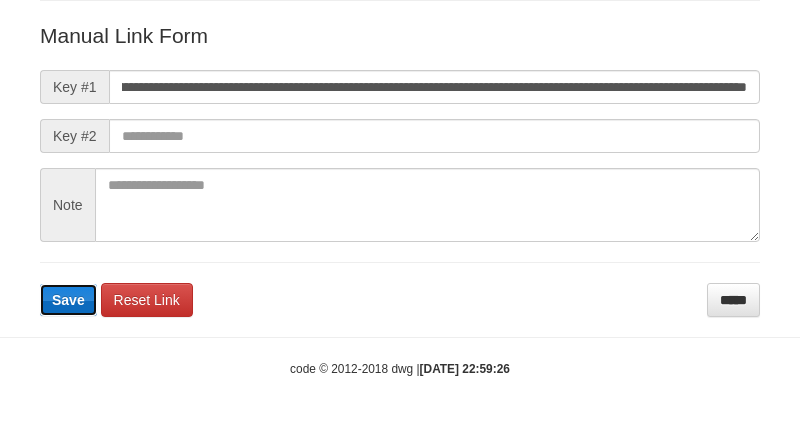 click on "Save" at bounding box center [68, 300] 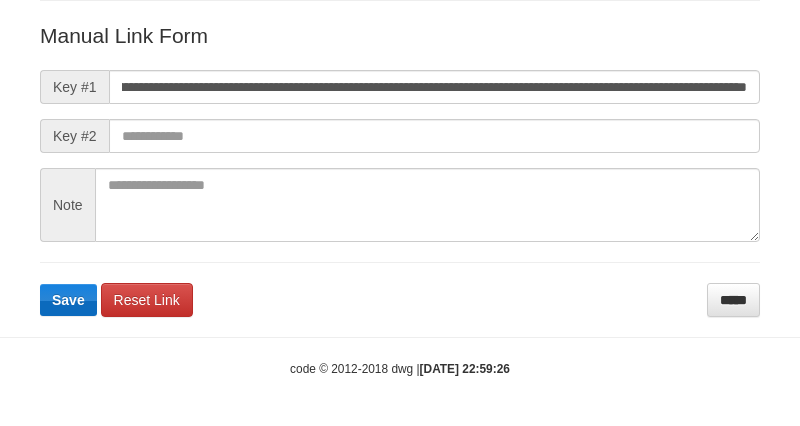 scroll, scrollTop: 0, scrollLeft: 0, axis: both 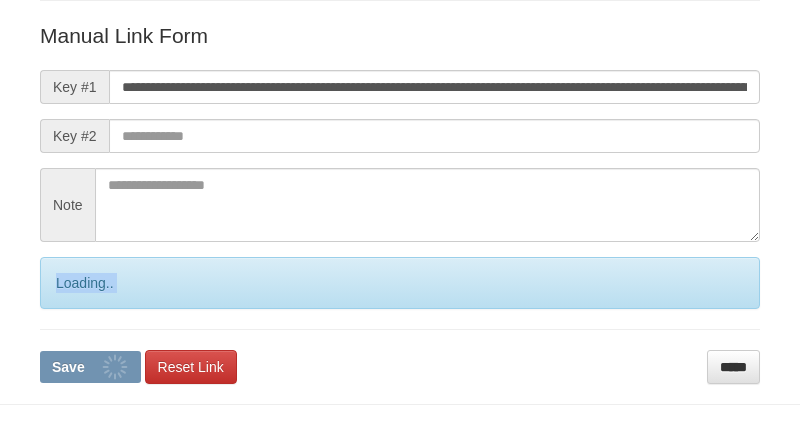 click on "**********" at bounding box center [400, 202] 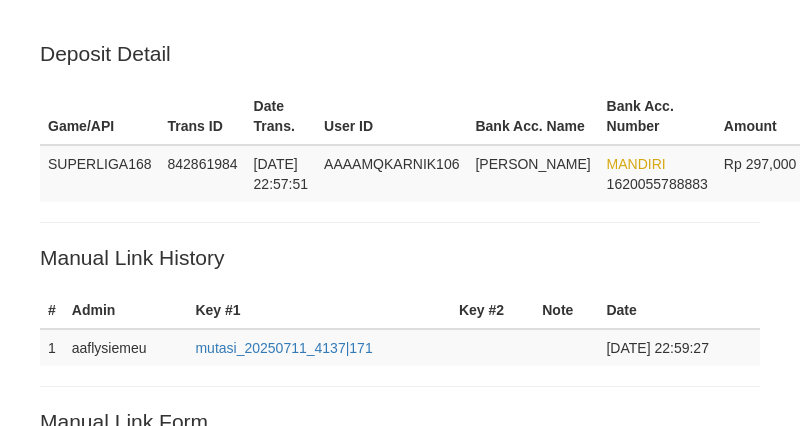 scroll, scrollTop: 385, scrollLeft: 0, axis: vertical 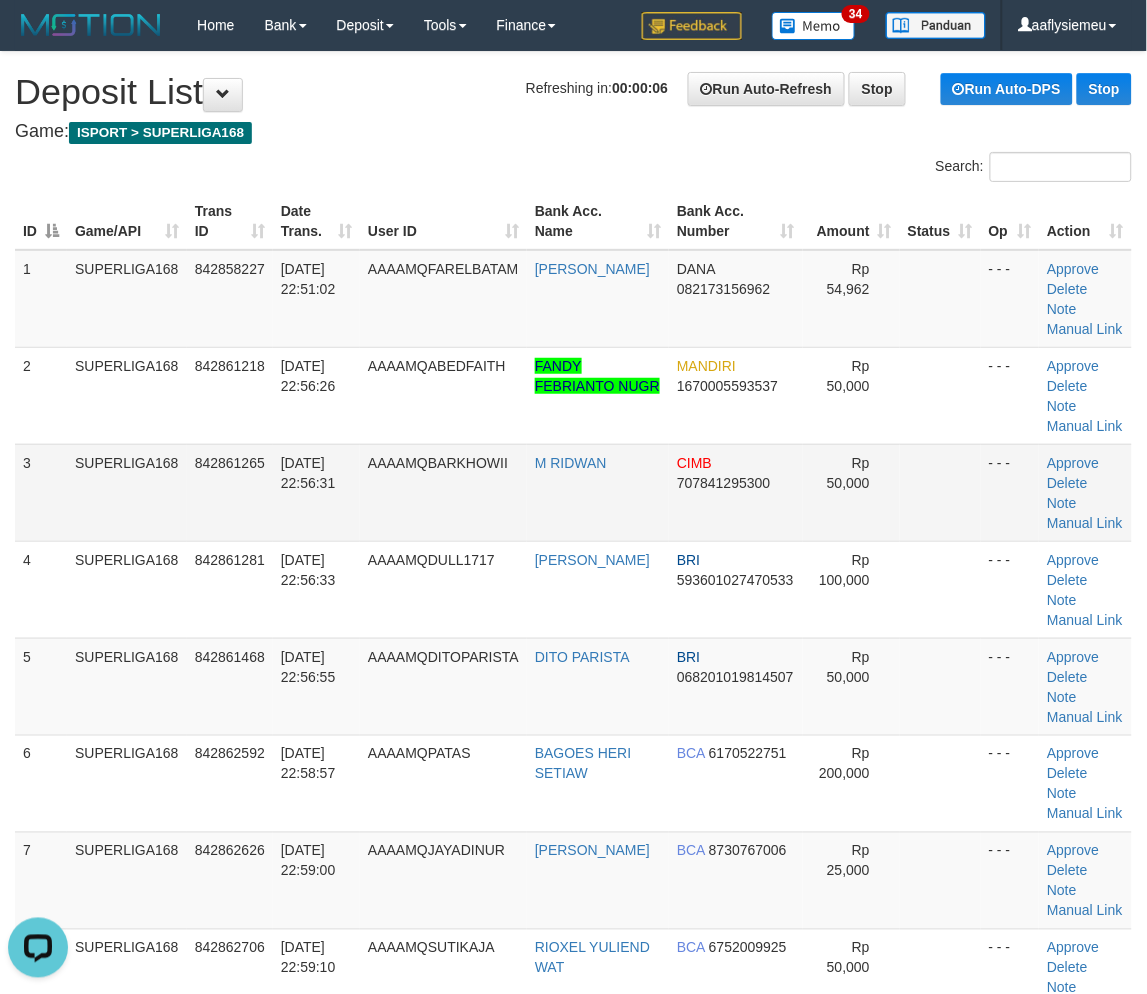 drag, startPoint x: 371, startPoint y: 482, endPoint x: 348, endPoint y: 492, distance: 25.079872 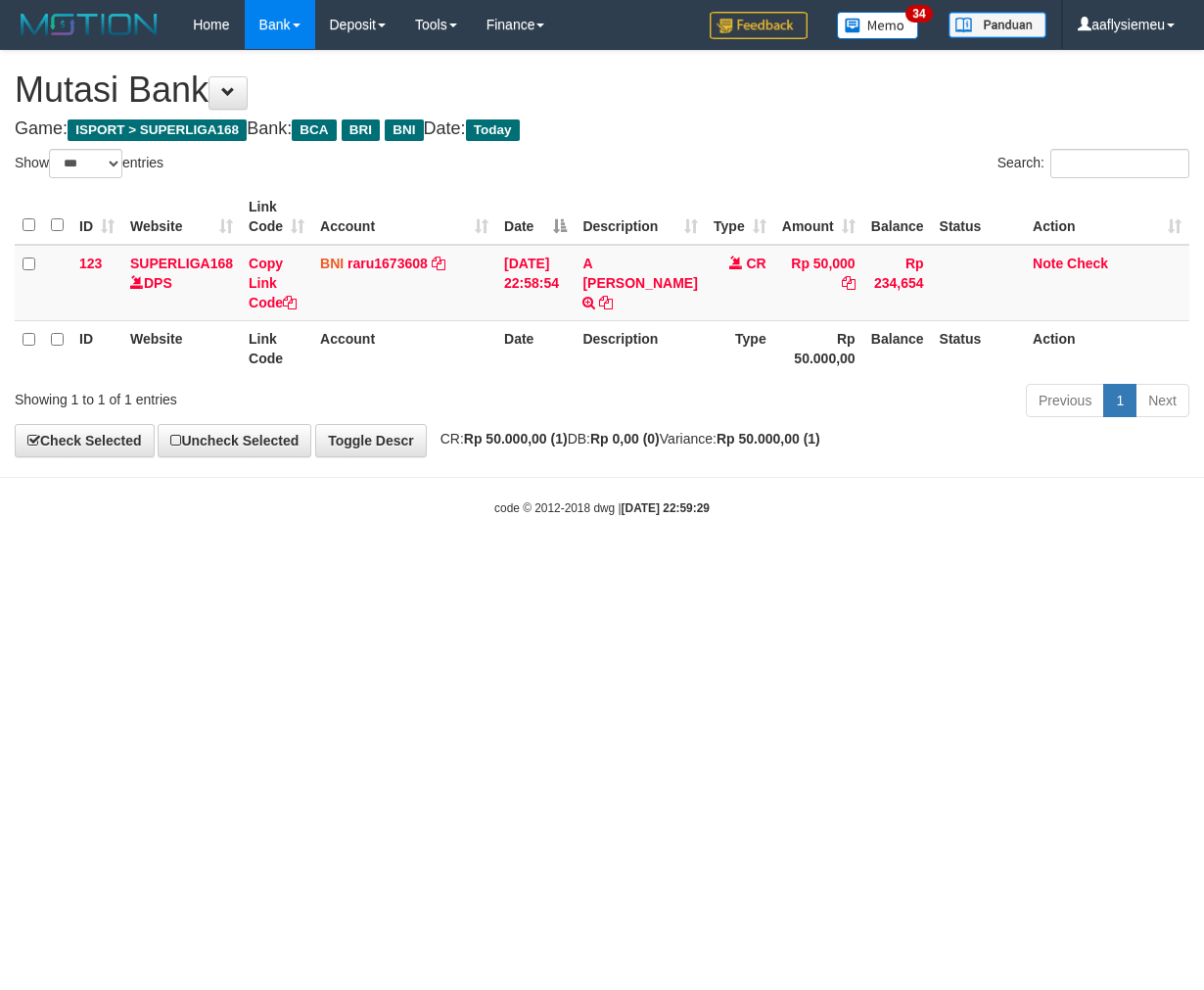 select on "***" 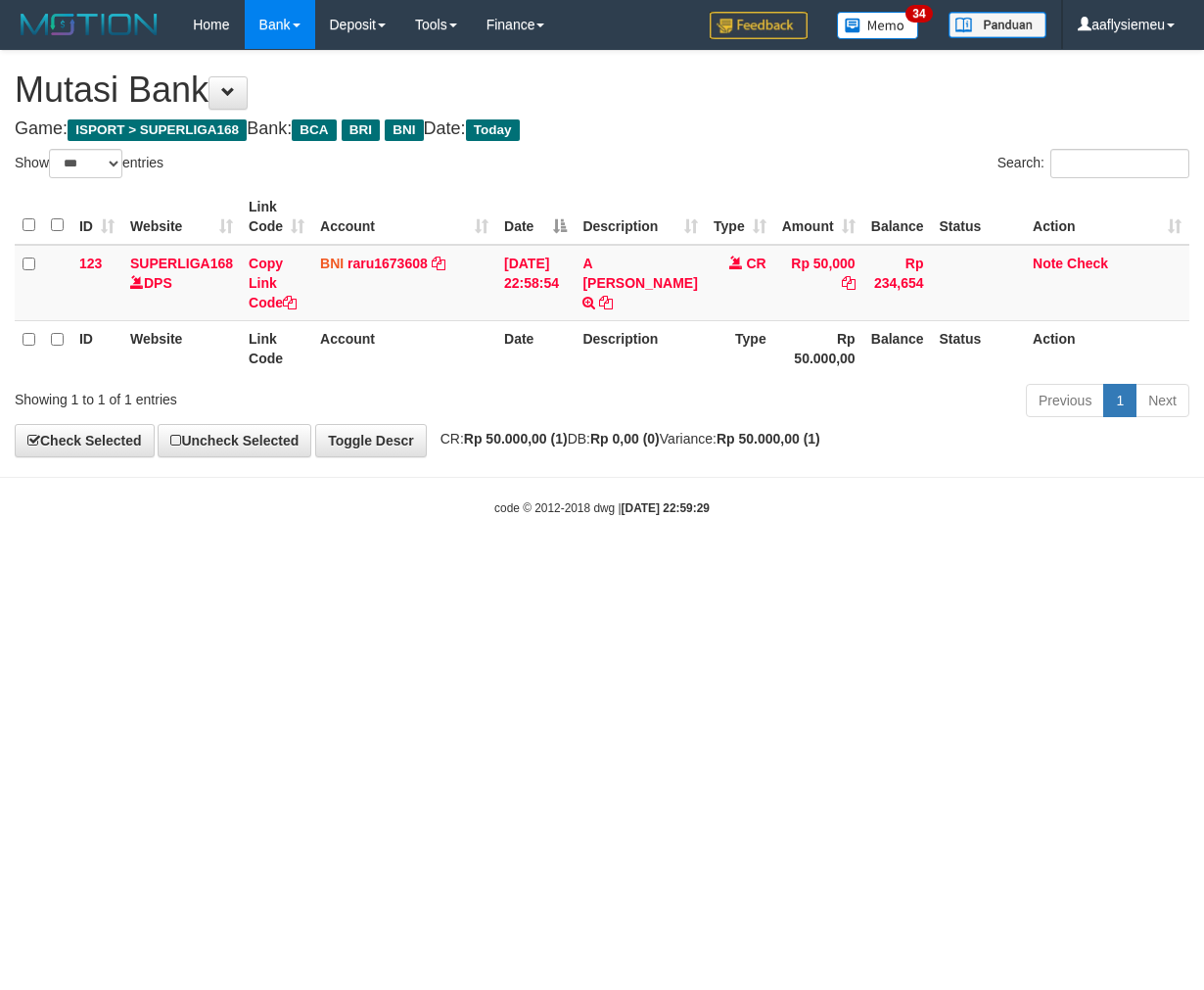 scroll, scrollTop: 0, scrollLeft: 0, axis: both 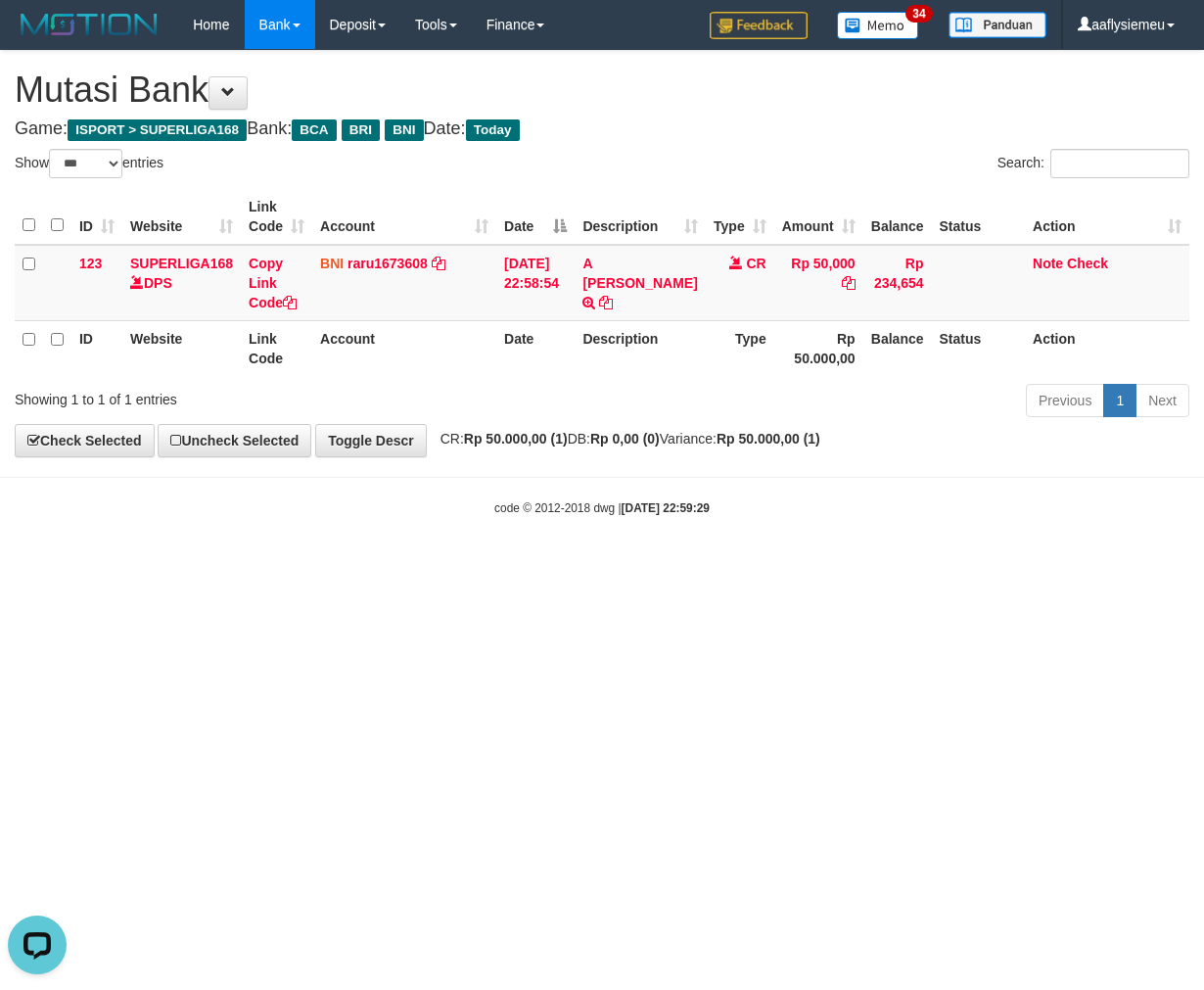click on "Toggle navigation
Home
Bank
Account List
Load
By Website
Group
[ISPORT]													SUPERLIGA168
By Load Group (DPS)" at bounding box center (602, 283) 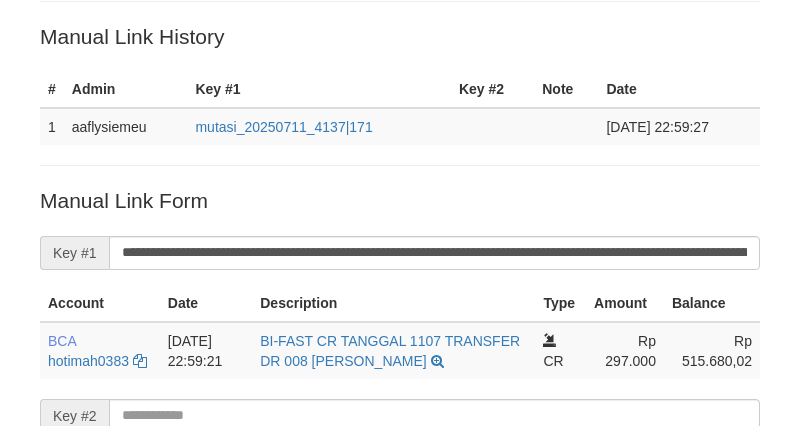 scroll, scrollTop: 222, scrollLeft: 0, axis: vertical 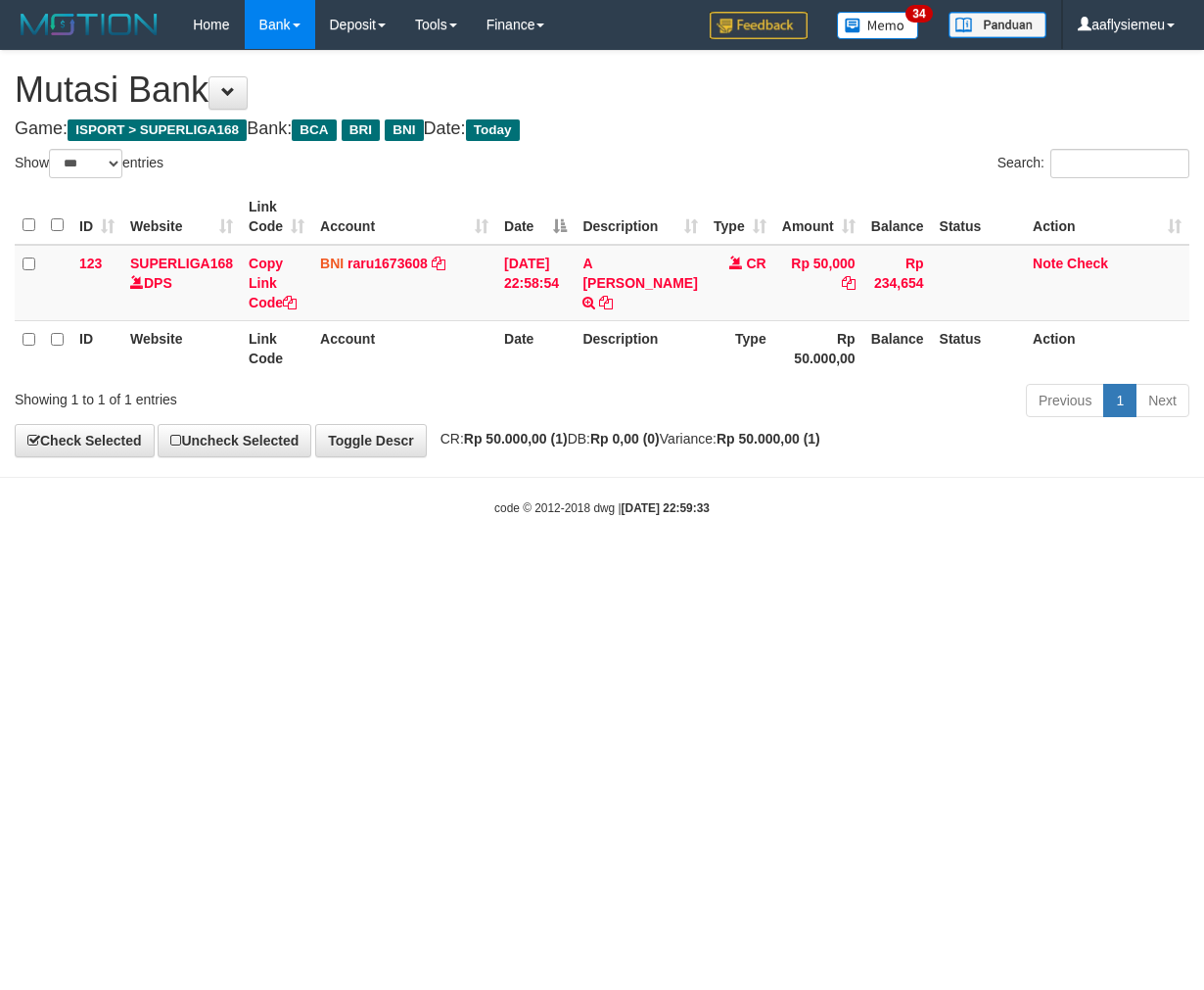 select on "***" 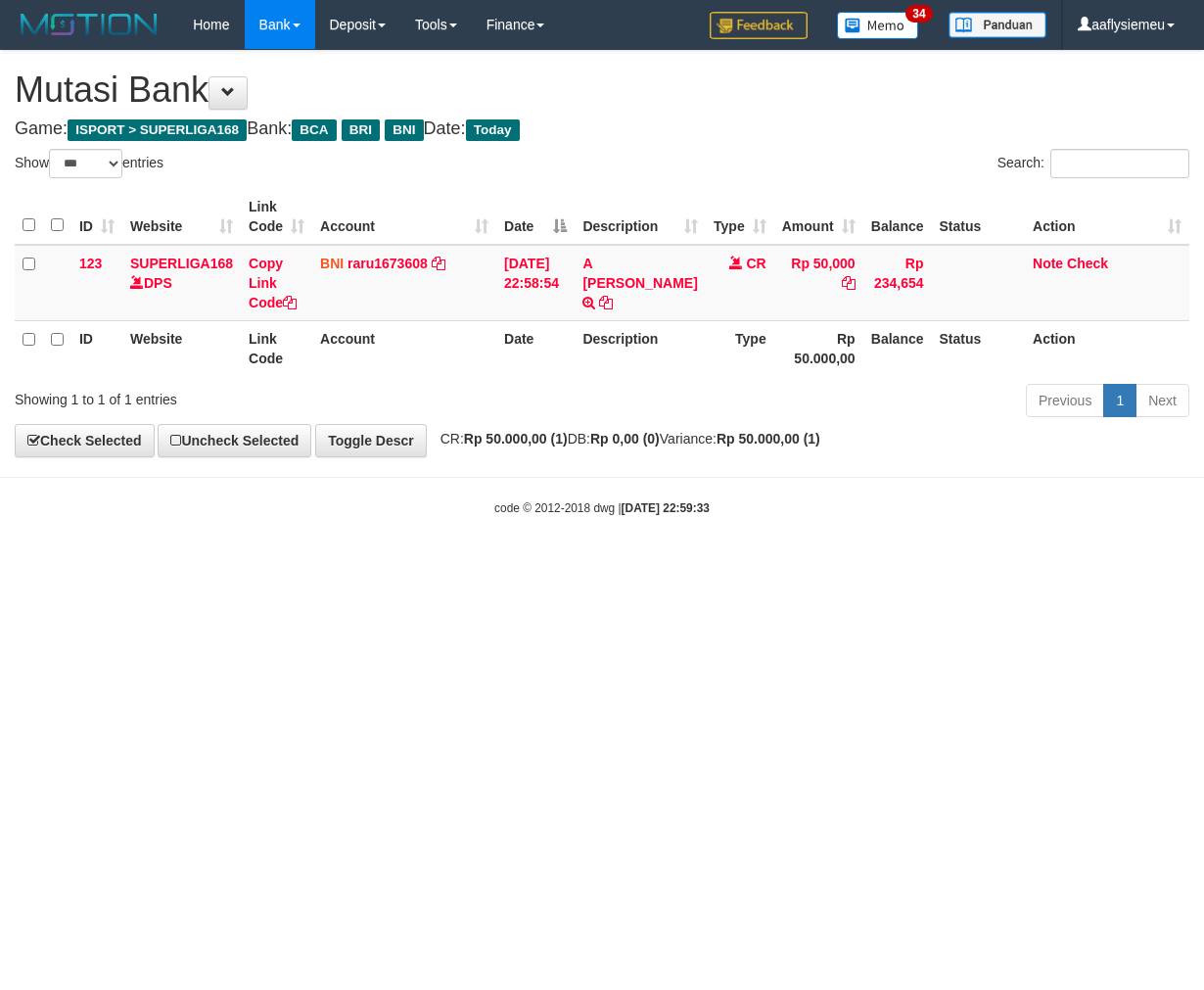 scroll, scrollTop: 0, scrollLeft: 0, axis: both 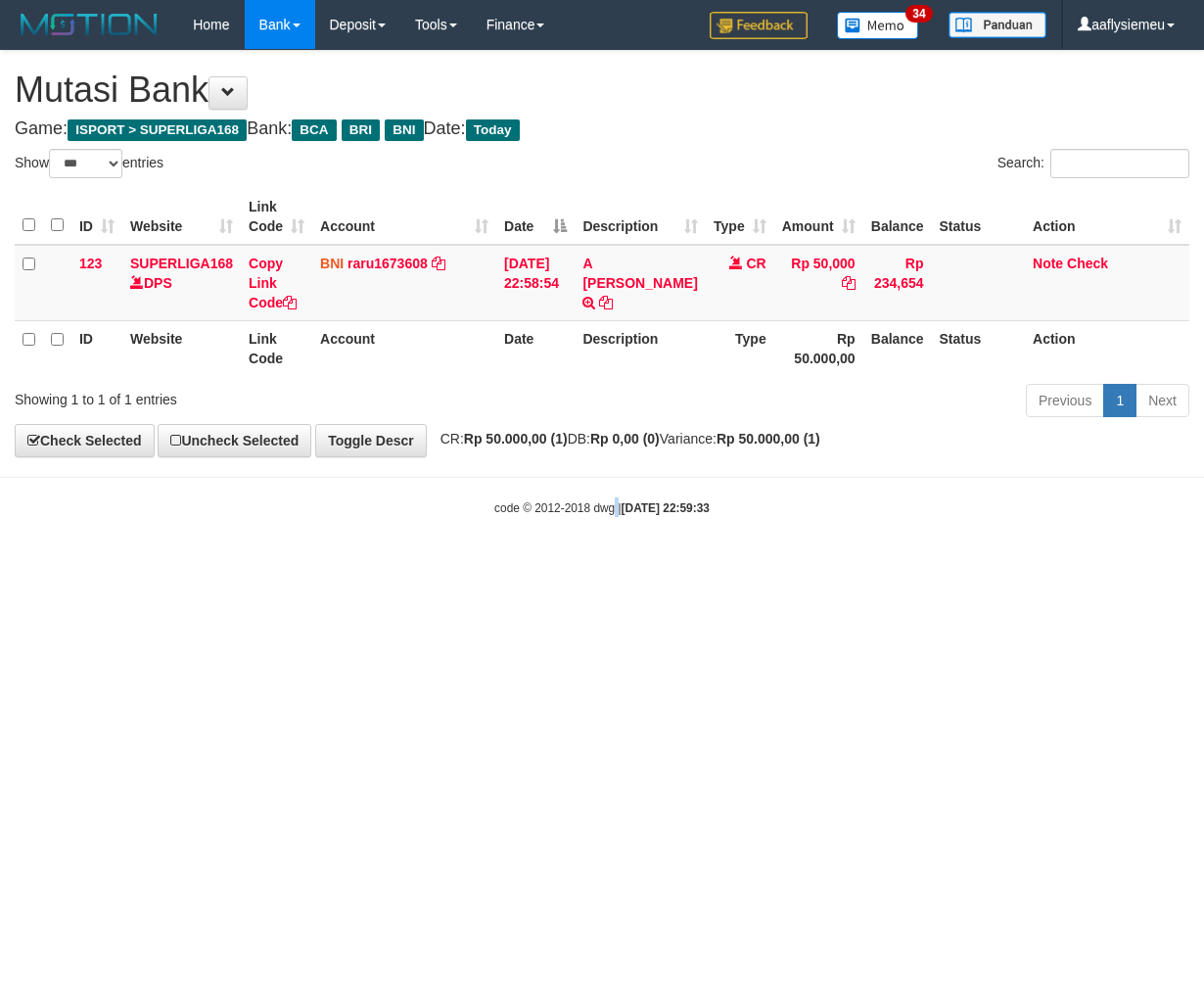 click on "Toggle navigation
Home
Bank
Account List
Load
By Website
Group
[ISPORT]													SUPERLIGA168
By Load Group (DPS)" at bounding box center (602, 283) 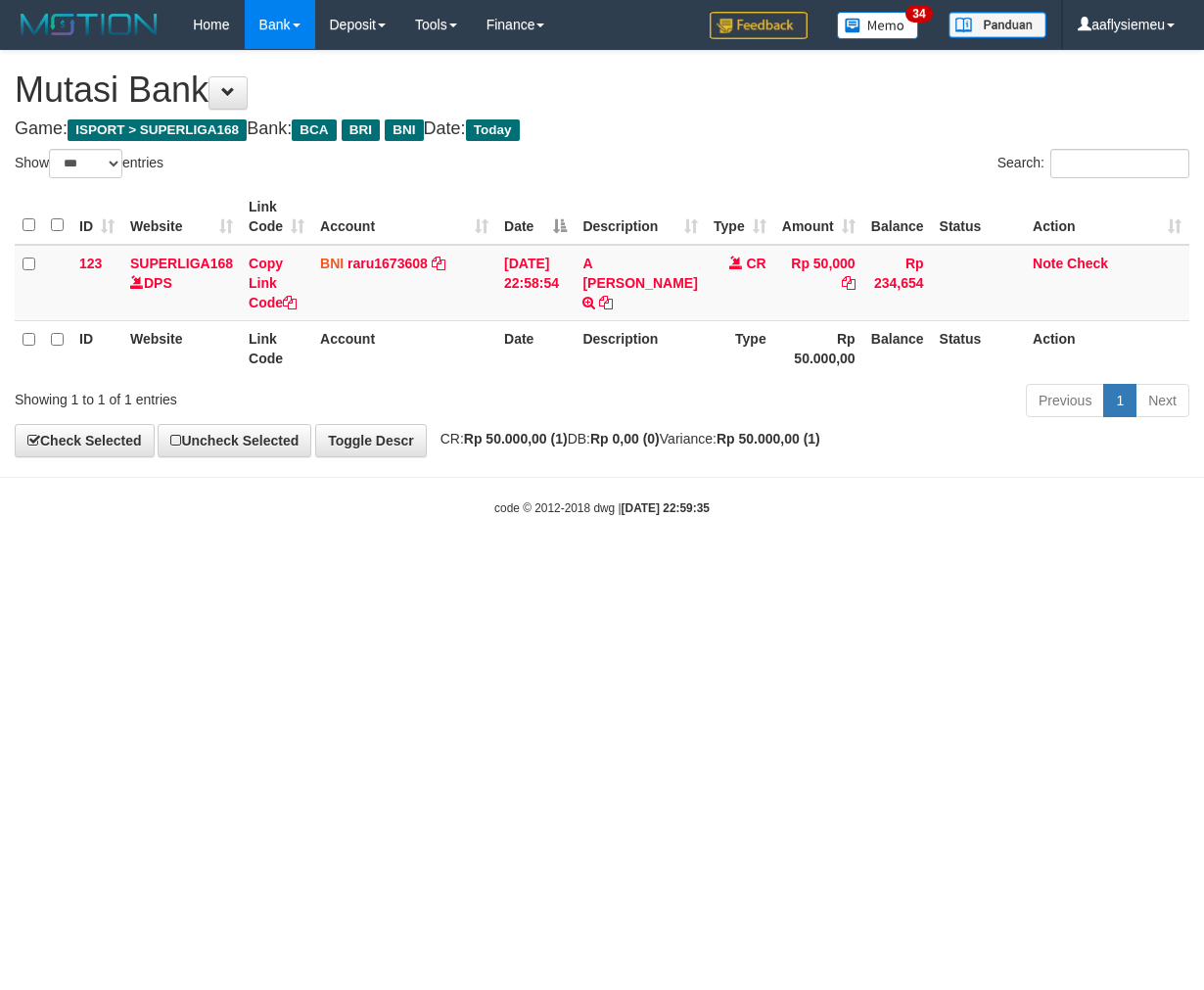 select on "***" 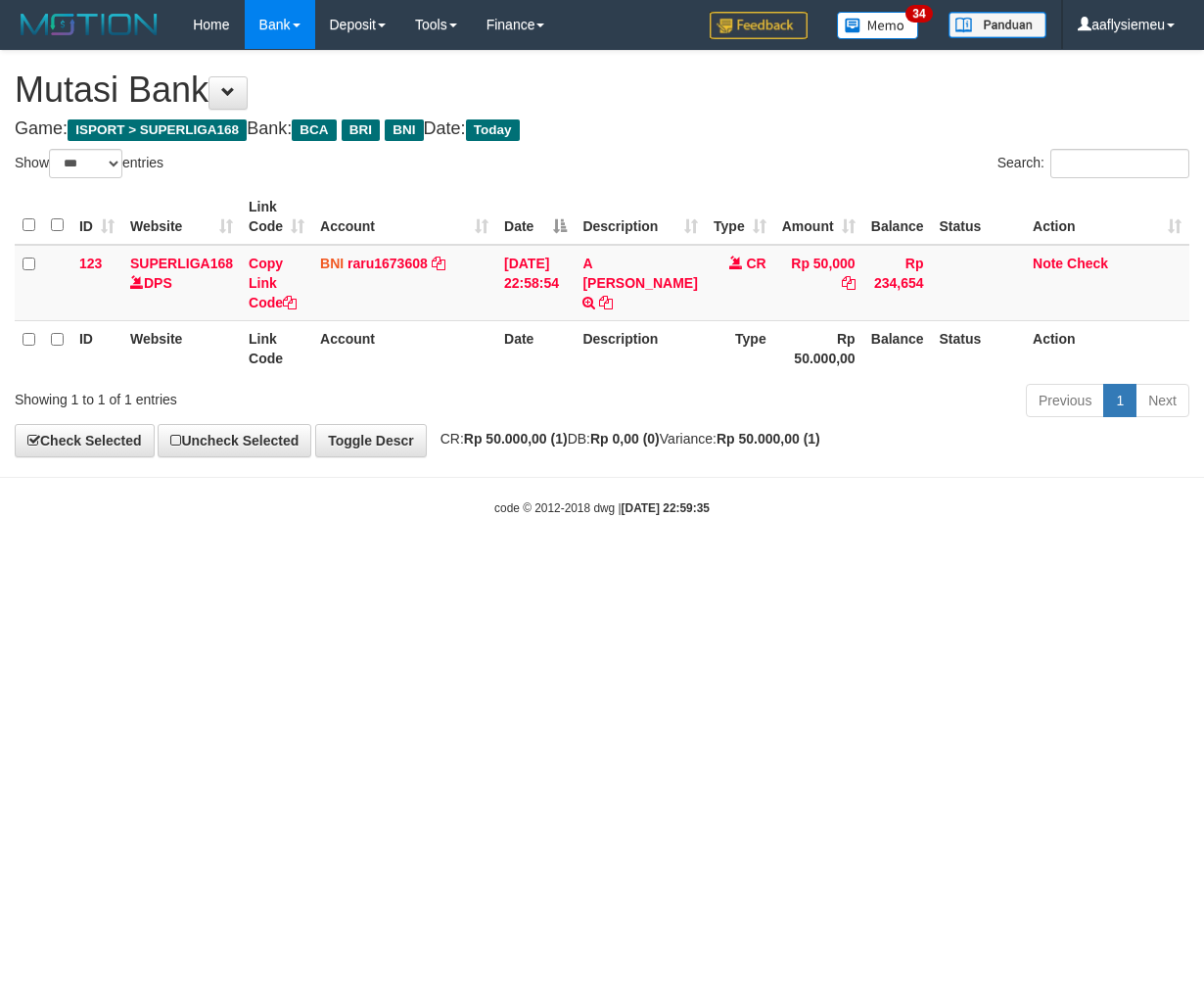 scroll, scrollTop: 0, scrollLeft: 0, axis: both 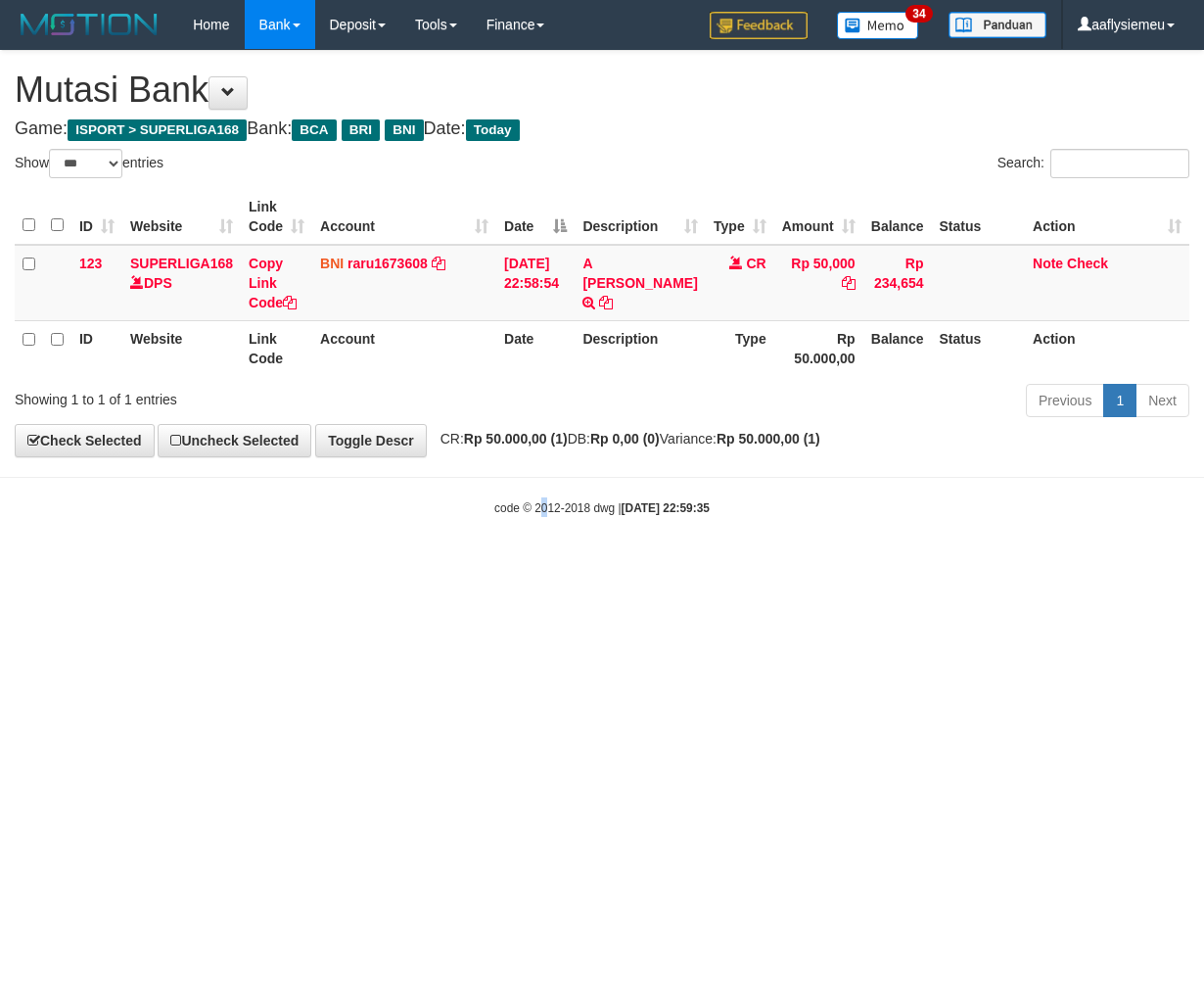 click on "Toggle navigation
Home
Bank
Account List
Load
By Website
Group
[ISPORT]													SUPERLIGA168
By Load Group (DPS)" at bounding box center (602, 283) 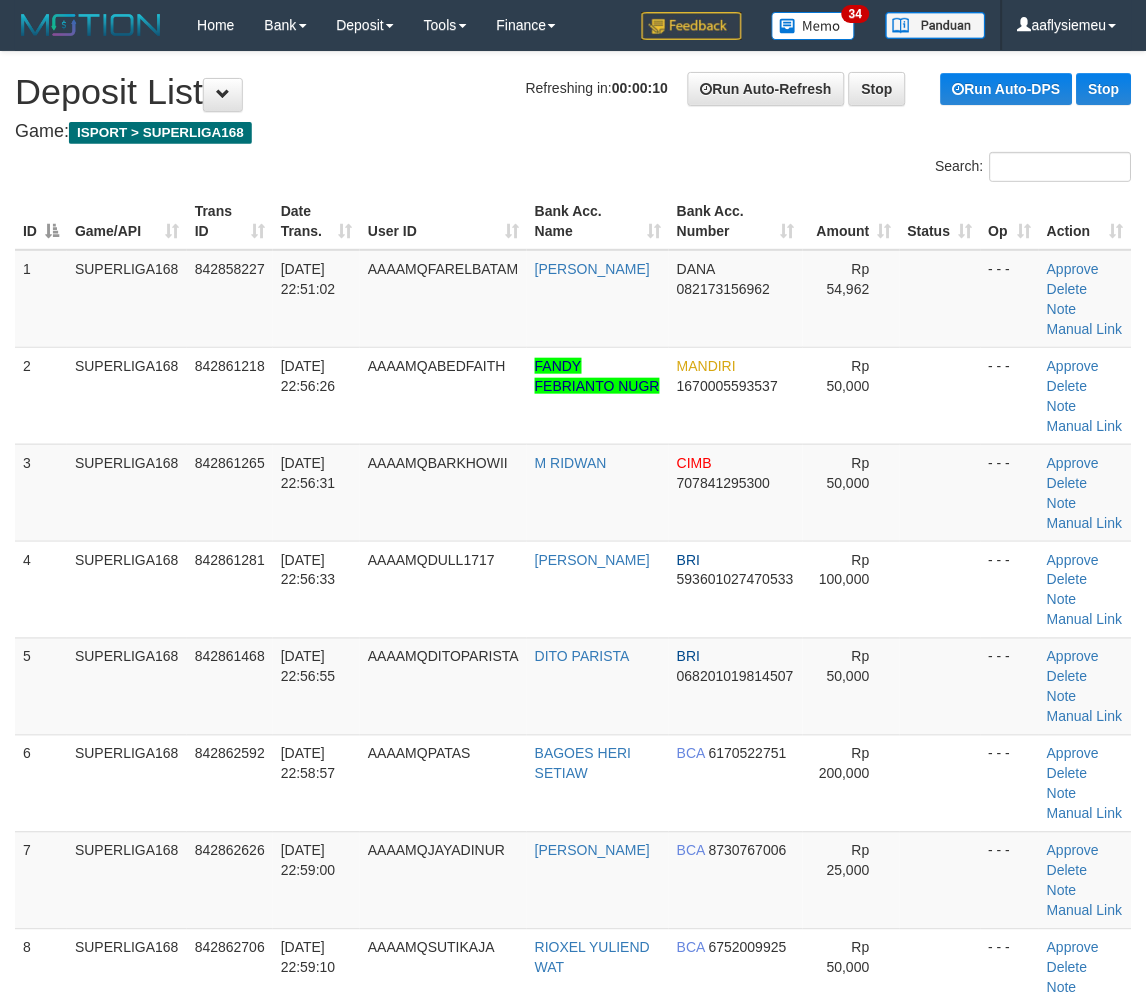 scroll, scrollTop: 0, scrollLeft: 0, axis: both 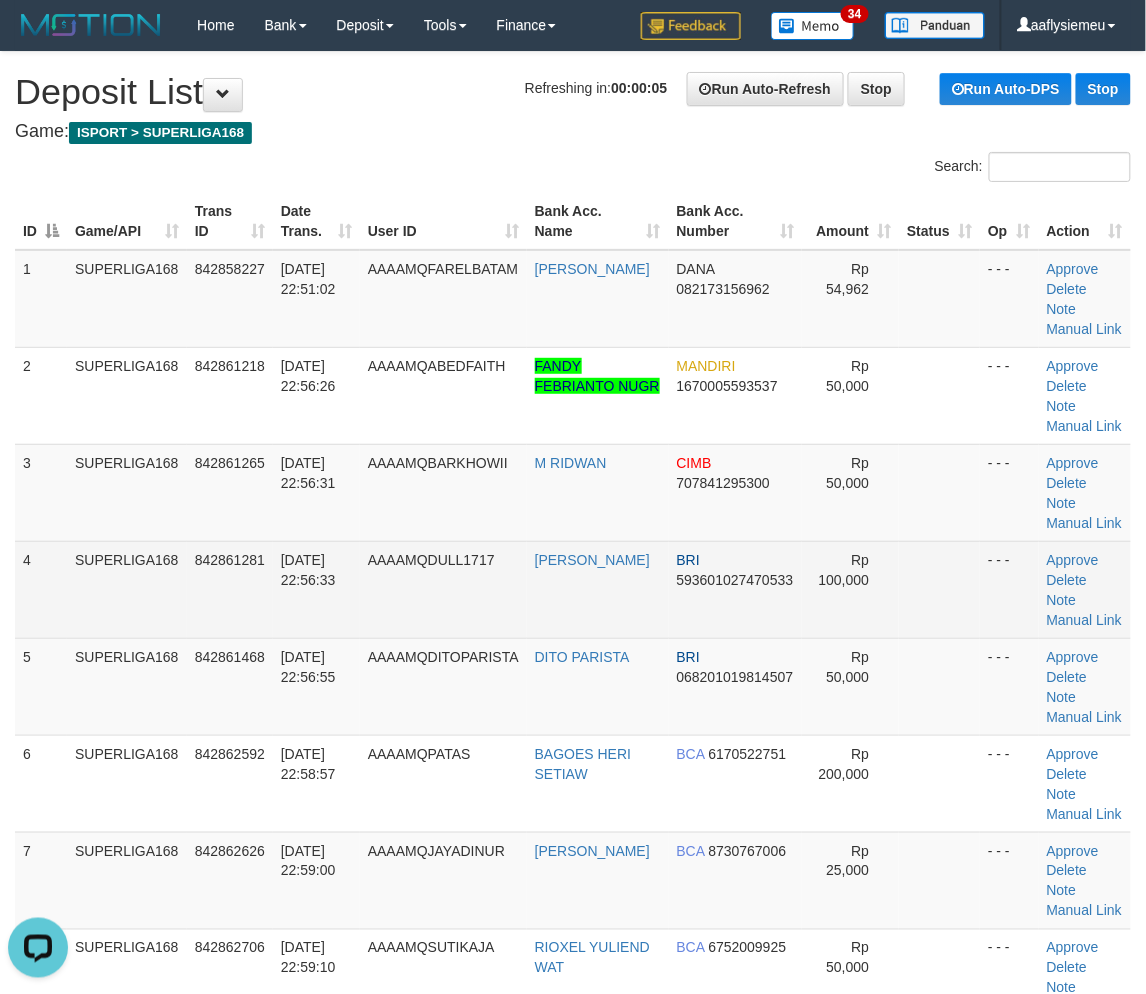 drag, startPoint x: 115, startPoint y: 603, endPoint x: 100, endPoint y: 623, distance: 25 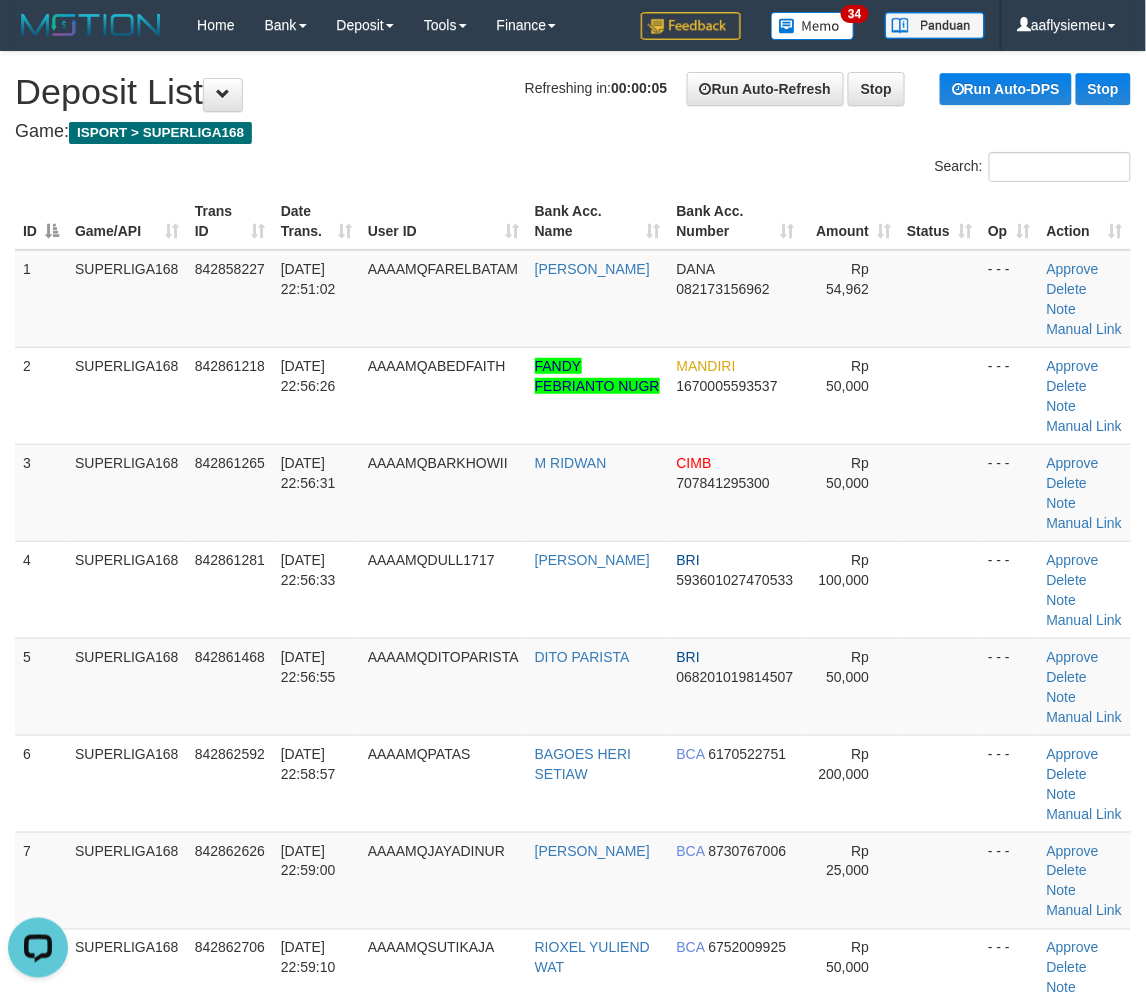 drag, startPoint x: 100, startPoint y: 623, endPoint x: 3, endPoint y: 655, distance: 102.14206 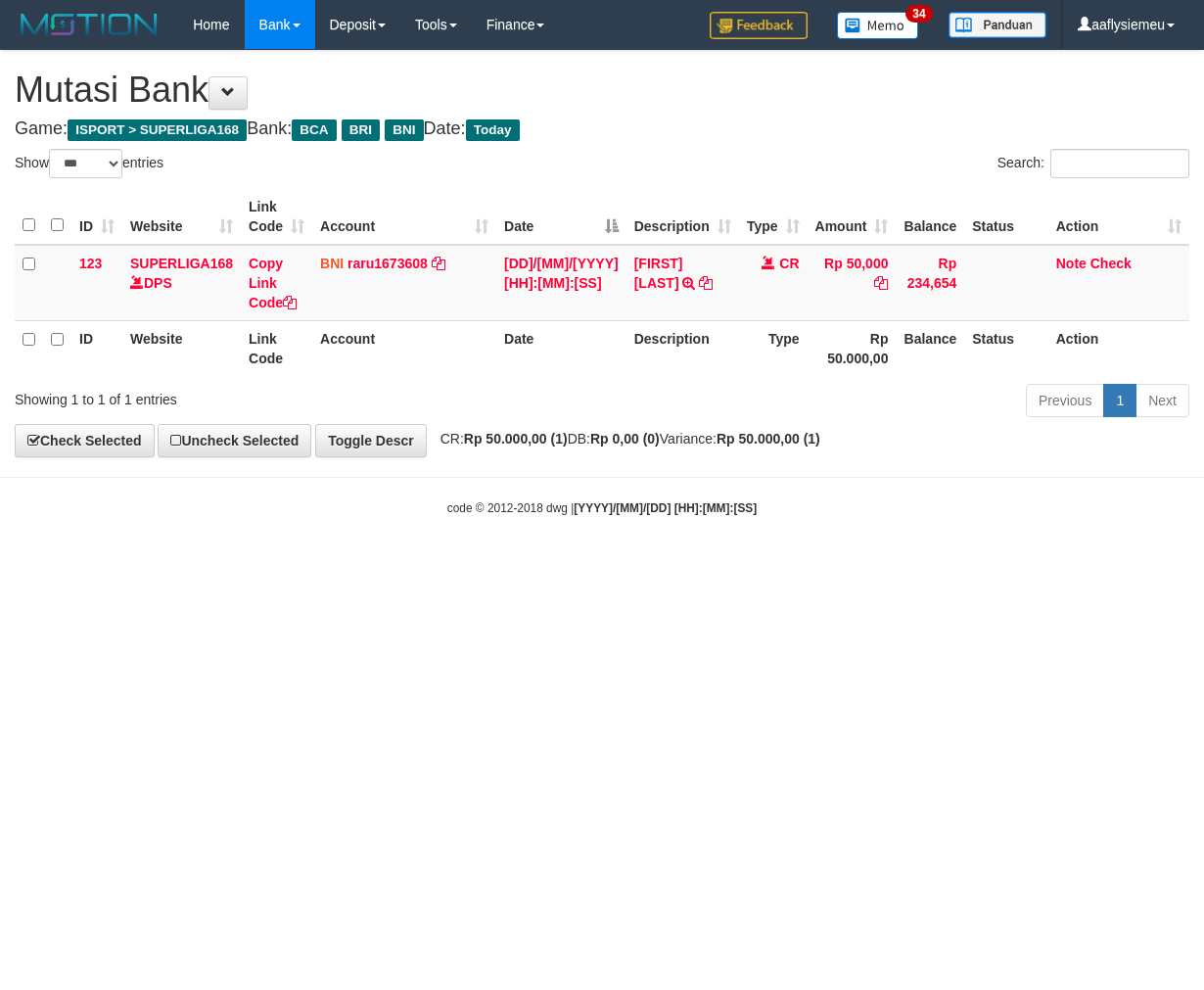 select on "***" 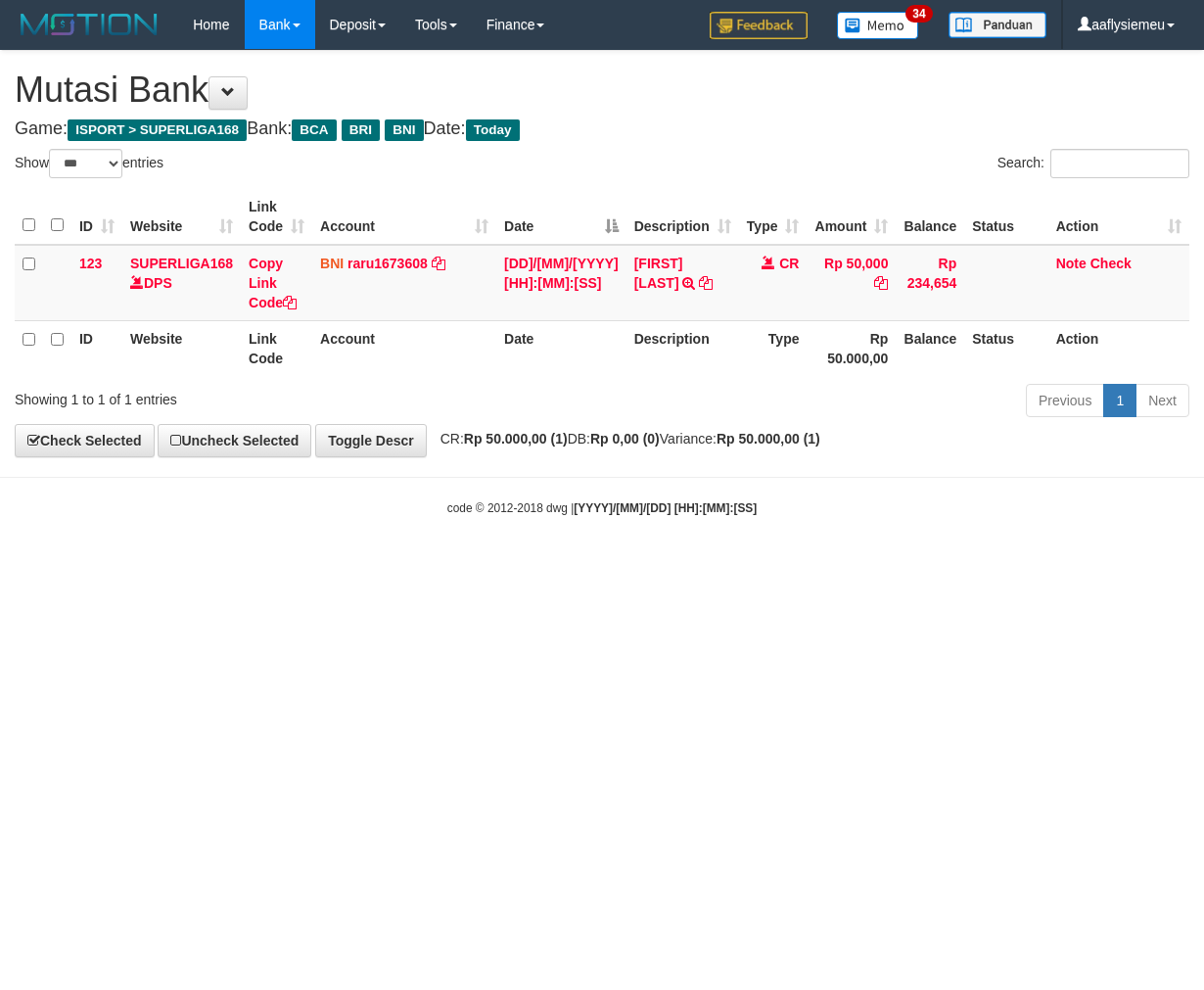 scroll, scrollTop: 0, scrollLeft: 0, axis: both 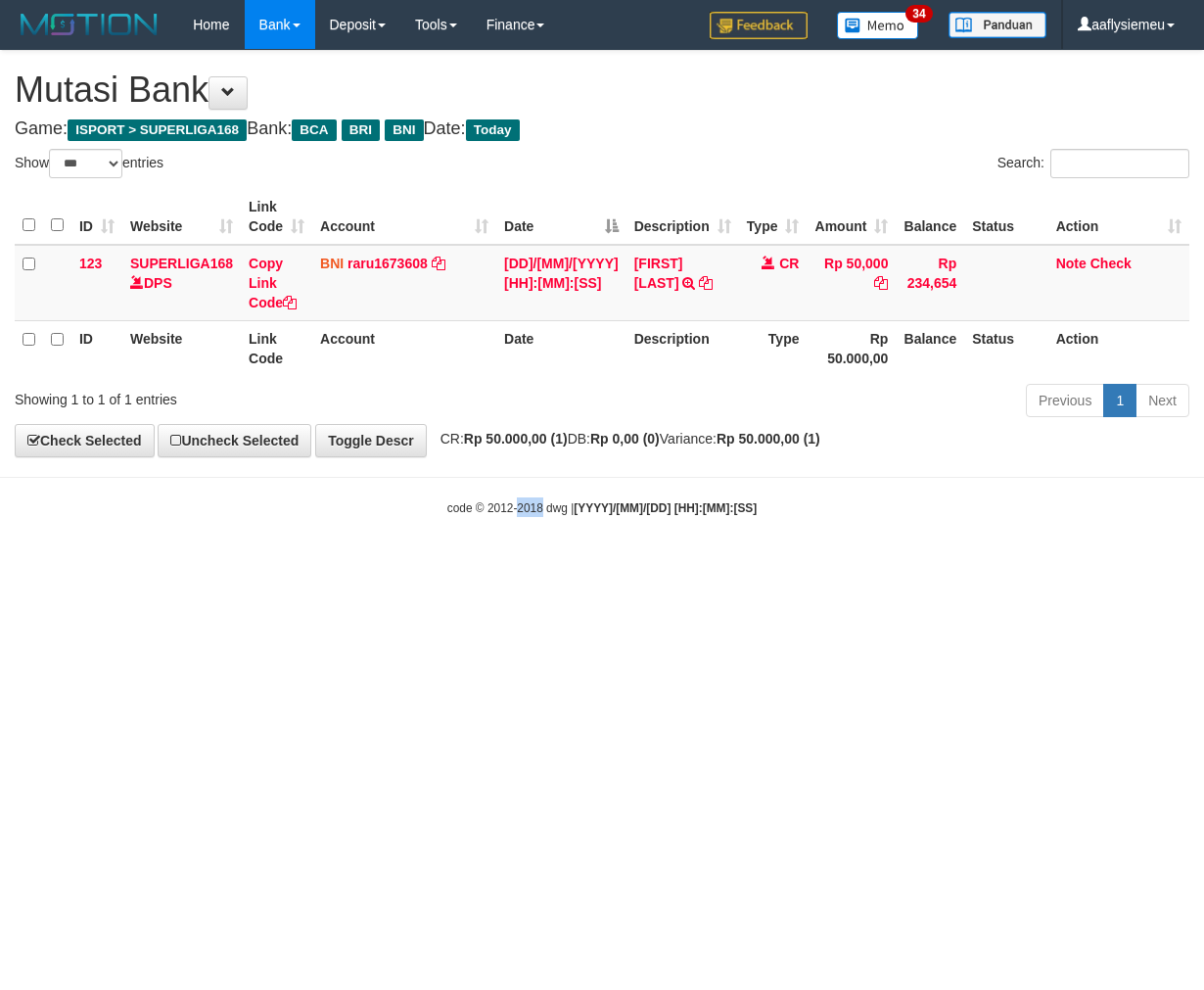 click on "Toggle navigation
Home
Bank
Account List
Load
By Website
Group
[ISPORT]													SUPERLIGA168
By Load Group (DPS)" at bounding box center [602, 283] 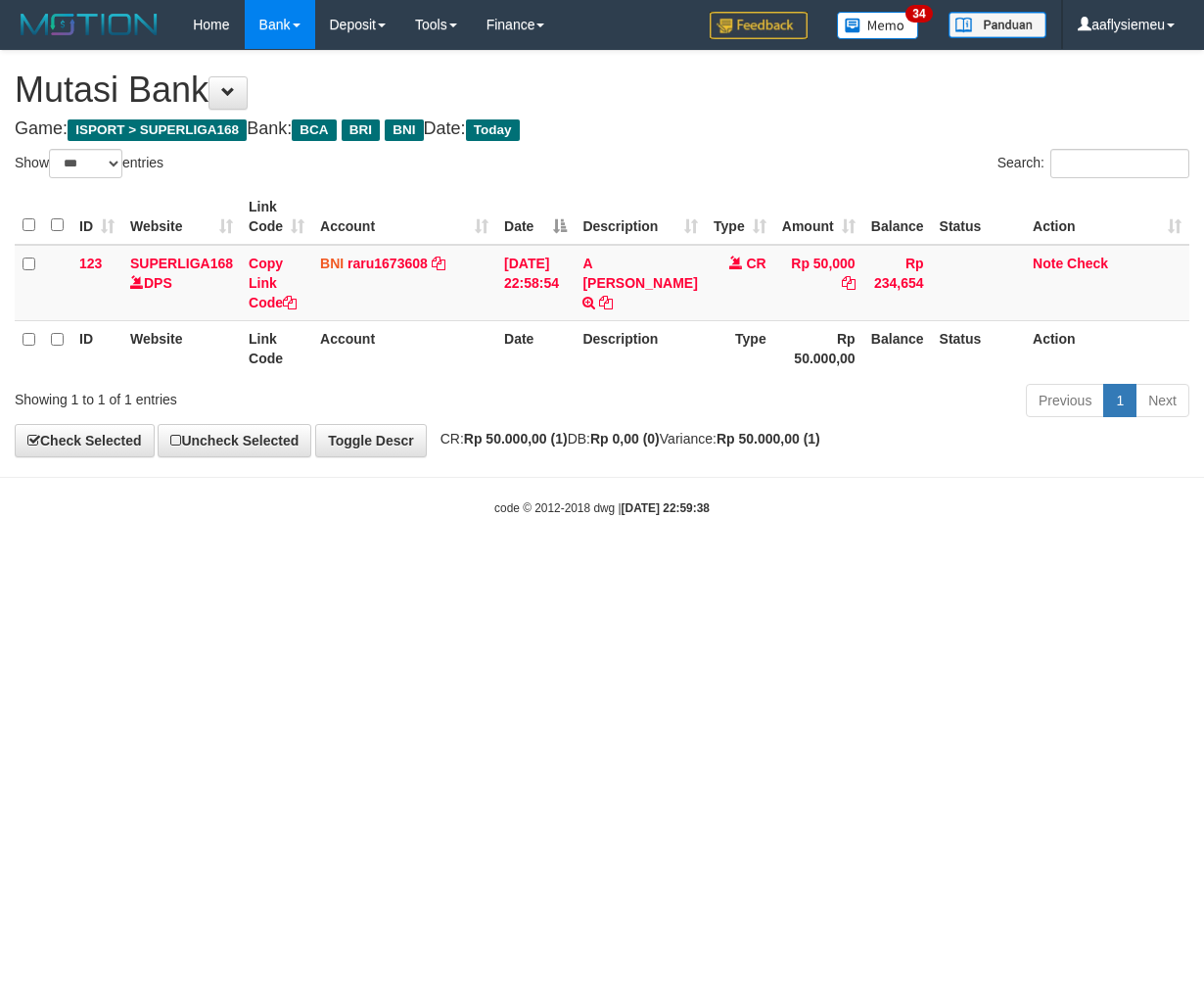 select on "***" 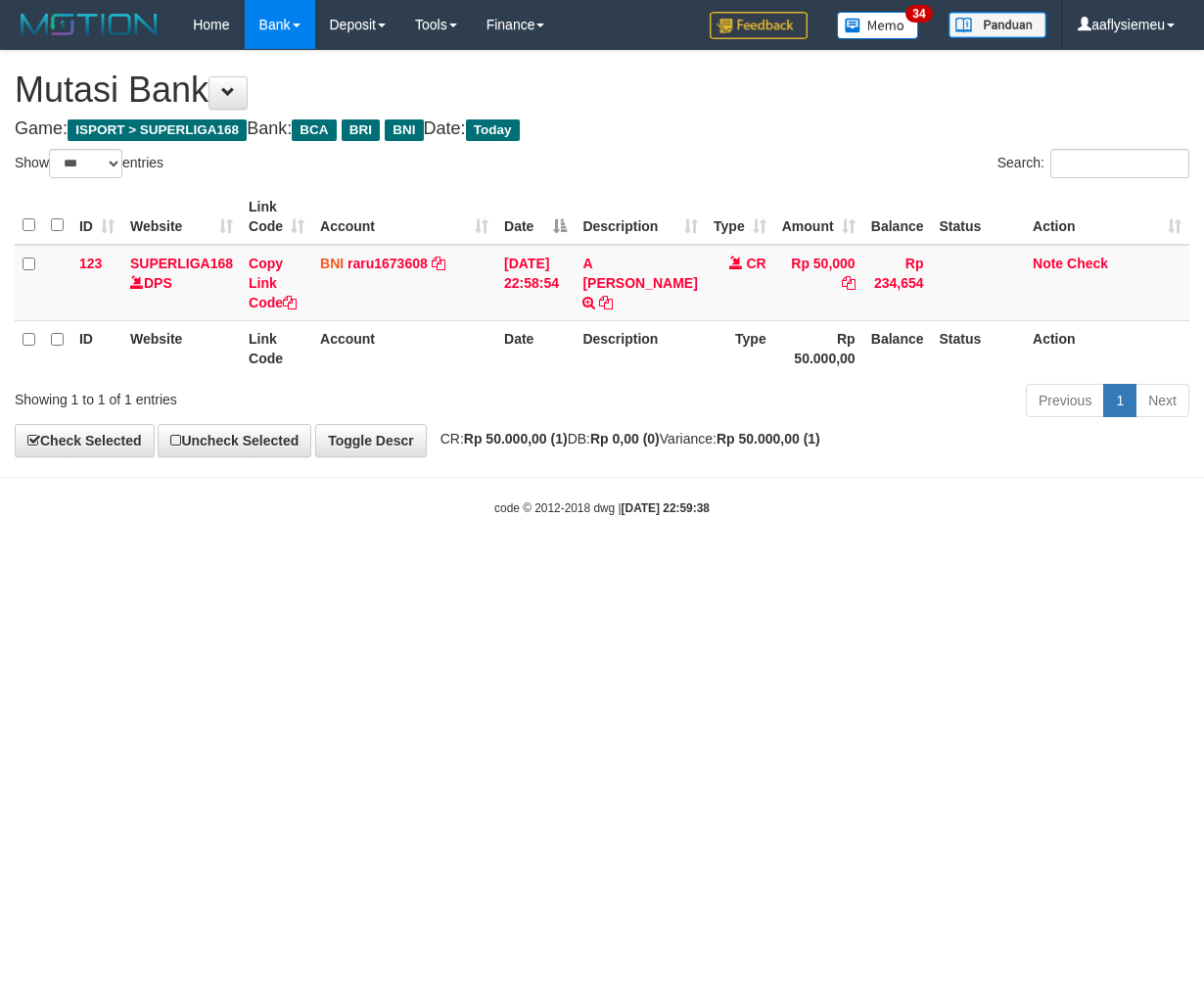 scroll, scrollTop: 0, scrollLeft: 0, axis: both 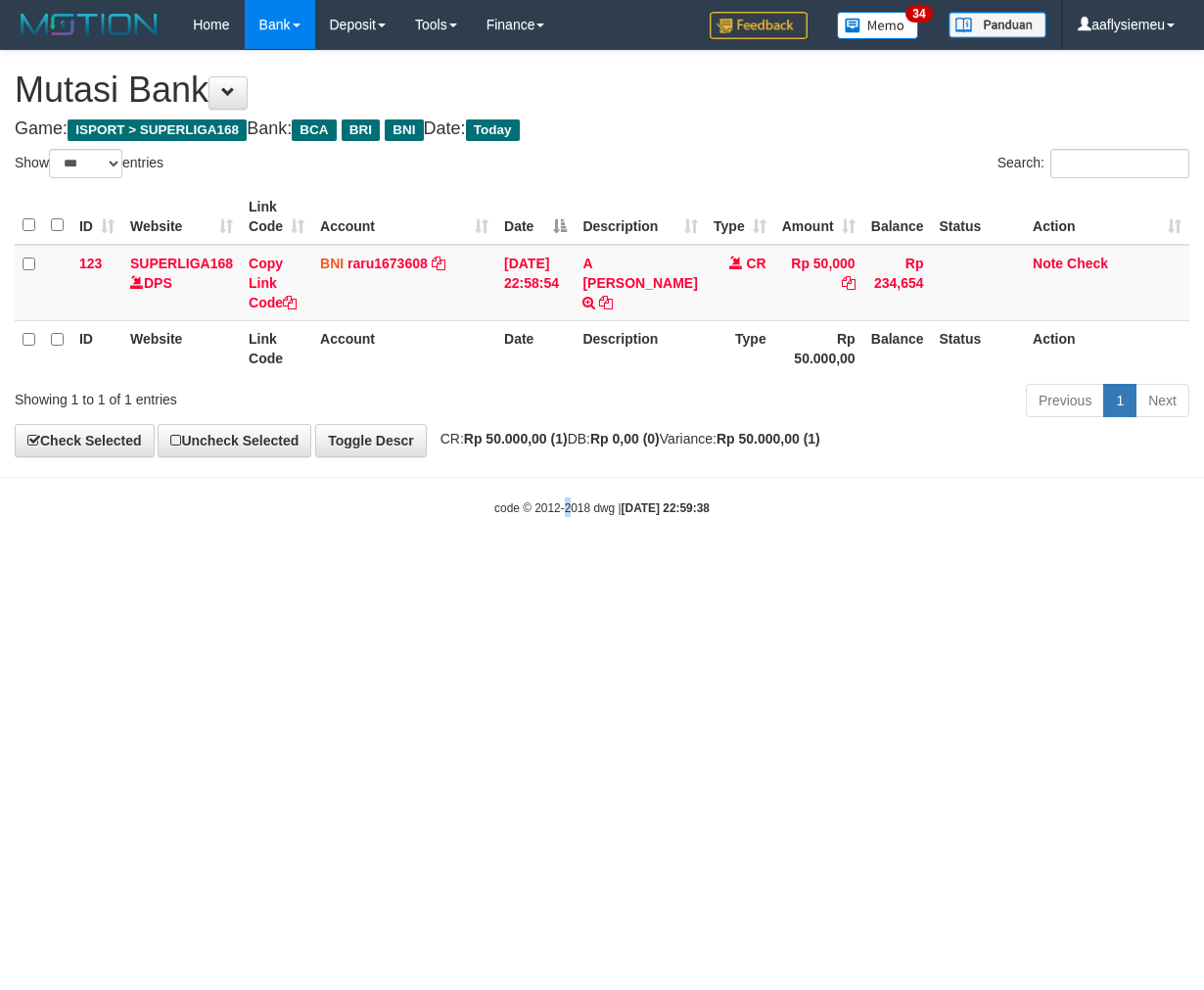 drag, startPoint x: 0, startPoint y: 0, endPoint x: 552, endPoint y: 810, distance: 980.2061 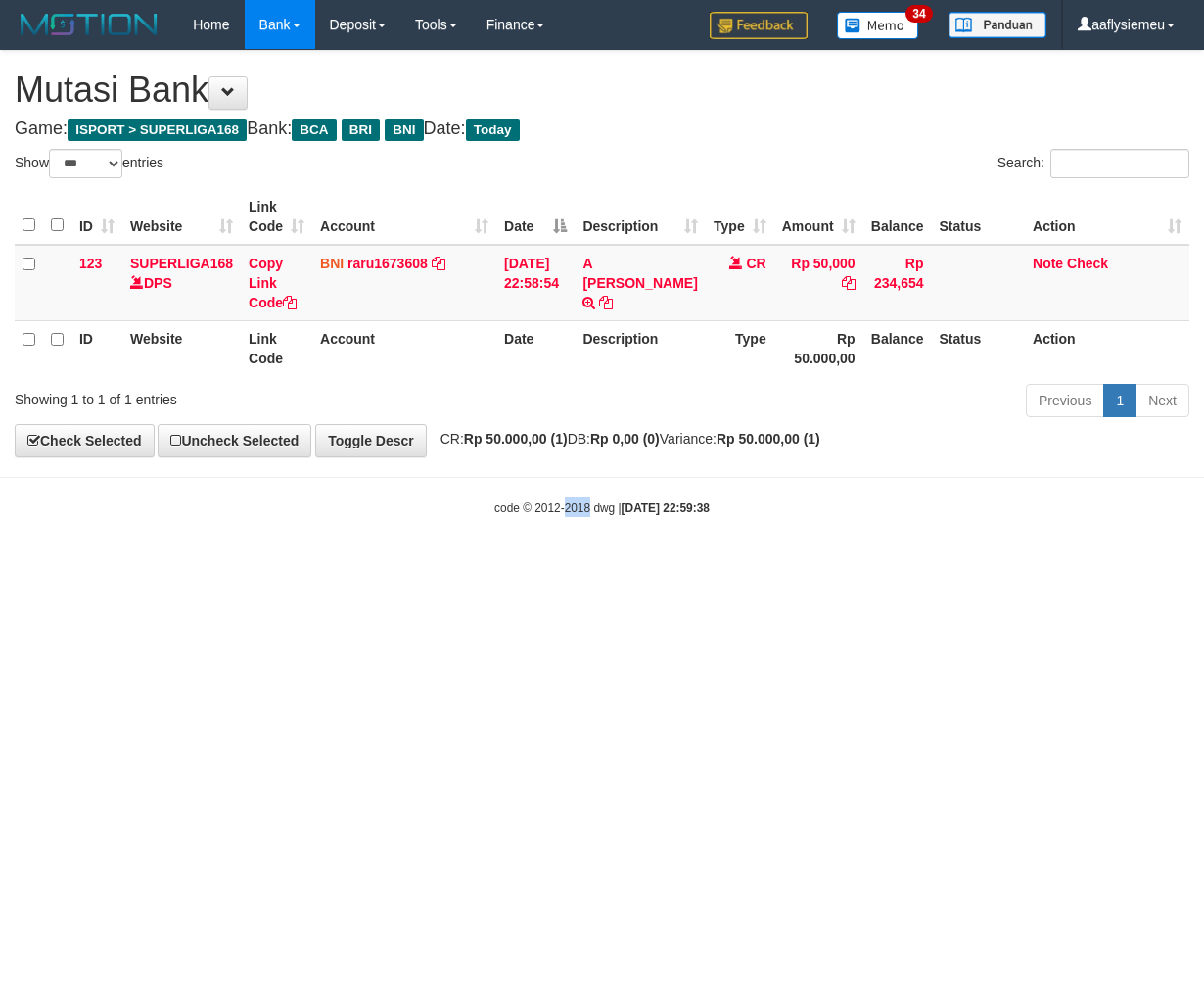 click on "Toggle navigation
Home
Bank
Account List
Load
By Website
Group
[ISPORT]													SUPERLIGA168
By Load Group (DPS)" at bounding box center (602, 283) 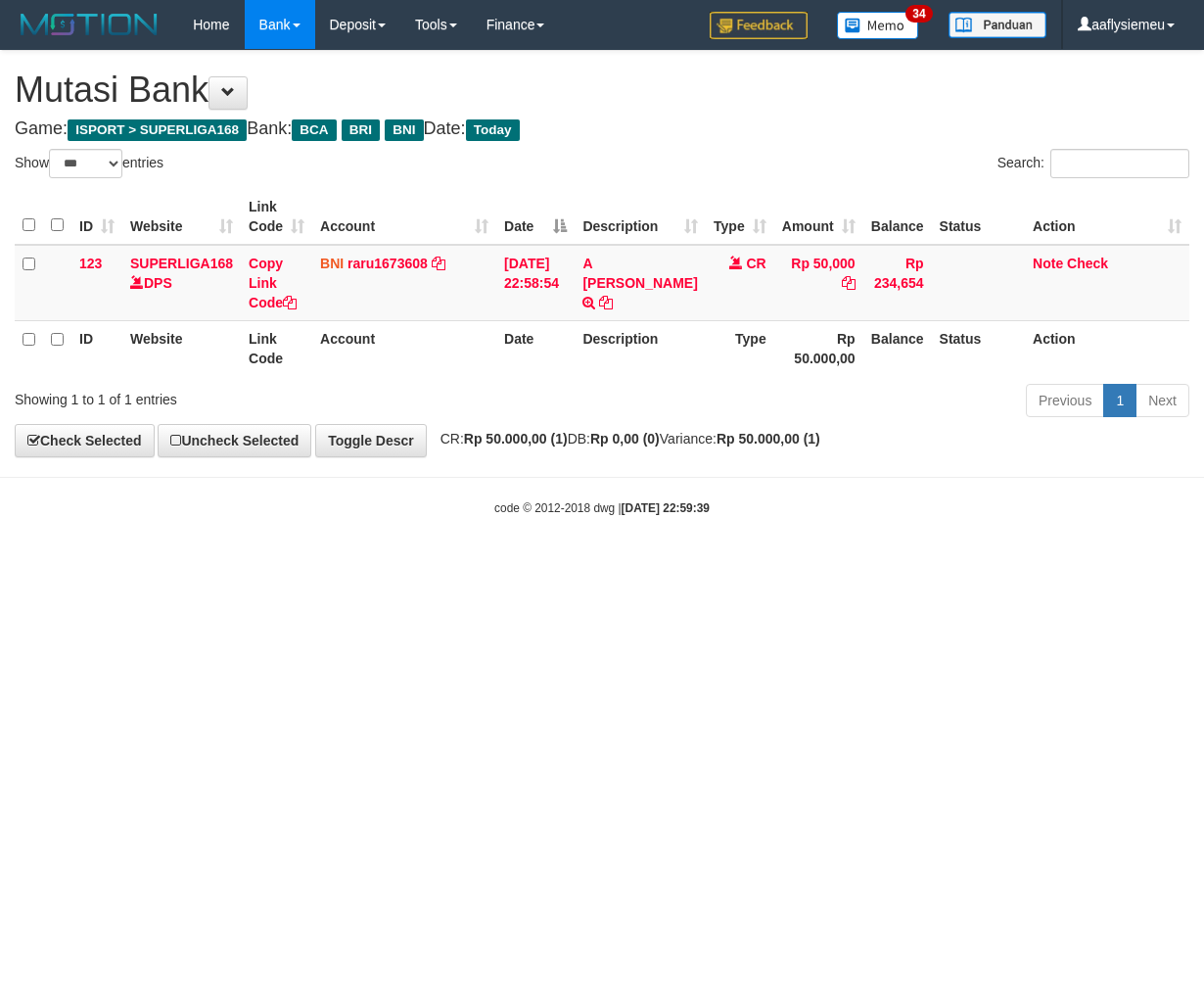select on "***" 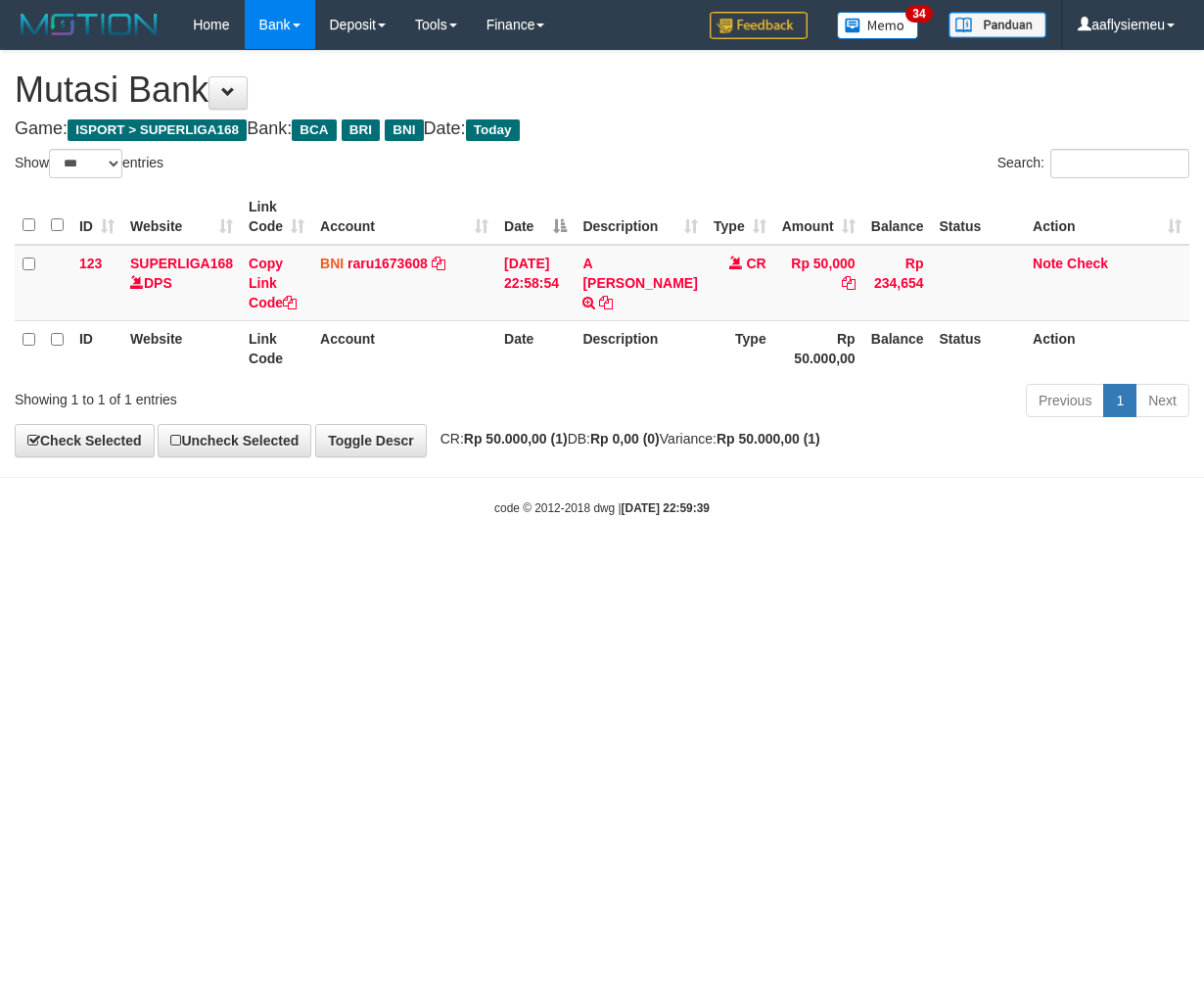 scroll, scrollTop: 0, scrollLeft: 0, axis: both 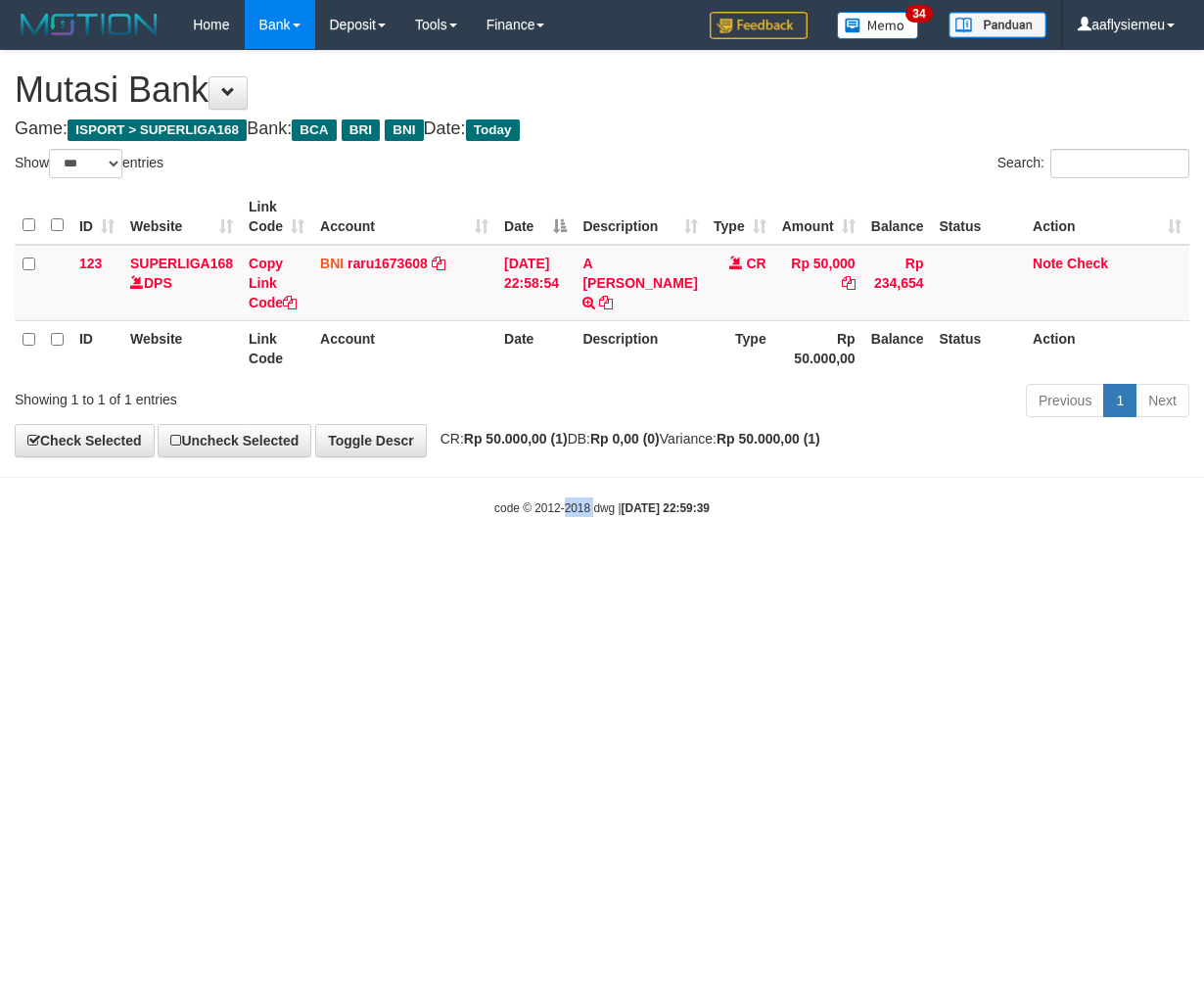 click on "Toggle navigation
Home
Bank
Account List
Load
By Website
Group
[ISPORT]													SUPERLIGA168
By Load Group (DPS)" at bounding box center (602, 283) 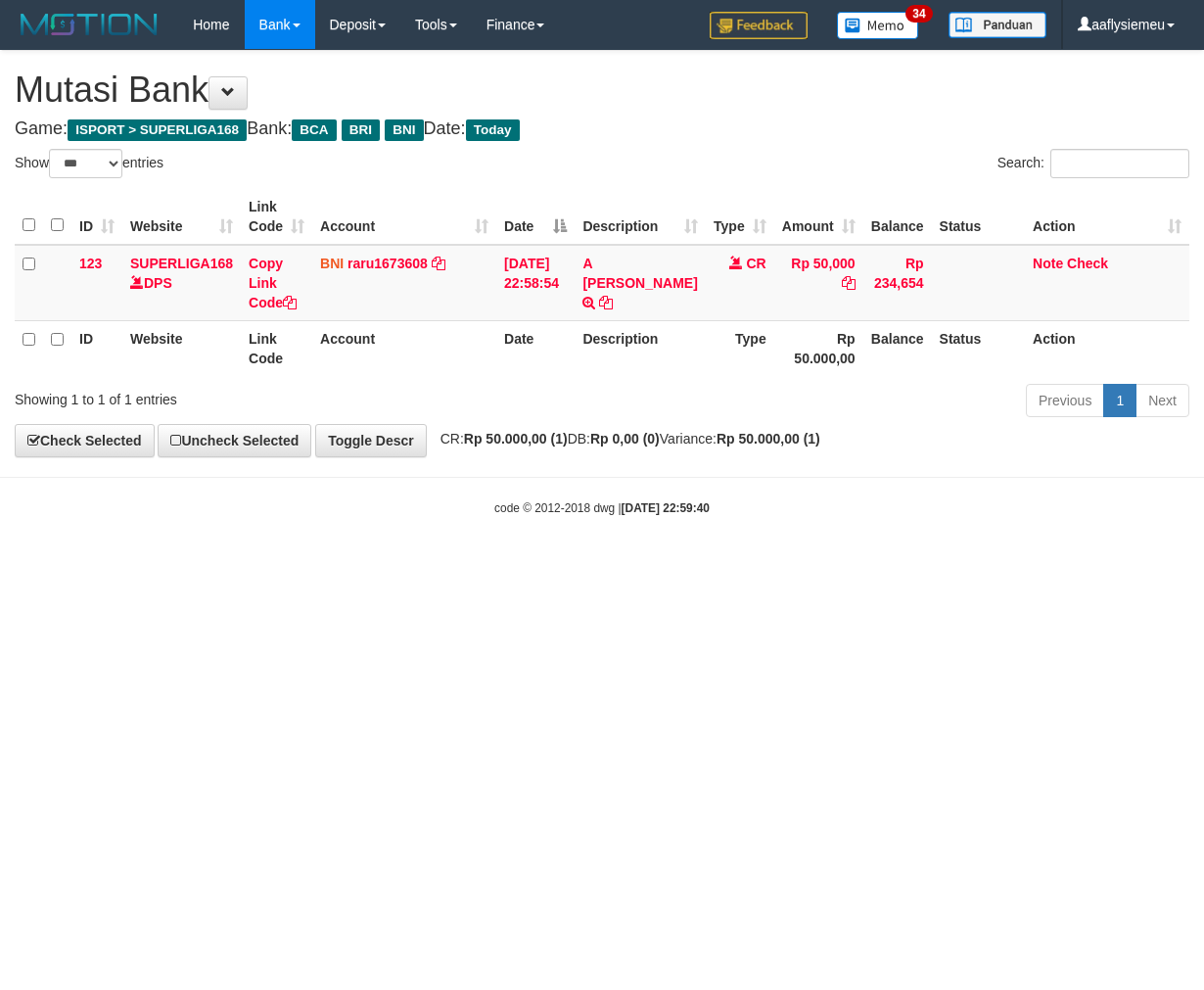 select on "***" 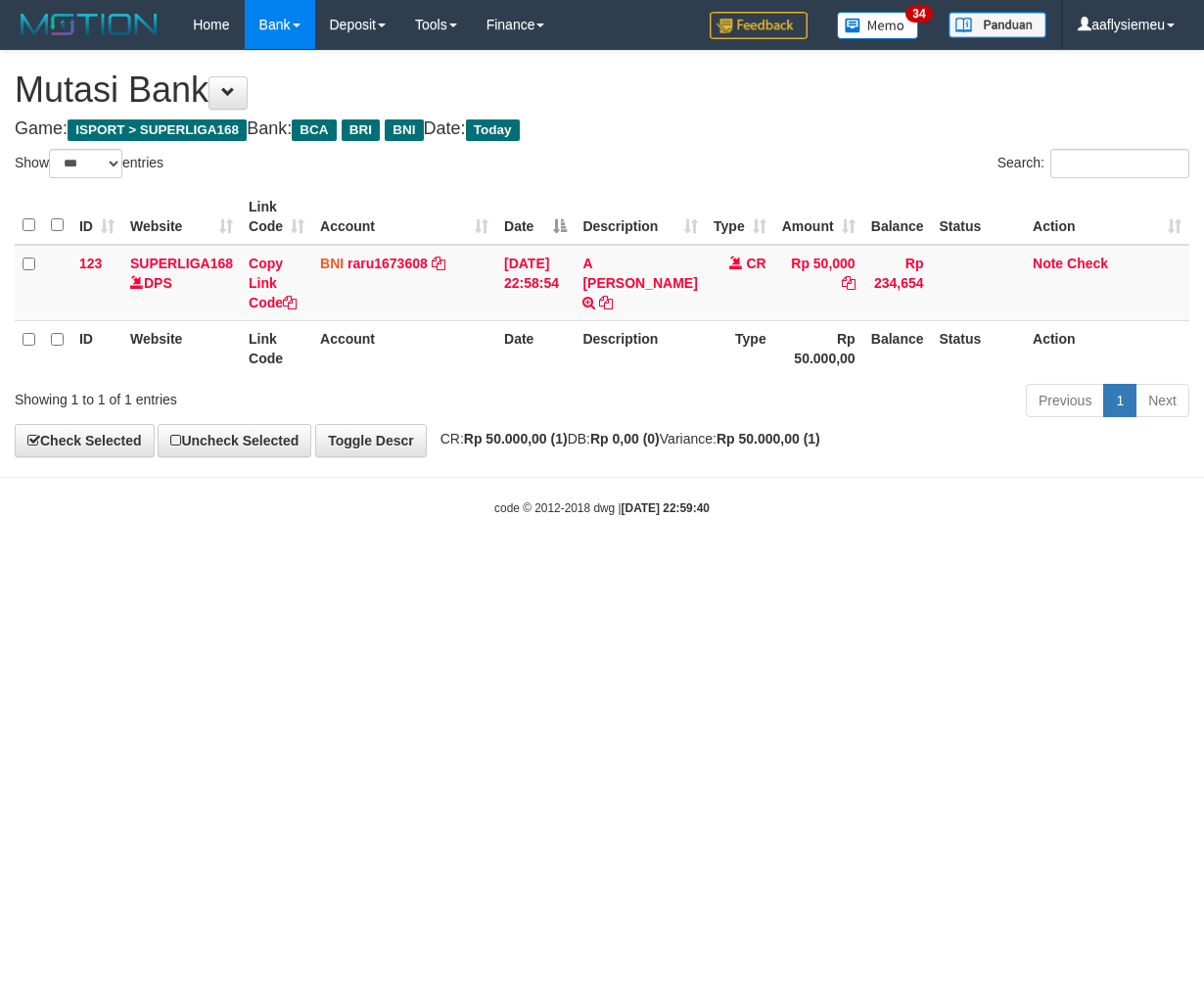 scroll, scrollTop: 0, scrollLeft: 0, axis: both 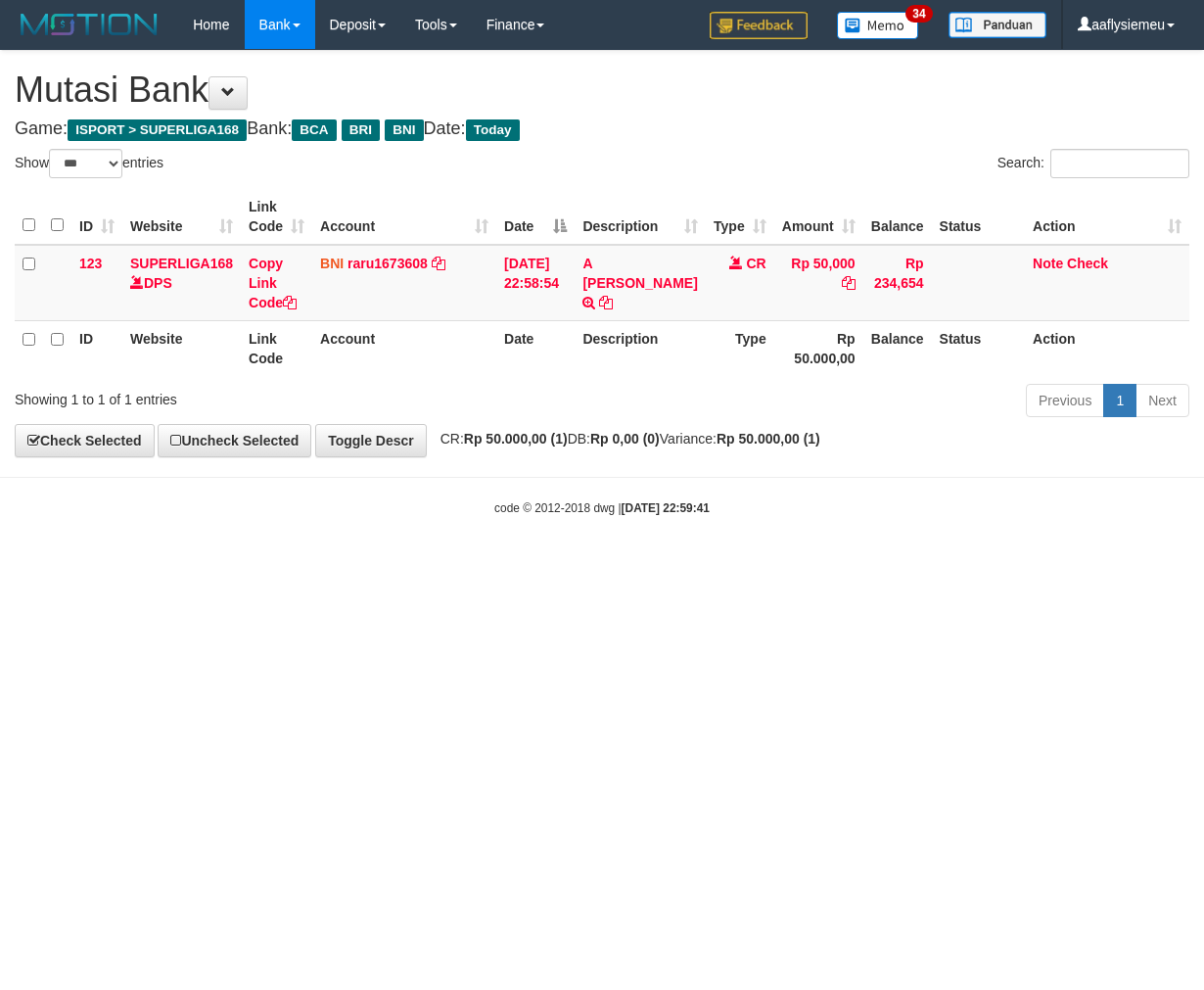 select on "***" 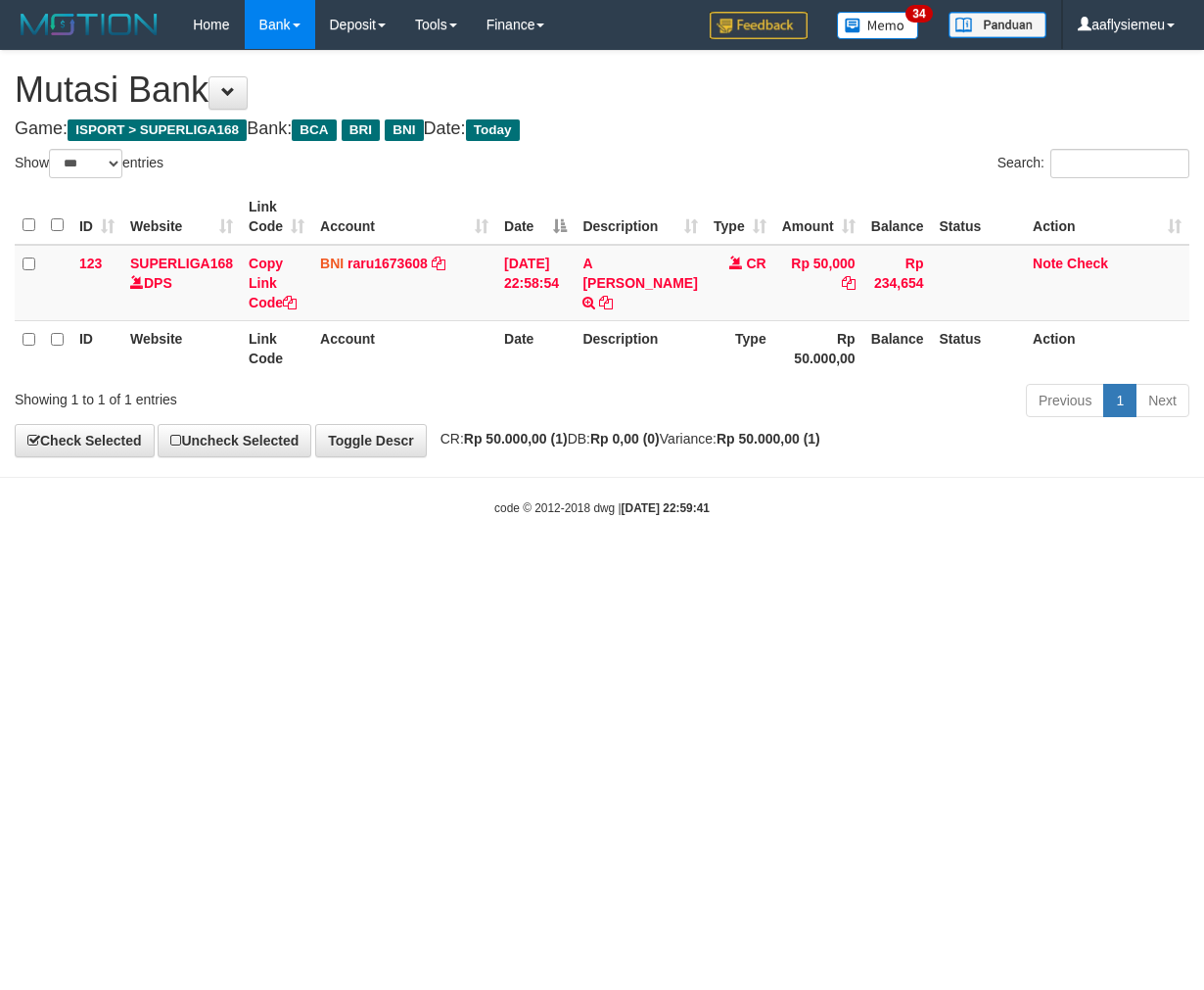 scroll, scrollTop: 0, scrollLeft: 0, axis: both 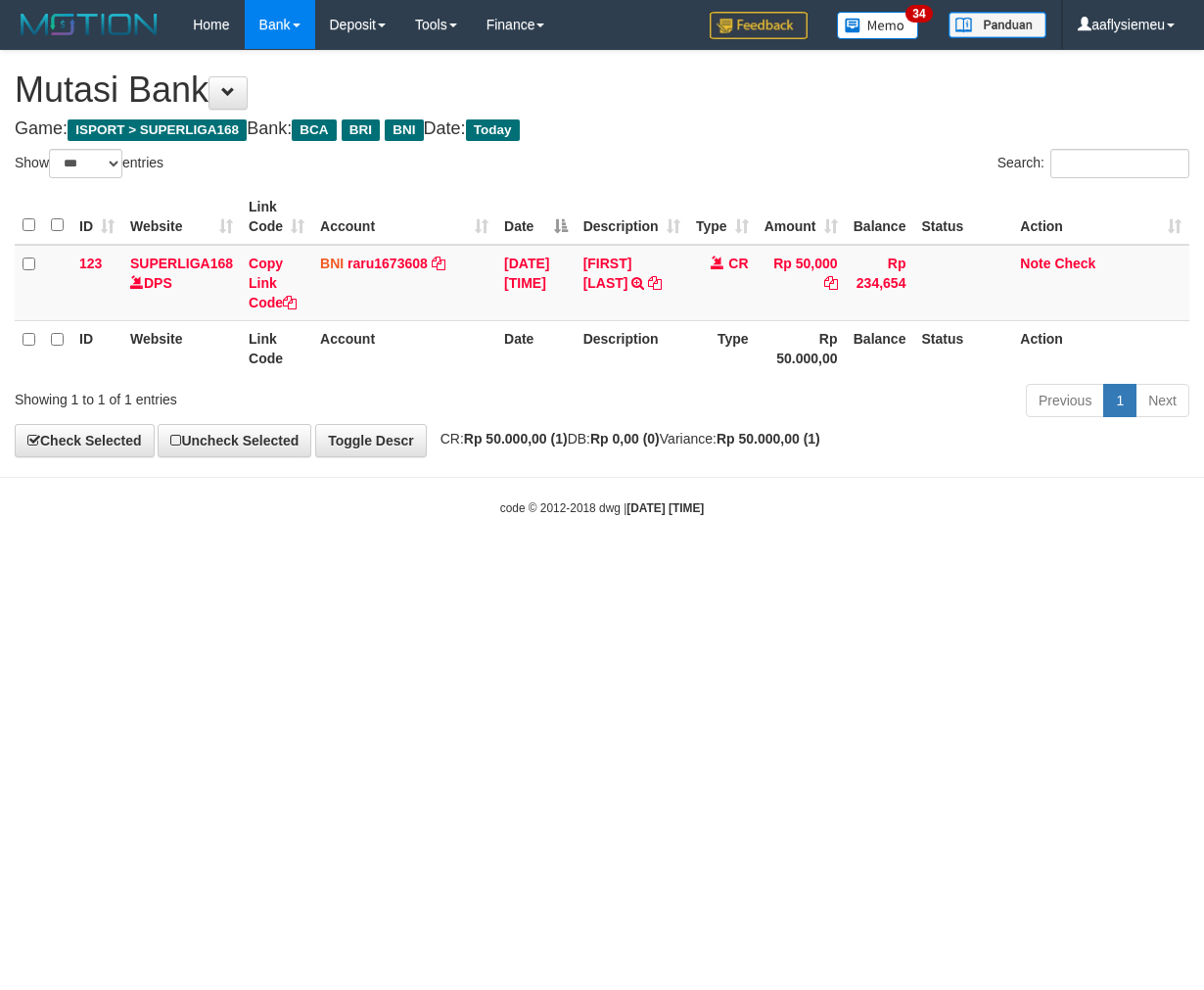 select on "***" 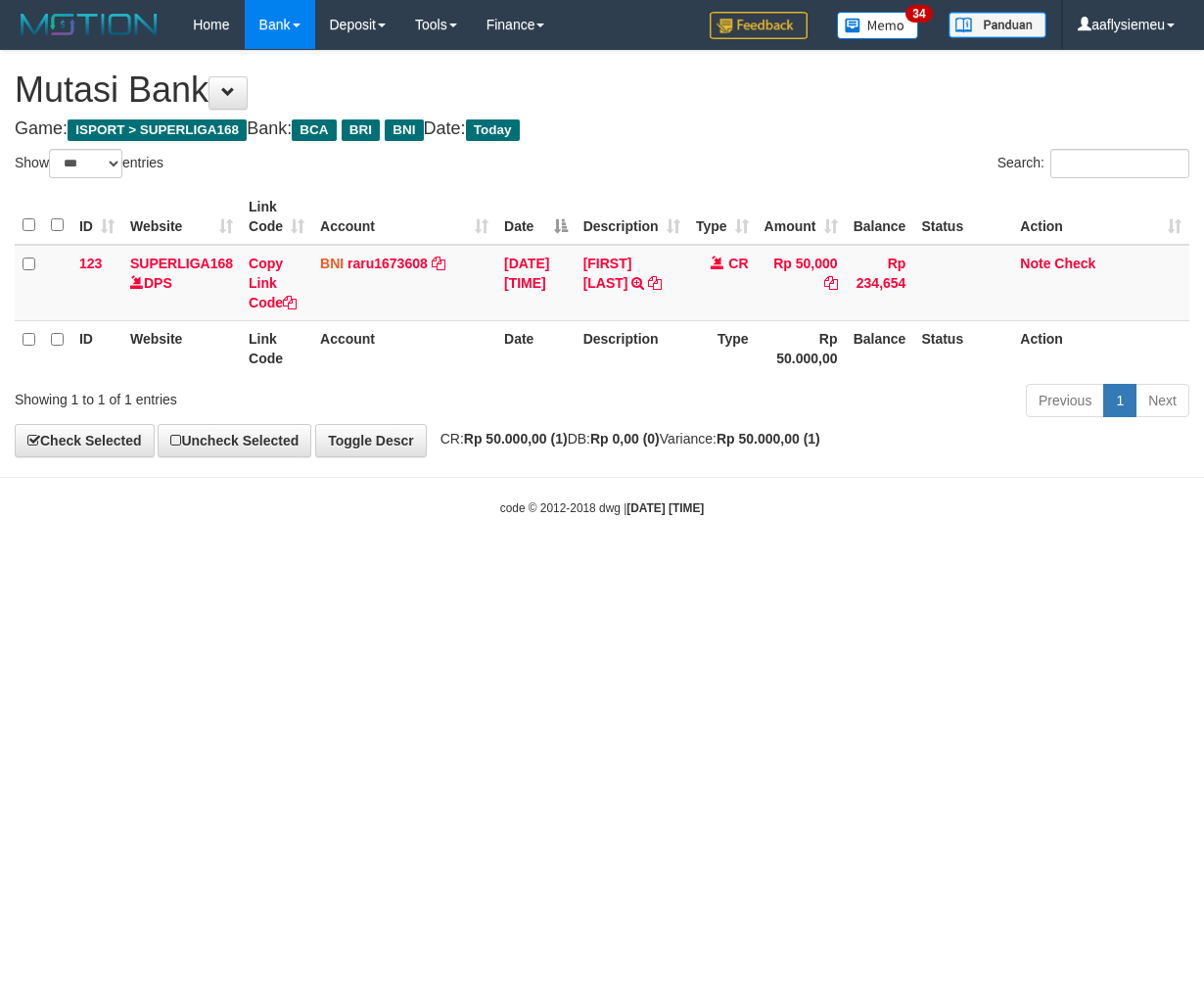scroll, scrollTop: 0, scrollLeft: 0, axis: both 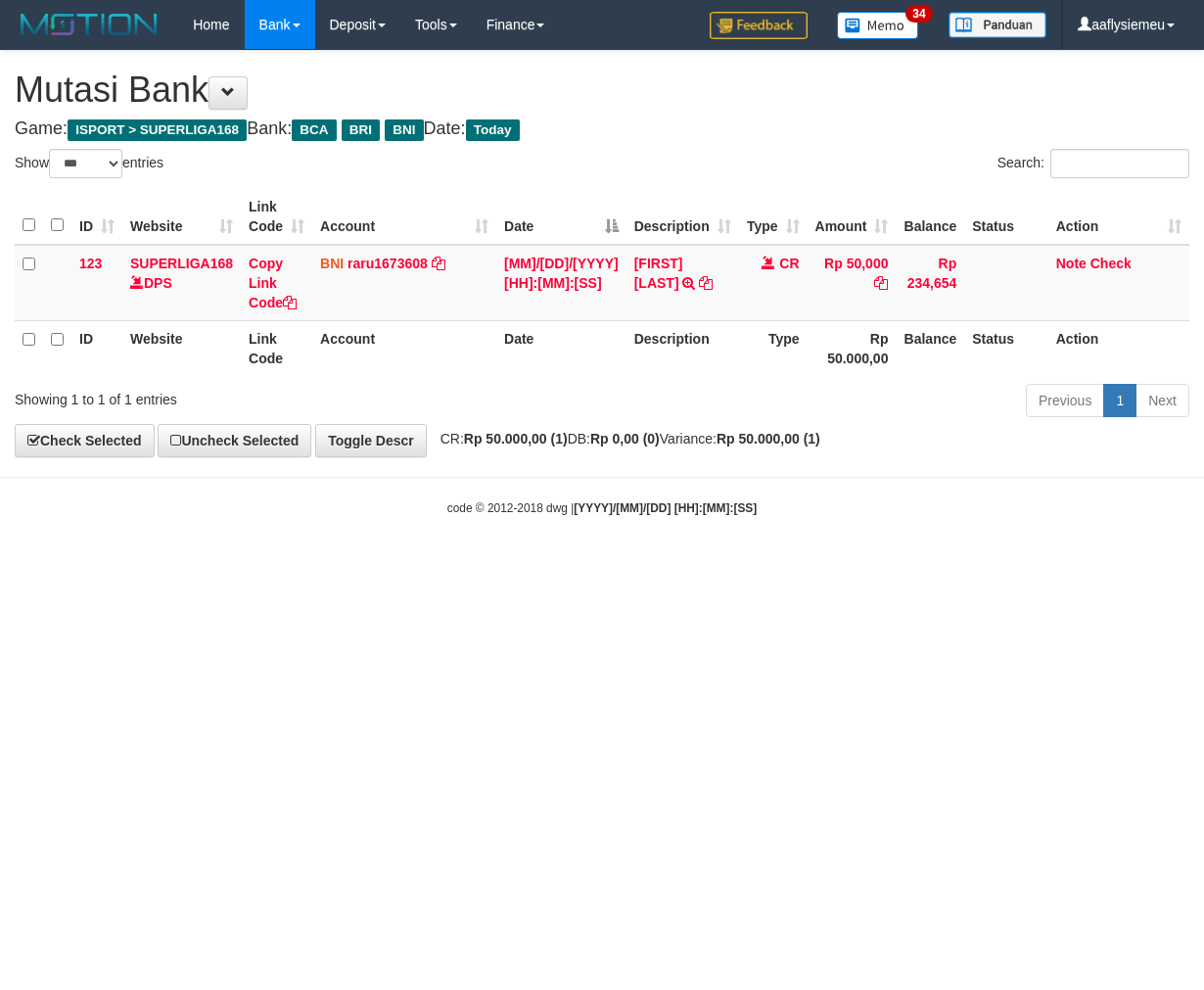 select on "***" 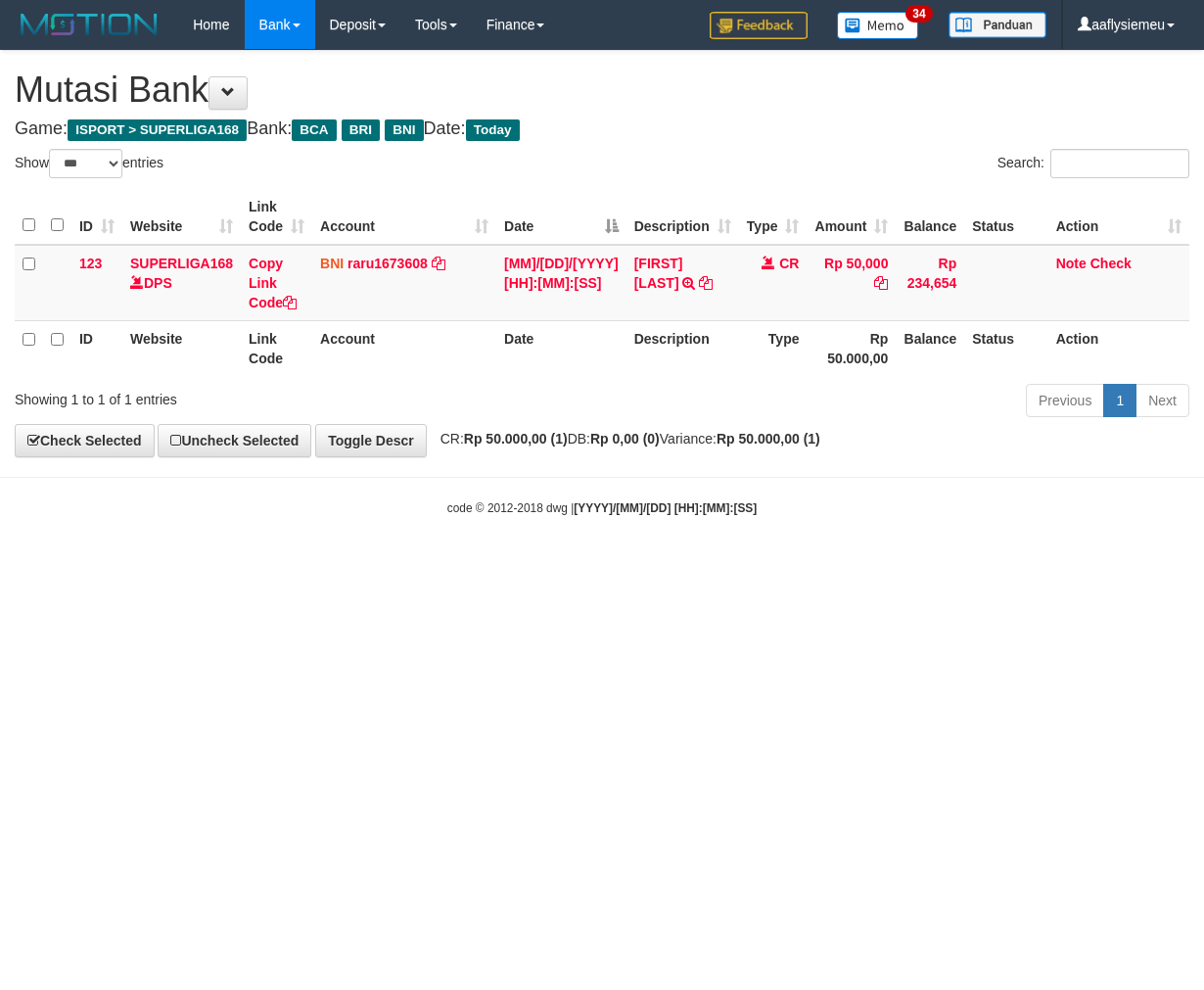 scroll, scrollTop: 0, scrollLeft: 0, axis: both 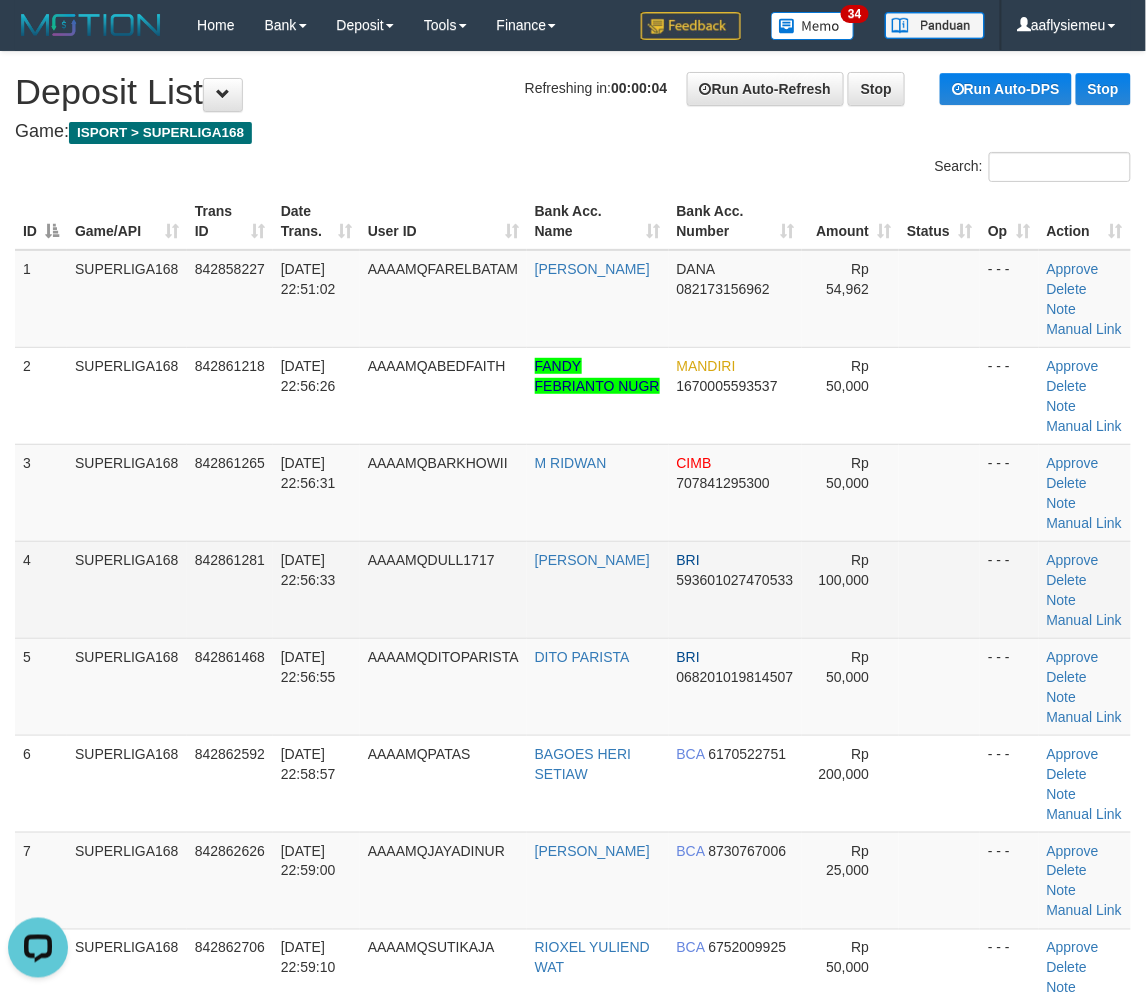 click on "4" at bounding box center (41, 589) 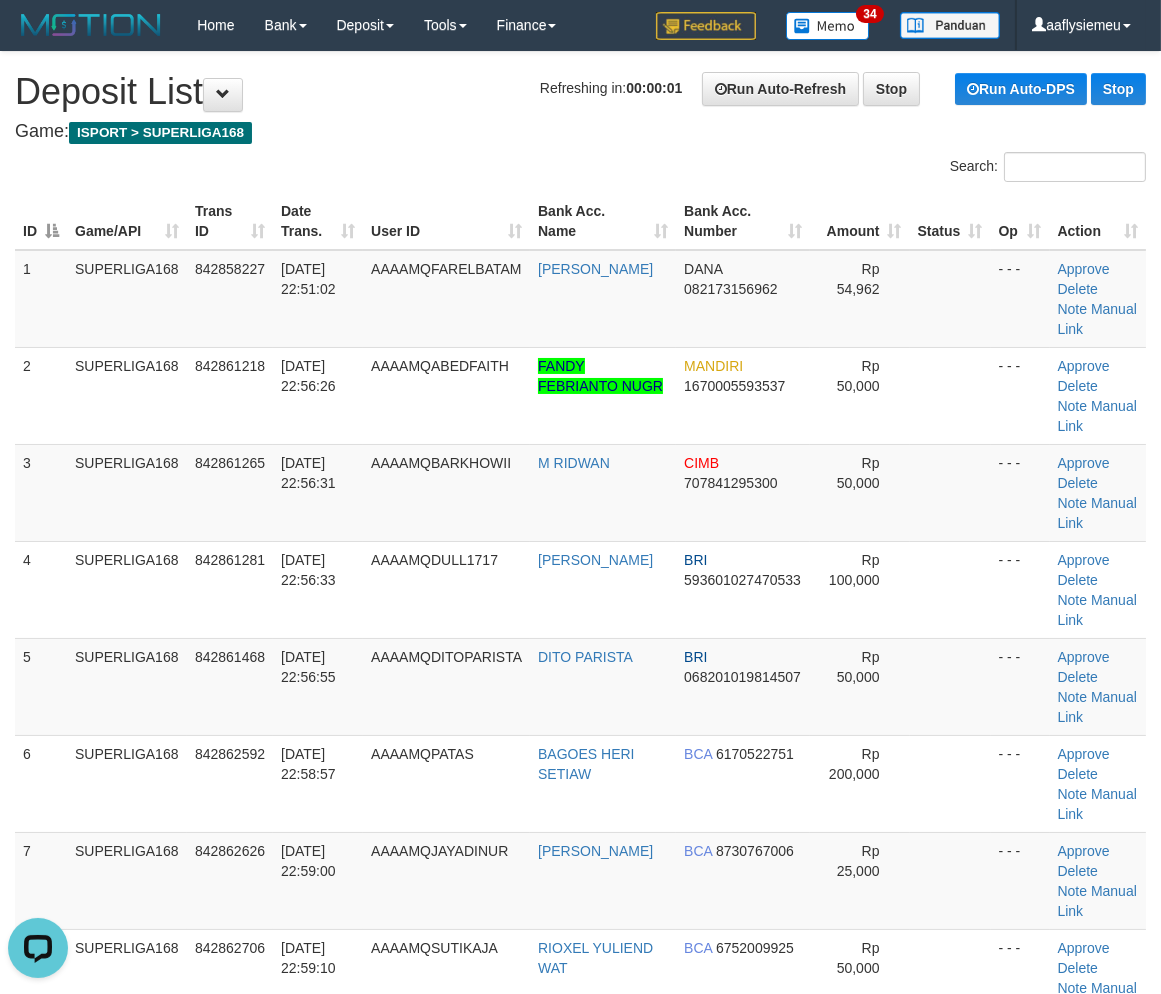 drag, startPoint x: 235, startPoint y: 515, endPoint x: 5, endPoint y: 562, distance: 234.75307 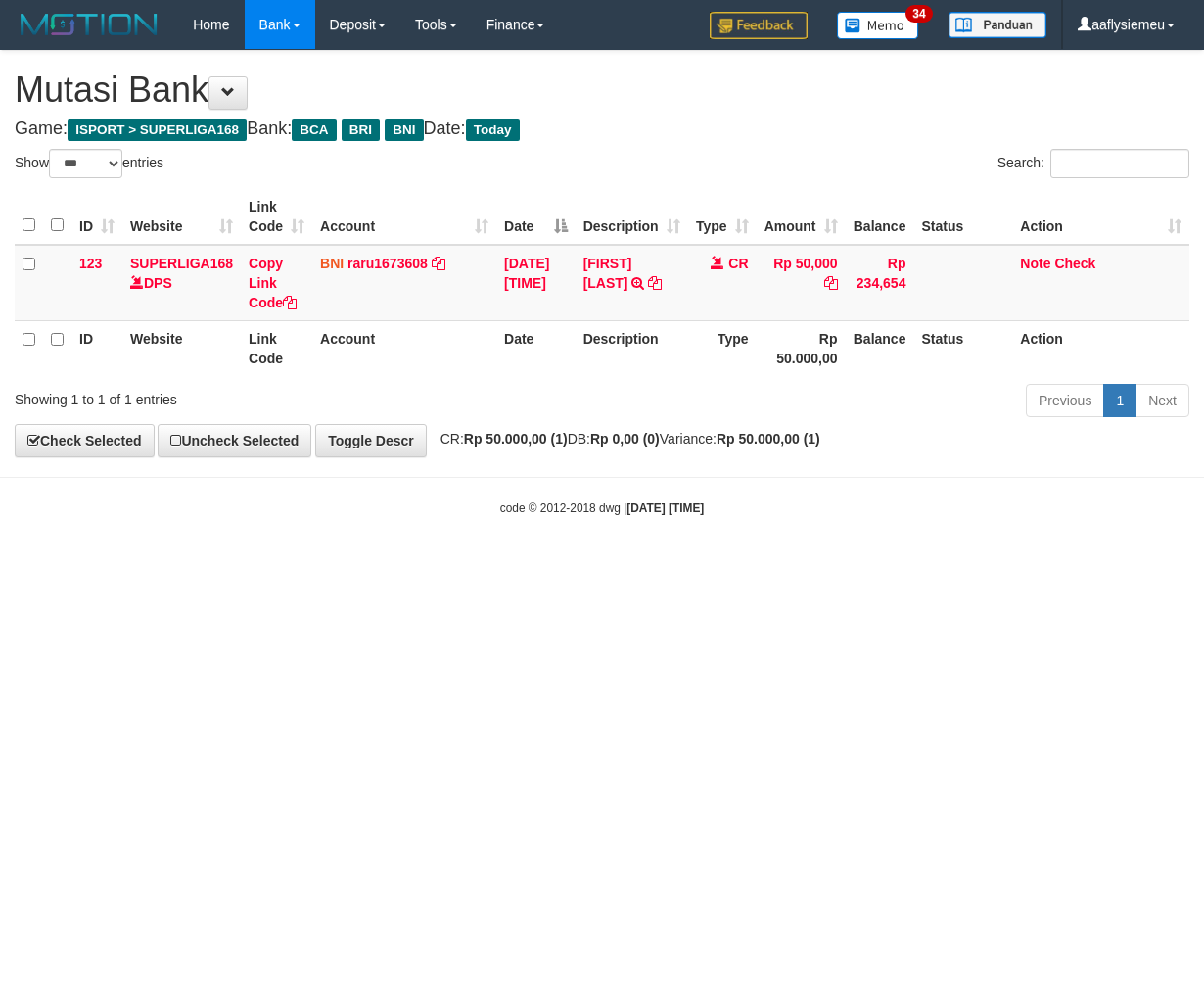 select on "***" 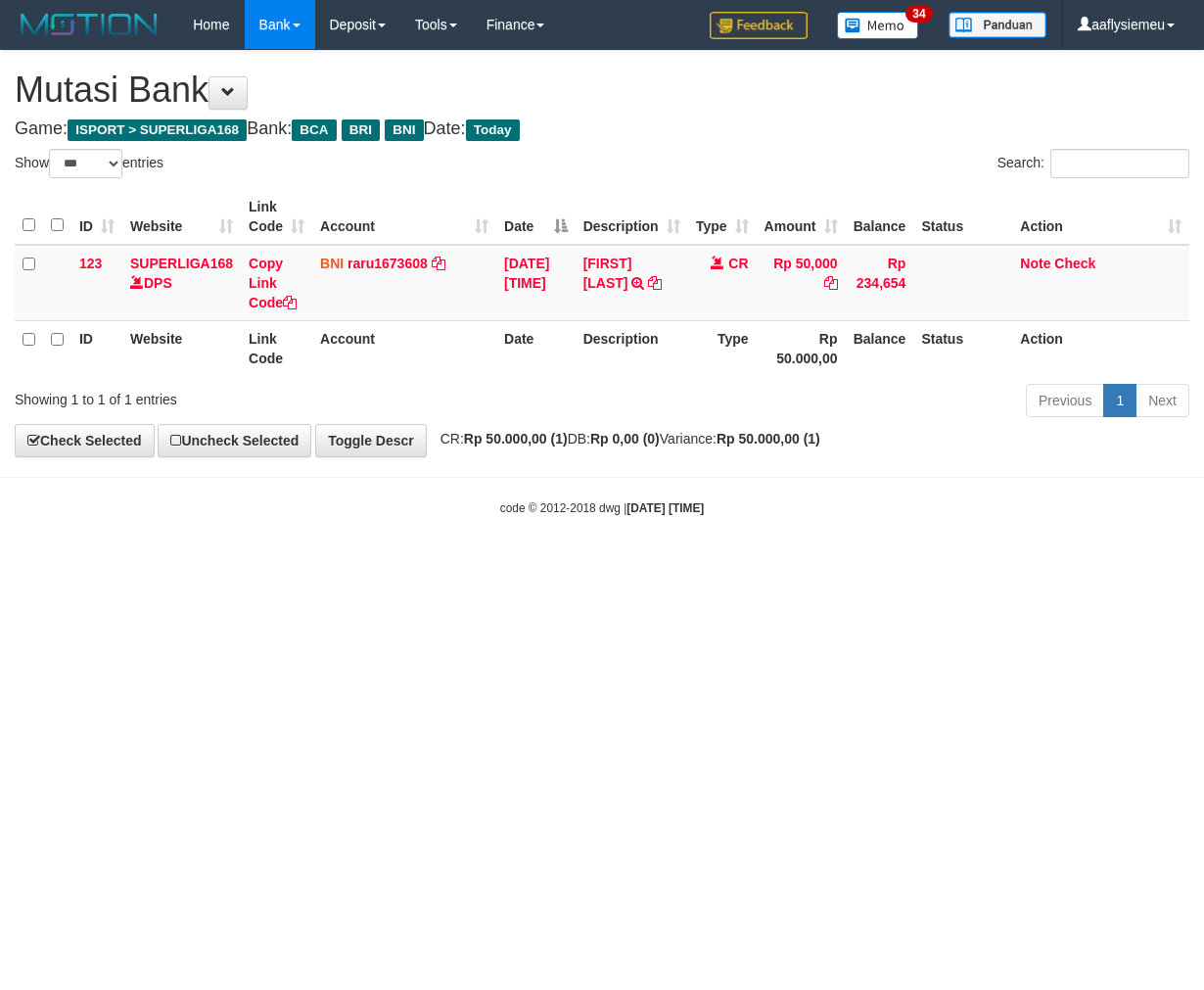 scroll, scrollTop: 0, scrollLeft: 0, axis: both 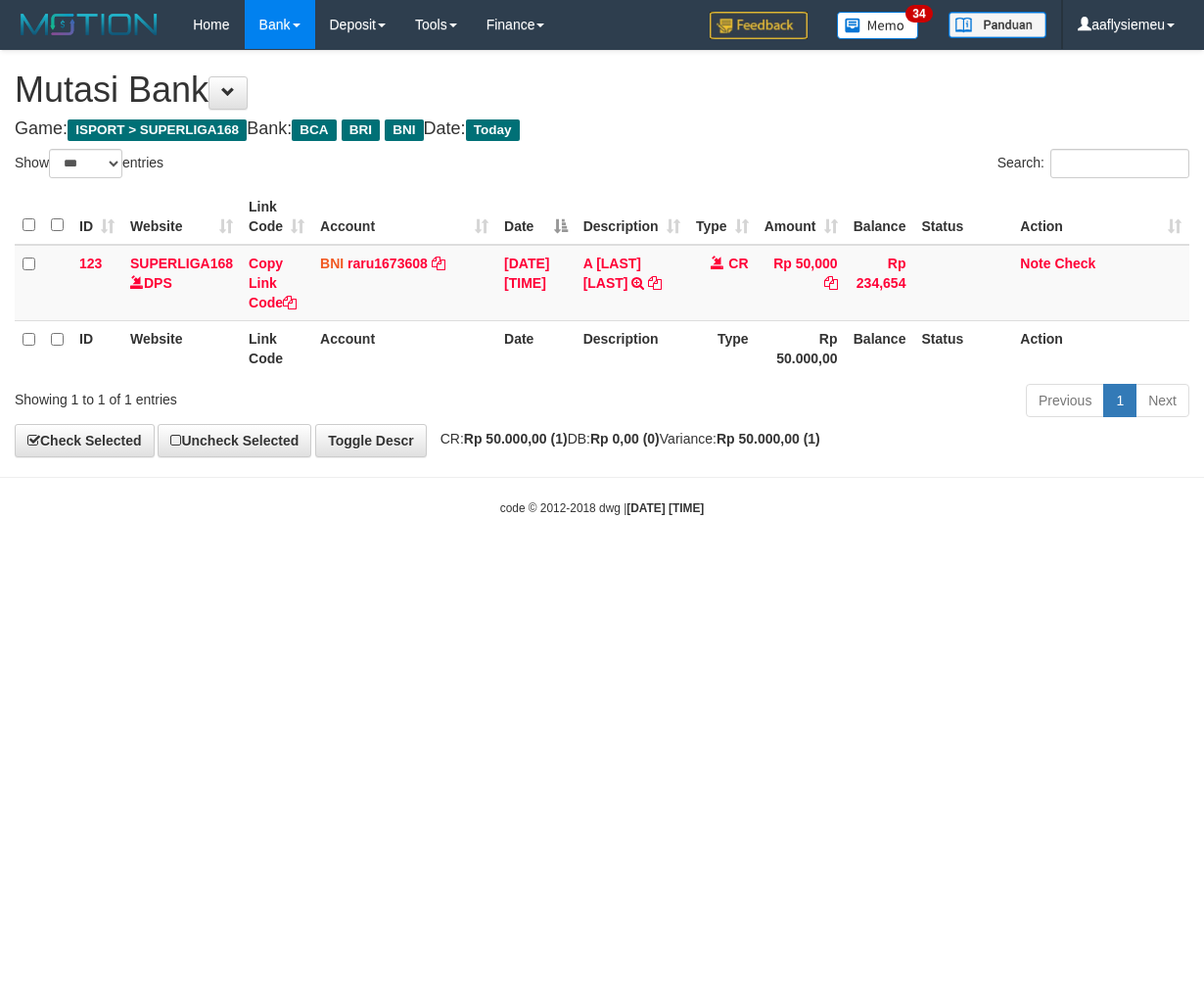 select on "***" 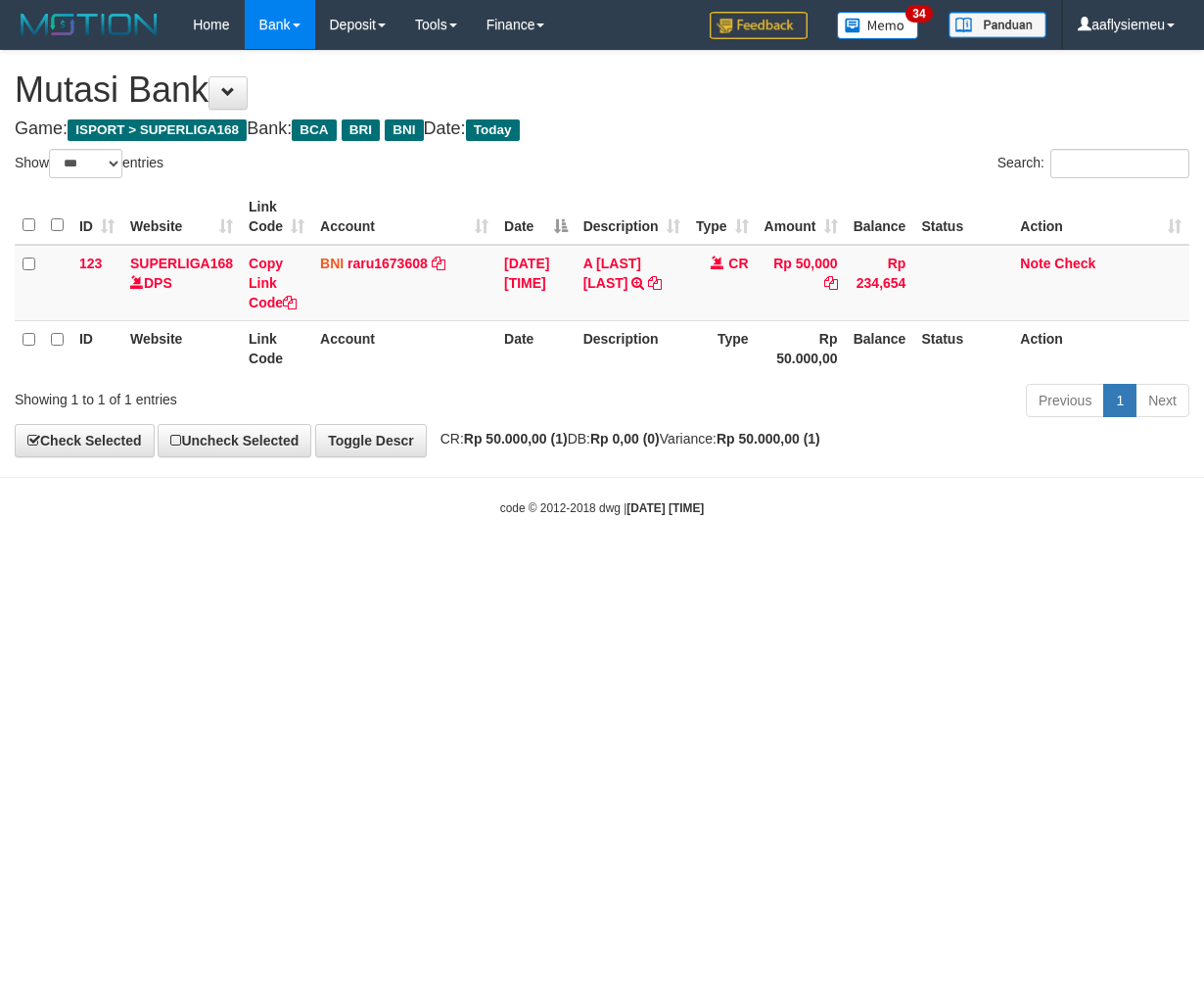 scroll, scrollTop: 0, scrollLeft: 0, axis: both 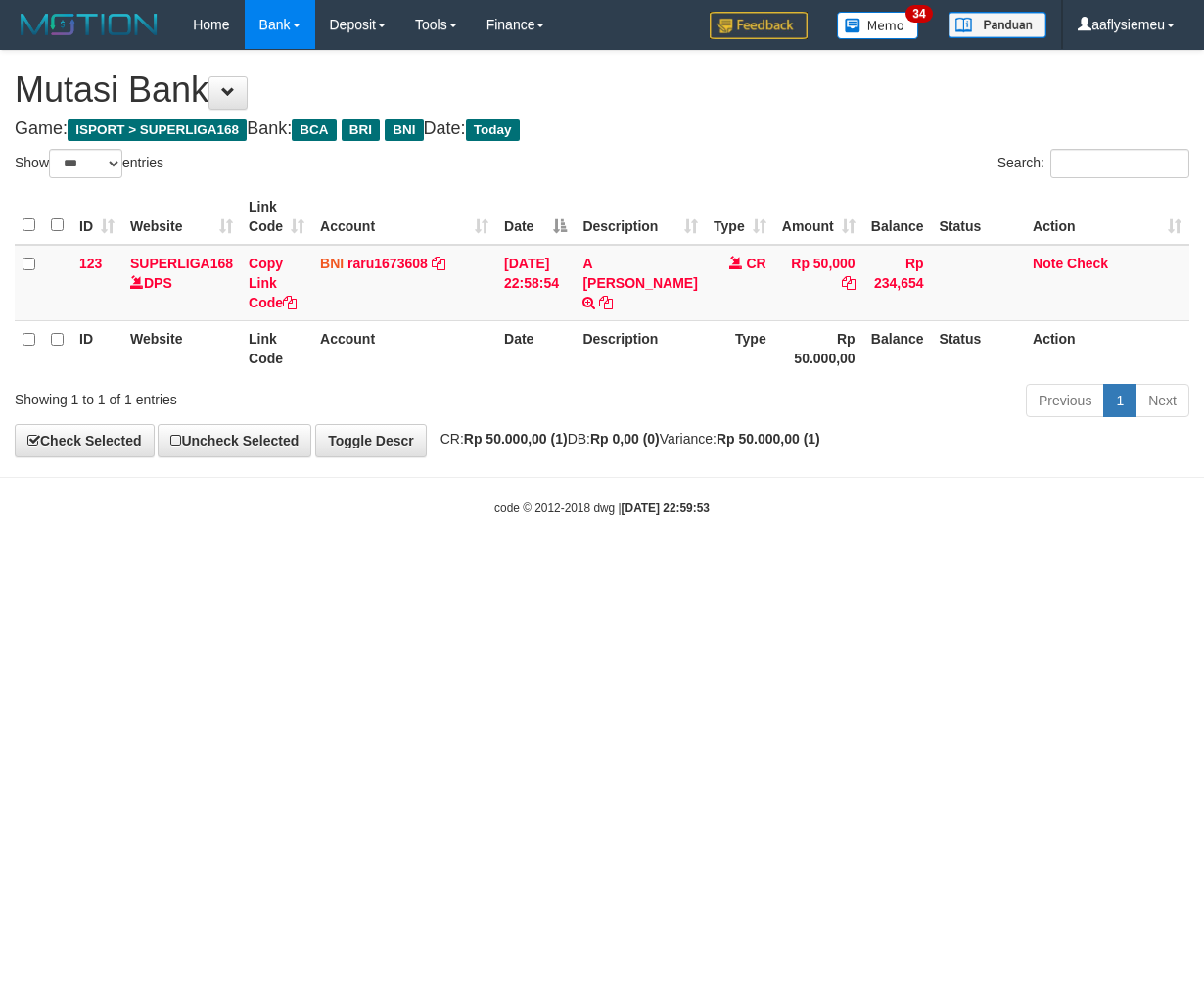 select on "***" 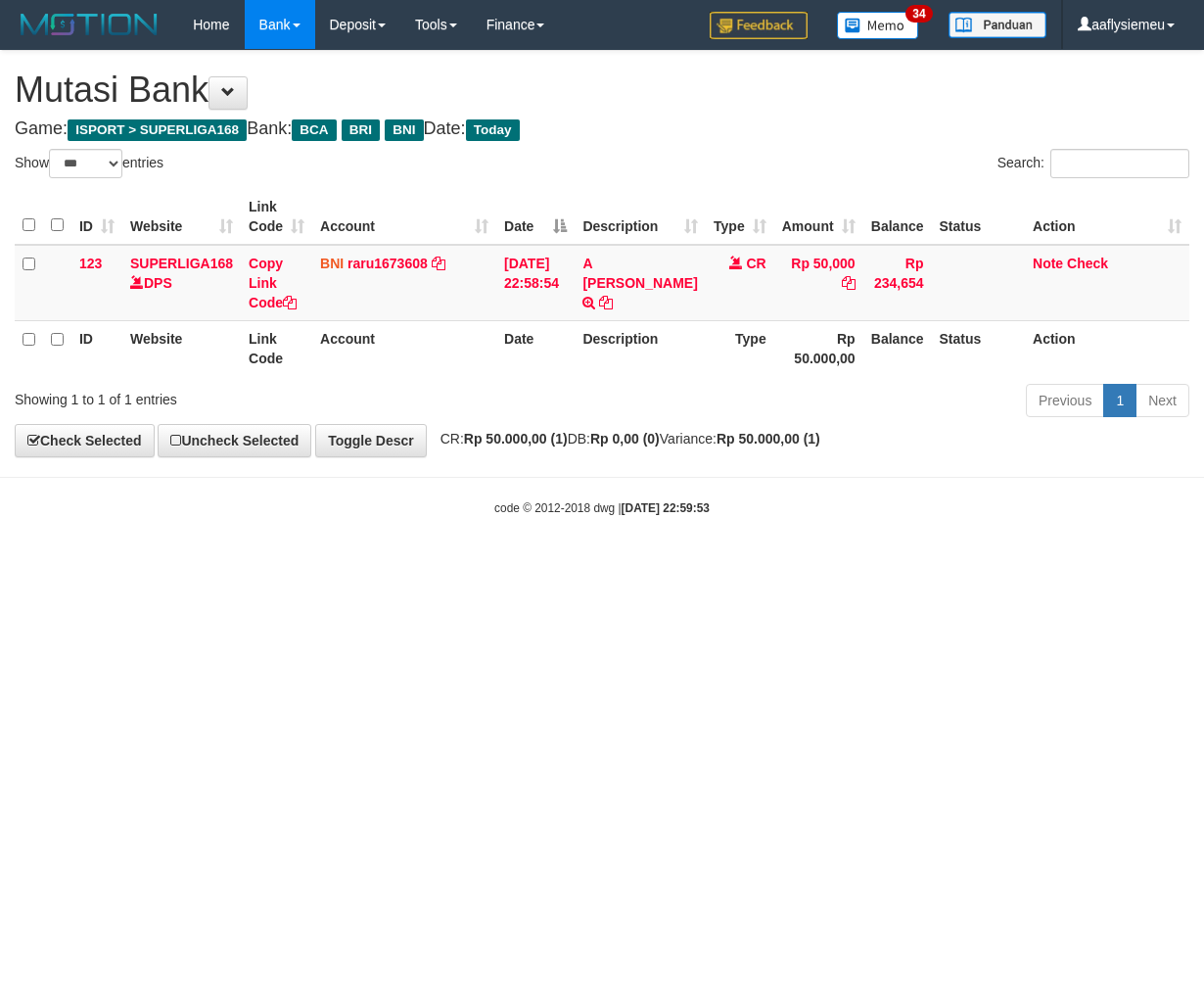 scroll, scrollTop: 0, scrollLeft: 0, axis: both 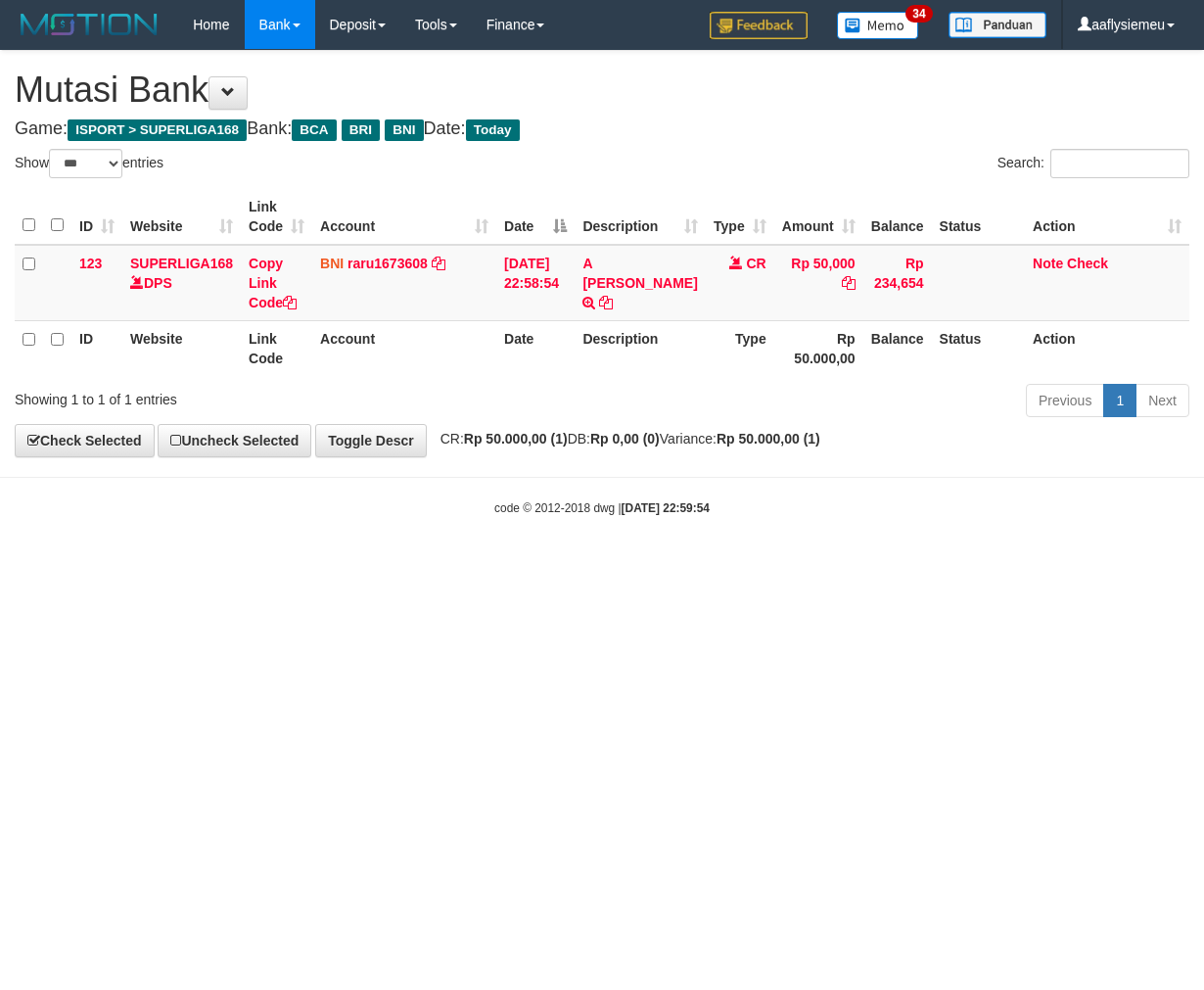 select on "***" 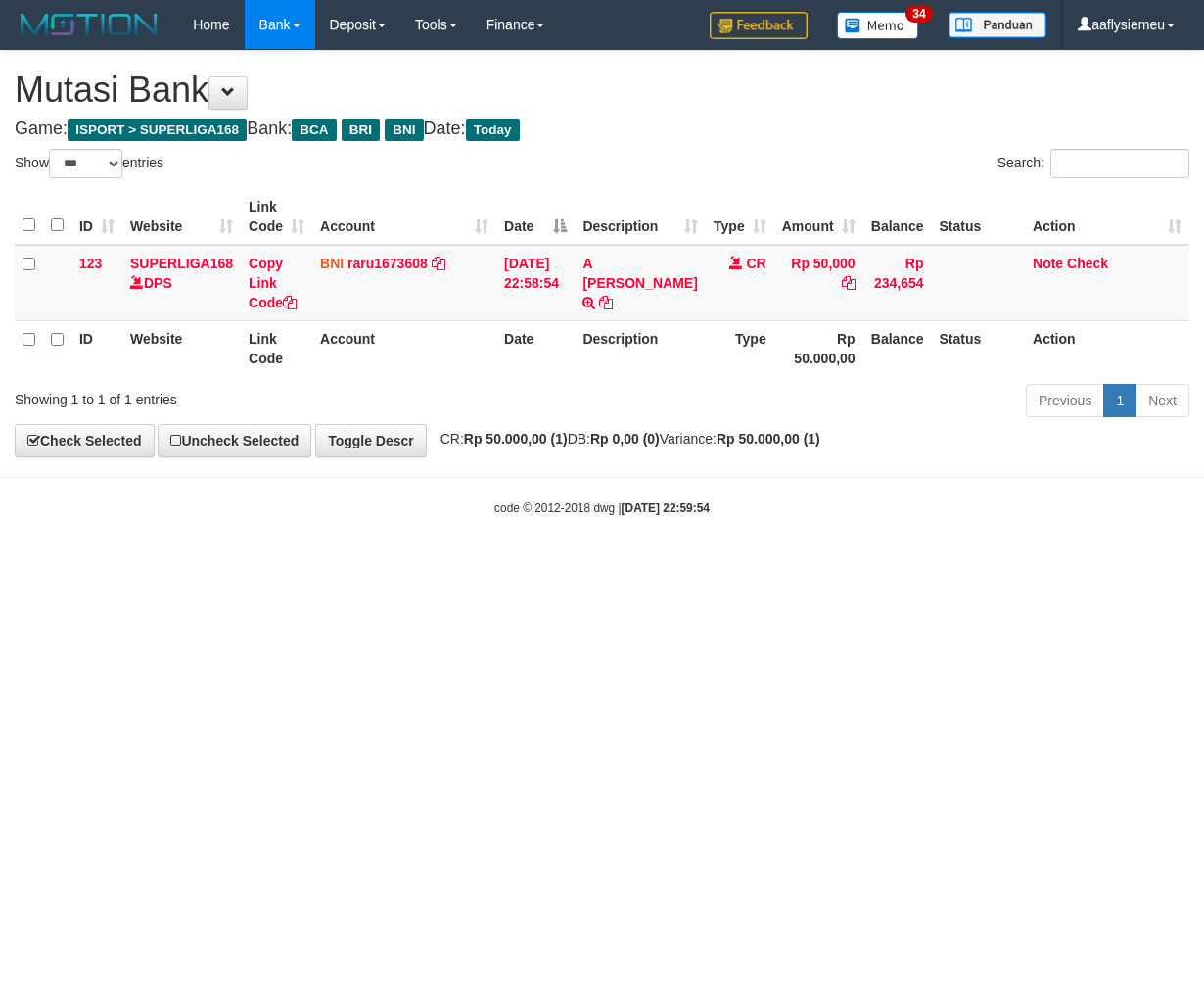 scroll, scrollTop: 0, scrollLeft: 0, axis: both 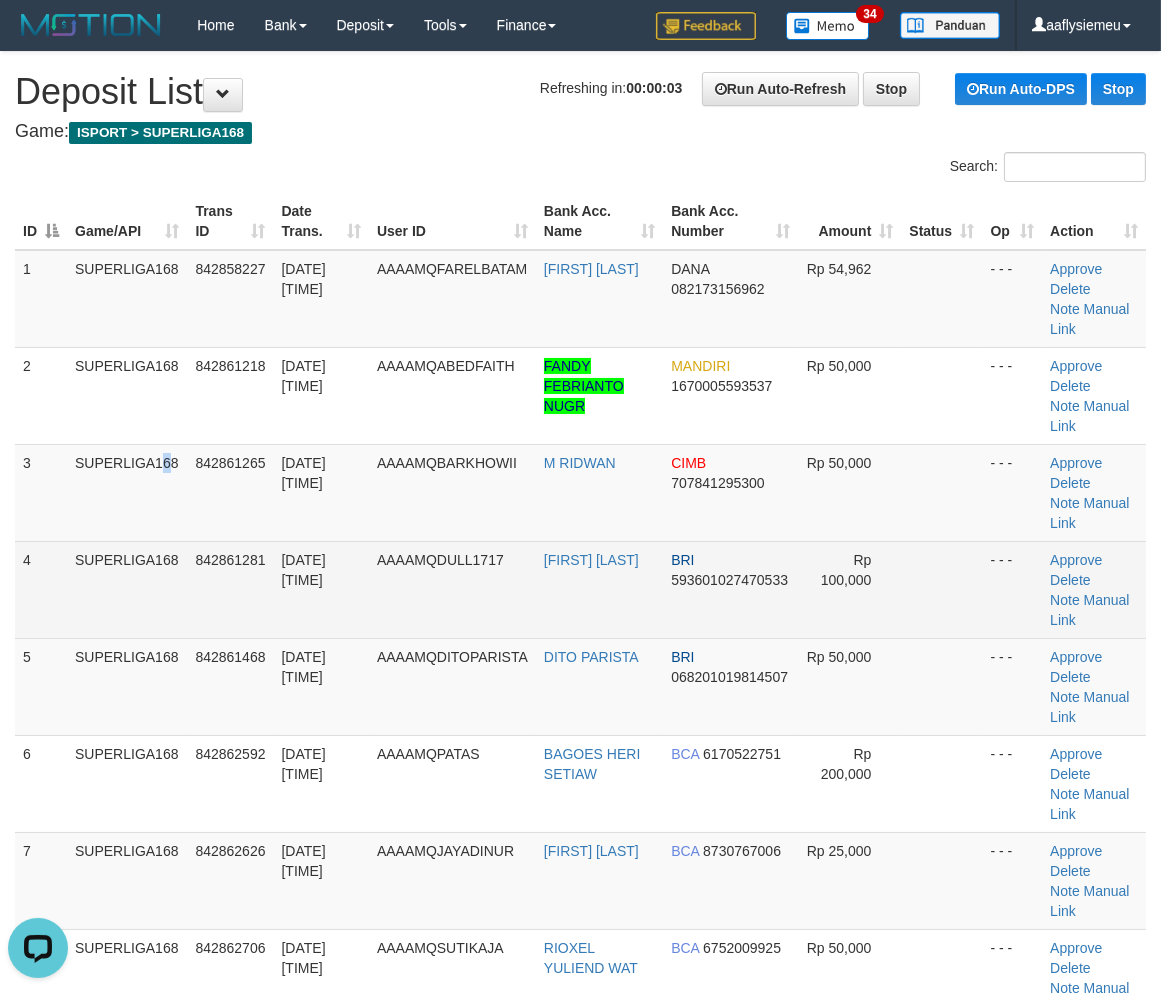 drag, startPoint x: 120, startPoint y: 532, endPoint x: 15, endPoint y: 575, distance: 113.46365 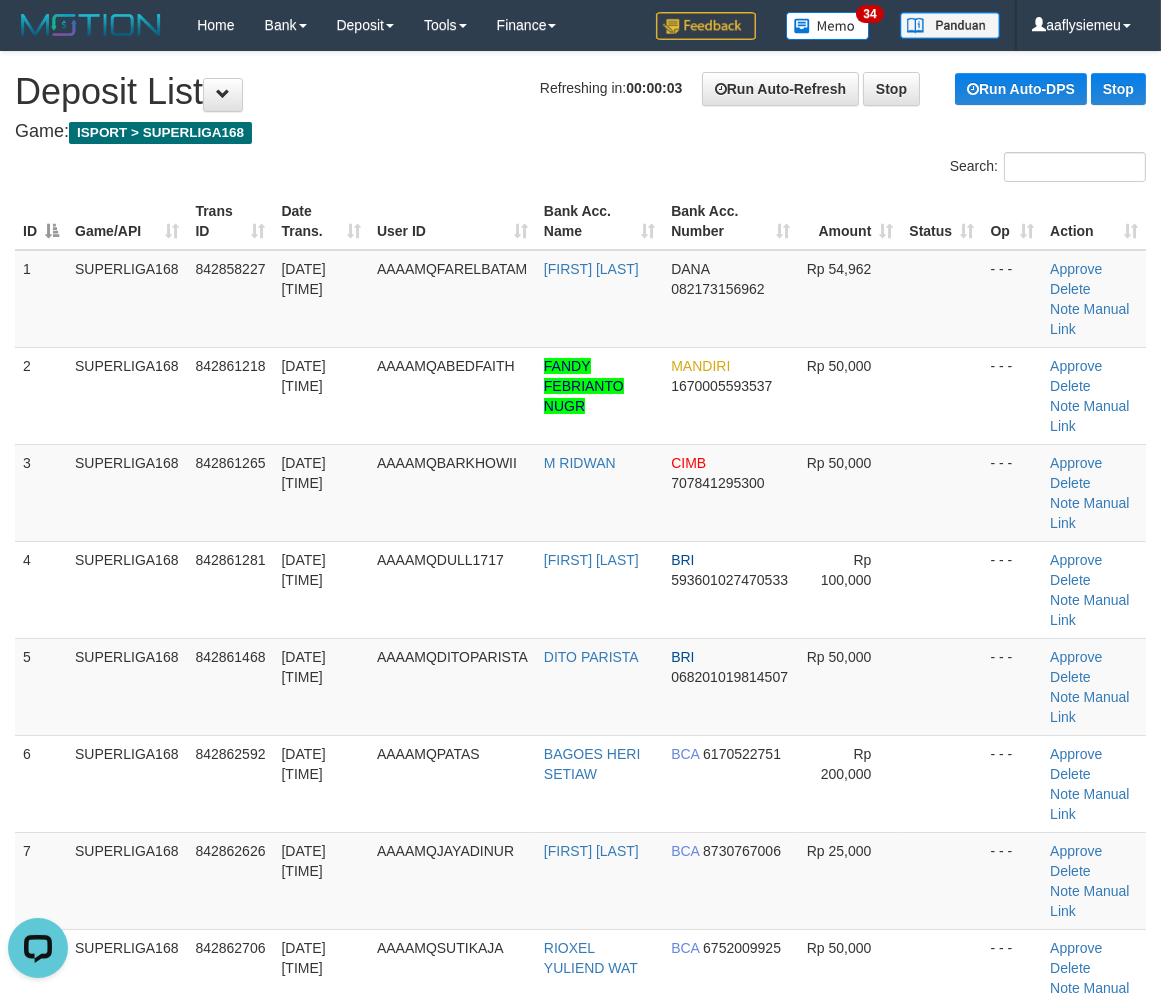 click on "1
SUPERLIGA168
842858227
11/07/2025 22:51:02
AAAAMQFARELBATAM
KIKI WAHYUDI
DANA
082173156962
Rp 54,962
- - -
Approve
Delete
Note
Manual Link
2
SUPERLIGA168
842861218
11/07/2025 22:56:26
AAAAMQABEDFAITH
FANDY FEBRIANTO NUGR
MANDIRI
1670005593537
Rp 50,000
- - -
Note" at bounding box center (580, 929) 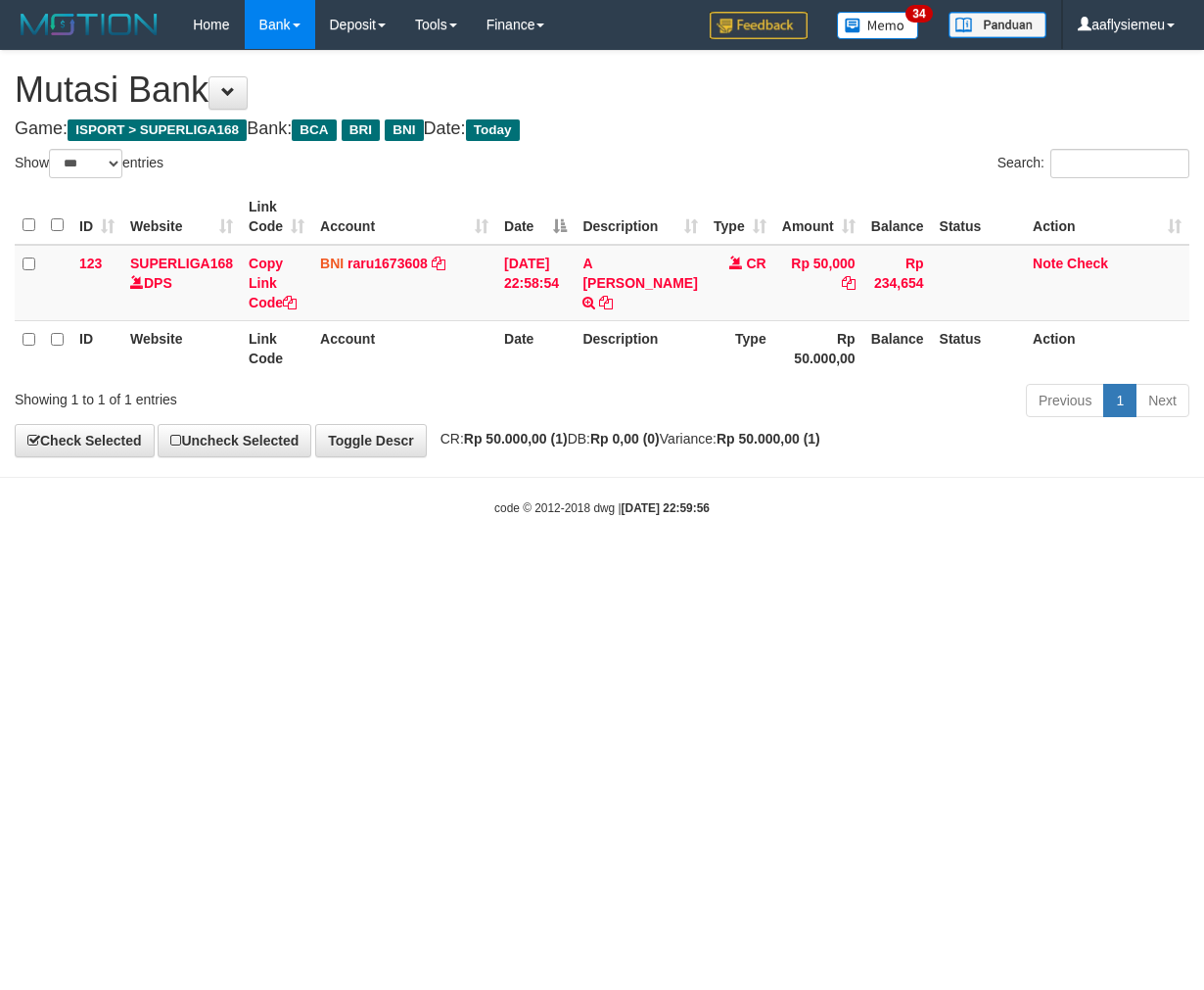 select on "***" 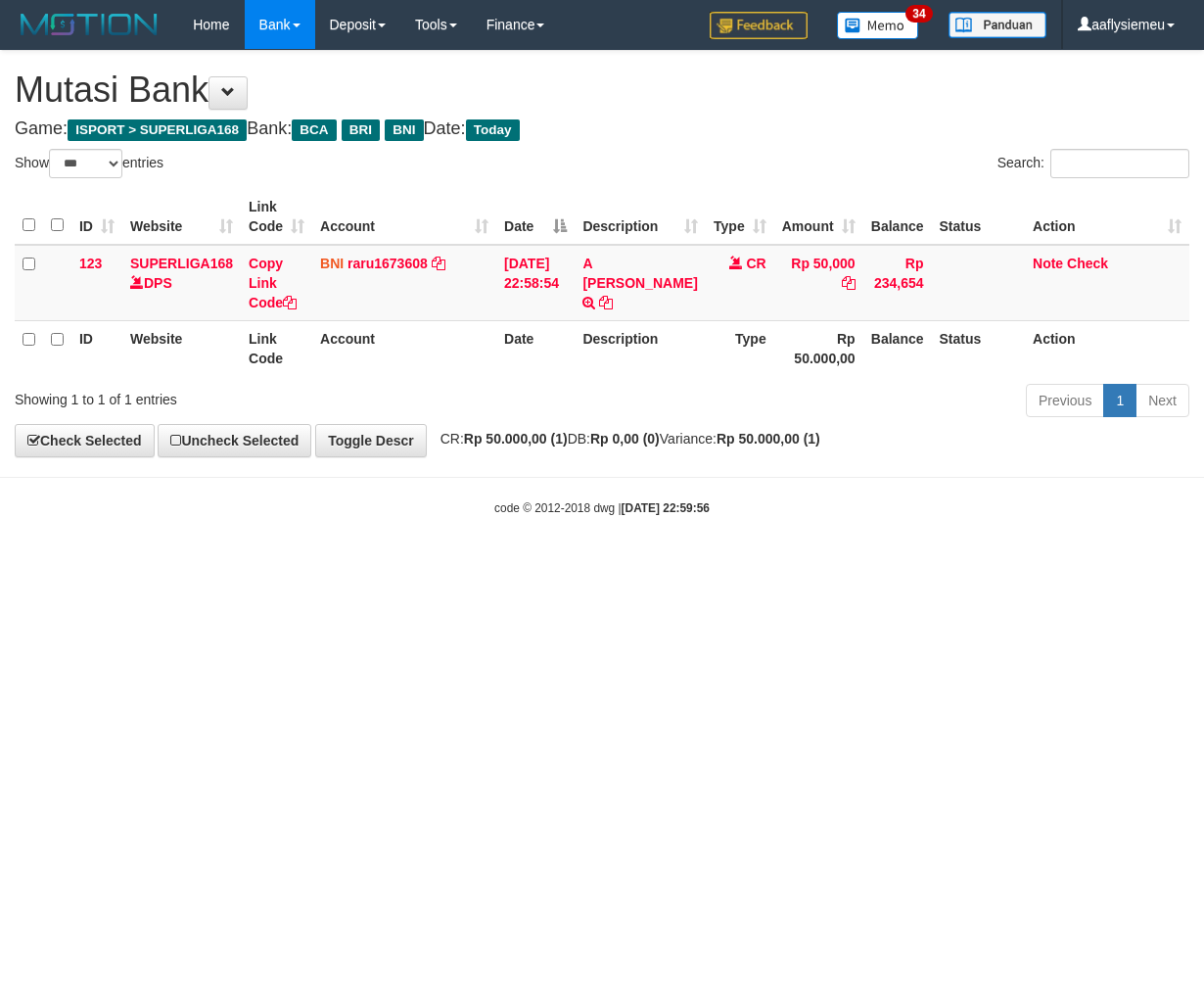 scroll, scrollTop: 0, scrollLeft: 0, axis: both 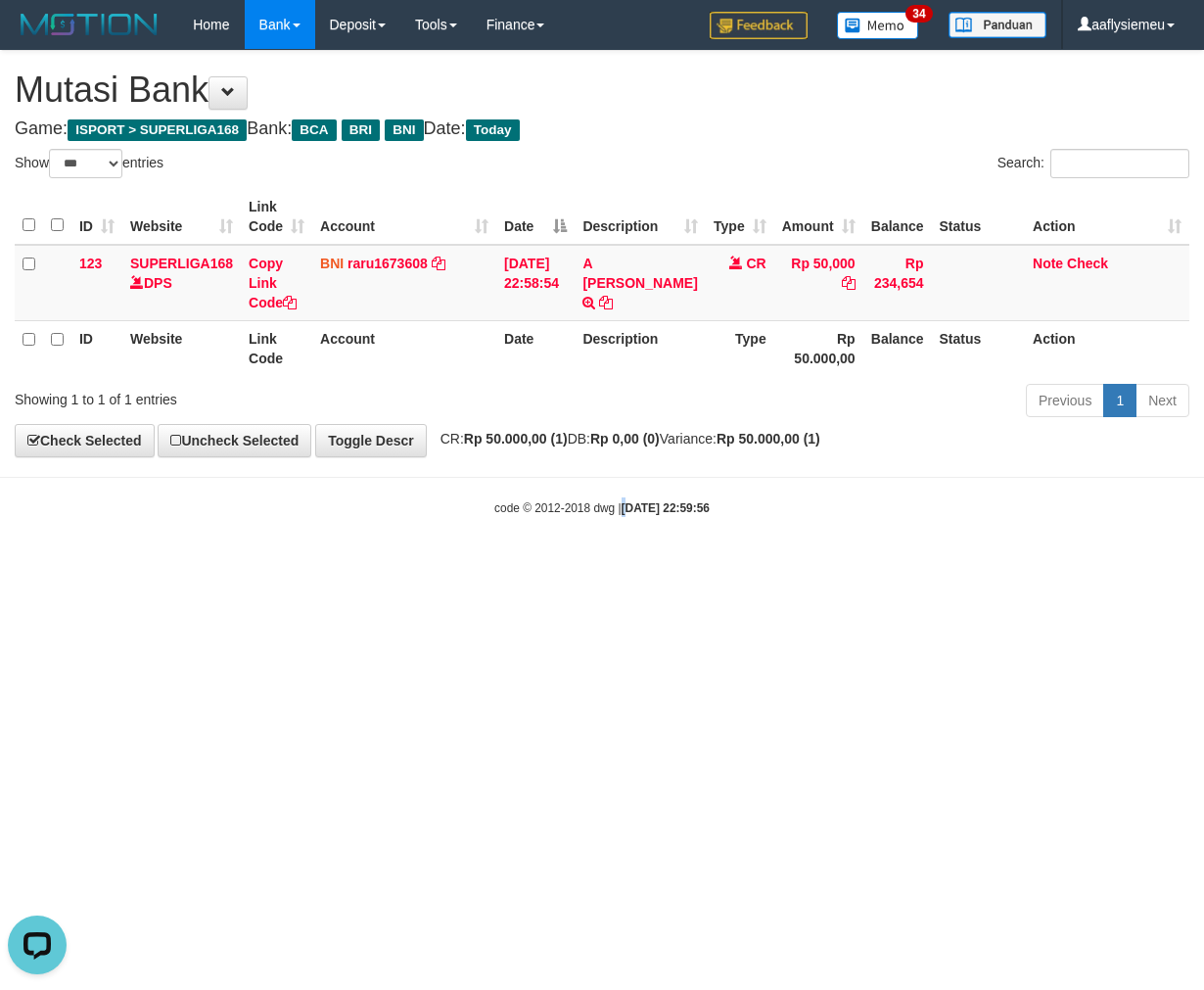 click on "Toggle navigation
Home
Bank
Account List
Load
By Website
Group
[ISPORT]													SUPERLIGA168
By Load Group (DPS)" at bounding box center (602, 283) 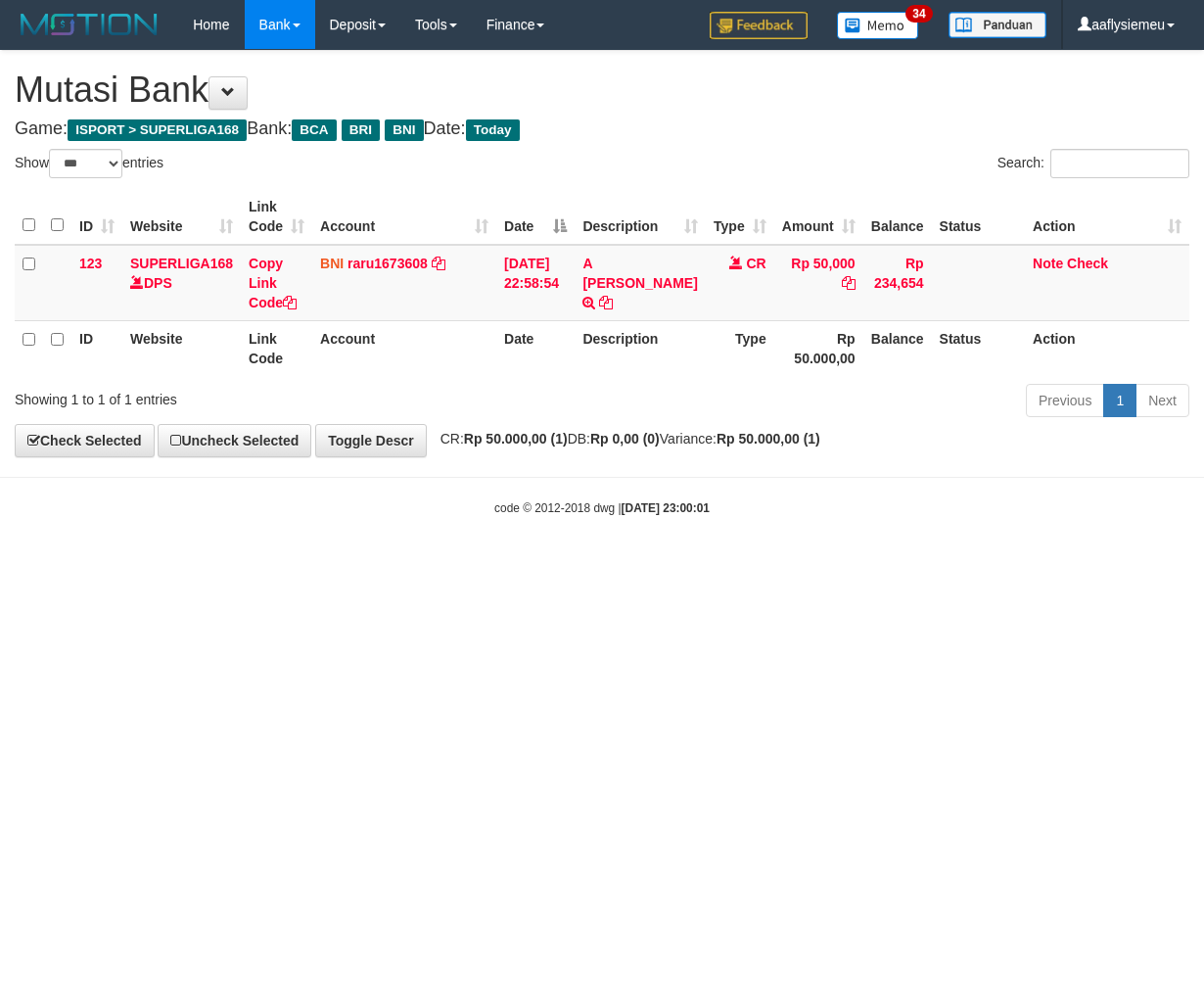 select on "***" 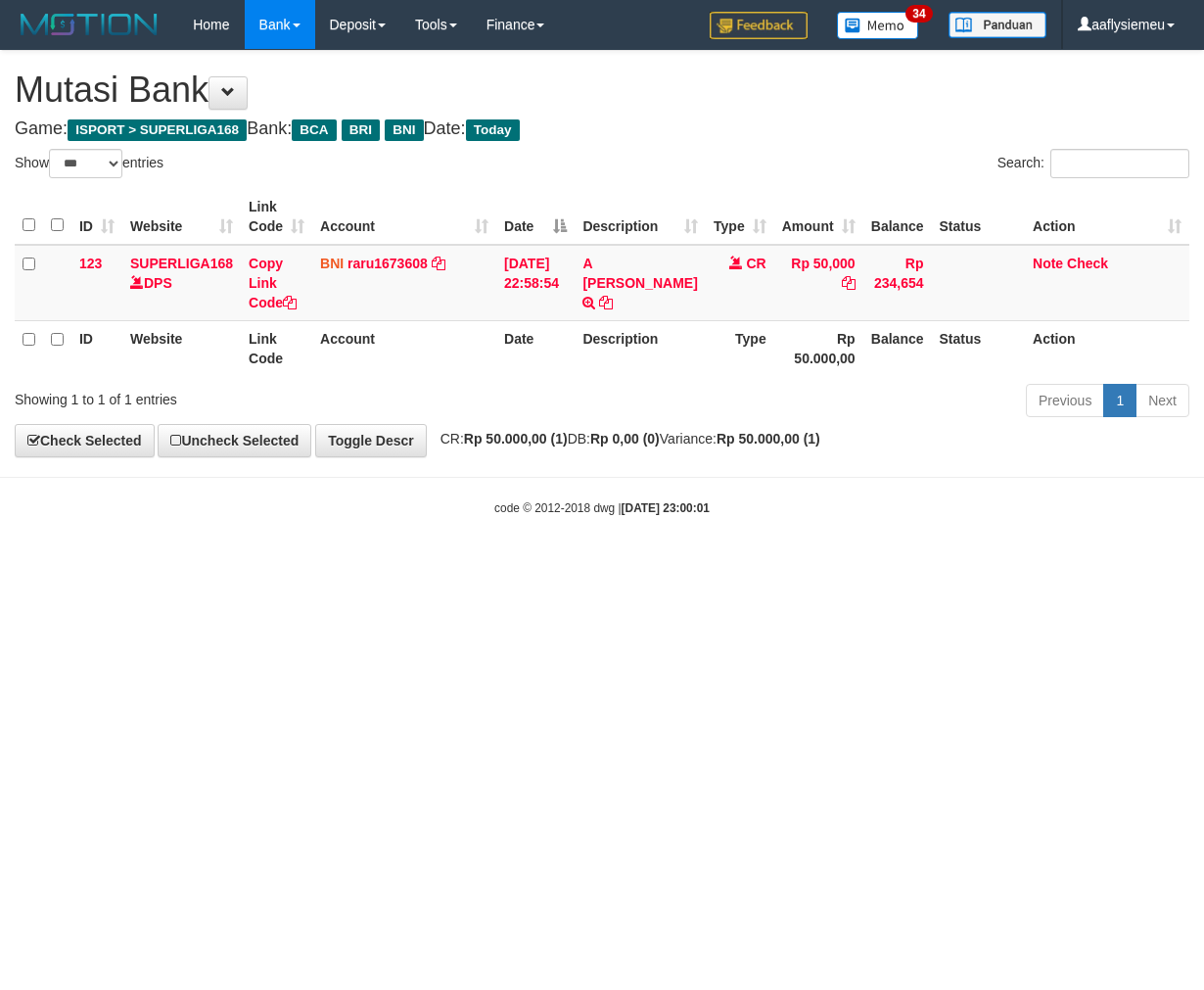 scroll, scrollTop: 0, scrollLeft: 0, axis: both 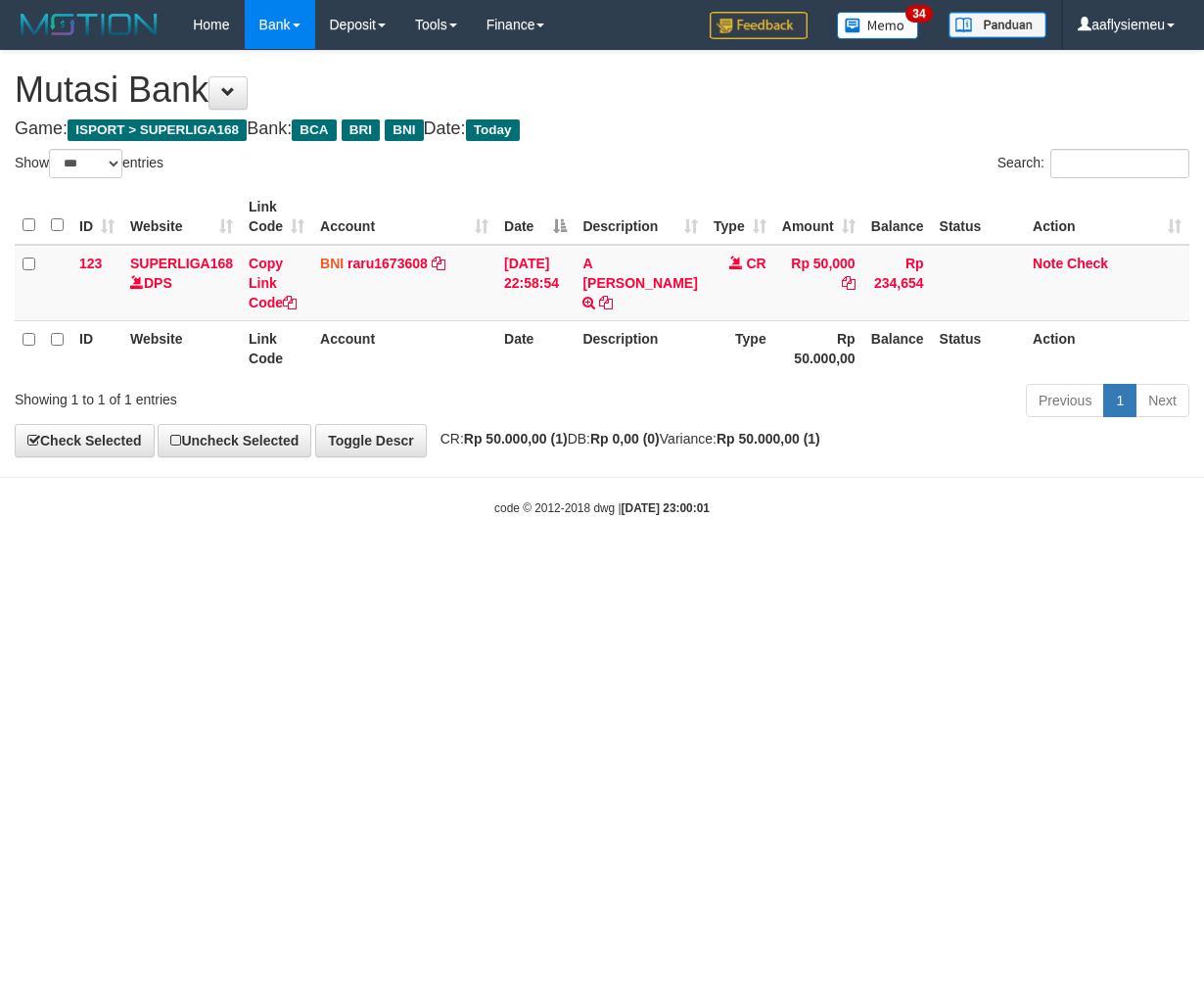 select on "***" 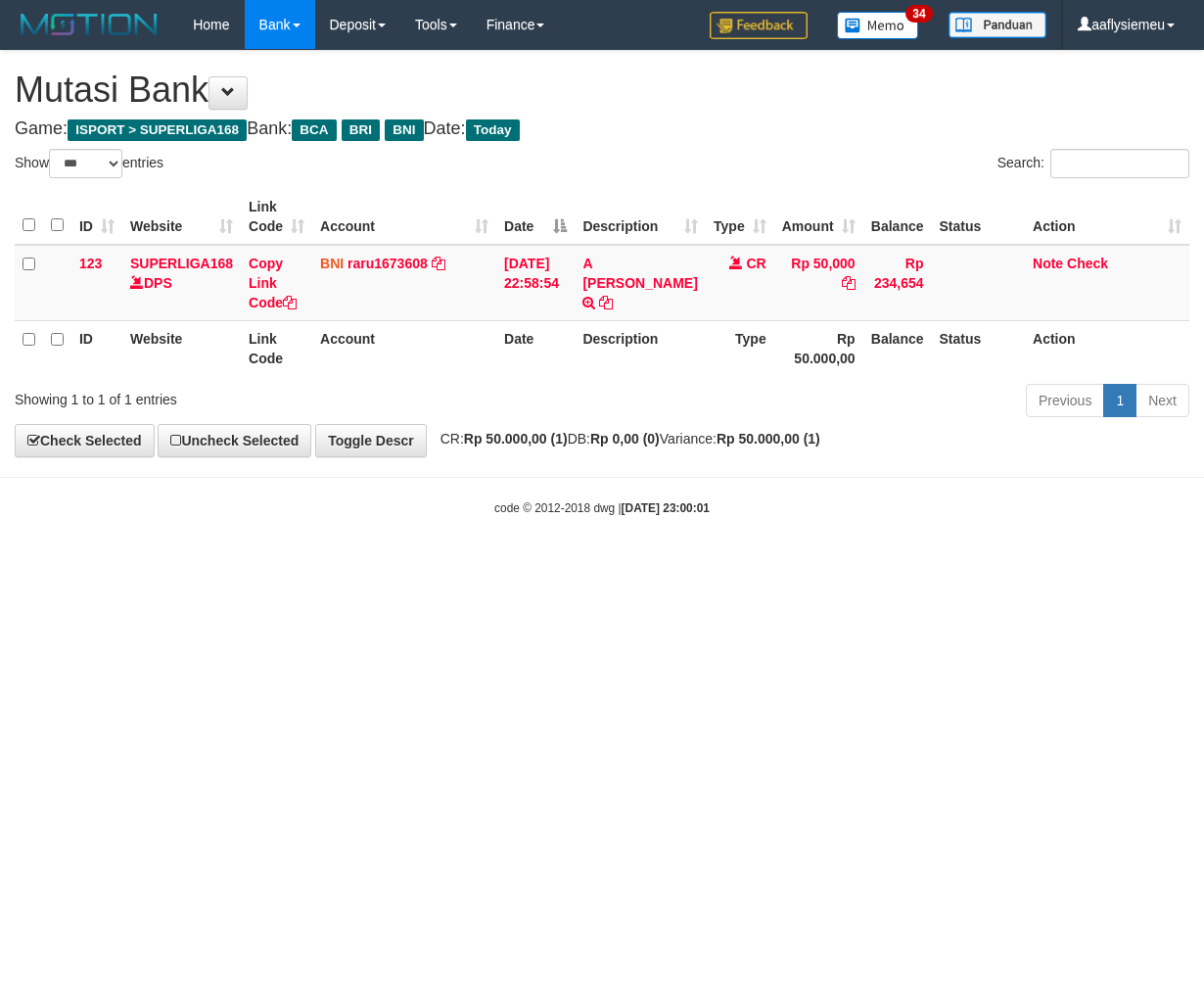 scroll, scrollTop: 0, scrollLeft: 0, axis: both 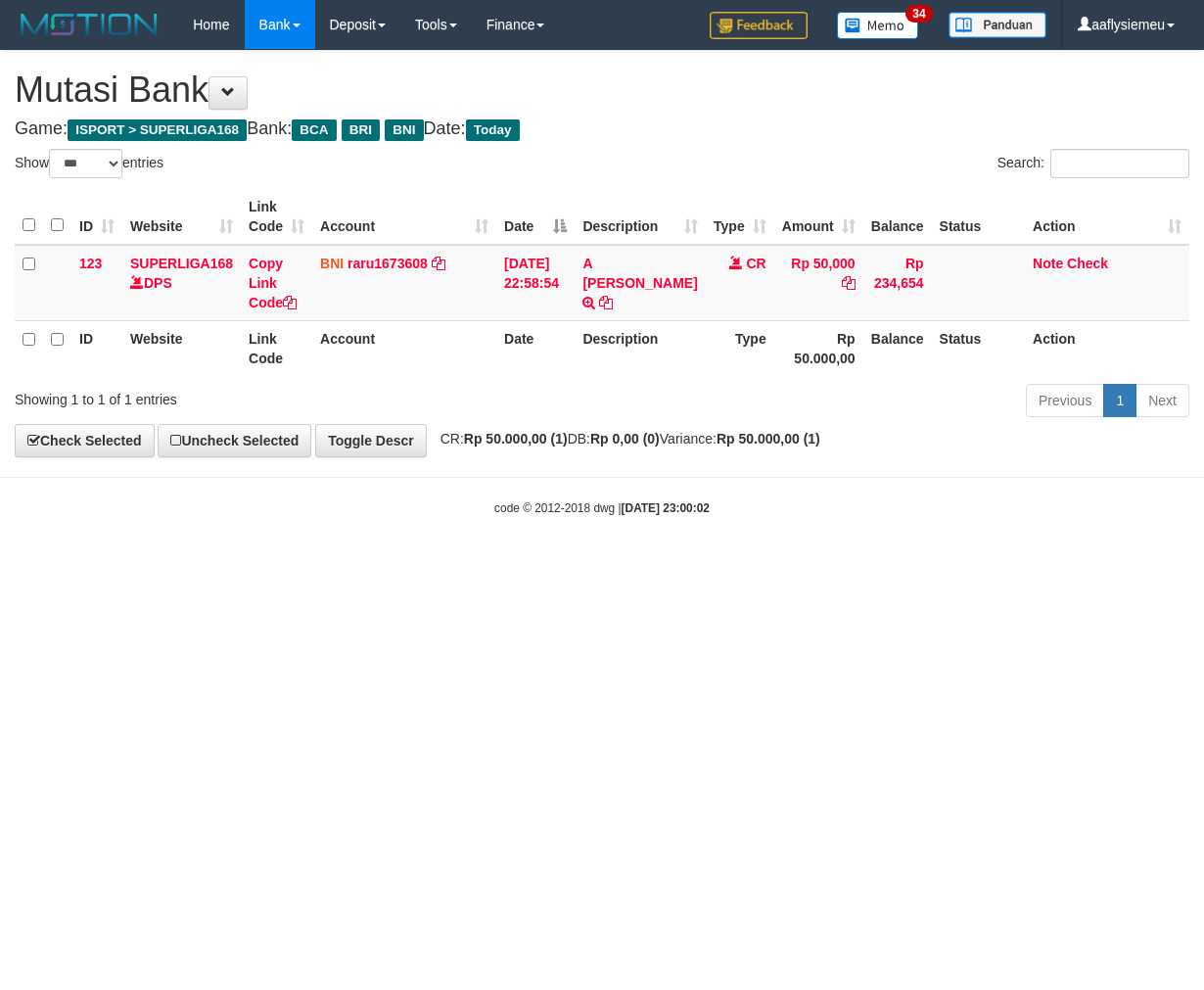select on "***" 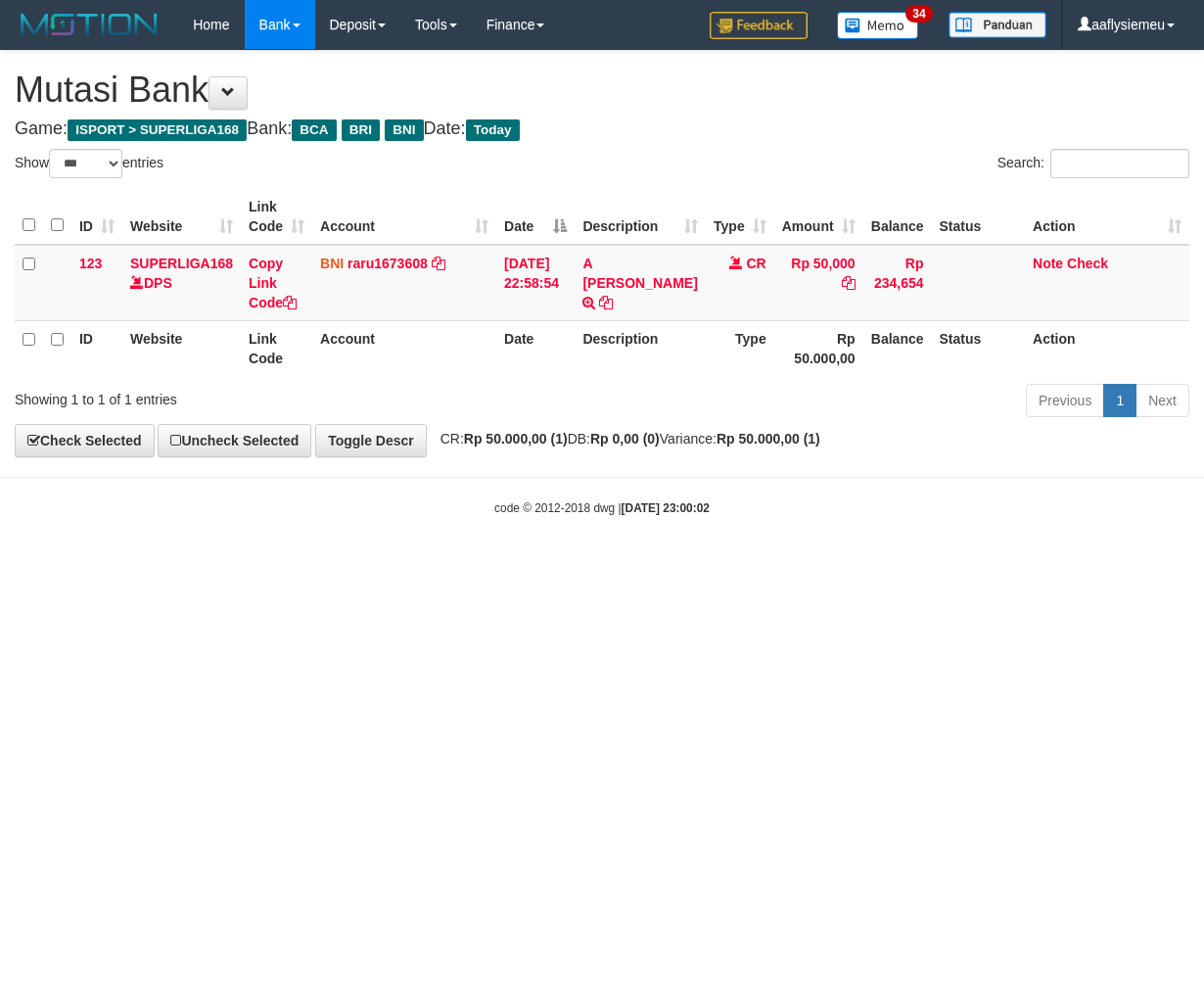 scroll, scrollTop: 0, scrollLeft: 0, axis: both 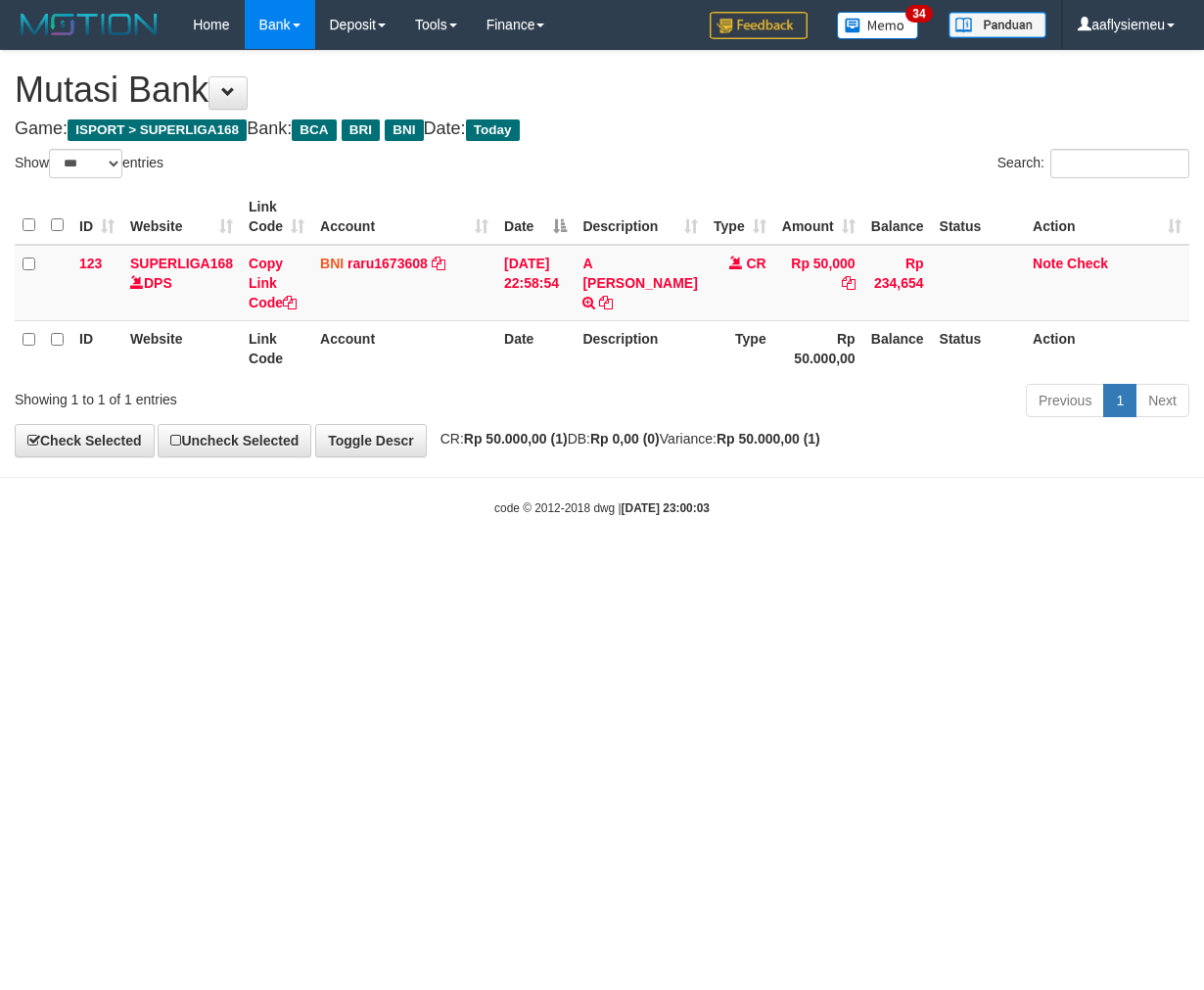 select on "***" 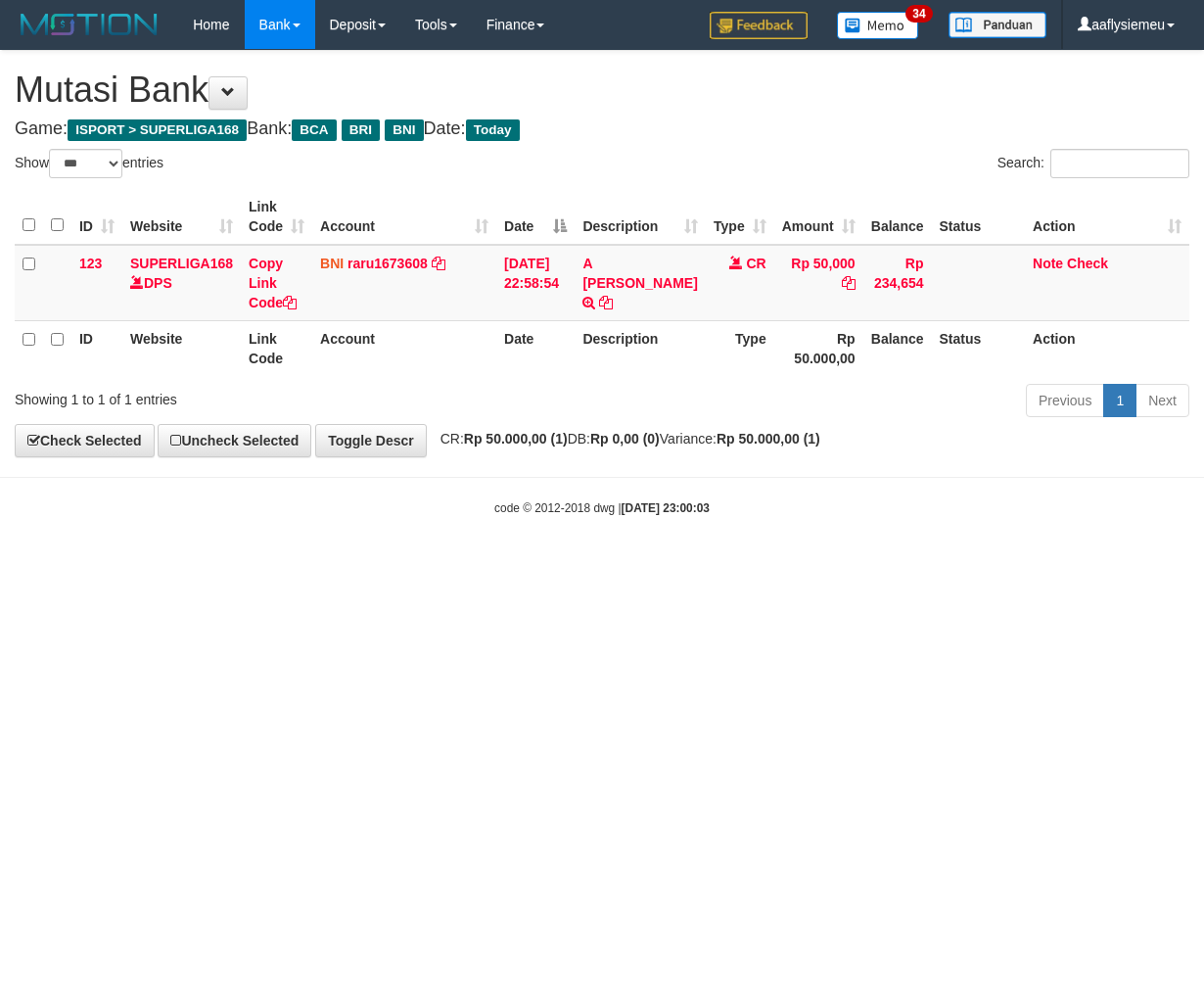 scroll, scrollTop: 0, scrollLeft: 0, axis: both 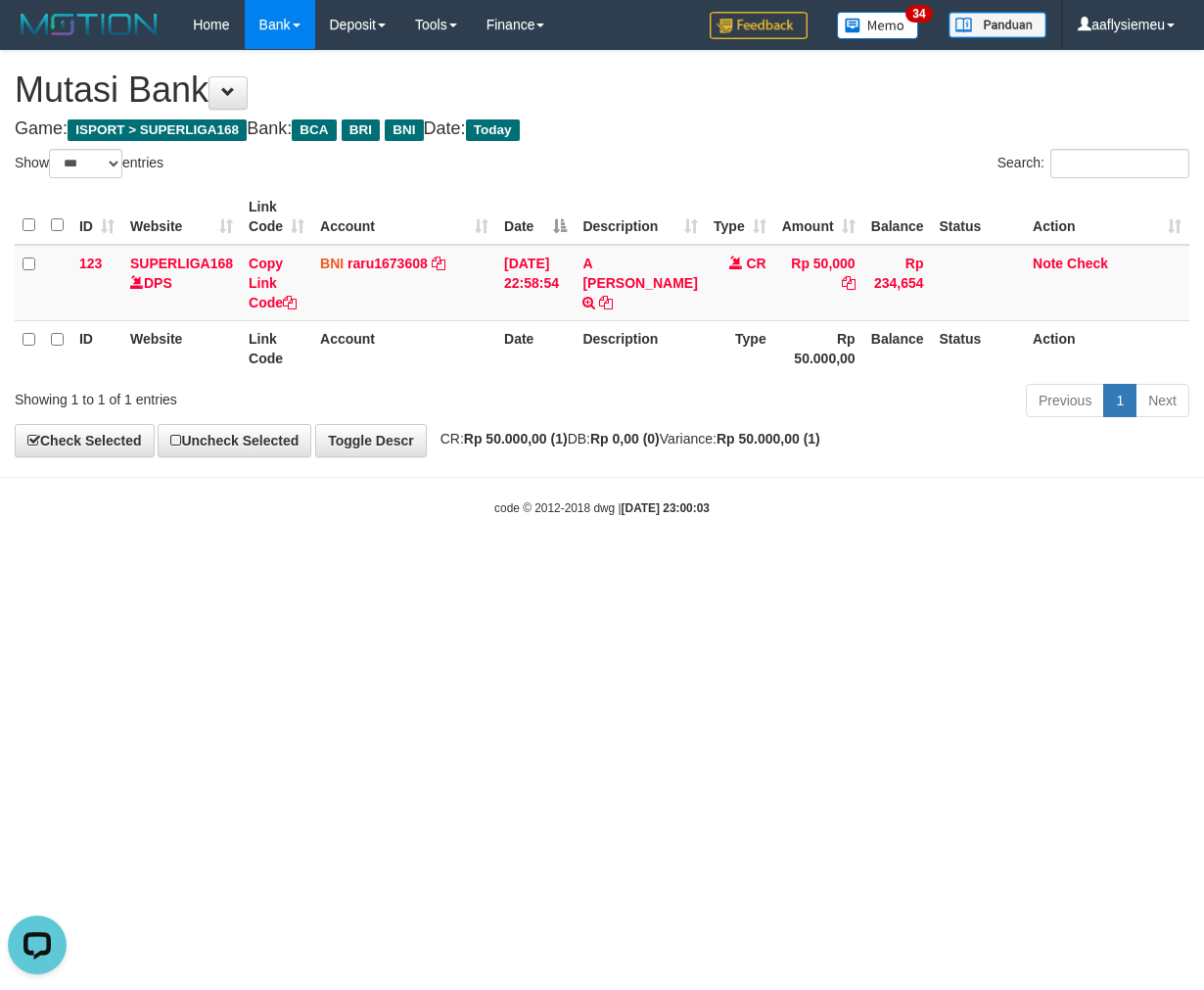 click on "Toggle navigation
Home
Bank
Account List
Load
By Website
Group
[ISPORT]													SUPERLIGA168
By Load Group (DPS)" at bounding box center (602, 283) 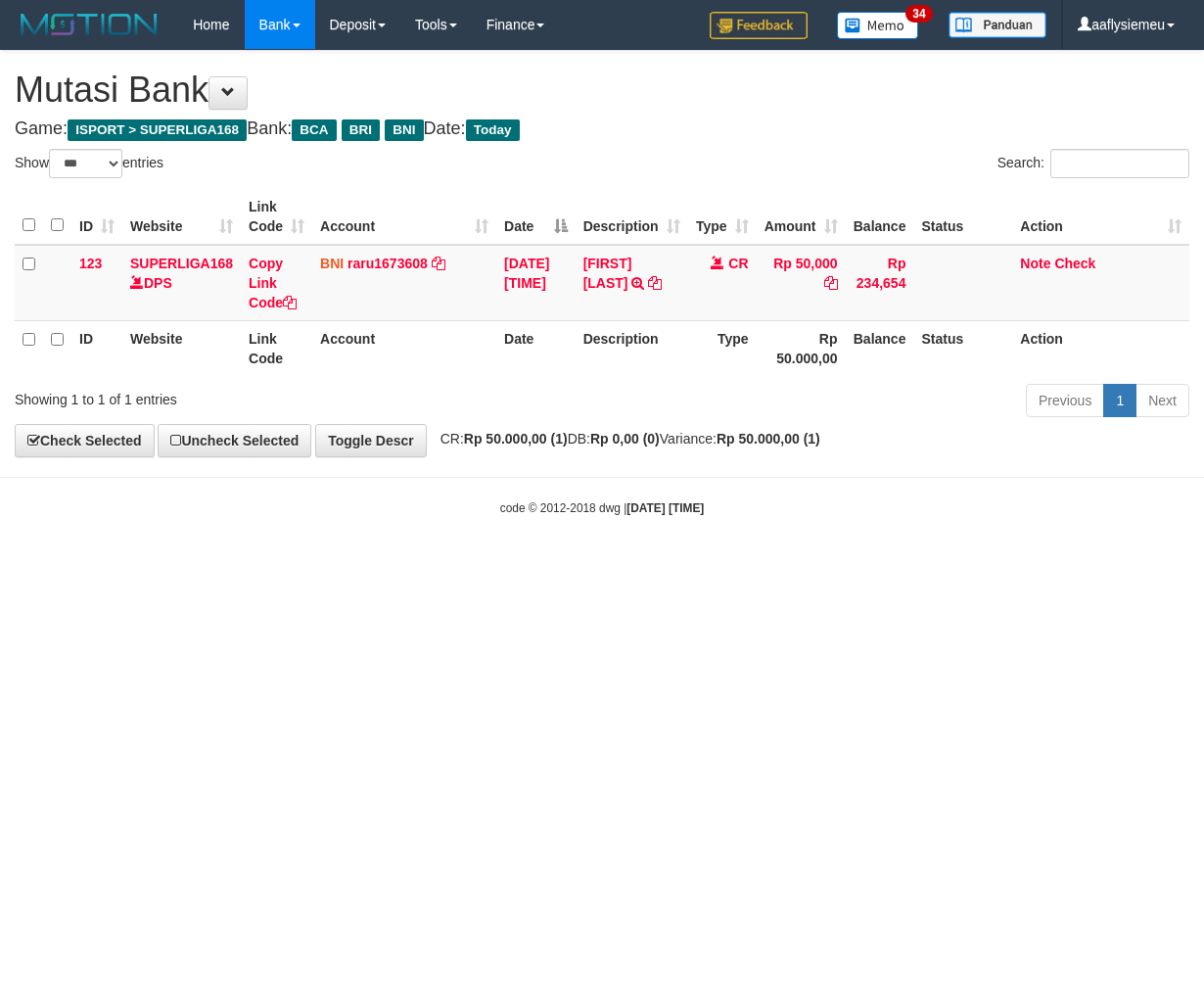 select on "***" 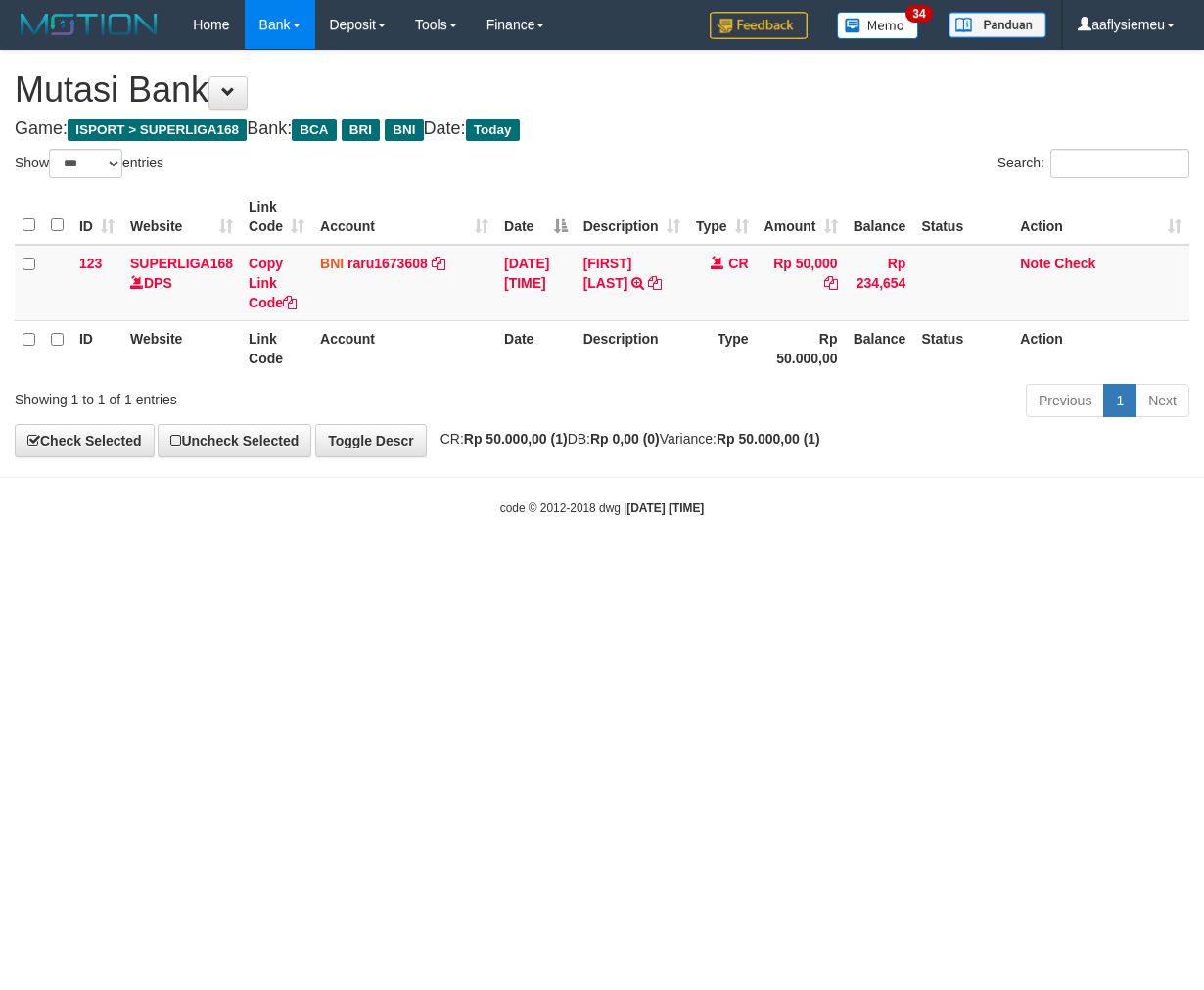 scroll, scrollTop: 0, scrollLeft: 0, axis: both 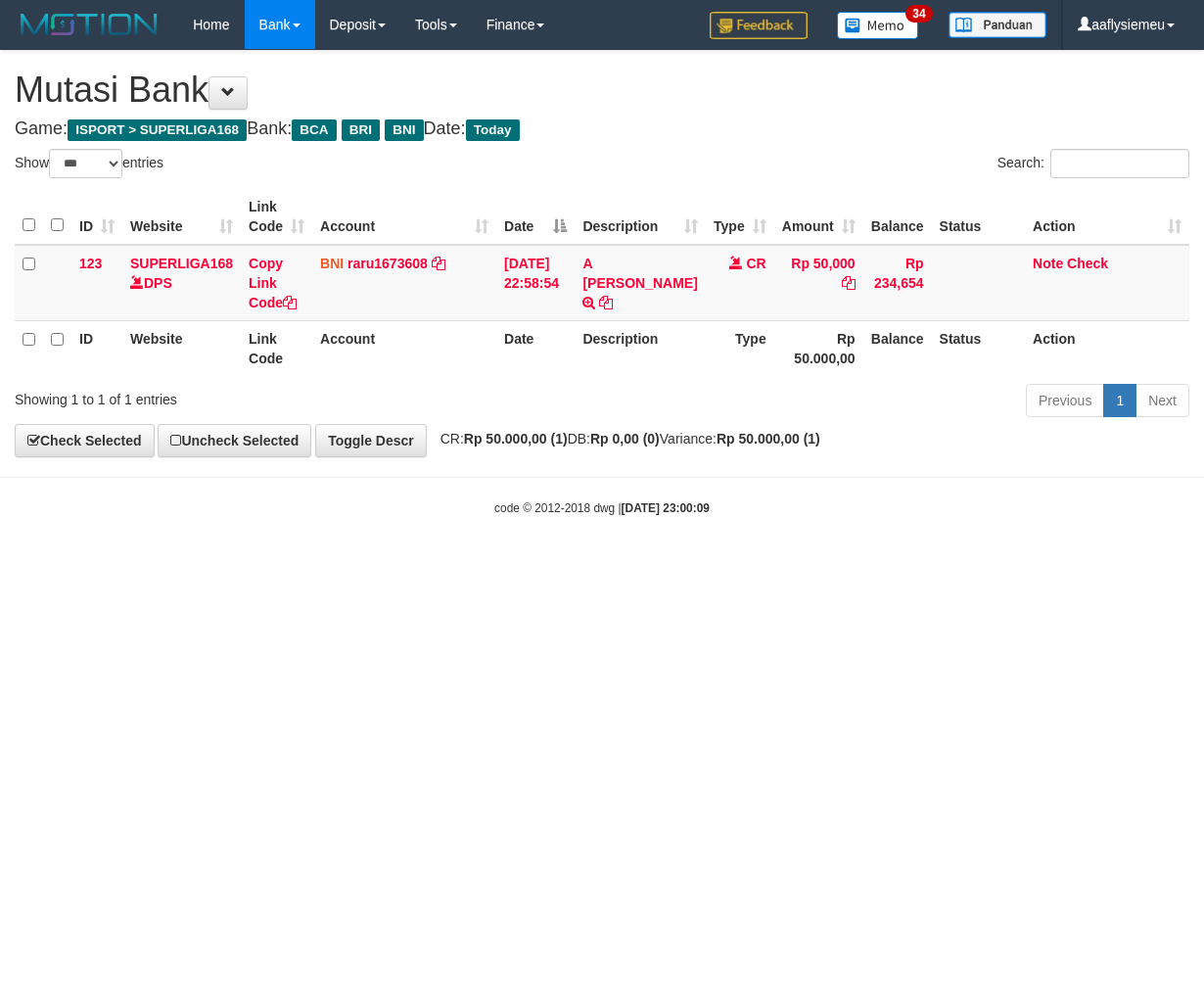 select on "***" 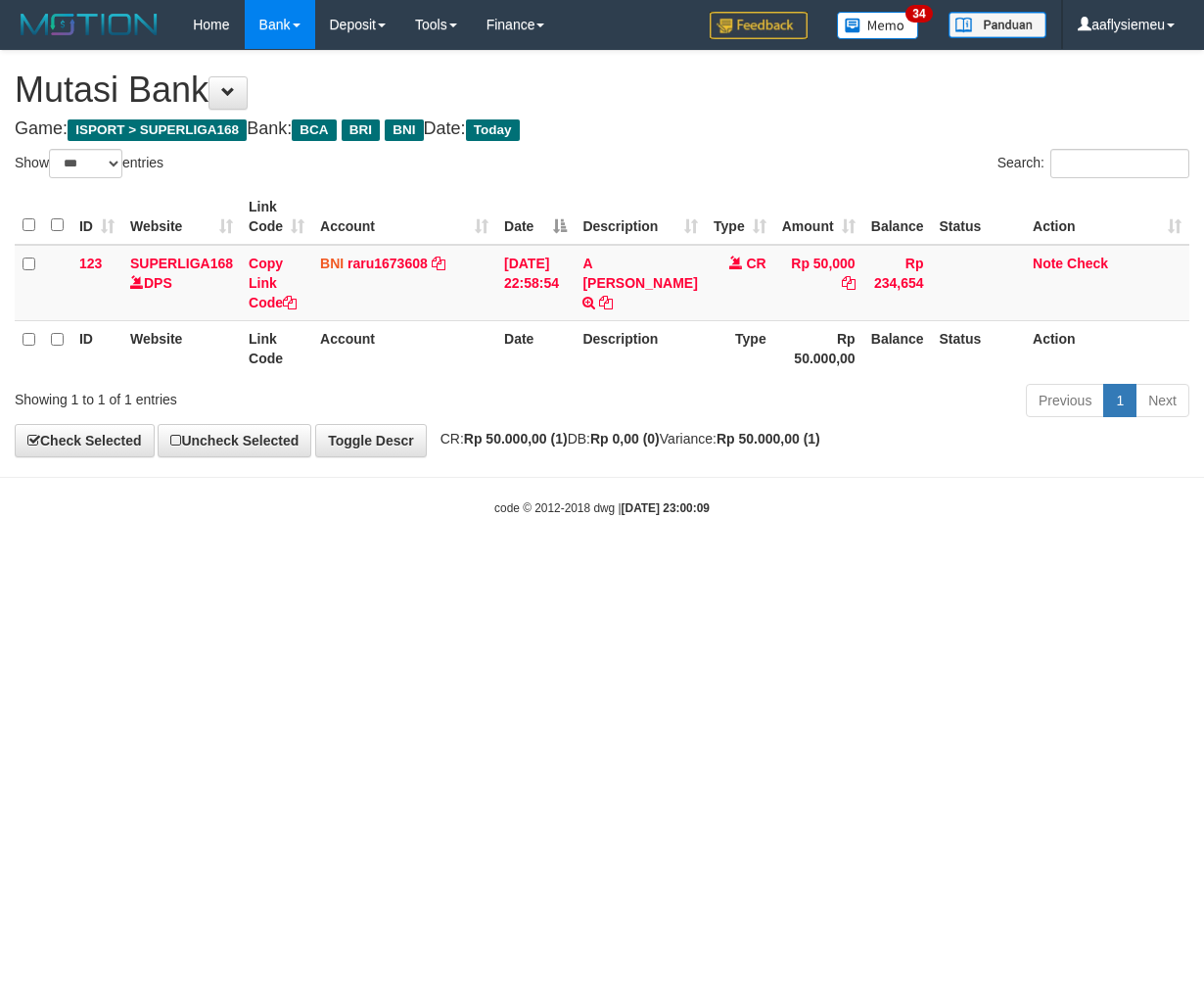 scroll, scrollTop: 0, scrollLeft: 0, axis: both 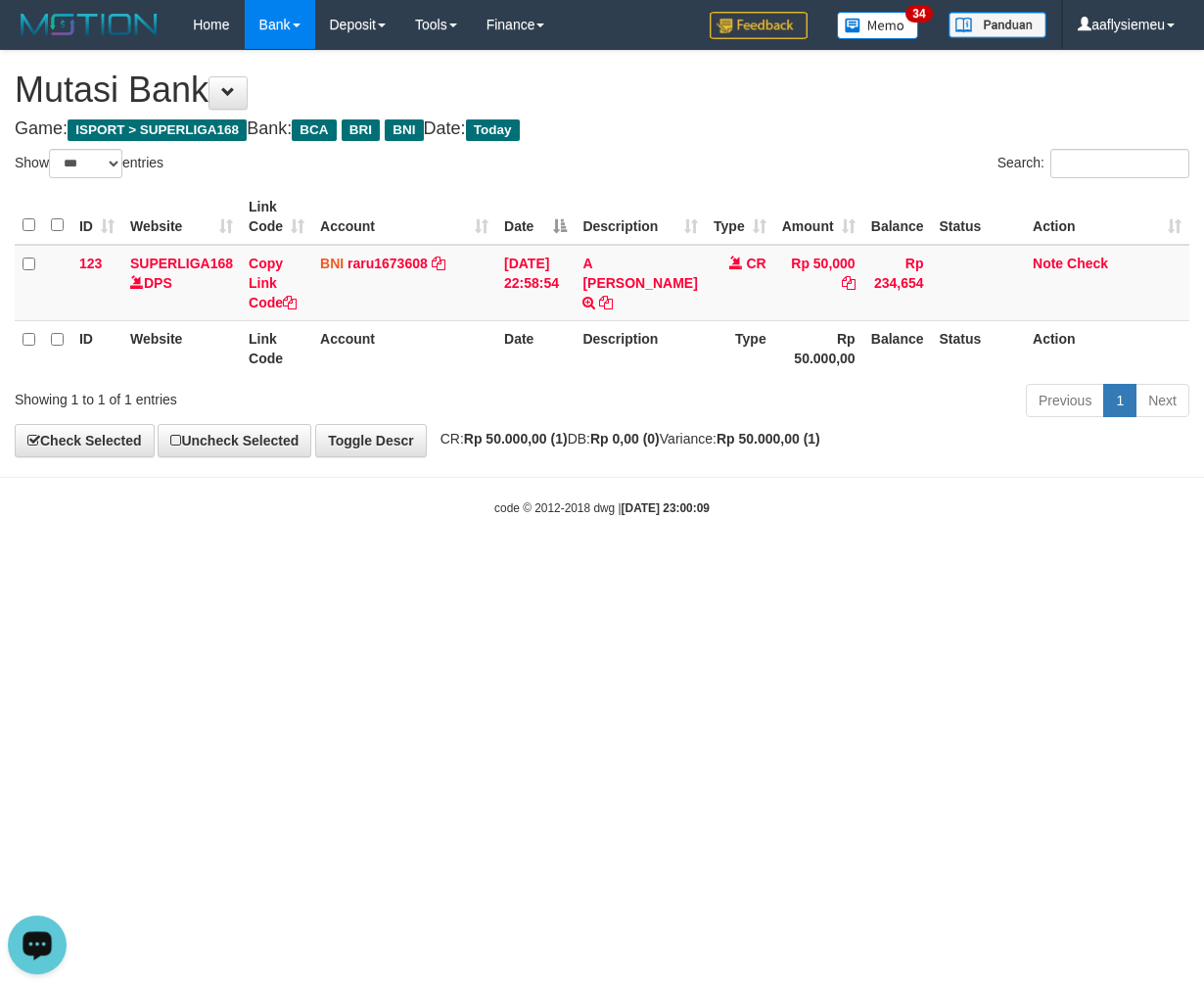 drag, startPoint x: 522, startPoint y: 762, endPoint x: 366, endPoint y: 767, distance: 156.0801 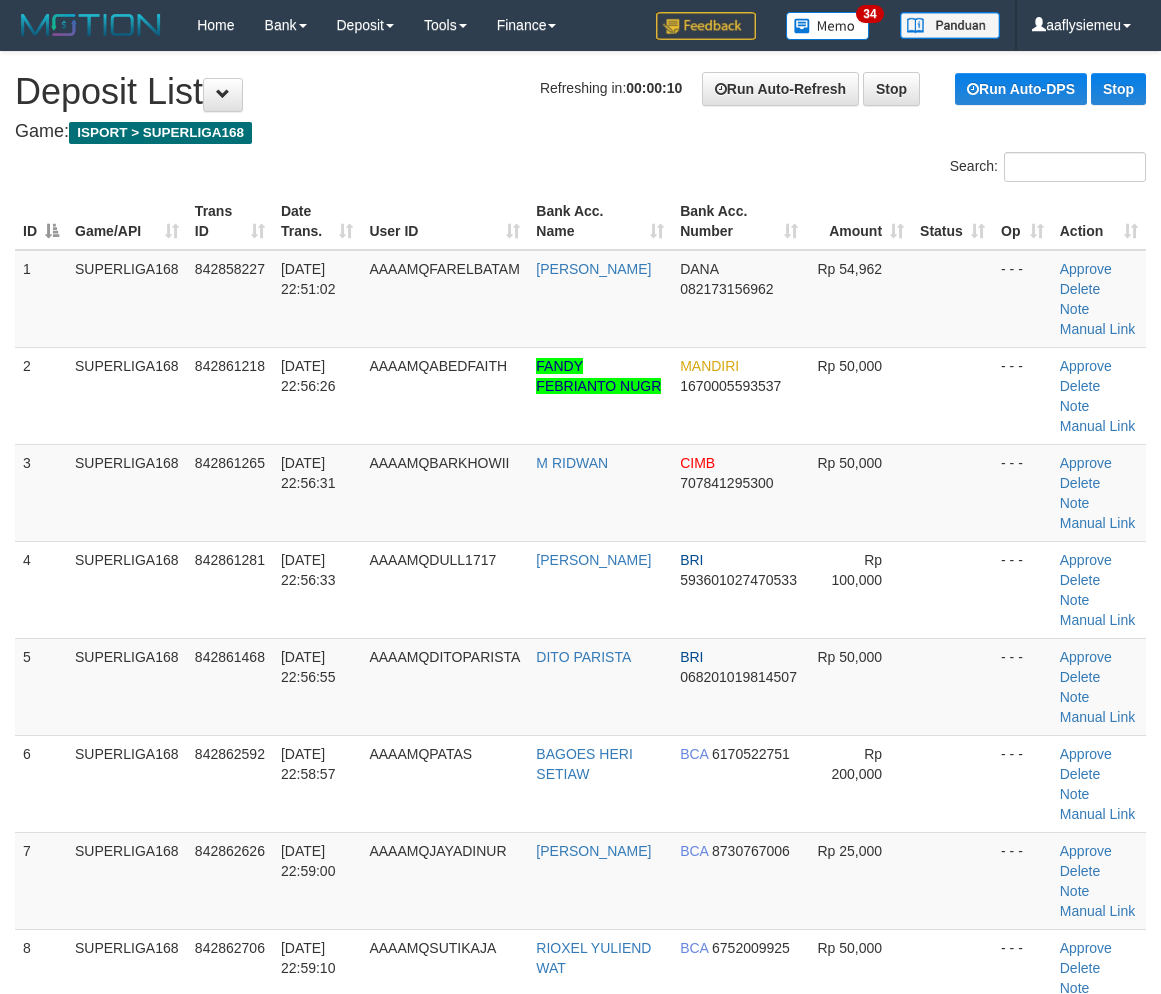 scroll, scrollTop: 0, scrollLeft: 0, axis: both 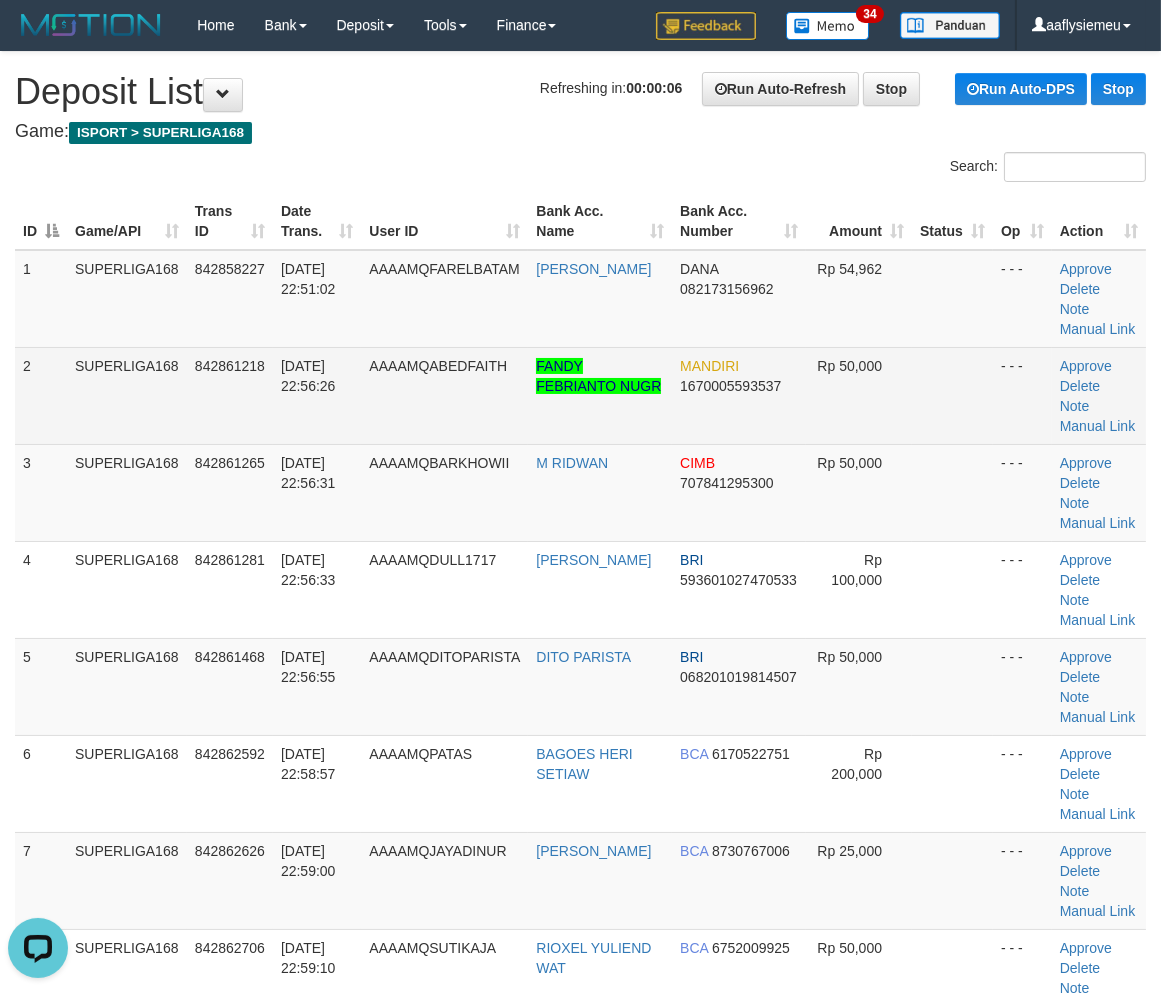 click on "11/07/2025 22:56:26" at bounding box center (317, 395) 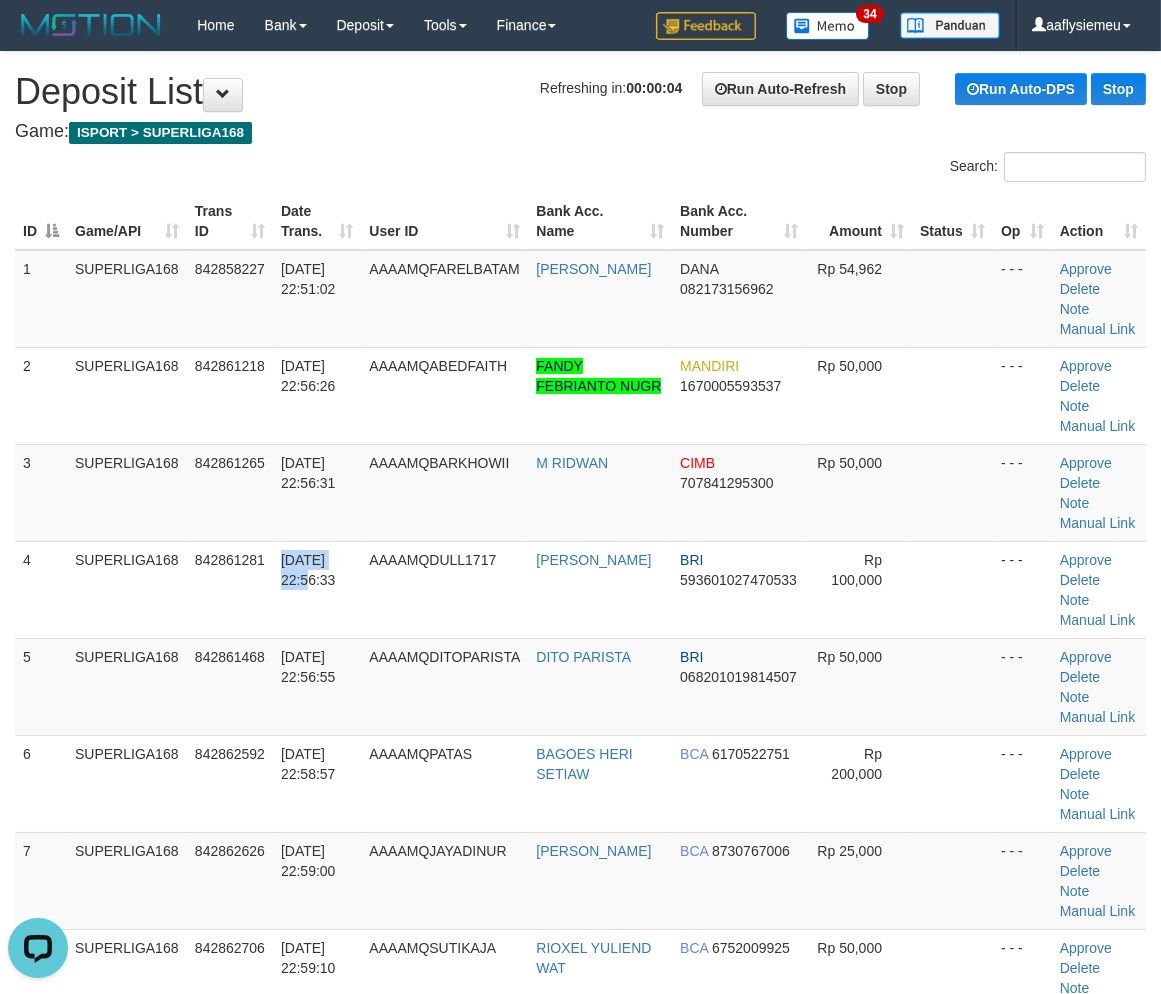 drag, startPoint x: 281, startPoint y: 604, endPoint x: 6, endPoint y: 658, distance: 280.25168 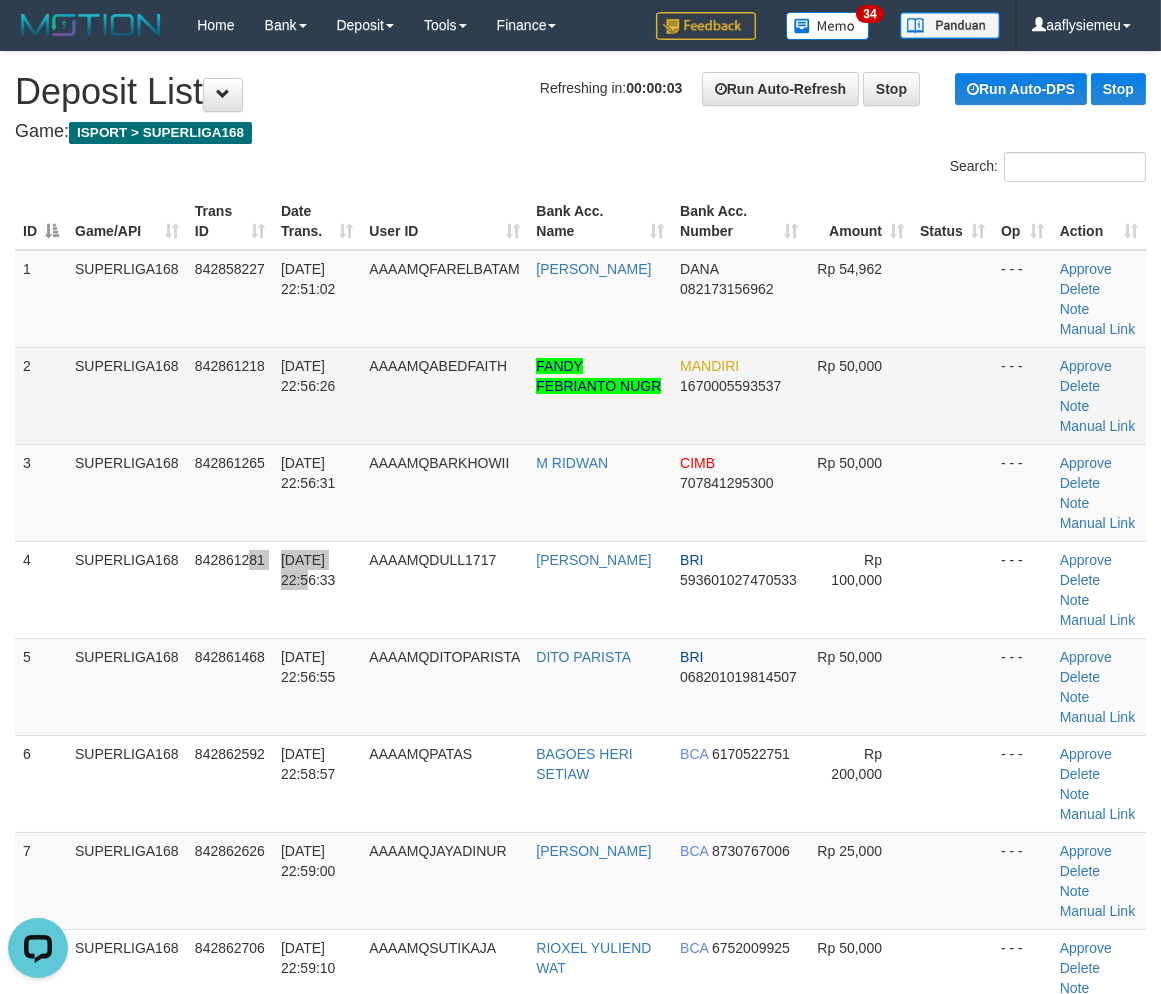 click on "2
SUPERLIGA168
842861218
11/07/2025 22:56:26
AAAAMQABEDFAITH
FANDY FEBRIANTO NUGR
MANDIRI
1670005593537
Rp 50,000
- - -
Approve
Delete
Note
Manual Link" at bounding box center (580, 395) 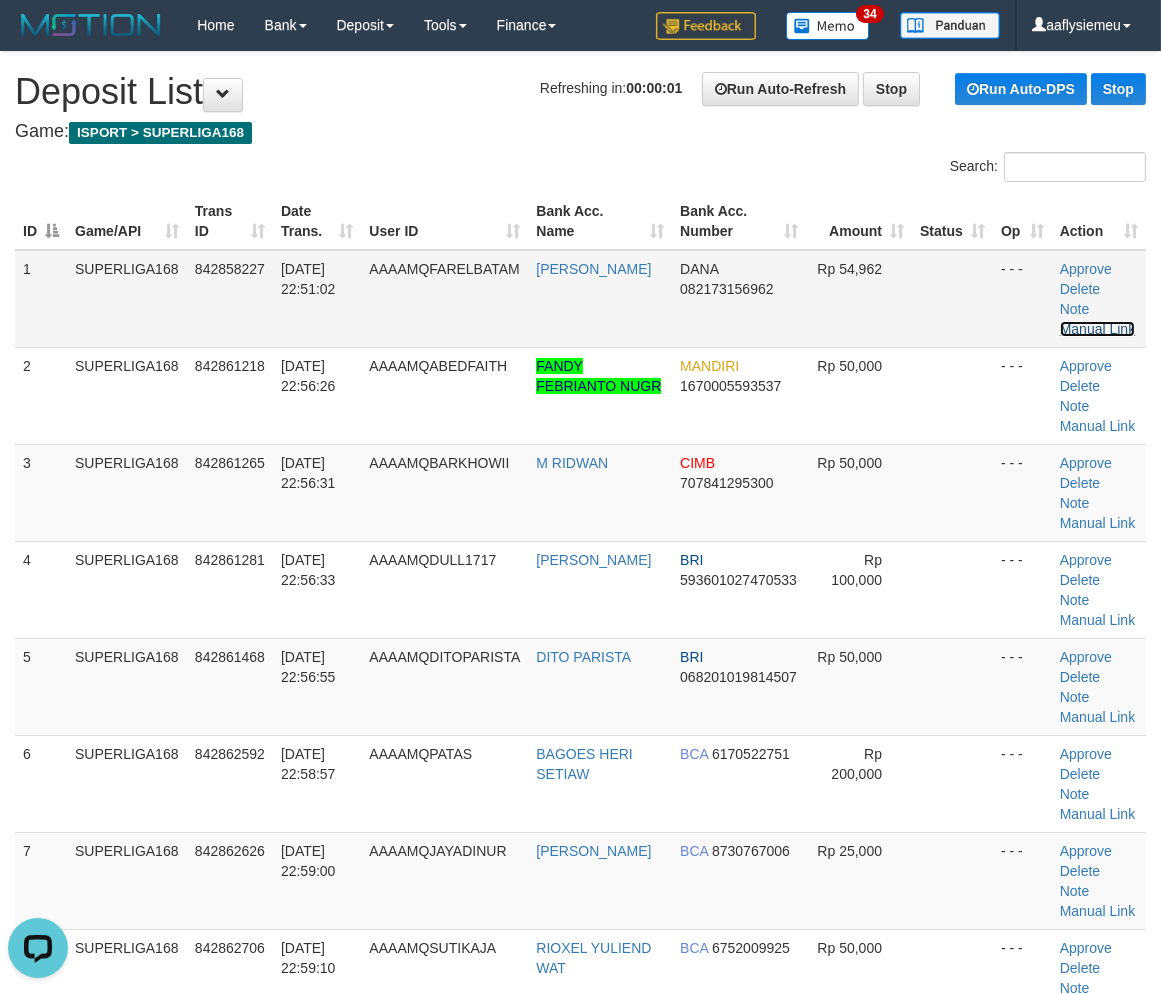 click on "Manual Link" at bounding box center (1098, 329) 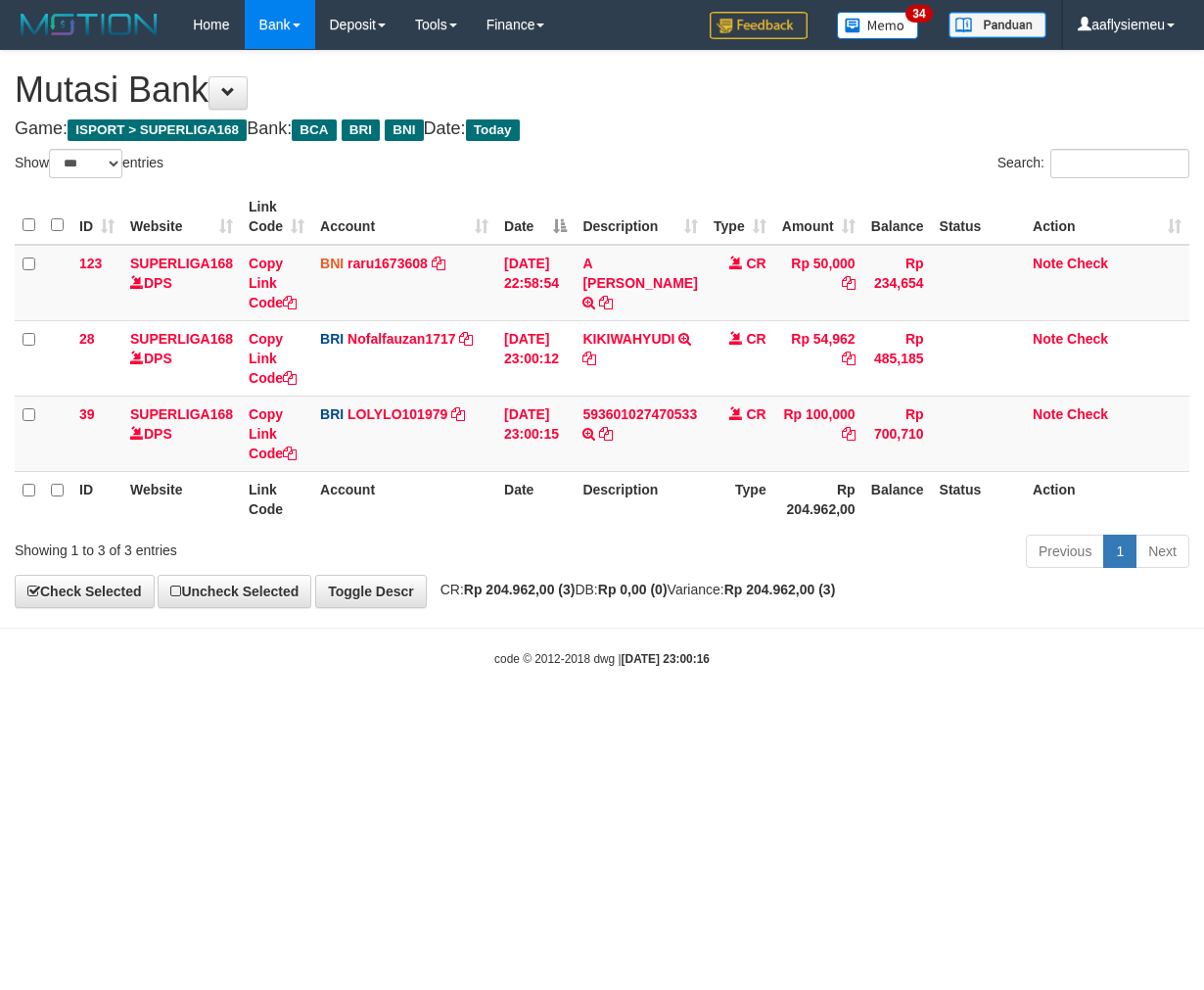 select on "***" 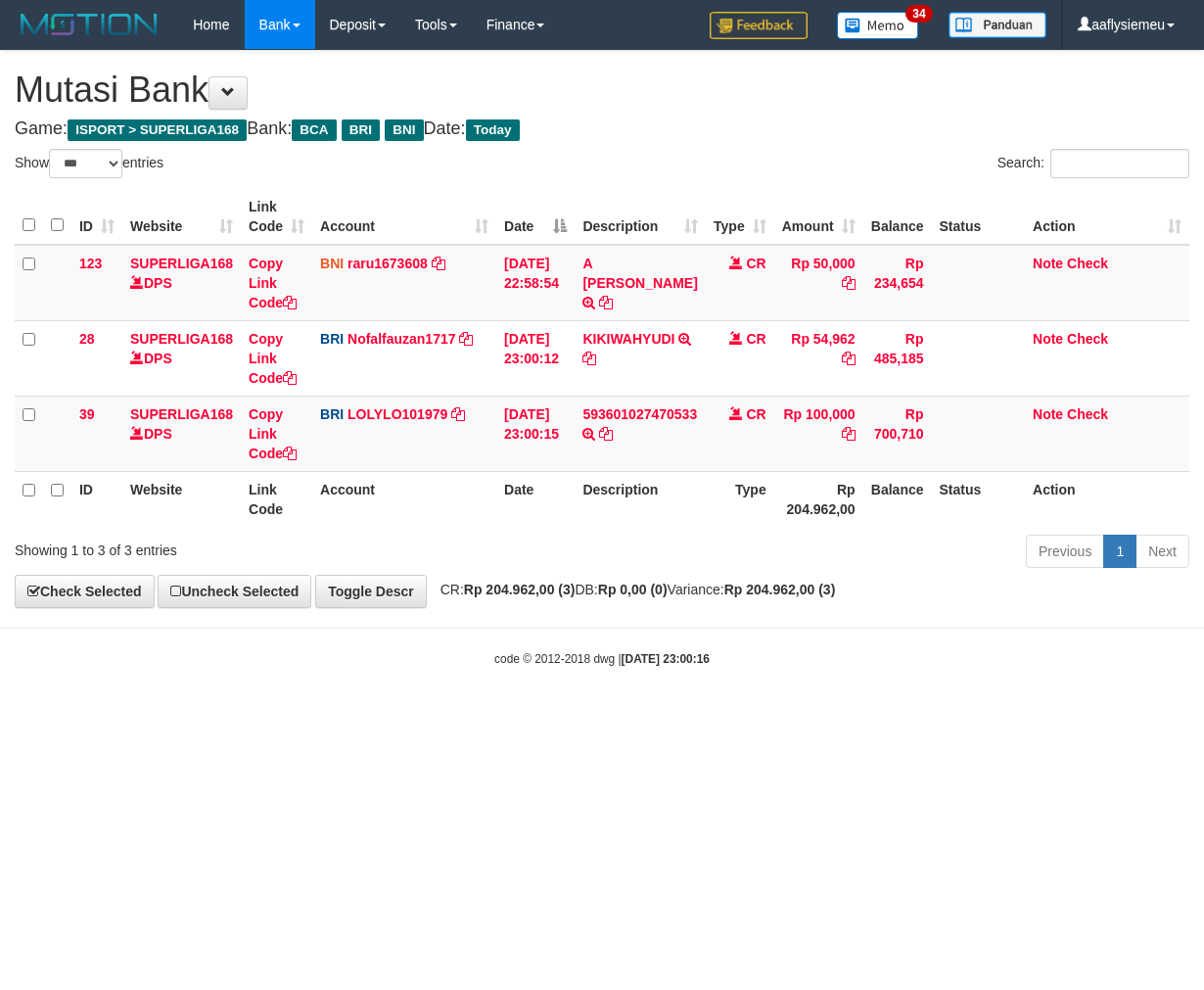 scroll, scrollTop: 0, scrollLeft: 0, axis: both 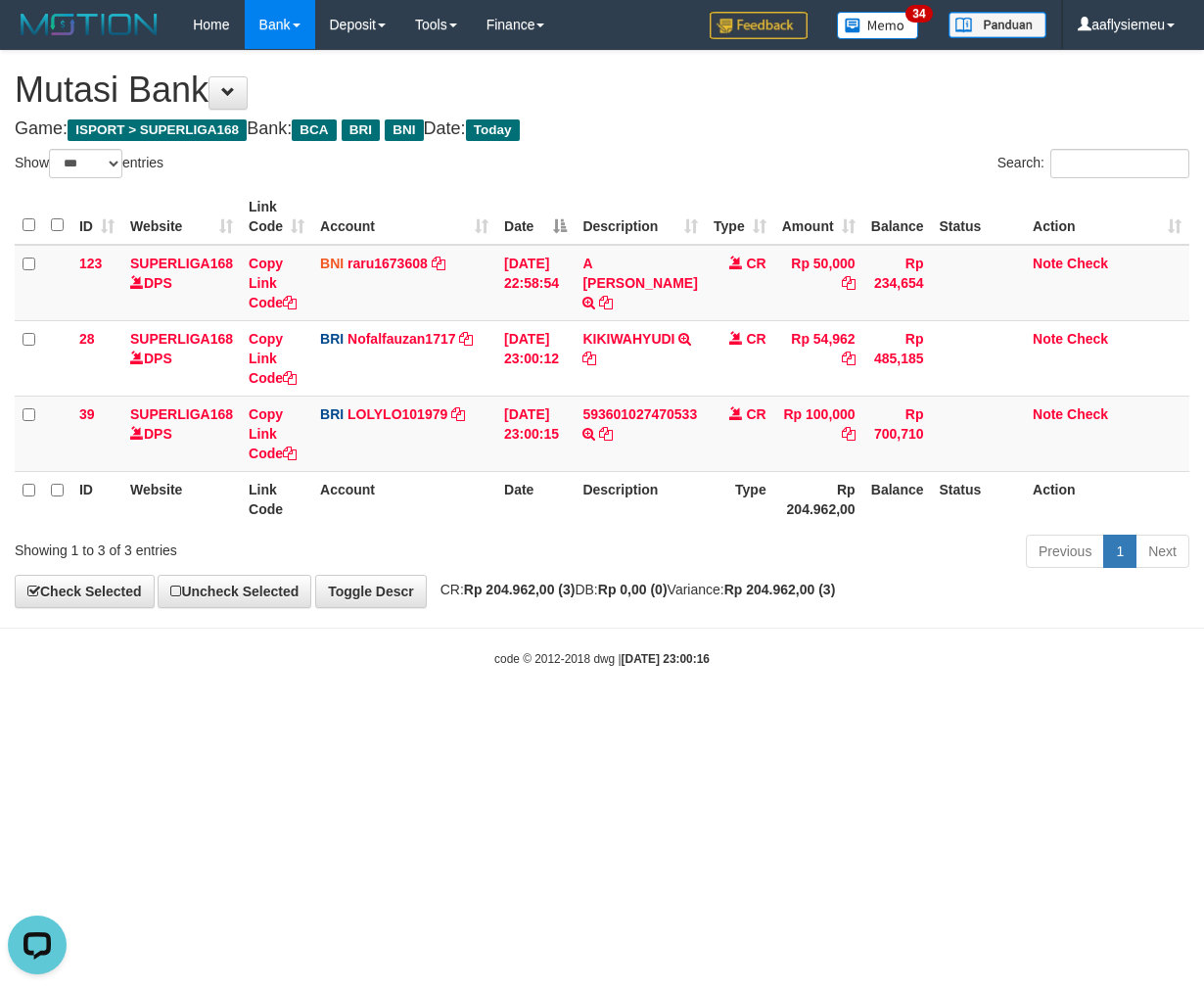 drag, startPoint x: 741, startPoint y: 772, endPoint x: 730, endPoint y: 772, distance: 11 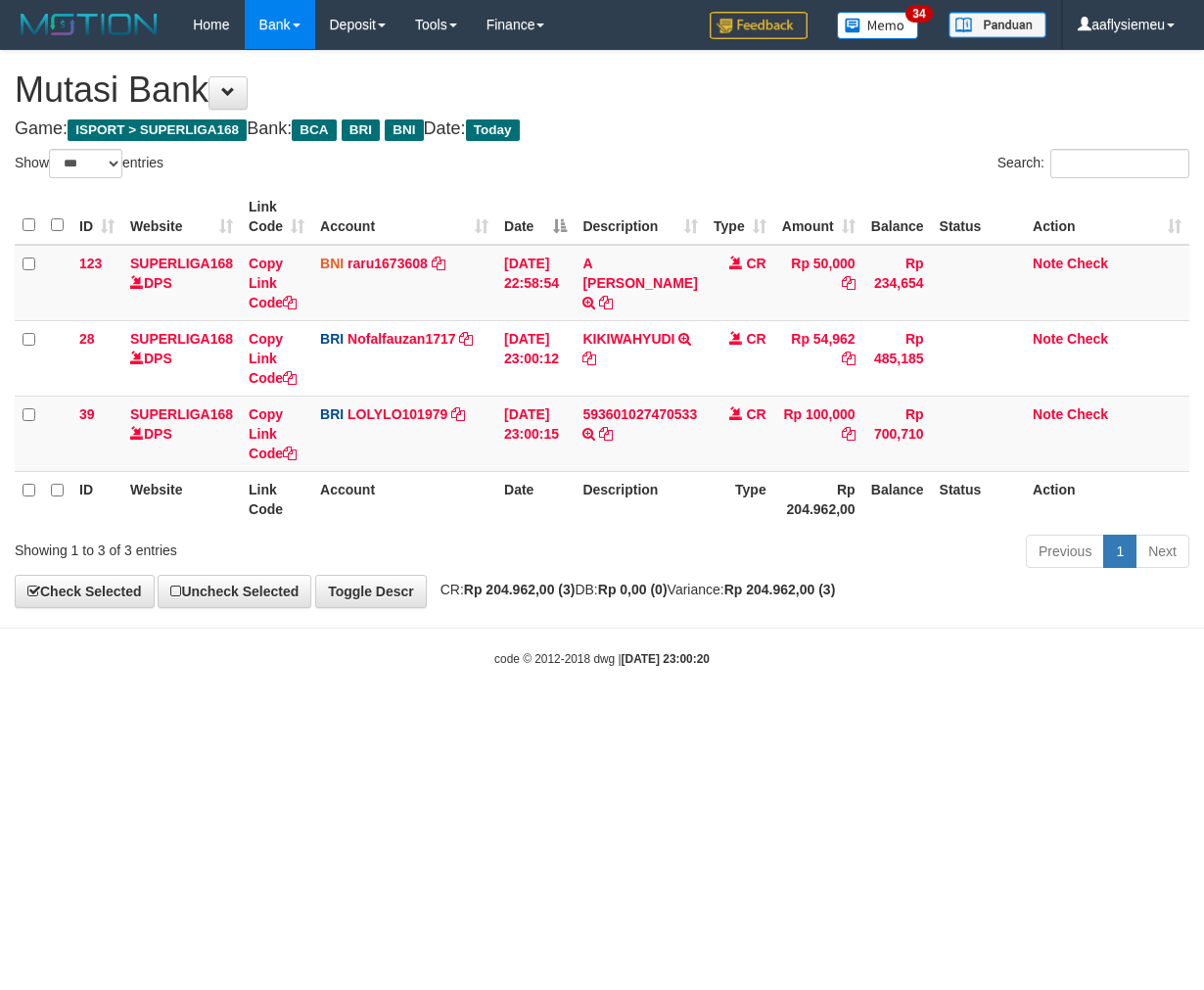 select on "***" 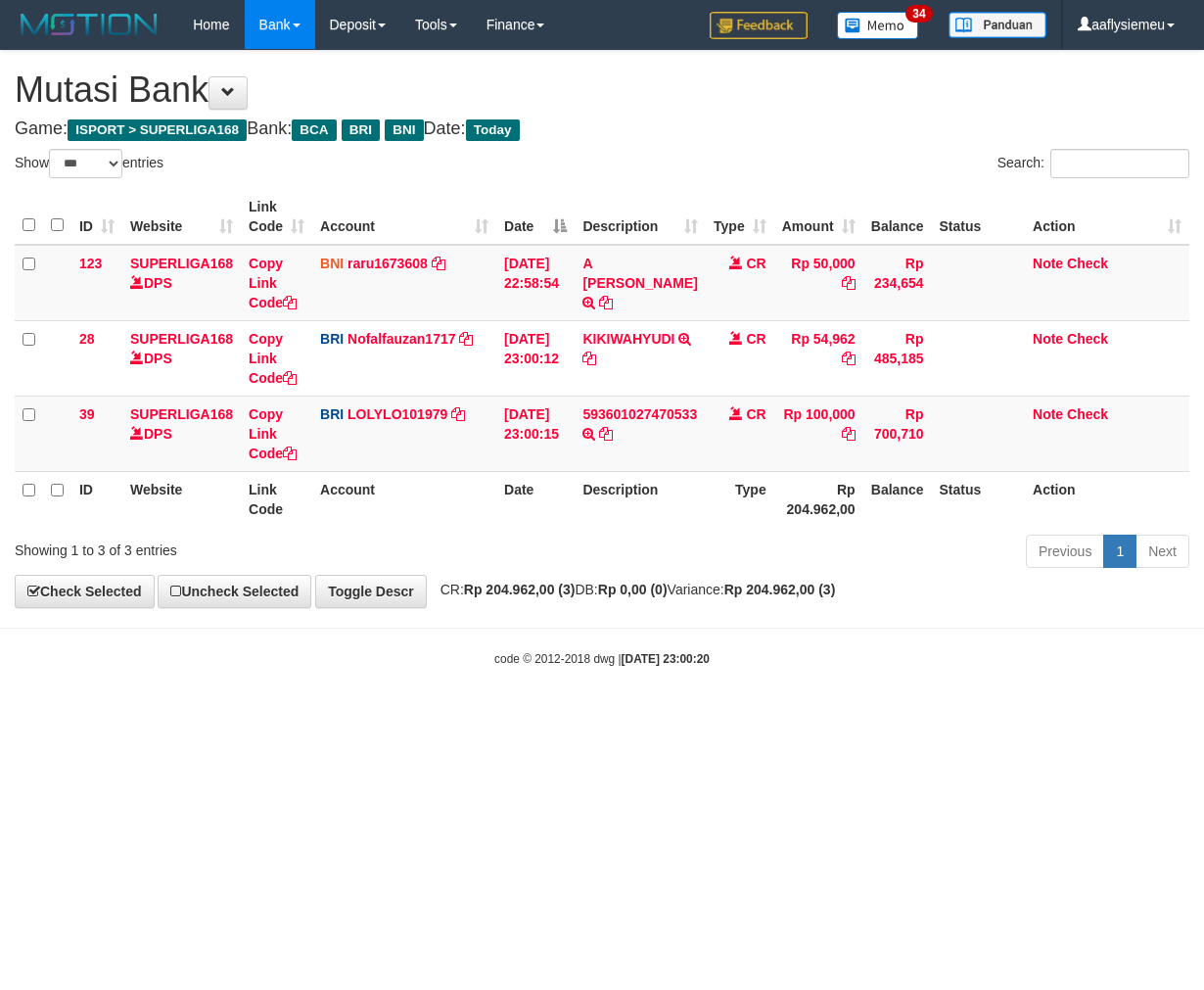scroll, scrollTop: 0, scrollLeft: 0, axis: both 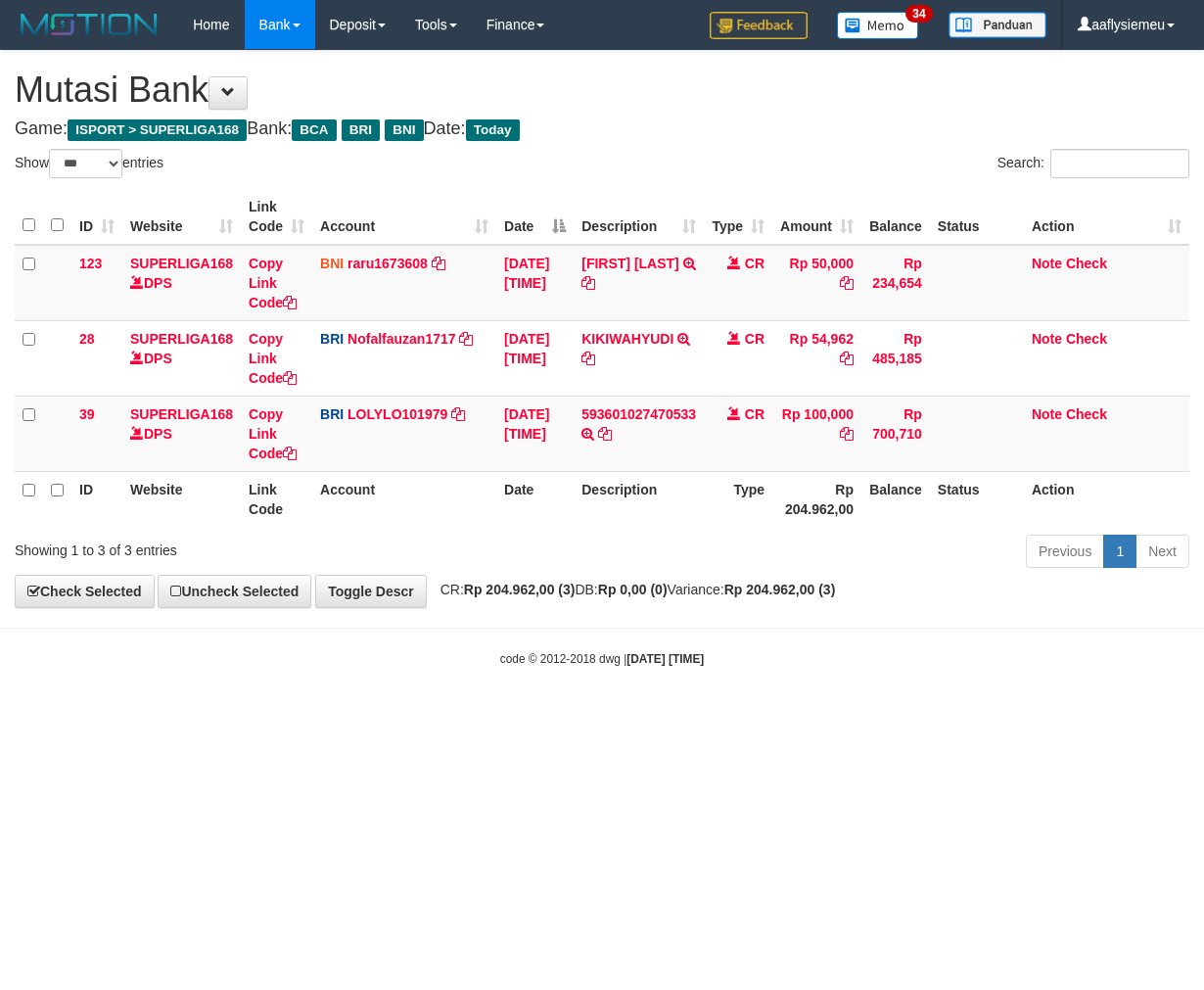 select on "***" 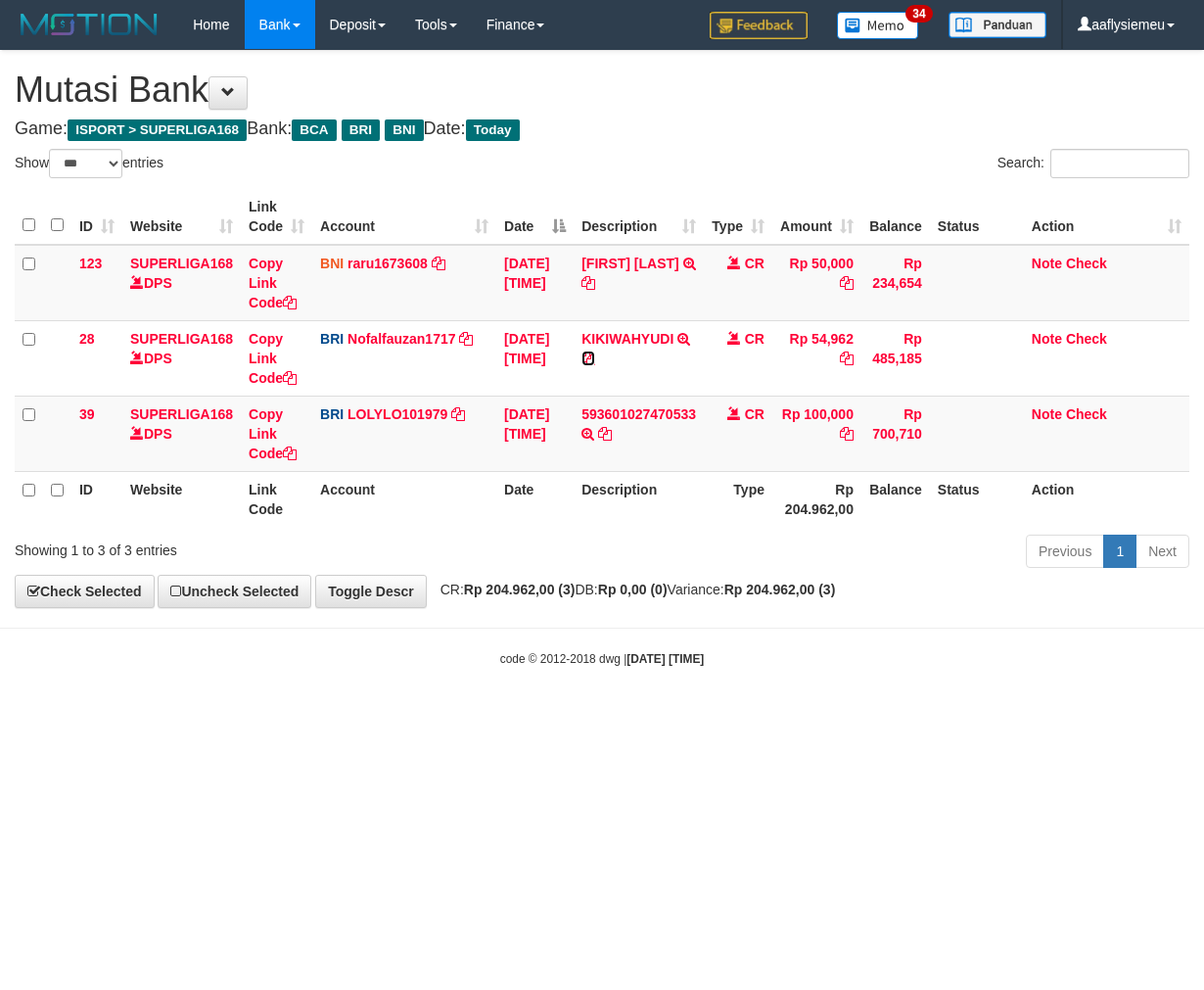 scroll, scrollTop: 0, scrollLeft: 0, axis: both 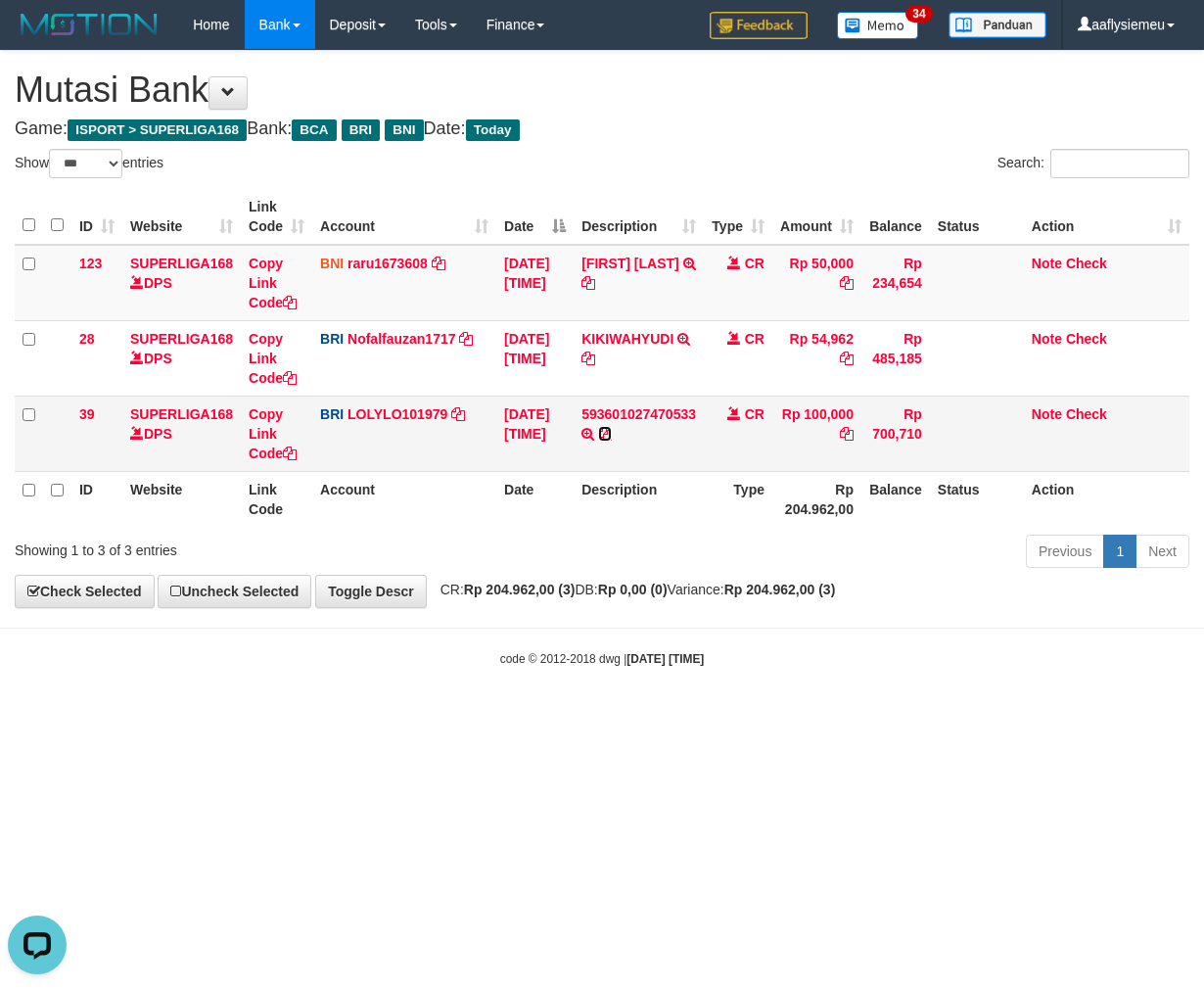 drag, startPoint x: 612, startPoint y: 431, endPoint x: 1199, endPoint y: 441, distance: 587.0852 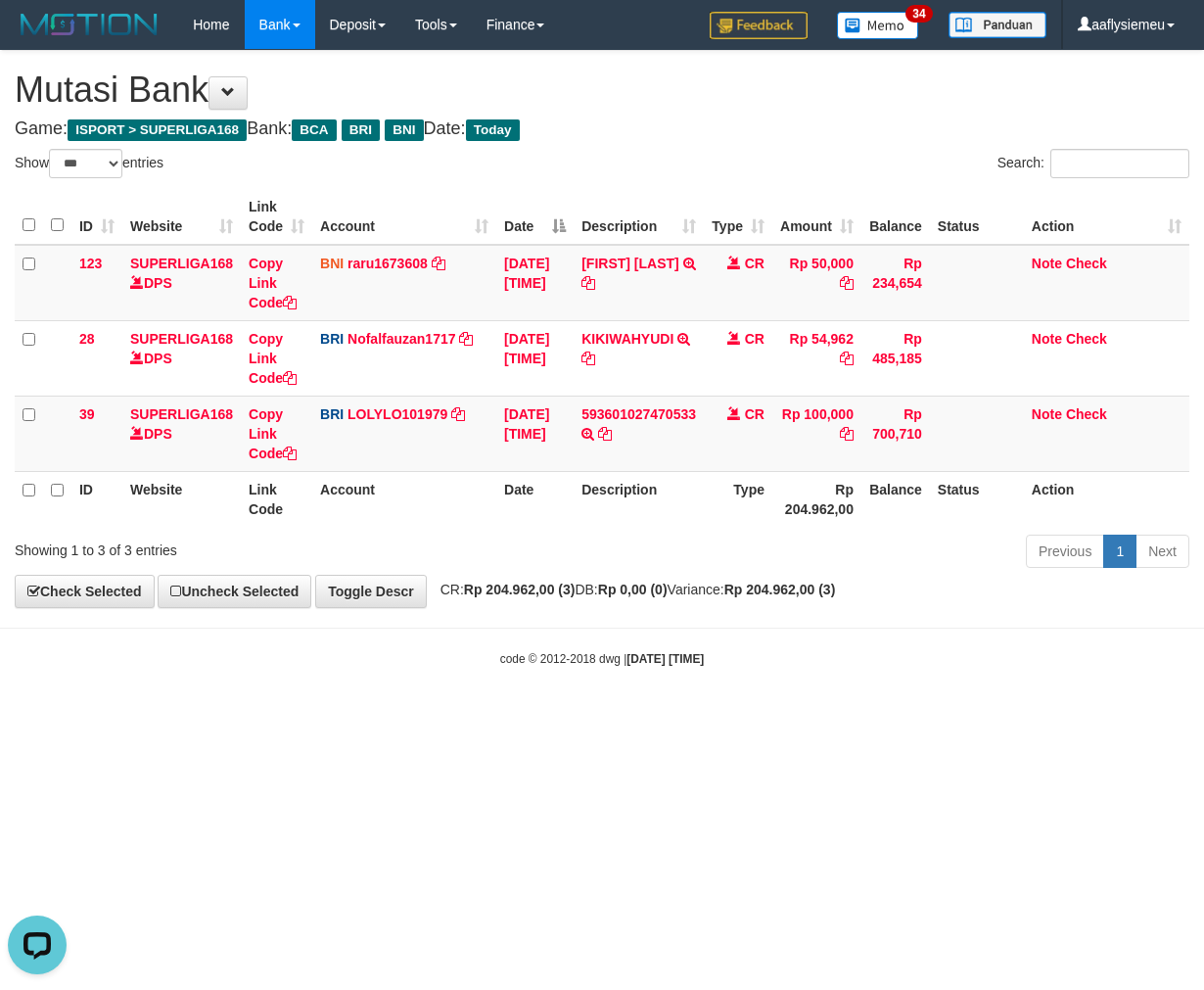 drag, startPoint x: 686, startPoint y: 778, endPoint x: 1199, endPoint y: 682, distance: 521.9052 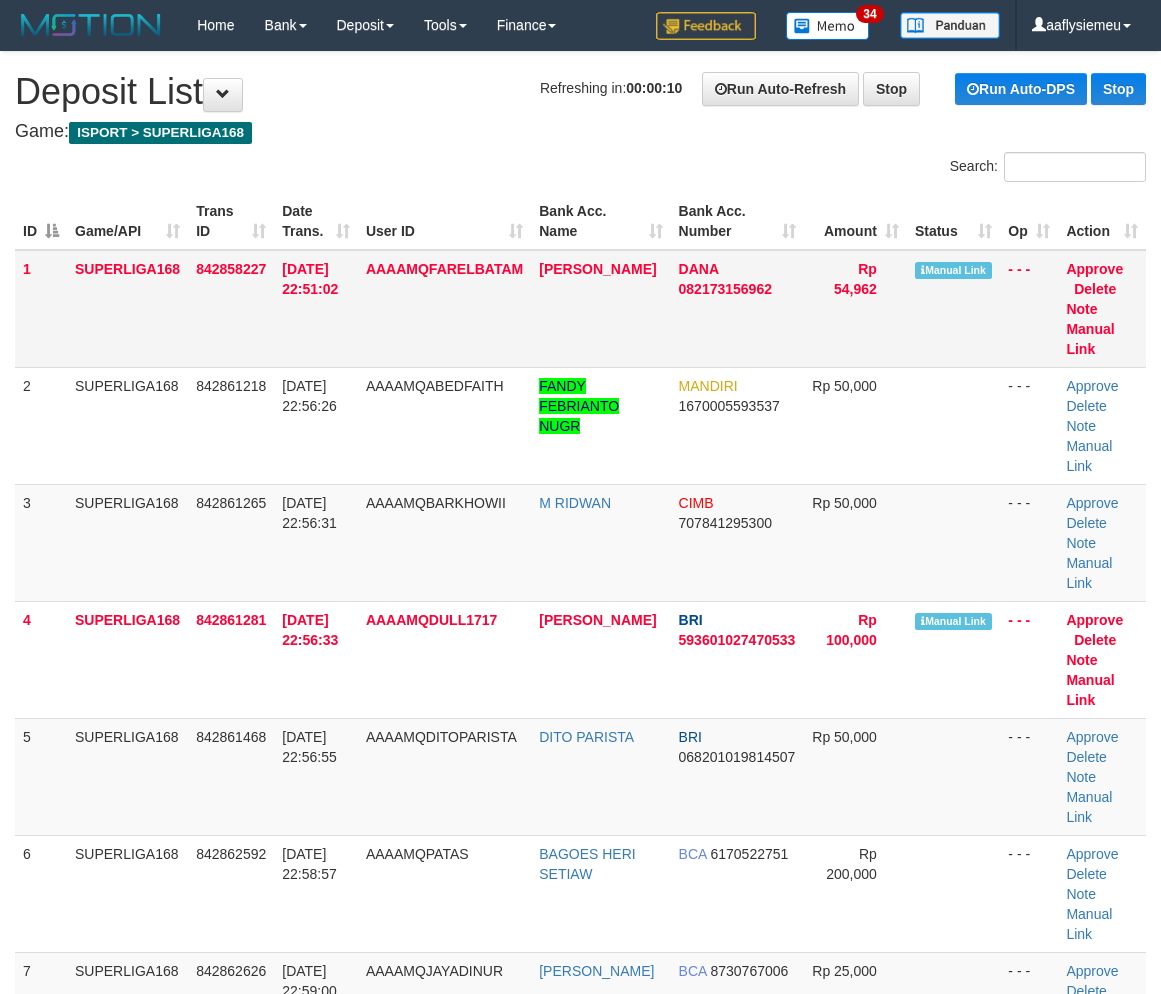 scroll, scrollTop: 0, scrollLeft: 0, axis: both 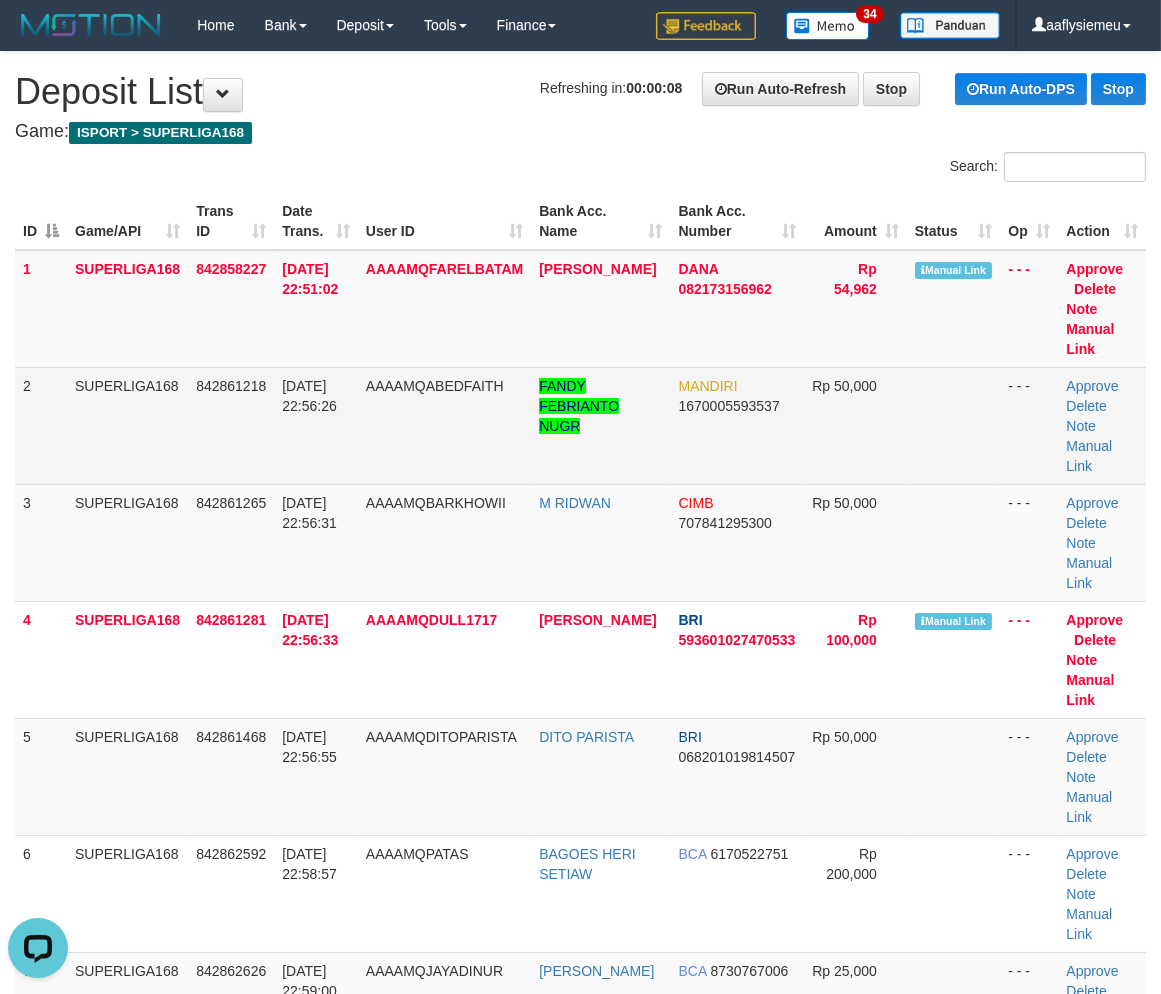click on "11/07/2025 22:56:26" at bounding box center (316, 425) 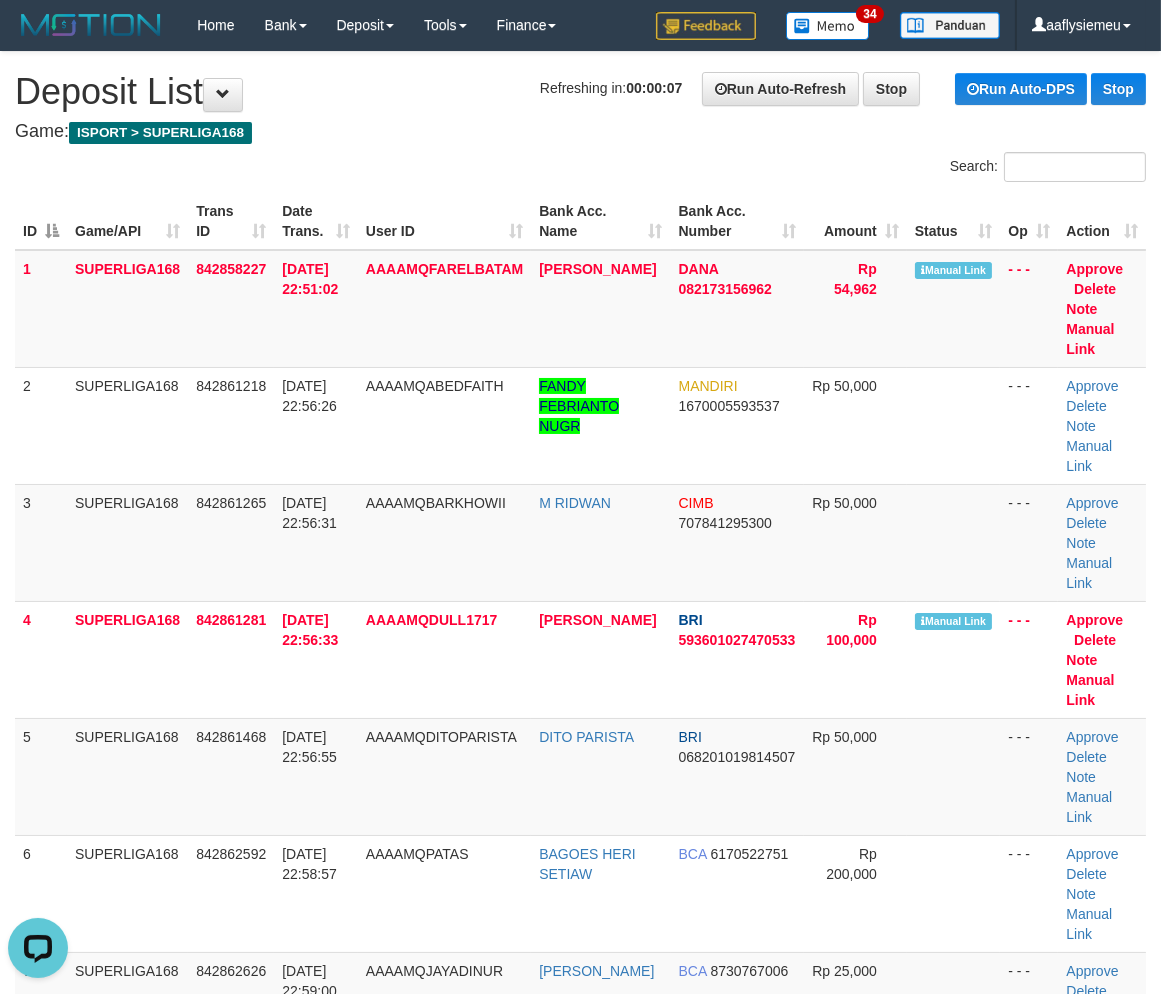 drag, startPoint x: 124, startPoint y: 625, endPoint x: 2, endPoint y: 668, distance: 129.3561 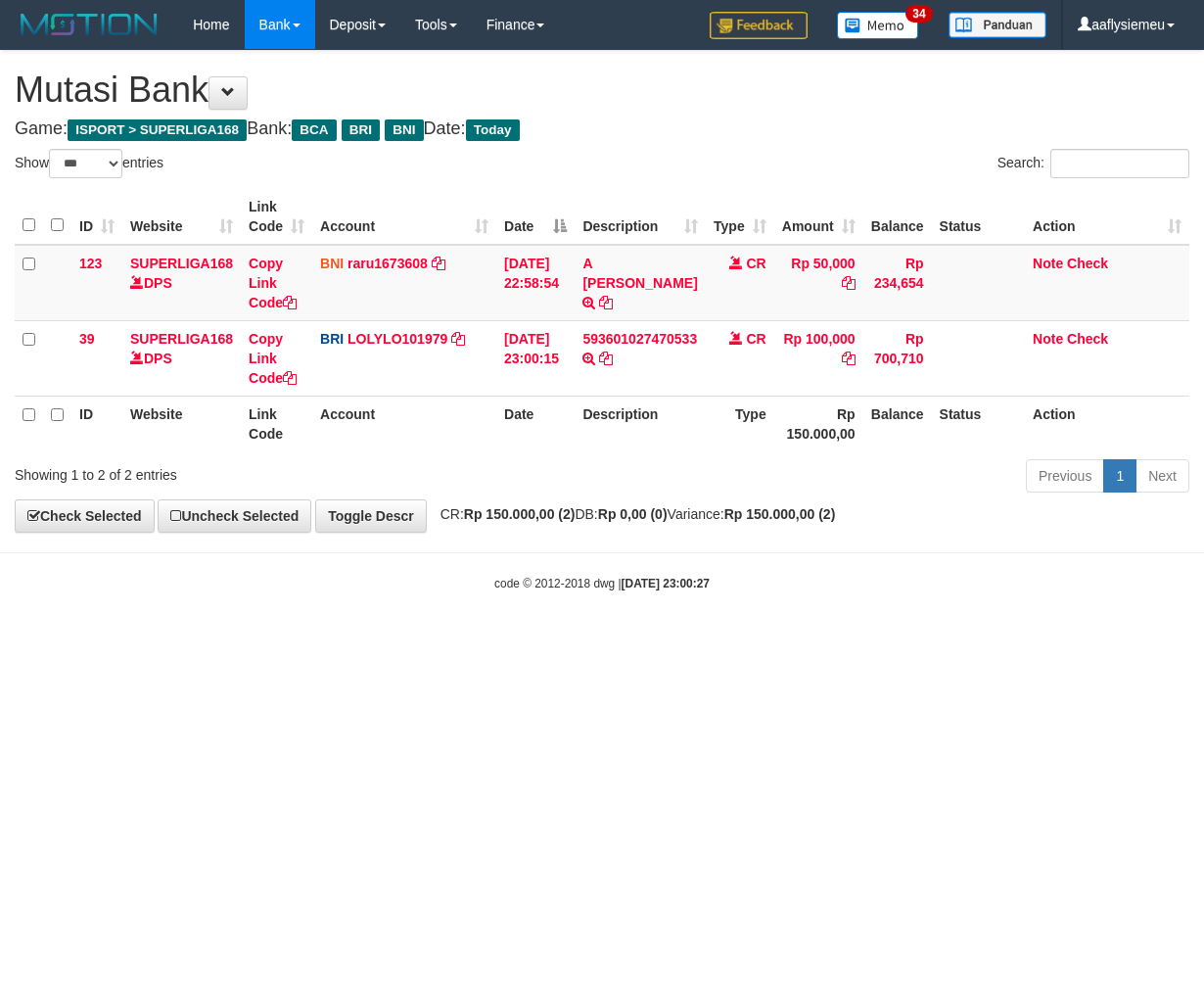 select on "***" 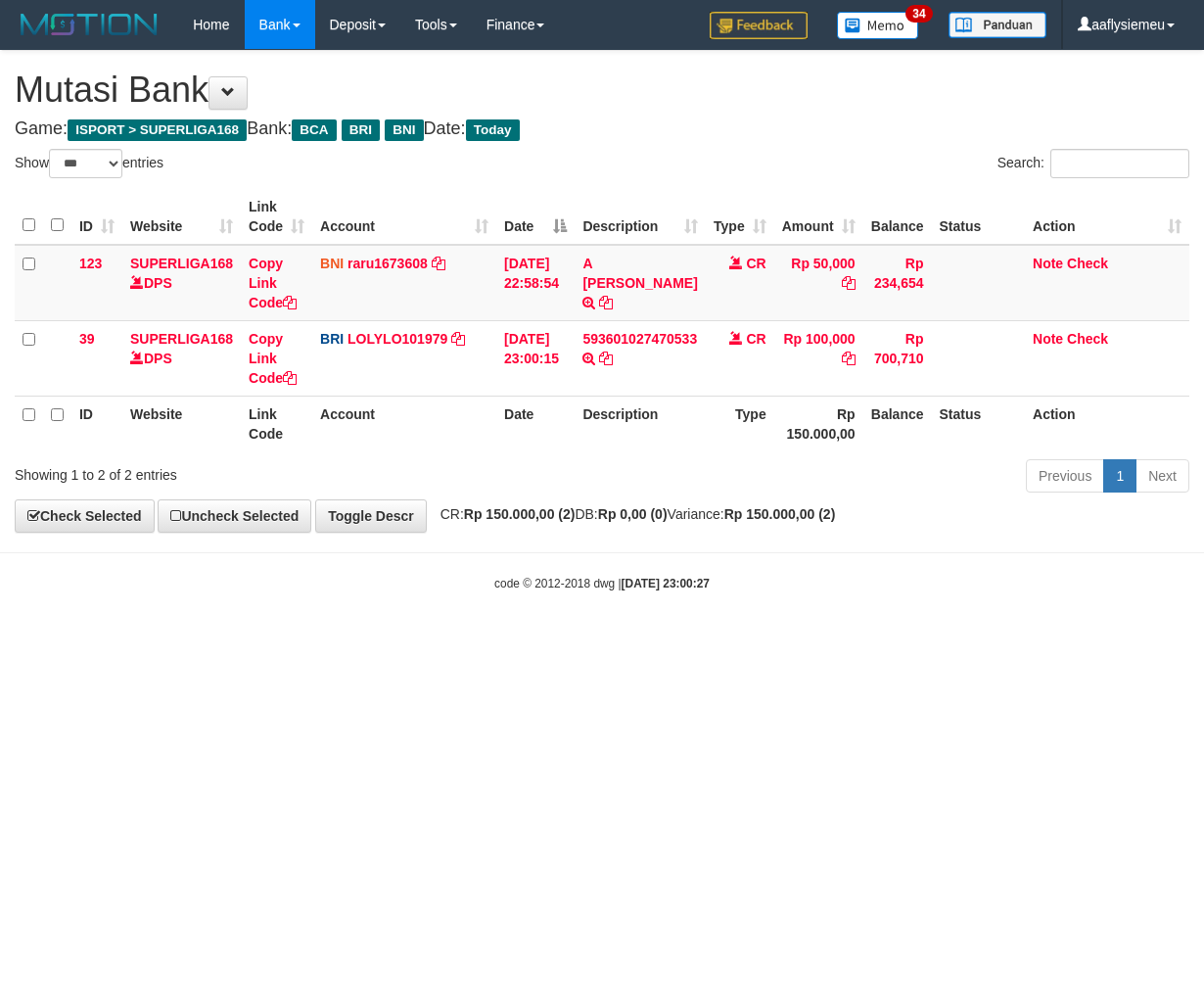 scroll, scrollTop: 0, scrollLeft: 0, axis: both 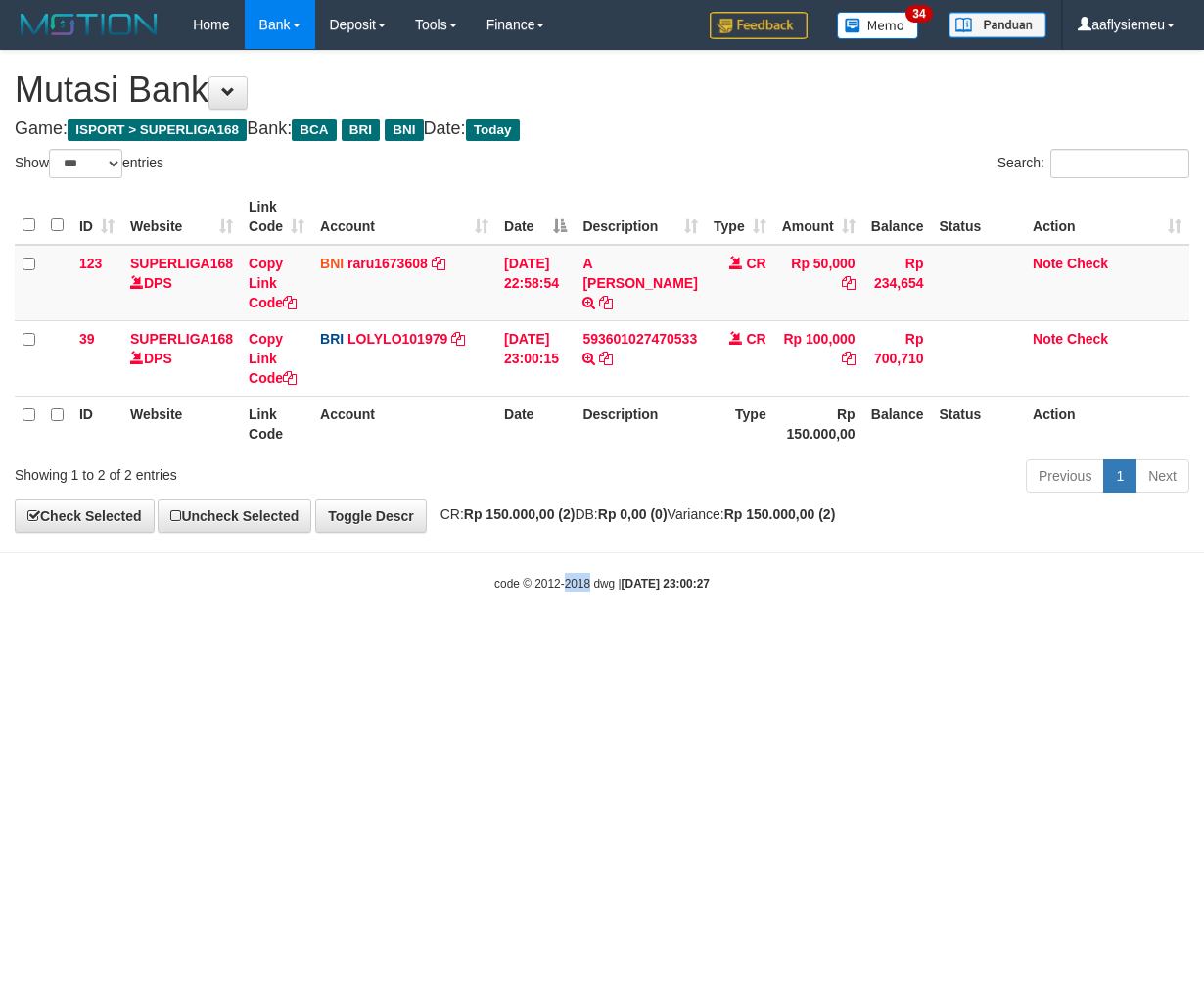 click on "Toggle navigation
Home
Bank
Account List
Load
By Website
Group
[ISPORT]													SUPERLIGA168
By Load Group (DPS)" at bounding box center (602, 320) 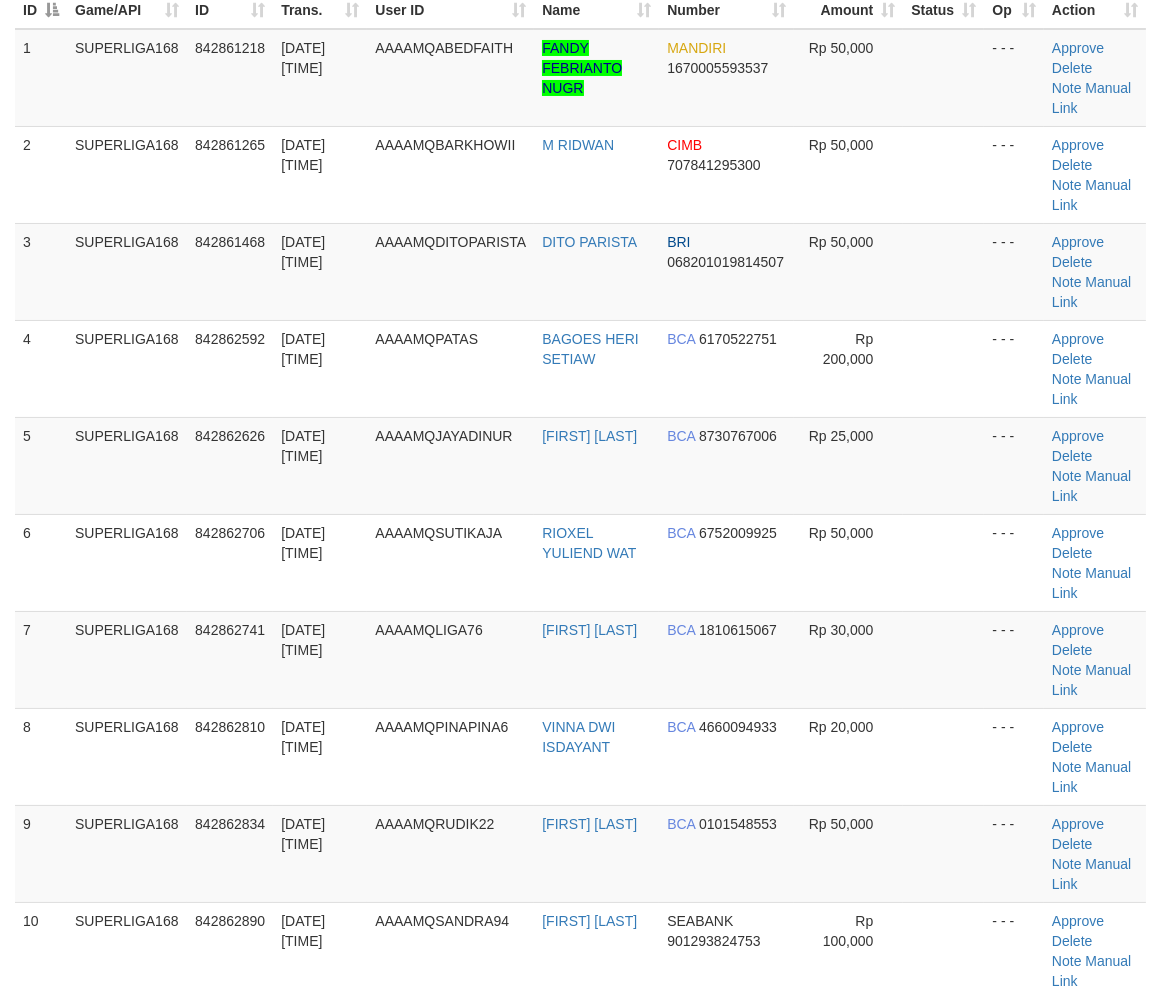 scroll, scrollTop: 333, scrollLeft: 0, axis: vertical 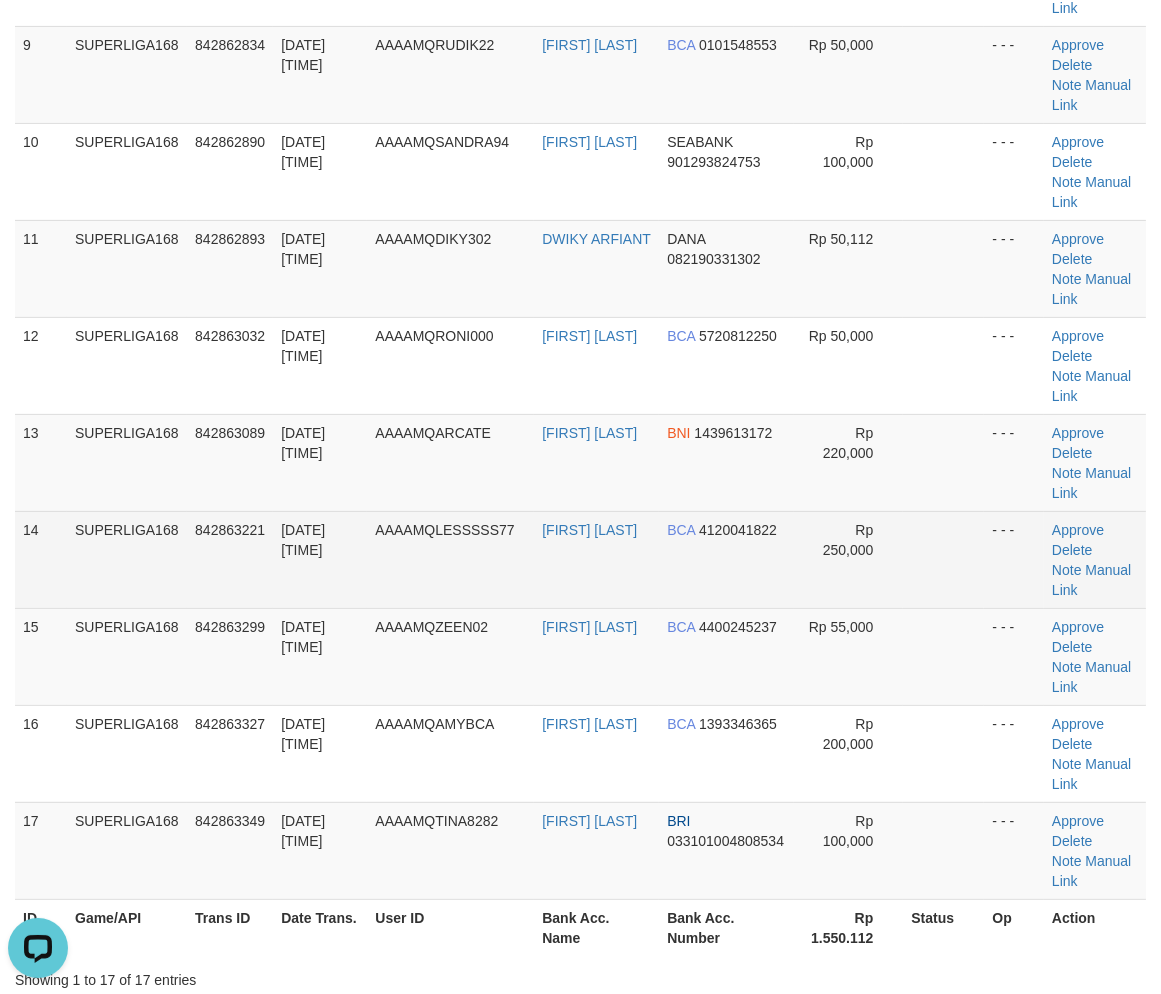 drag, startPoint x: 60, startPoint y: 572, endPoint x: 28, endPoint y: 590, distance: 36.71512 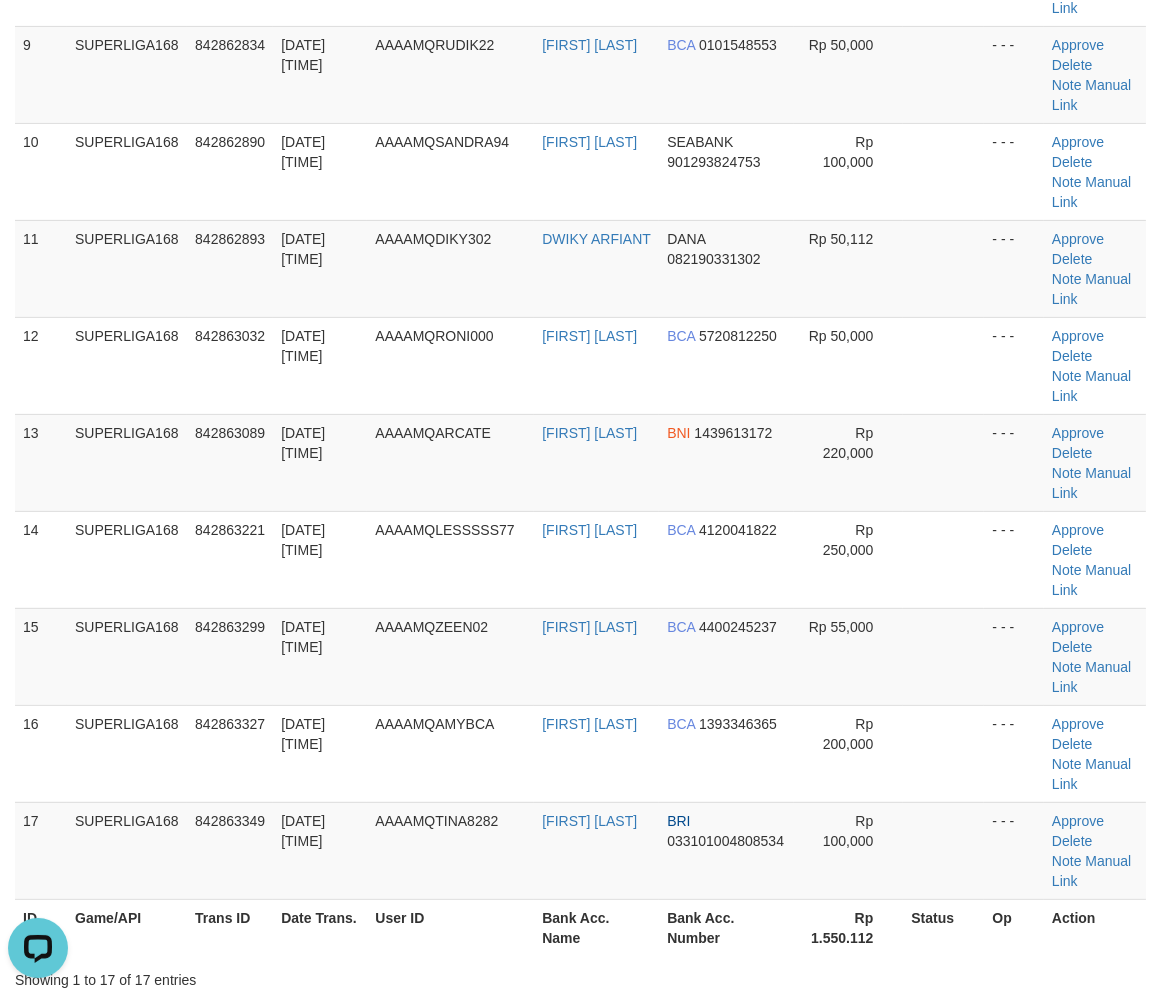 drag, startPoint x: 153, startPoint y: 570, endPoint x: 4, endPoint y: 610, distance: 154.27573 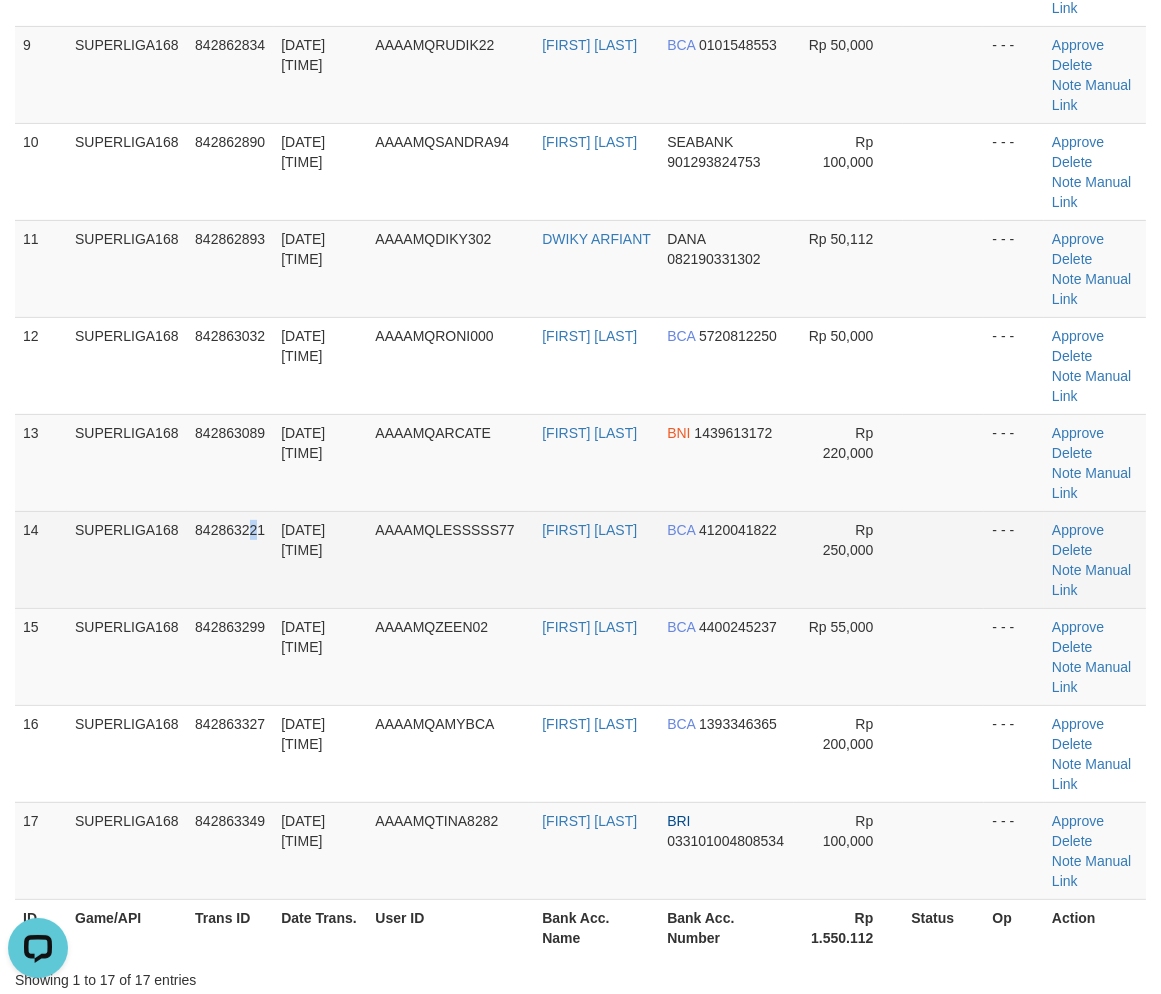 drag, startPoint x: 253, startPoint y: 535, endPoint x: 12, endPoint y: 613, distance: 253.3081 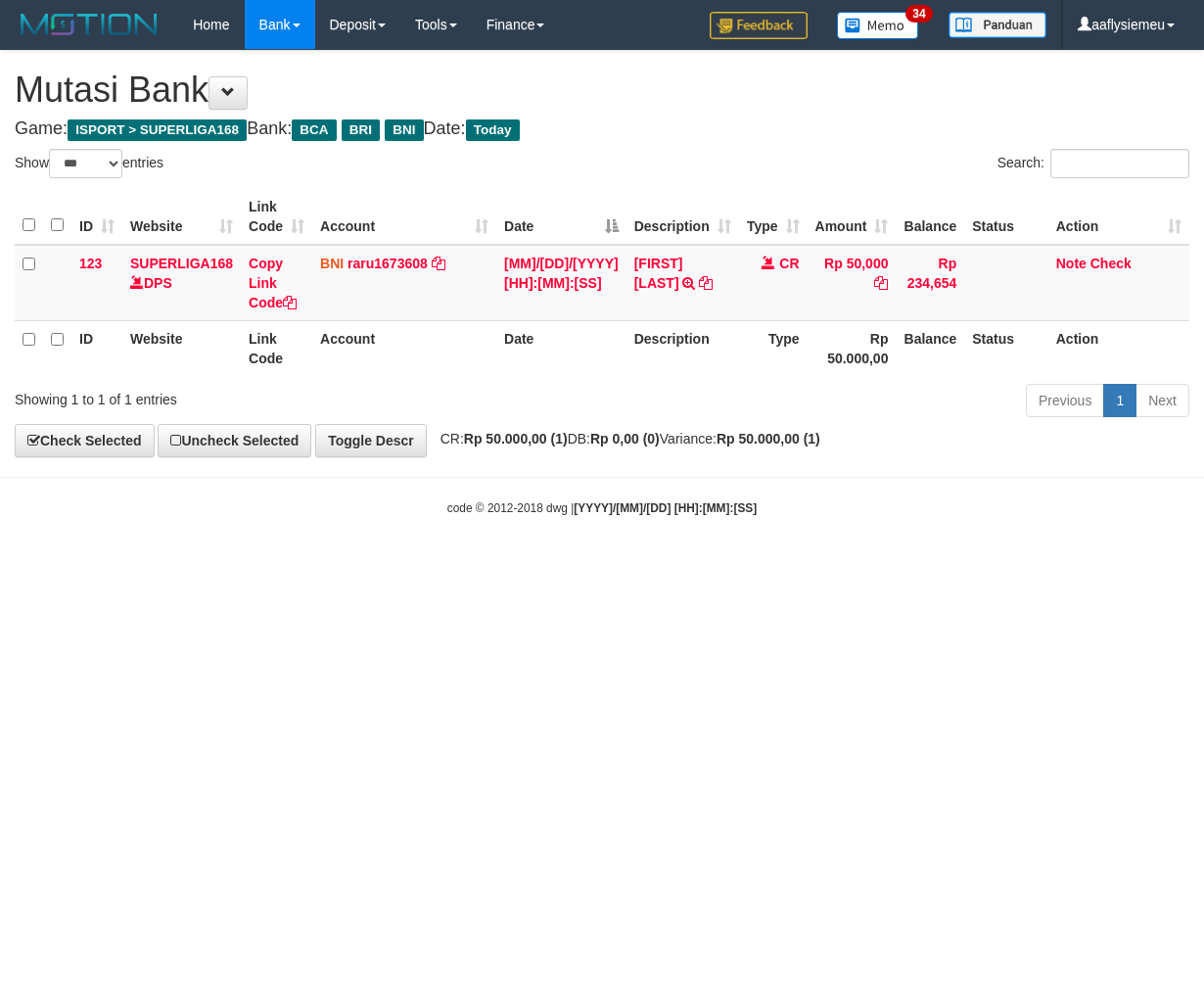 select on "***" 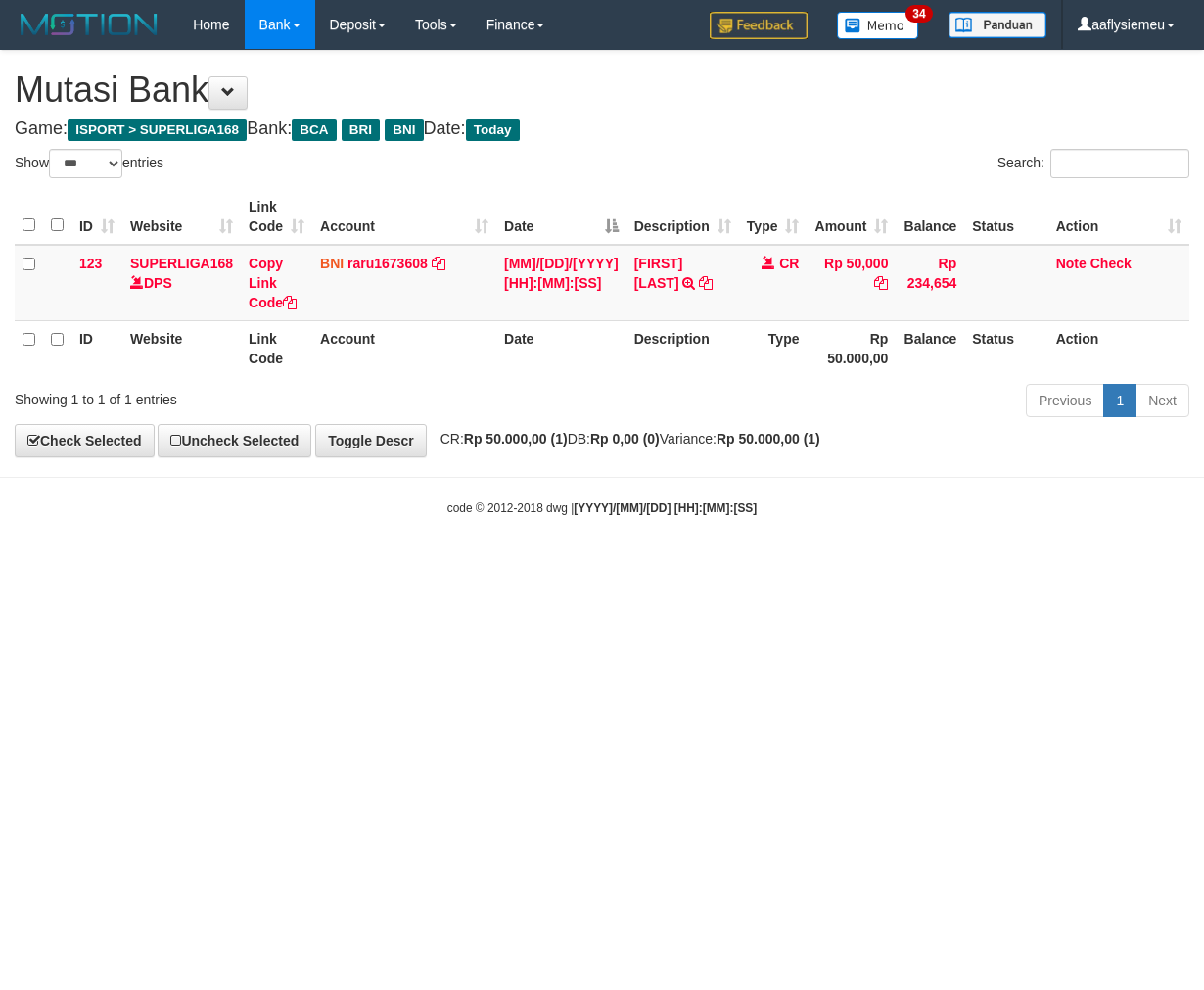 scroll, scrollTop: 0, scrollLeft: 0, axis: both 